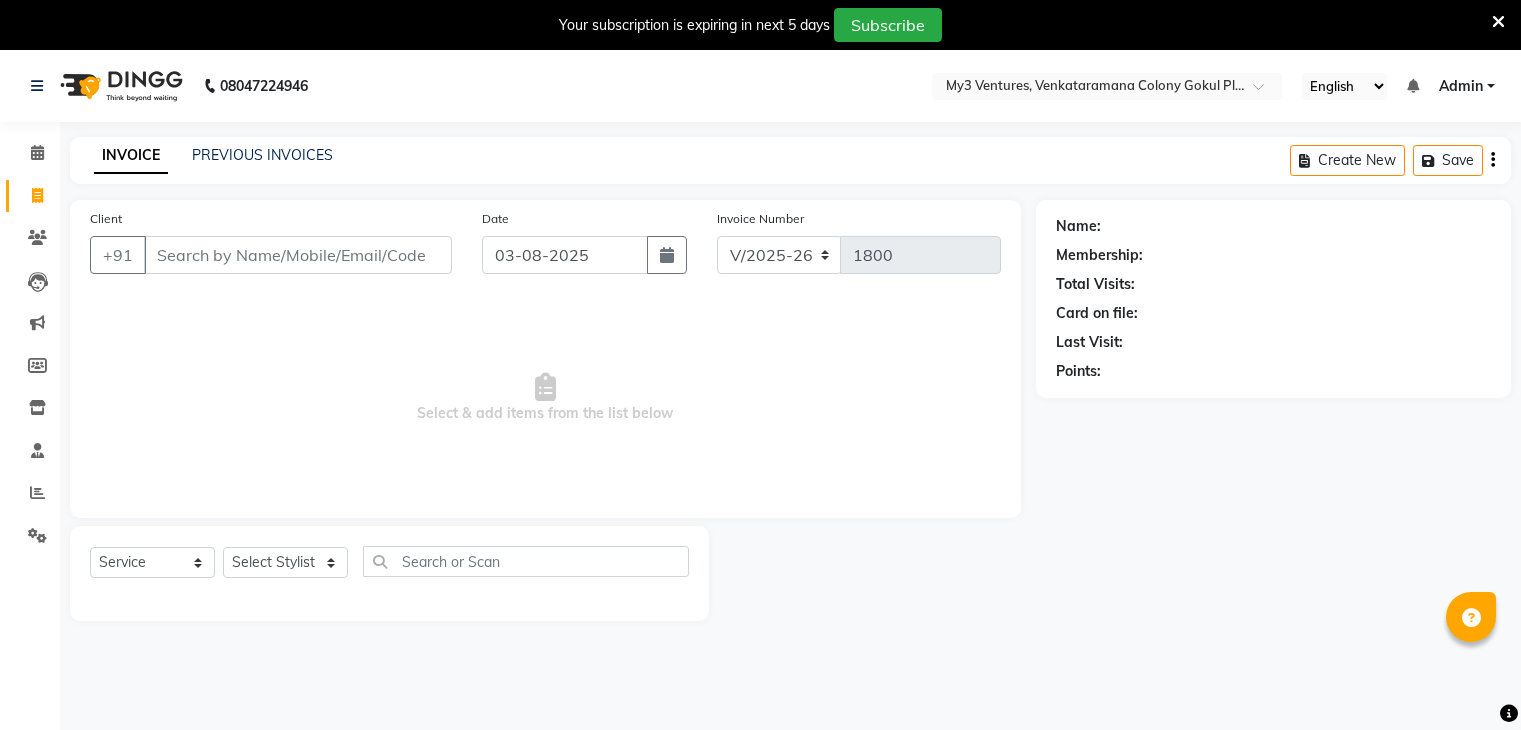 select on "6707" 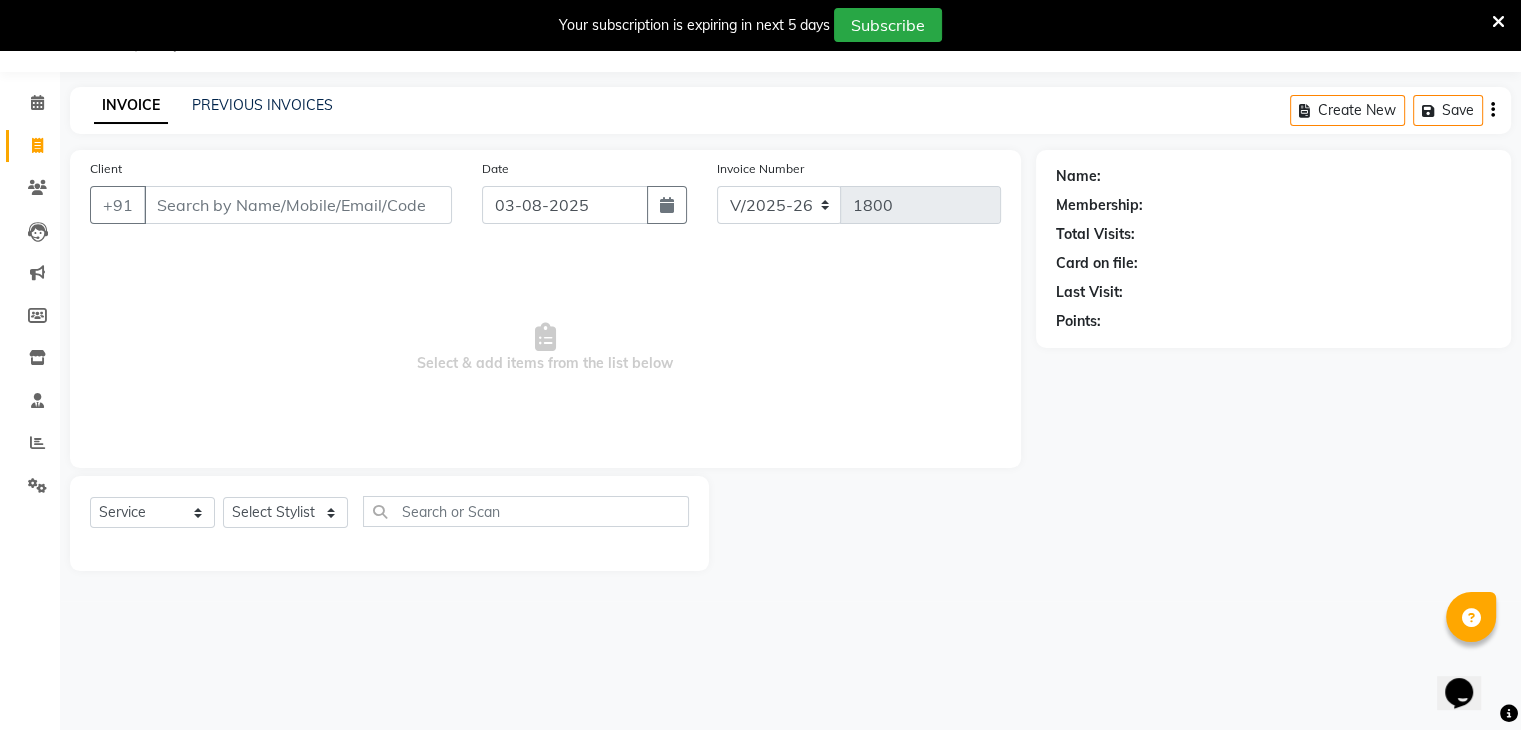 scroll, scrollTop: 0, scrollLeft: 0, axis: both 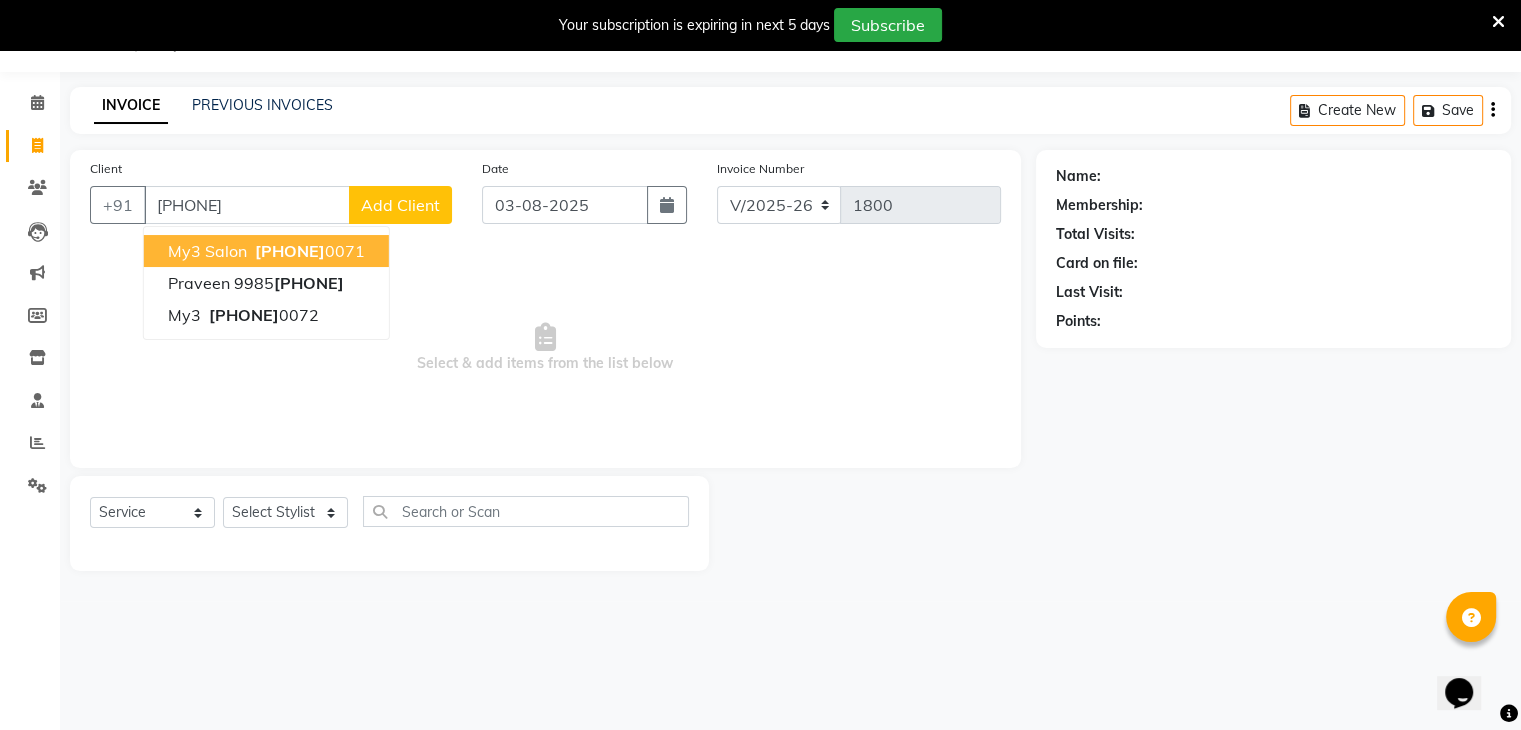 click on "my3 salon" at bounding box center [207, 251] 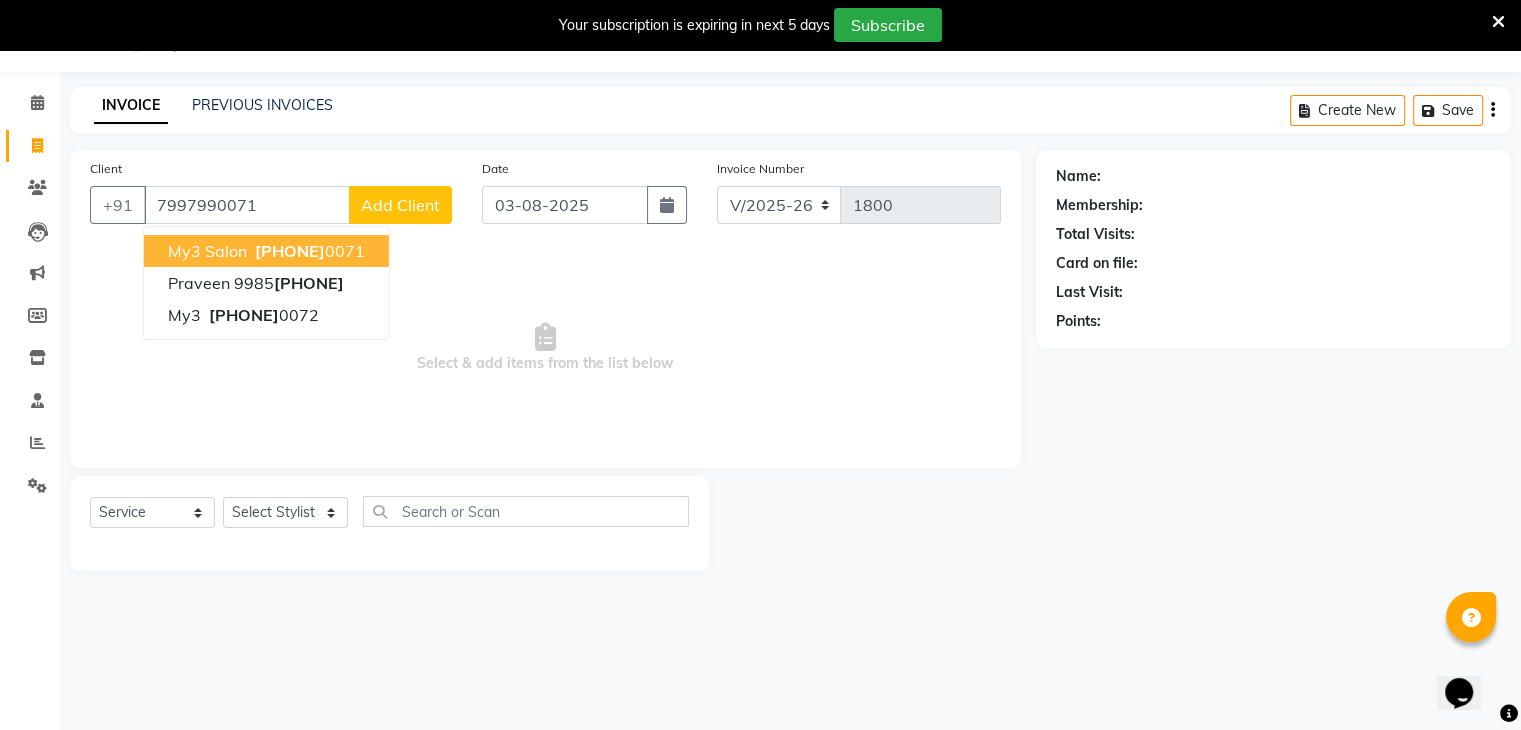 type on "7997990071" 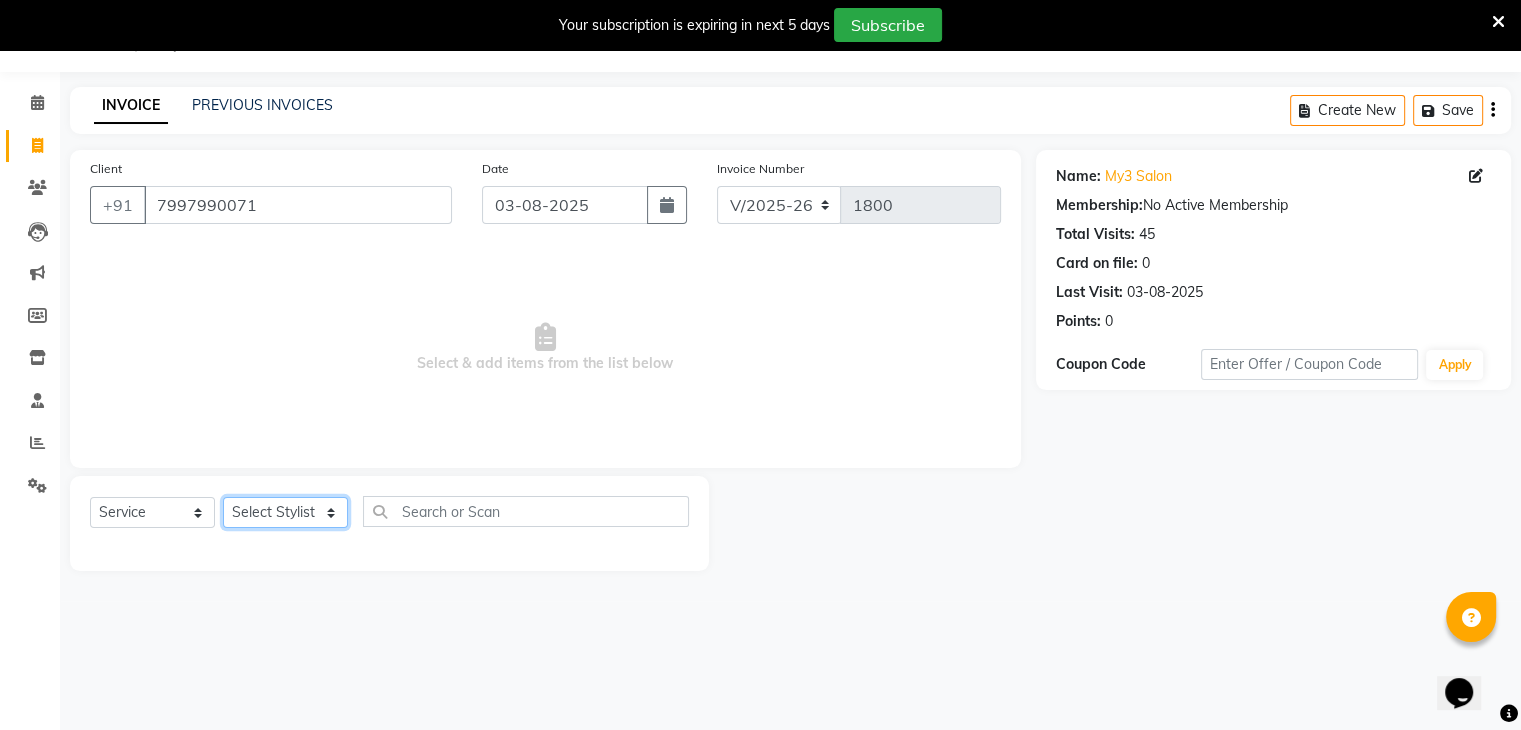 click on "Select Stylist ajju azam divya rihan Sahzad sowjanya srilatha Swapna Zeeshan" 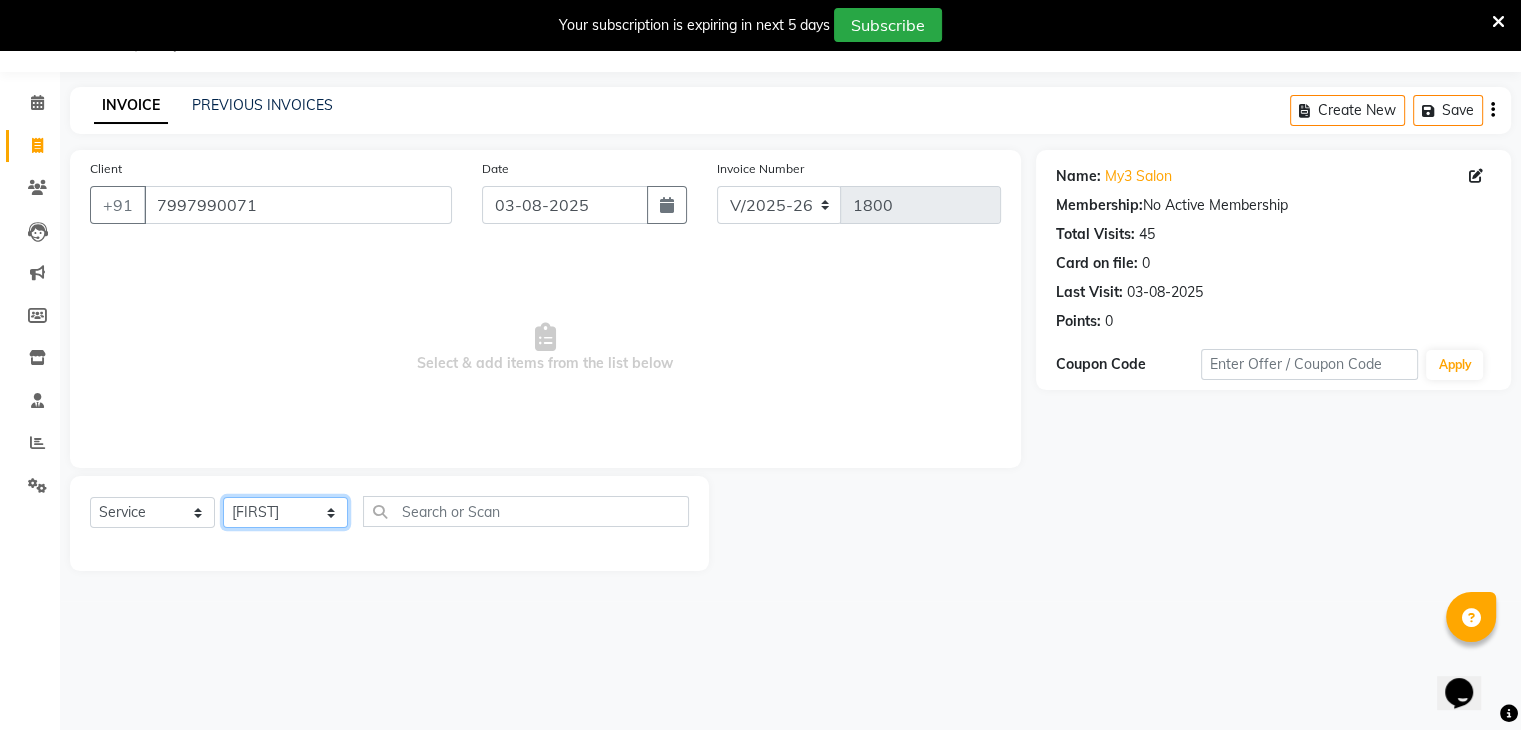 click on "Select Stylist ajju azam divya rihan Sahzad sowjanya srilatha Swapna Zeeshan" 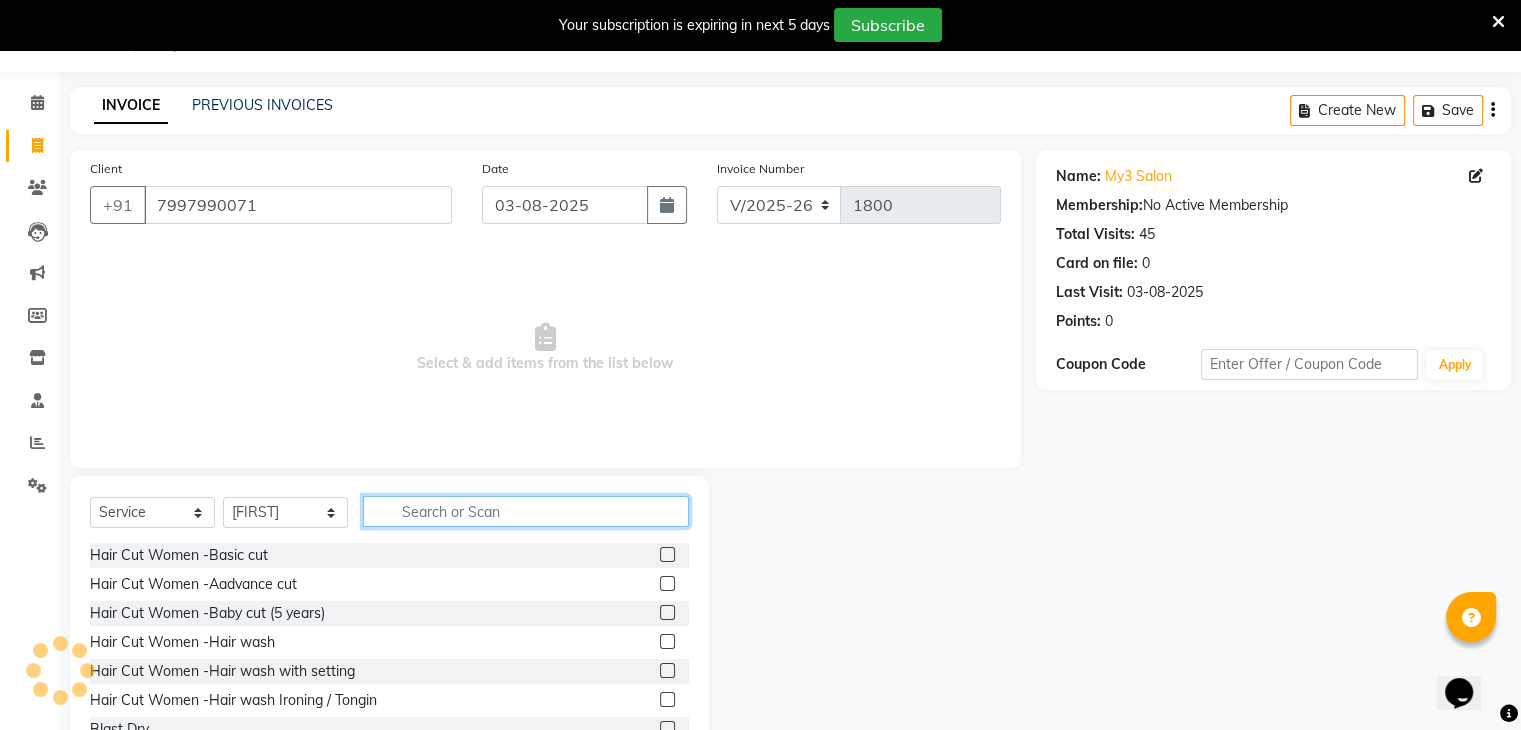 click 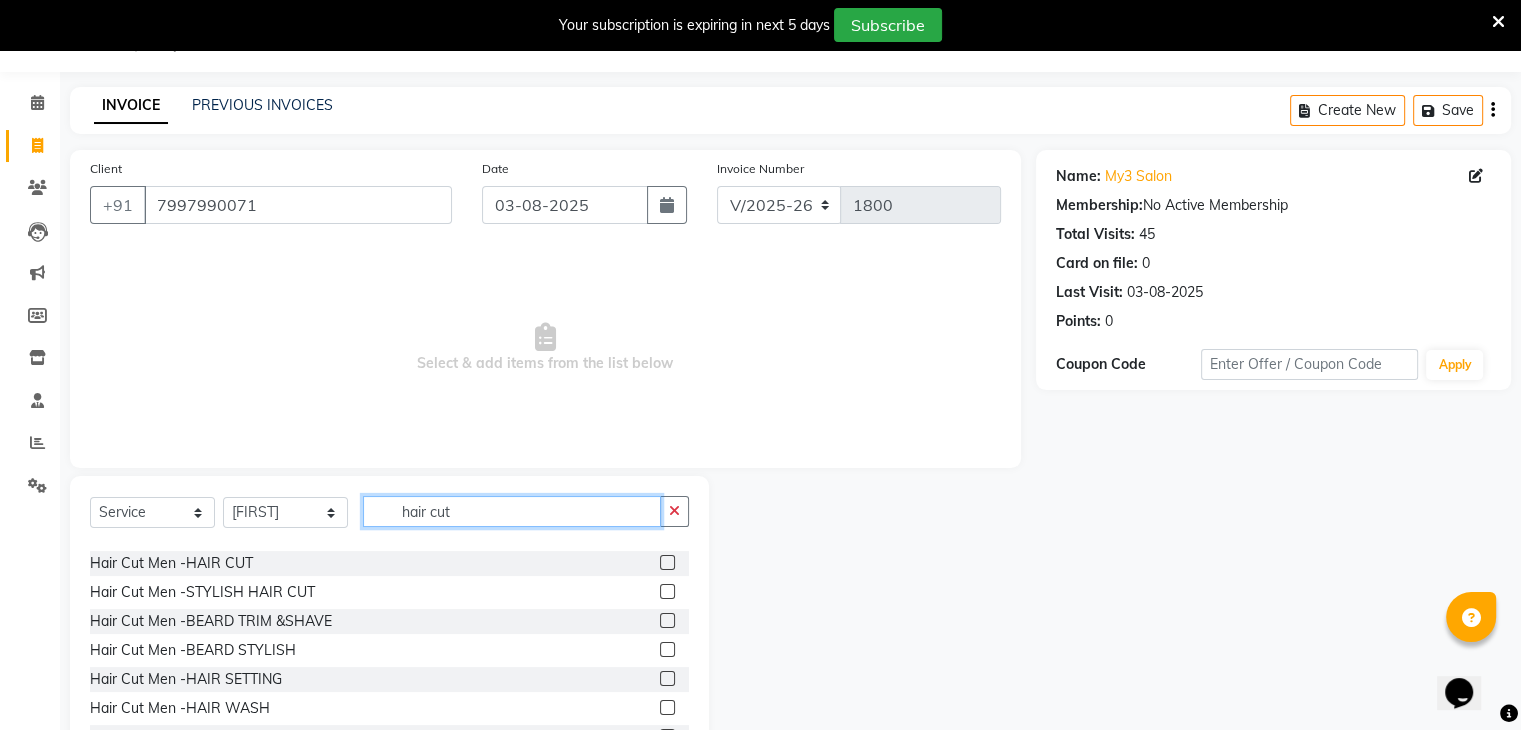 scroll, scrollTop: 235, scrollLeft: 0, axis: vertical 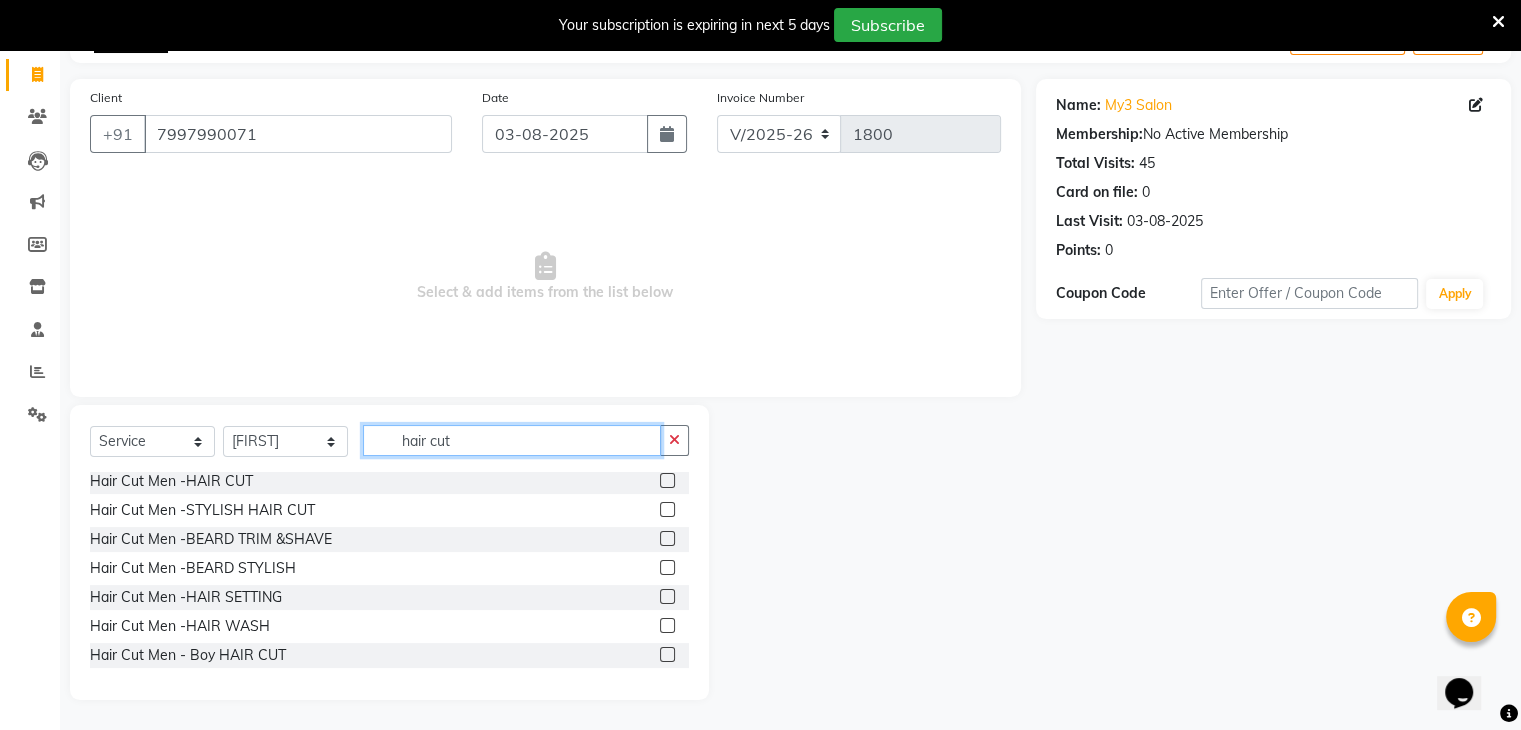 type on "hair cut" 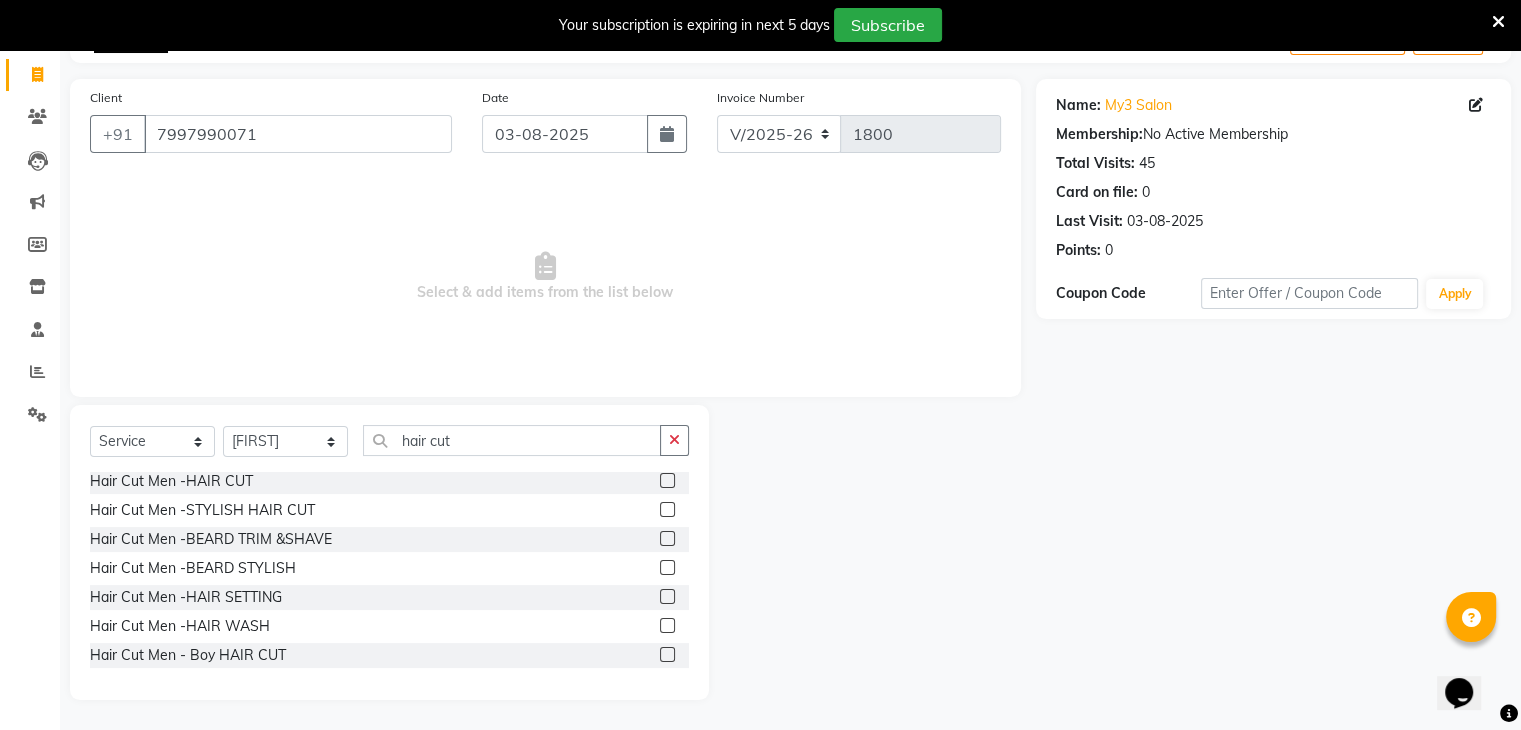 click 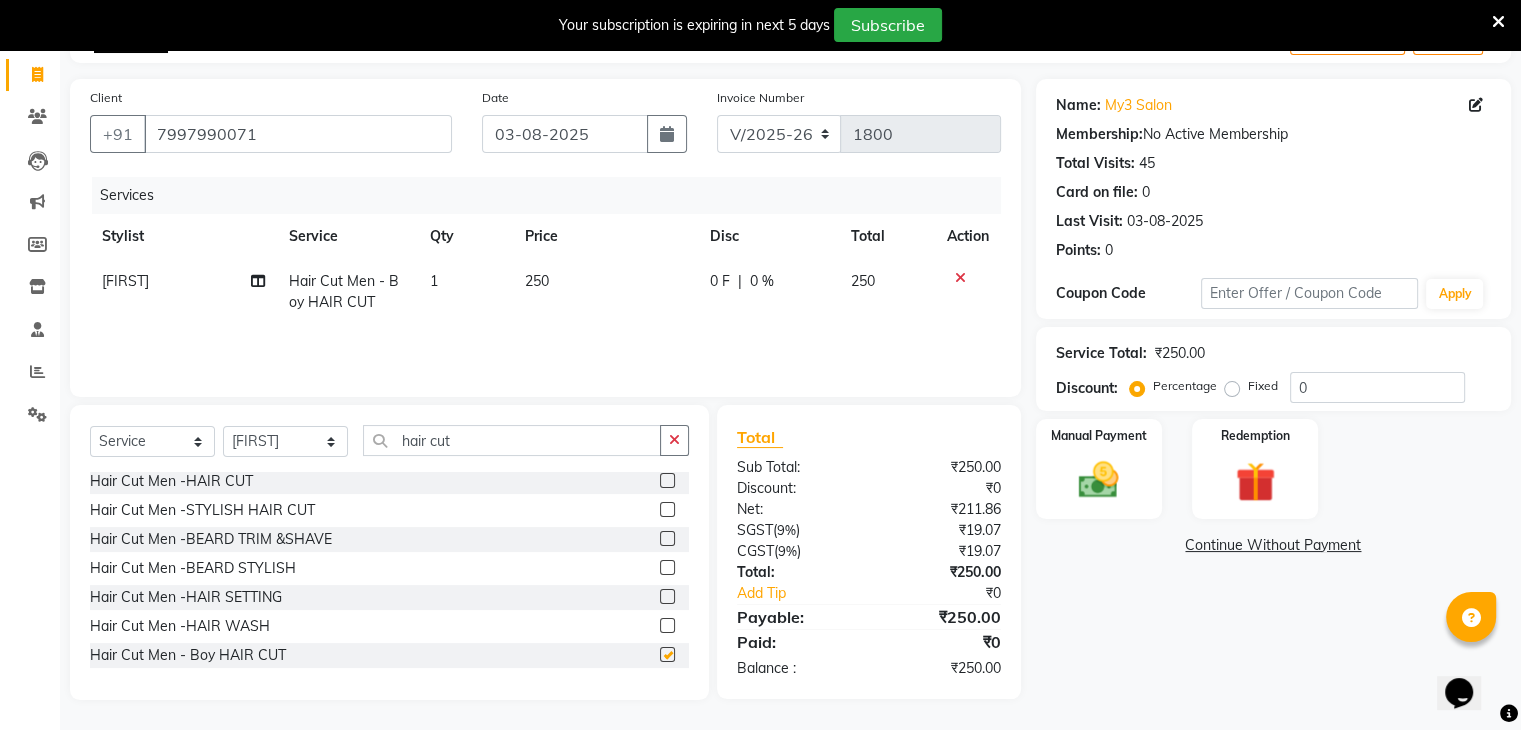 checkbox on "false" 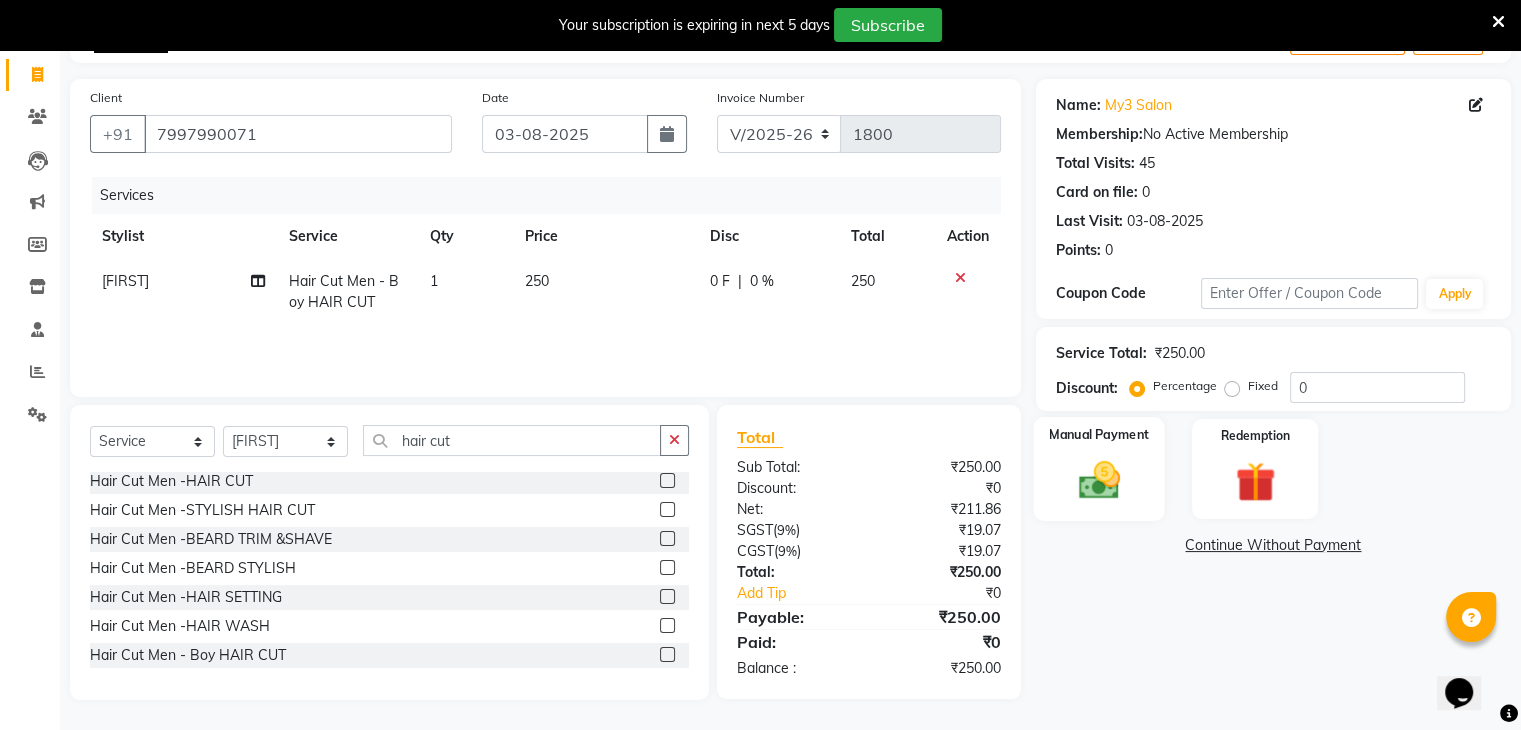 click on "Manual Payment" 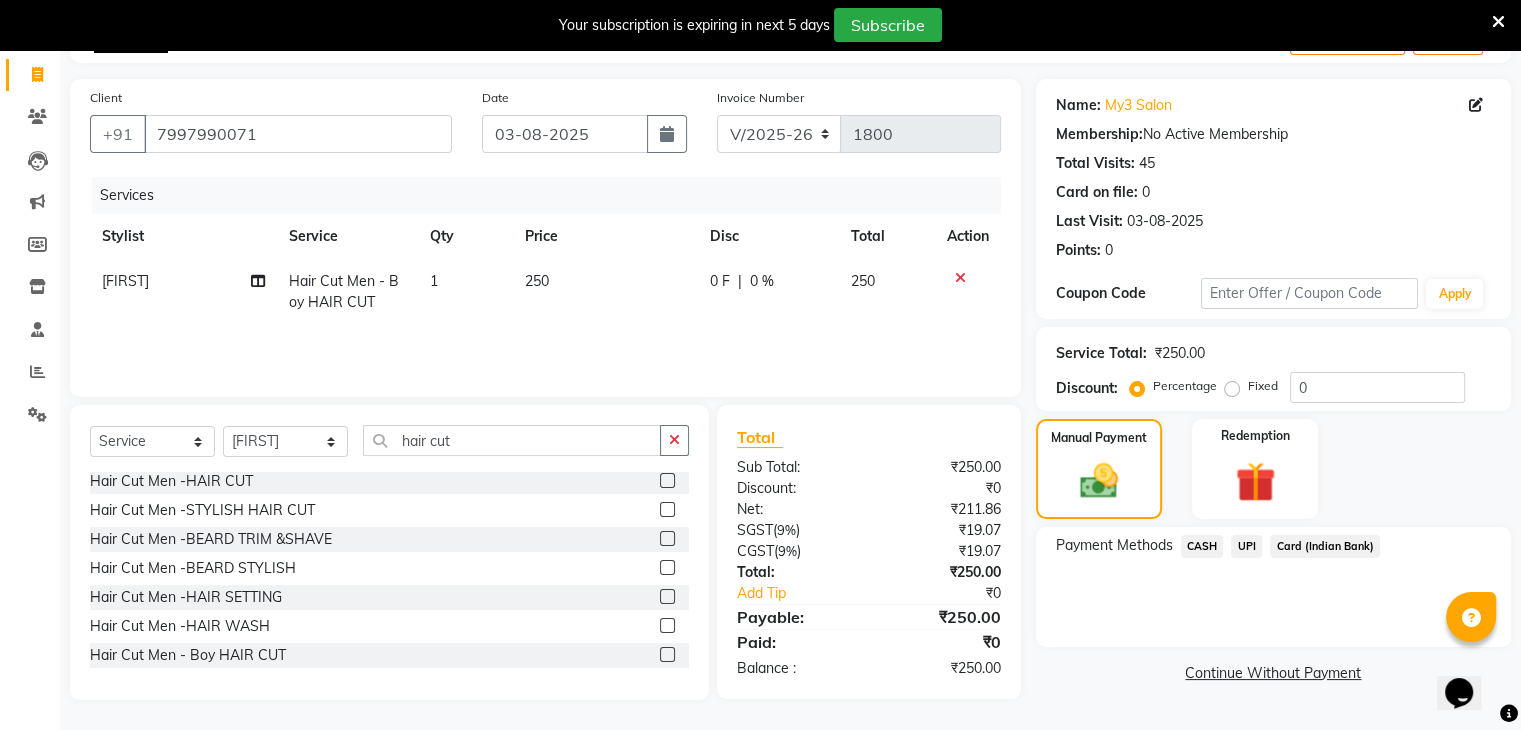 click on "UPI" 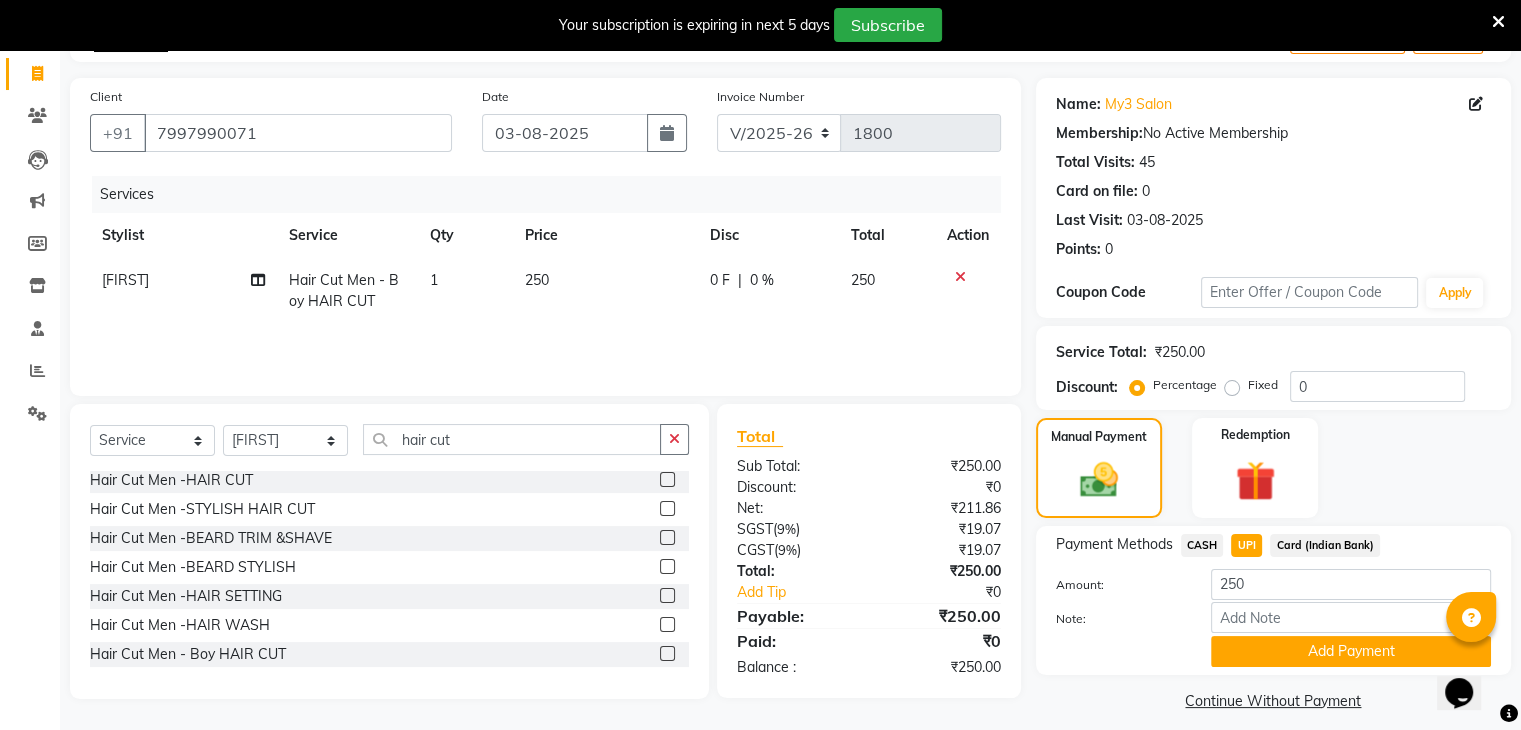 scroll, scrollTop: 140, scrollLeft: 0, axis: vertical 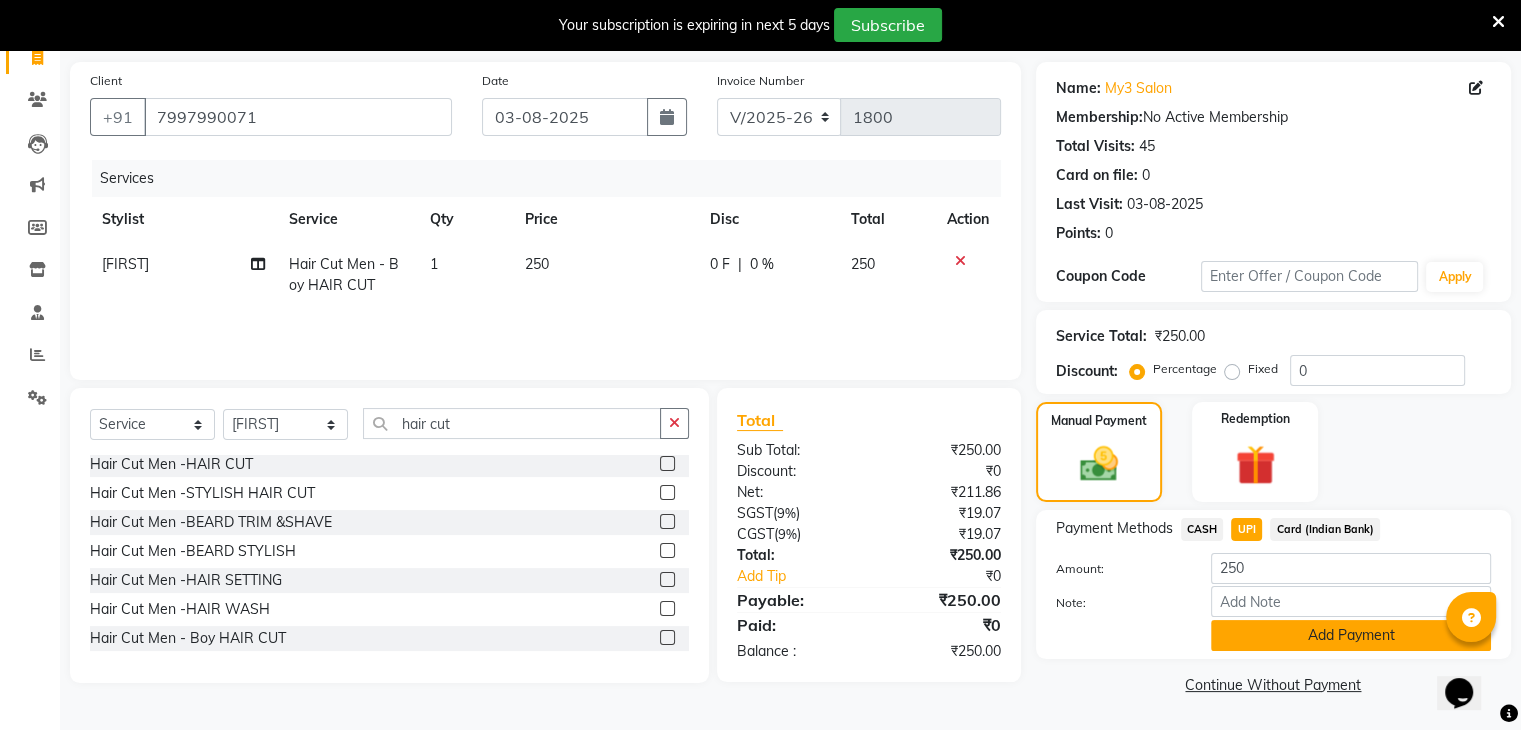 click on "Add Payment" 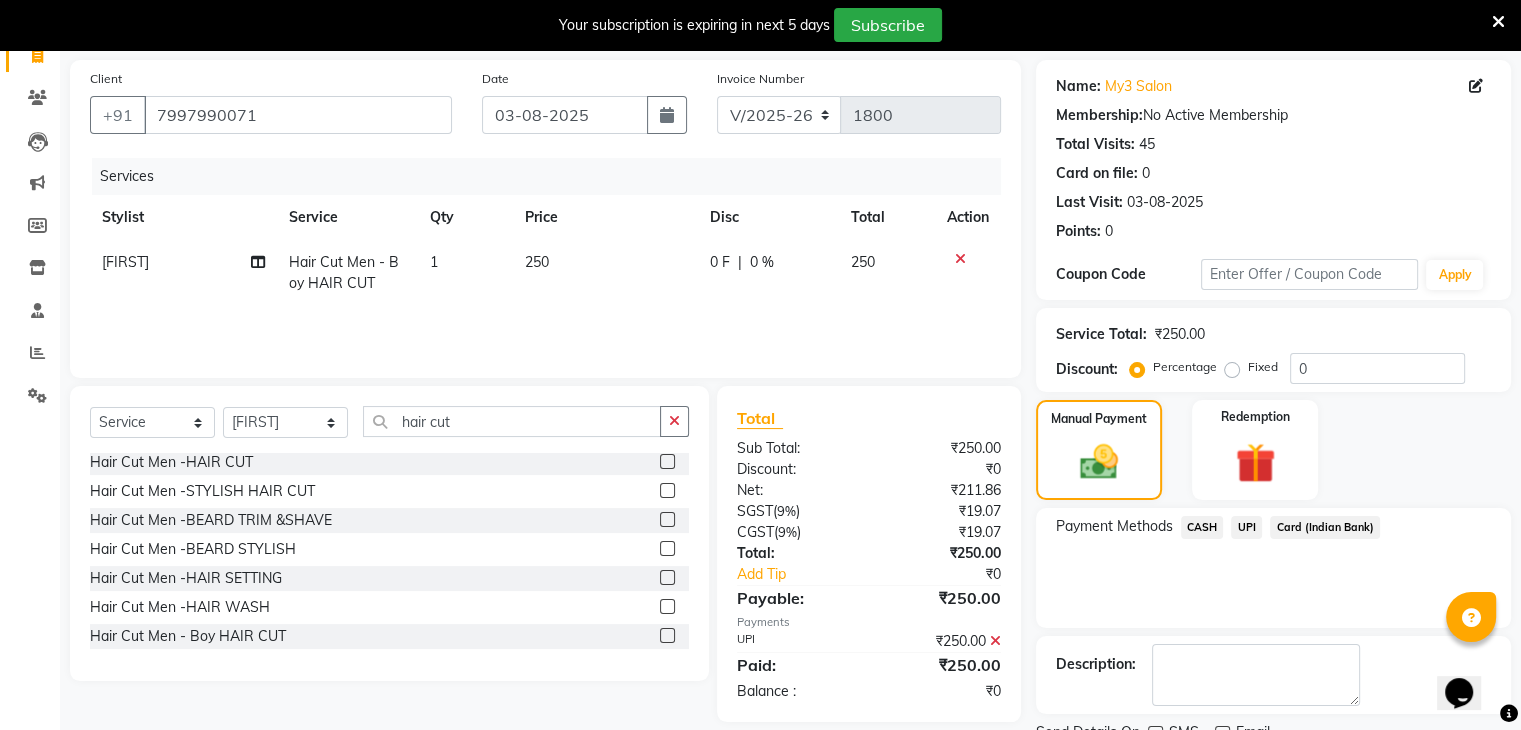 scroll, scrollTop: 220, scrollLeft: 0, axis: vertical 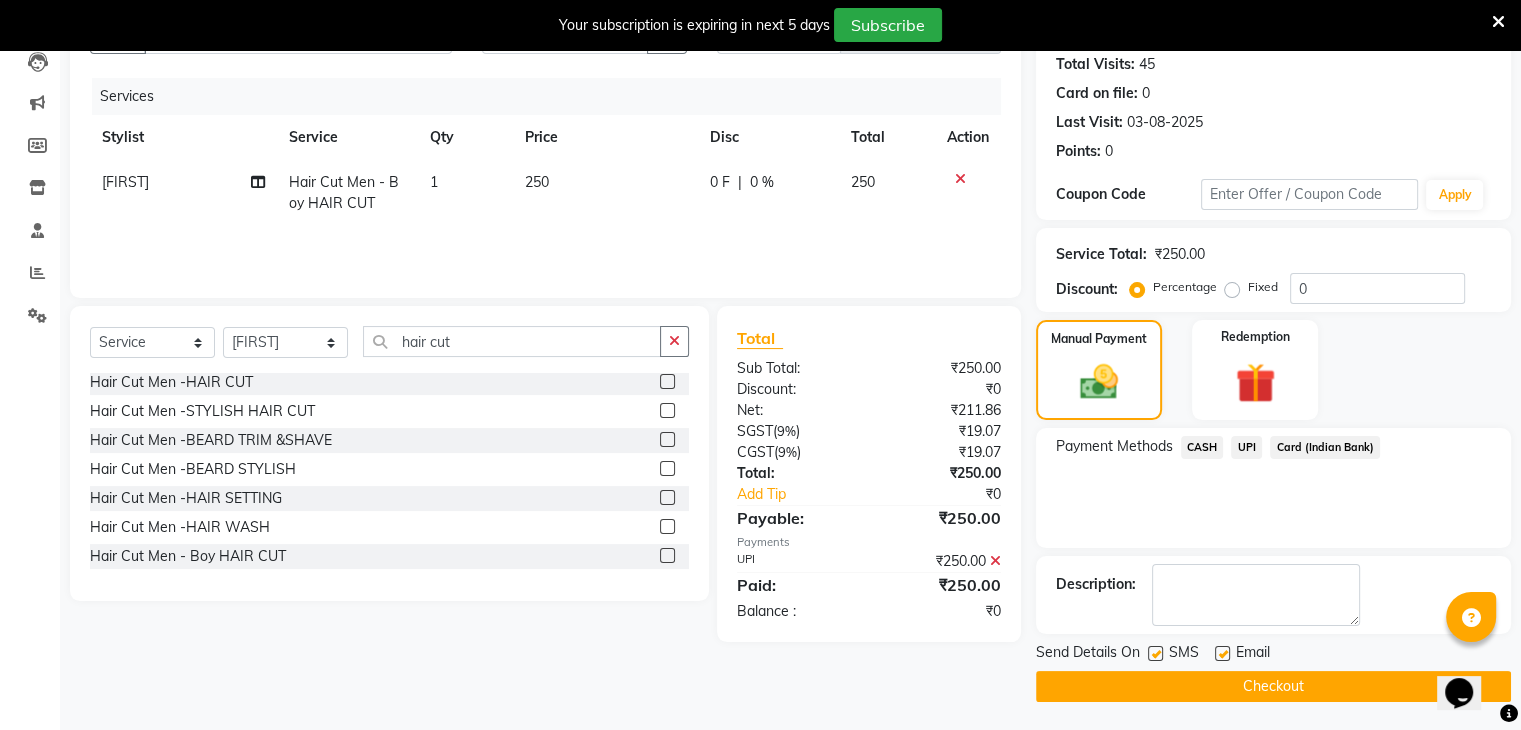 click on "Checkout" 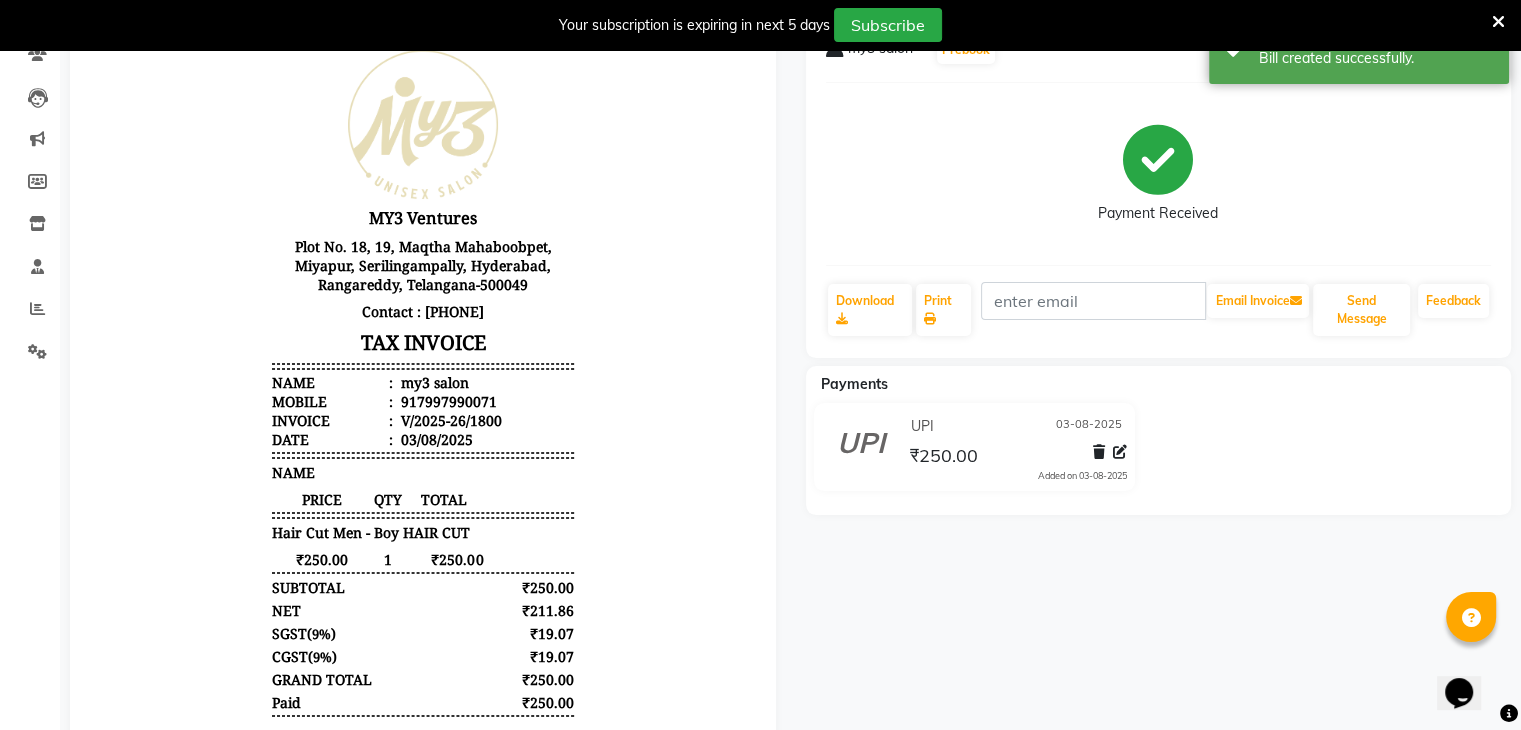 scroll, scrollTop: 0, scrollLeft: 0, axis: both 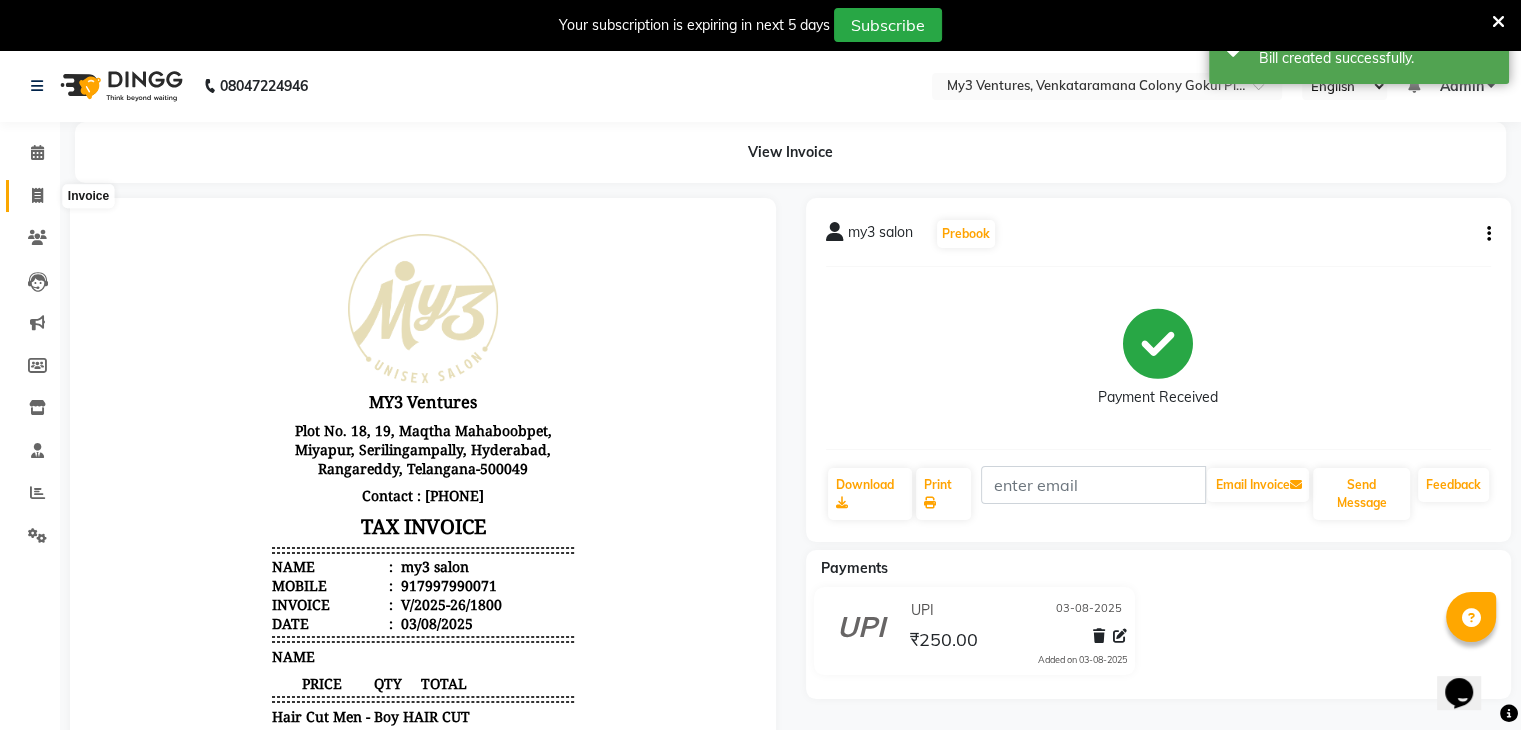 click 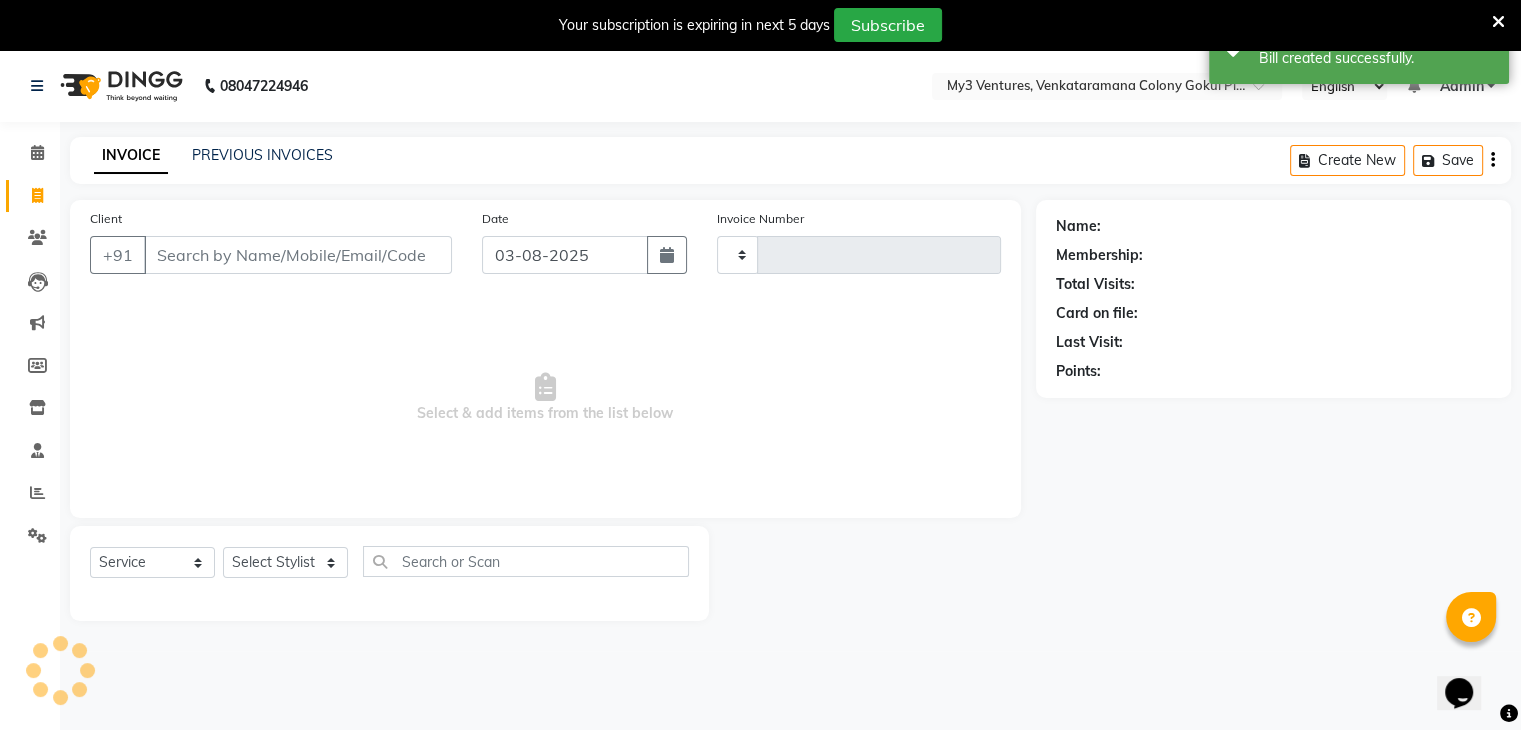 scroll, scrollTop: 50, scrollLeft: 0, axis: vertical 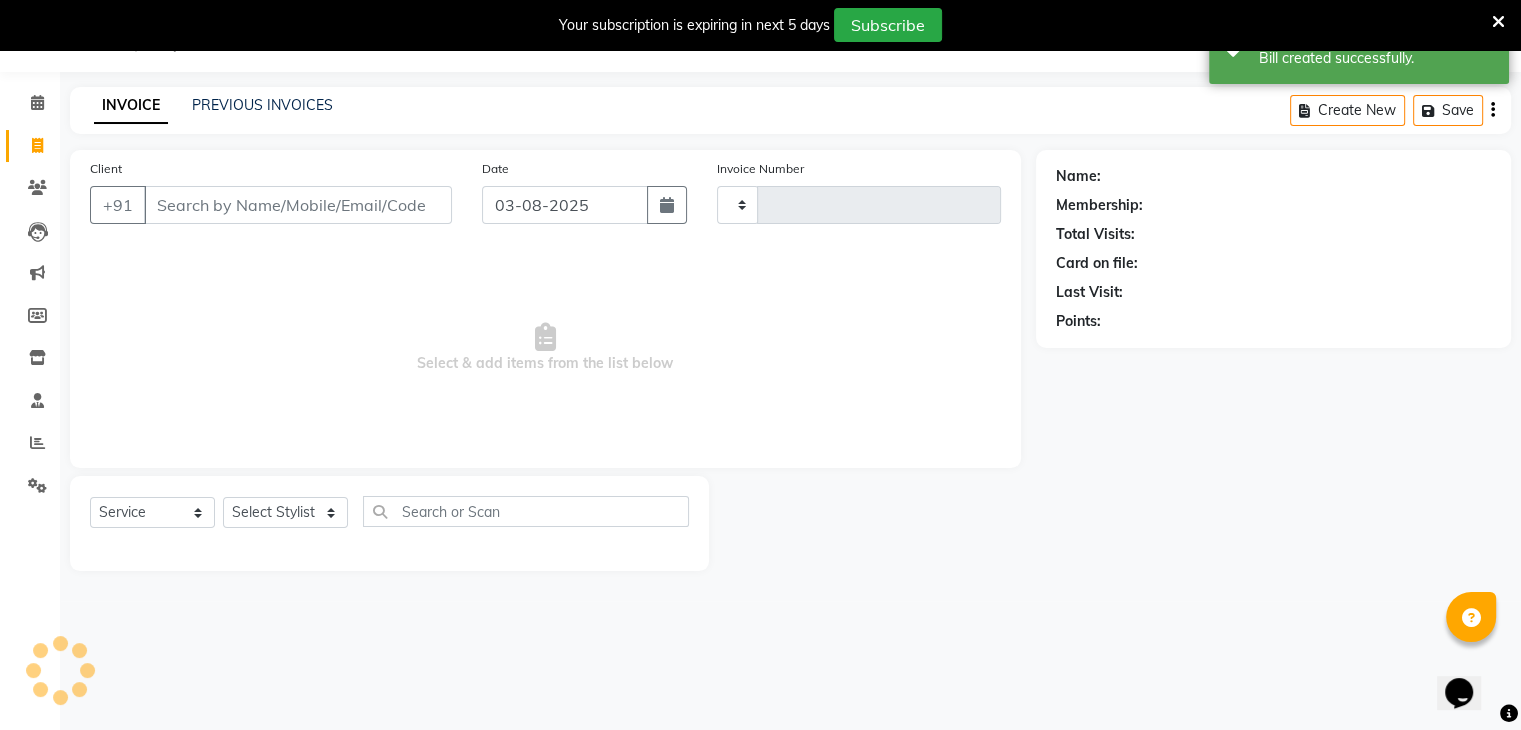 type on "1801" 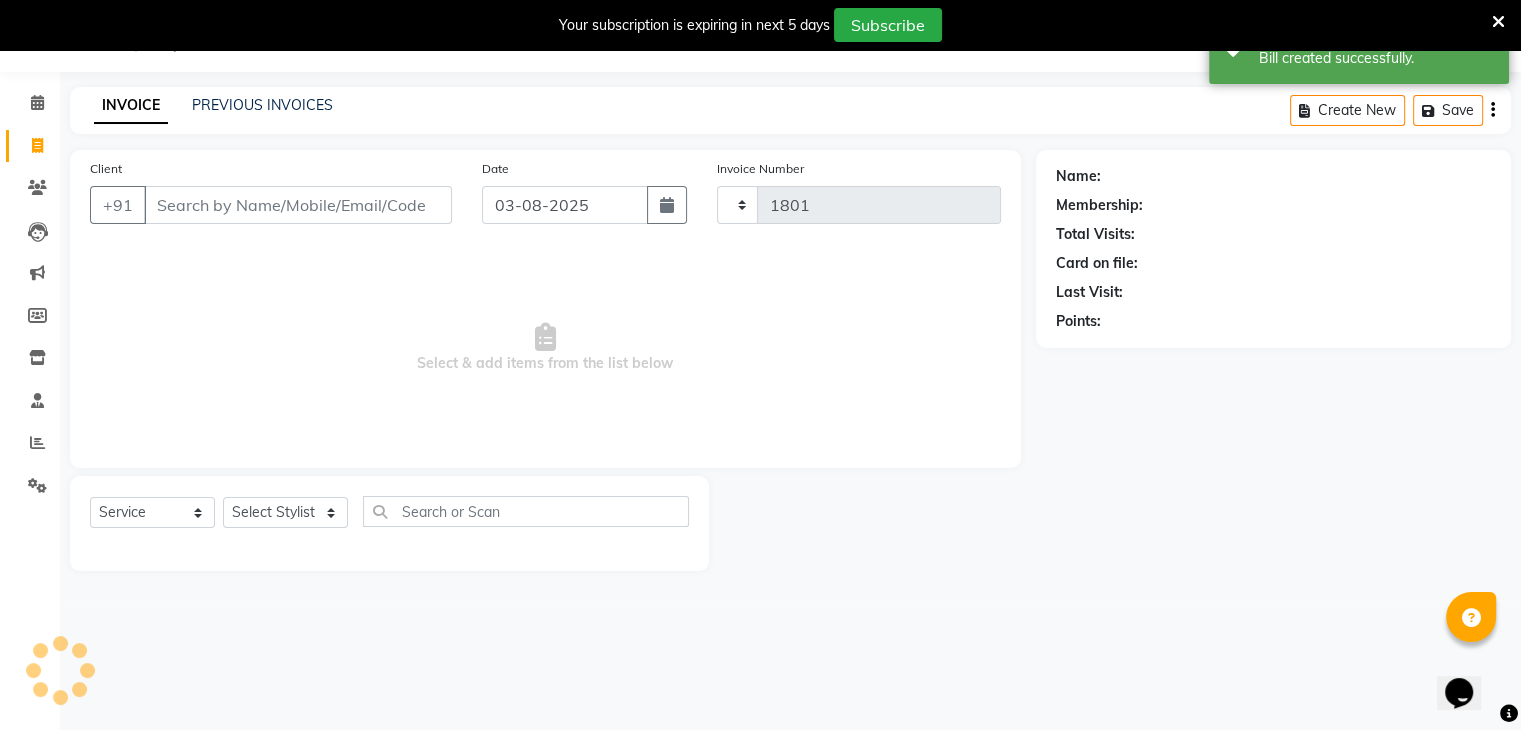 select on "6707" 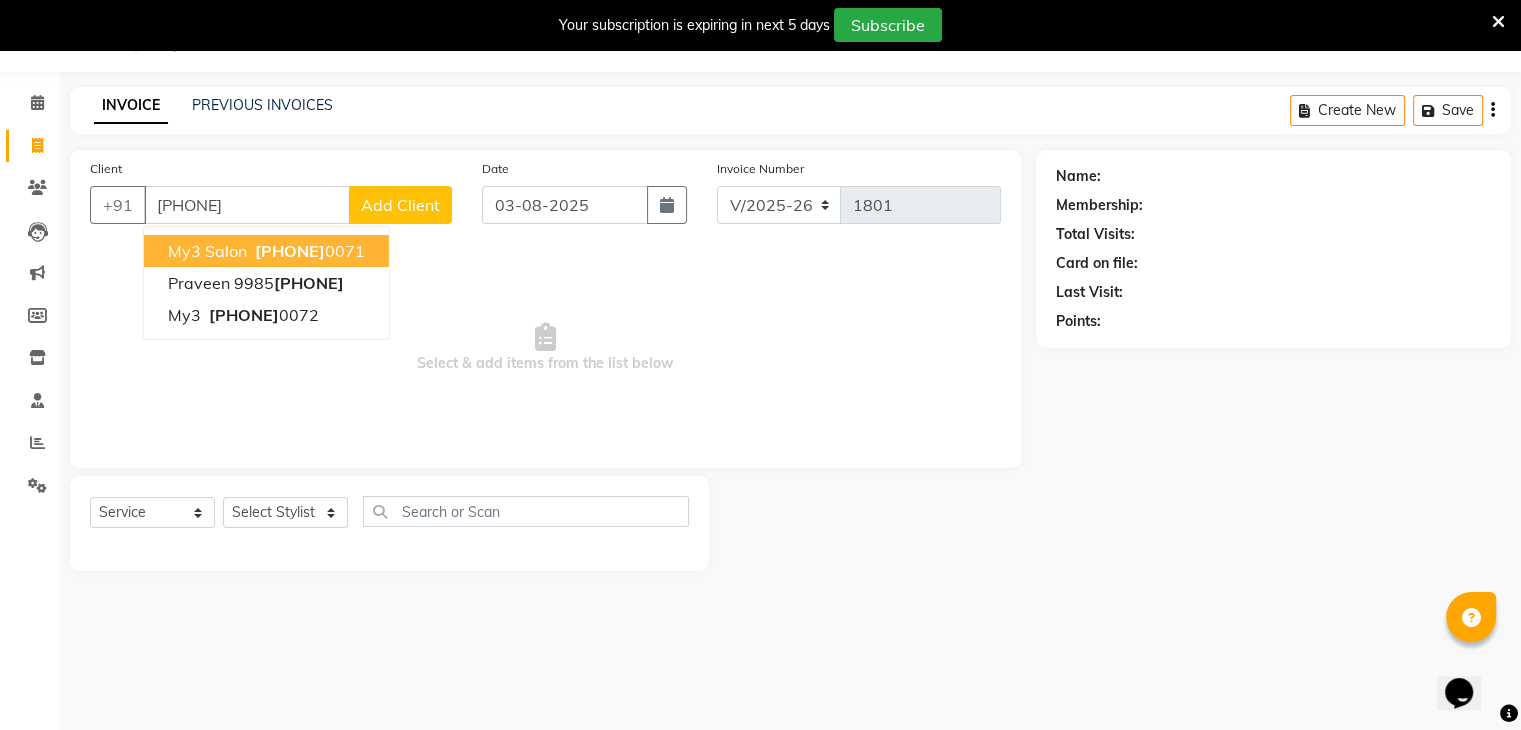 click on "my3 salon   799799 0071" at bounding box center [266, 251] 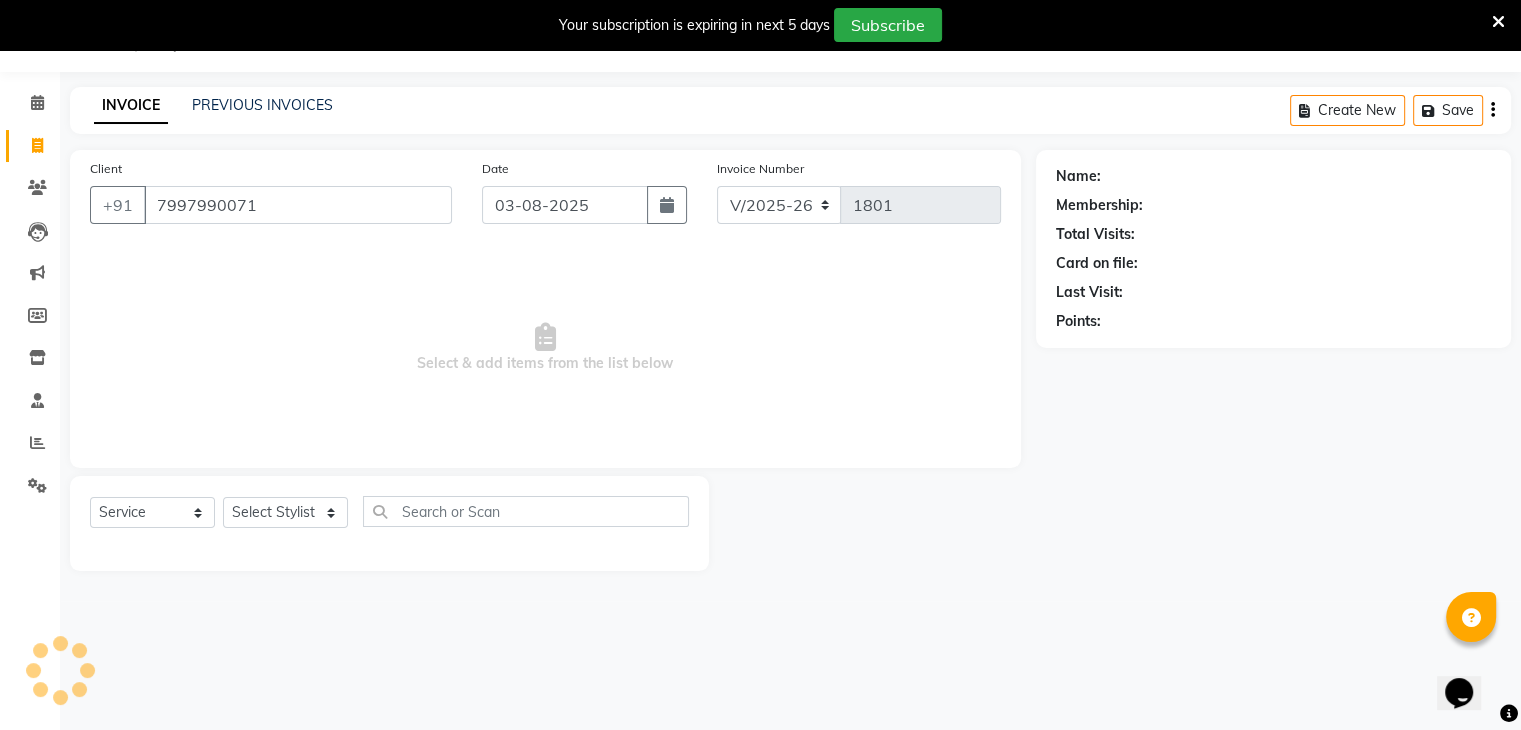 type on "7997990071" 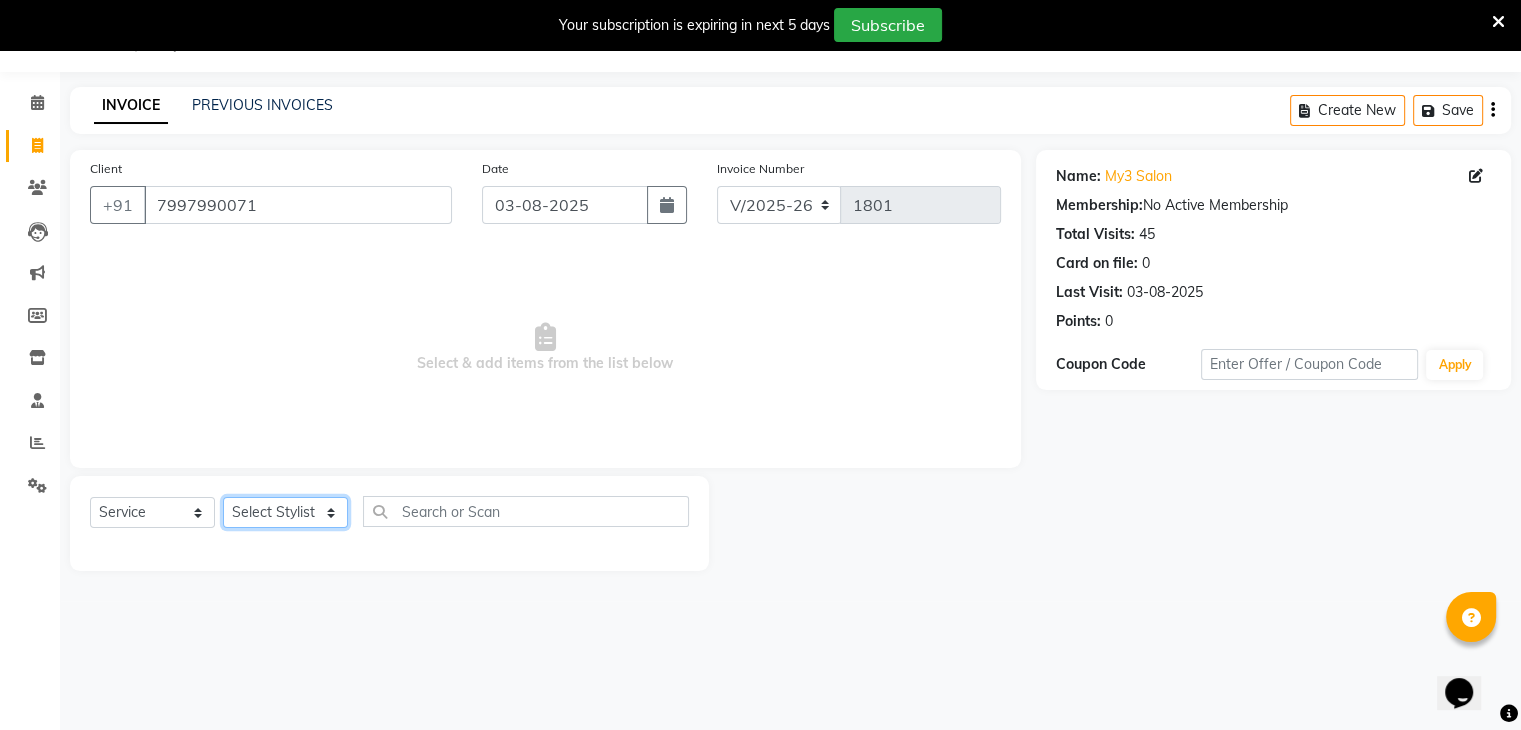 click on "Select Stylist ajju azam divya rihan Sahzad sowjanya srilatha Swapna Zeeshan" 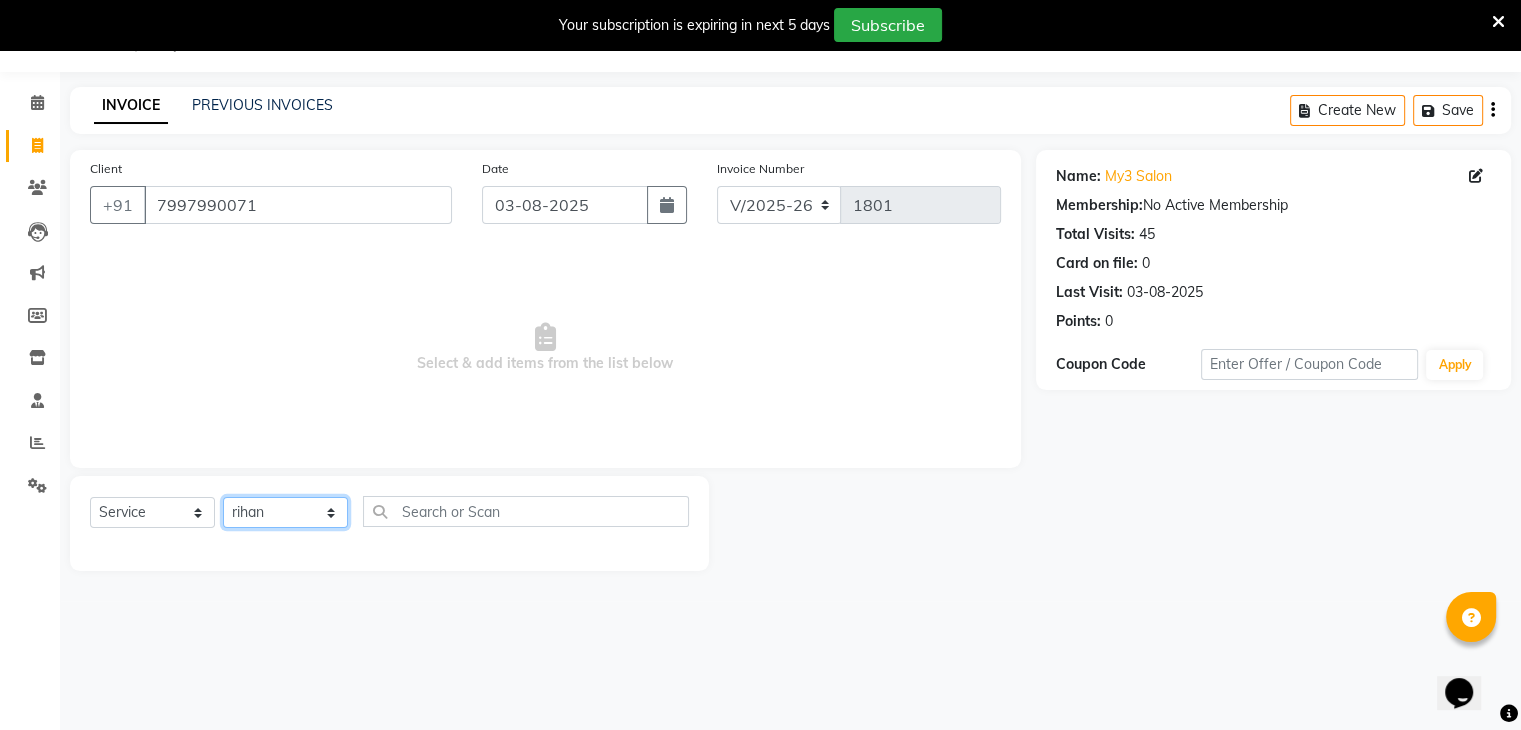 click on "Select Stylist ajju azam divya rihan Sahzad sowjanya srilatha Swapna Zeeshan" 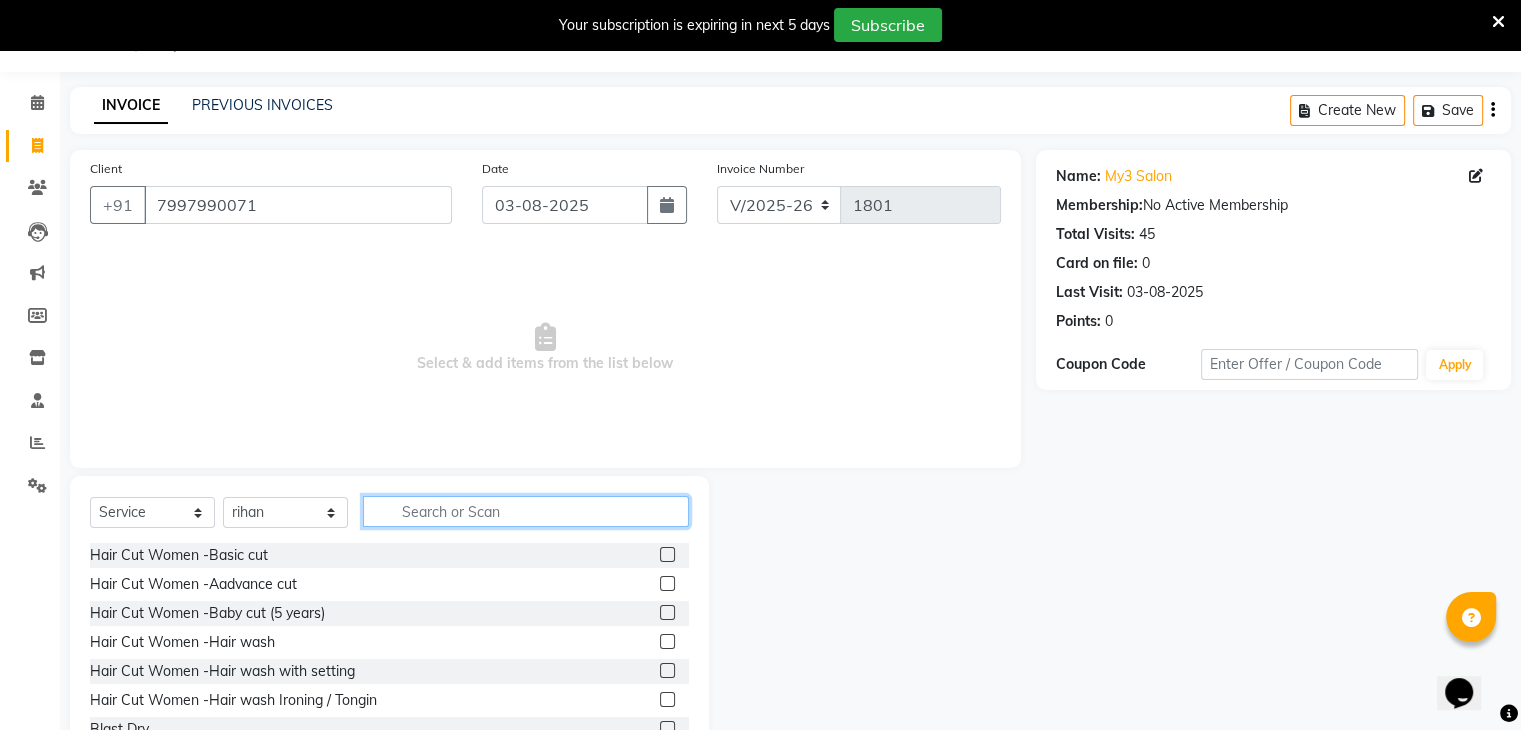 click 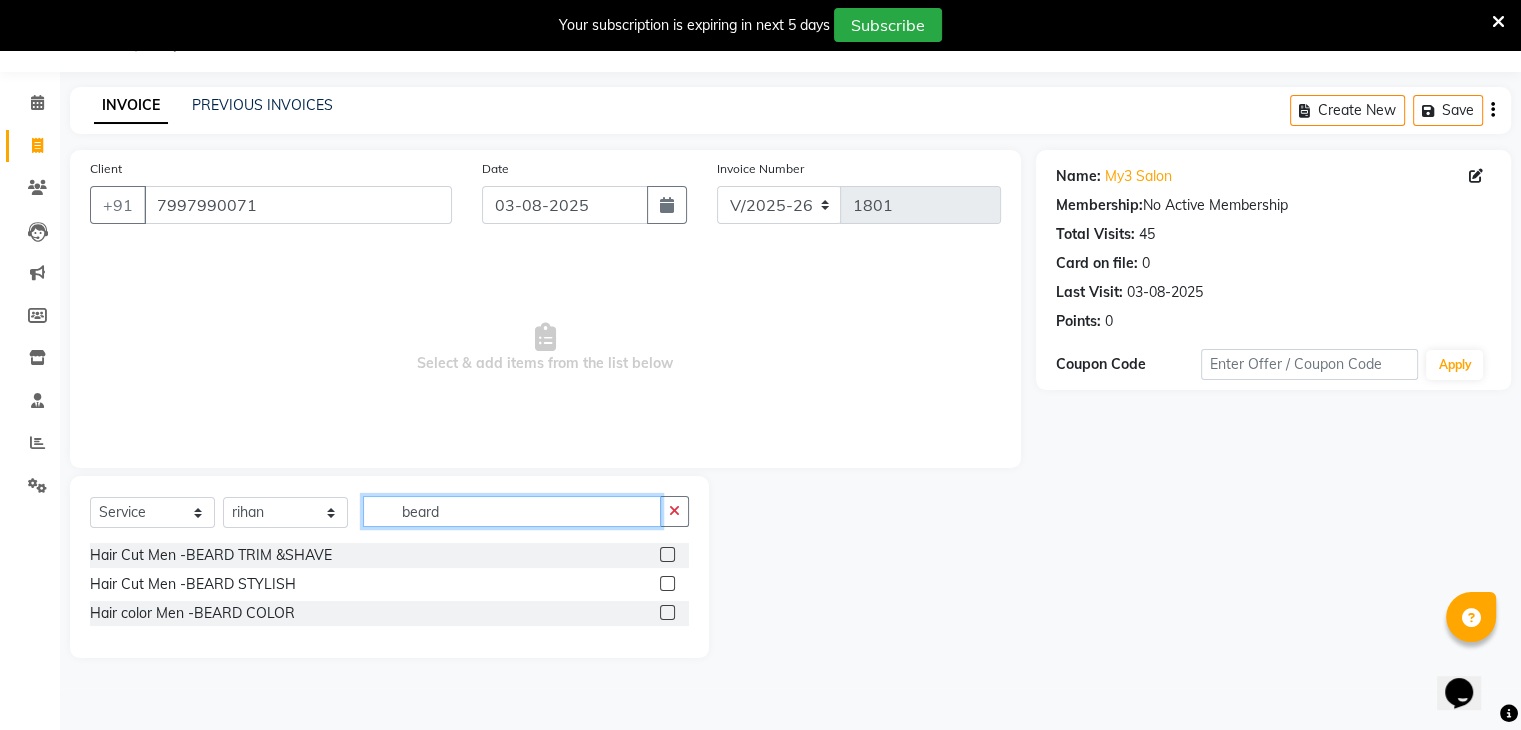 type on "beard" 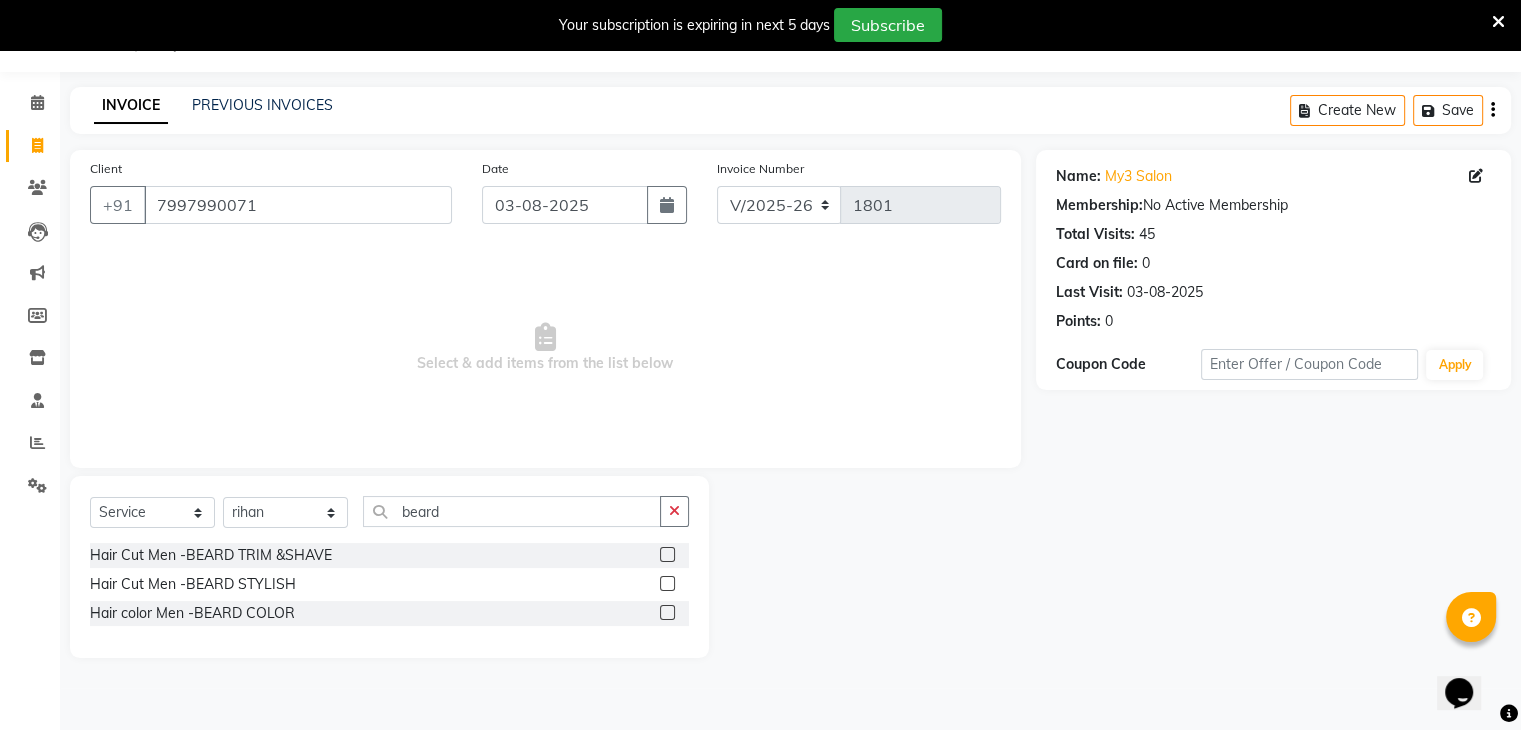click 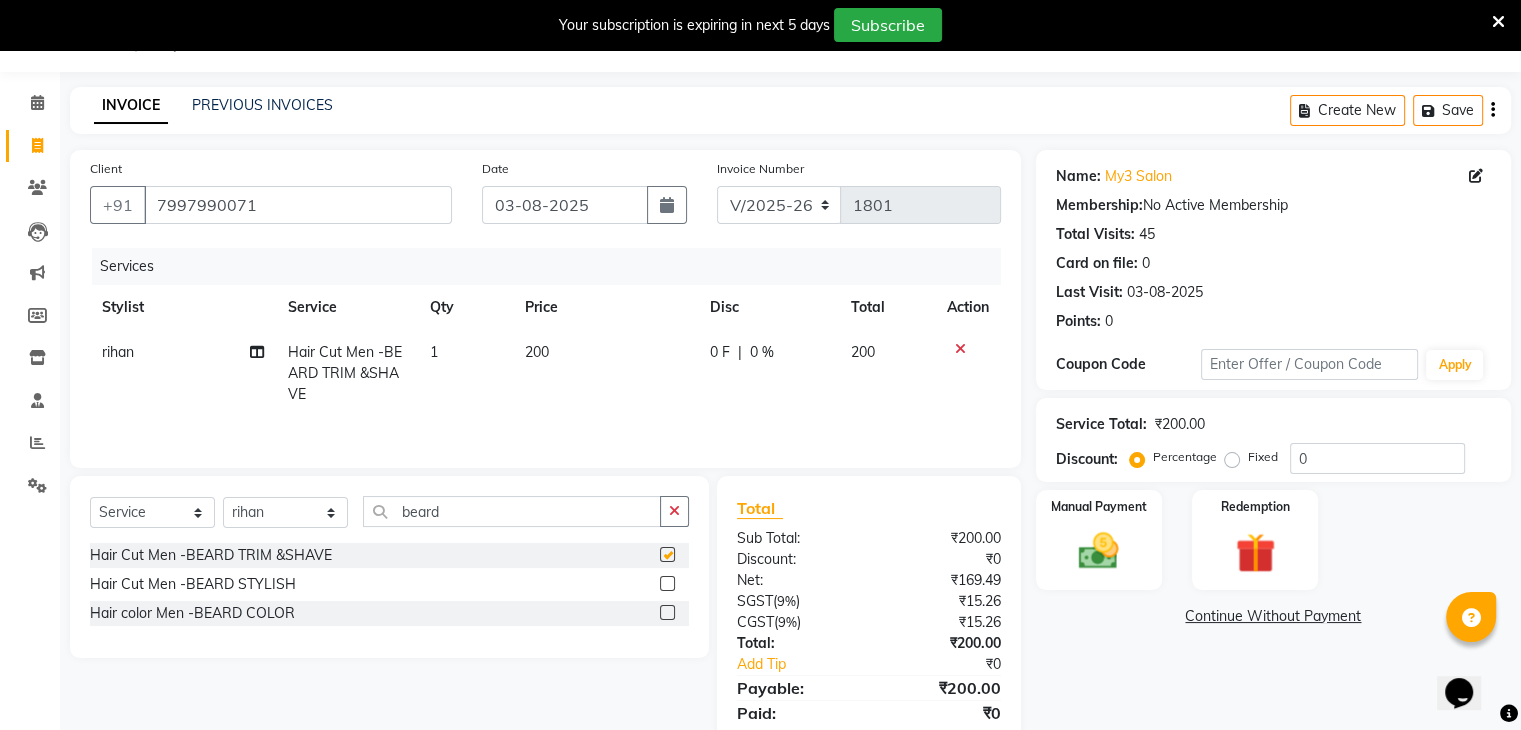 checkbox on "false" 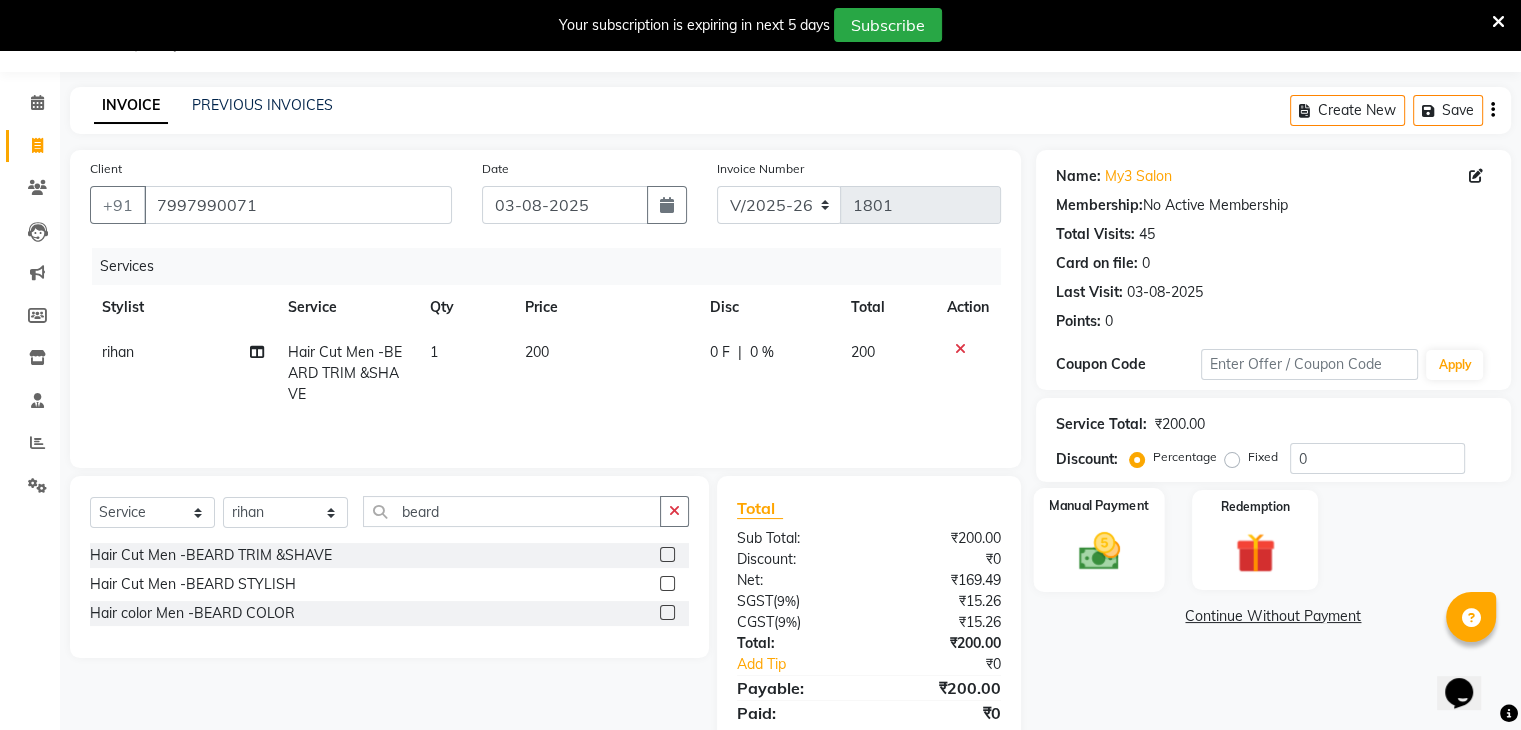 click 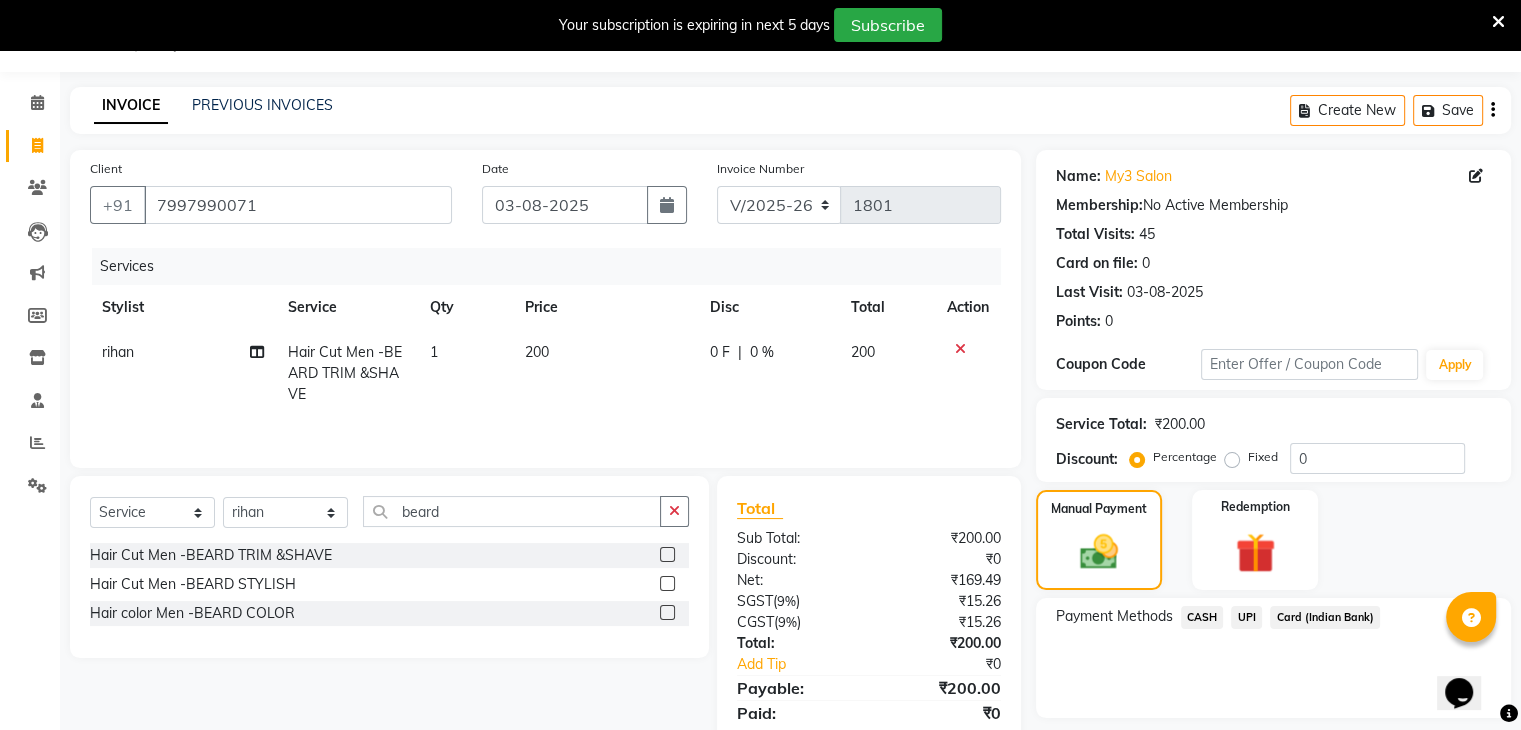 click on "UPI" 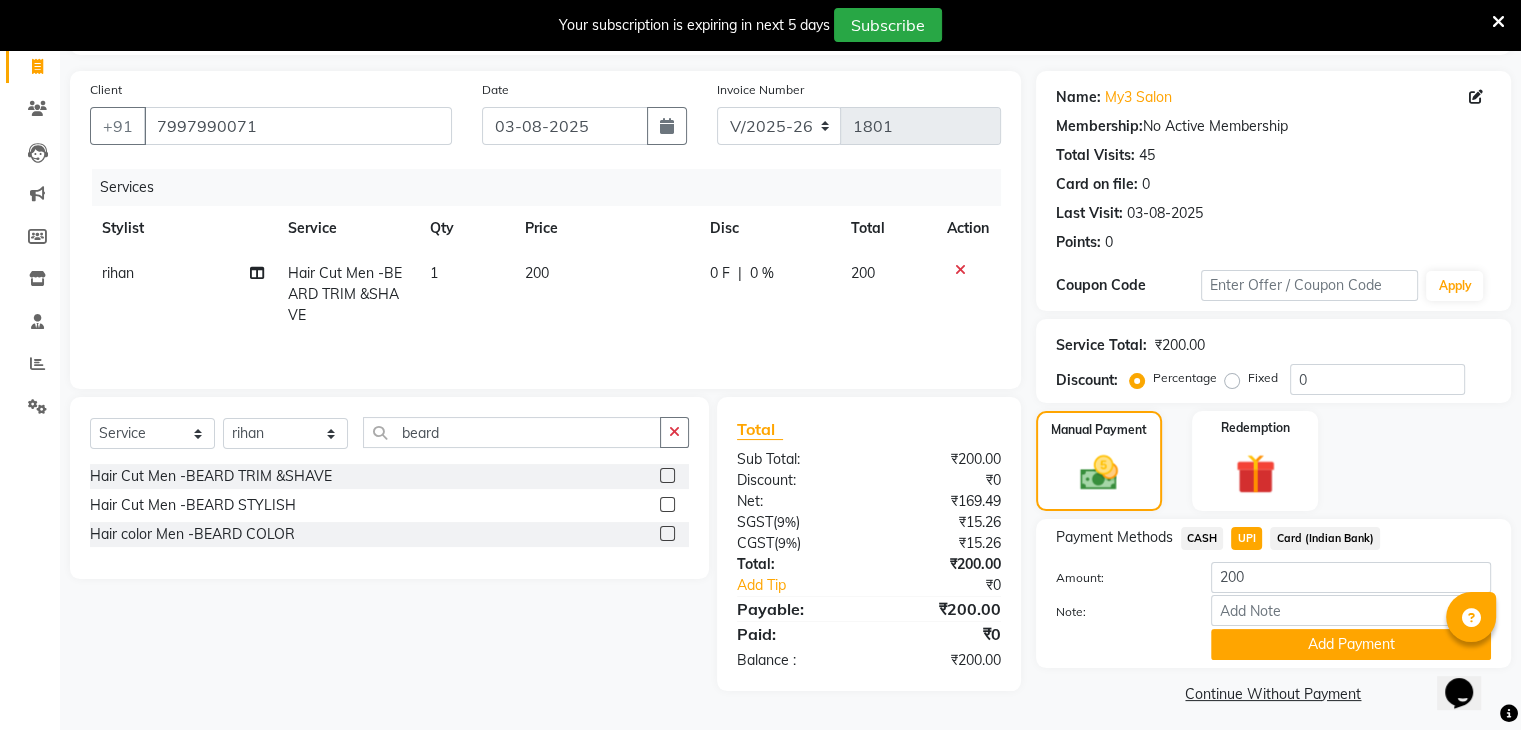 scroll, scrollTop: 140, scrollLeft: 0, axis: vertical 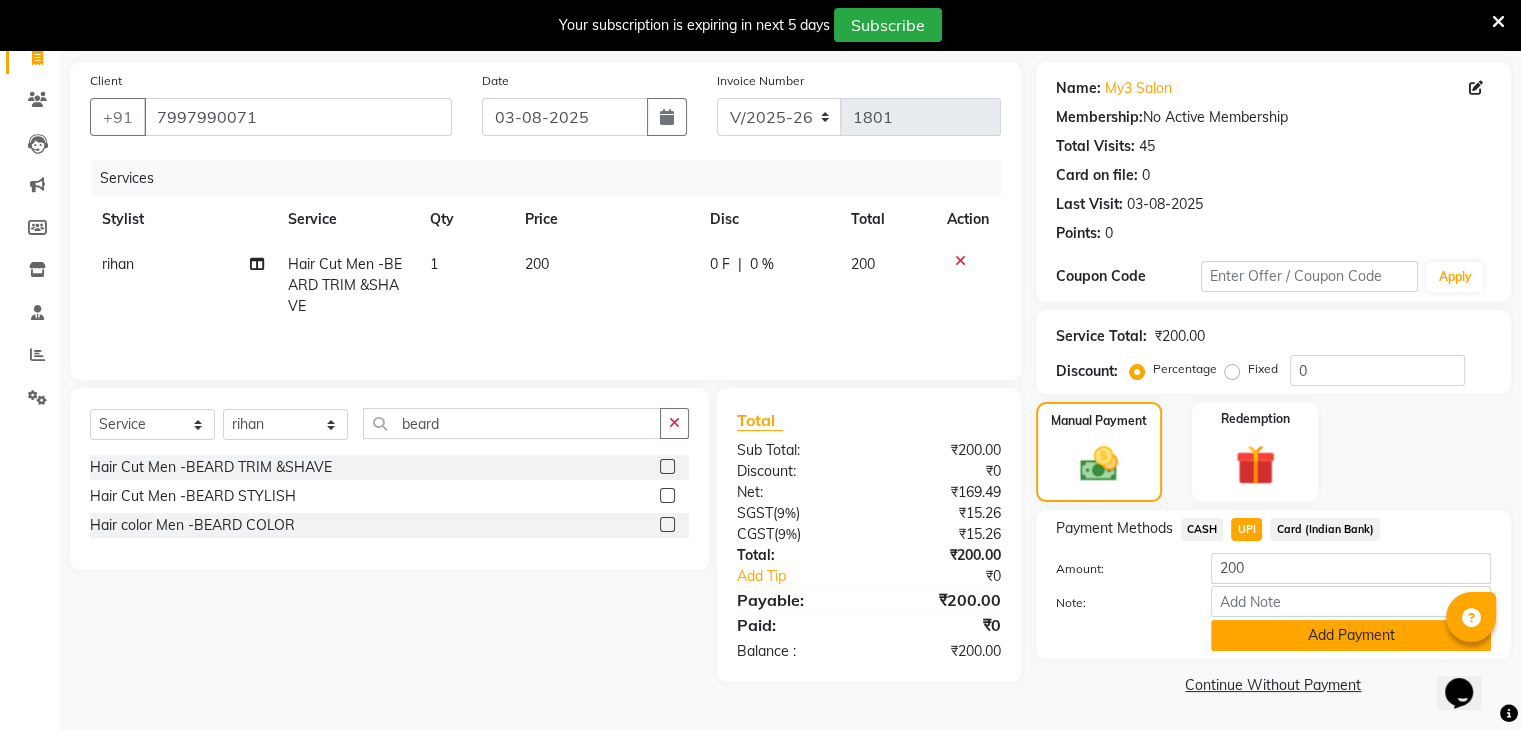 click on "Add Payment" 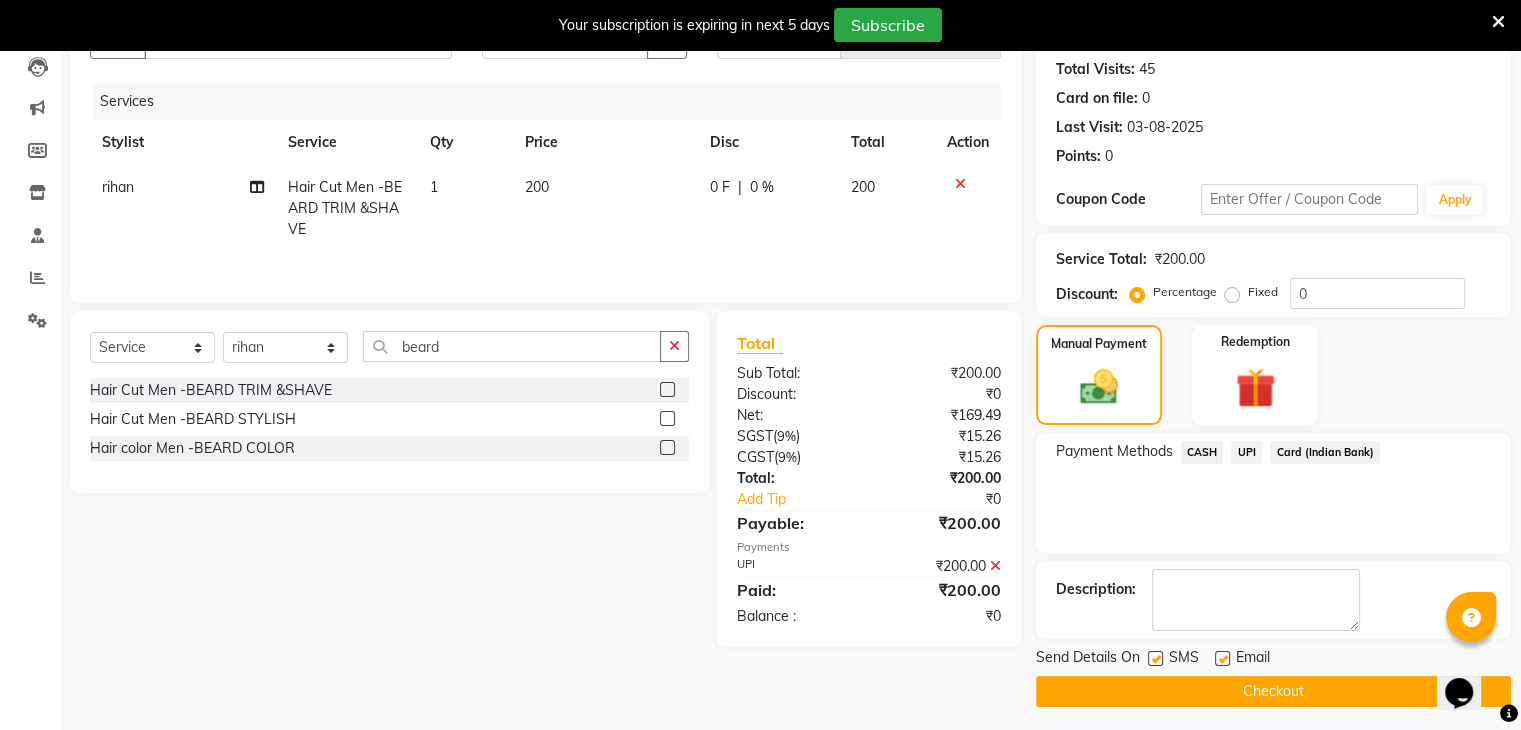scroll, scrollTop: 220, scrollLeft: 0, axis: vertical 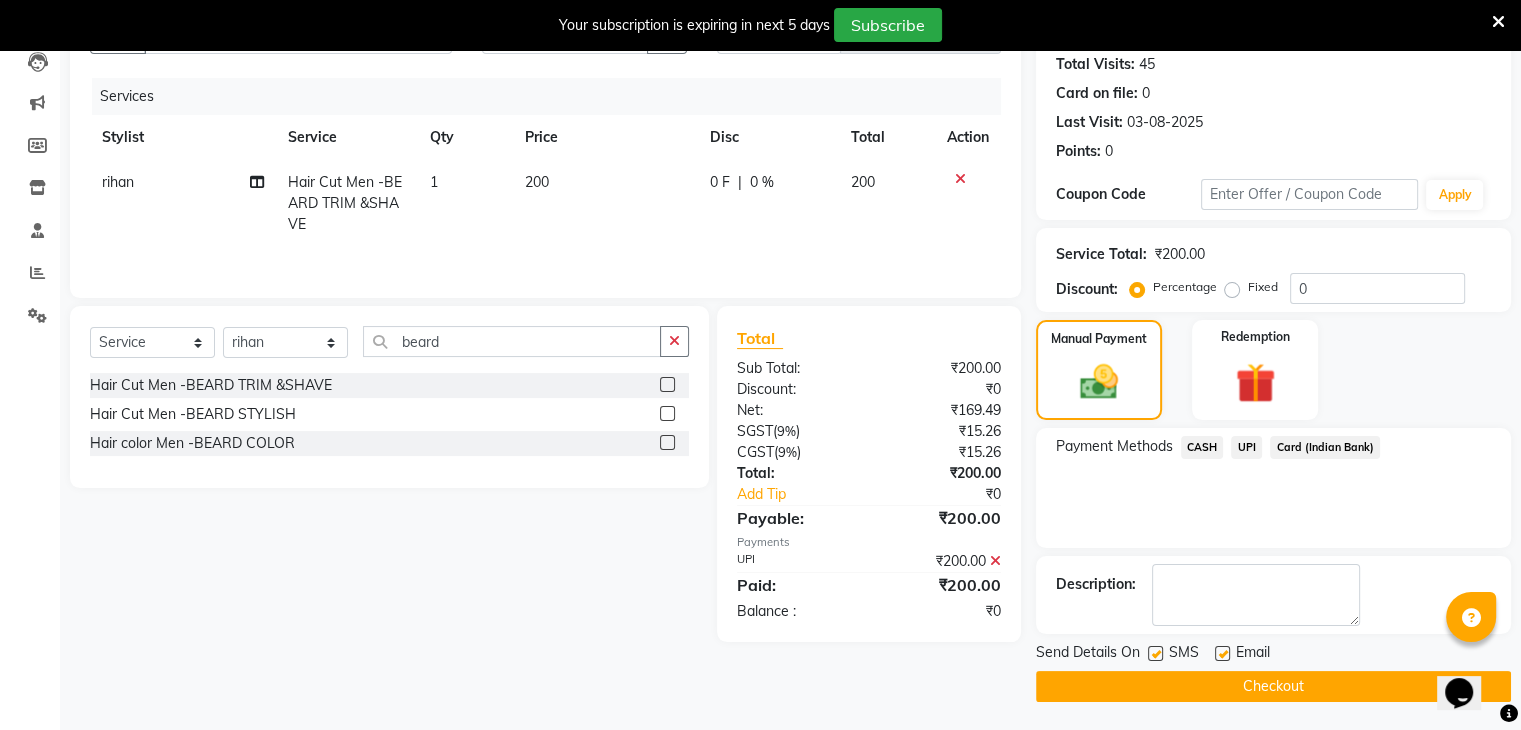 click on "Checkout" 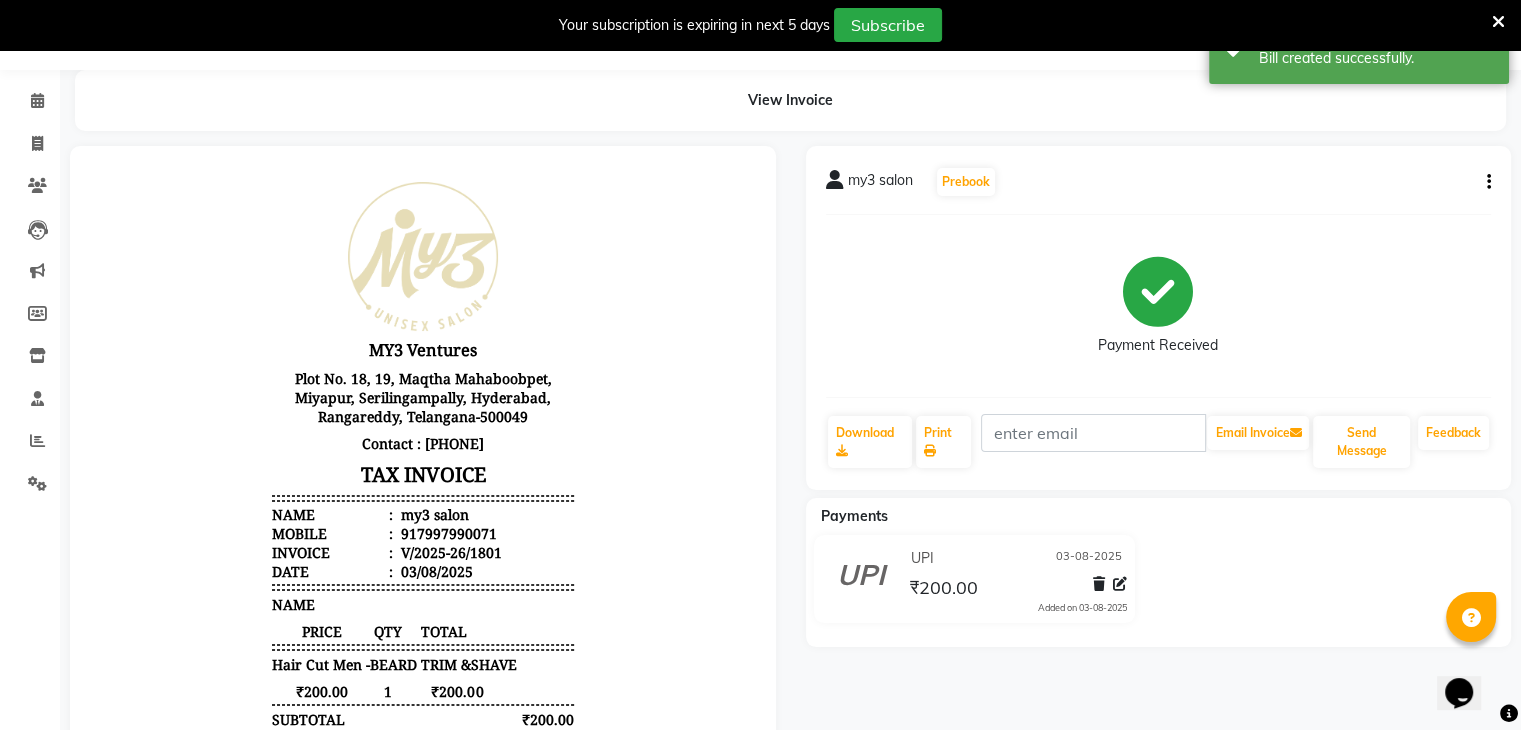 scroll, scrollTop: 0, scrollLeft: 0, axis: both 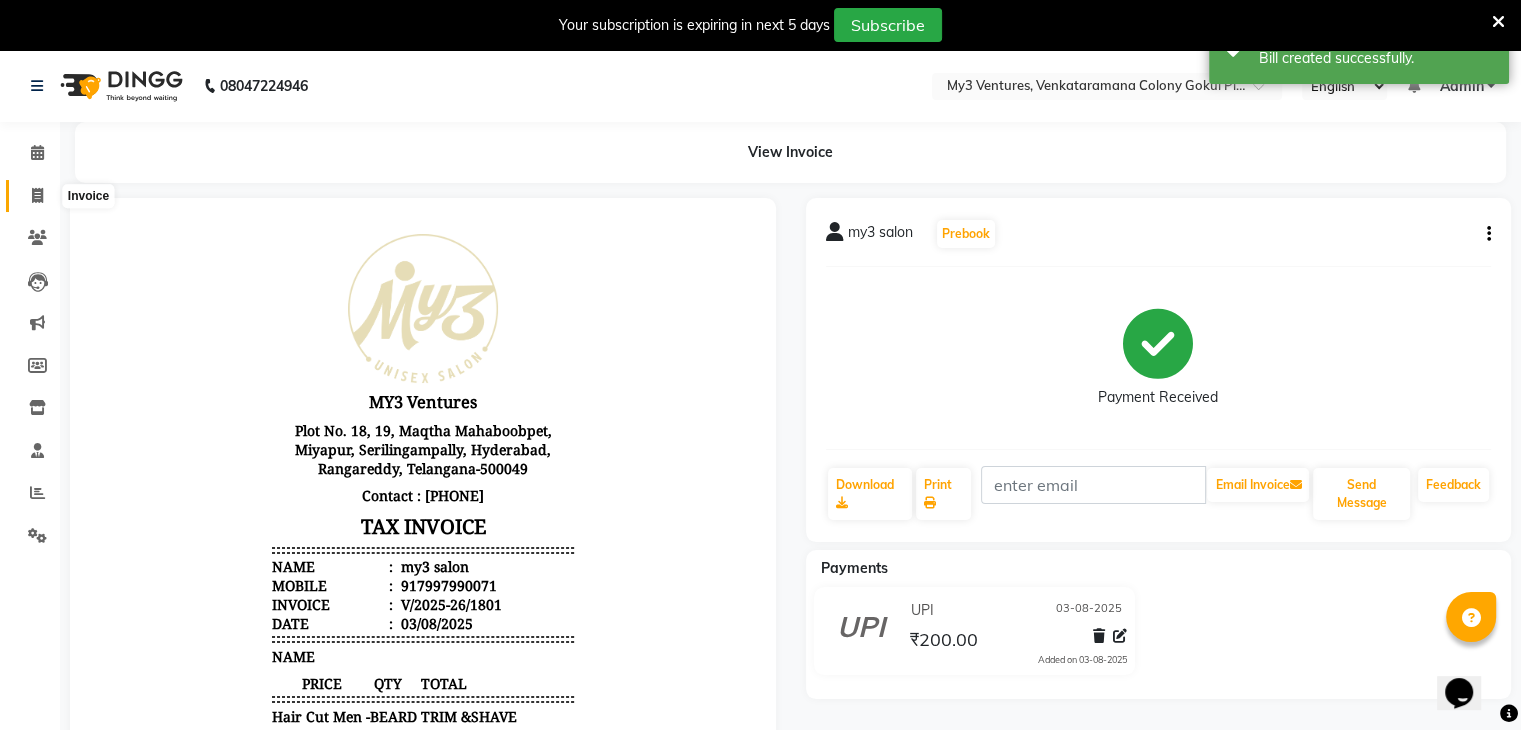 click 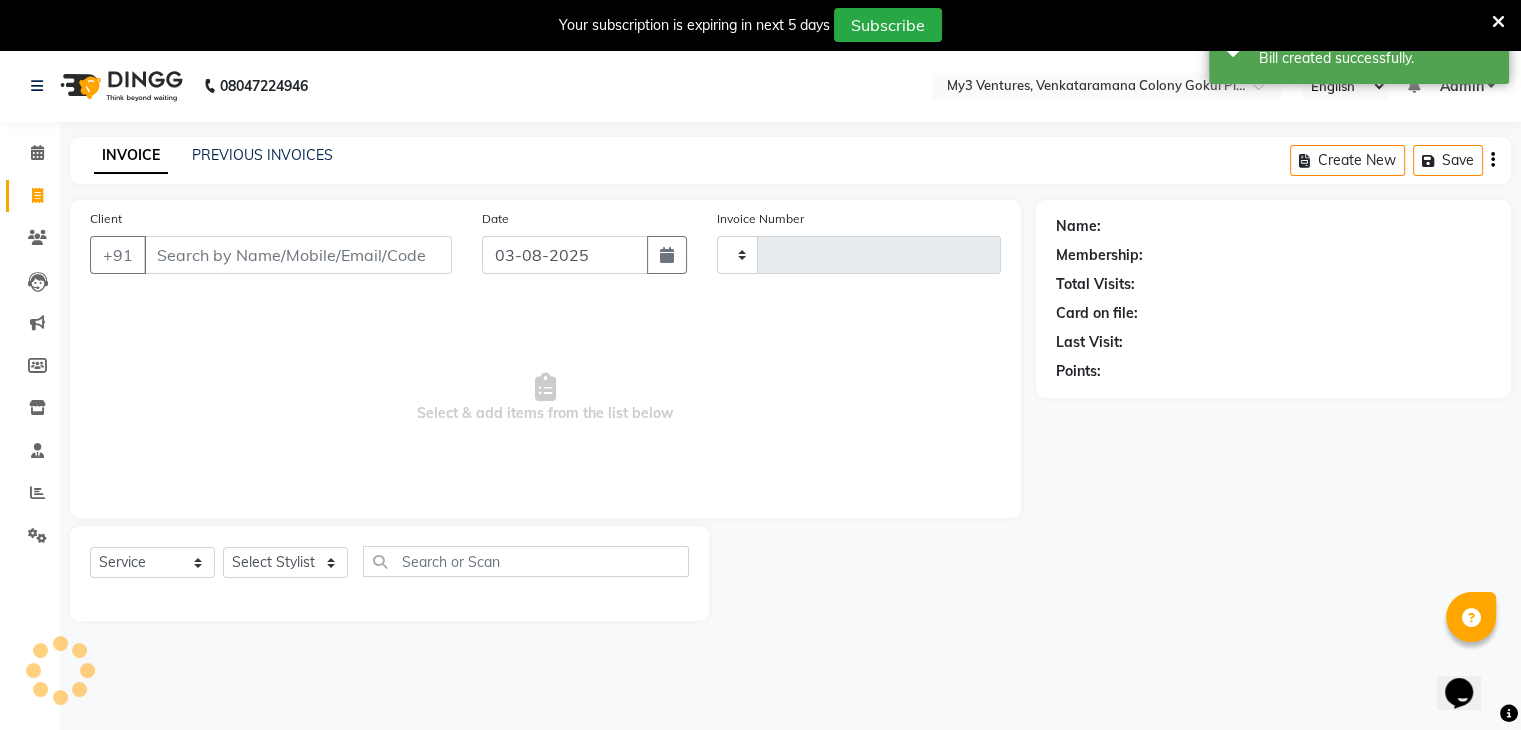 scroll, scrollTop: 50, scrollLeft: 0, axis: vertical 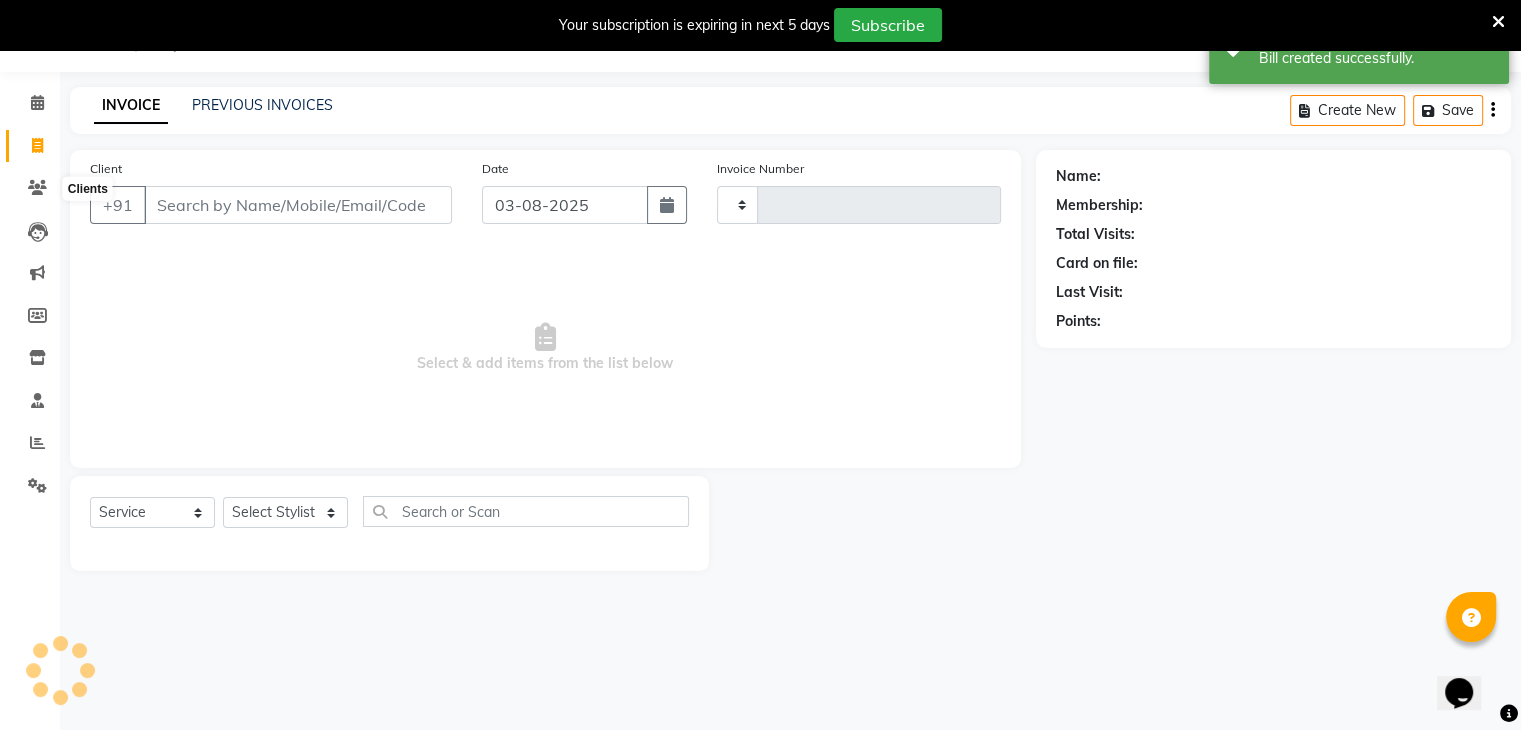 type on "1802" 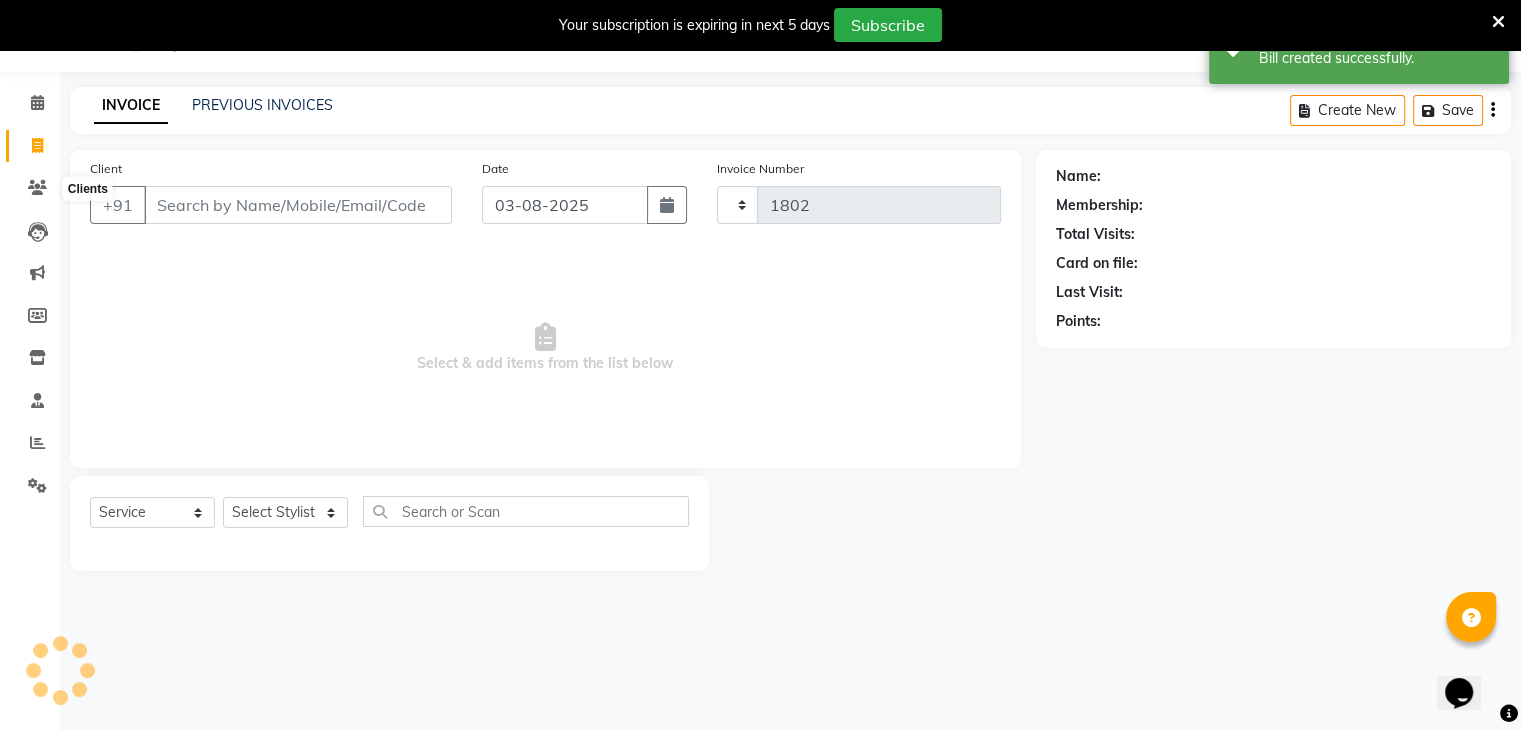 select on "6707" 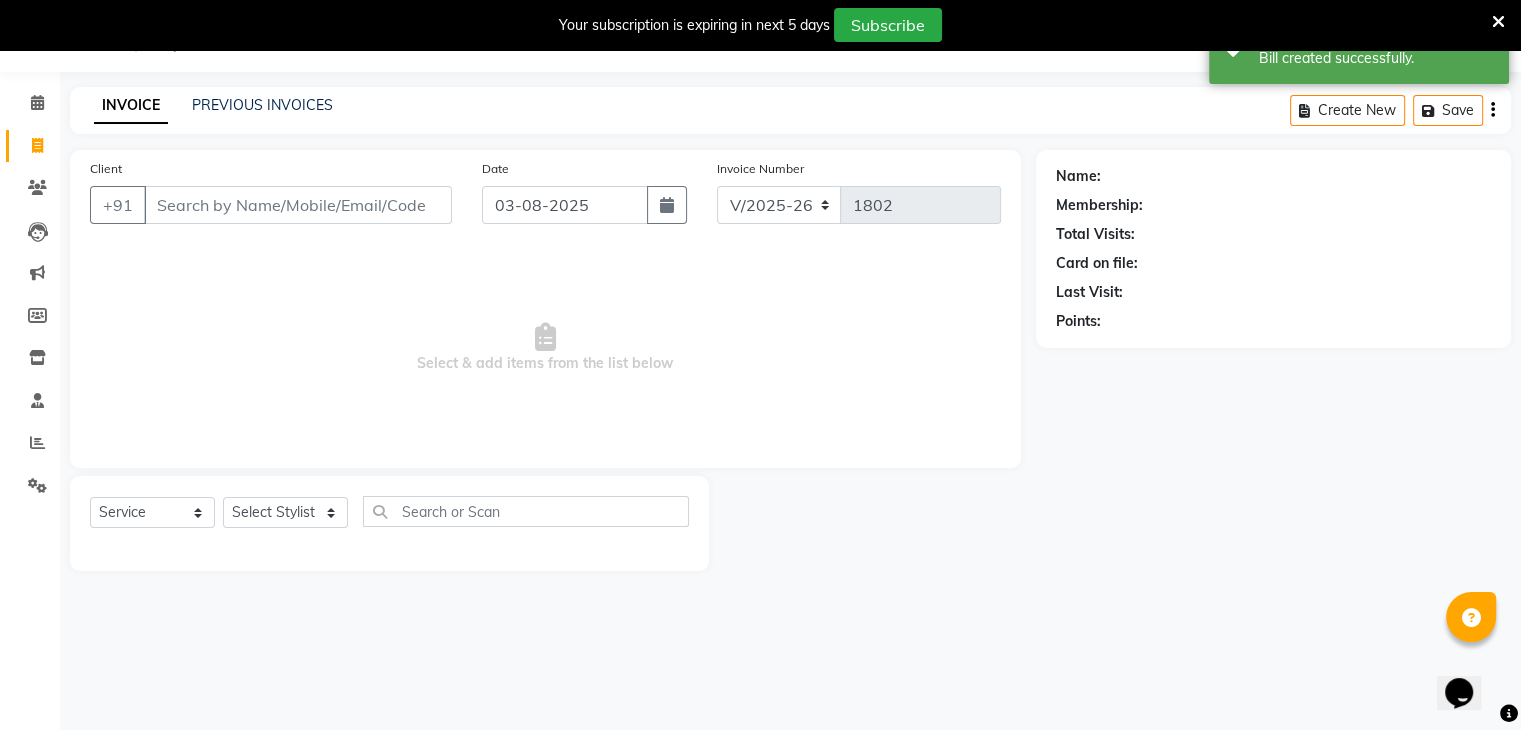 click on "Client" at bounding box center [298, 205] 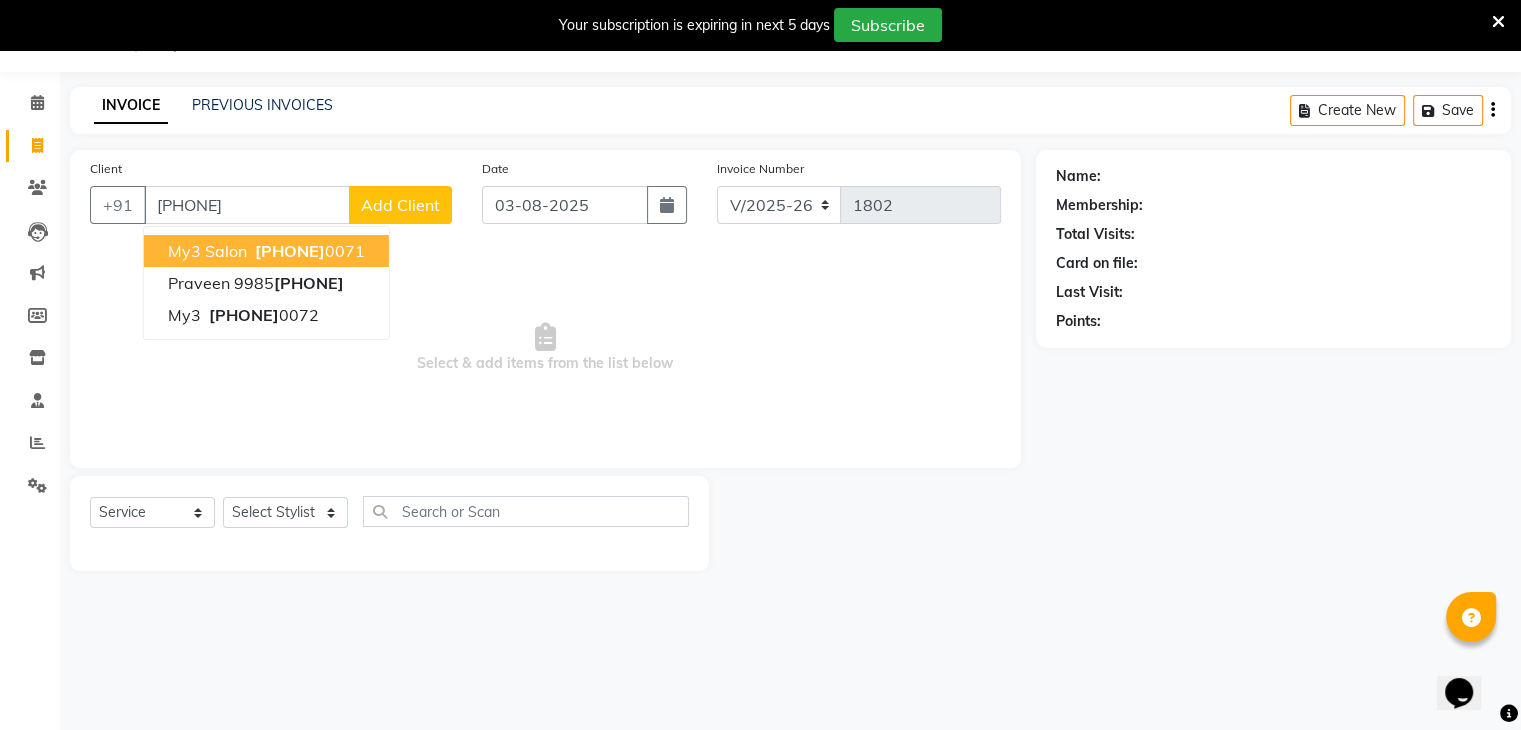 click on "799799" at bounding box center (290, 251) 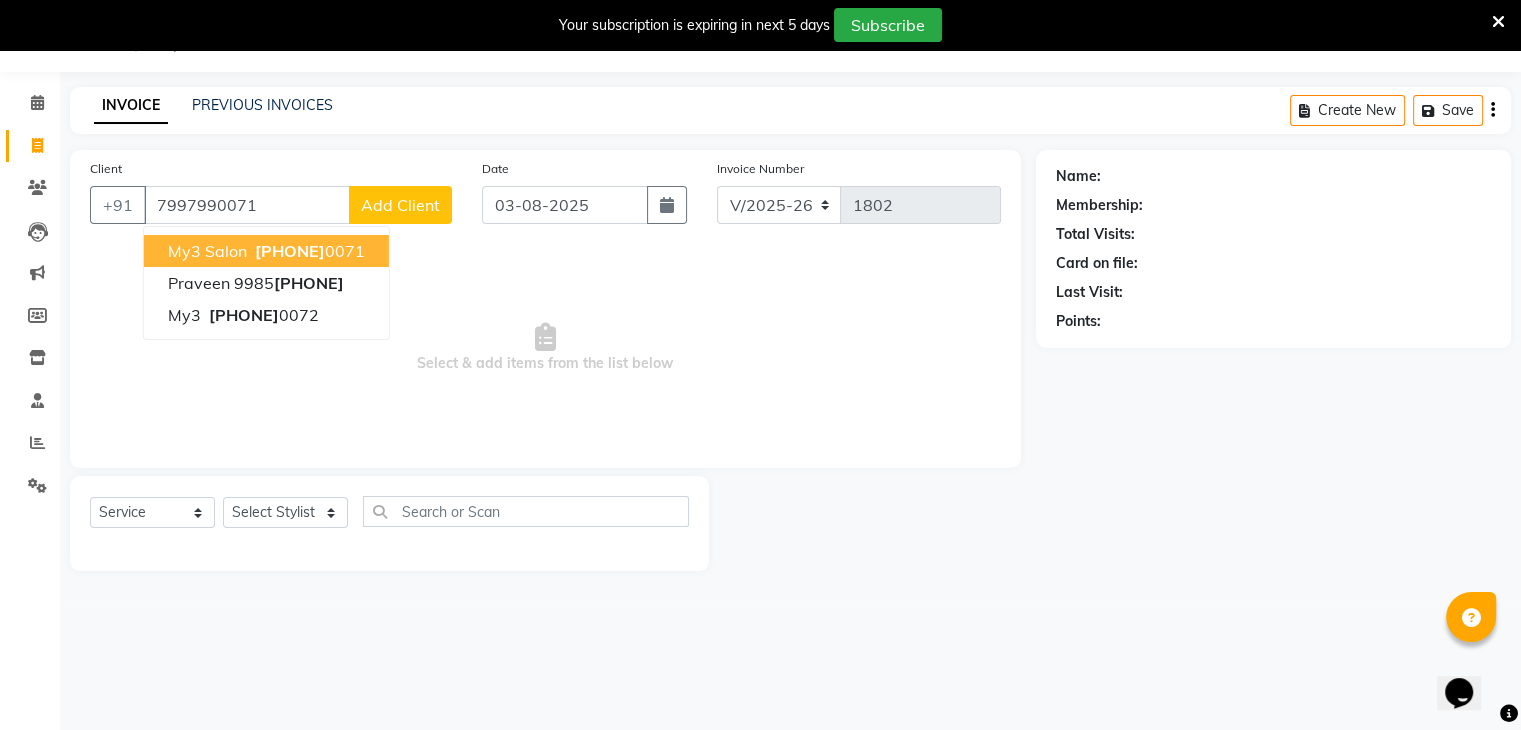 type on "7997990071" 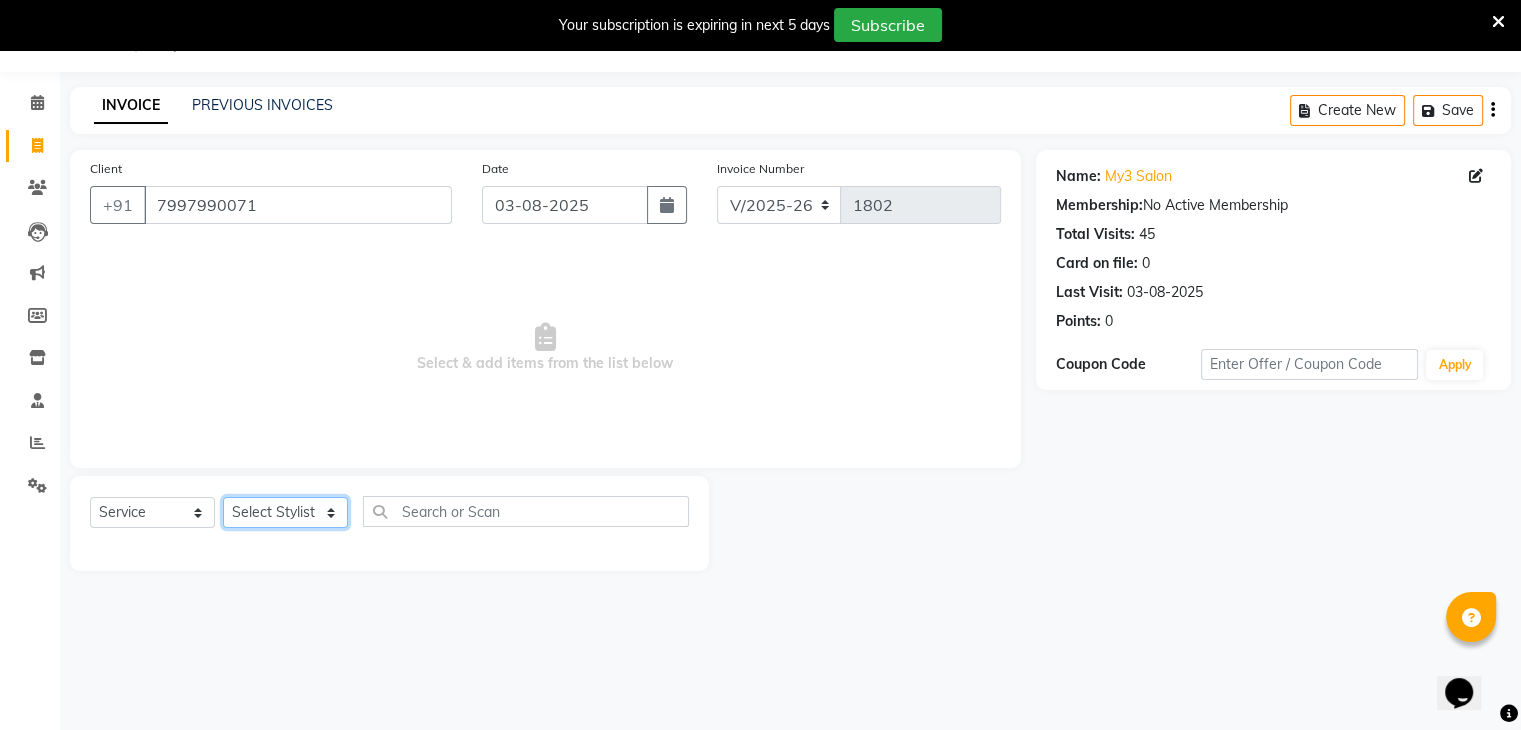 click on "Select Stylist ajju azam divya rihan Sahzad sowjanya srilatha Swapna Zeeshan" 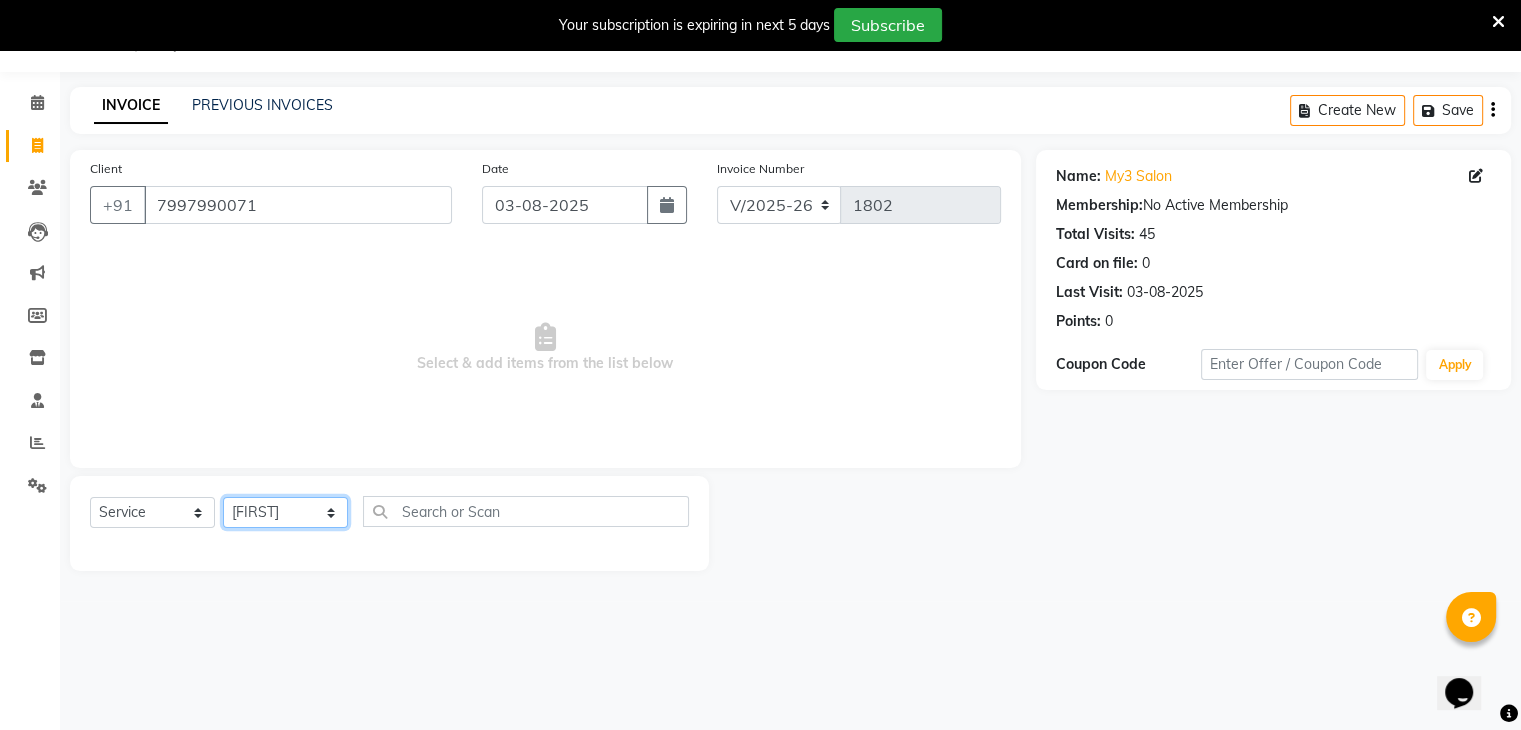 click on "Select Stylist ajju azam divya rihan Sahzad sowjanya srilatha Swapna Zeeshan" 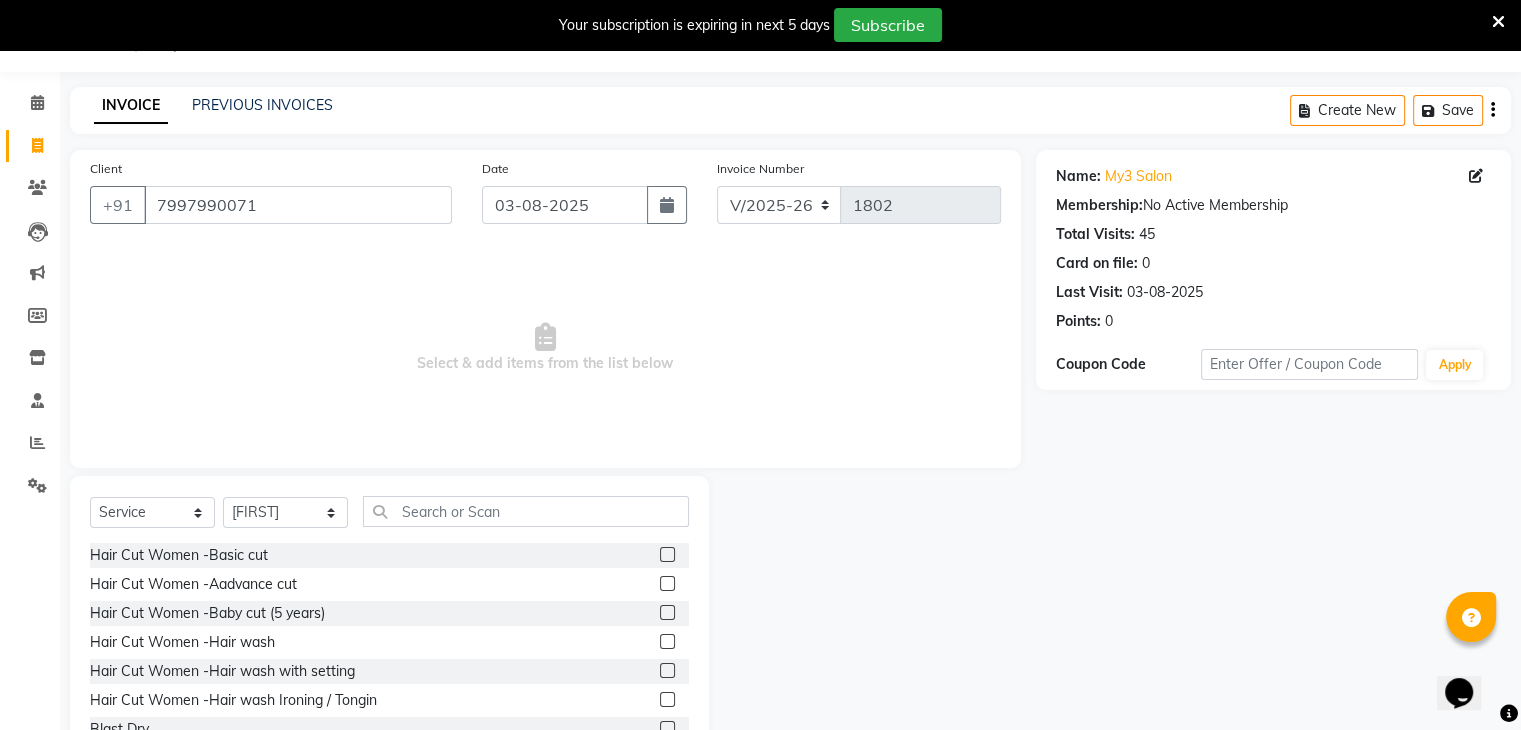 click on "Select  Service  Product  Membership  Package Voucher Prepaid Gift Card  Select Stylist ajju azam divya rihan Sahzad sowjanya srilatha Swapna Zeeshan Hair Cut Women -Basic cut  Hair Cut Women -Aadvance cut  Hair Cut Women -Baby cut (5 years)  Hair Cut Women -Hair wash  Hair Cut Women -Hair wash with setting  Hair Cut Women -Hair wash Ironing / Tongin  Blast Dry  Blow Dry Curls  Straight Blow Dry  CREATIVE HAIR CUT   DEEP CONDITIONING  H/C,B/S,F&N D TAN, H/W  PARTY MAKEUP  SAREE DRAPING  HAIR DO  BOTOX  E,UL,F,C,+O3+ F&N D TAN,UNDER ARMS,FULL ARMS  HALF LEG WAXING  BACK NECK D TAN  E,UL,F,C,UNDER ARMS,PEDICURE,HAIR CUT  E,UL,C,FH,HAIR SPA,F & N D TAN   H/C,B/S,D TAN,GLOBAL/HAIR SPA  Color Women -Root touchup  Color Women -Root touchup ammonia free  Color Women -Global hair color  Color Women -Global hair color ammonia free  Color Women -Global highilights  Color Women -Global balayag  Color Women -ombre  Color Women -highlight per streak  Hair spa Women -Basic hair spa  Hair spa Women -Smoothing hair spa low" 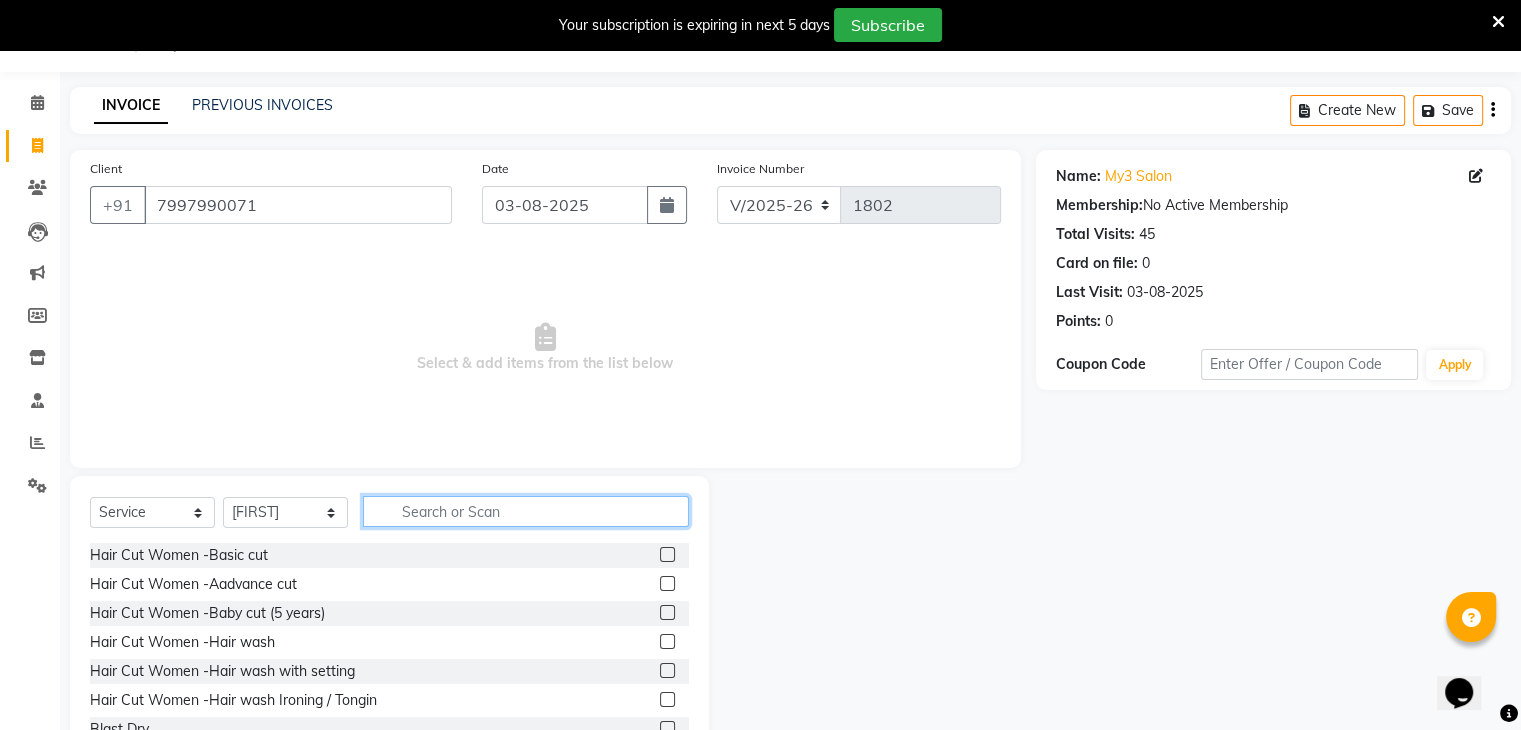 click 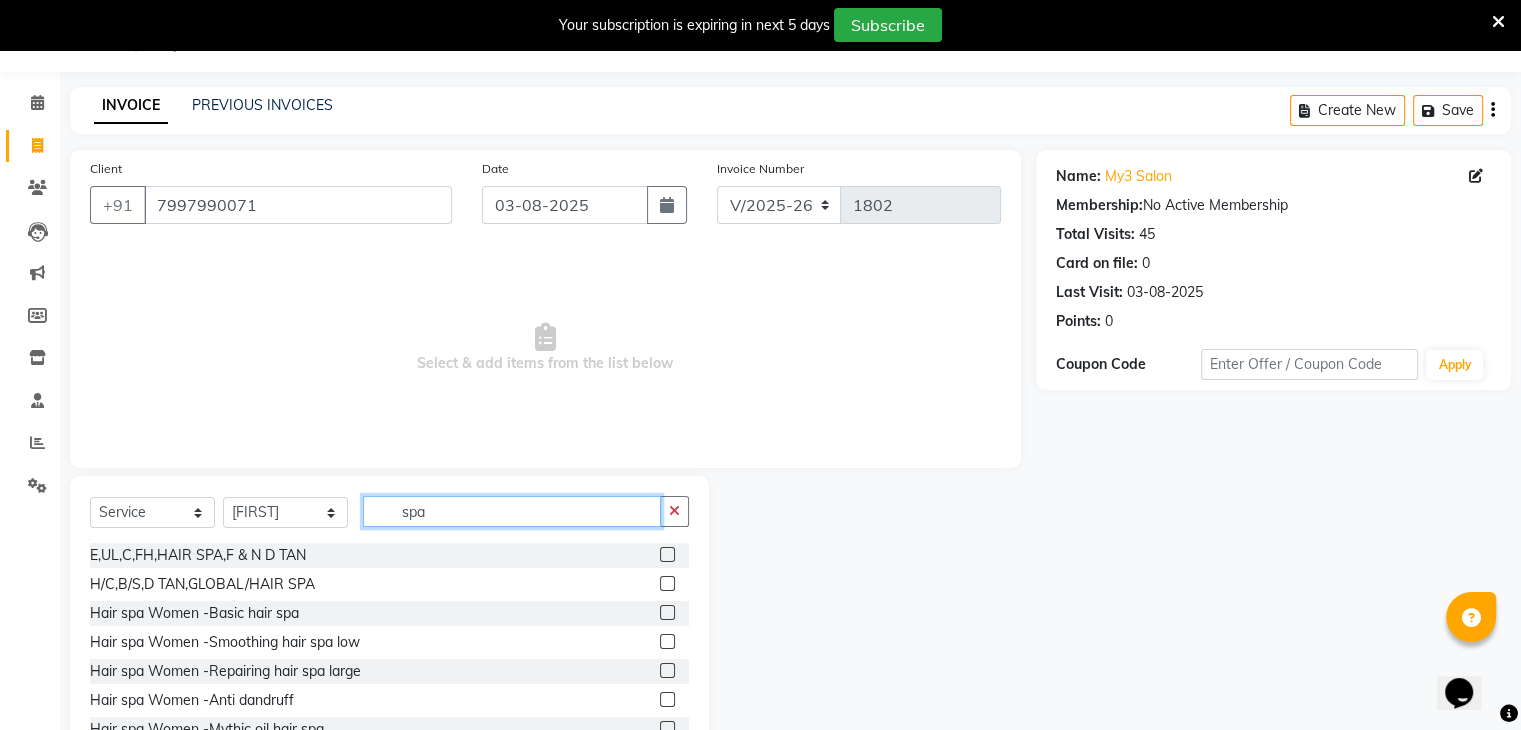 type on "spa" 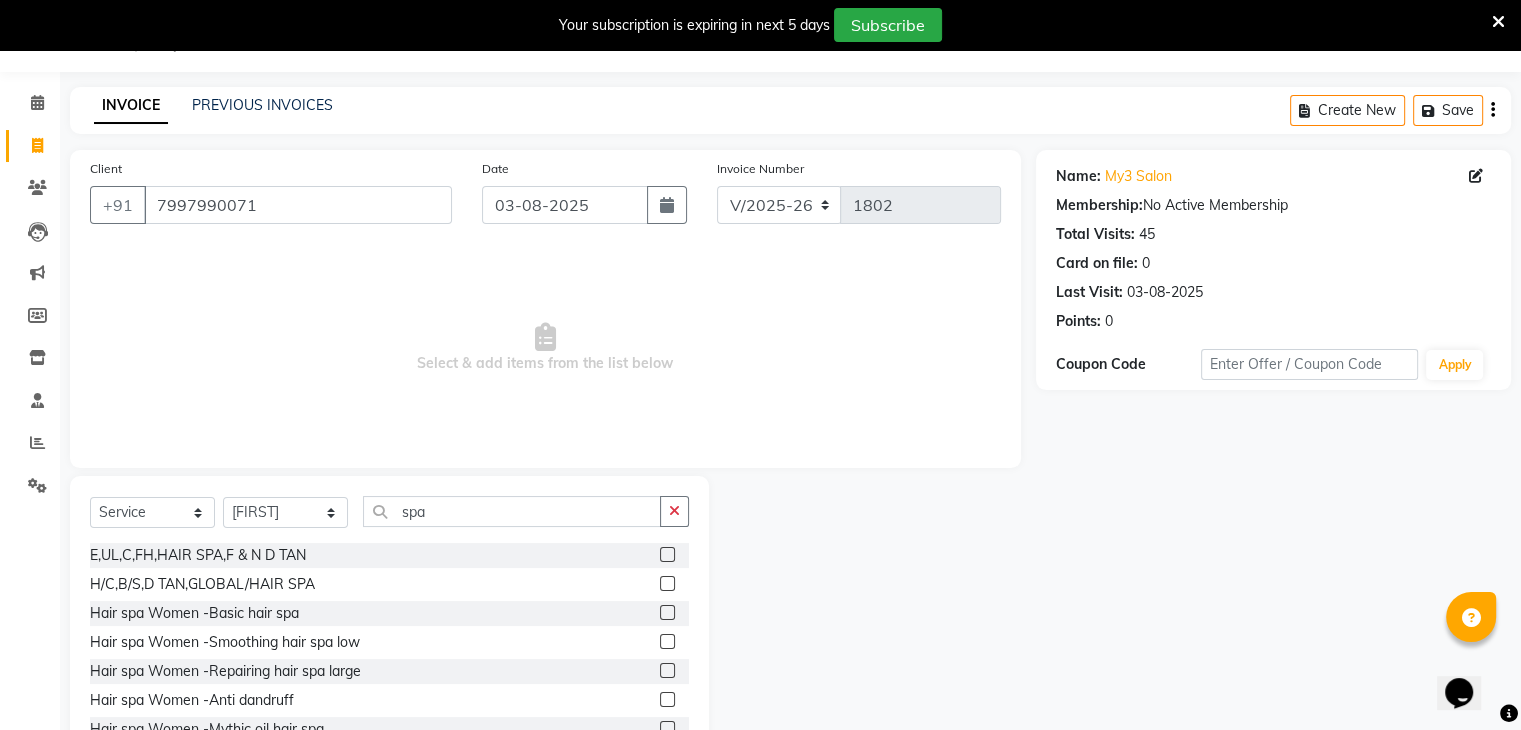 click 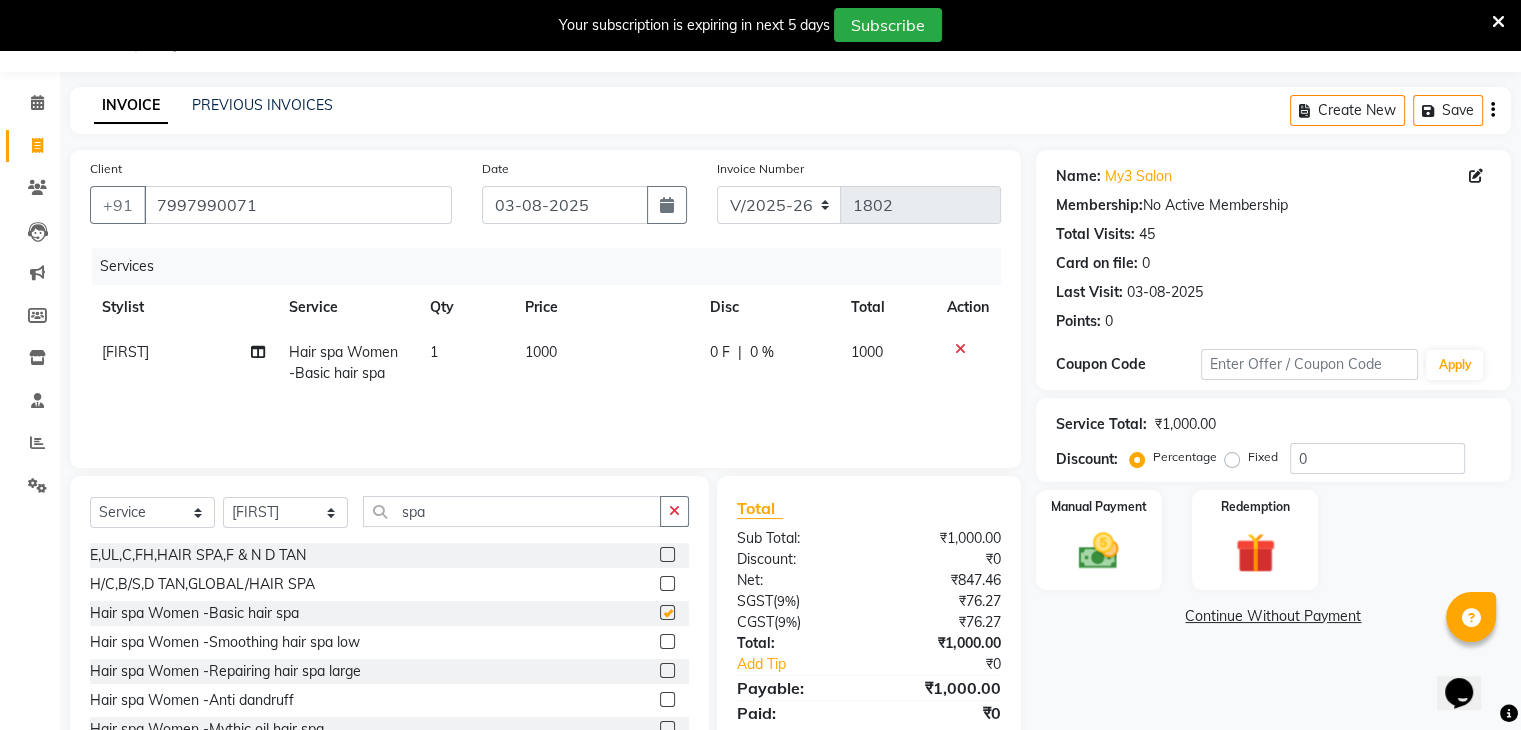 checkbox on "false" 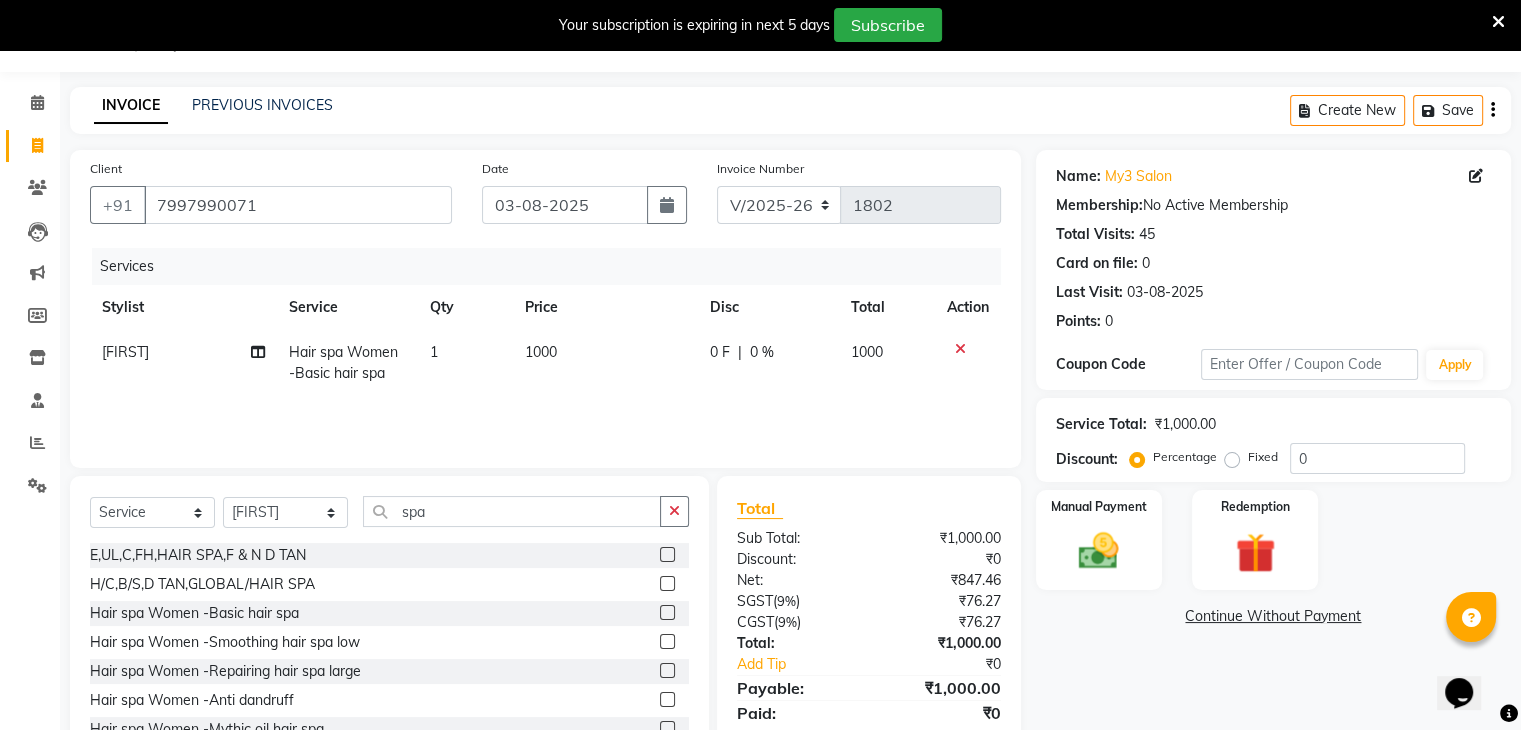 click 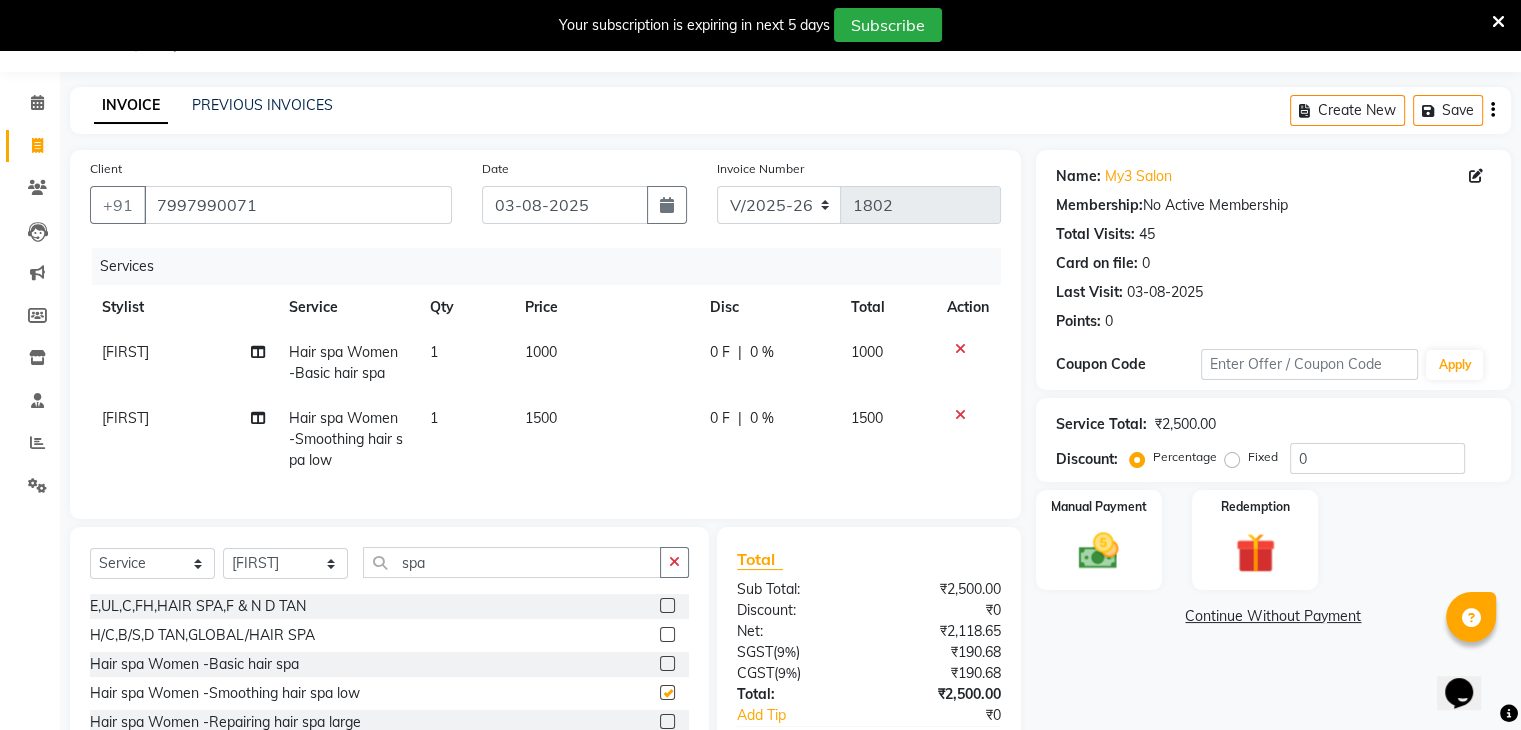 checkbox on "false" 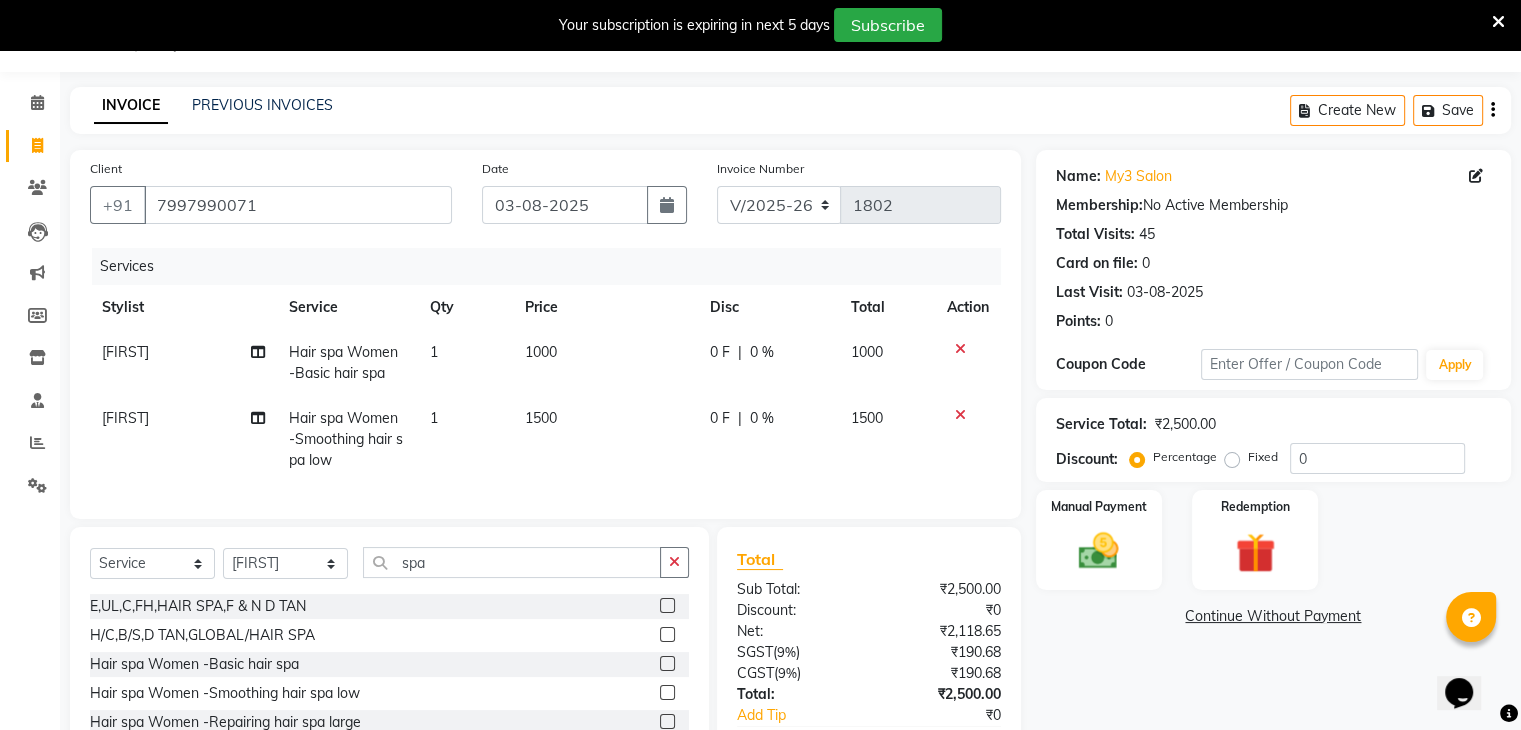 click 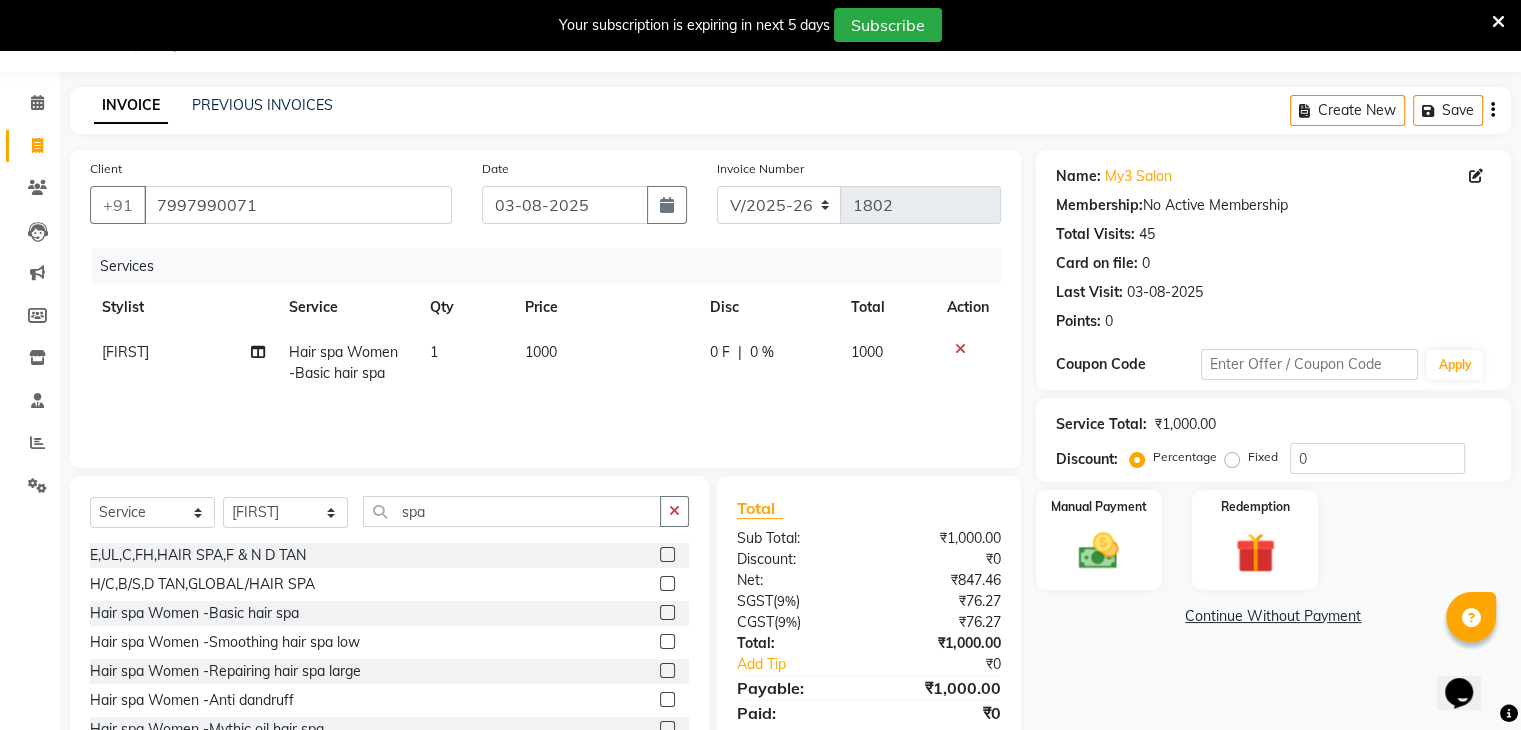 click on "1000" 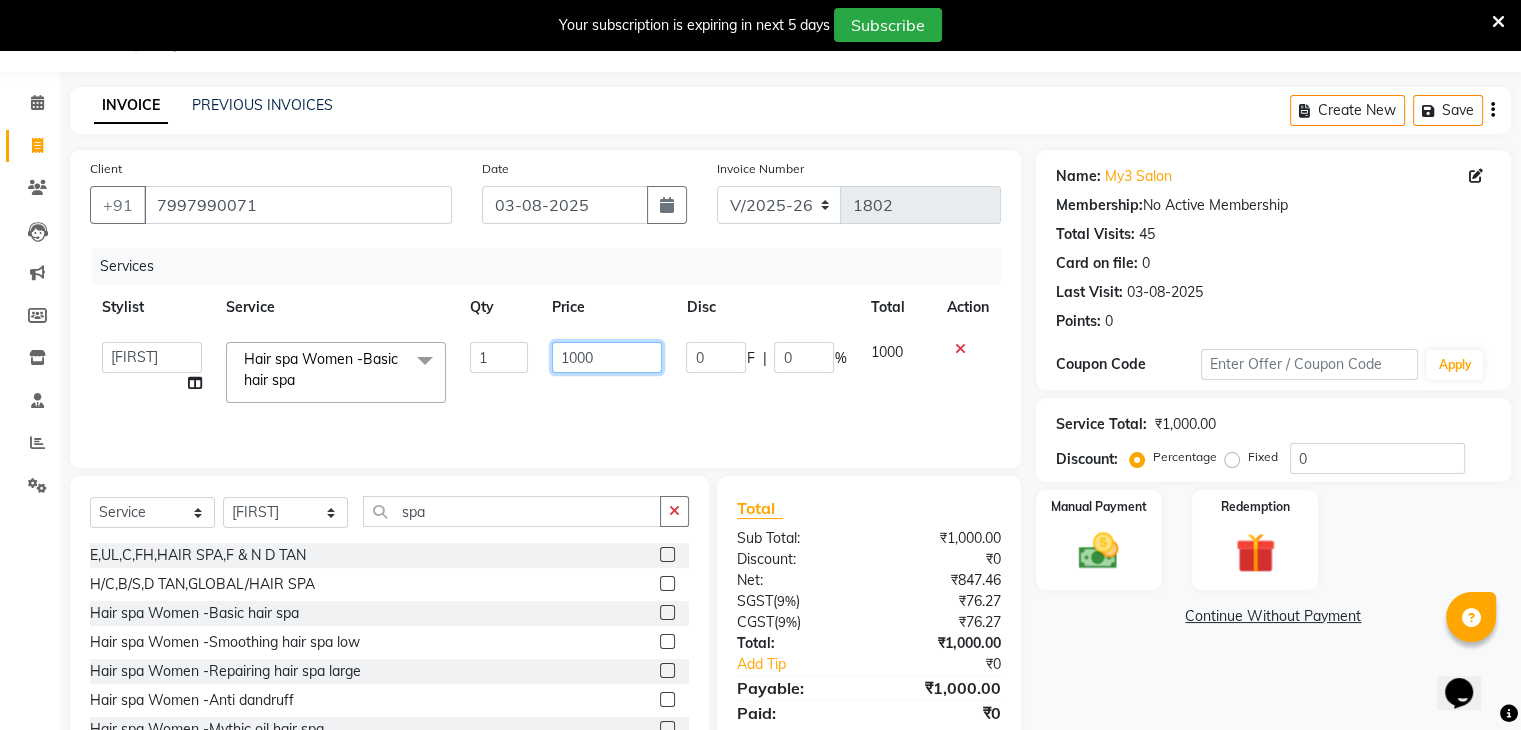 click on "1000" 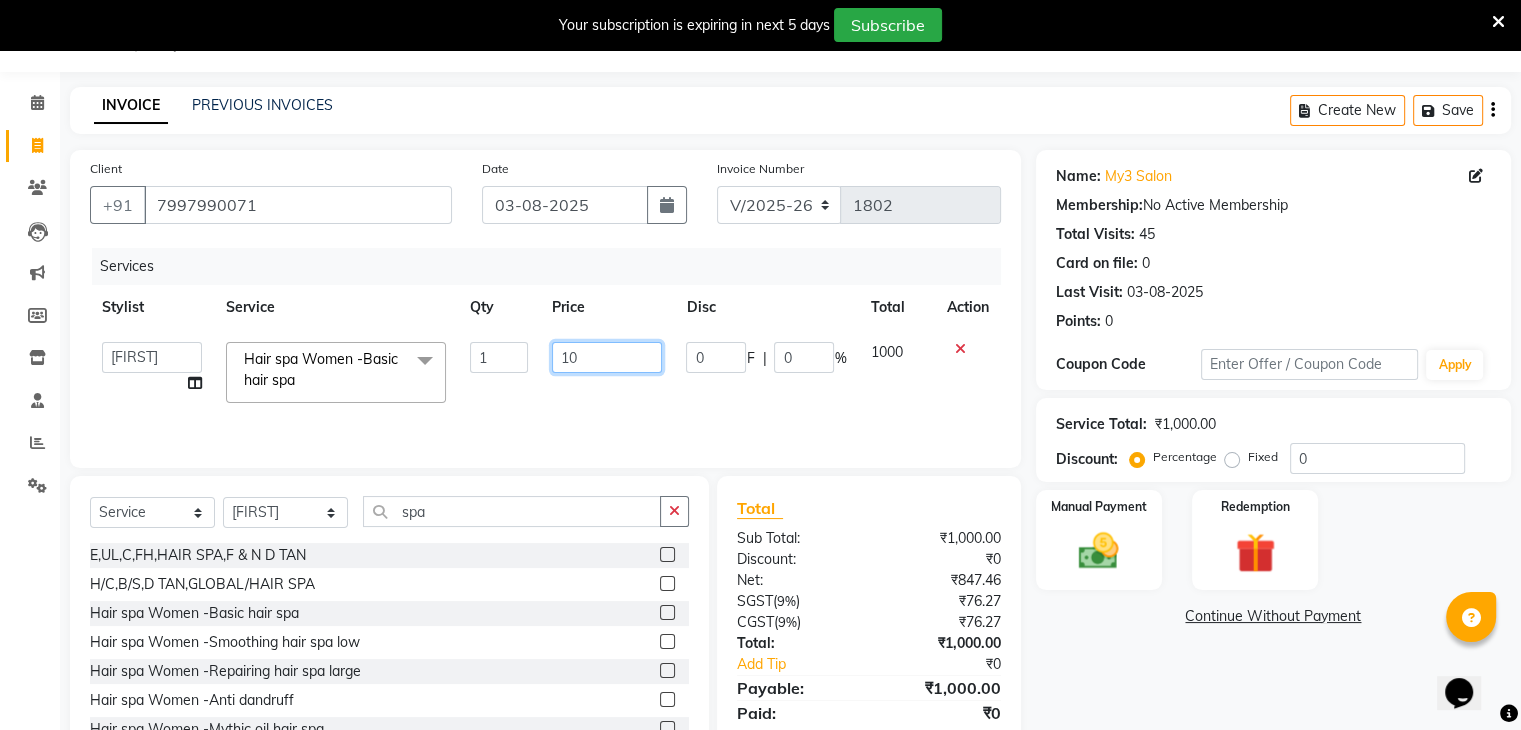 type on "1" 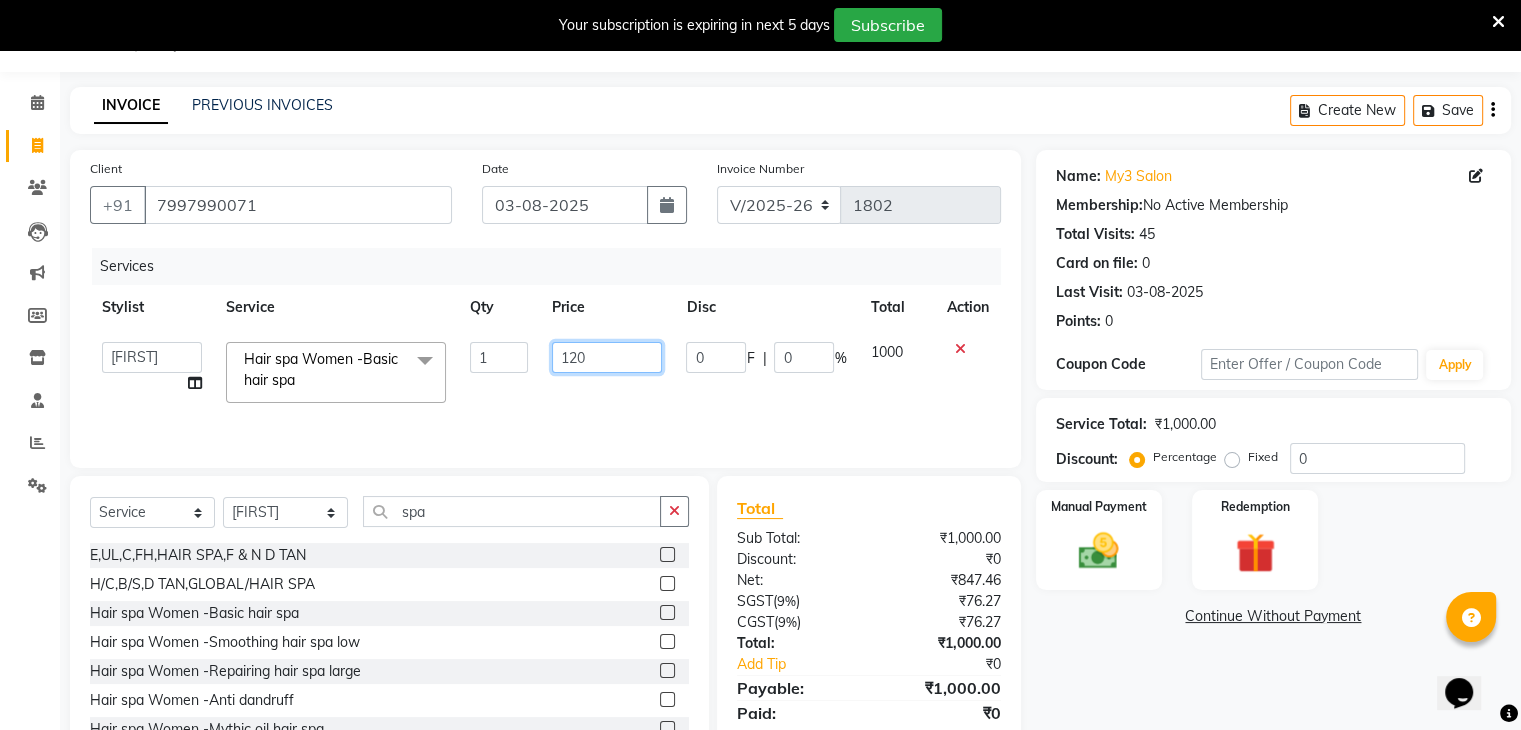 type on "1200" 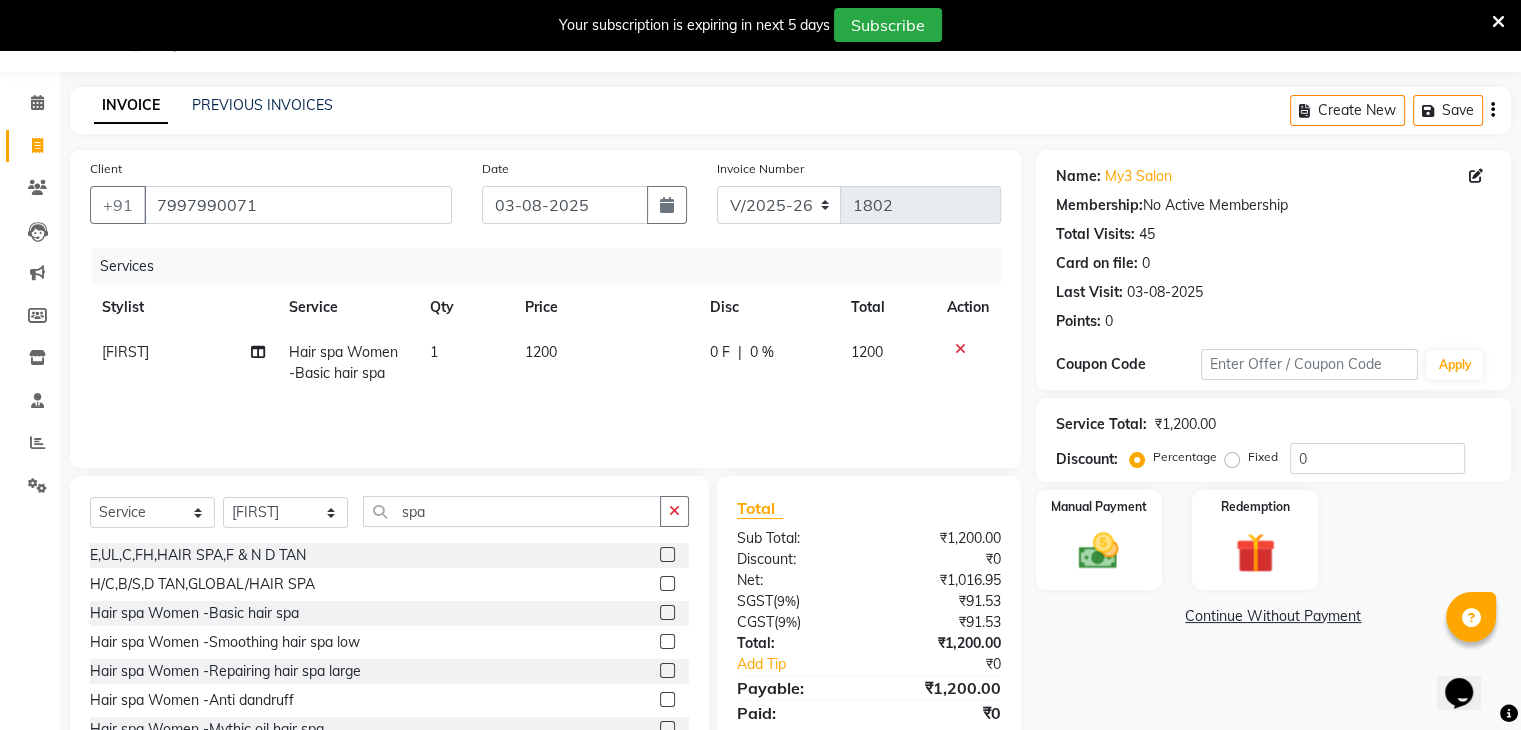 click on "1200" 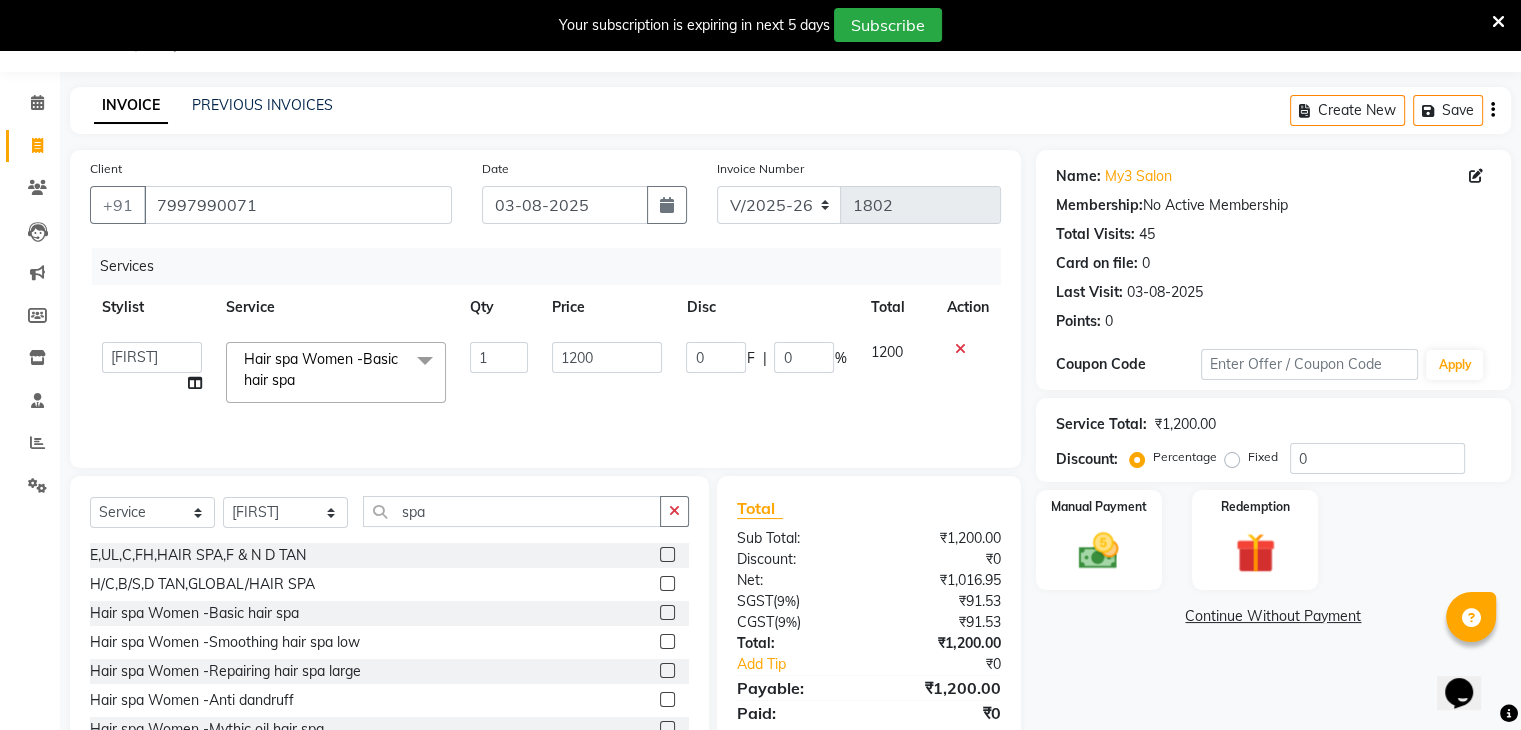 scroll, scrollTop: 122, scrollLeft: 0, axis: vertical 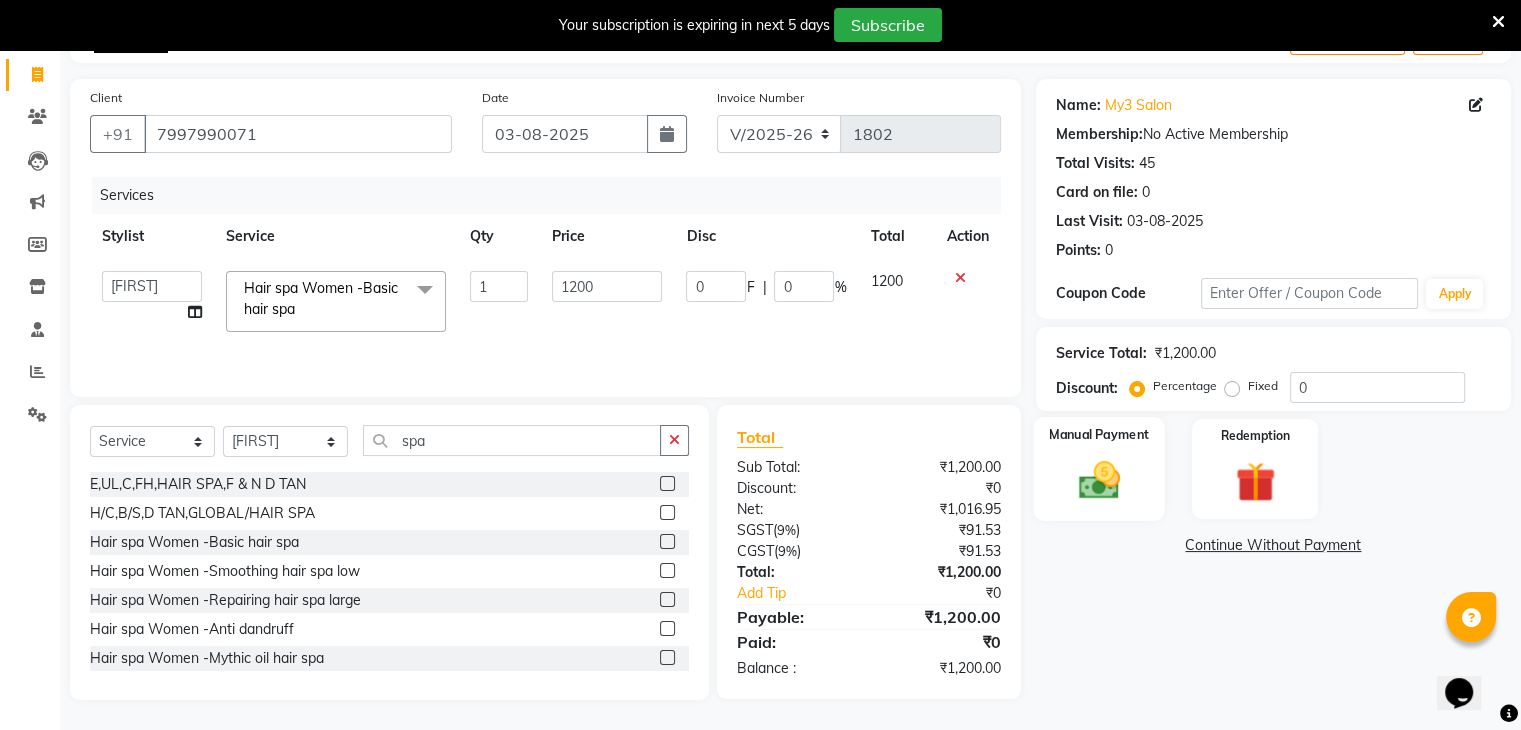 click 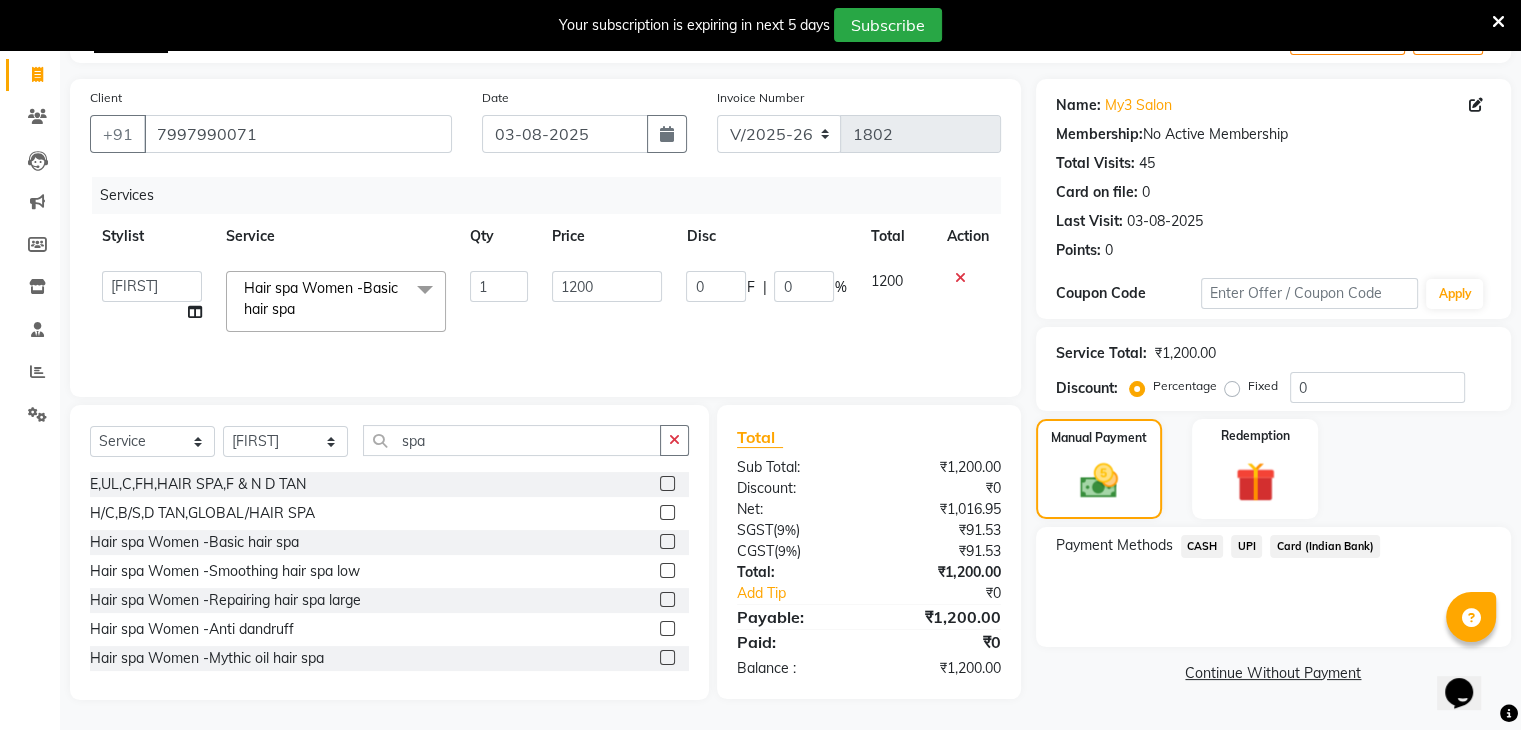 click on "UPI" 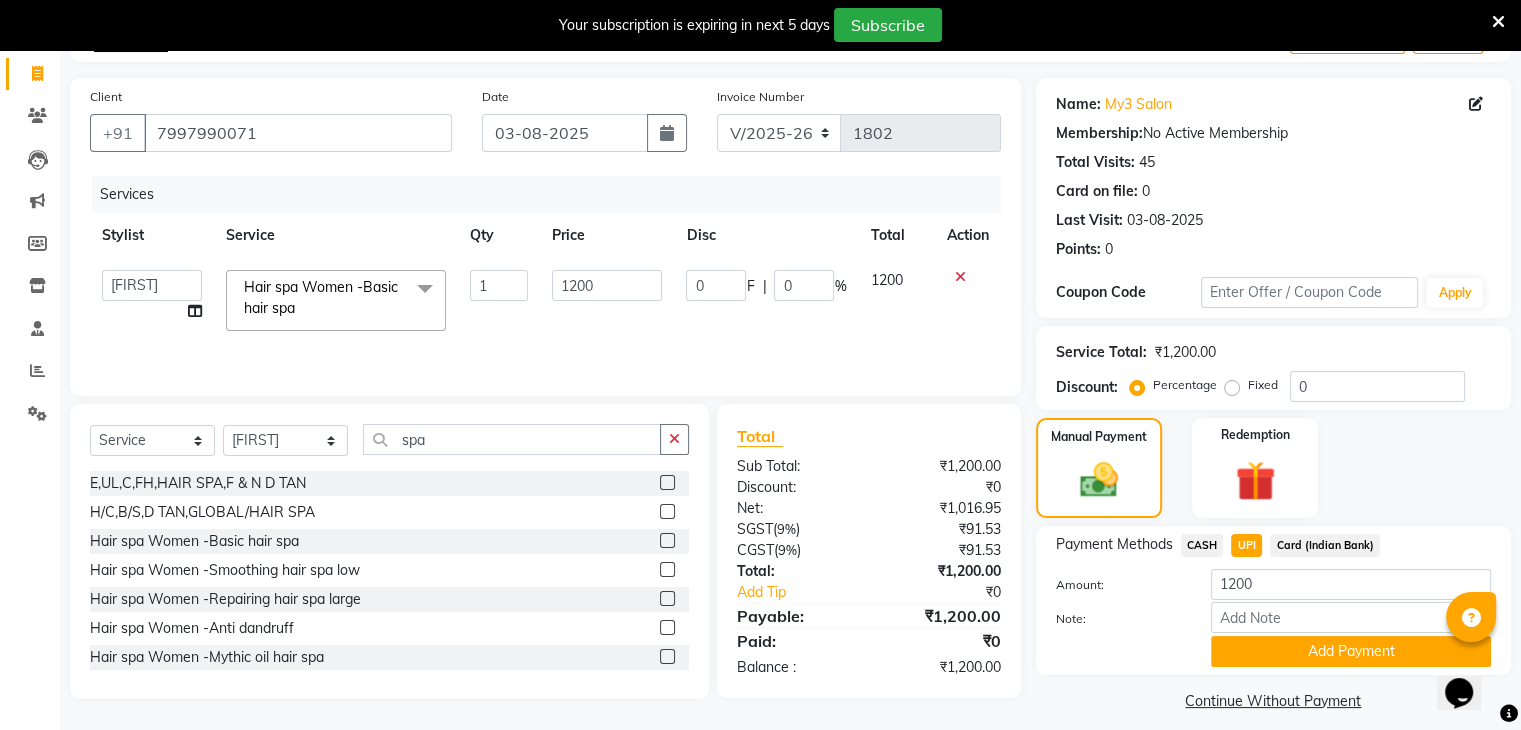 scroll, scrollTop: 140, scrollLeft: 0, axis: vertical 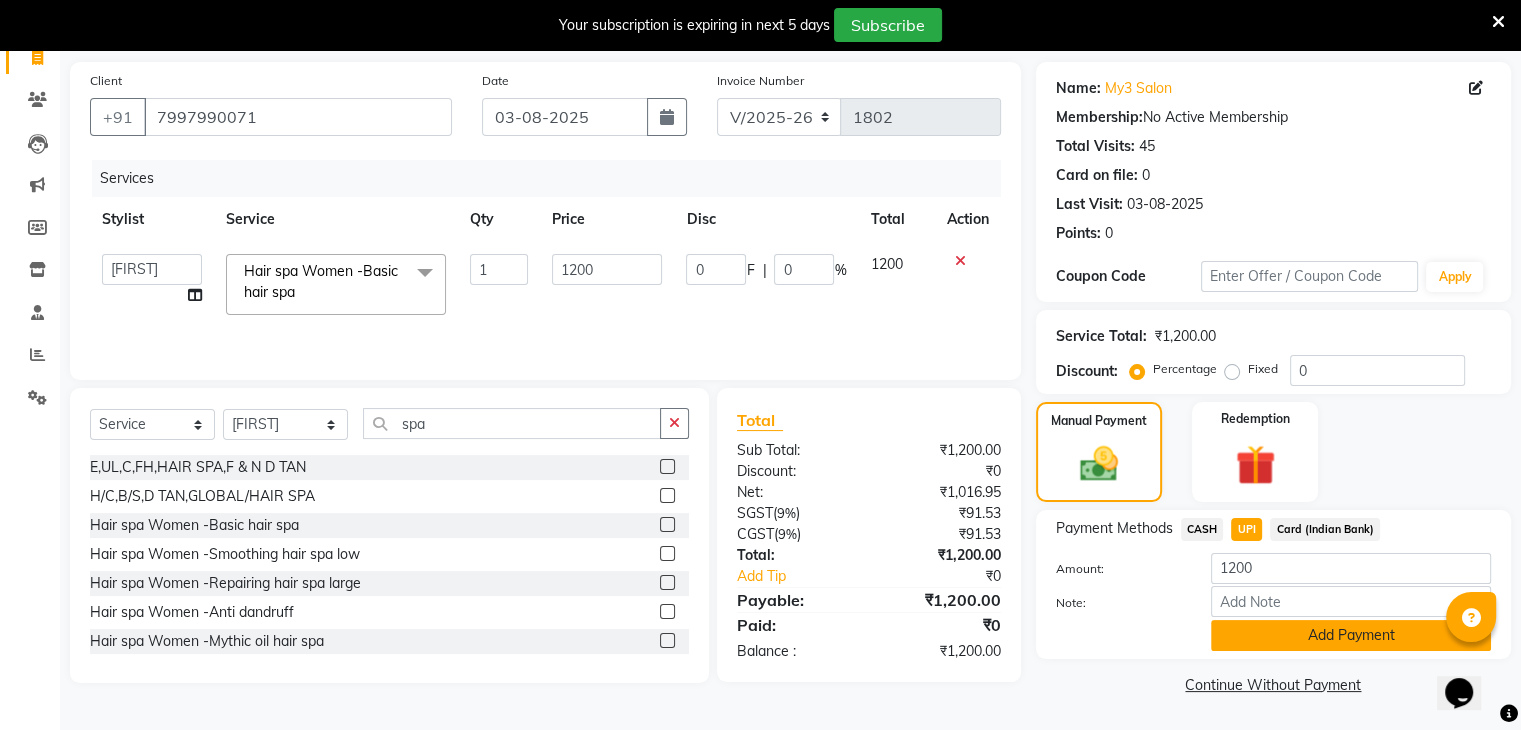 click on "Add Payment" 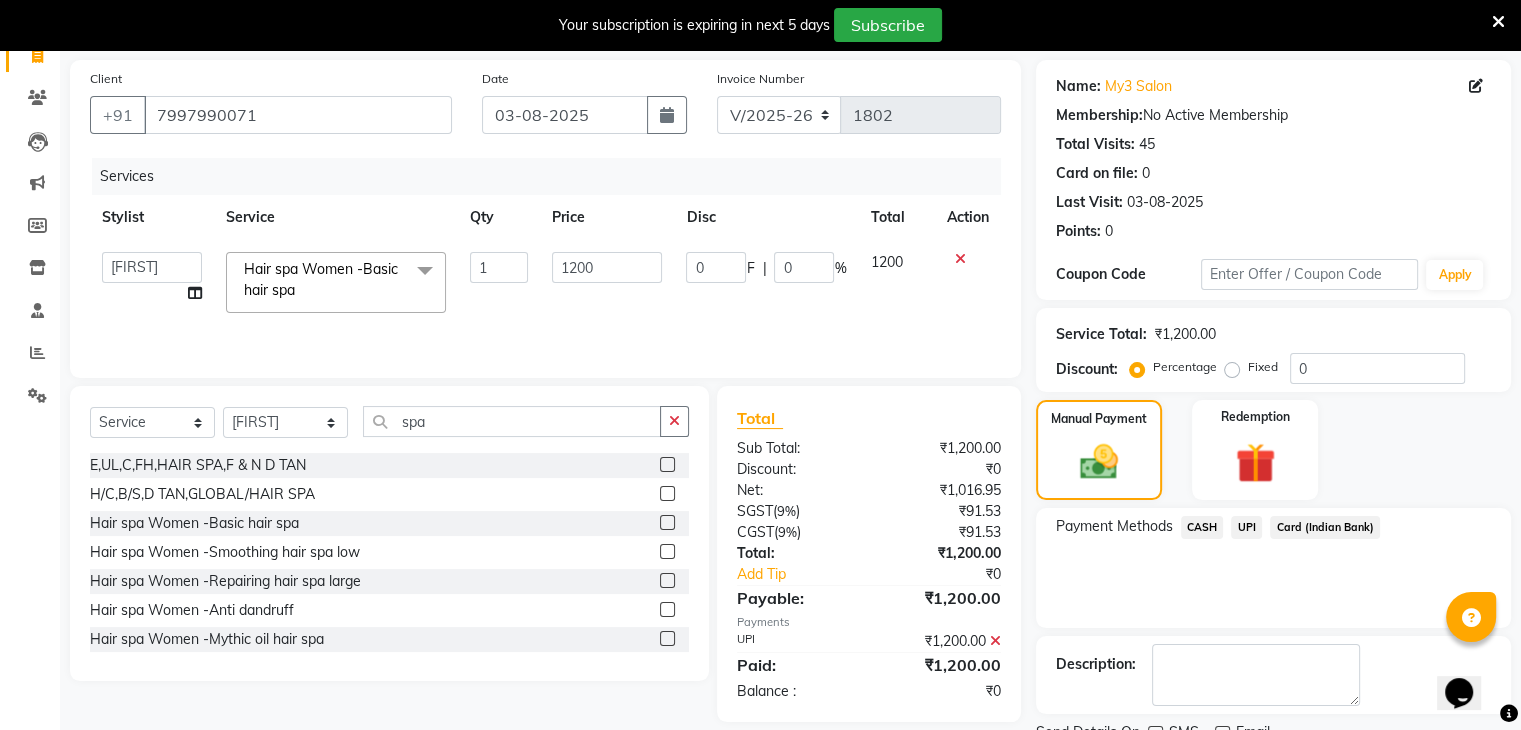 scroll, scrollTop: 220, scrollLeft: 0, axis: vertical 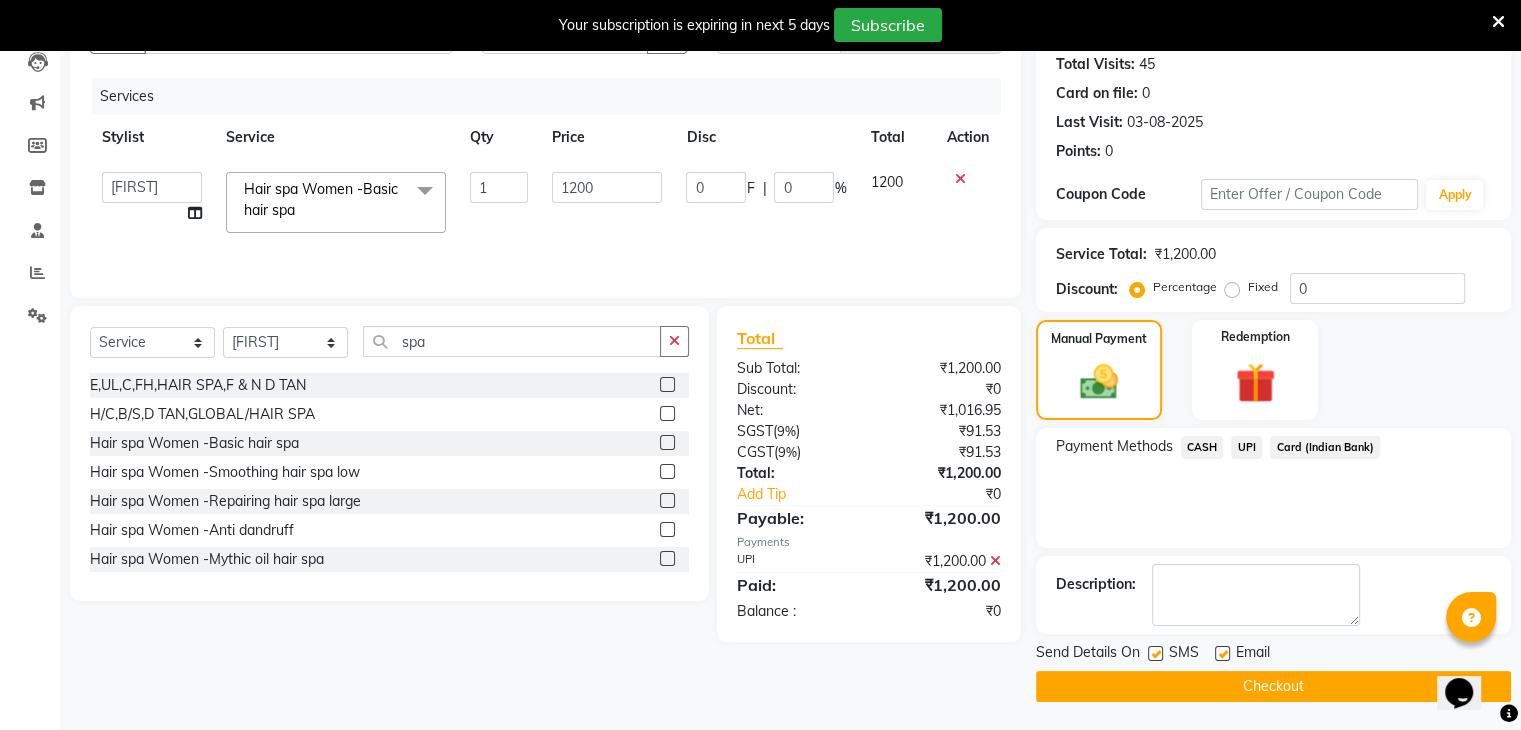 click on "Checkout" 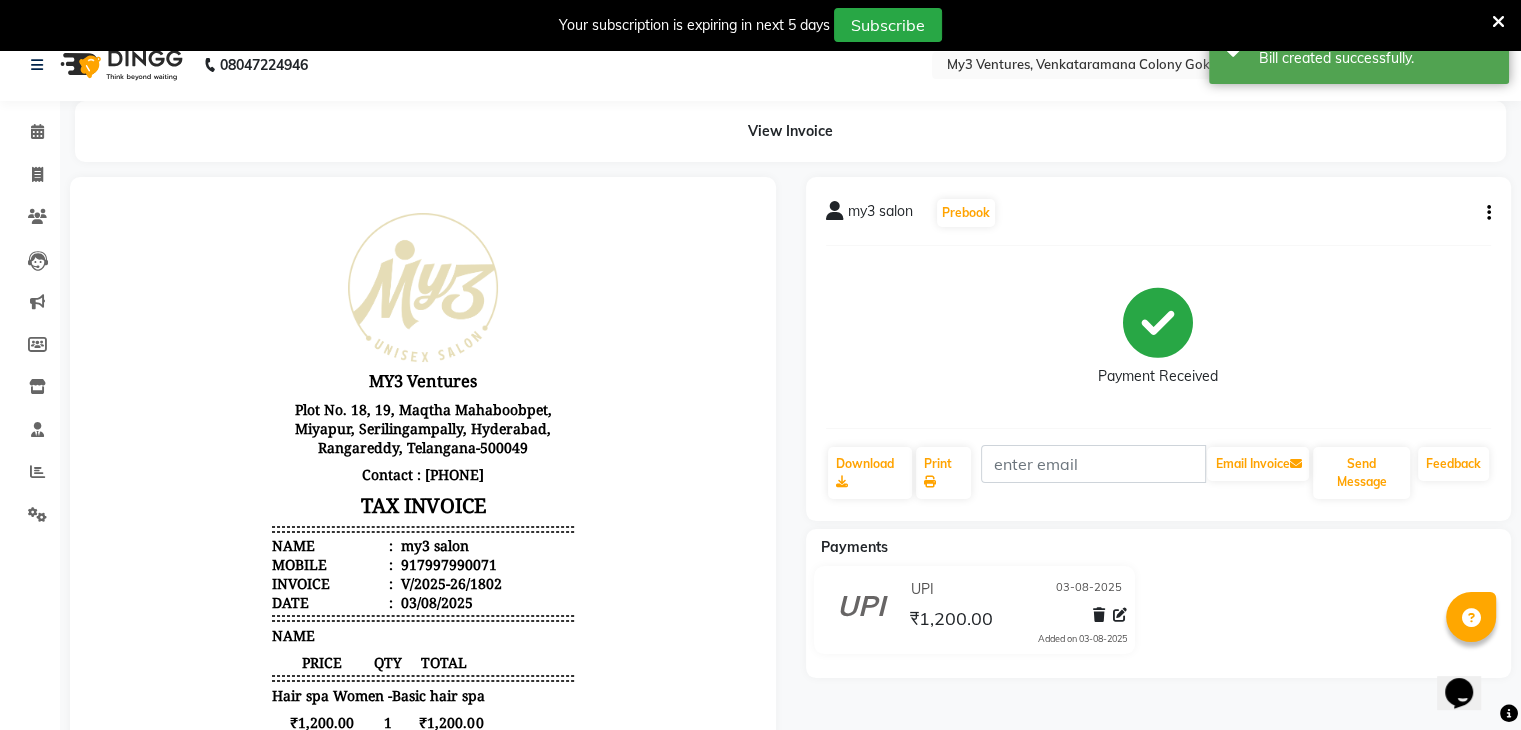 scroll, scrollTop: 0, scrollLeft: 0, axis: both 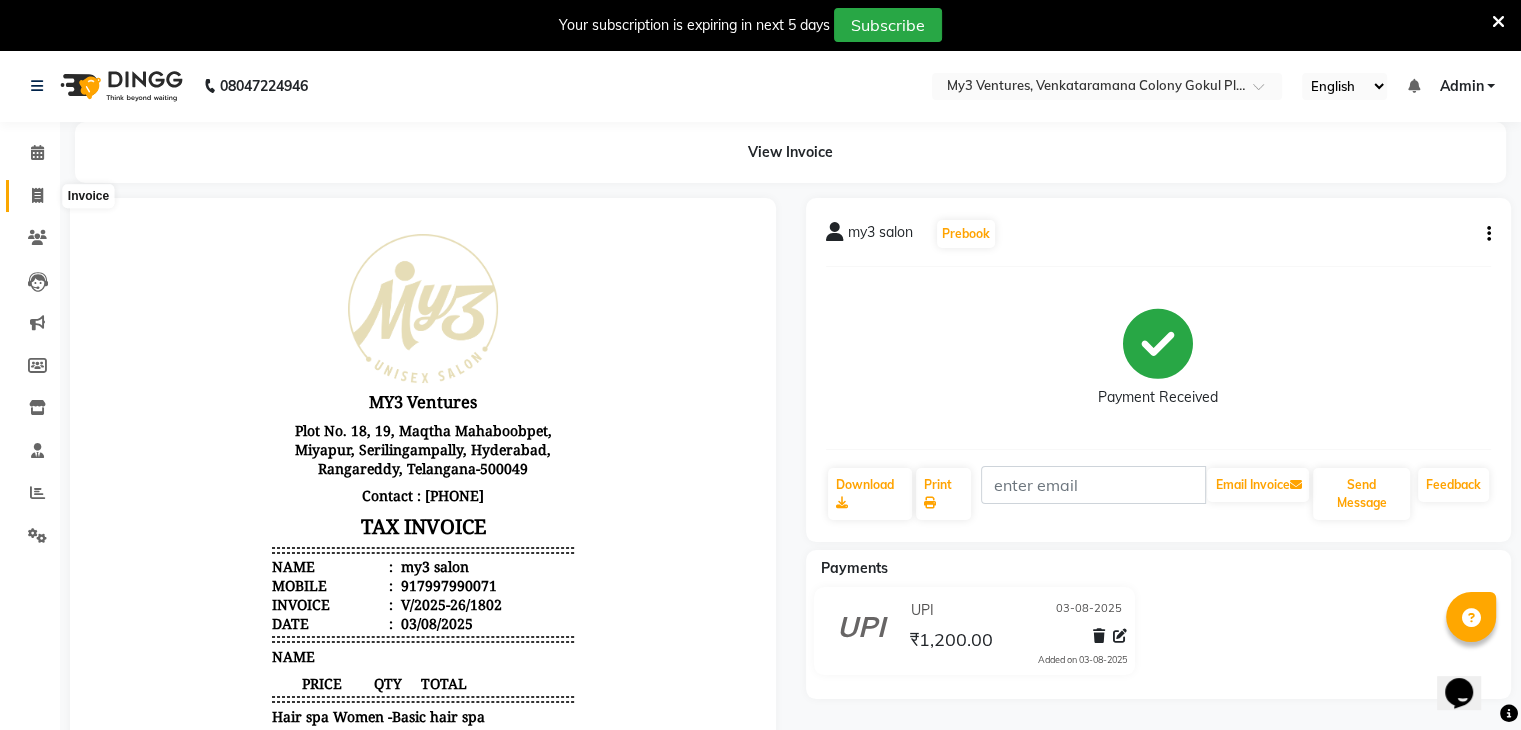 click 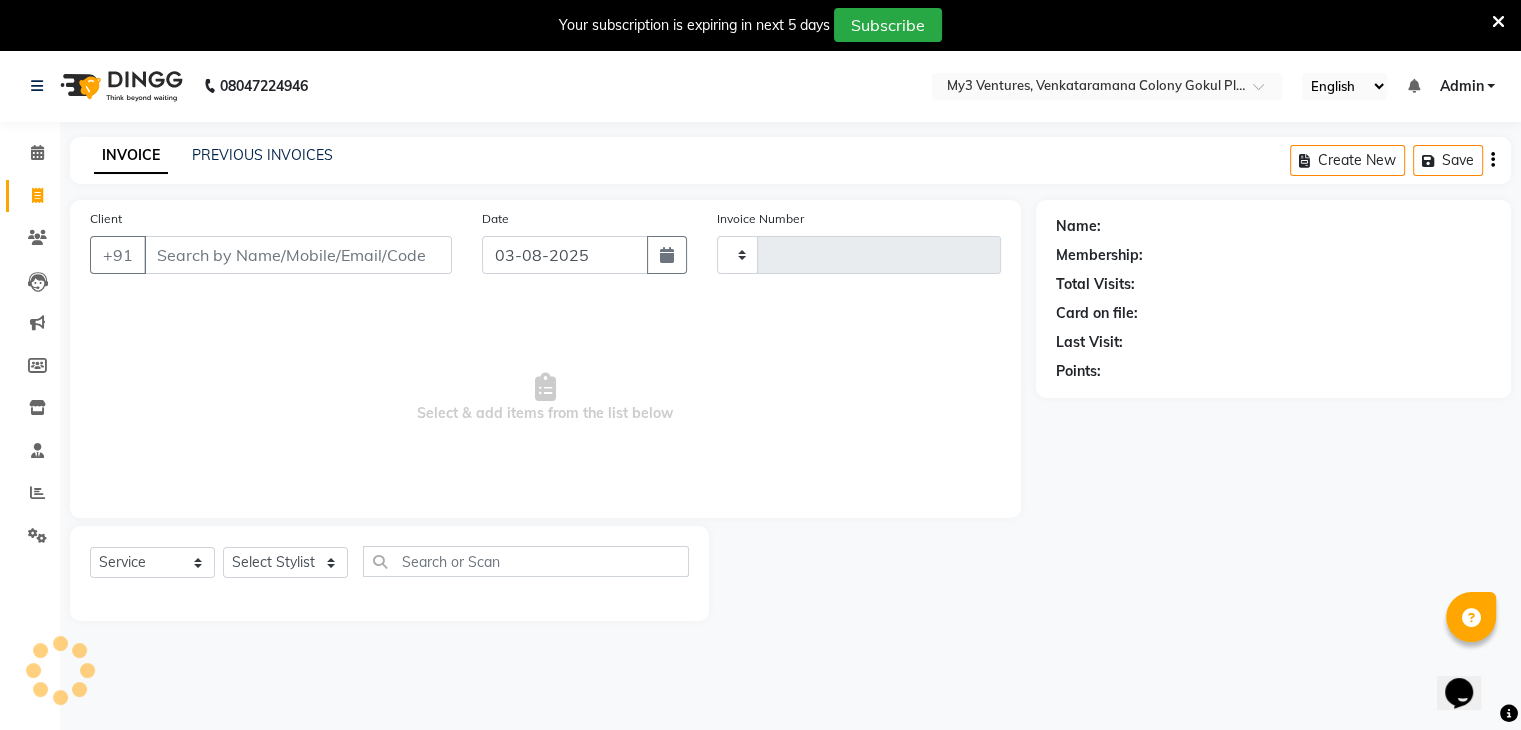 scroll, scrollTop: 50, scrollLeft: 0, axis: vertical 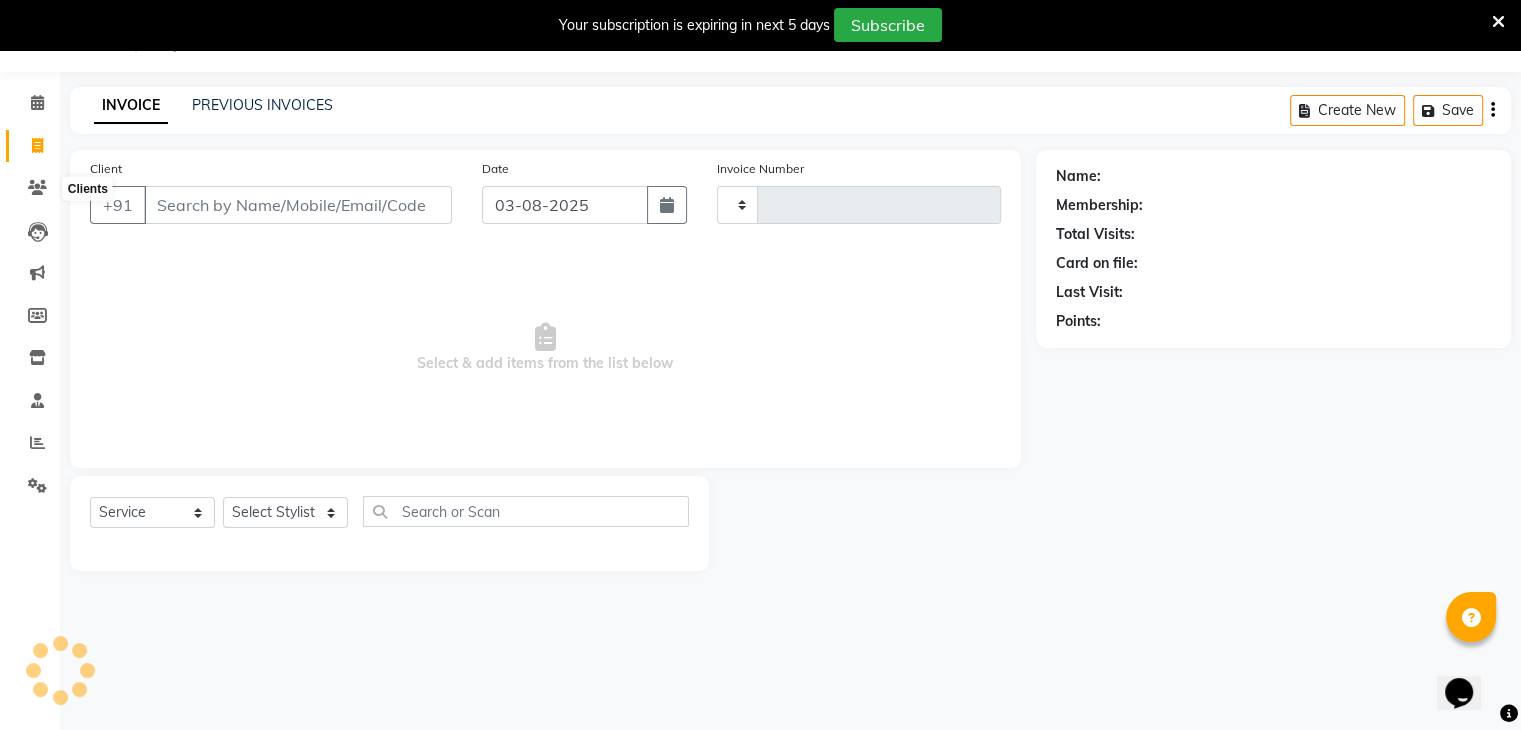 type on "1803" 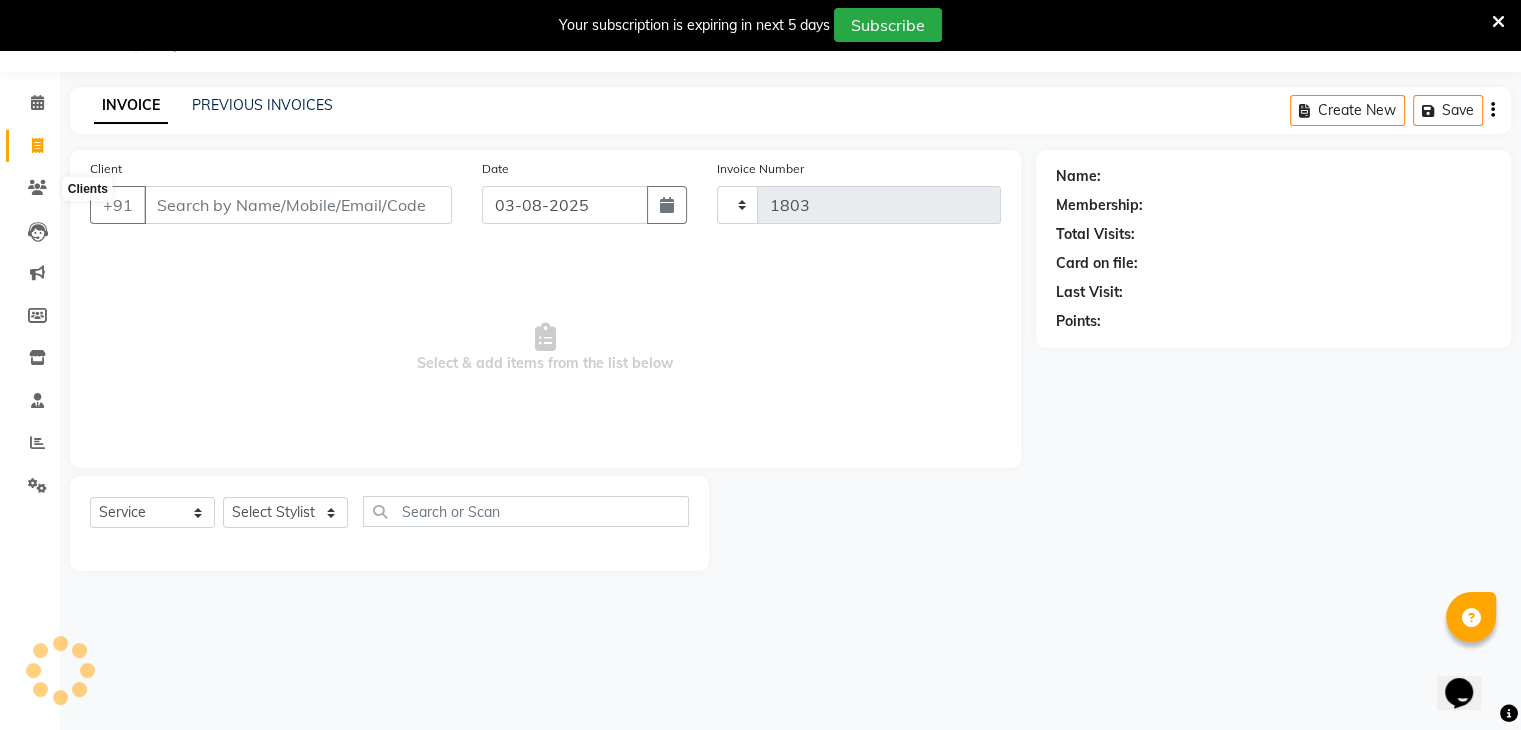 select on "6707" 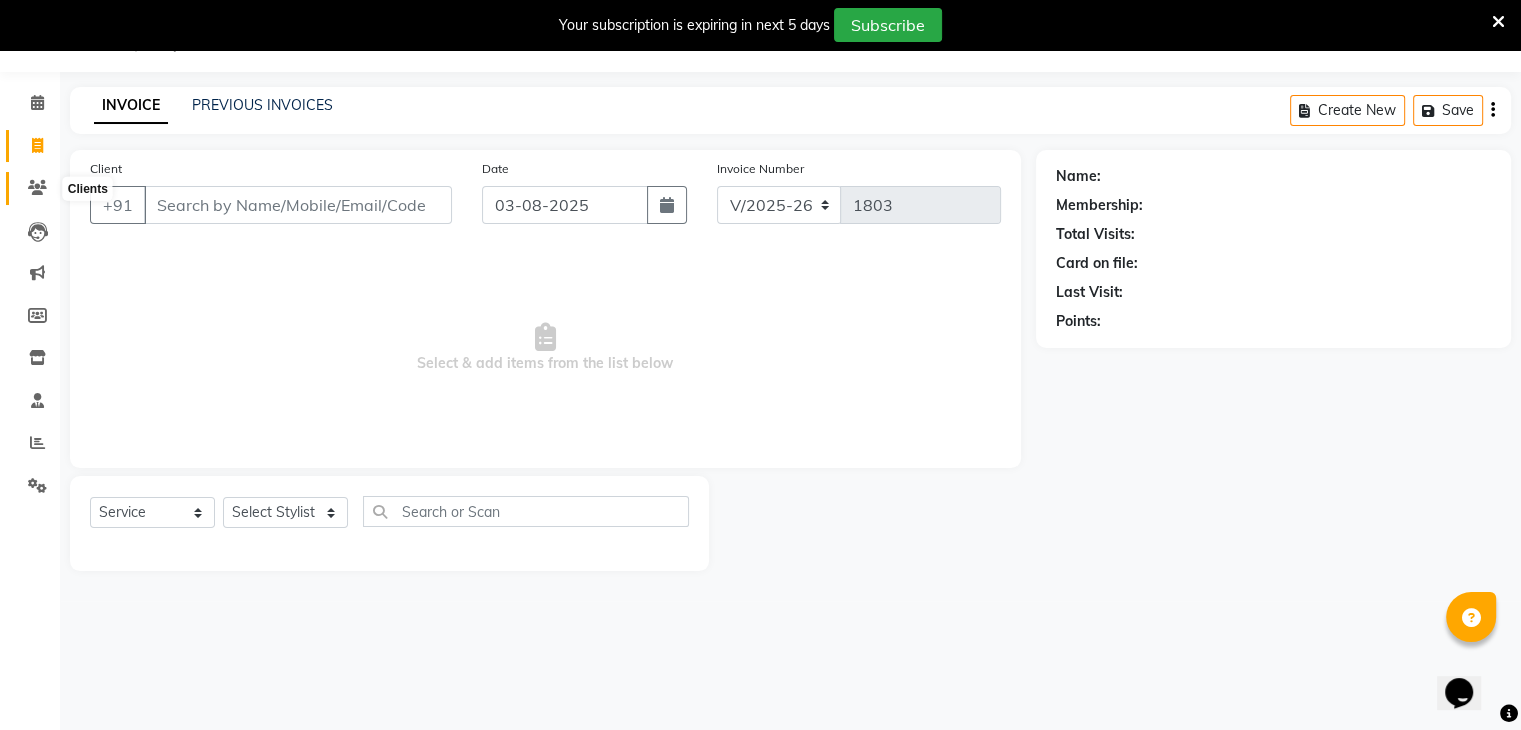 click 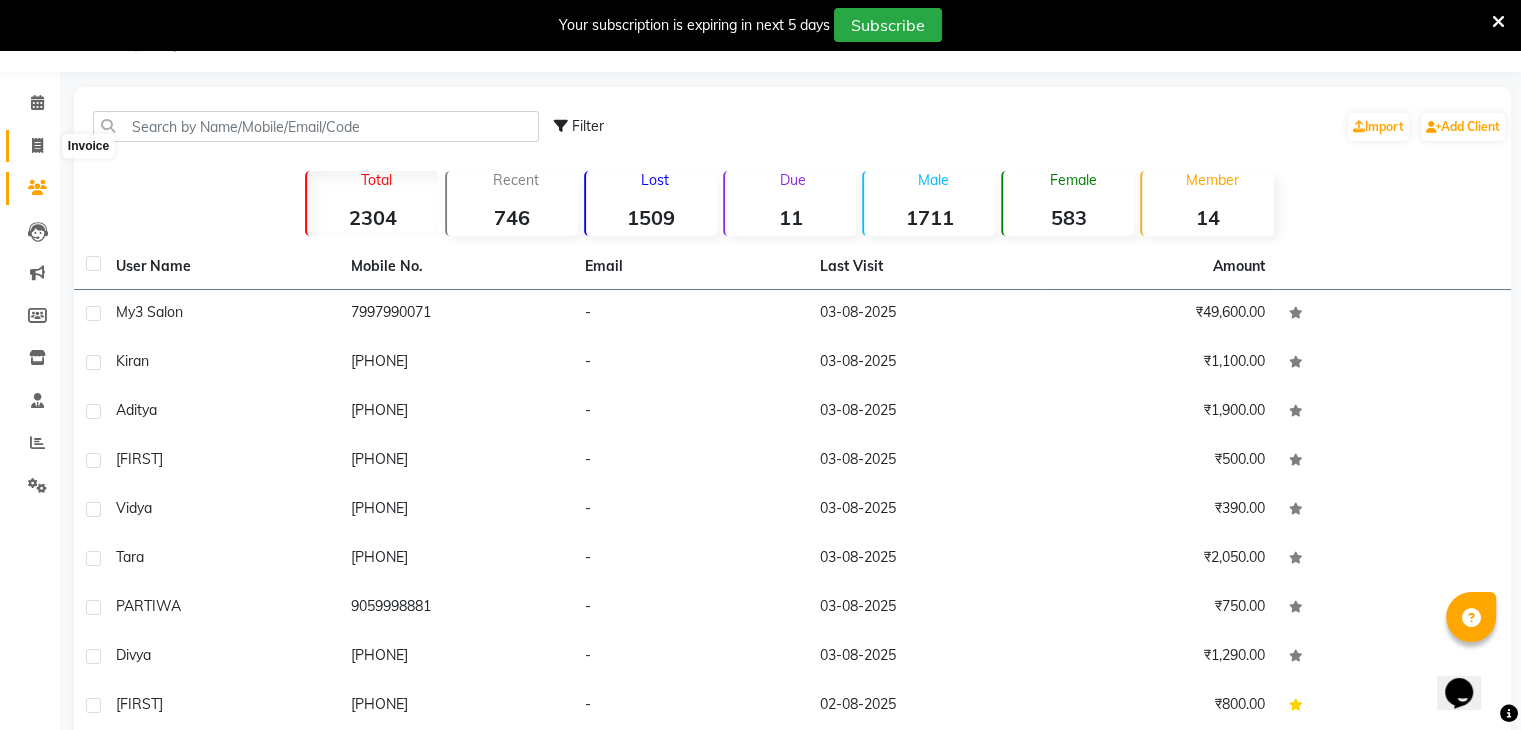 click 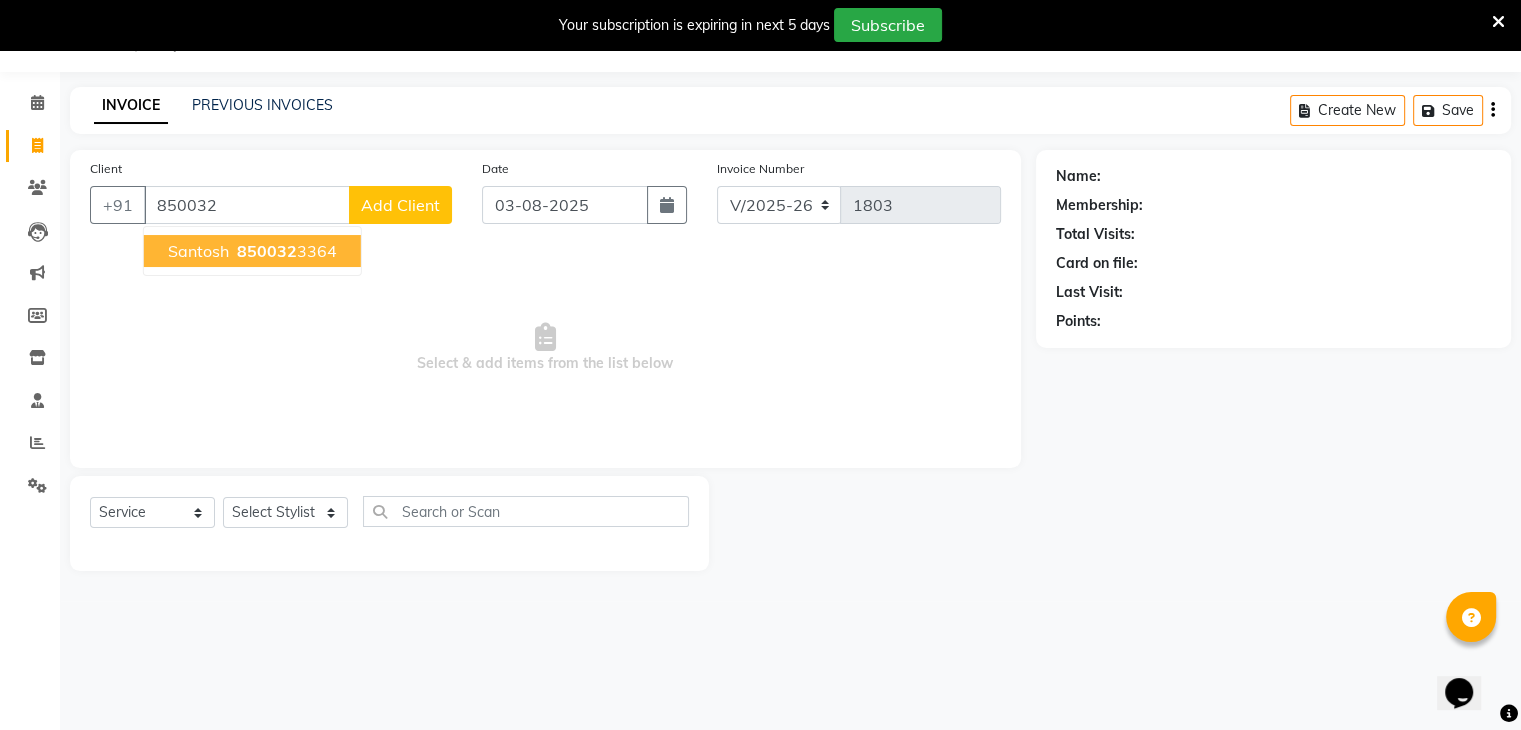 click on "850032 3364" at bounding box center (285, 251) 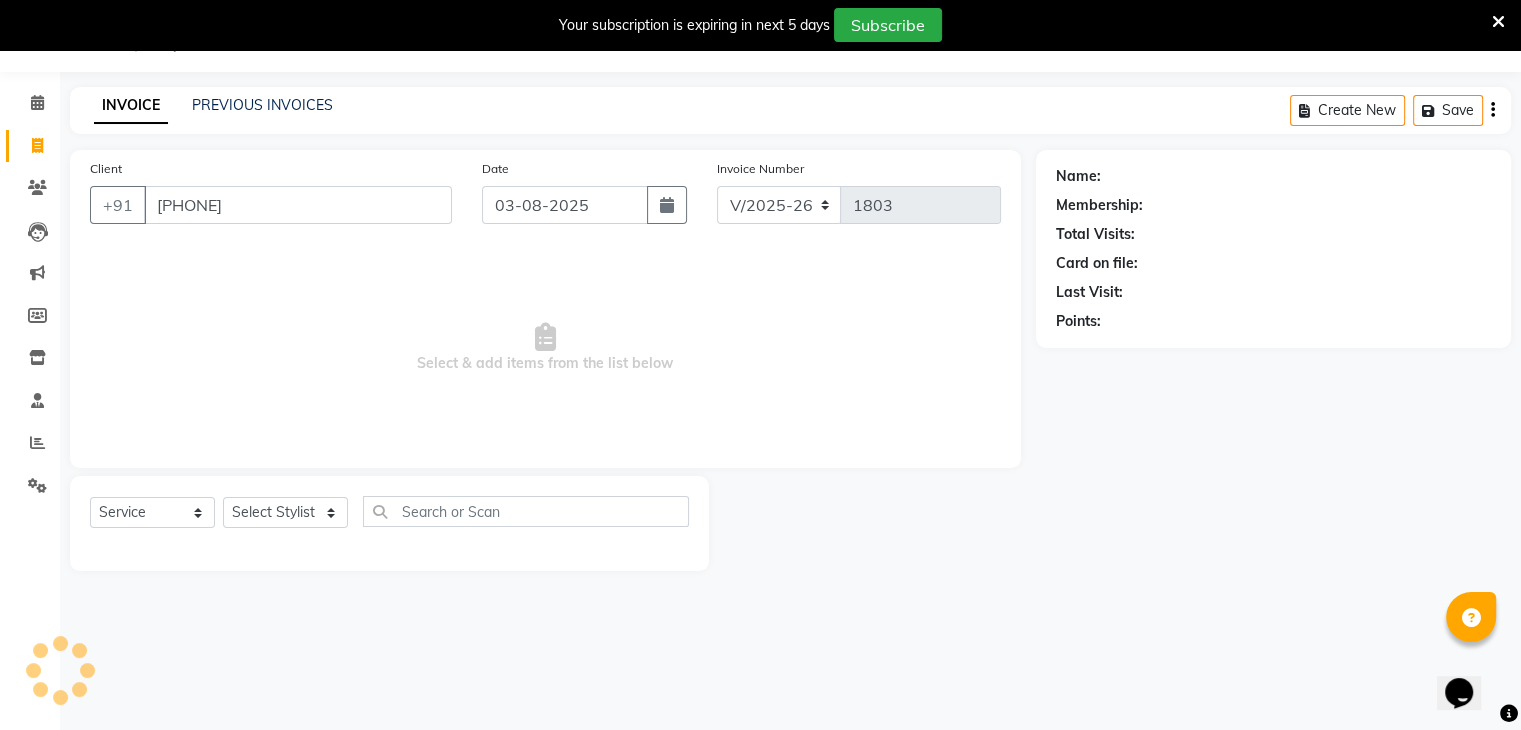 type on "[PHONE]" 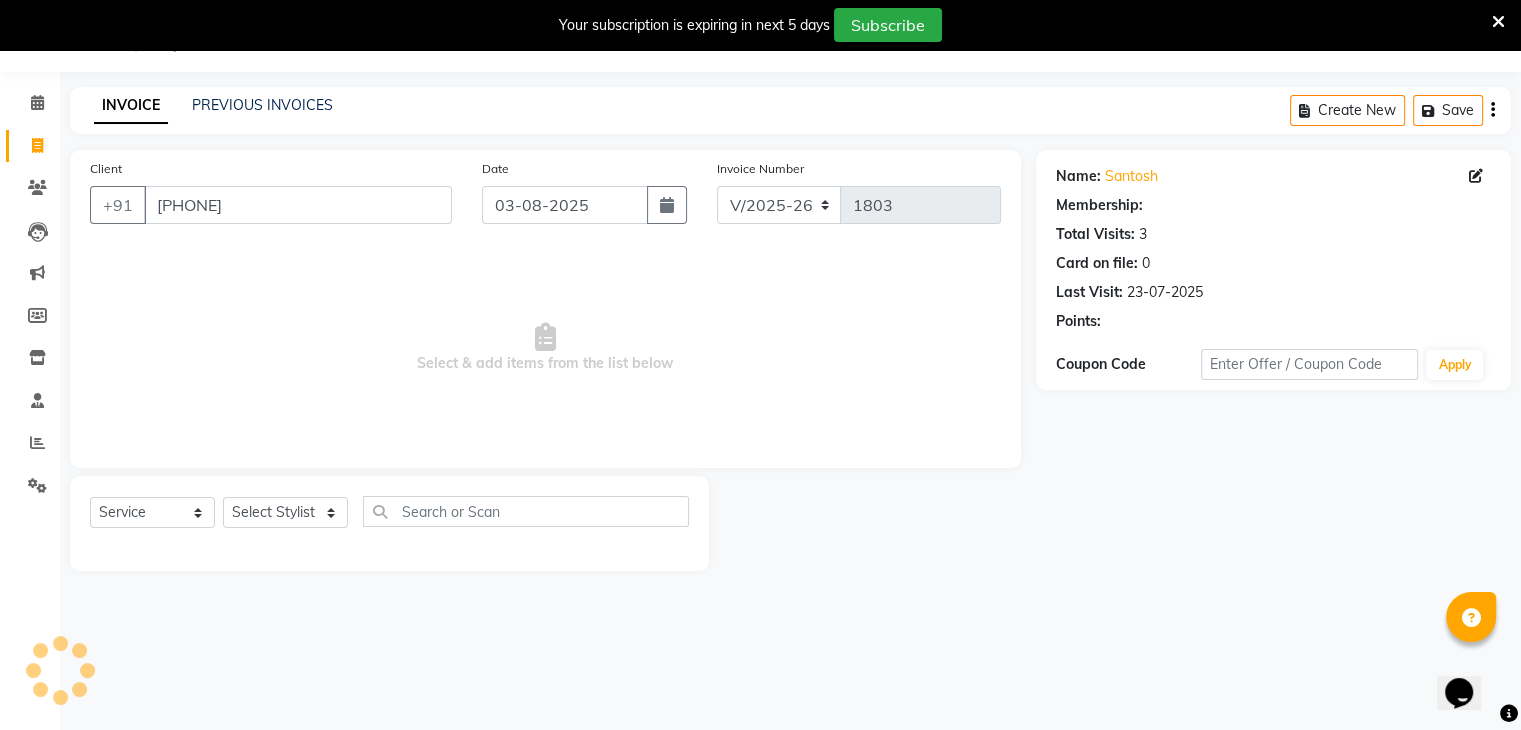 select on "1: Object" 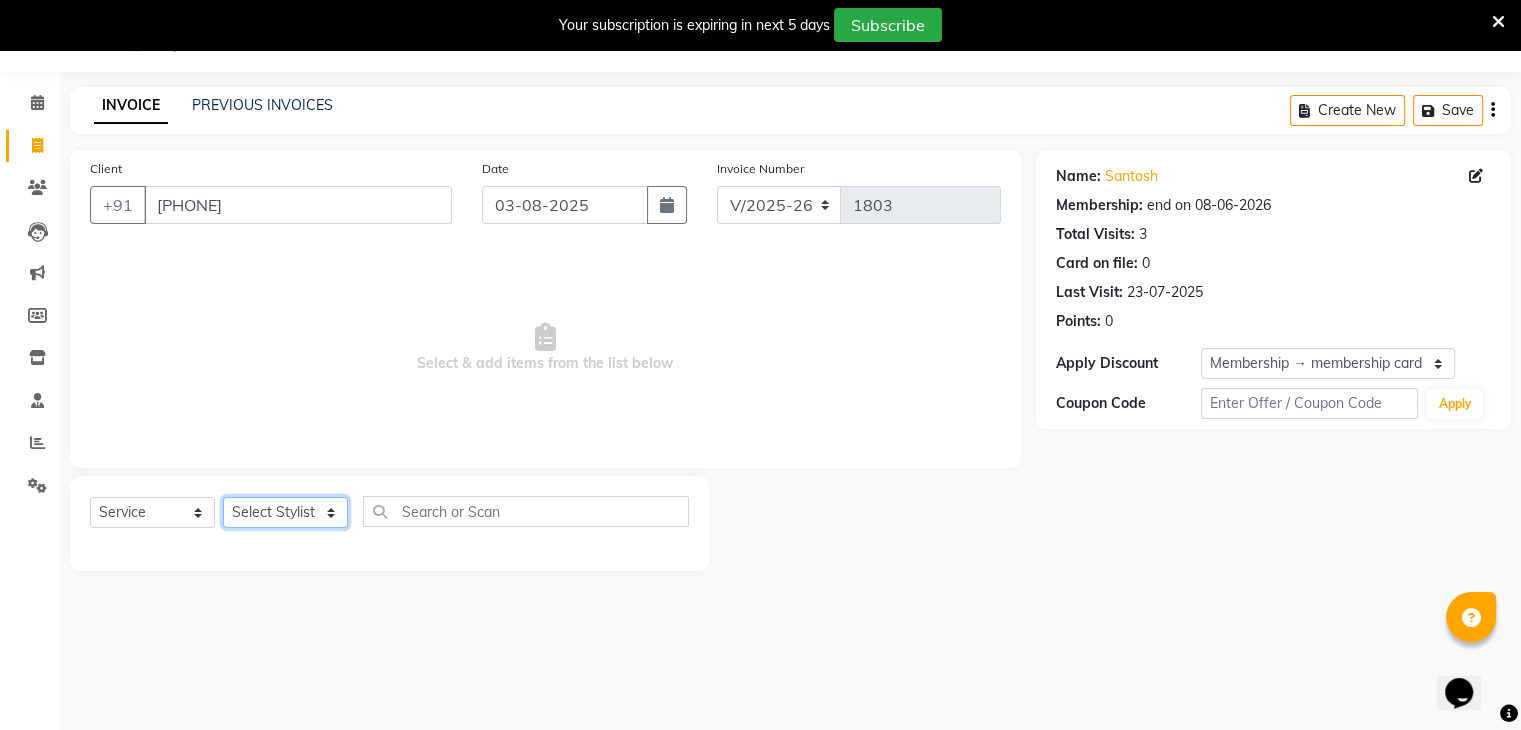 click on "Select Stylist ajju azam divya rihan Sahzad sowjanya srilatha Swapna Zeeshan" 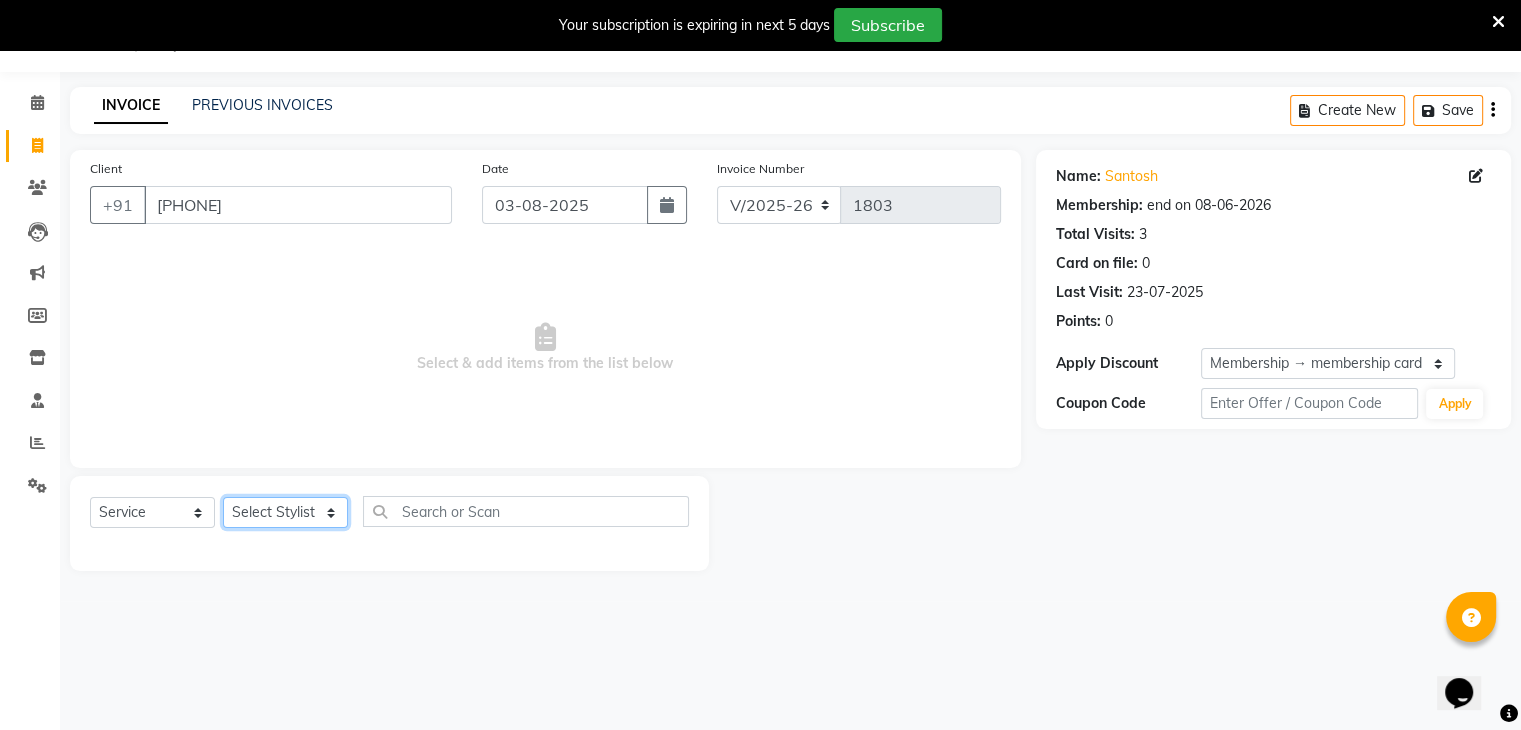 select on "72747" 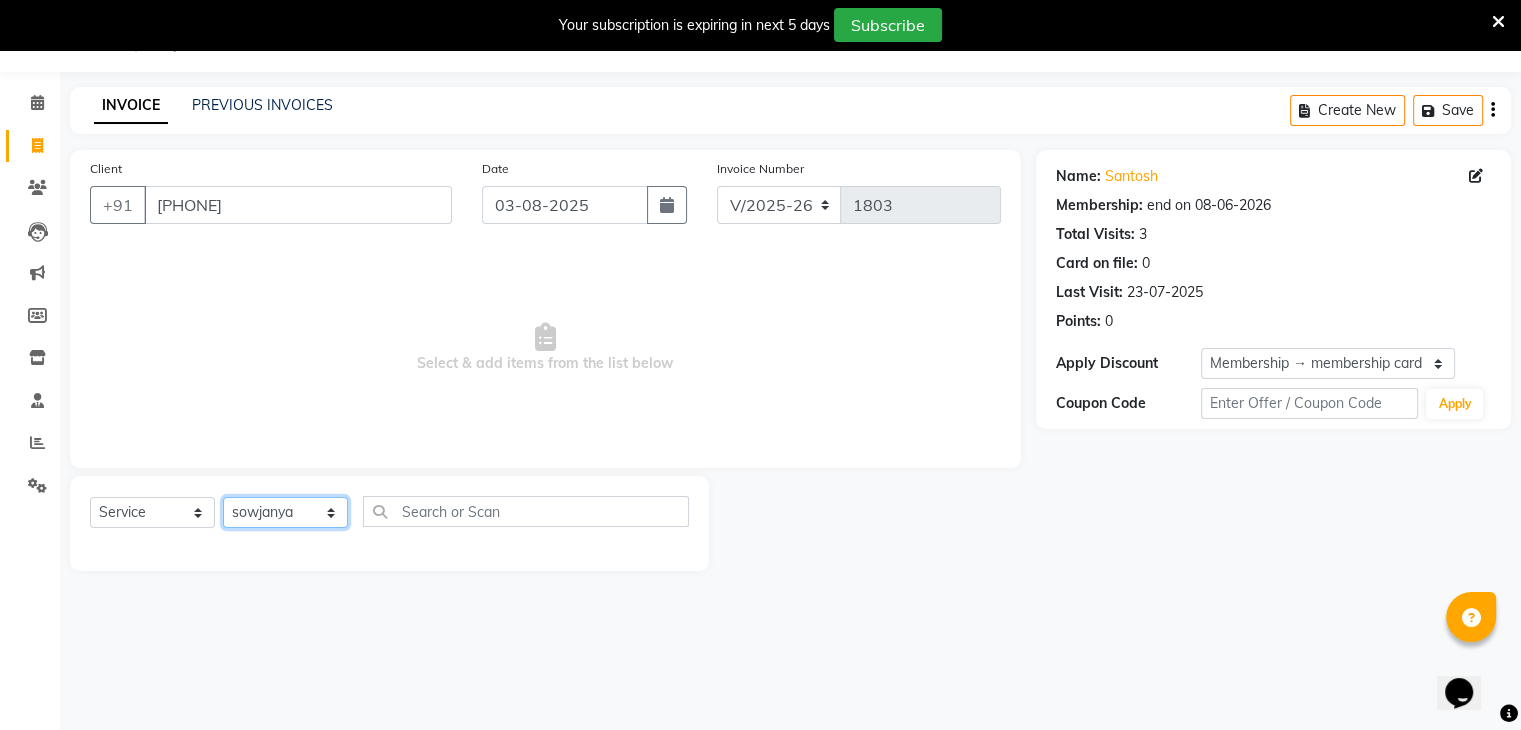 click on "Select Stylist ajju azam divya rihan Sahzad sowjanya srilatha Swapna Zeeshan" 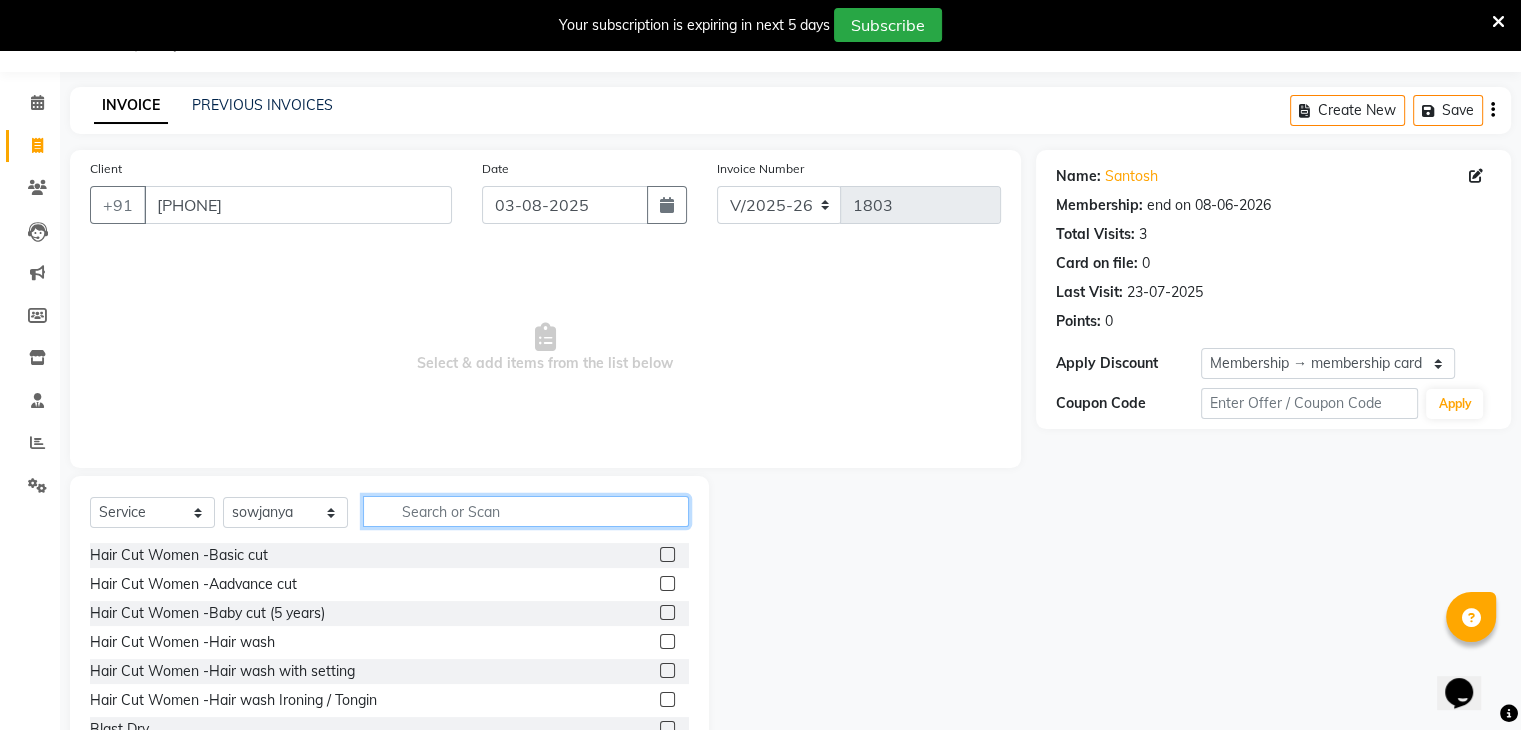 click 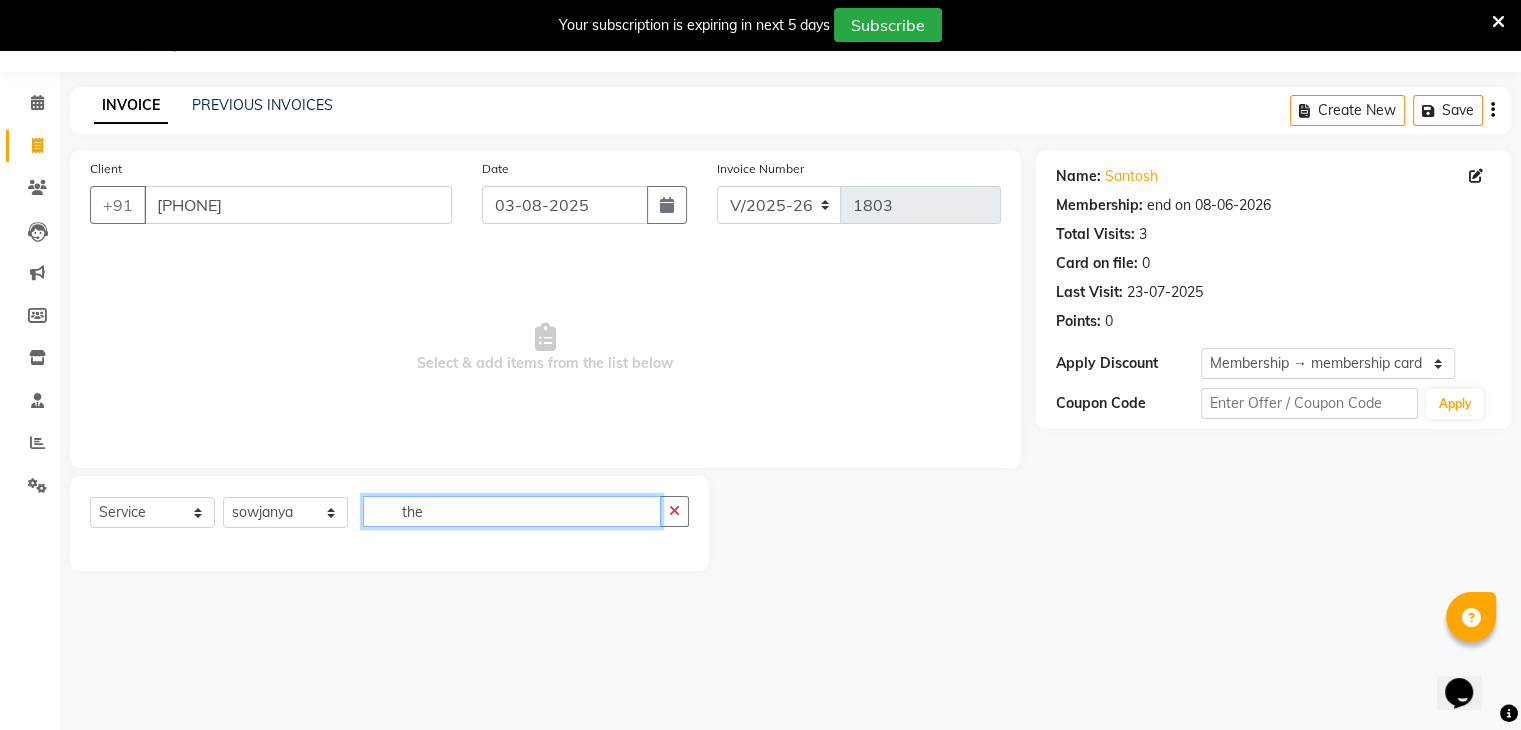 click on "the" 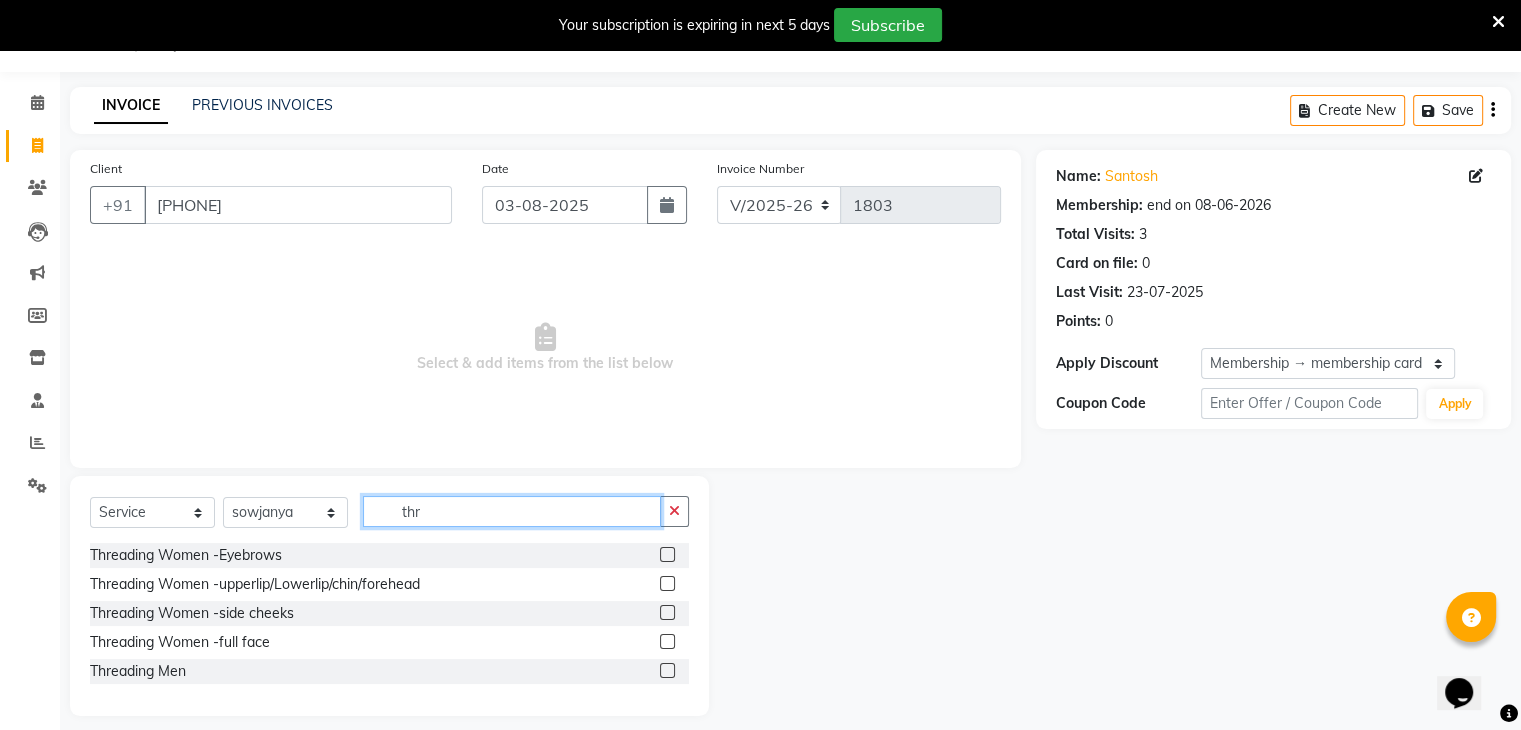 type on "thr" 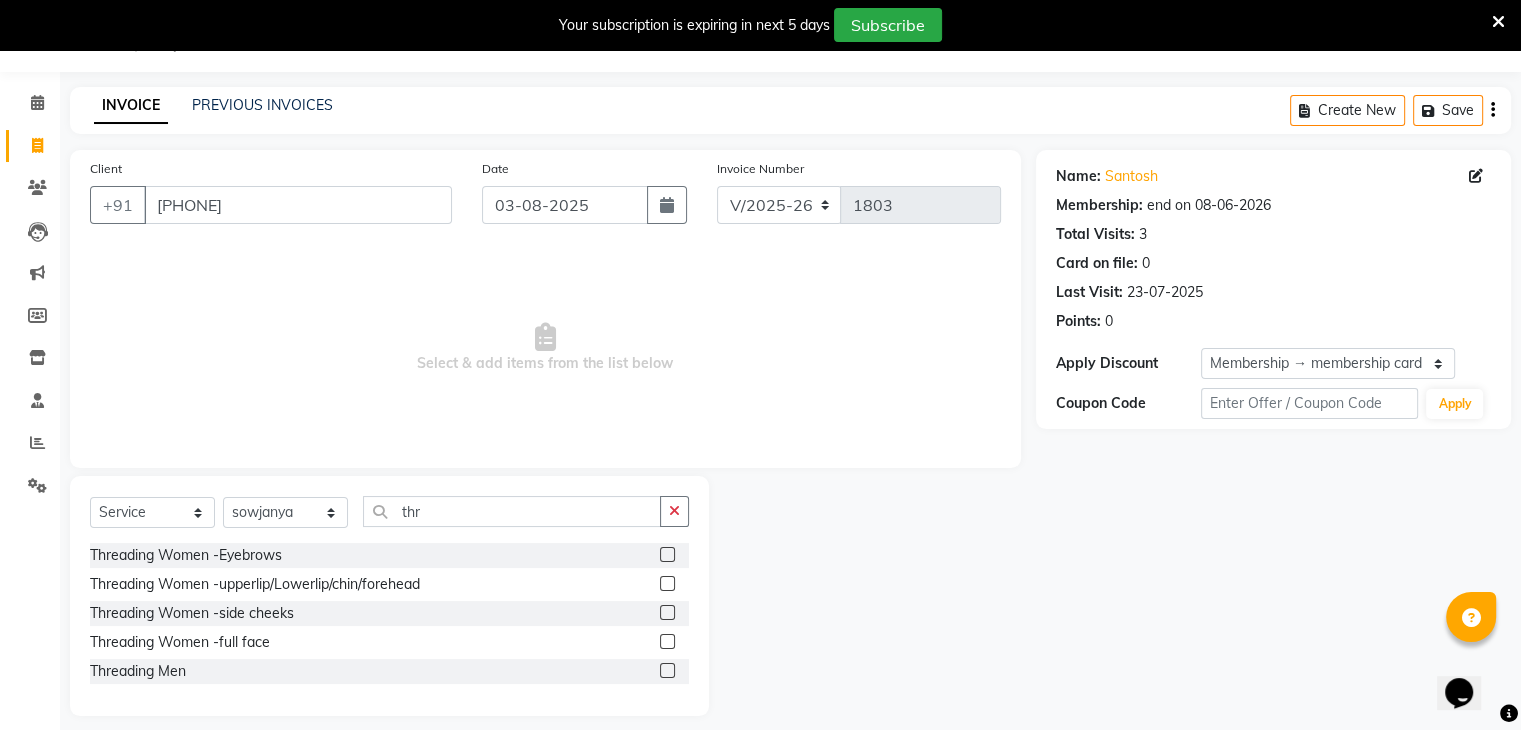click 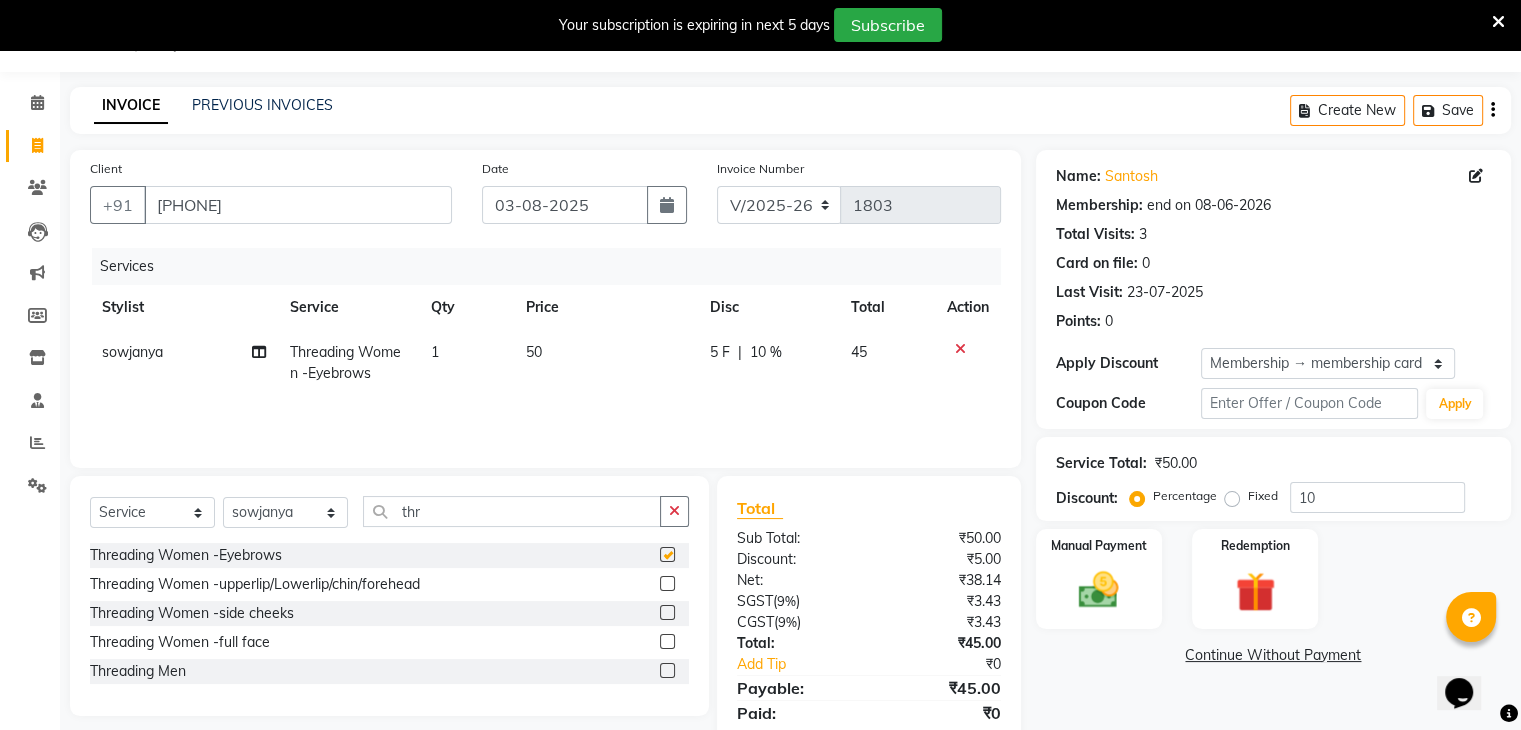 checkbox on "false" 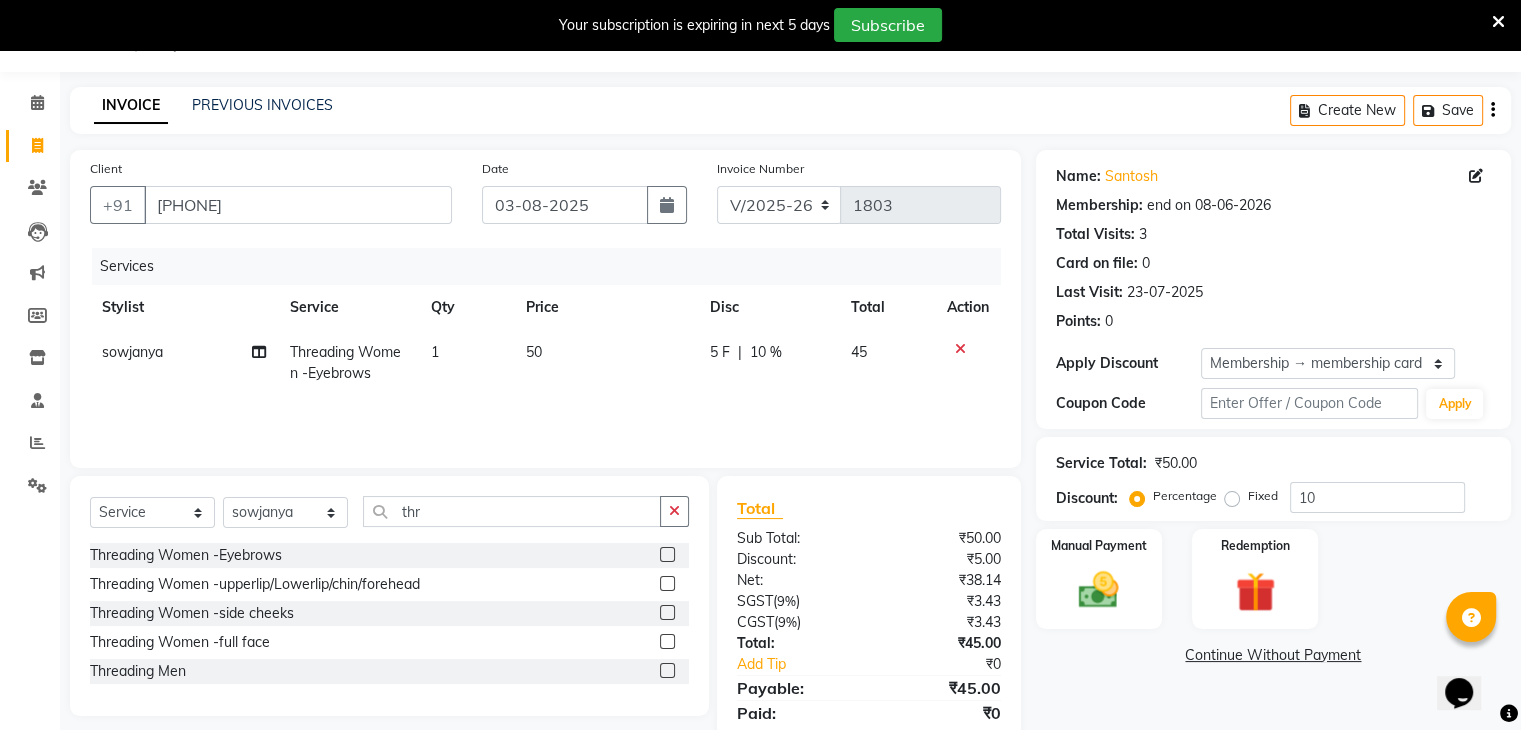 click 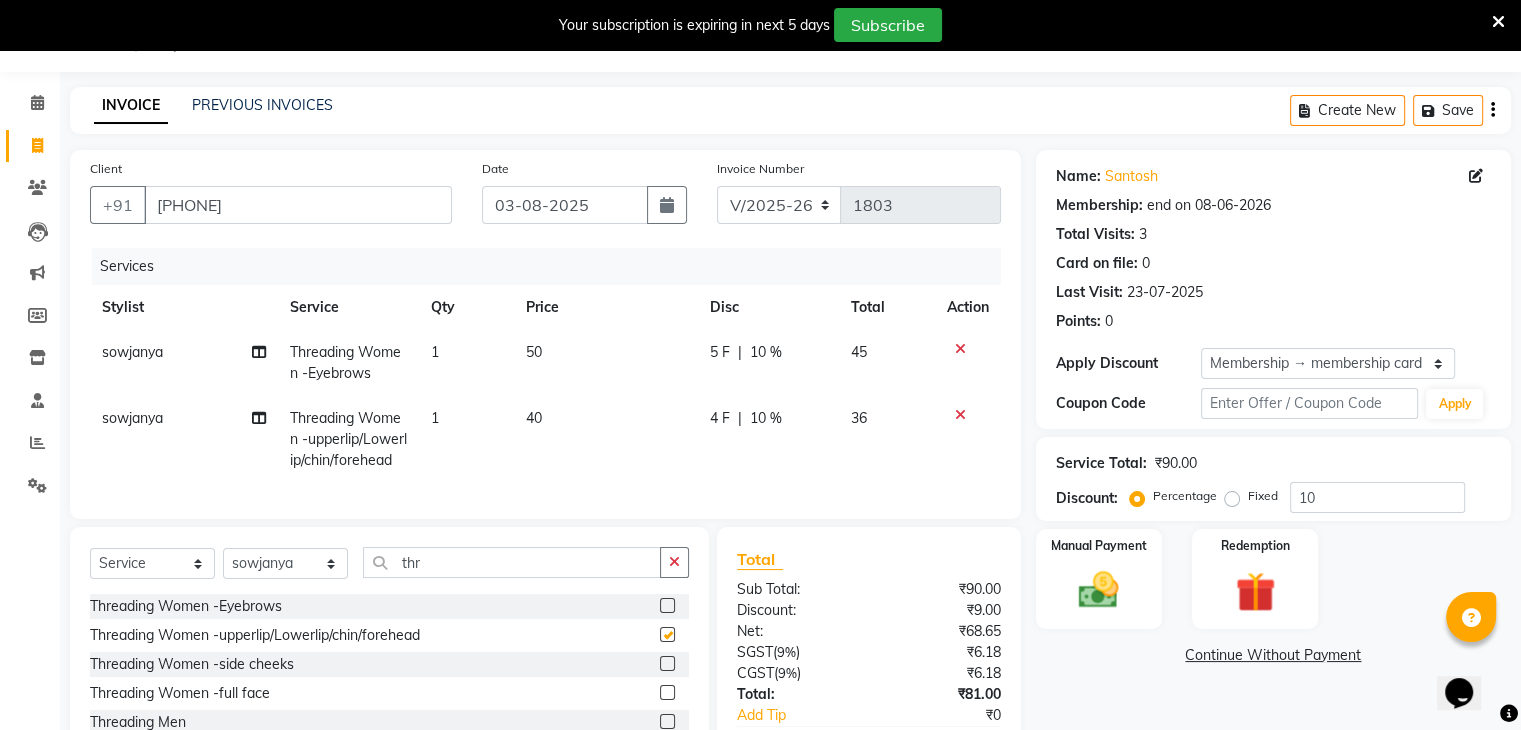 checkbox on "false" 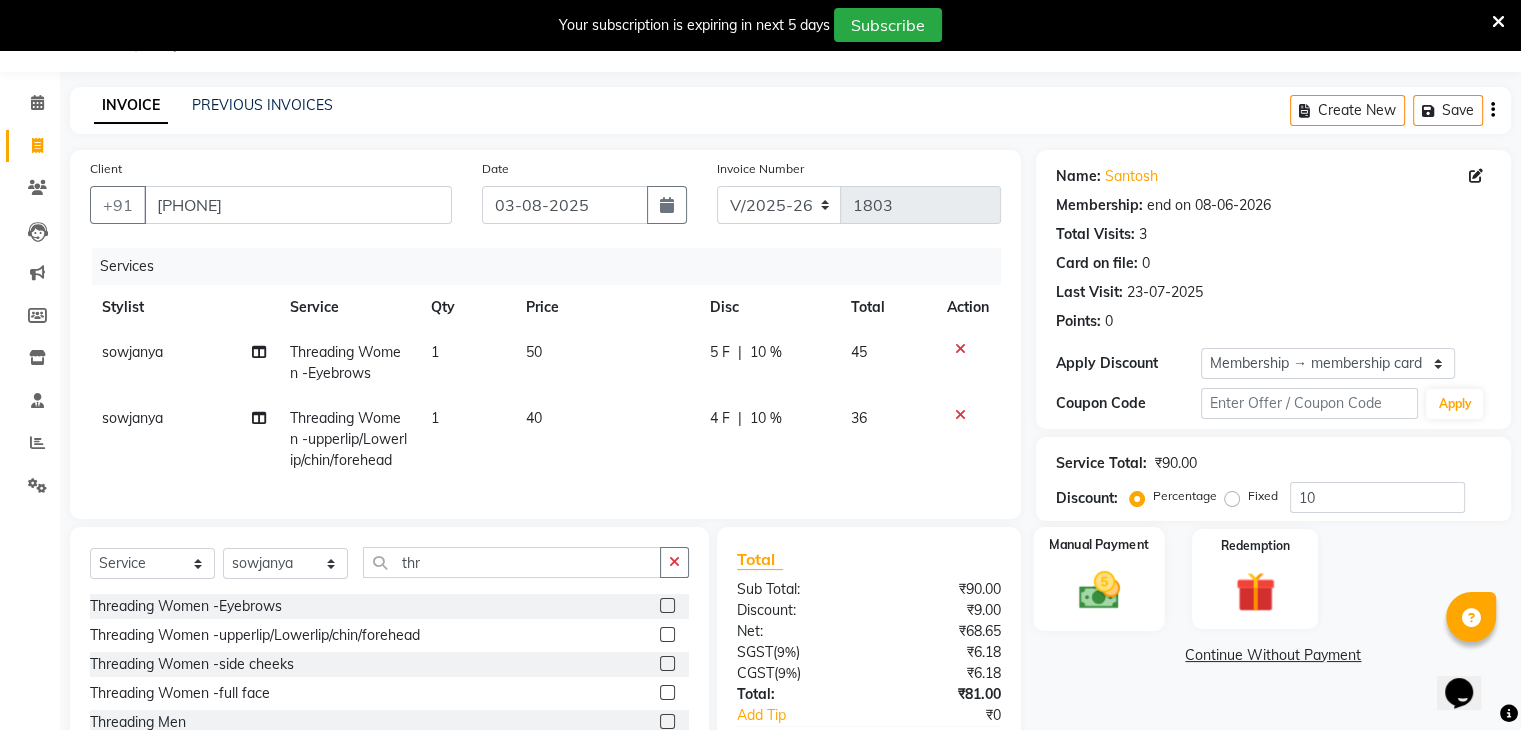 click on "Manual Payment" 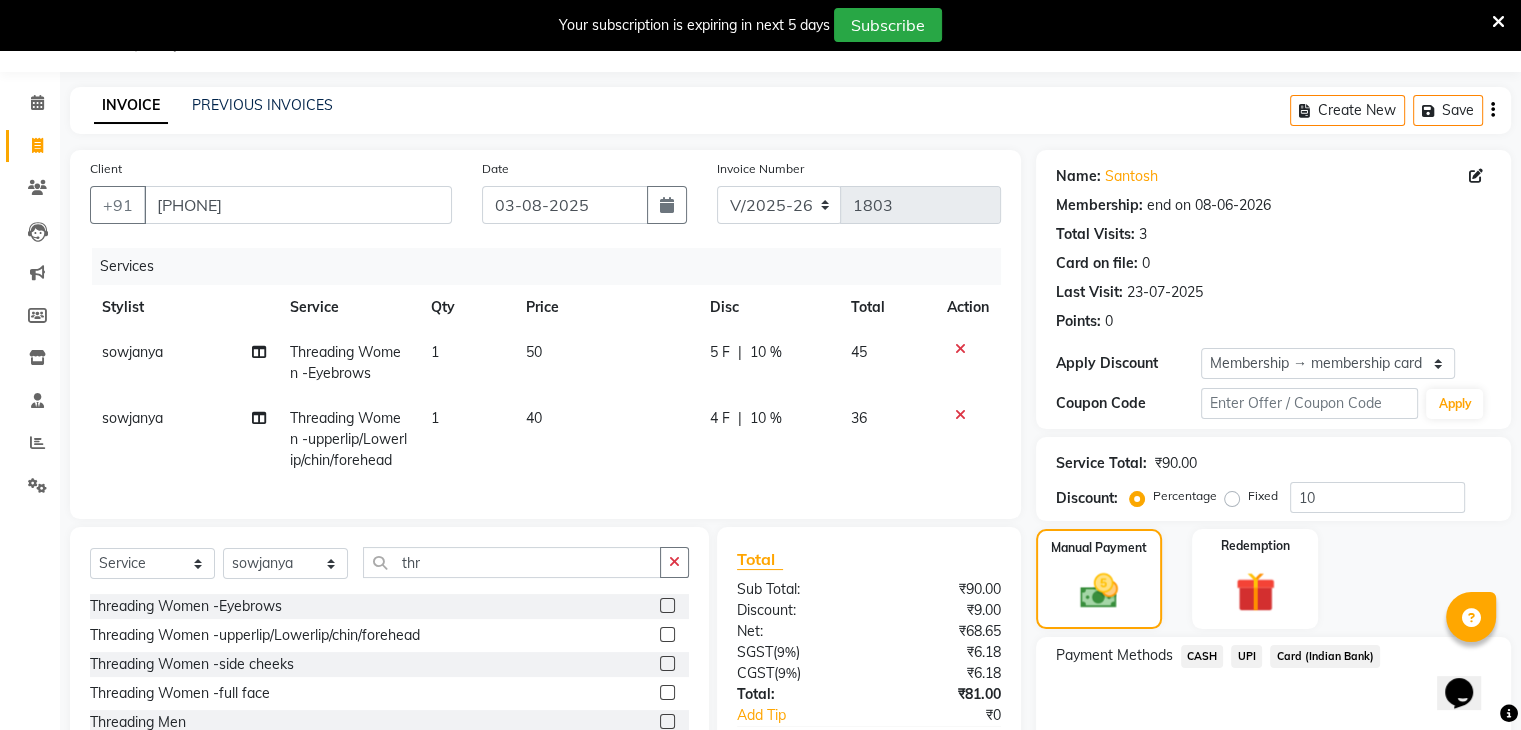 click on "UPI" 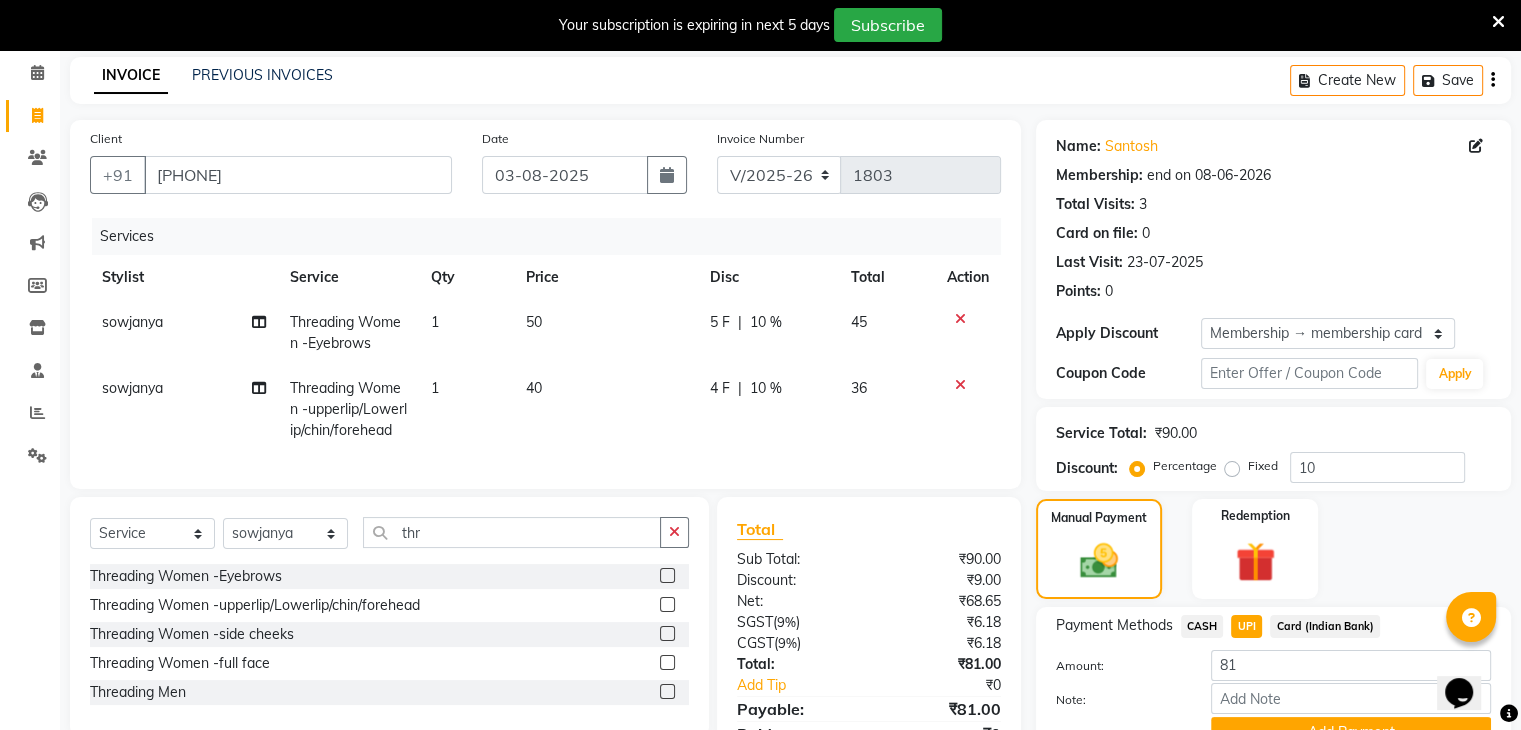 scroll, scrollTop: 87, scrollLeft: 0, axis: vertical 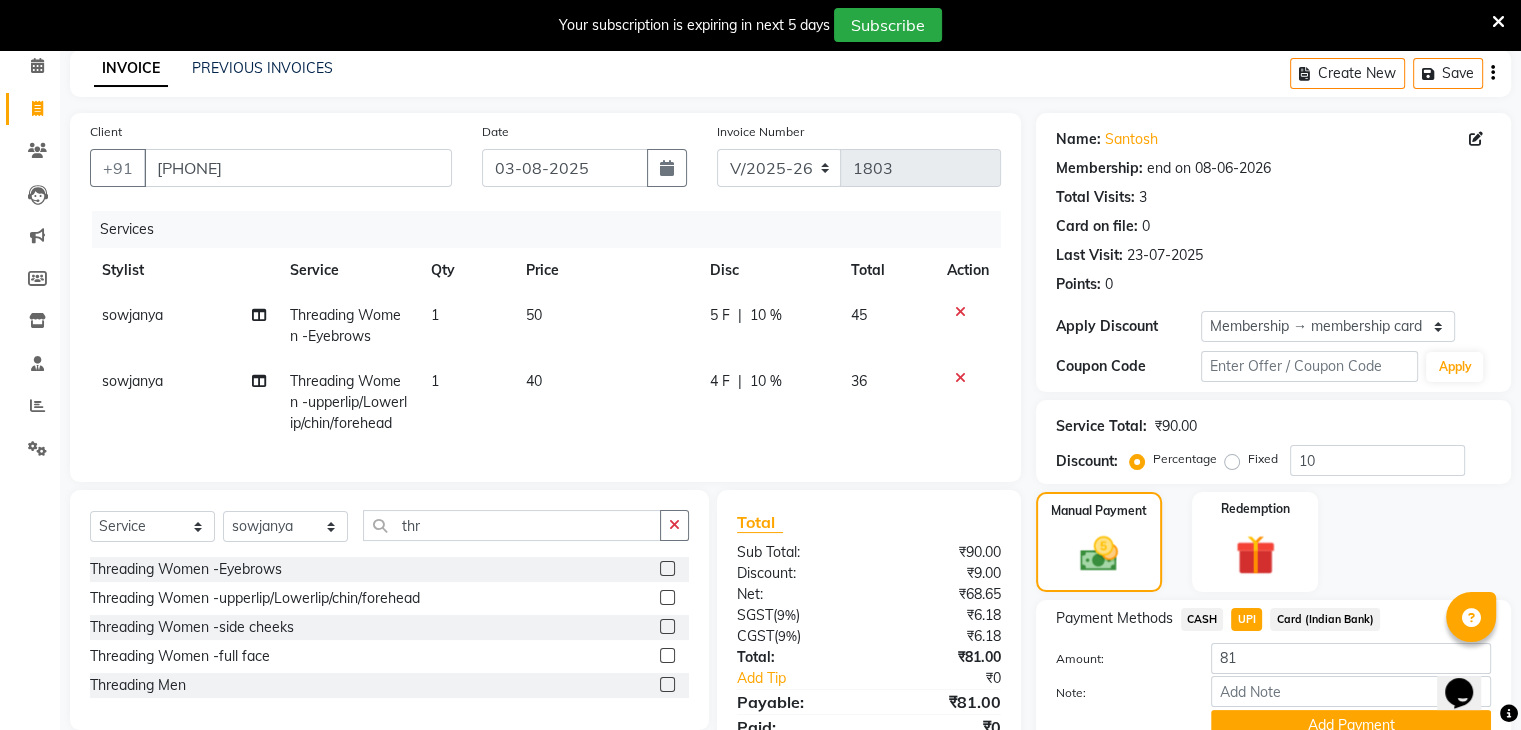 click on "10 %" 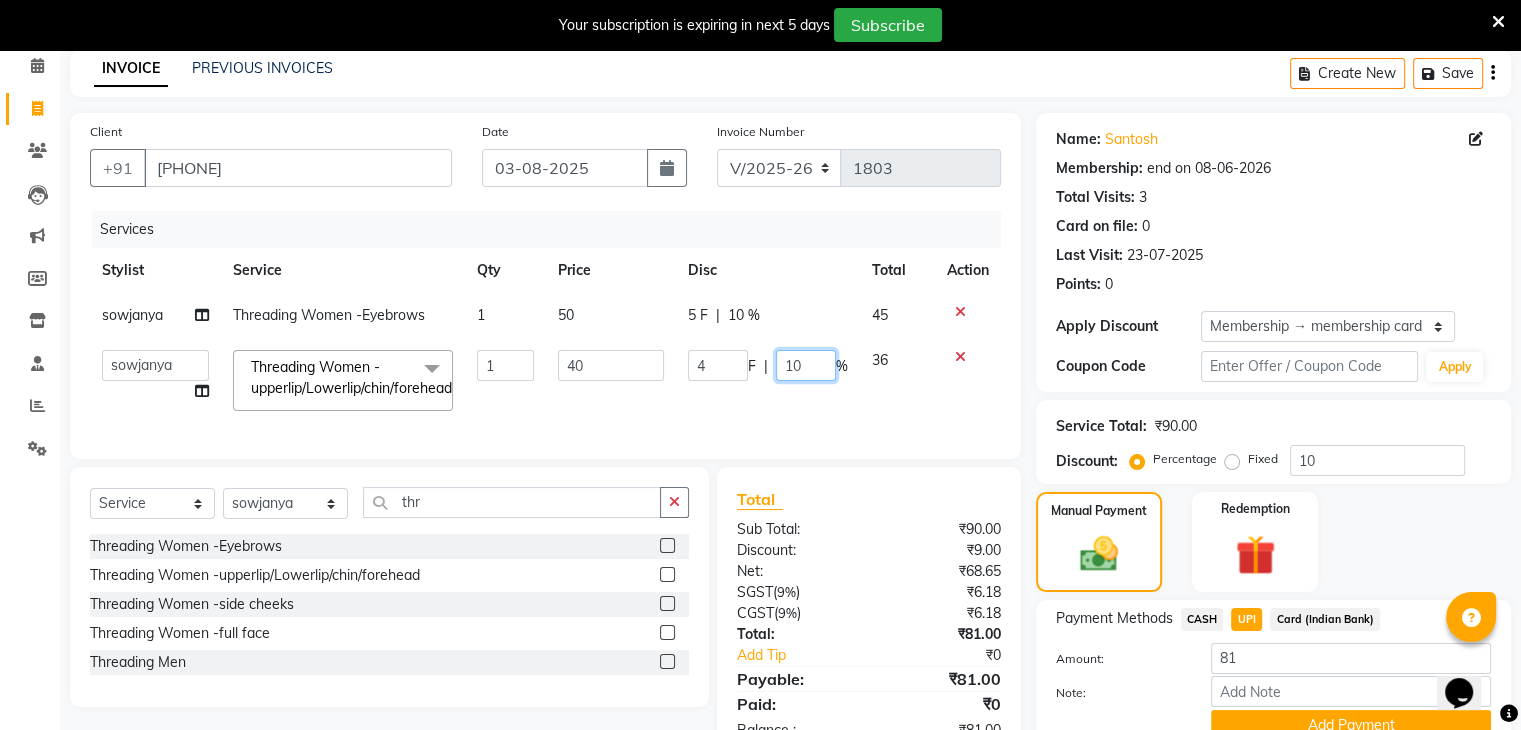 click on "10" 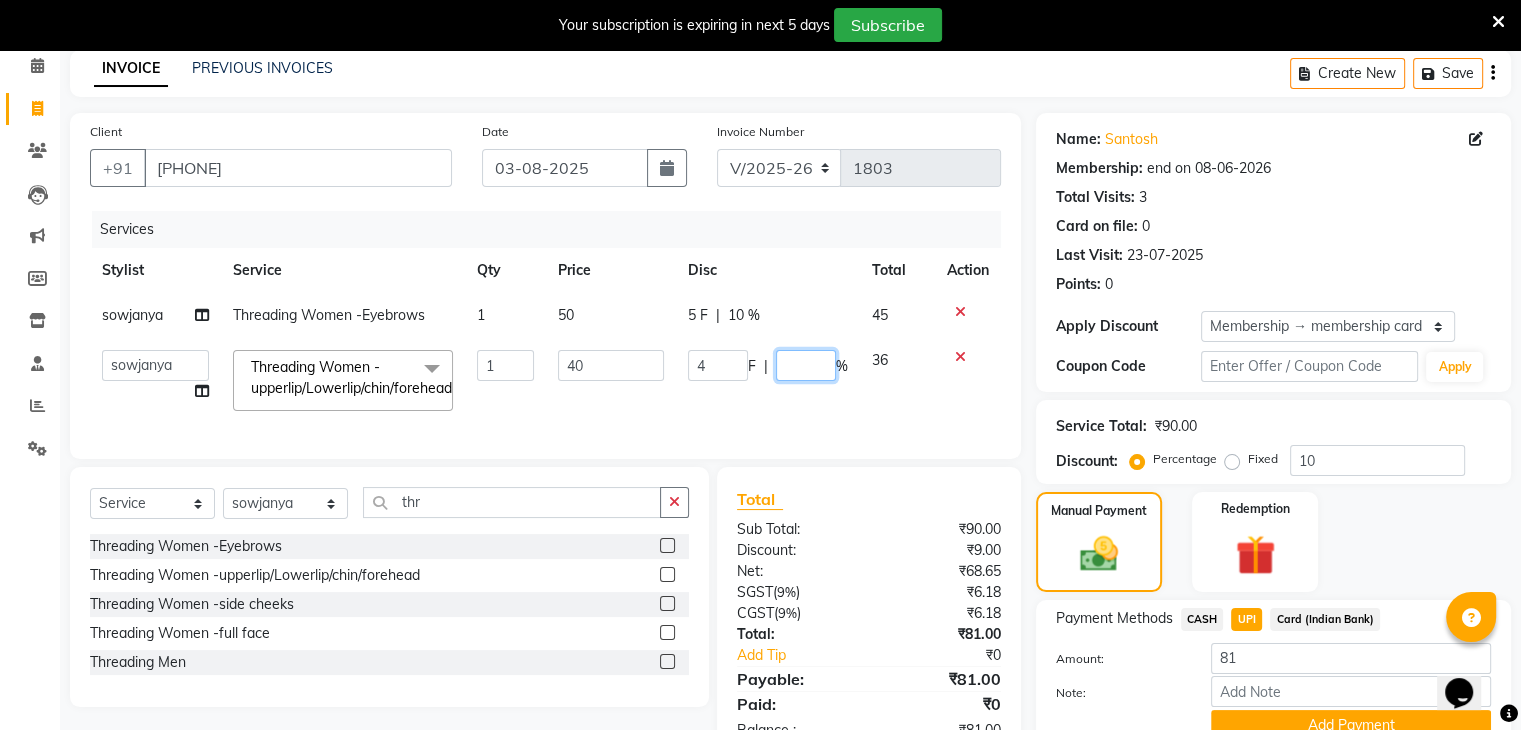 type on "0" 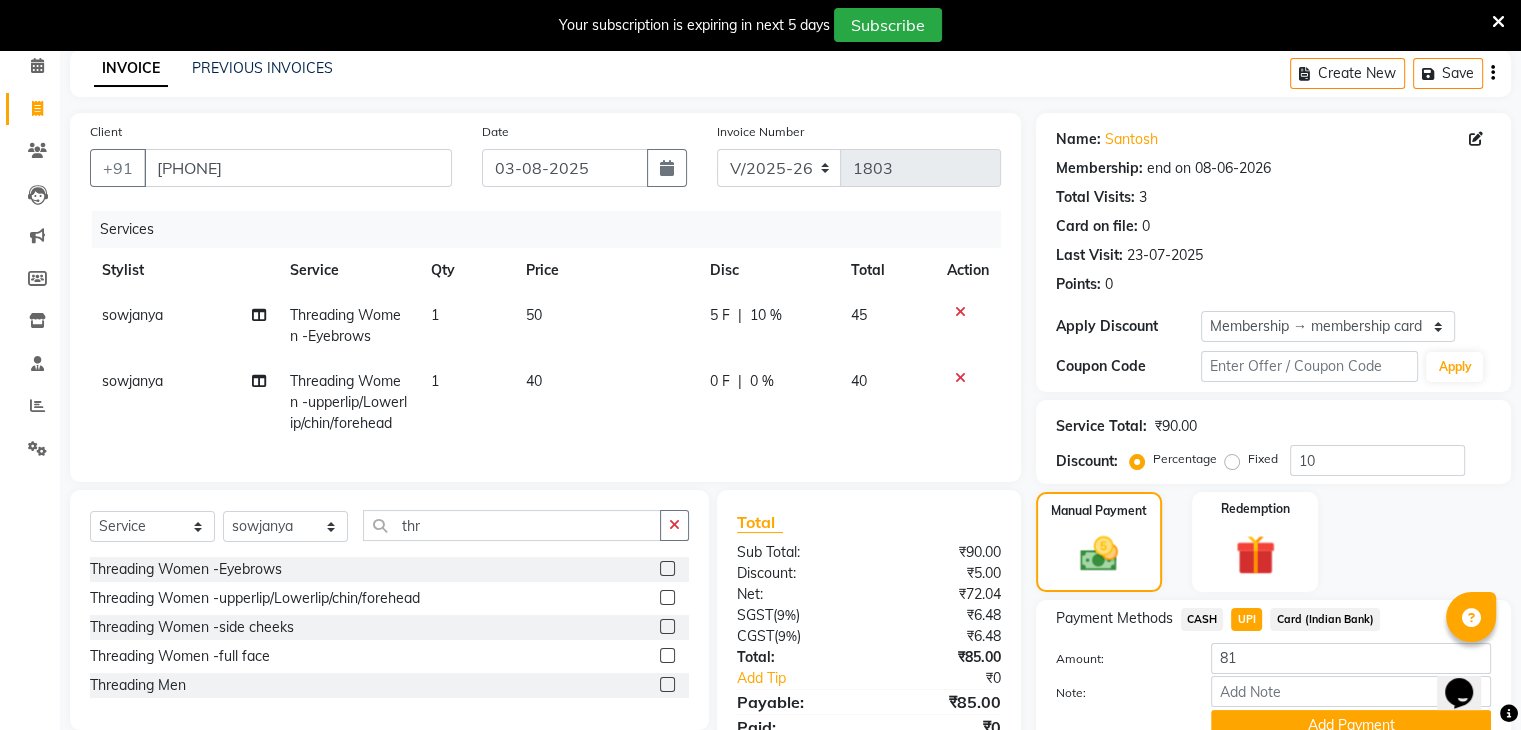 click on "5 F | 10 %" 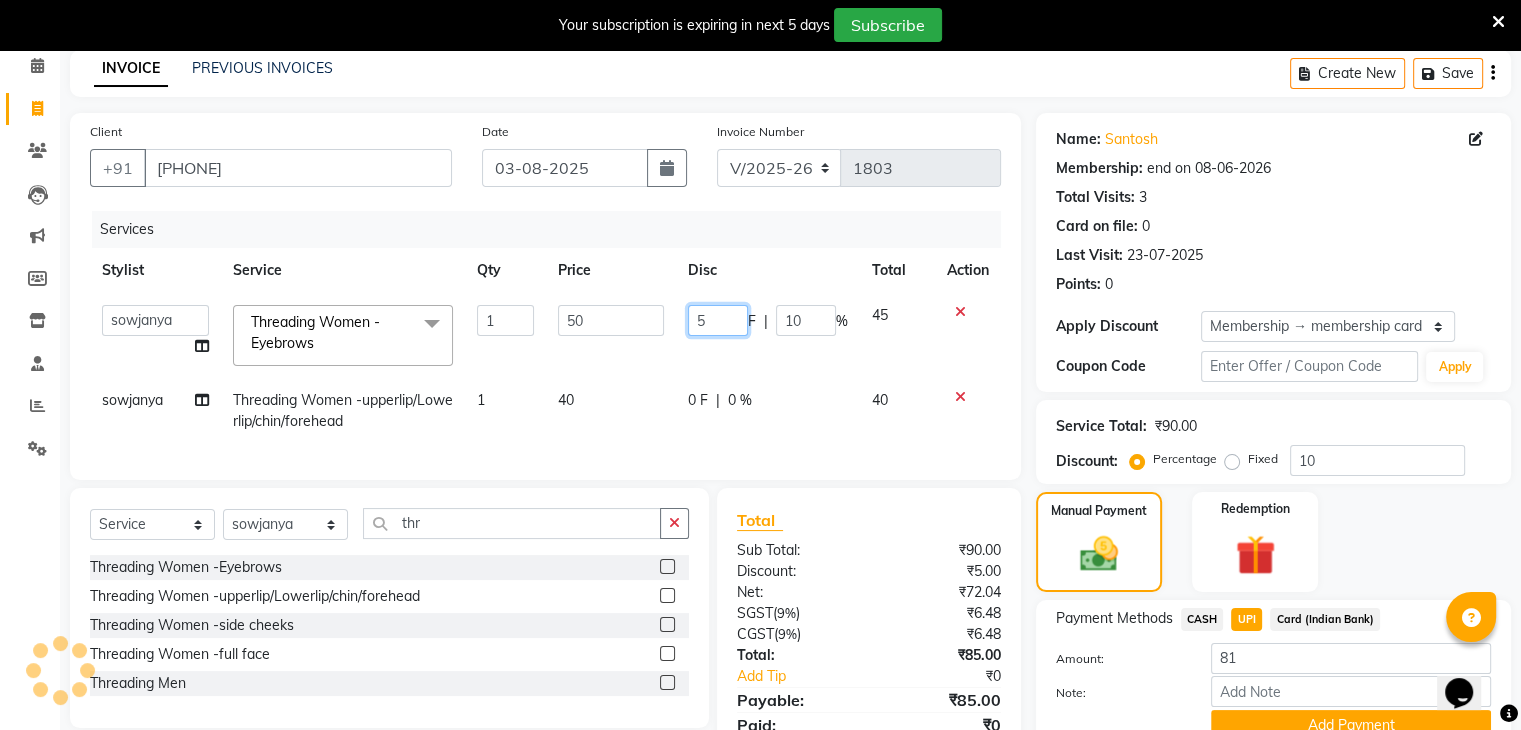 click on "5" 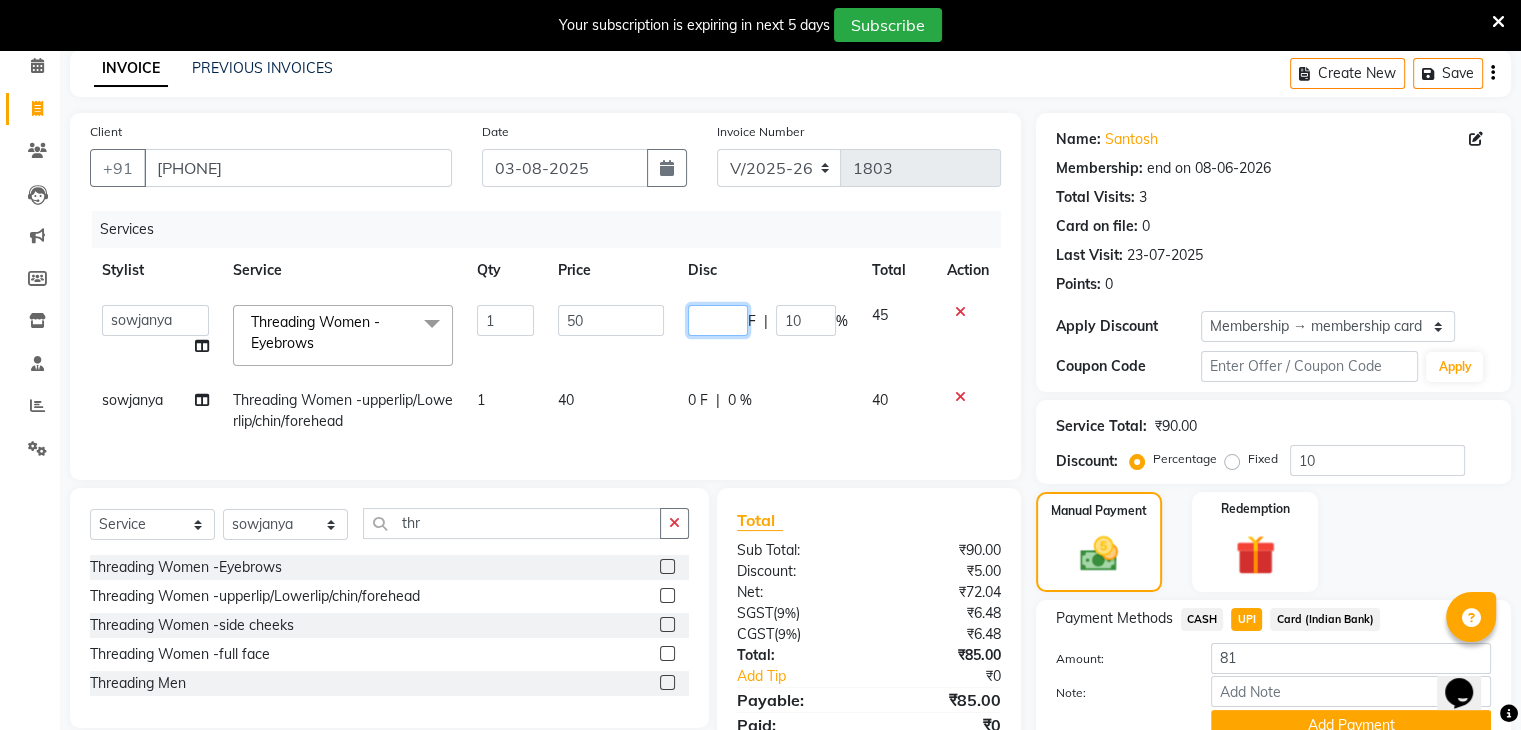type on "0" 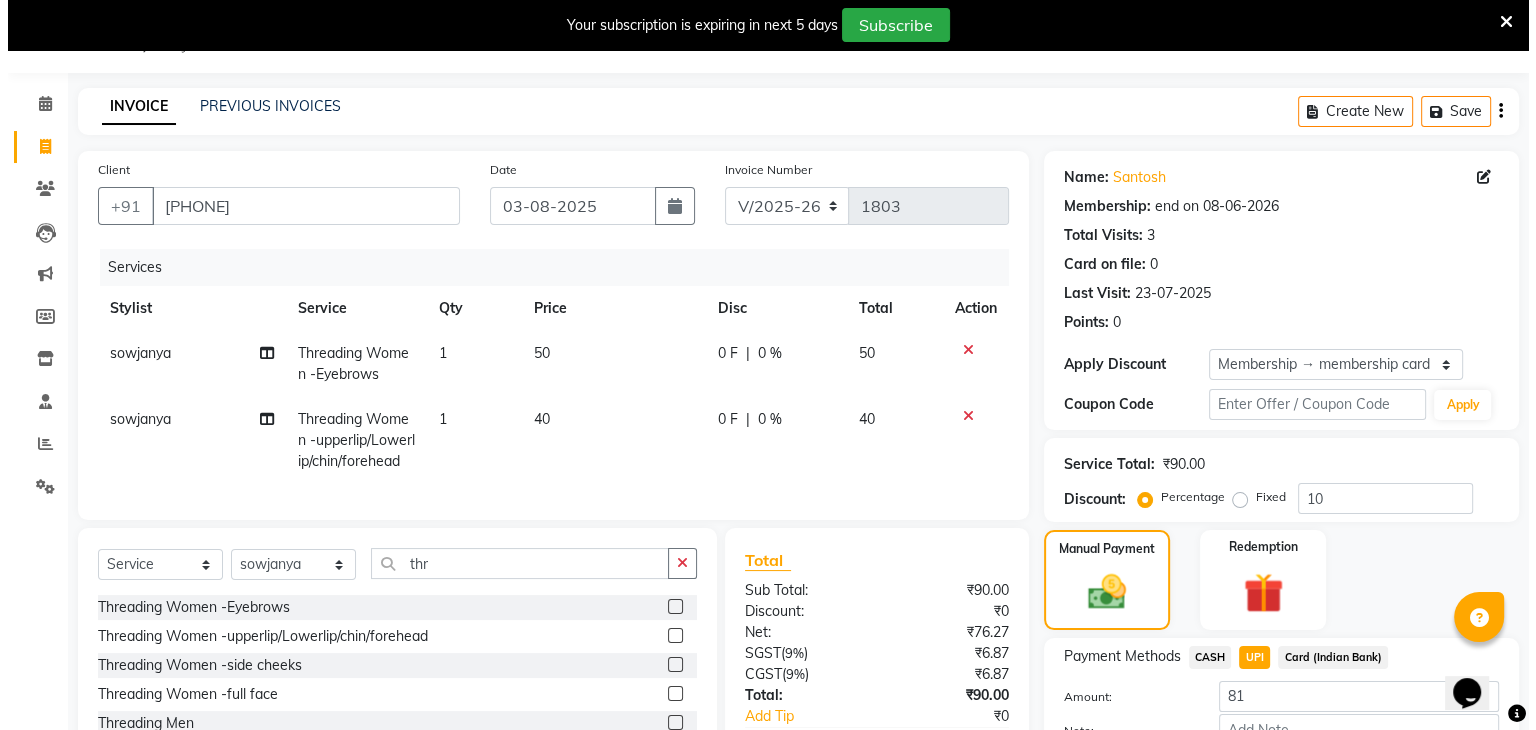 scroll, scrollTop: 50, scrollLeft: 0, axis: vertical 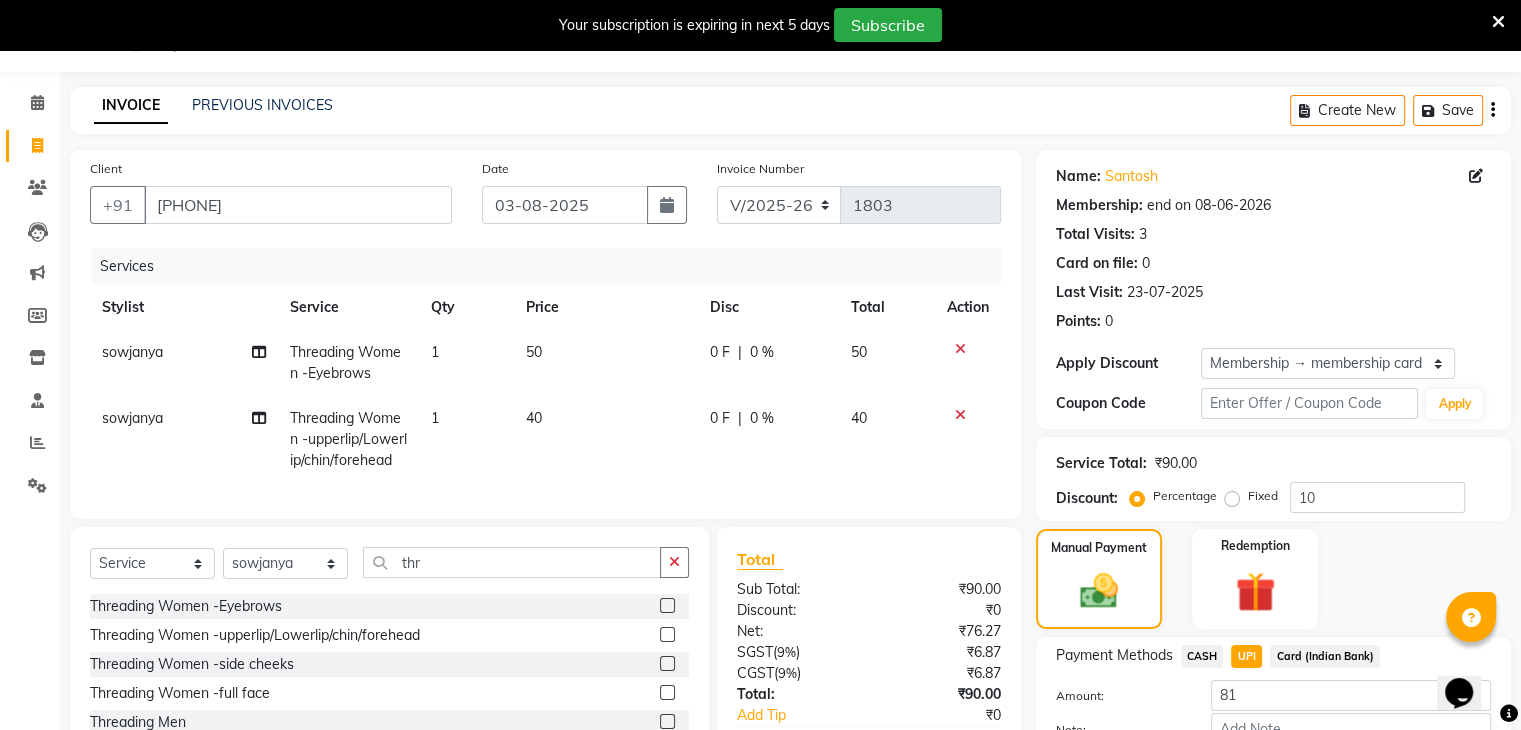 click 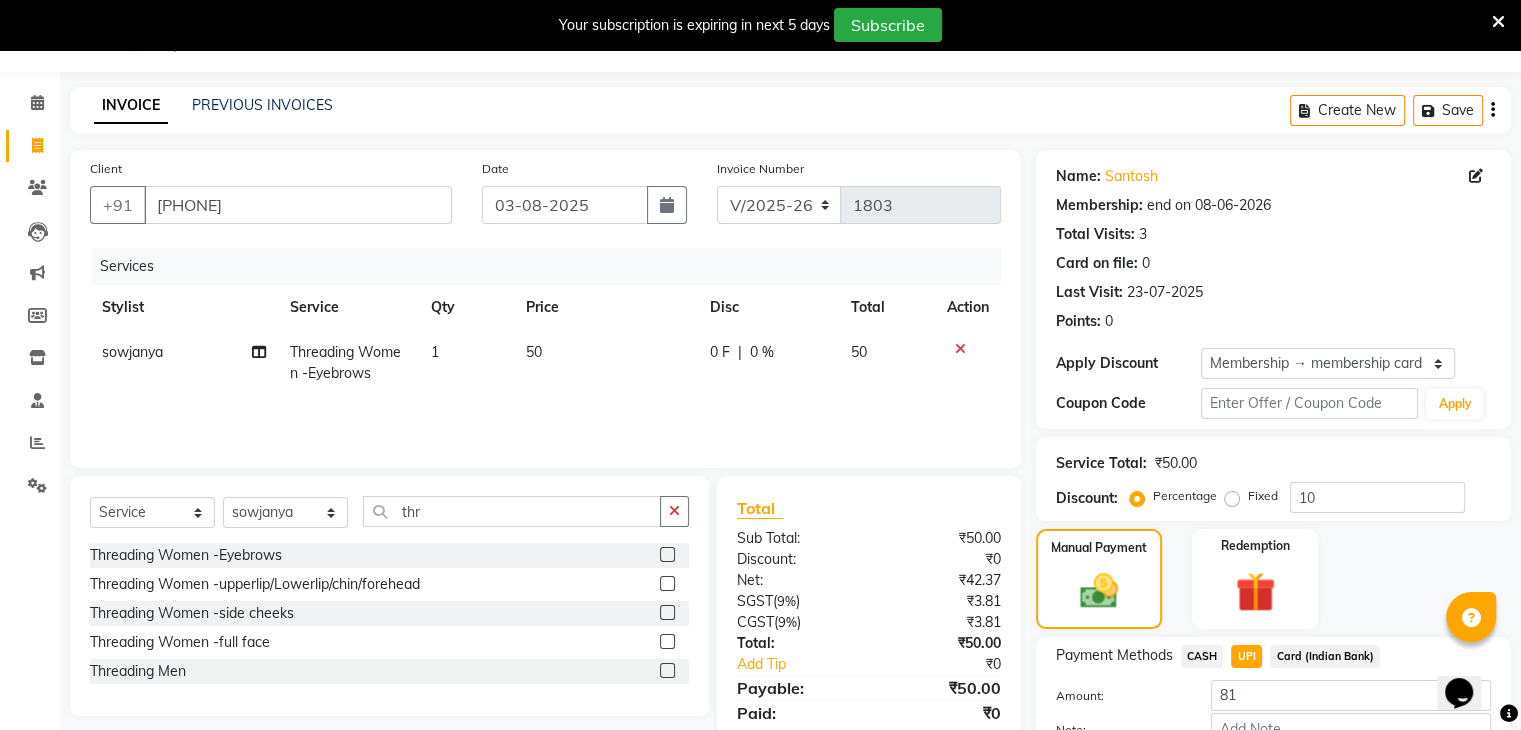 click 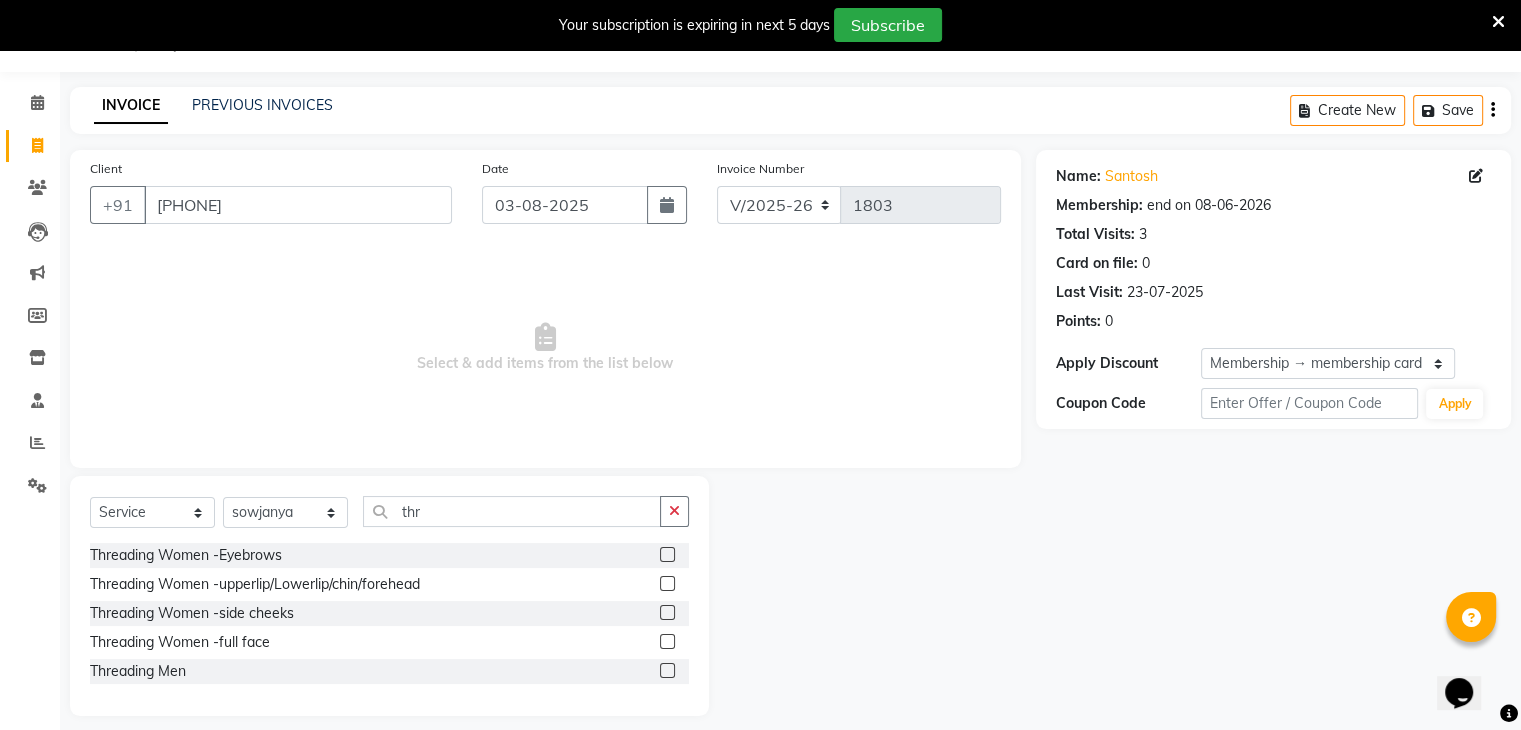 click 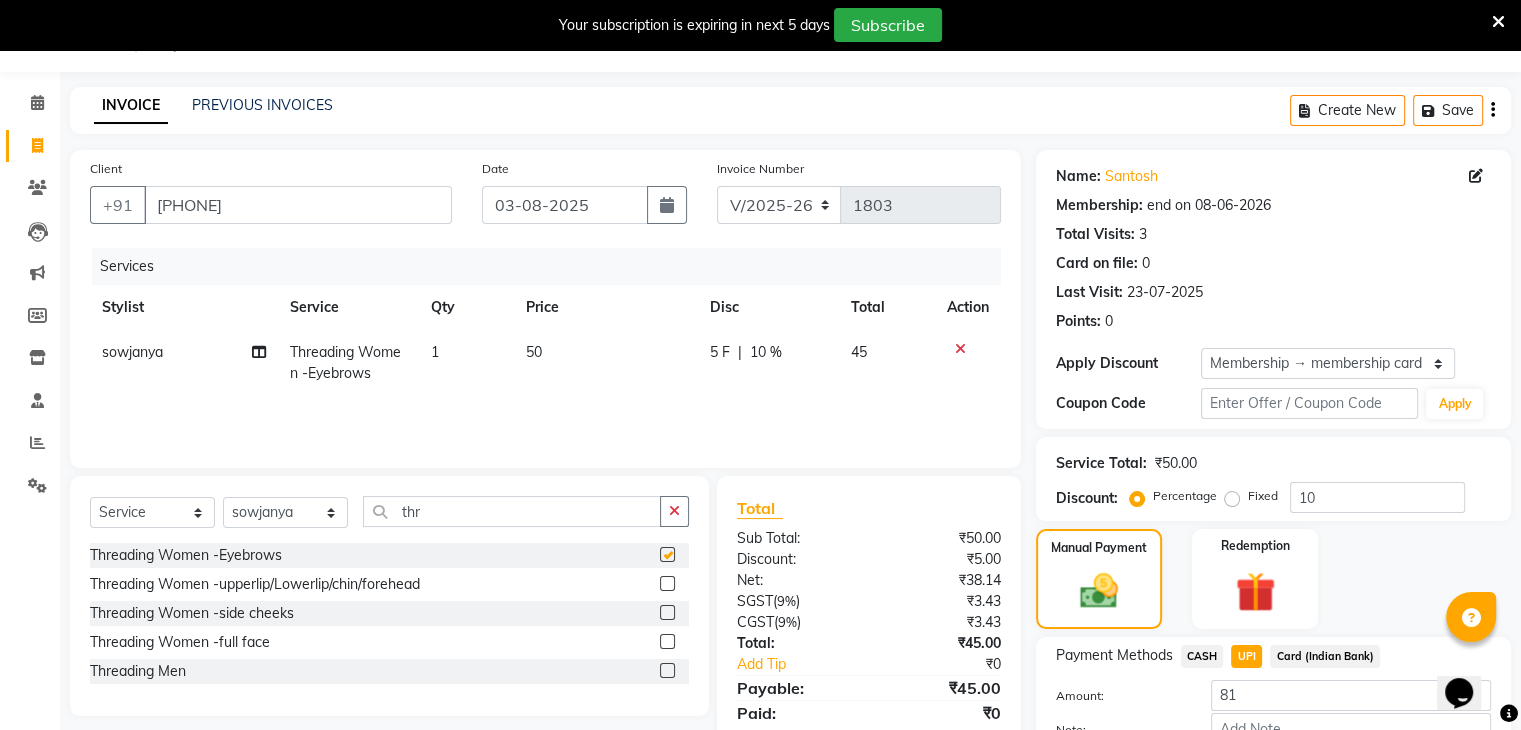 checkbox on "false" 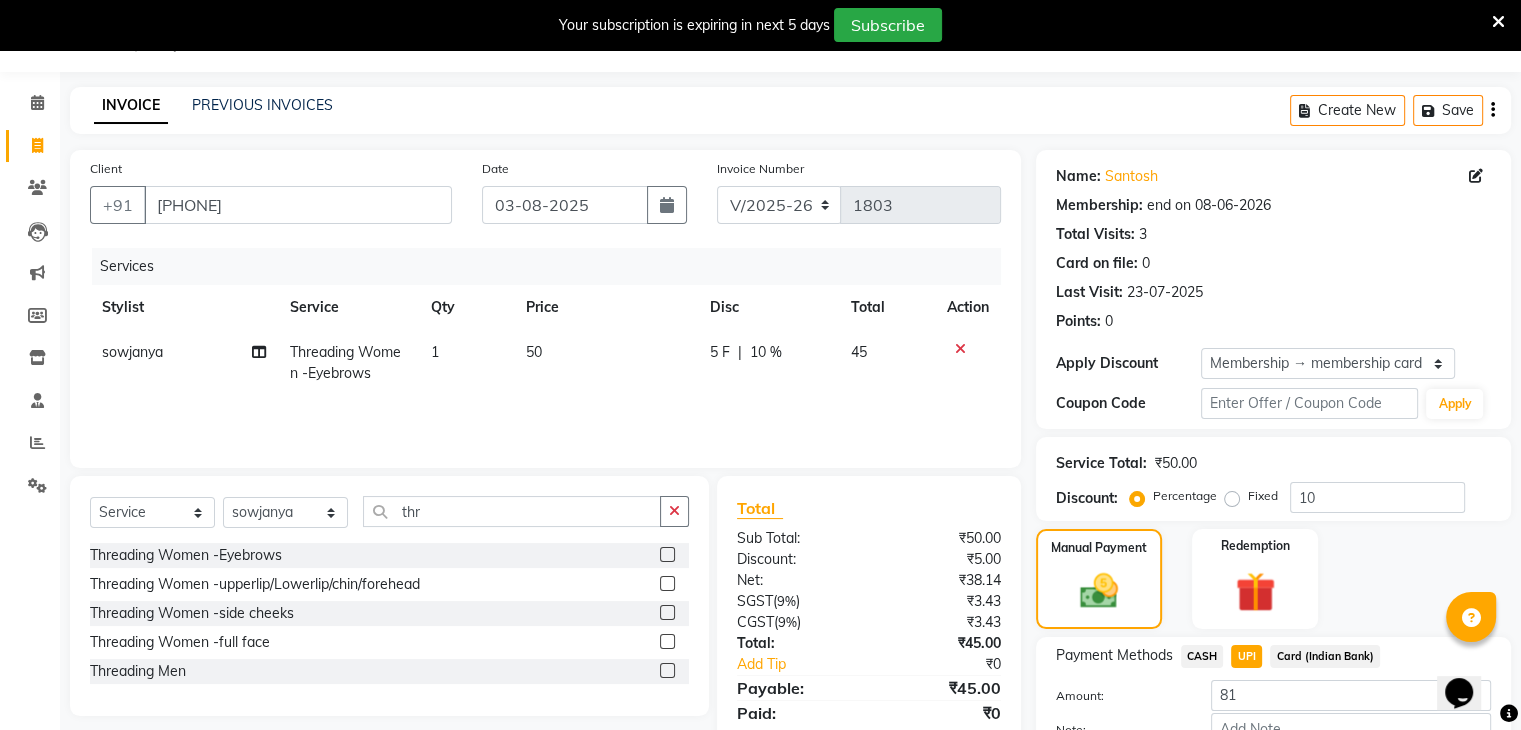 click 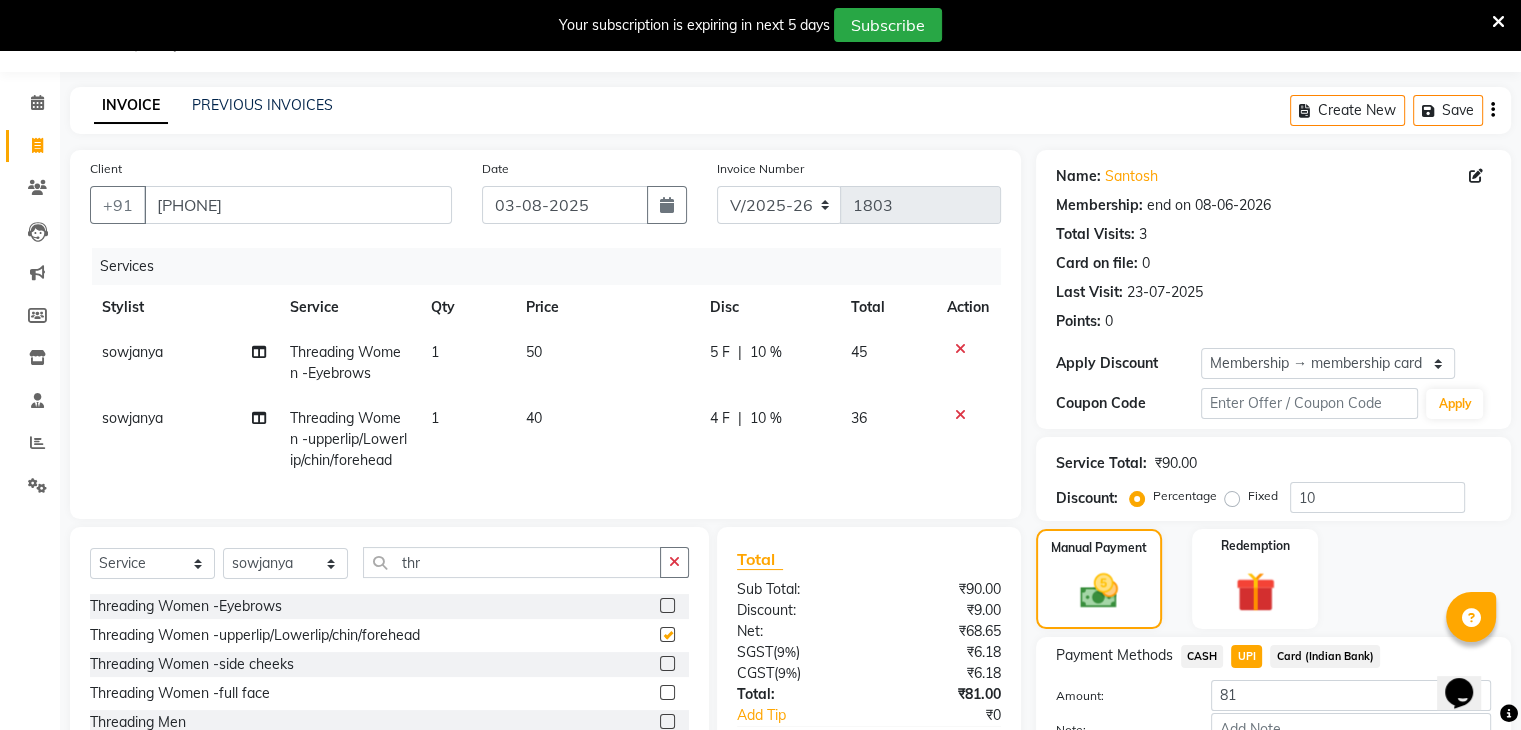 checkbox on "false" 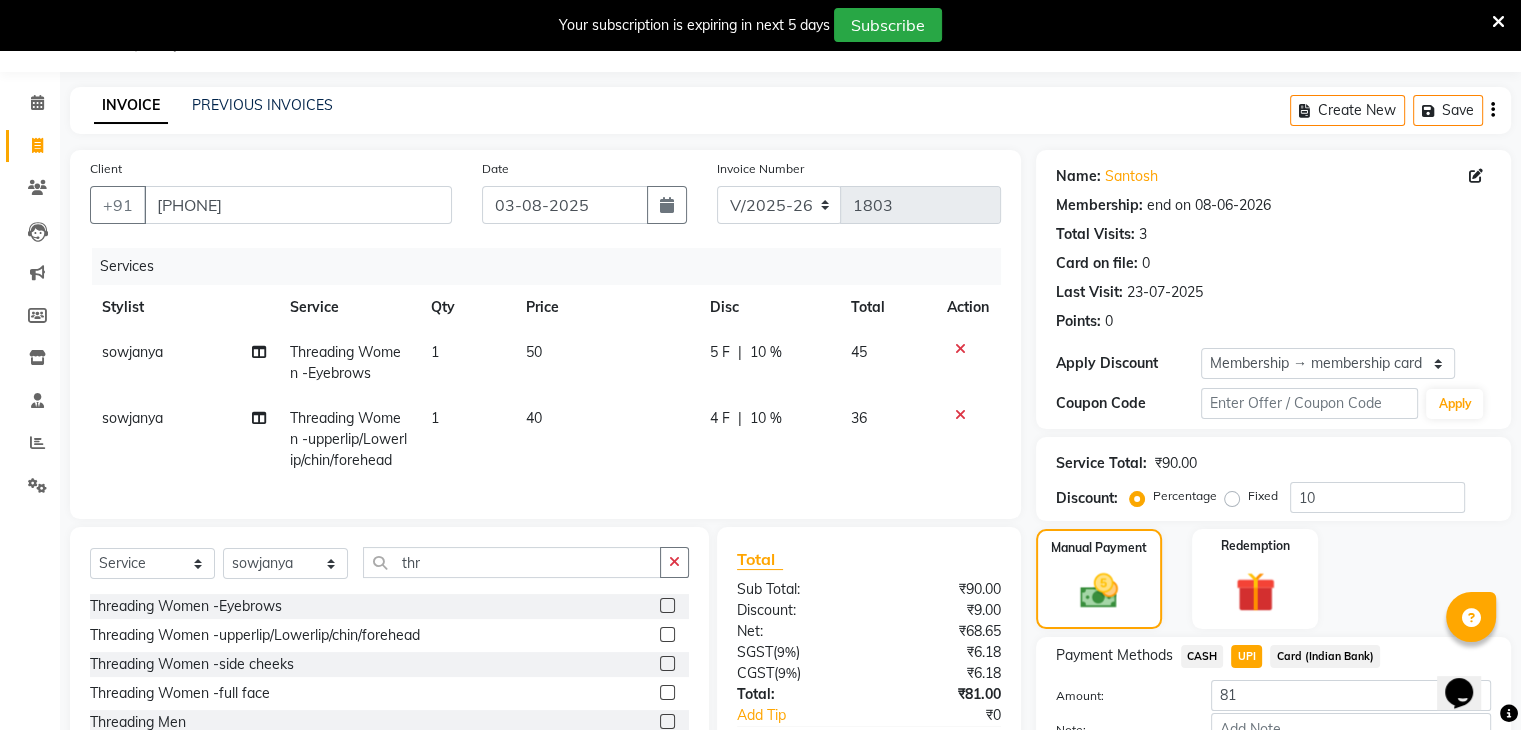 click on "50" 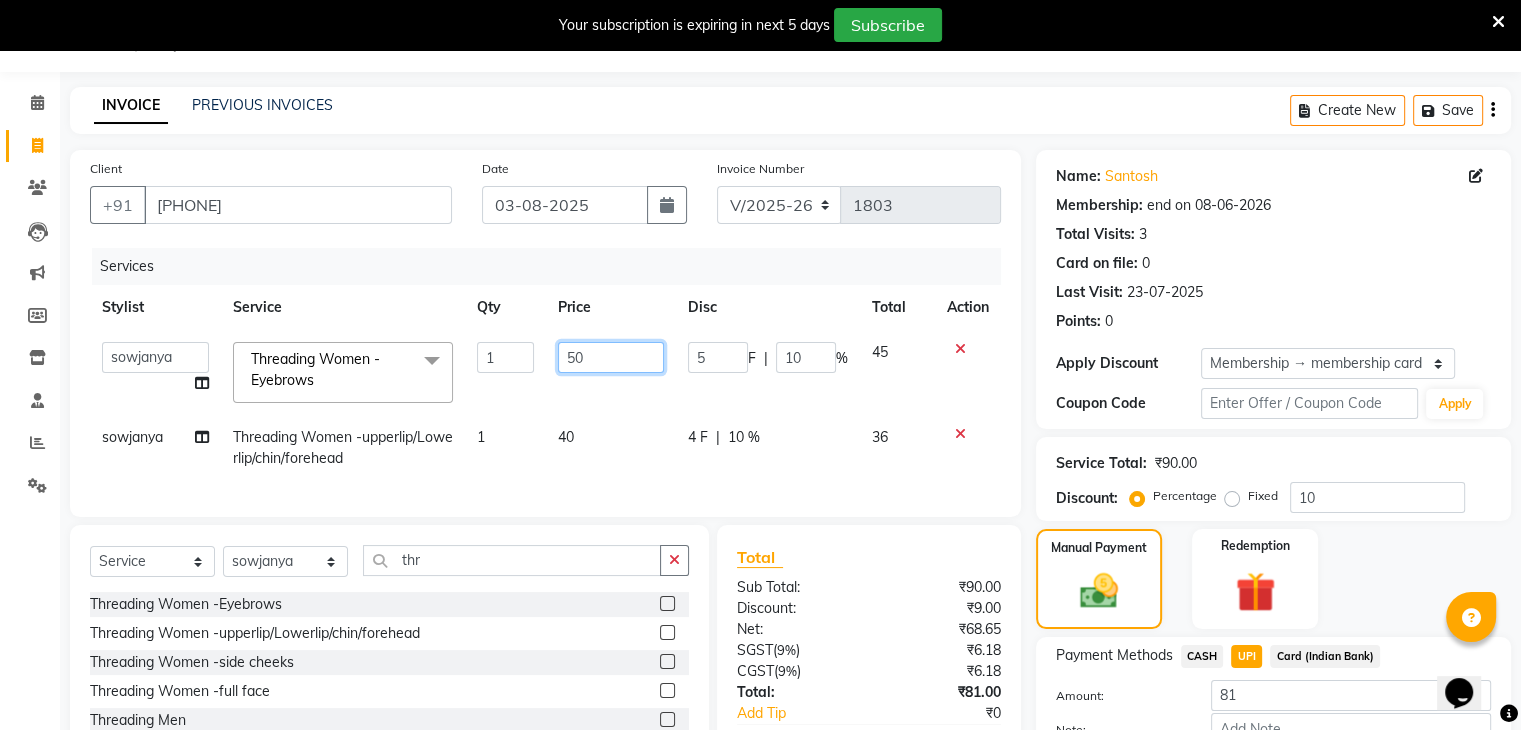 click on "50" 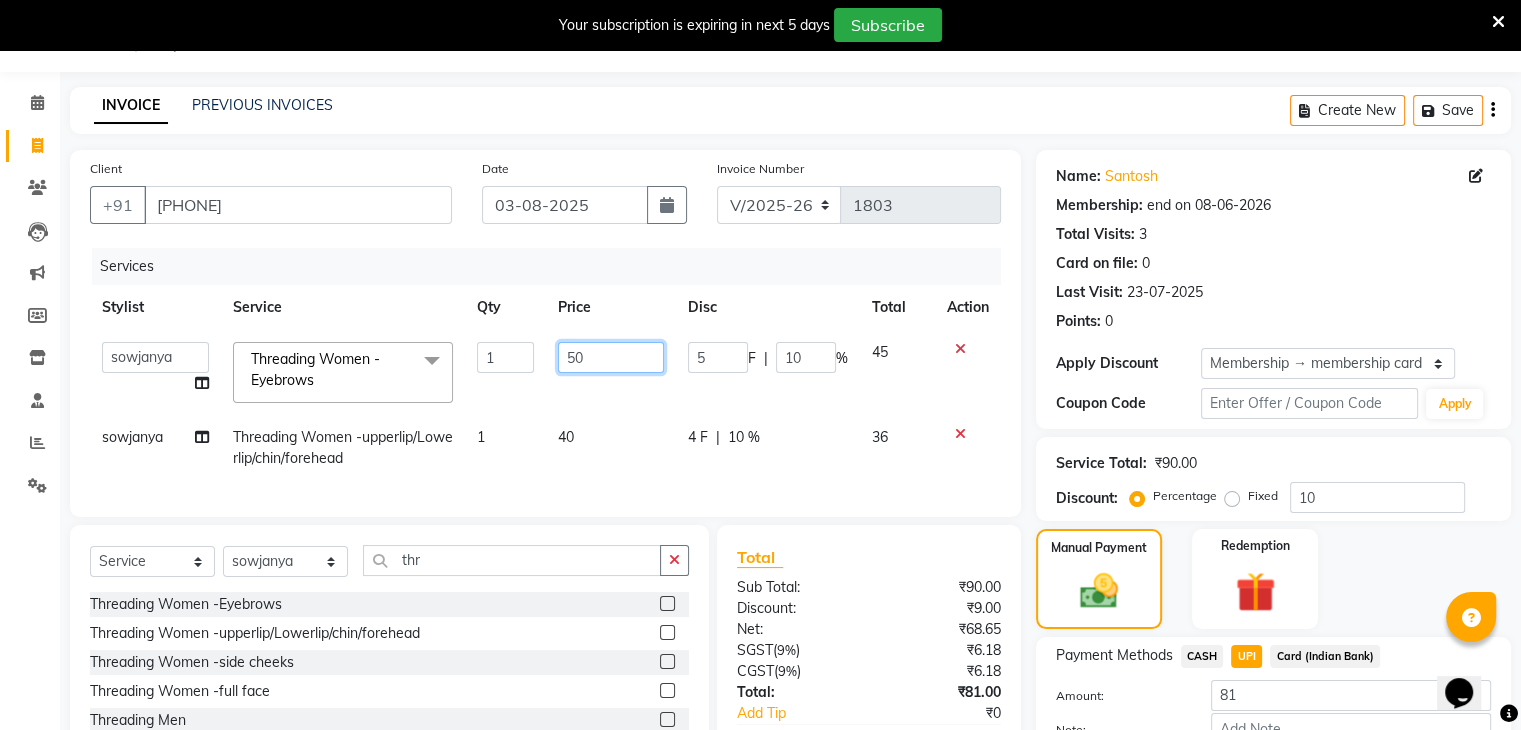 type on "5" 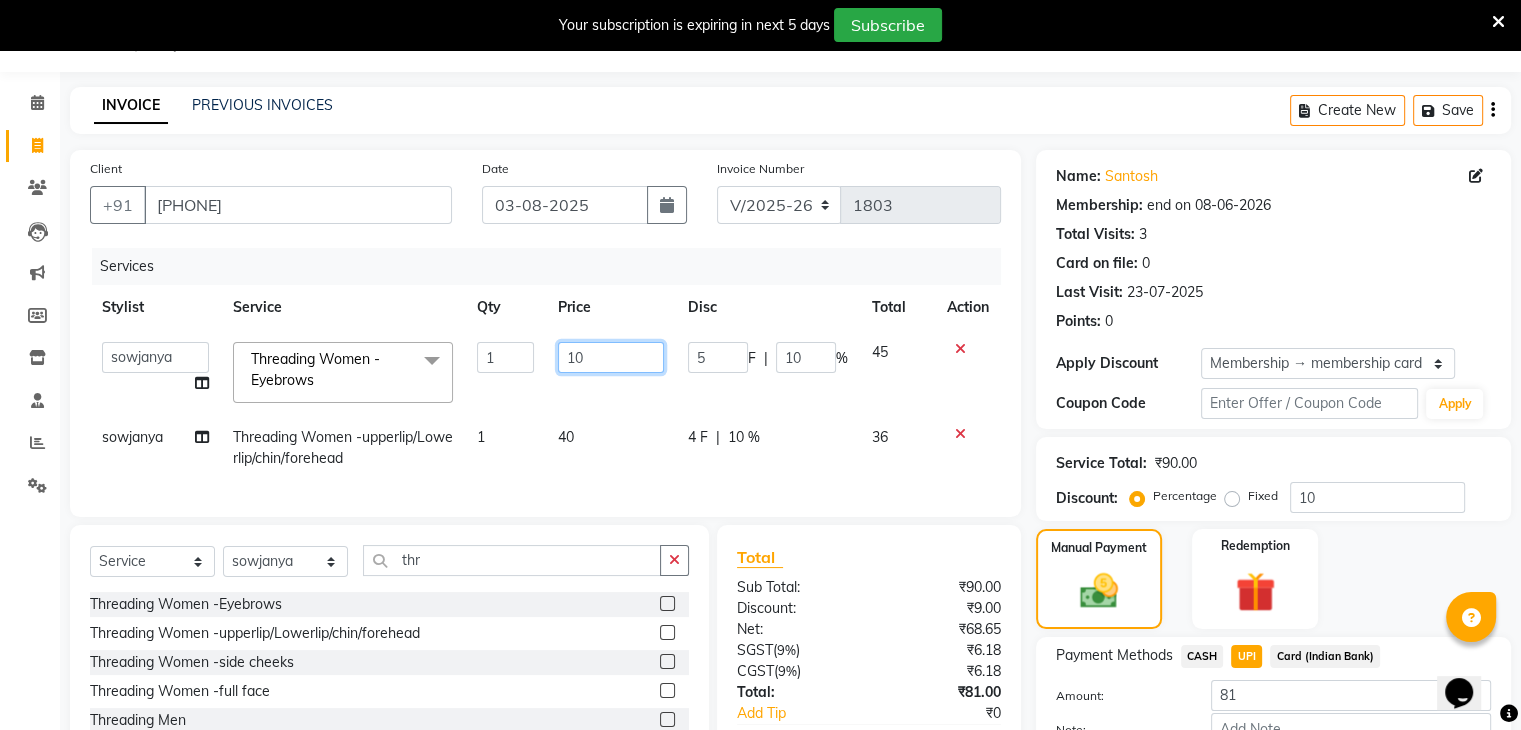 type on "100" 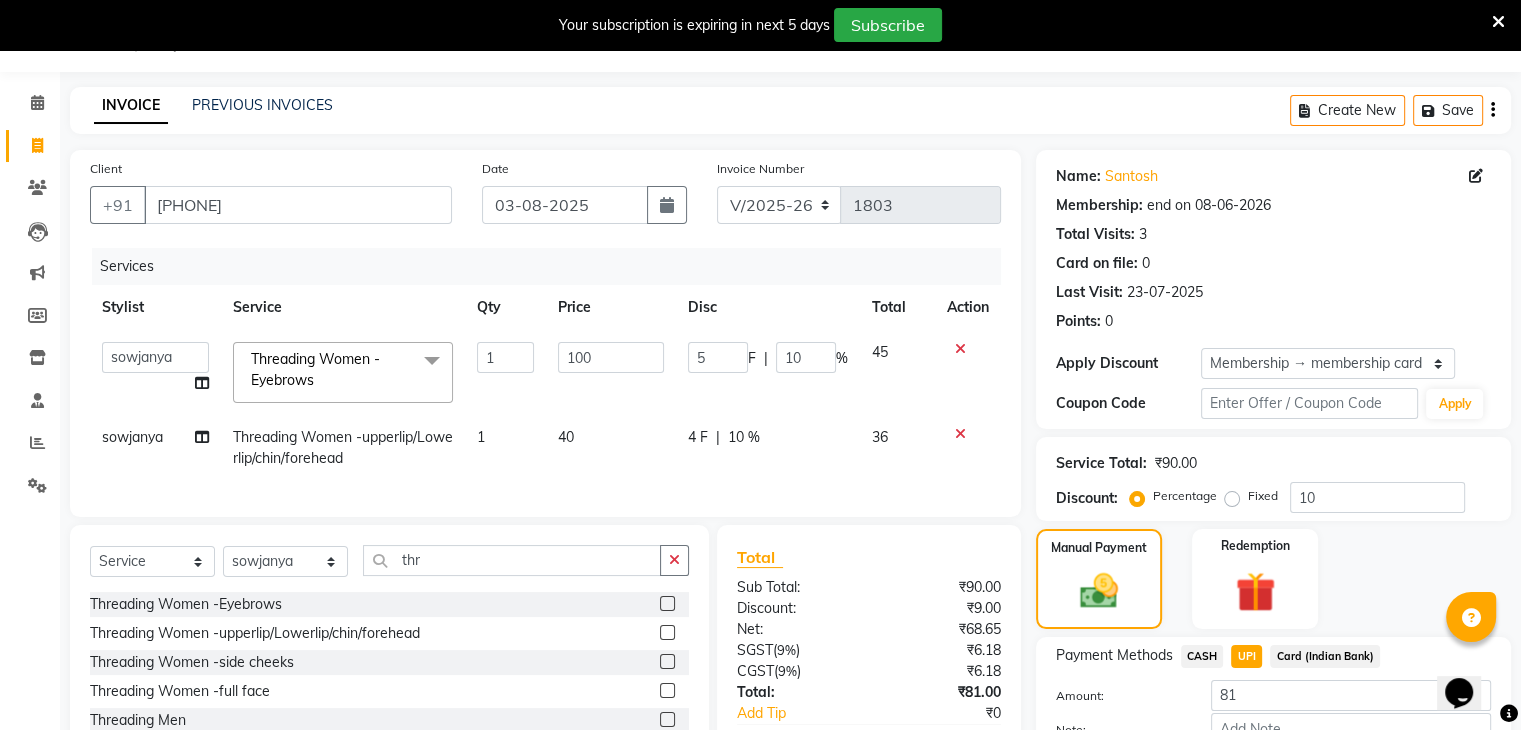 click on "45" 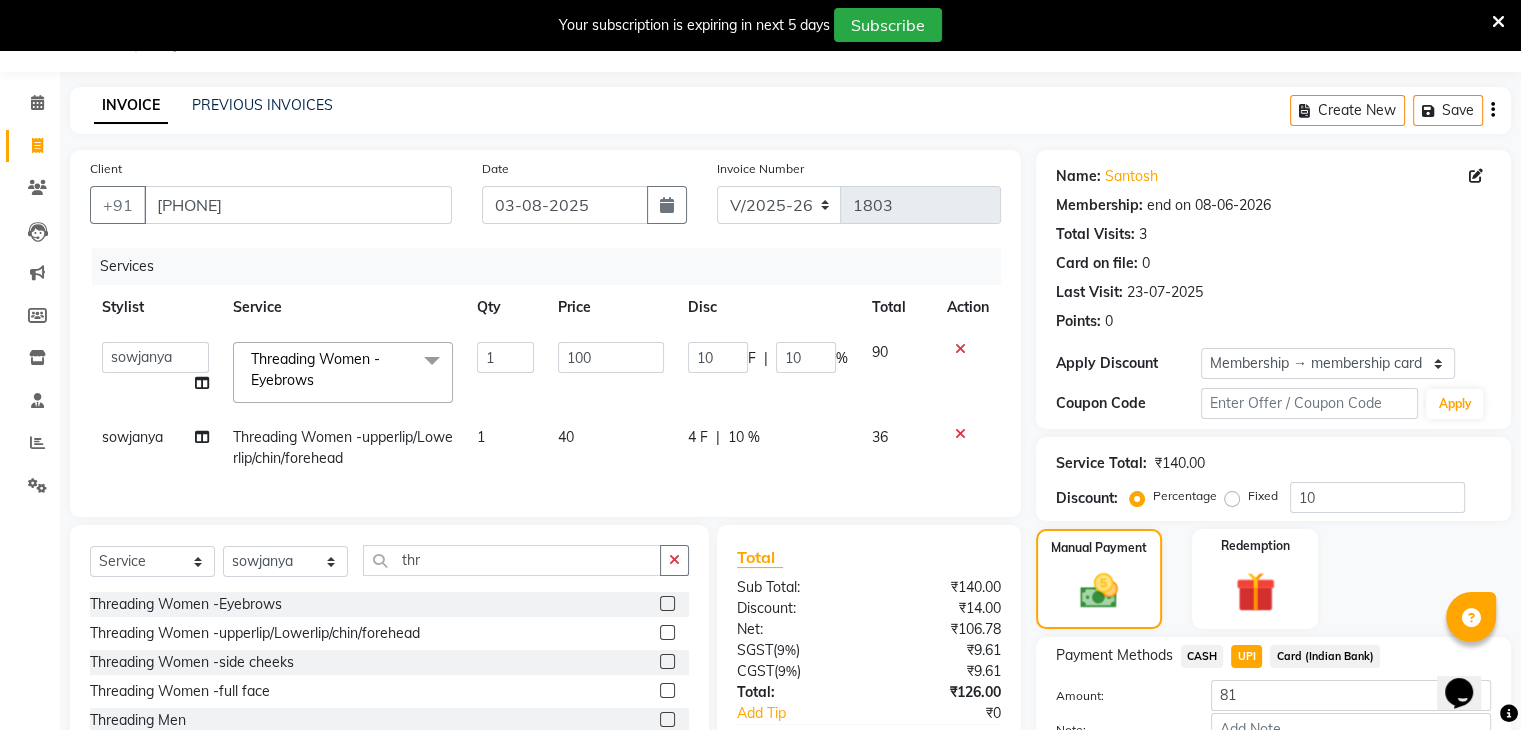 click 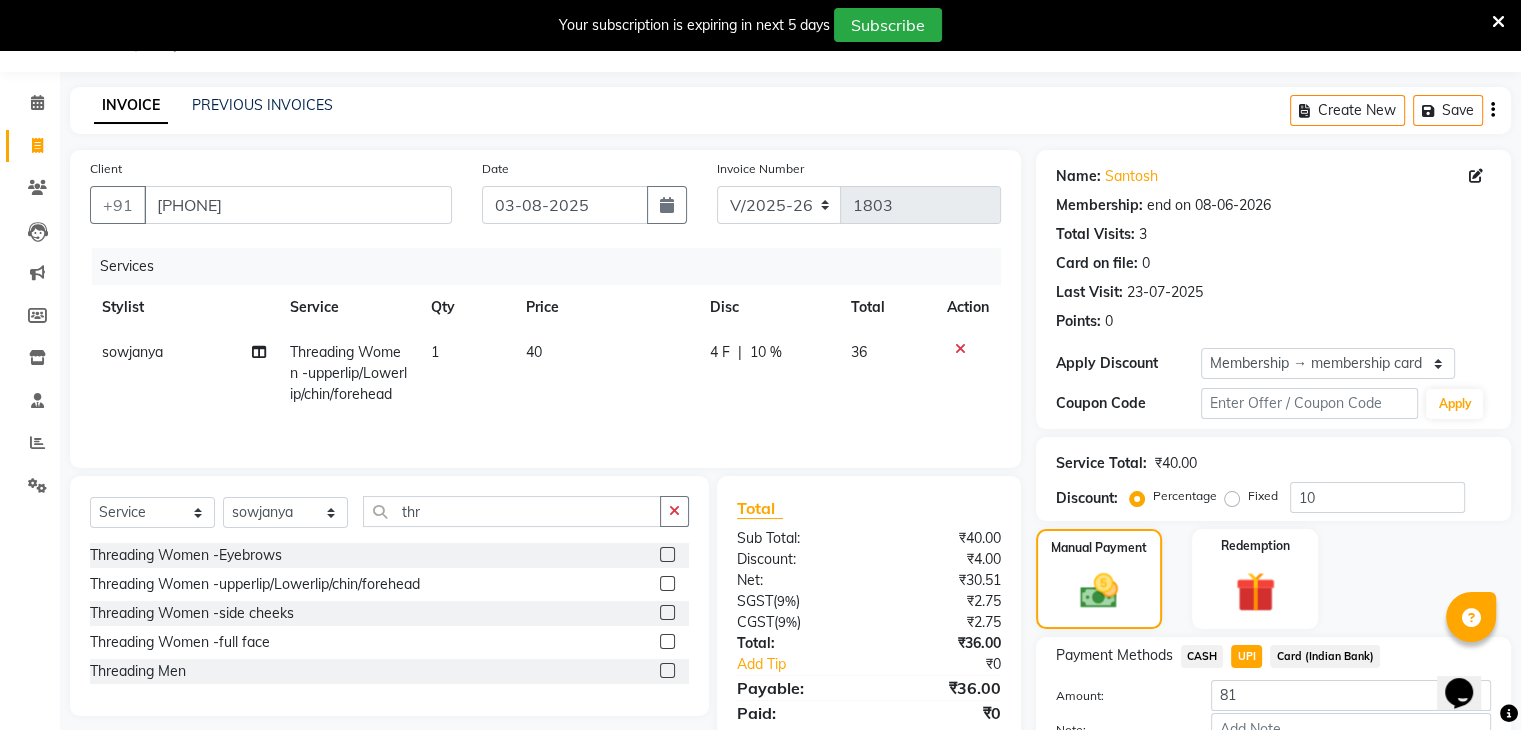 click 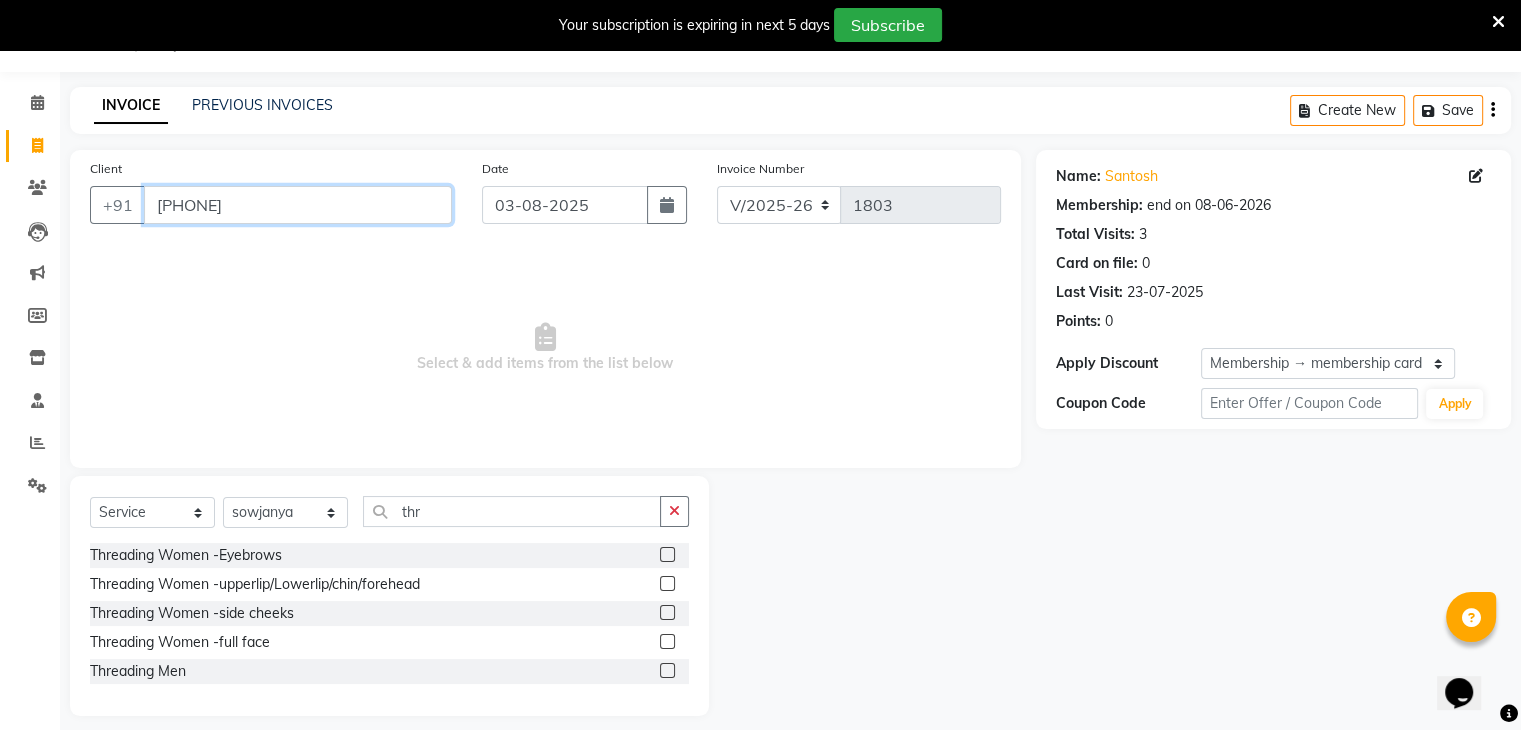 click on "[PHONE]" at bounding box center [298, 205] 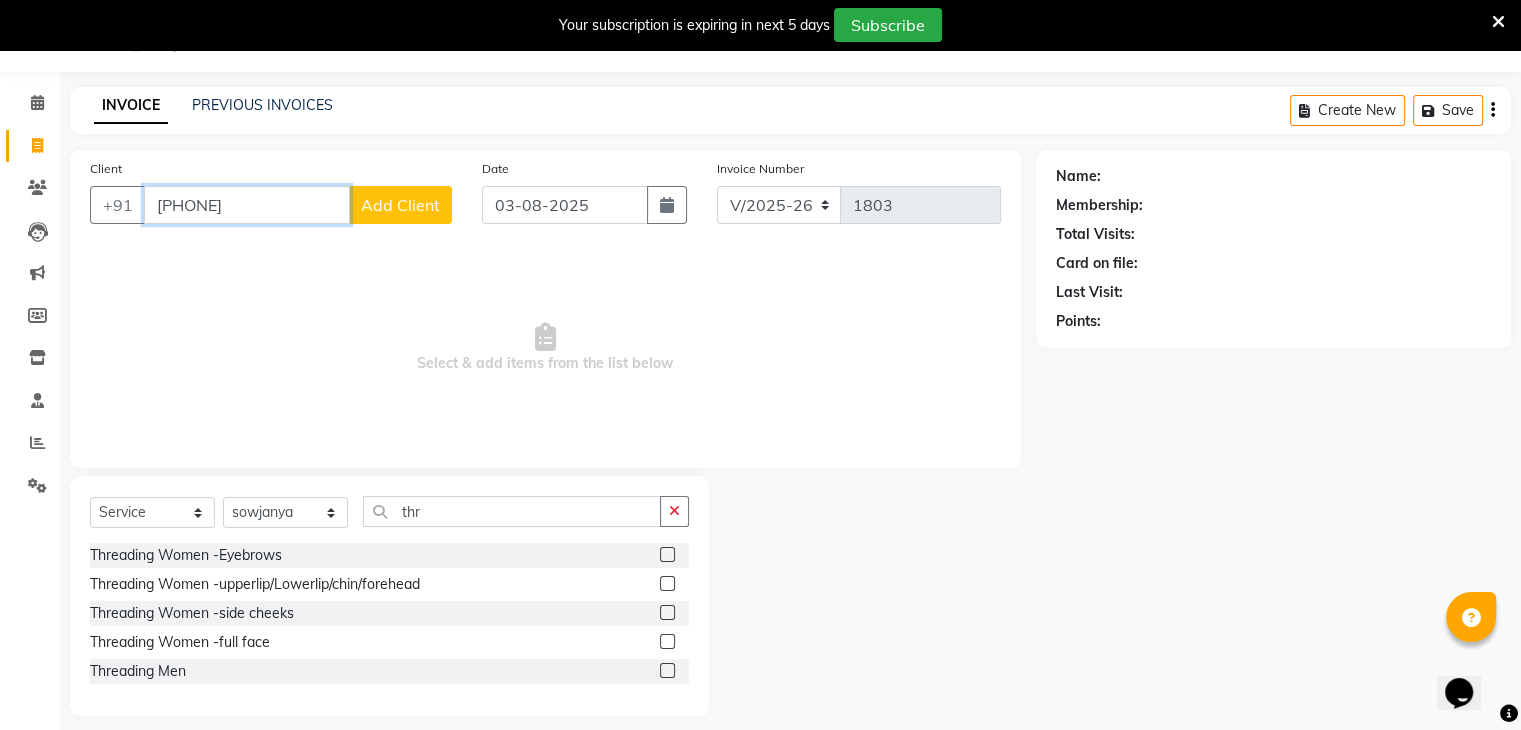 type on "[PHONE]" 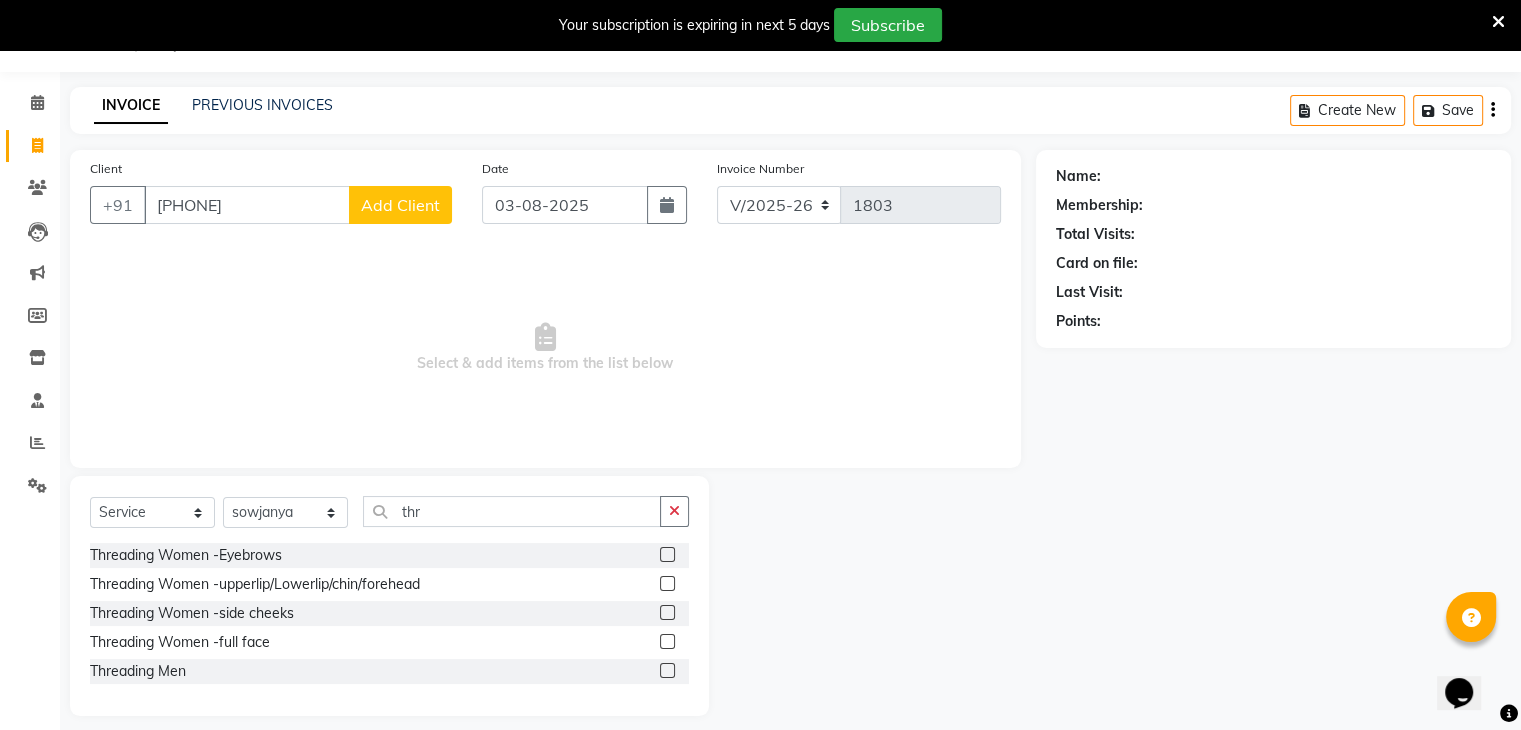 click on "Add Client" 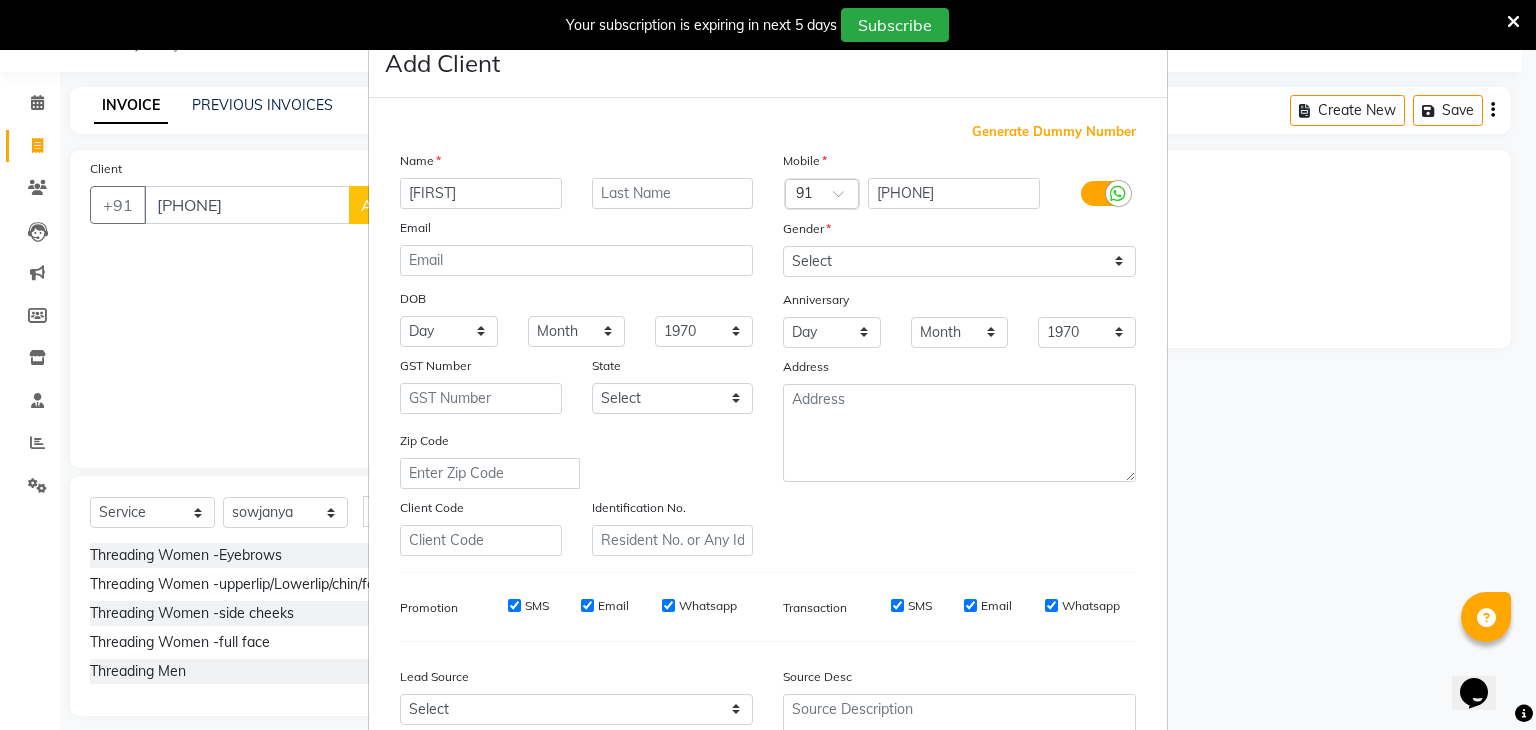 type on "[FIRST]" 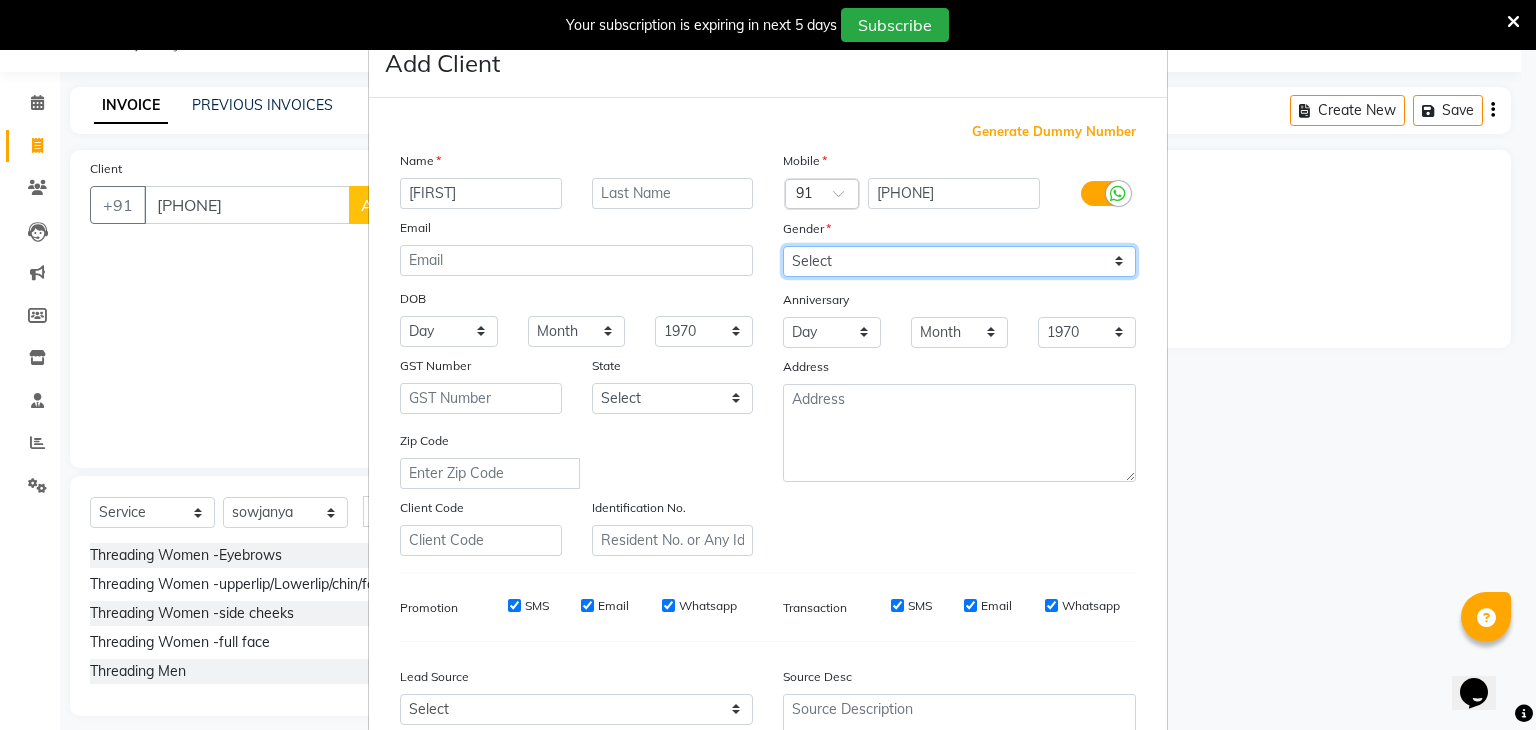 click on "Select Male Female Other Prefer Not To Say" at bounding box center [959, 261] 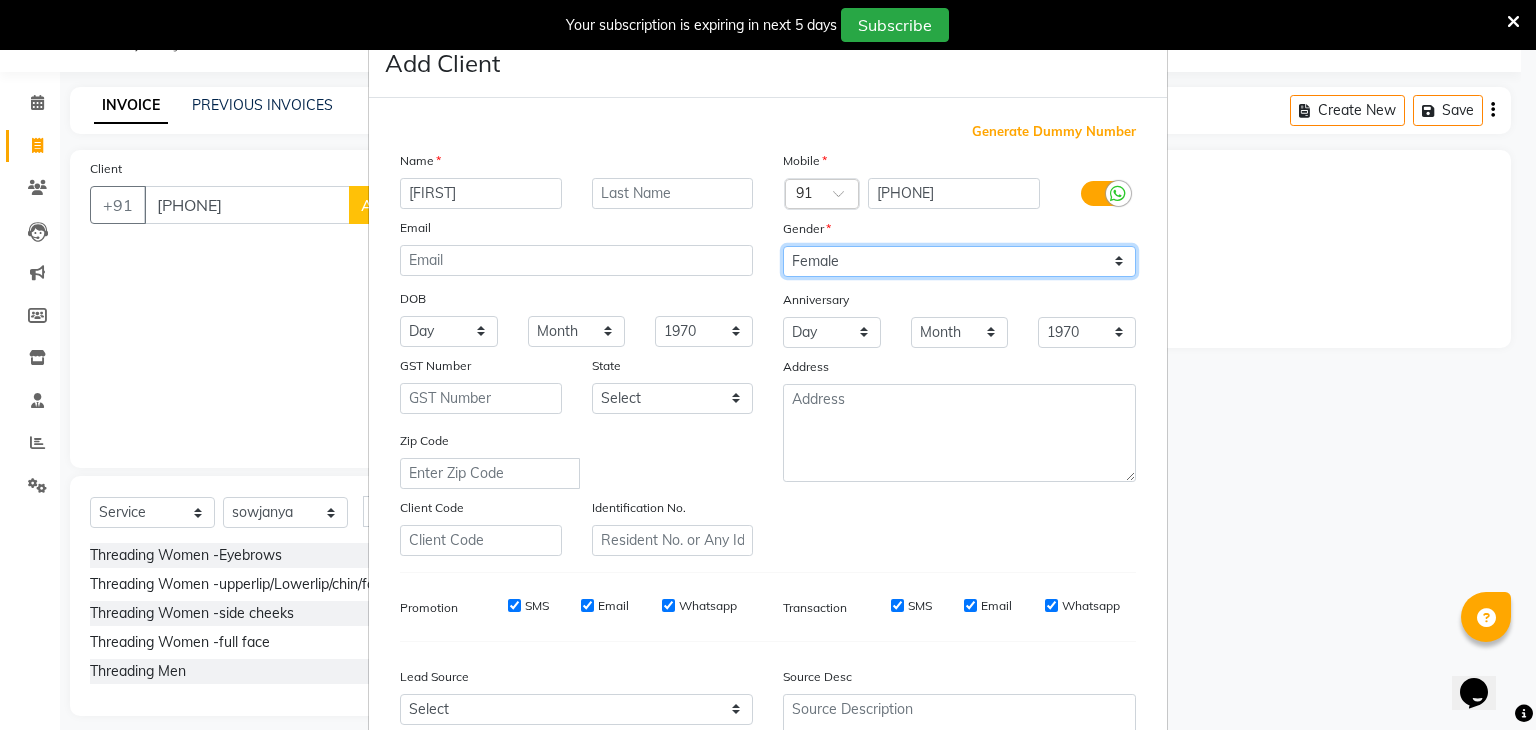 click on "Select Male Female Other Prefer Not To Say" at bounding box center [959, 261] 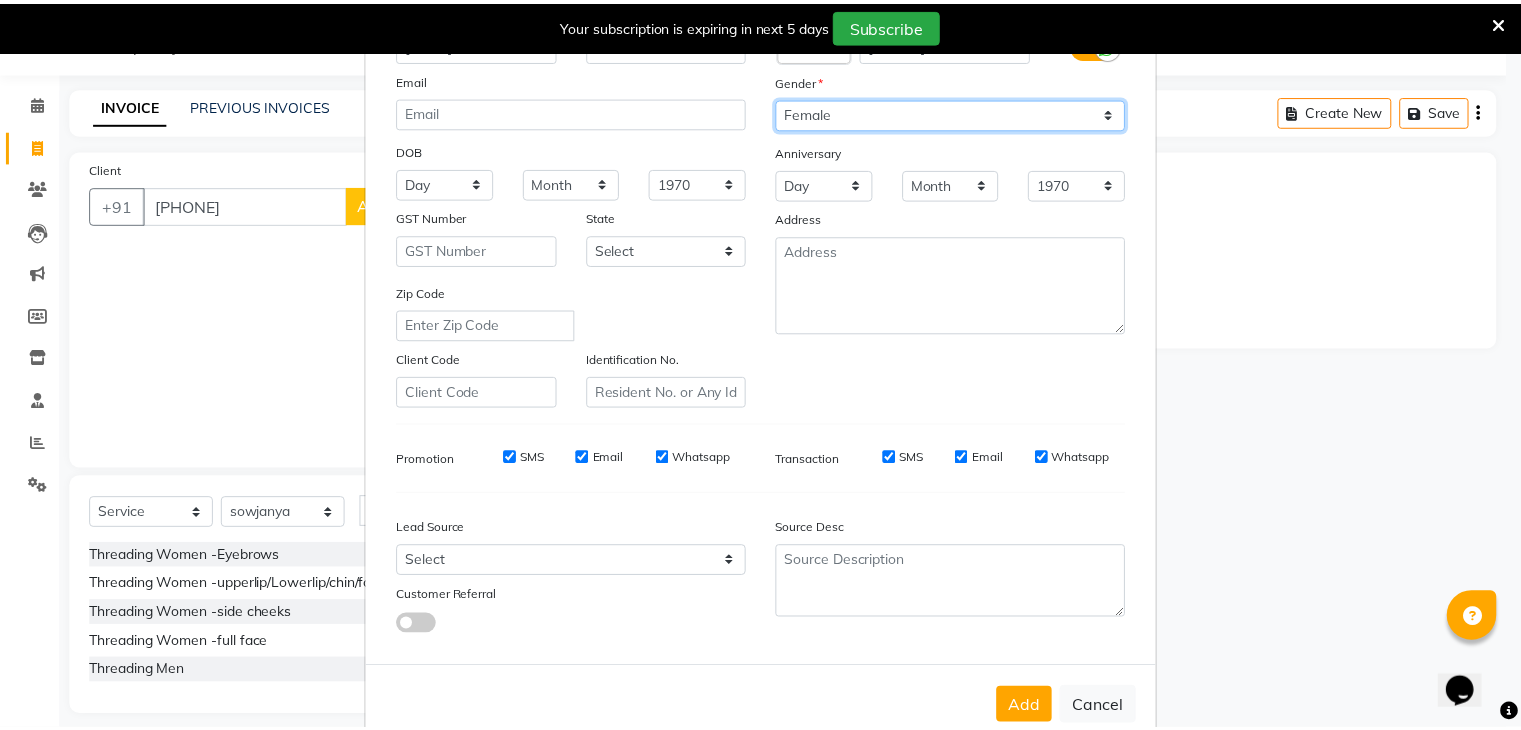 scroll, scrollTop: 203, scrollLeft: 0, axis: vertical 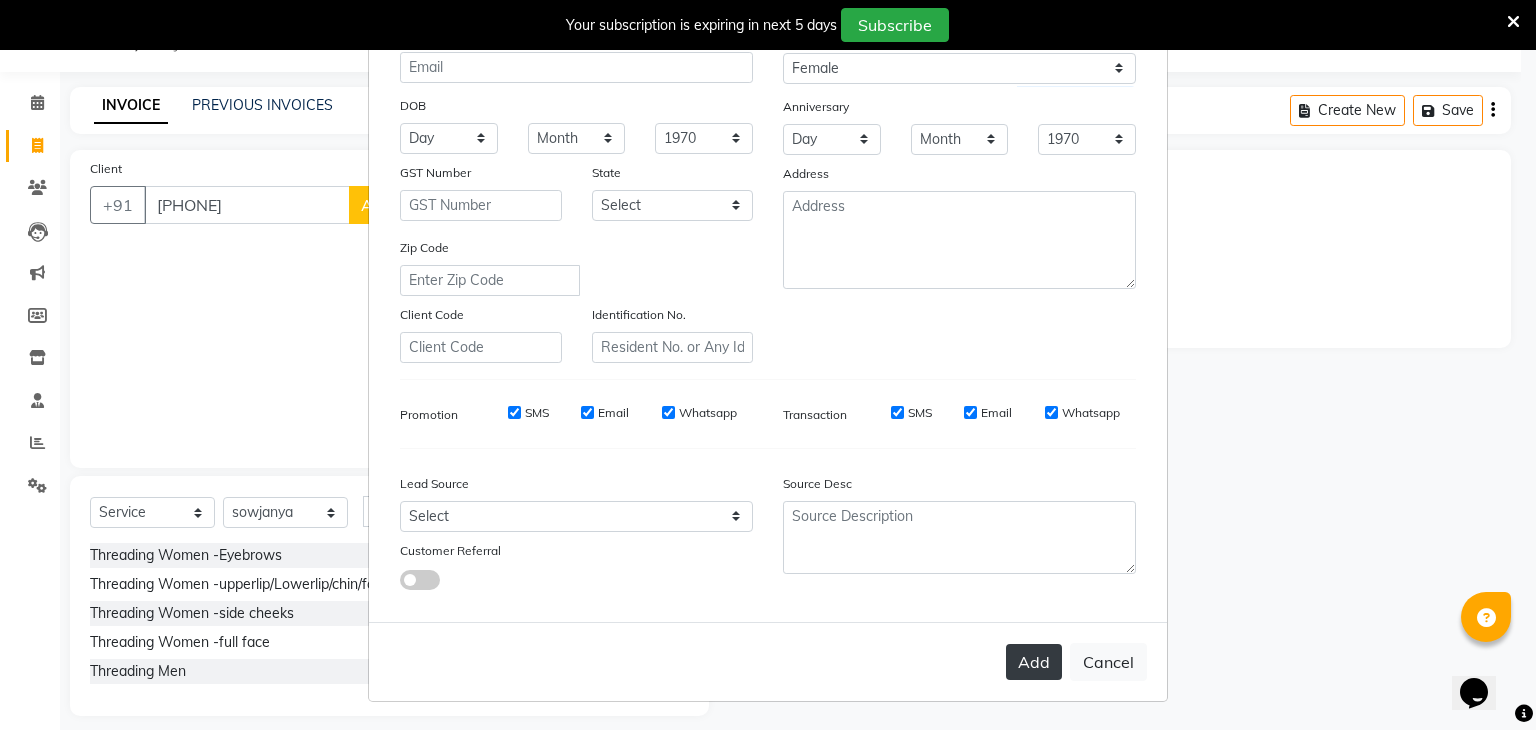 click on "Add" at bounding box center (1034, 662) 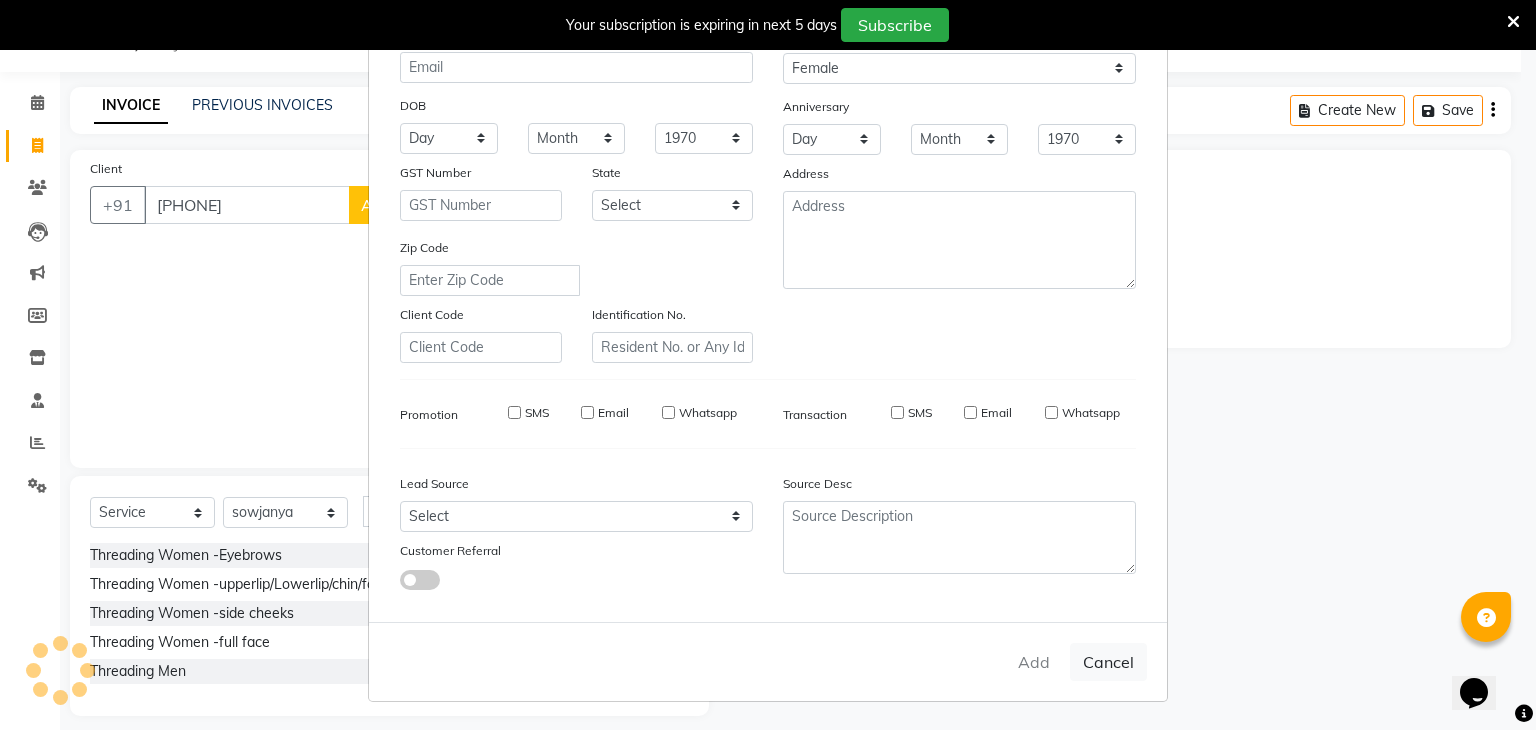 type 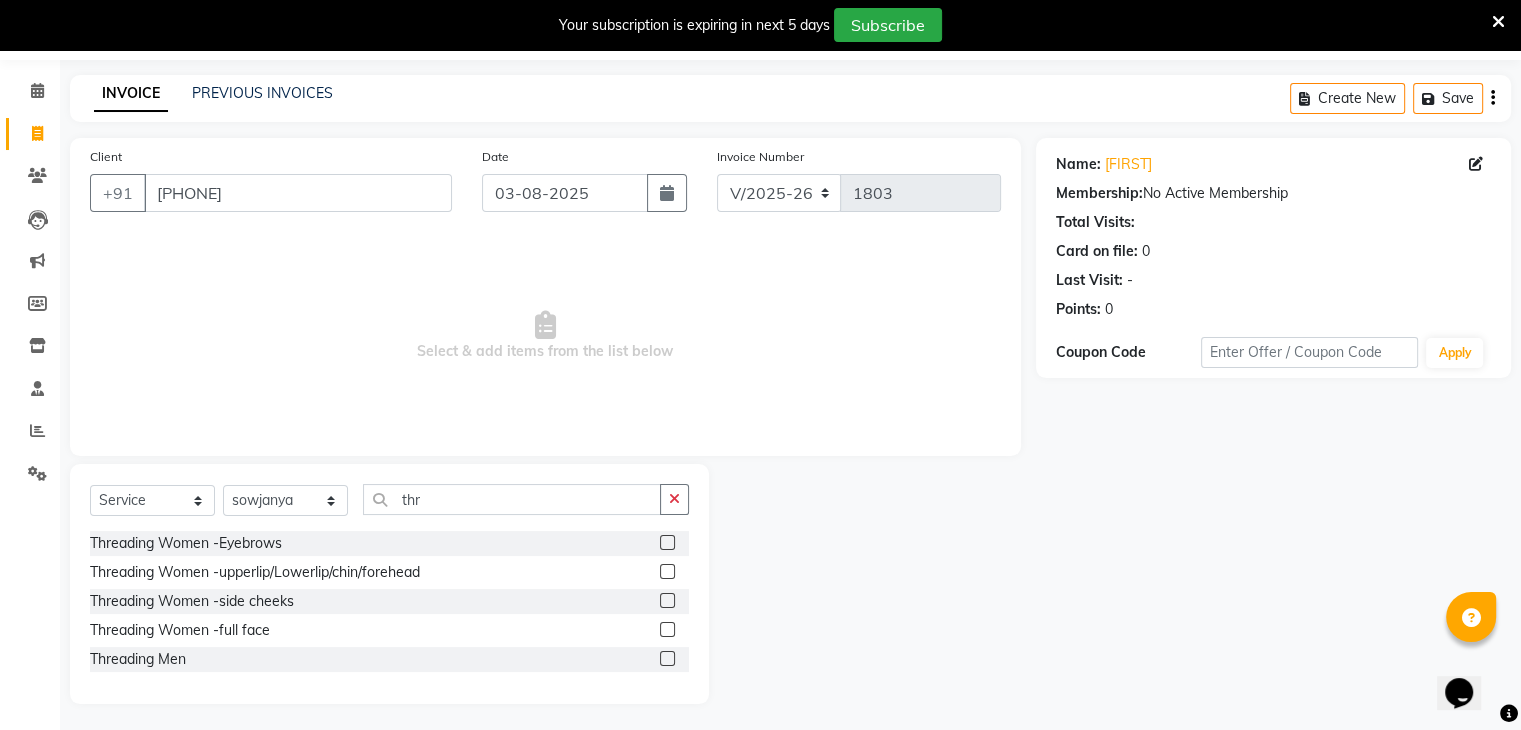 scroll, scrollTop: 67, scrollLeft: 0, axis: vertical 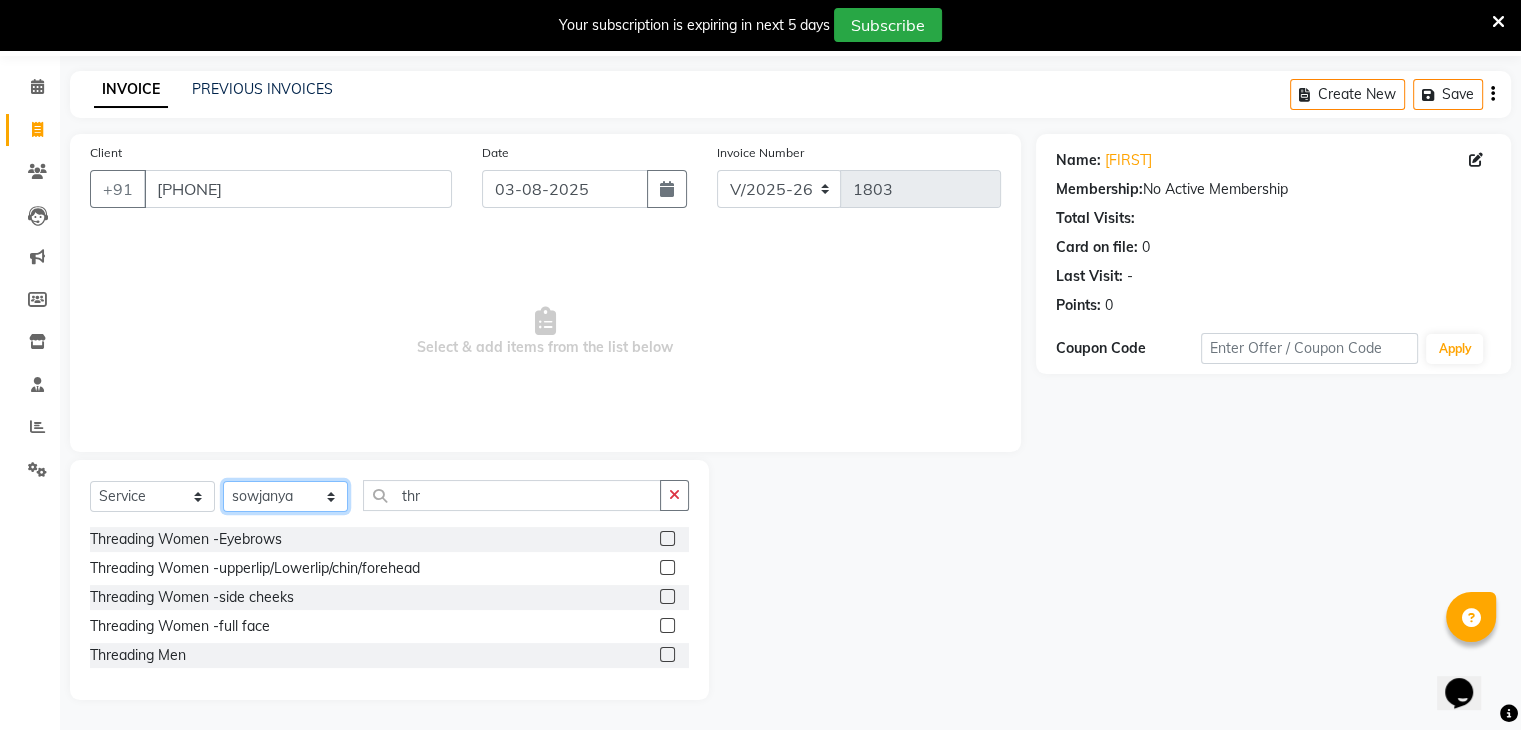 click on "Select Stylist ajju azam divya rihan Sahzad sowjanya srilatha Swapna Zeeshan" 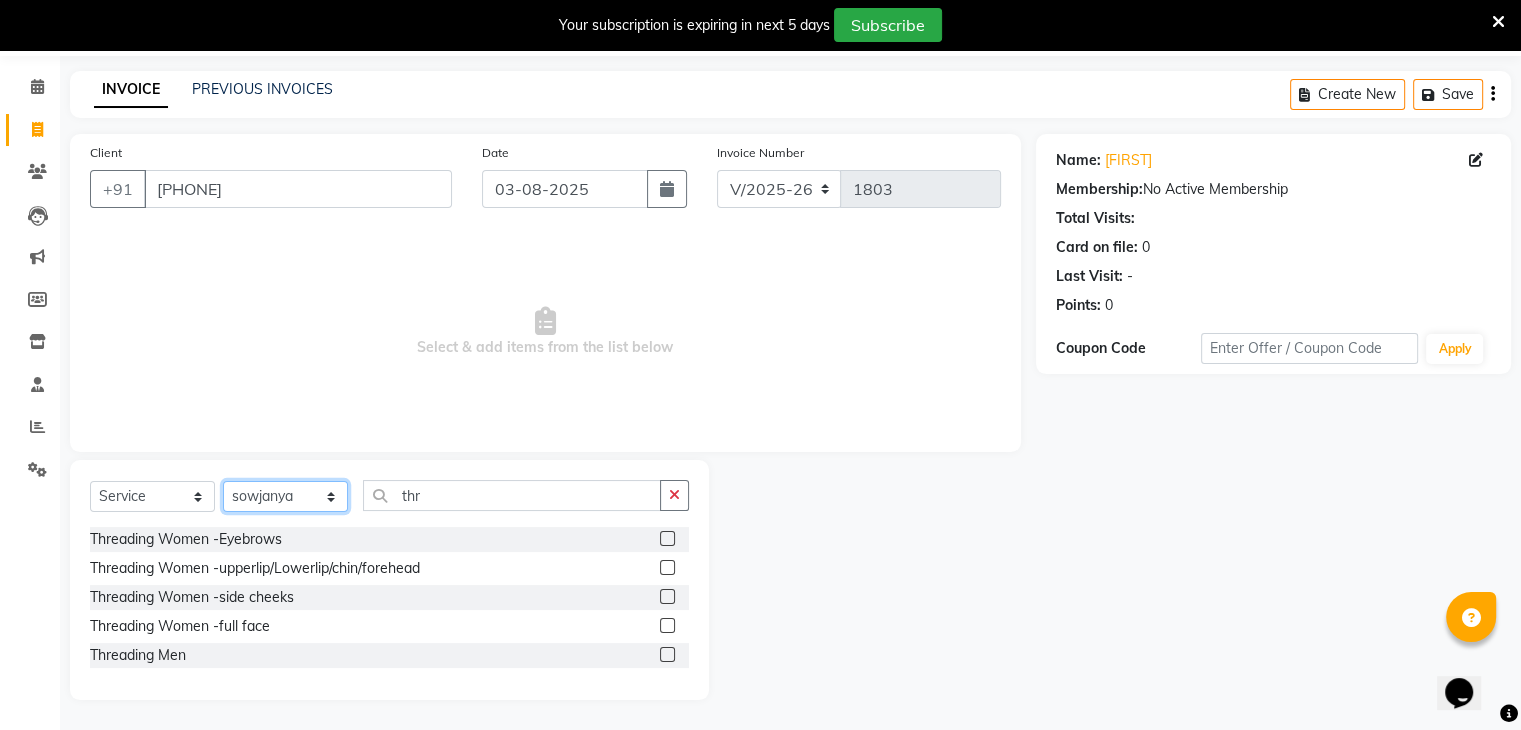 select on "79754" 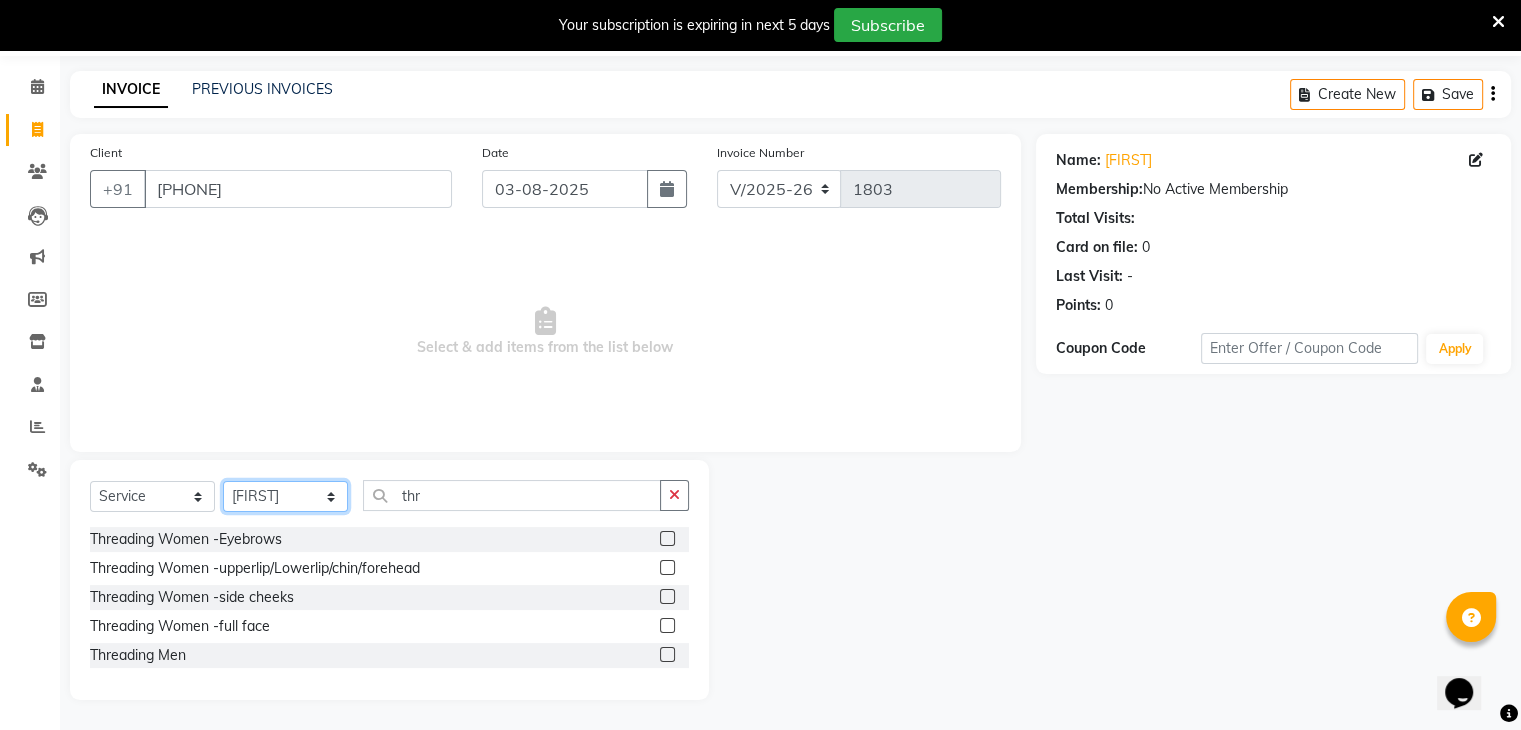 click on "Select Stylist ajju azam divya rihan Sahzad sowjanya srilatha Swapna Zeeshan" 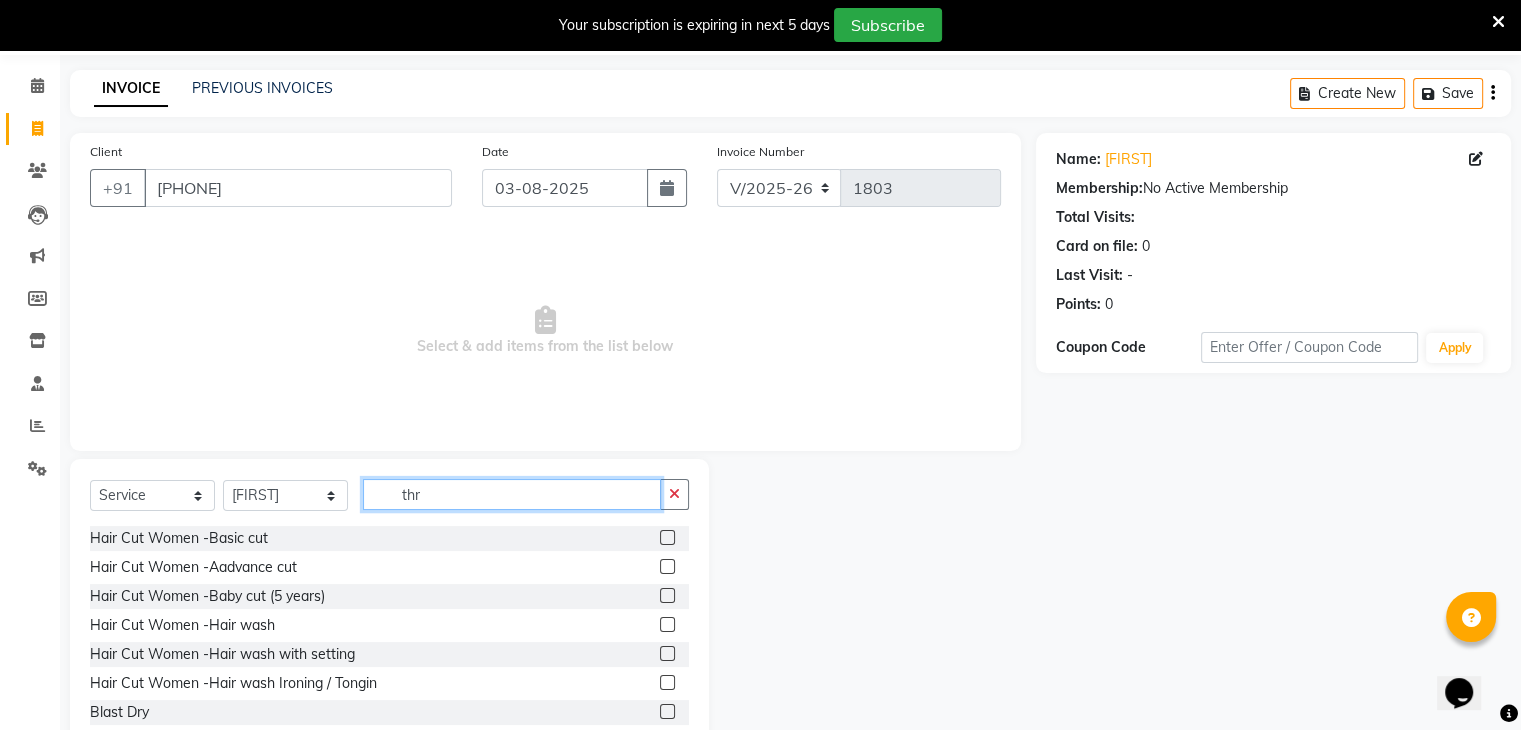 click on "thr" 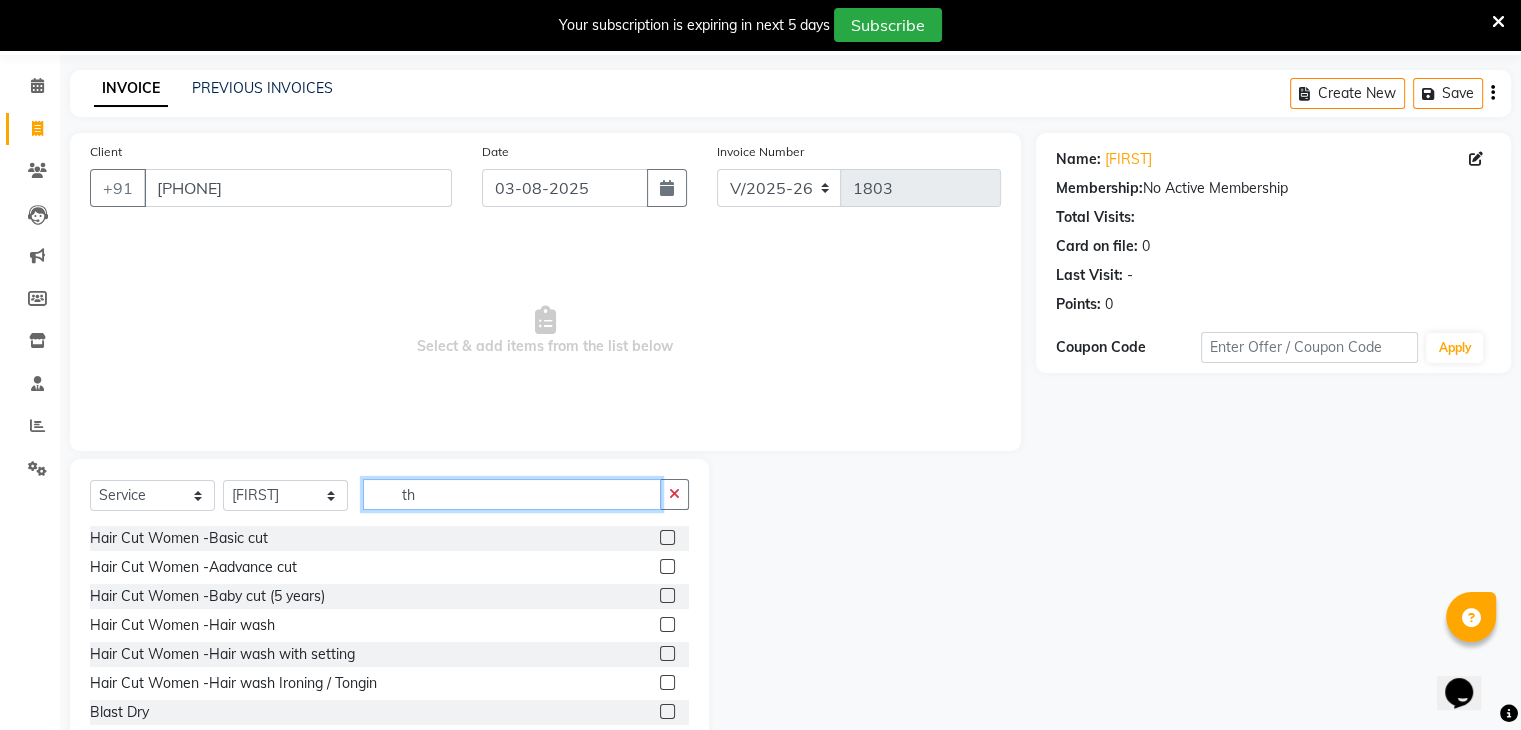 type on "t" 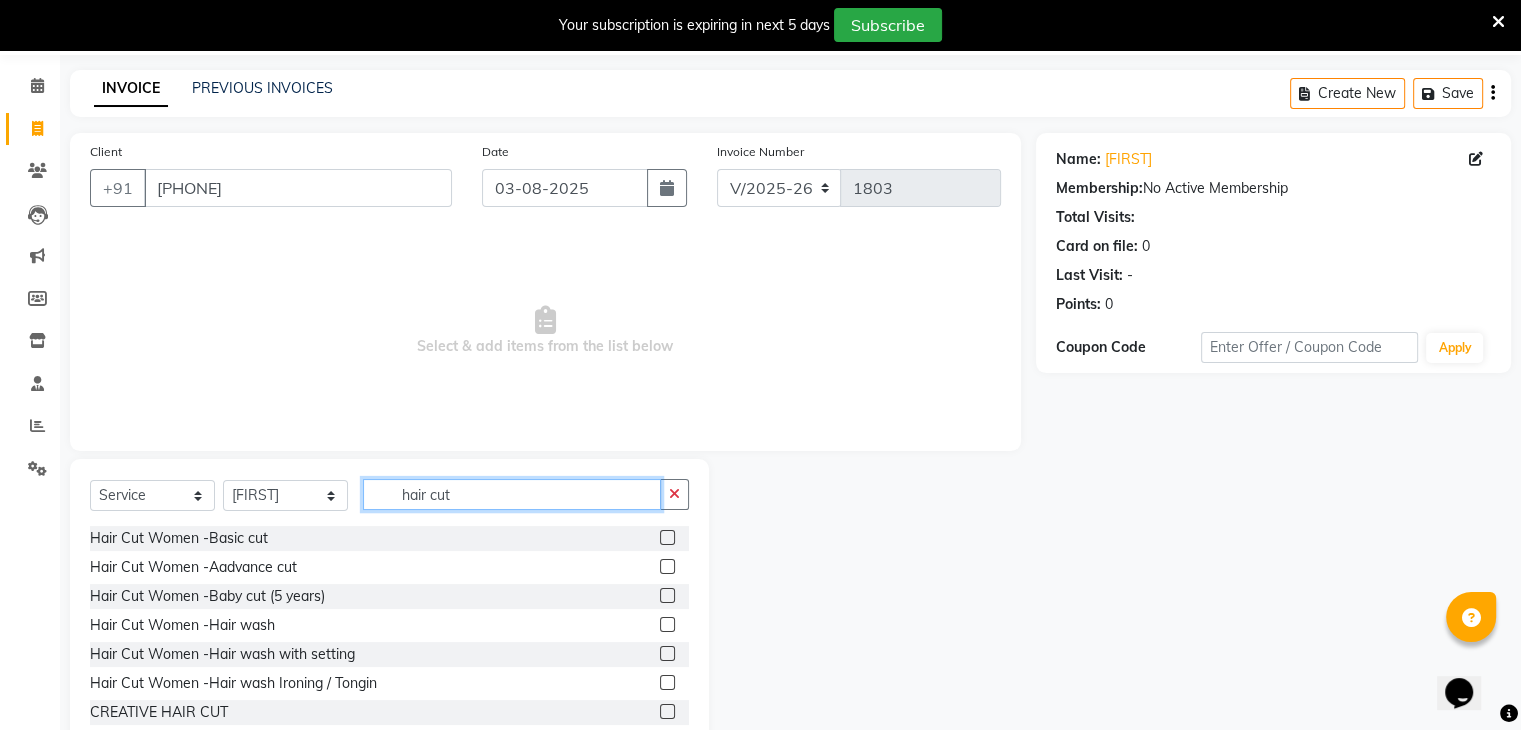type on "hair cut" 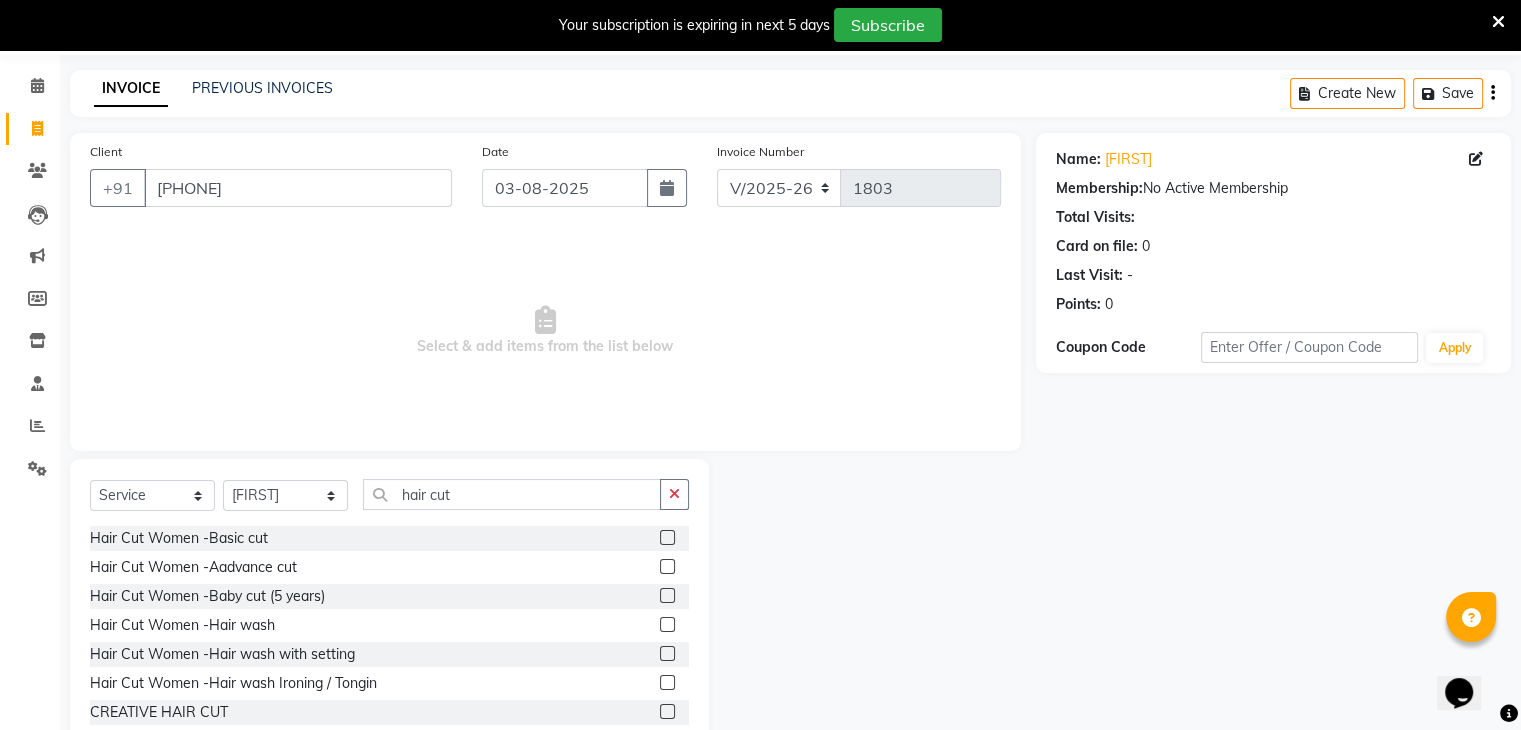 click 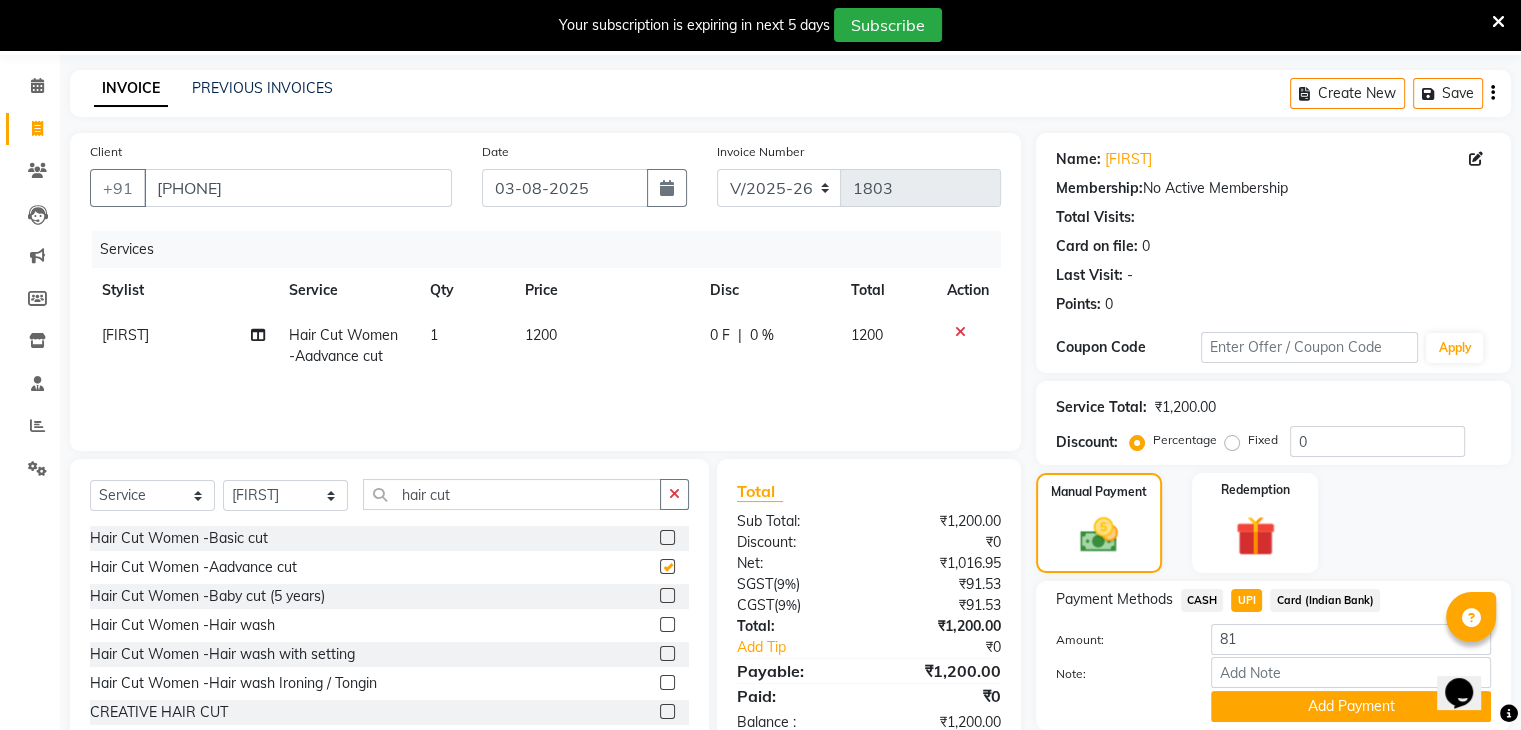 checkbox on "false" 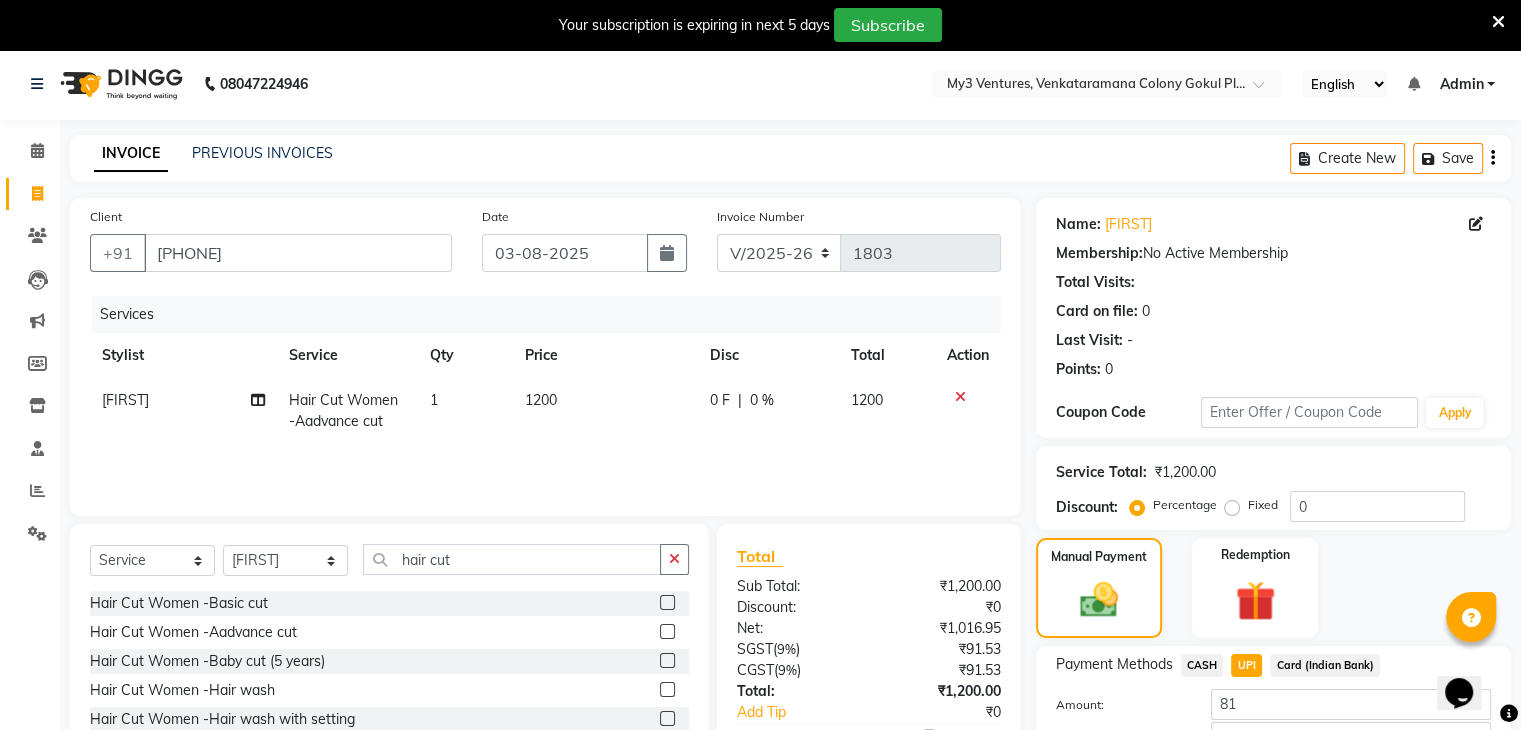 scroll, scrollTop: 0, scrollLeft: 0, axis: both 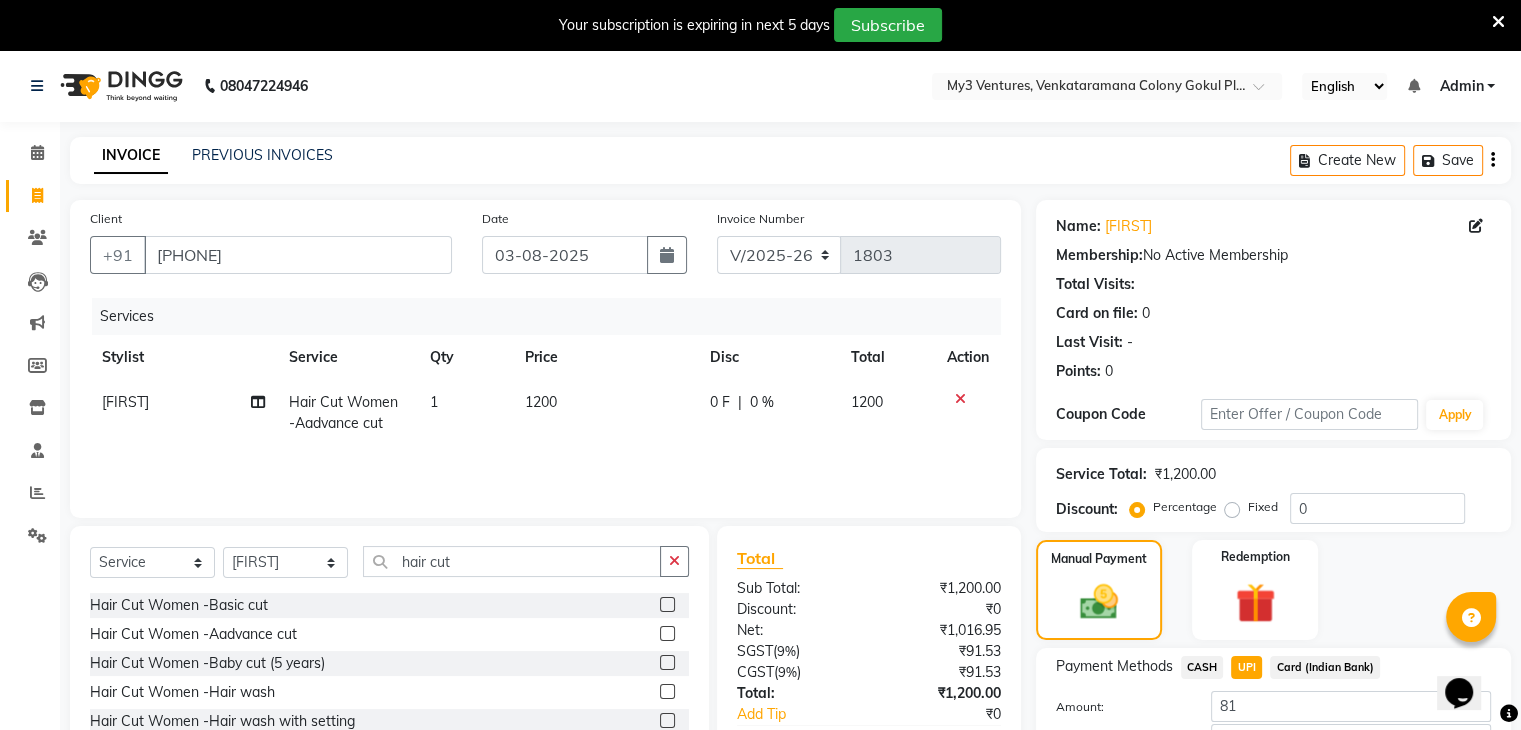 click at bounding box center [1498, 22] 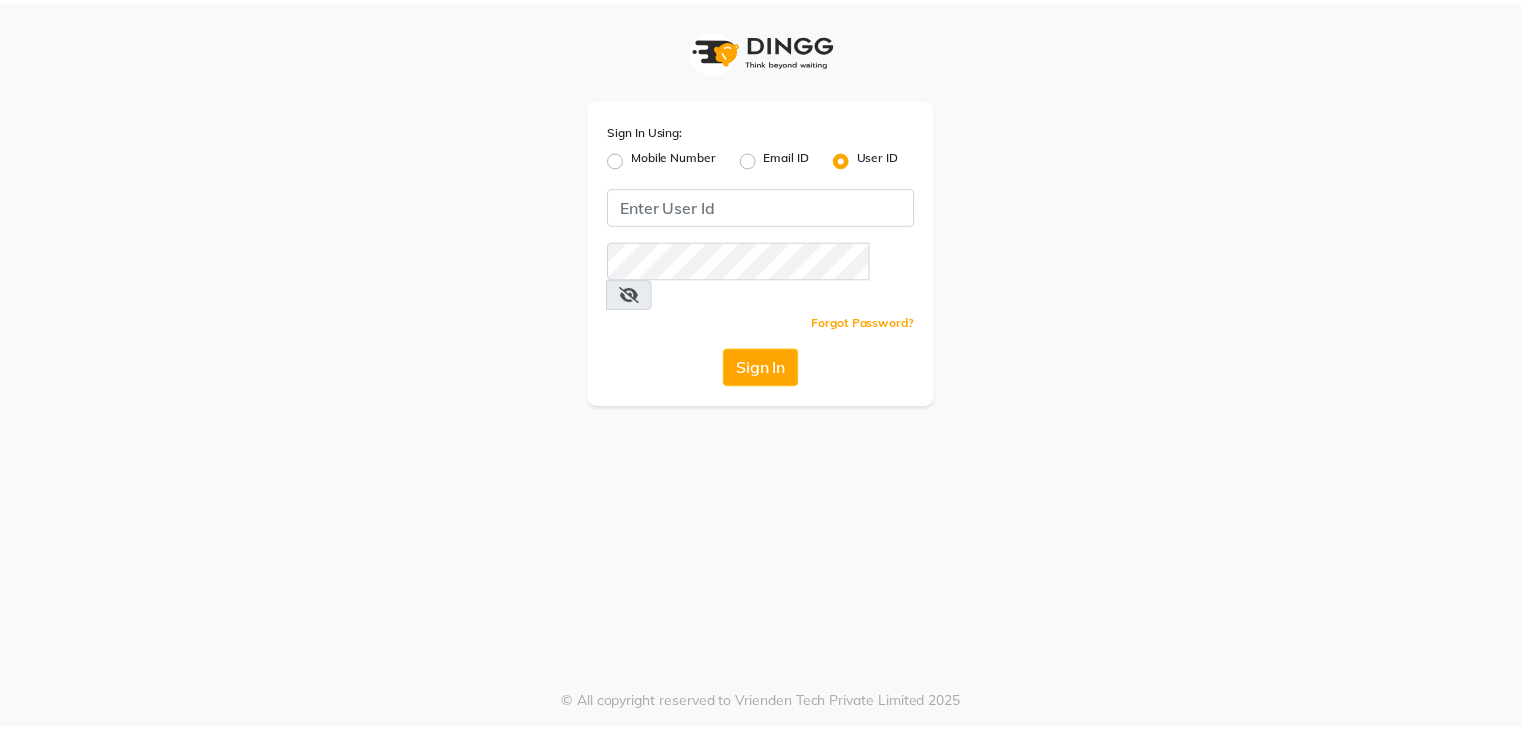 scroll, scrollTop: 0, scrollLeft: 0, axis: both 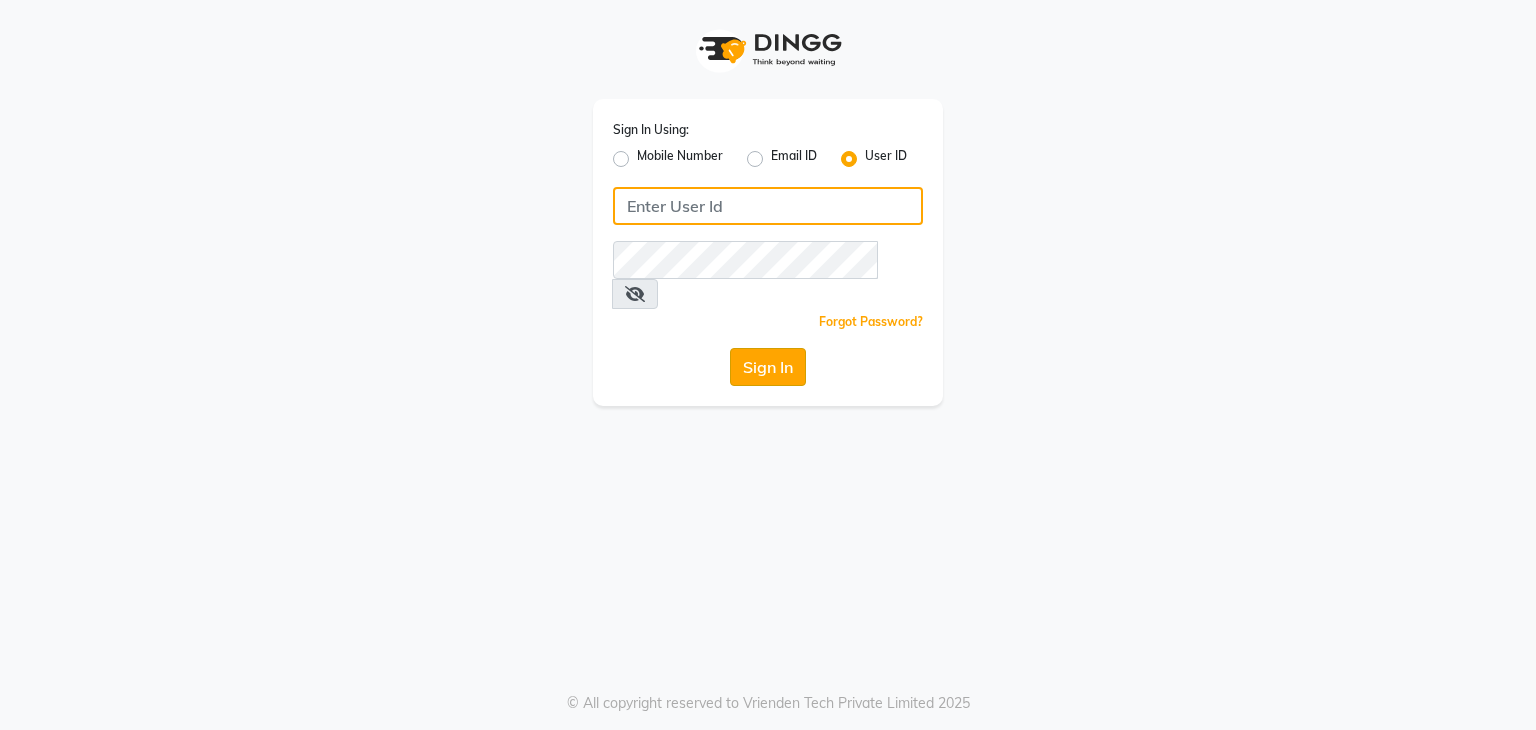 type on "[EMAIL]" 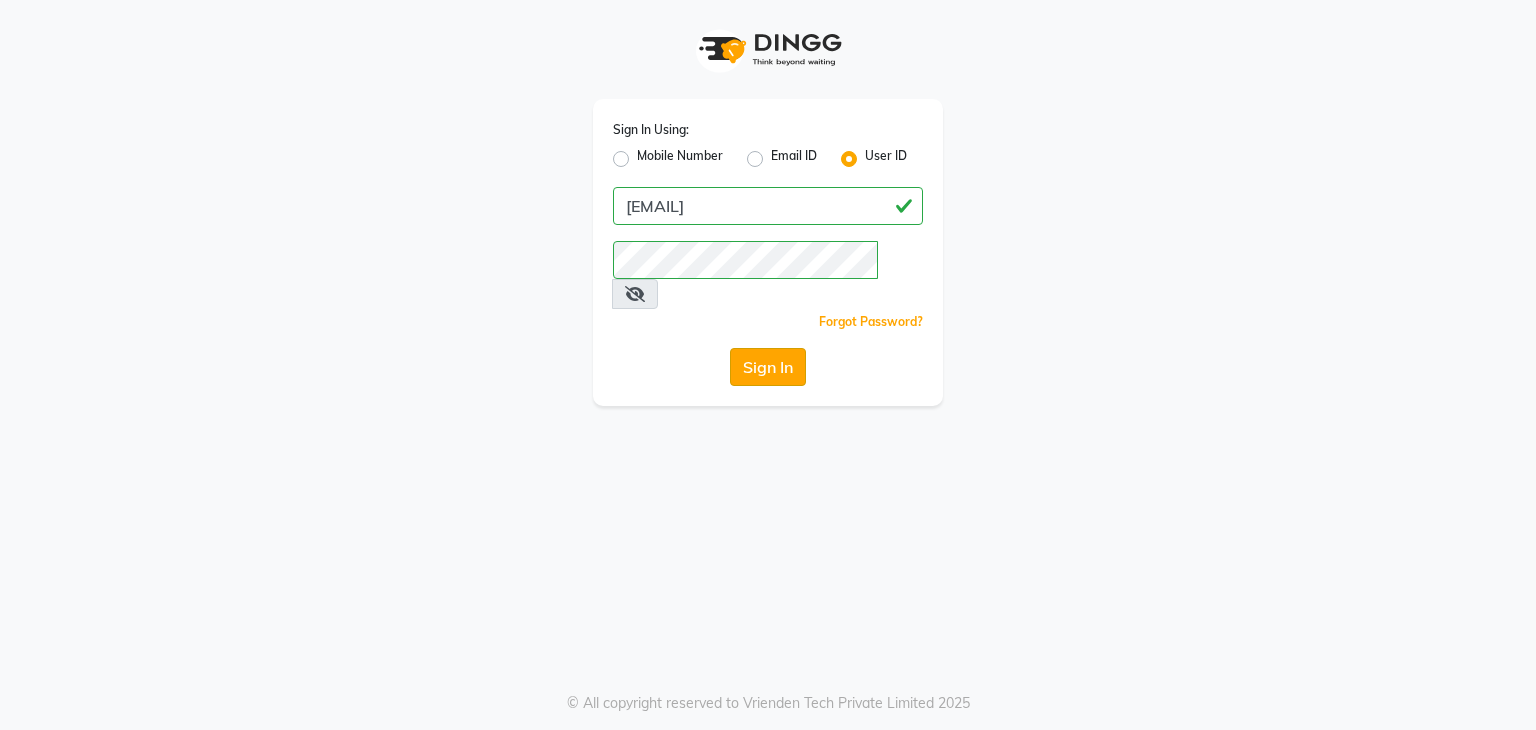 click on "Sign In" 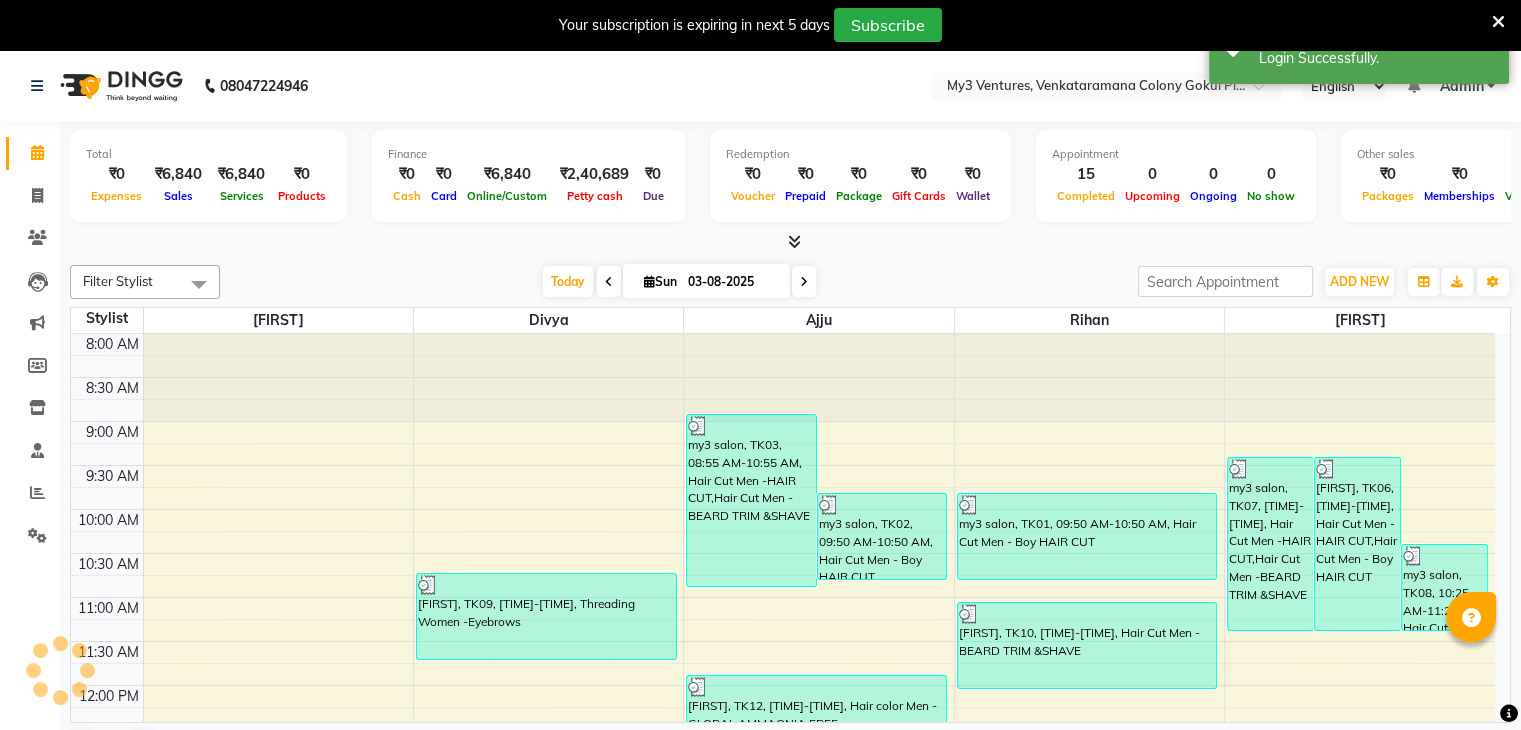 scroll, scrollTop: 0, scrollLeft: 0, axis: both 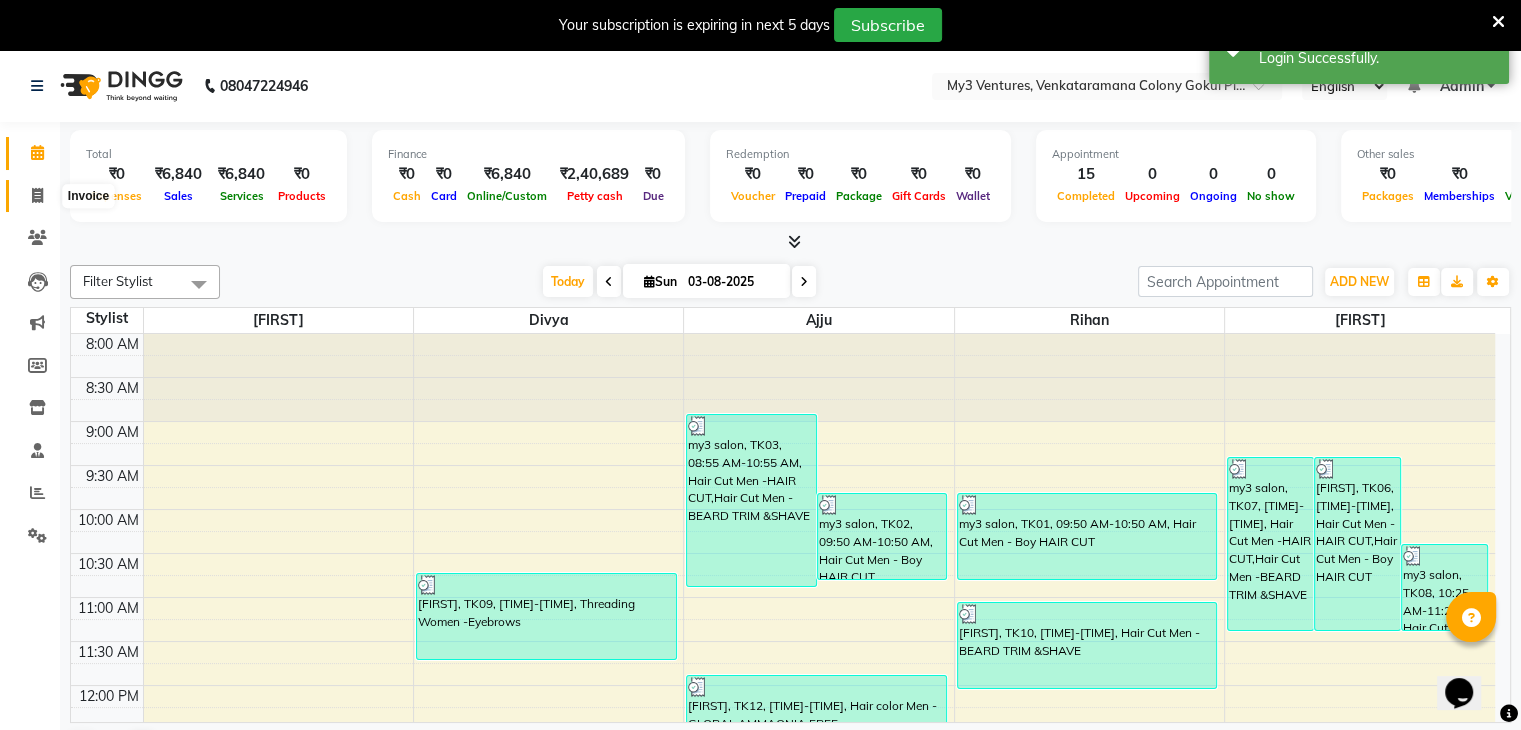 click 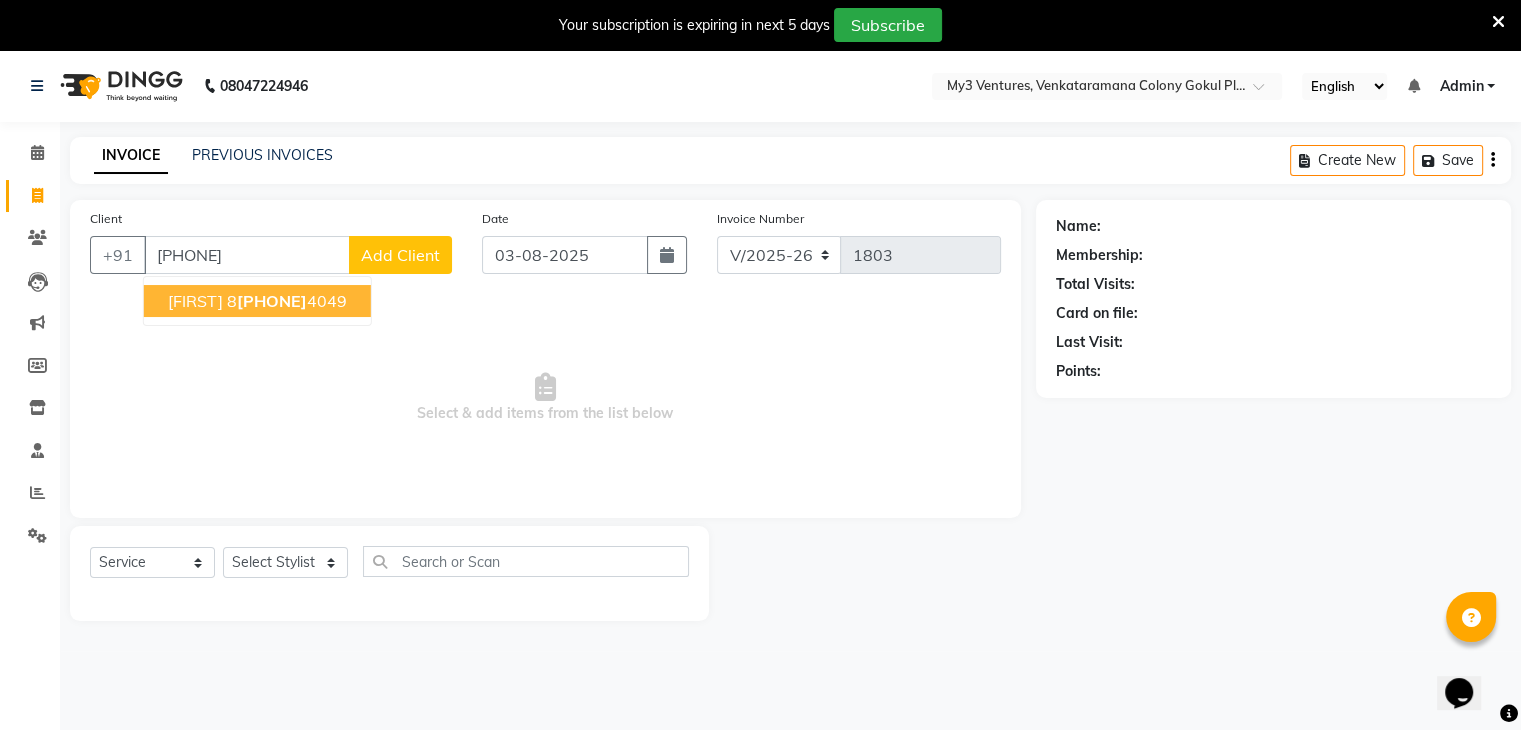 click on "[FIRST] [PHONE]" at bounding box center (257, 301) 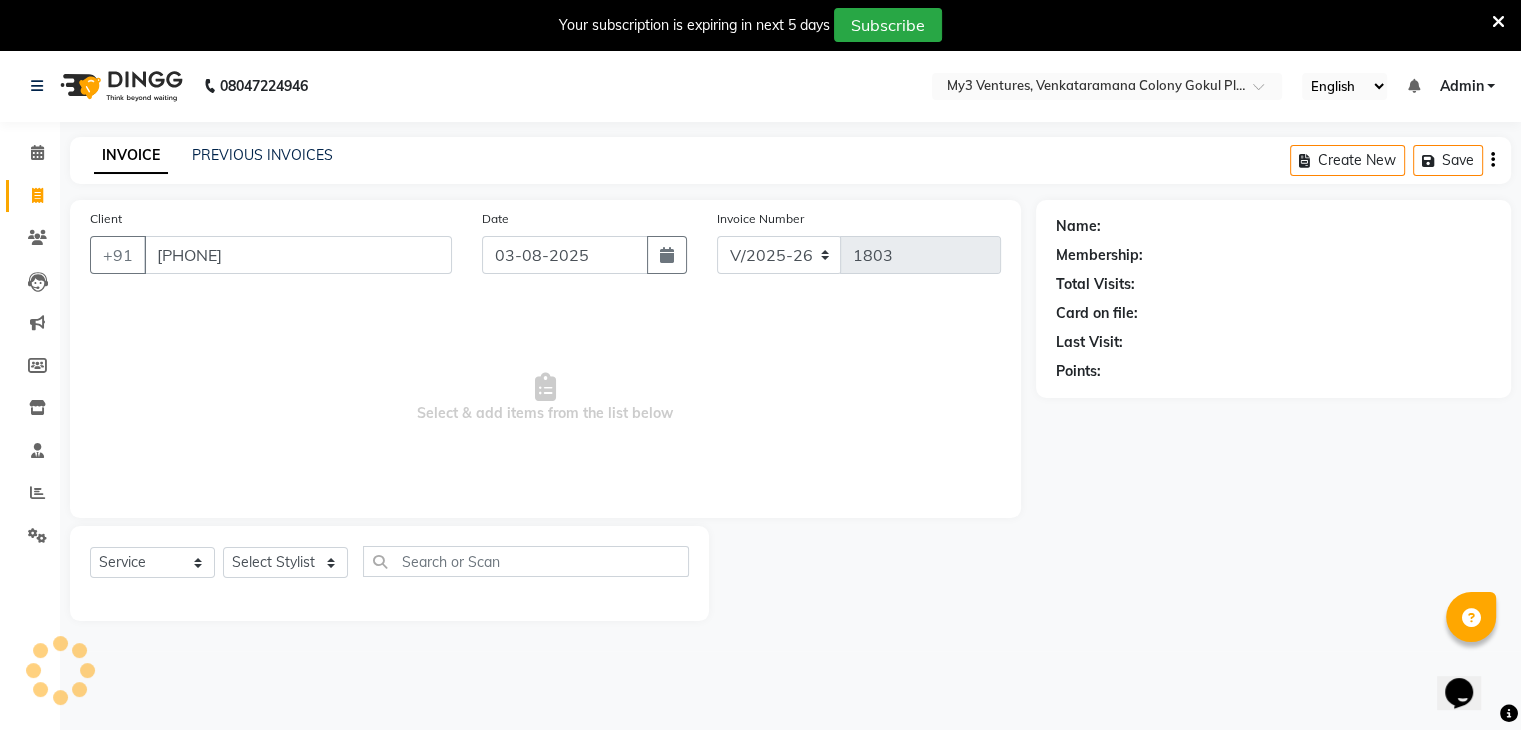type on "[PHONE]" 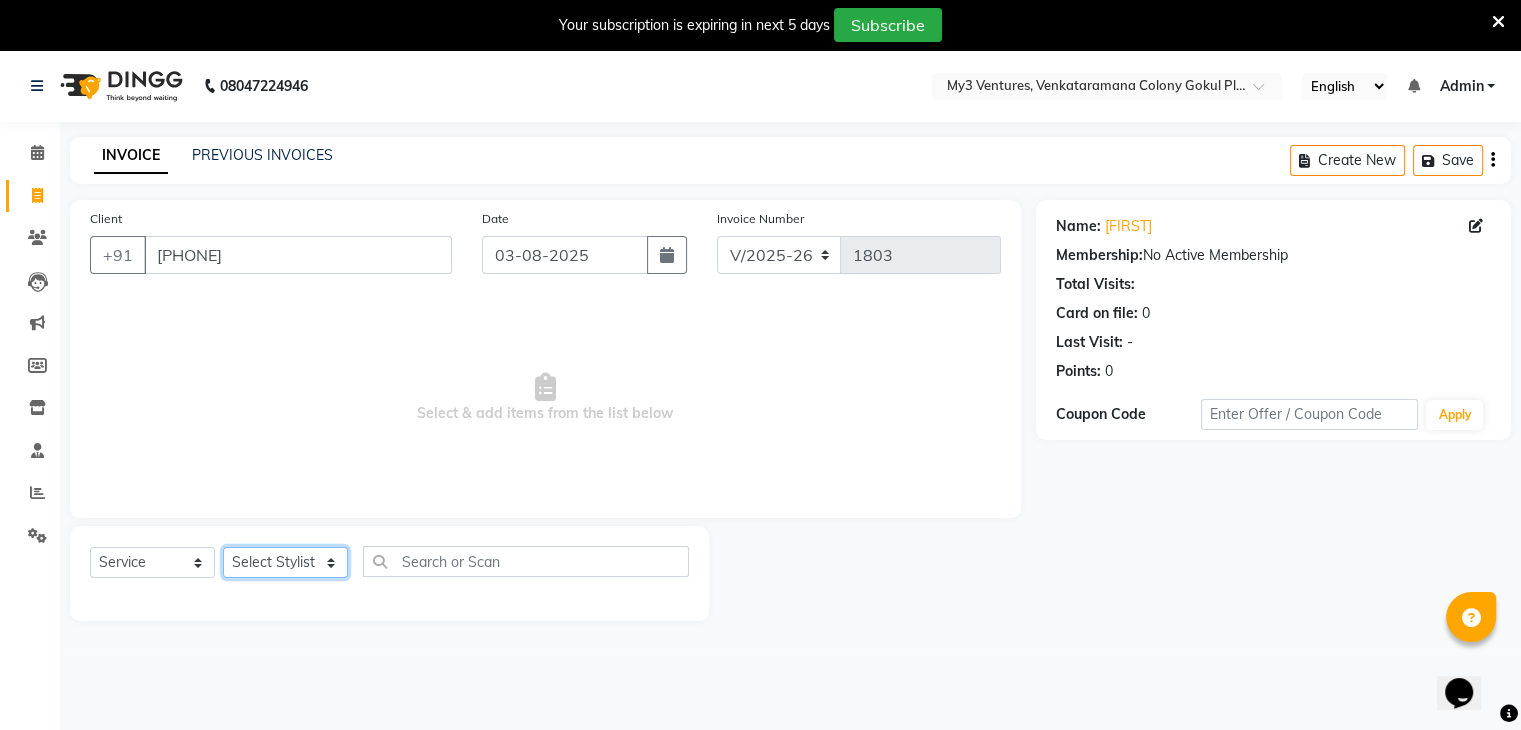 click on "Select Stylist ajju azam divya rihan Sahzad sowjanya srilatha Swapna Zeeshan" 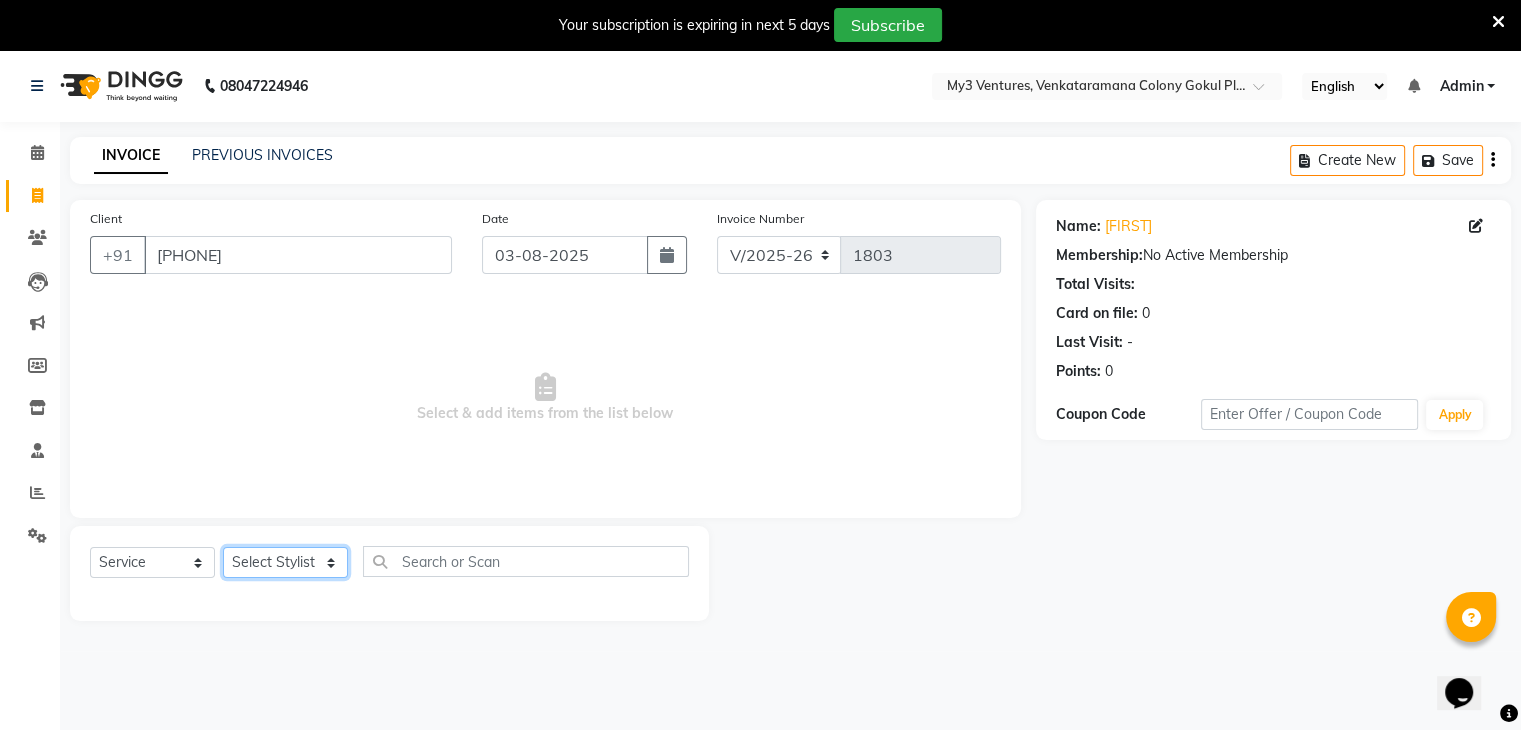 select on "79754" 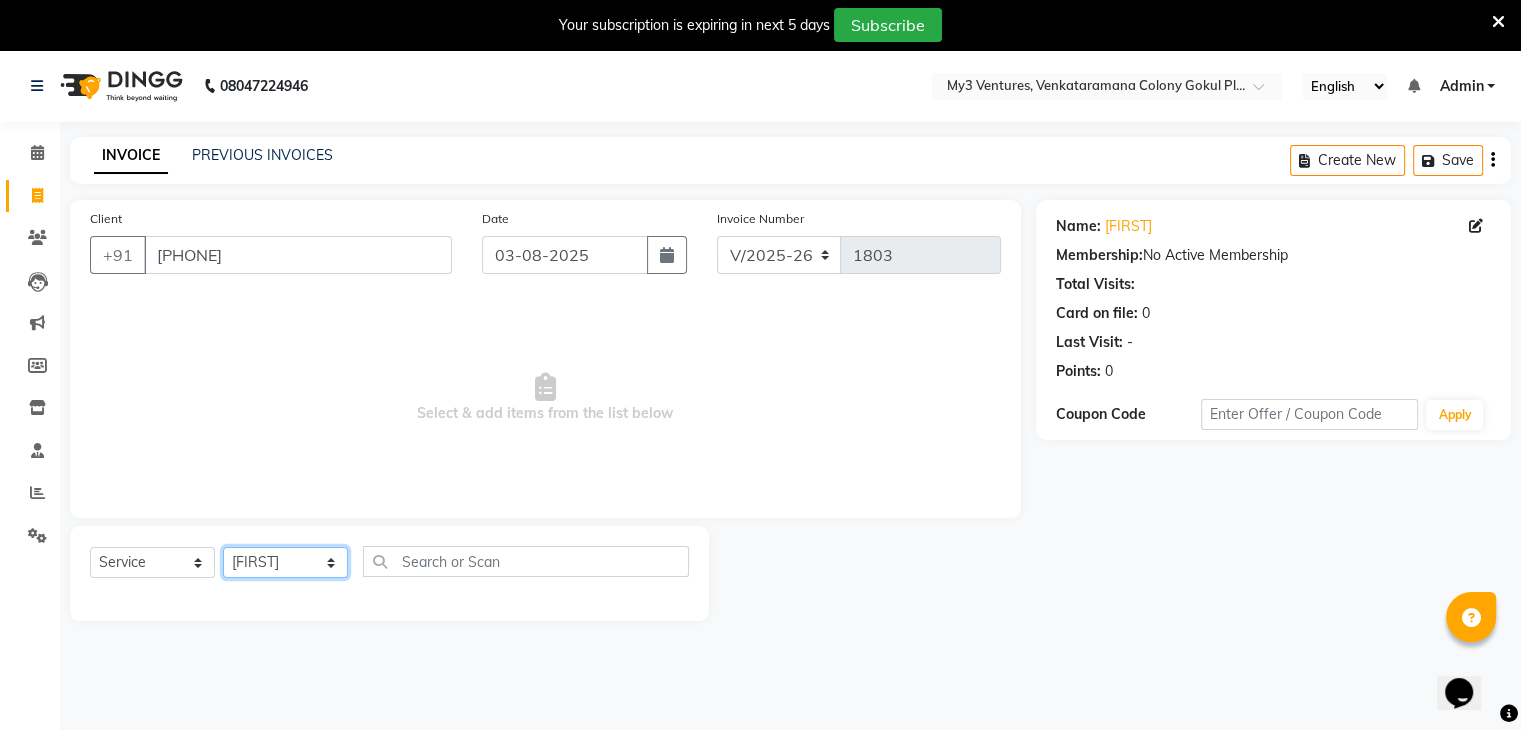 click on "Select Stylist ajju azam divya rihan Sahzad sowjanya srilatha Swapna Zeeshan" 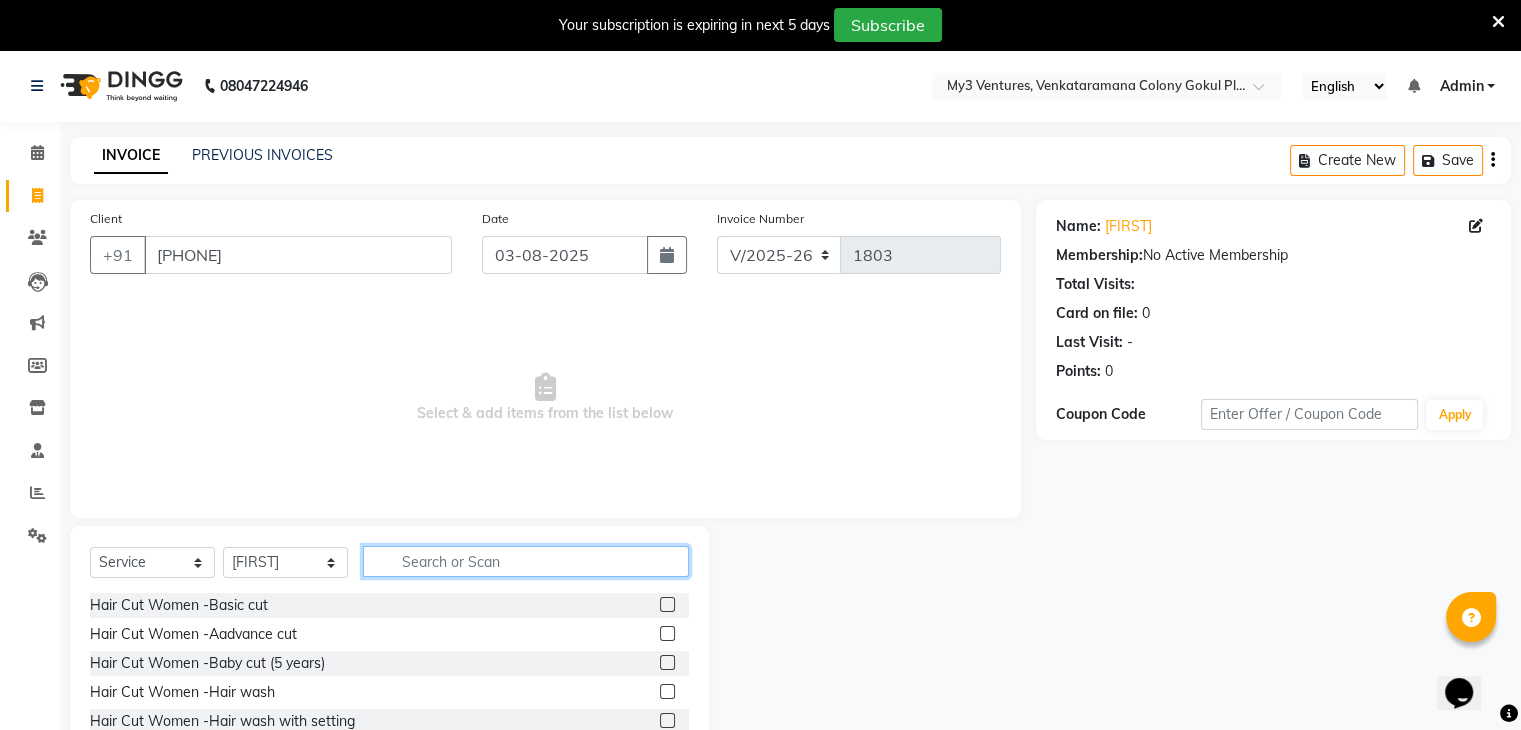 click 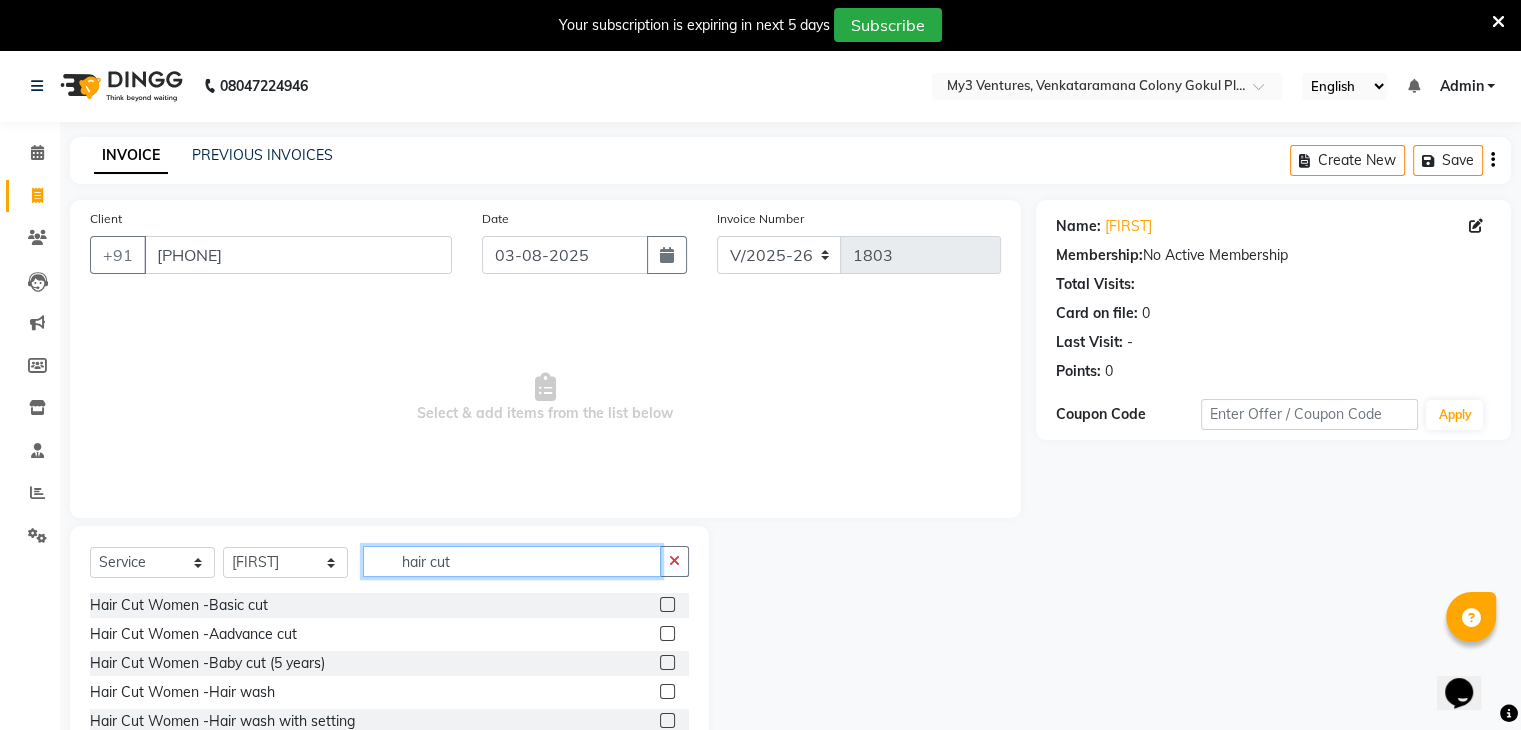 type on "hair cut" 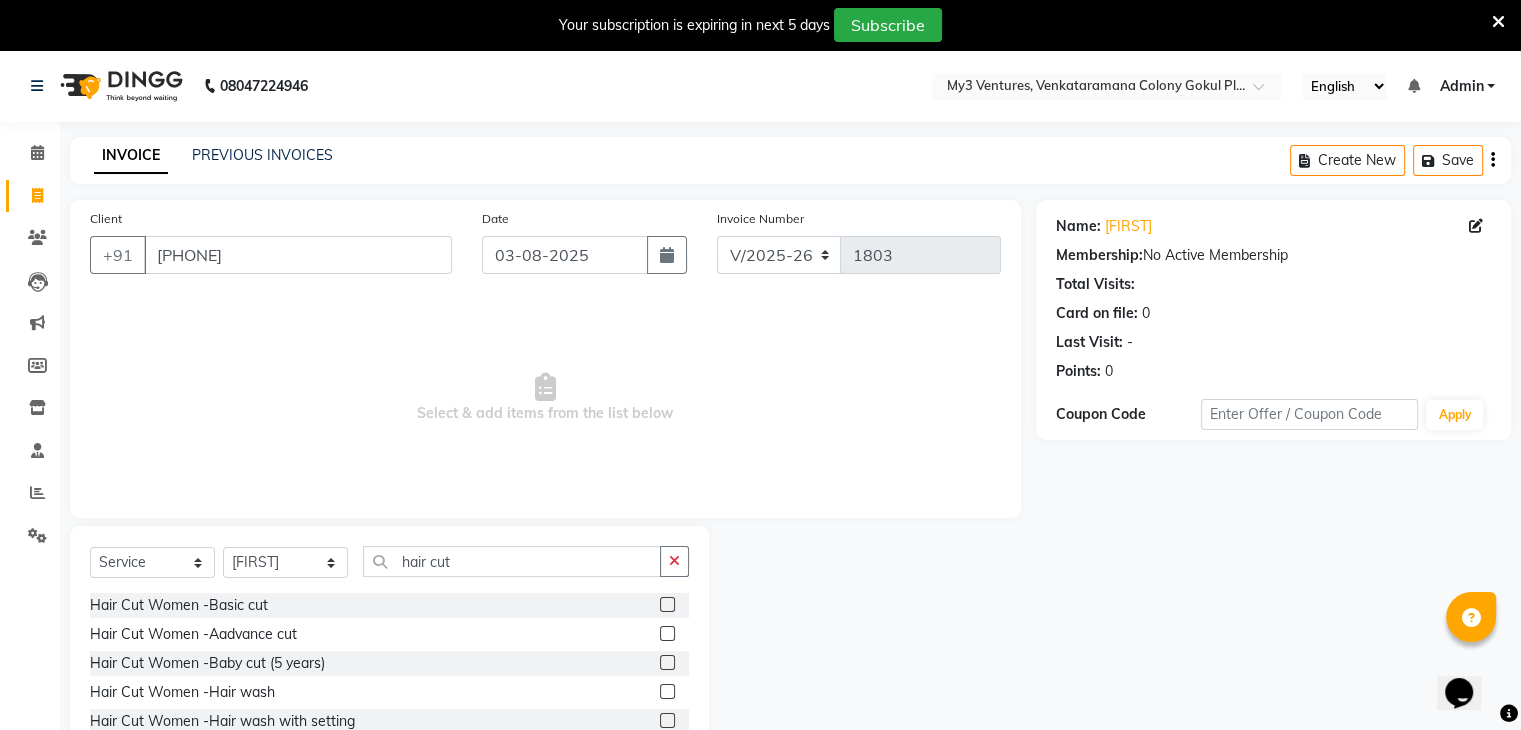 click 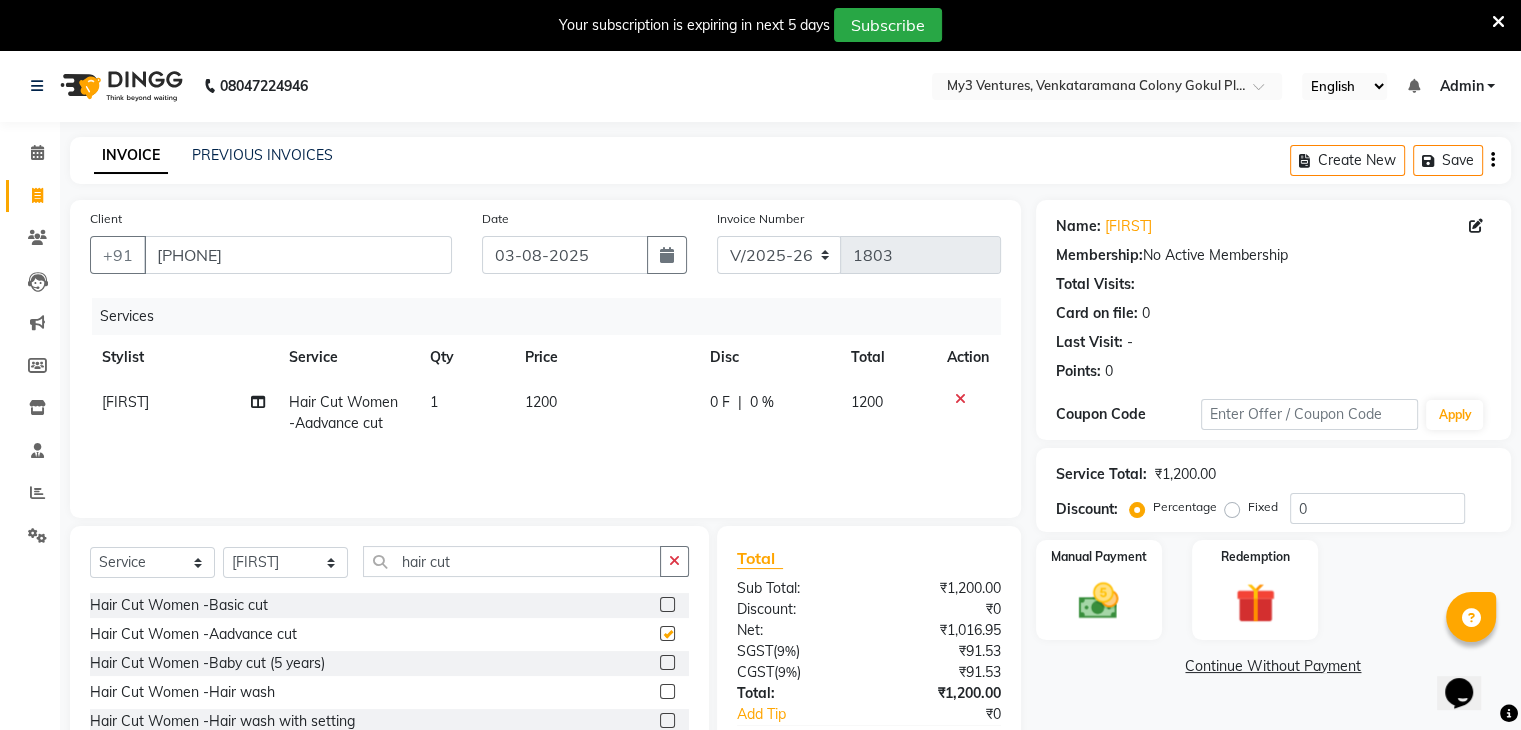checkbox on "false" 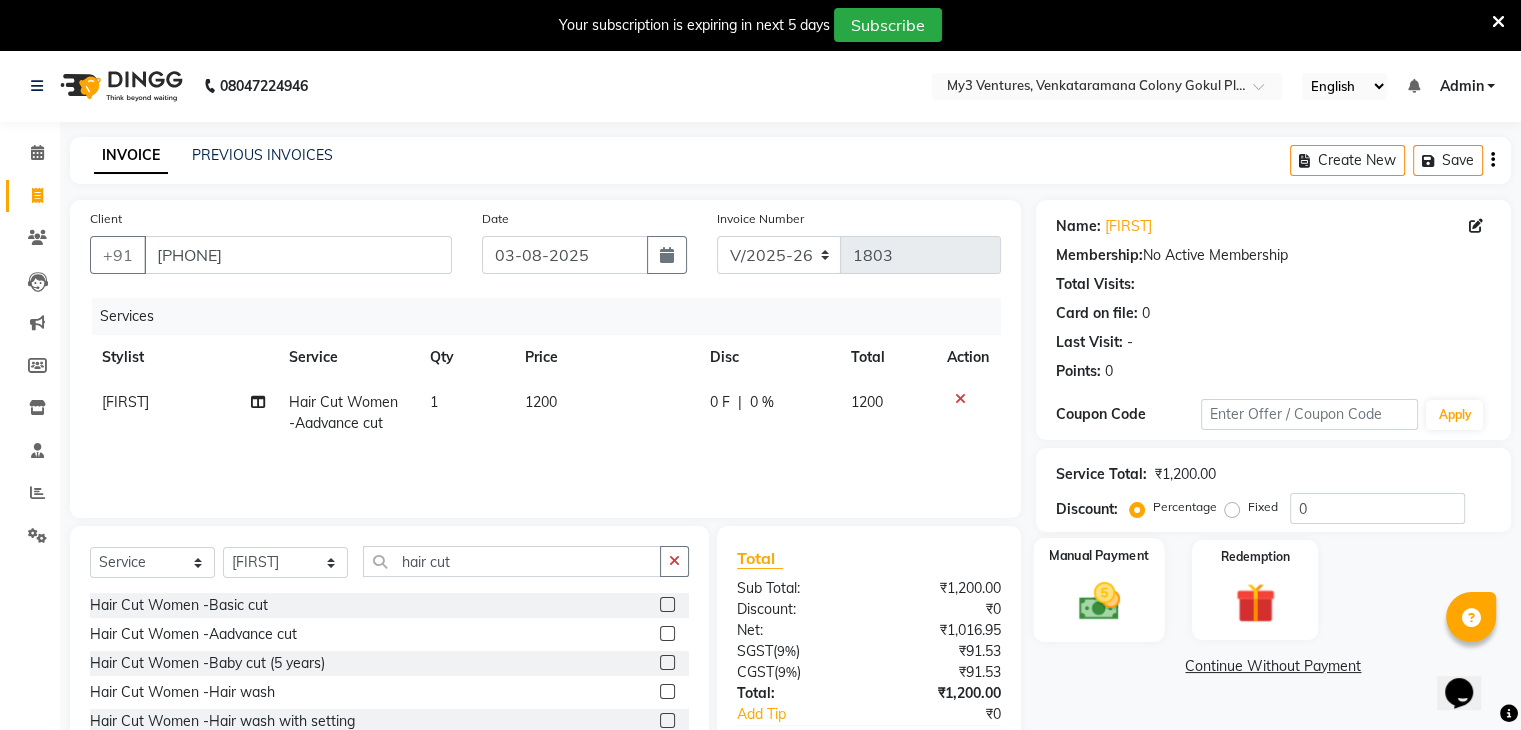 click on "Manual Payment" 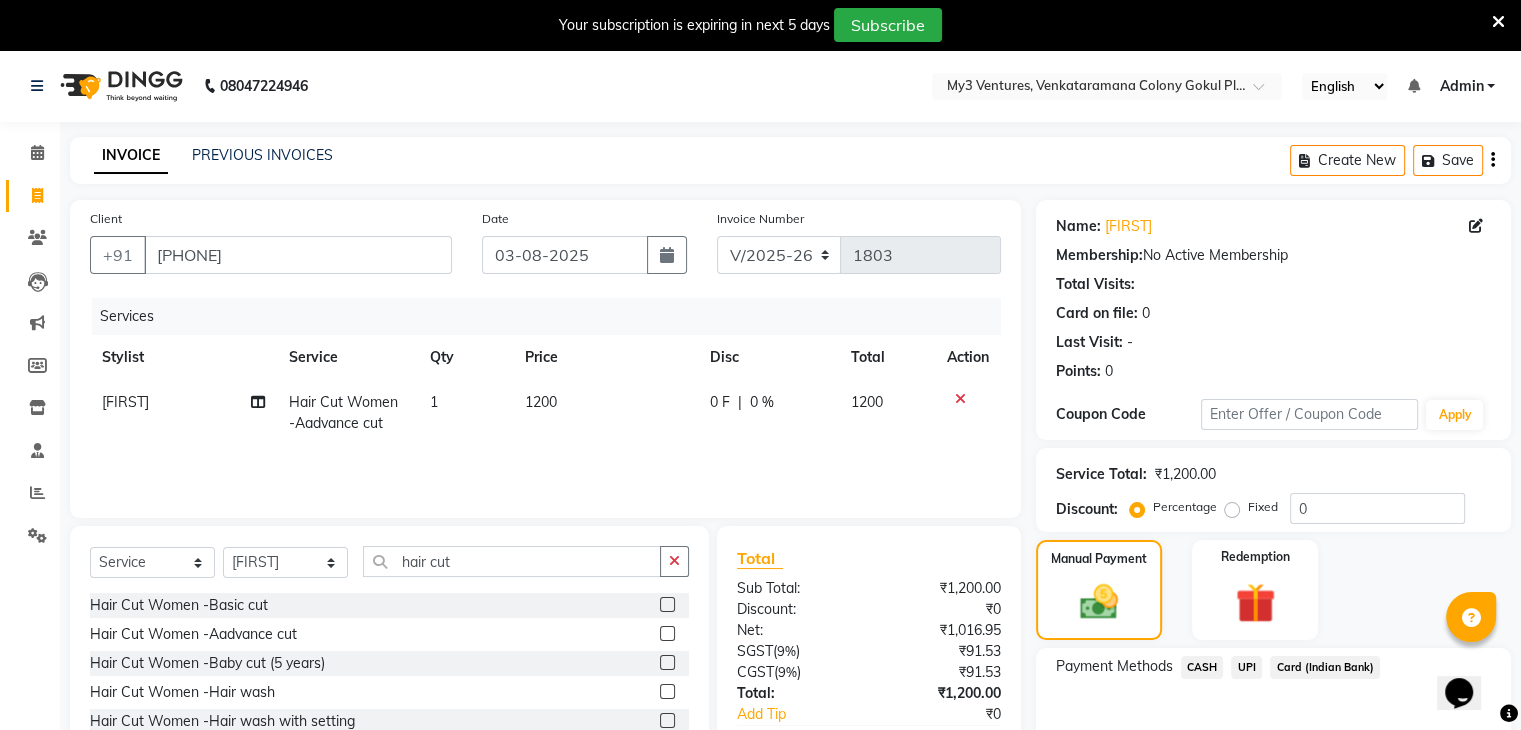 click on "UPI" 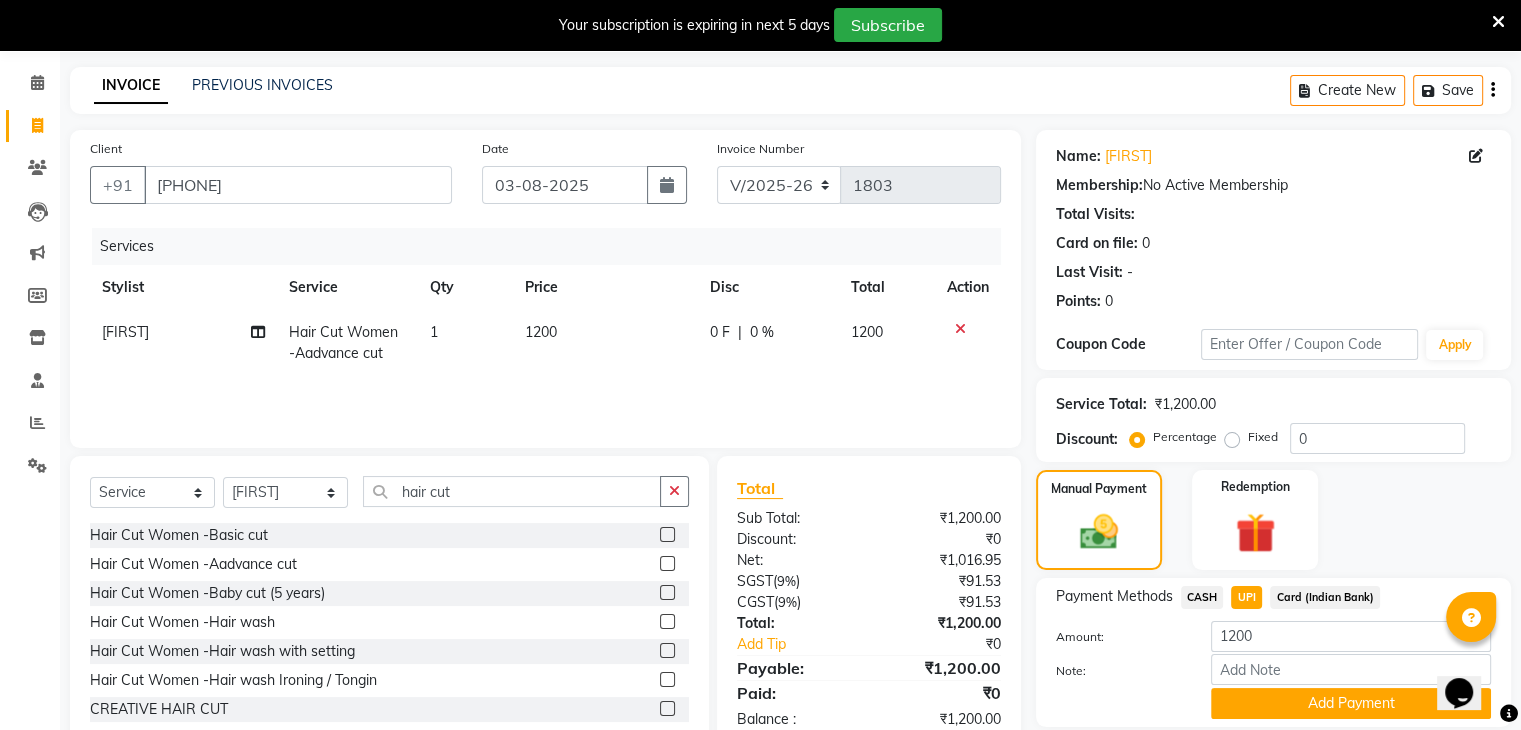 scroll, scrollTop: 98, scrollLeft: 0, axis: vertical 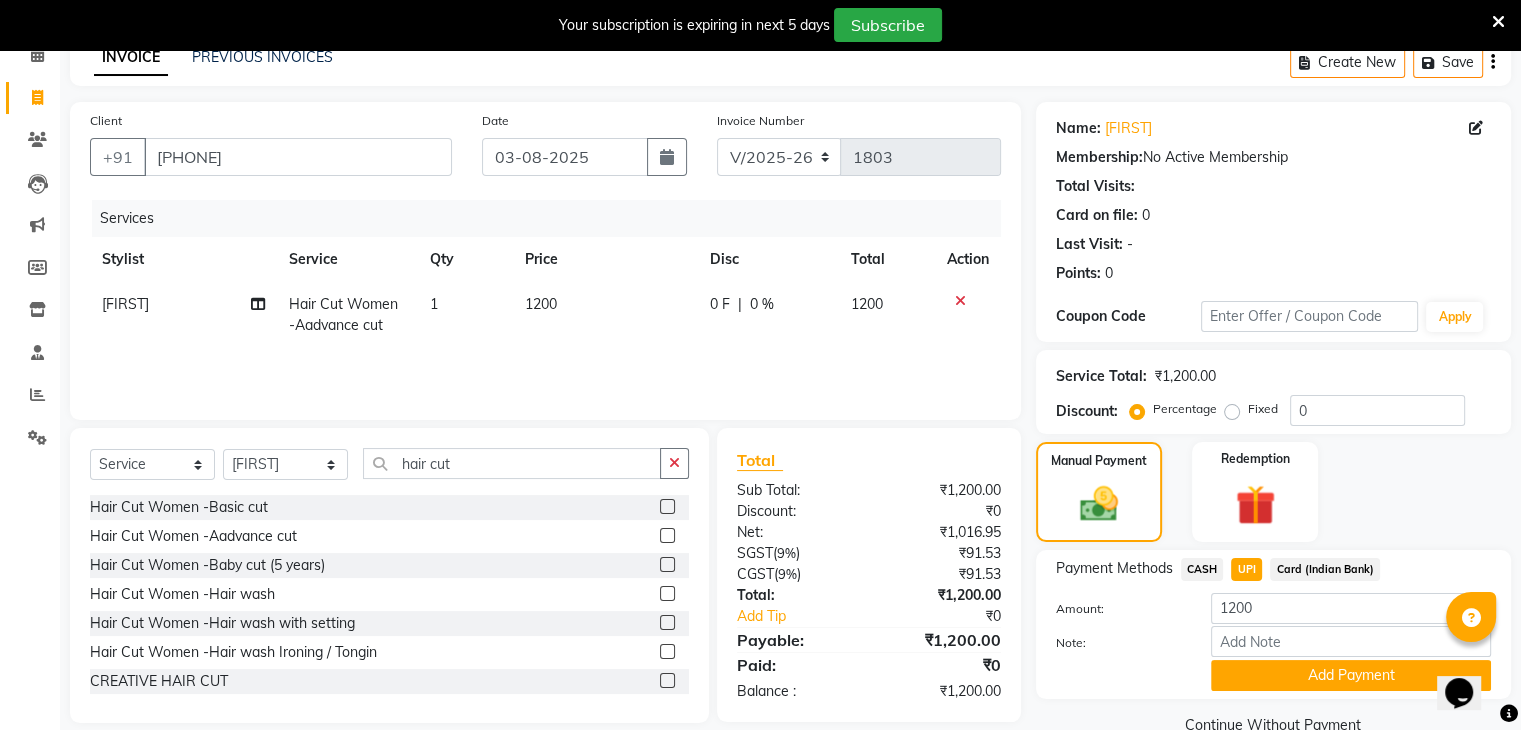 click on "Add Payment" 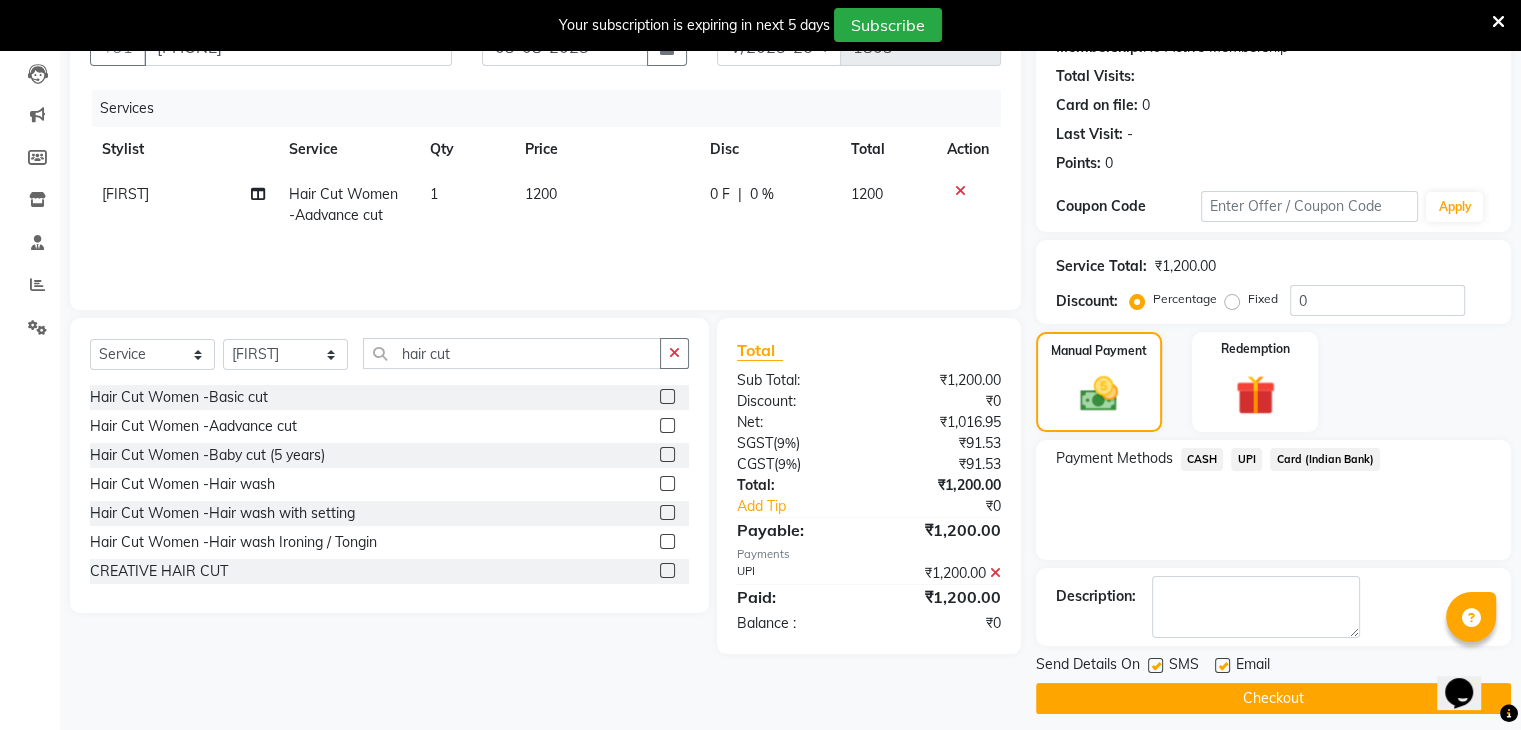 scroll, scrollTop: 220, scrollLeft: 0, axis: vertical 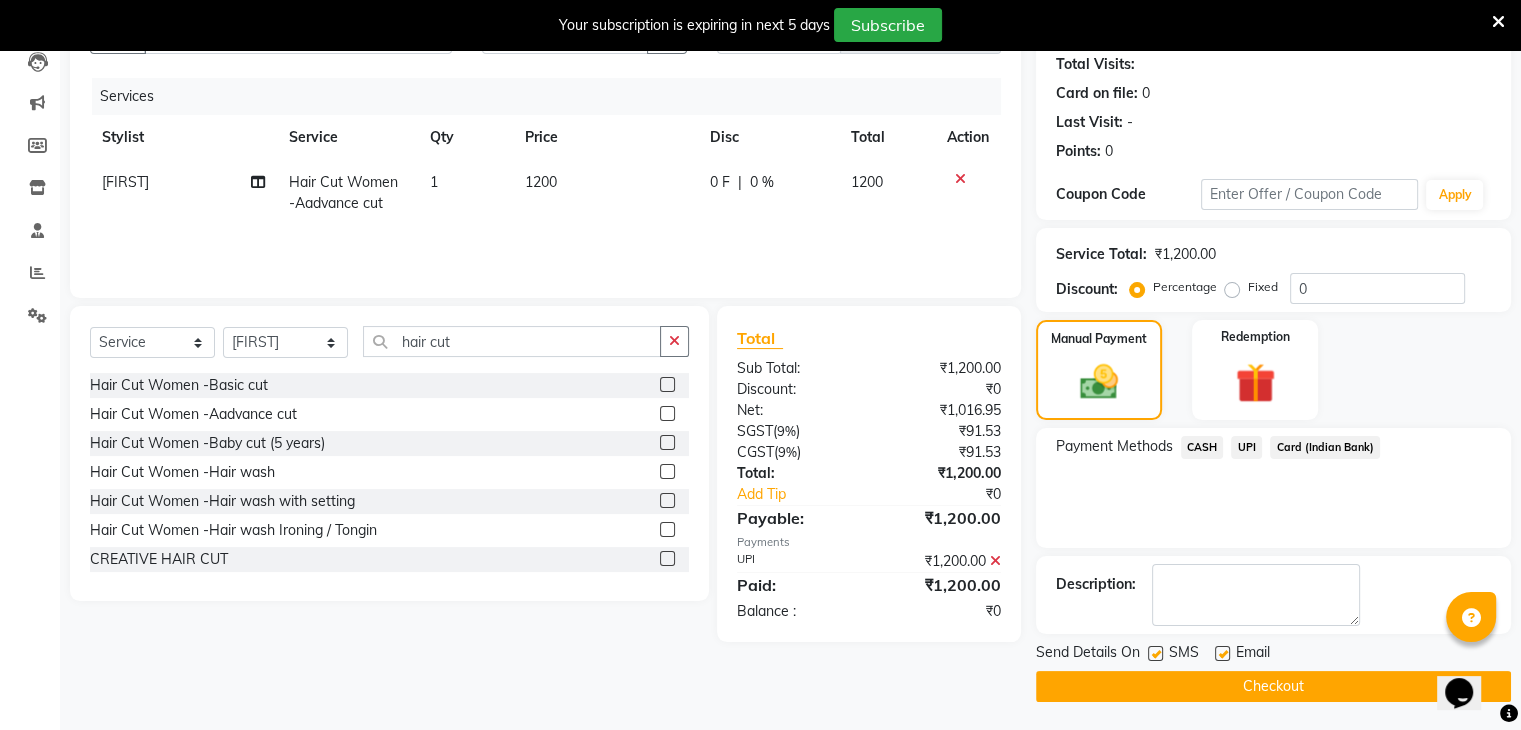 click on "Checkout" 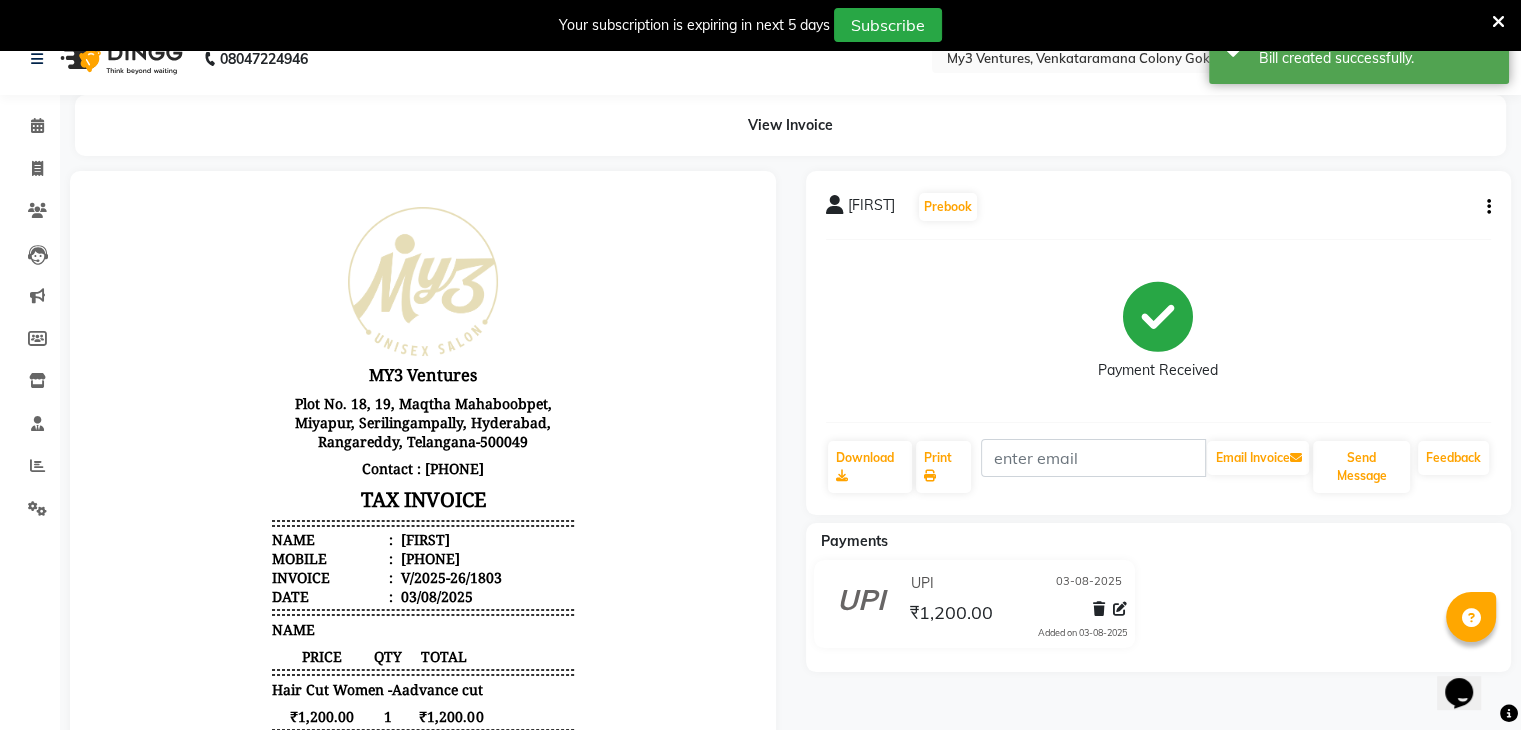 scroll, scrollTop: 0, scrollLeft: 0, axis: both 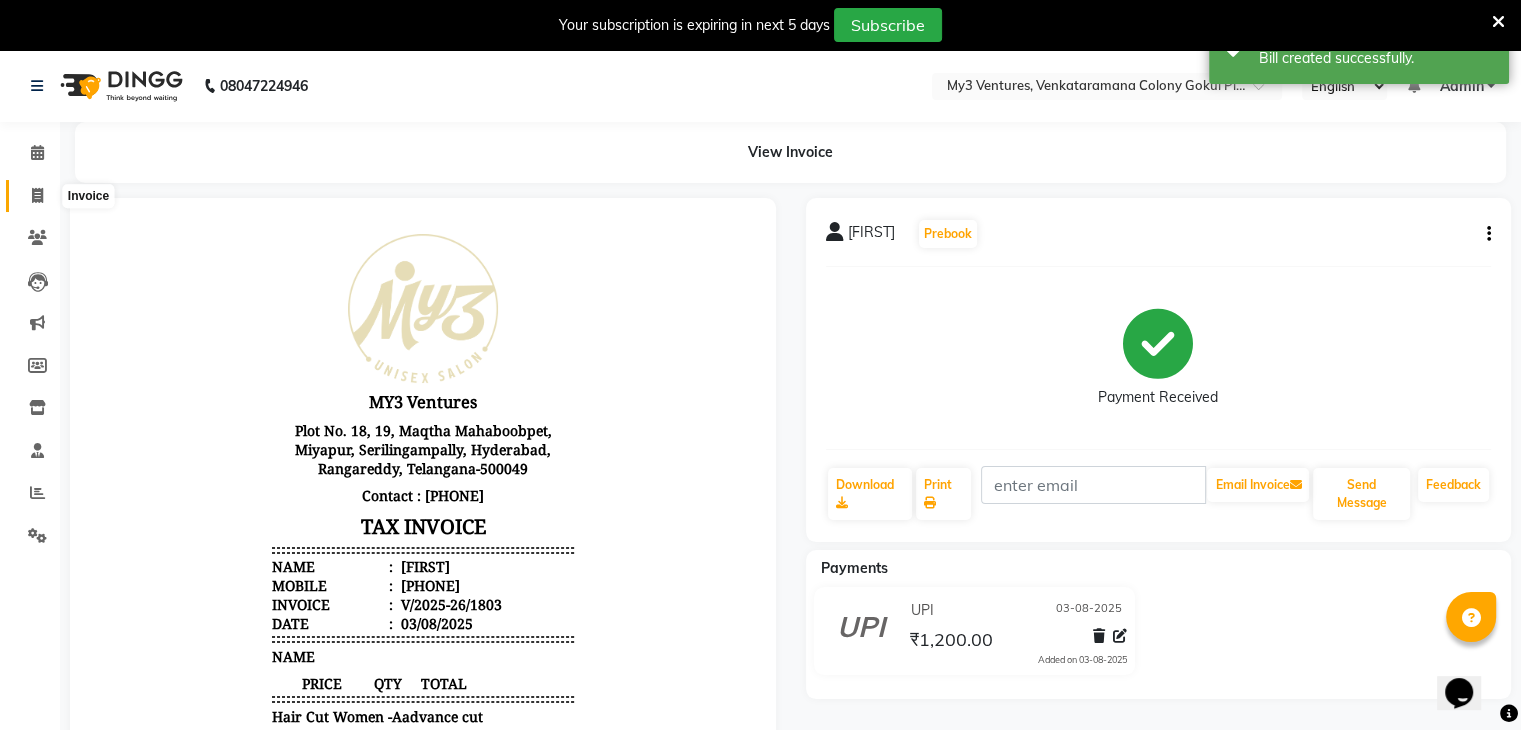 click 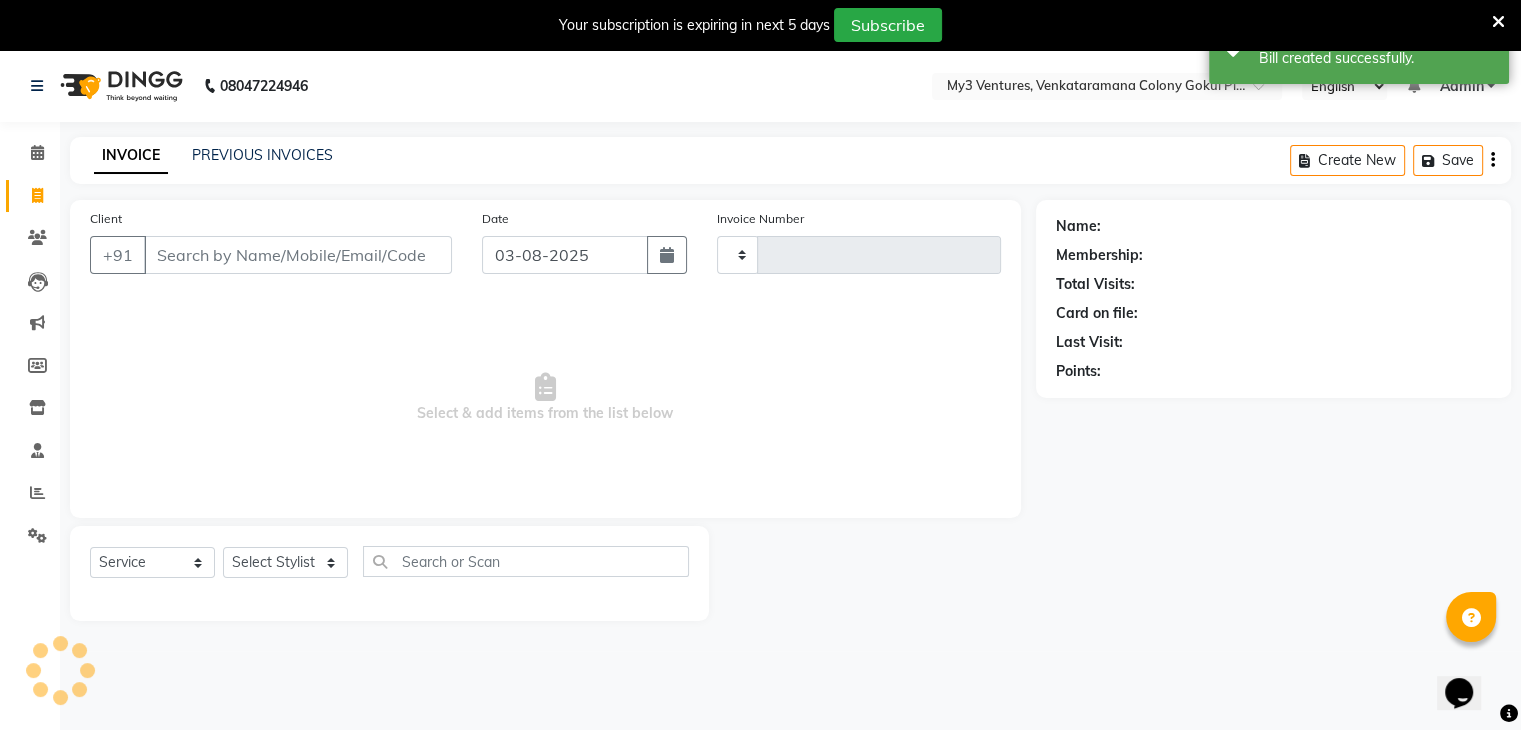 scroll, scrollTop: 50, scrollLeft: 0, axis: vertical 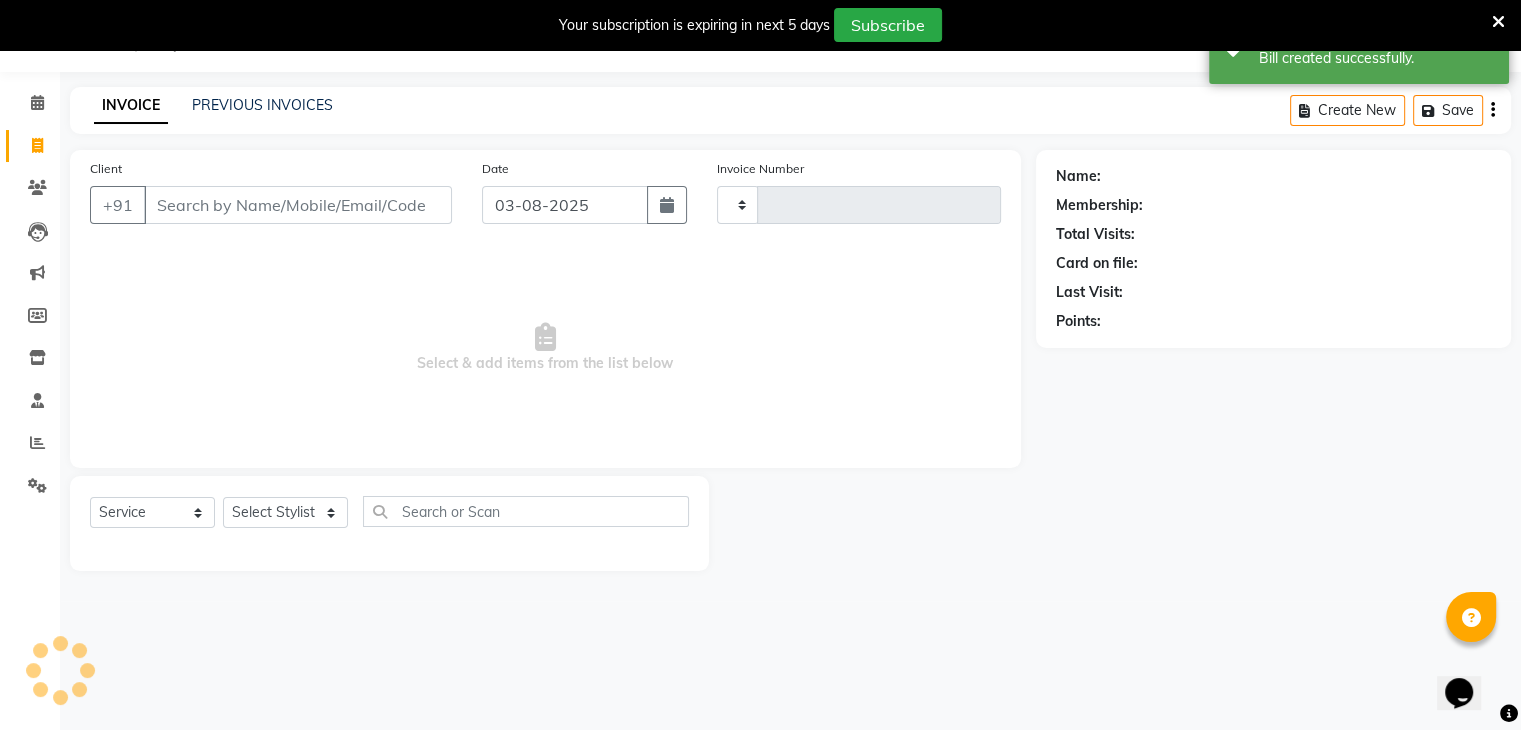 type on "1804" 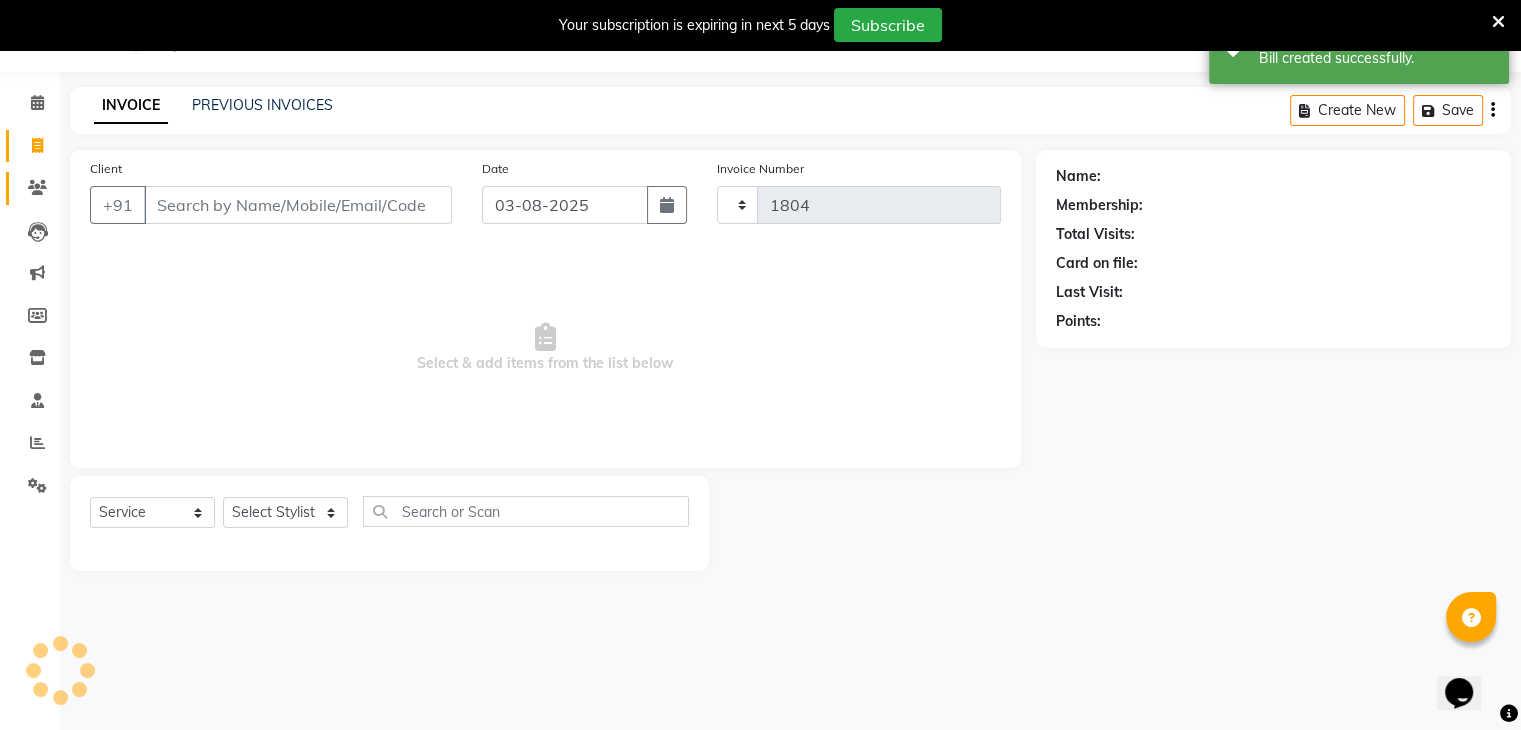 select on "6707" 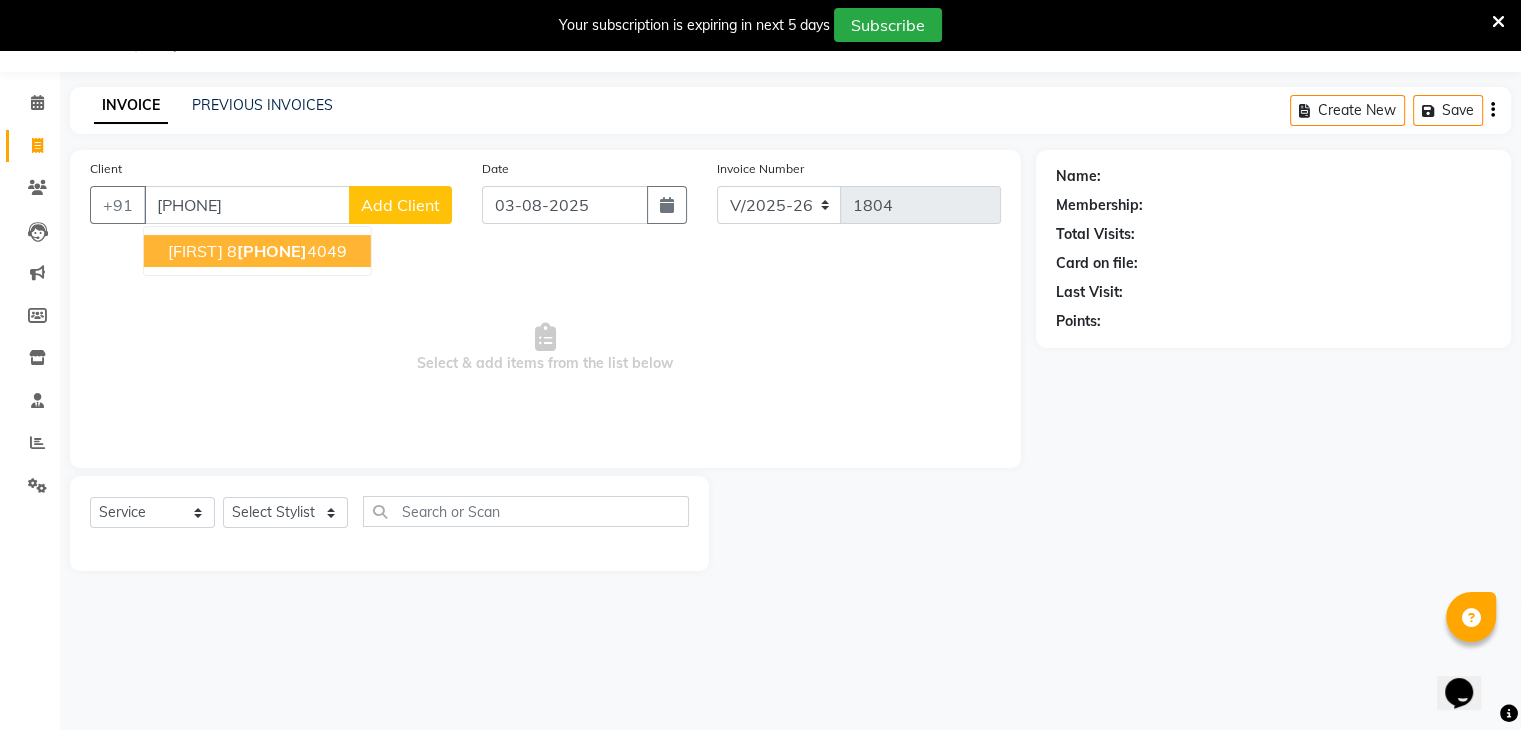click on "[PHONE]" at bounding box center (287, 251) 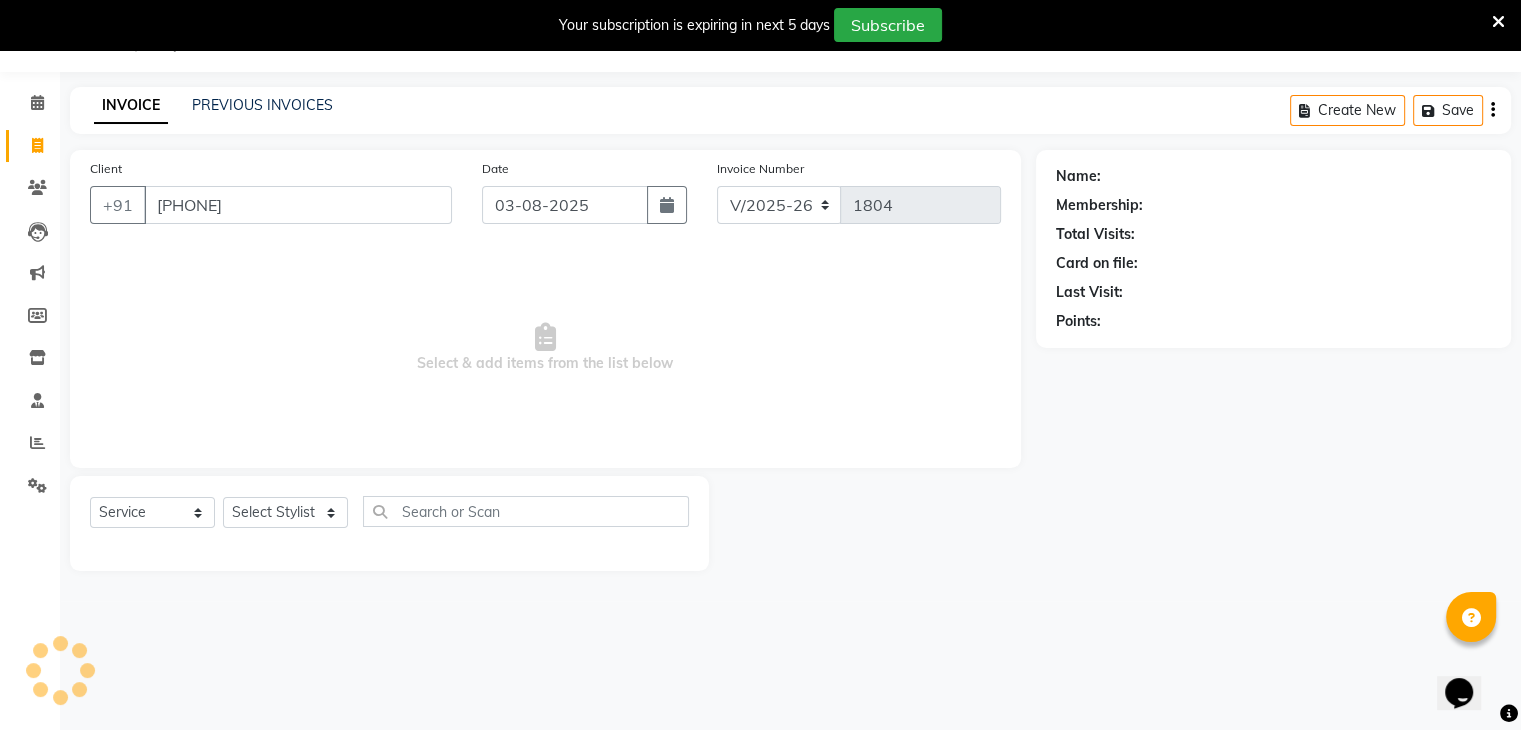 type on "[PHONE]" 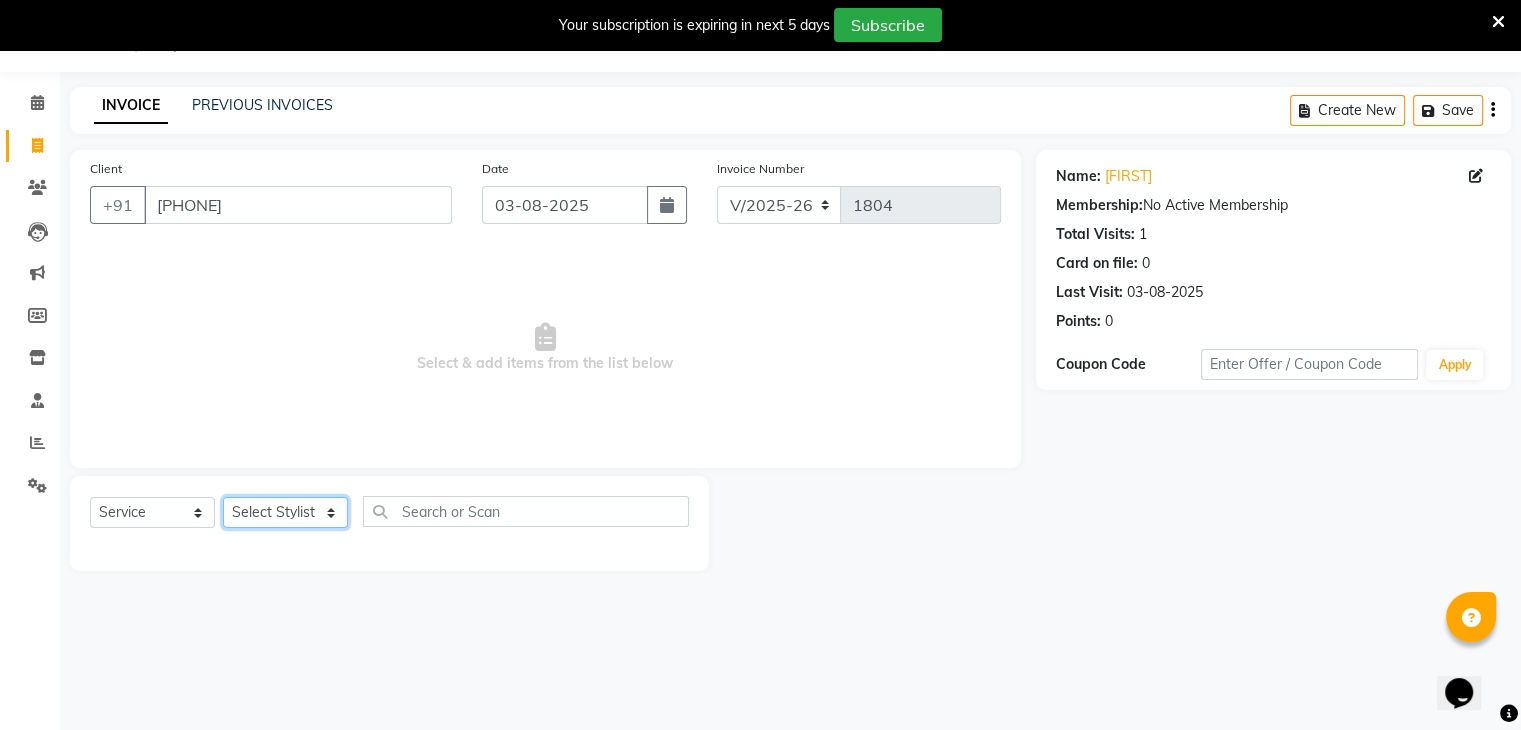 click on "Select Stylist ajju azam divya rihan Sahzad sowjanya srilatha Swapna Zeeshan" 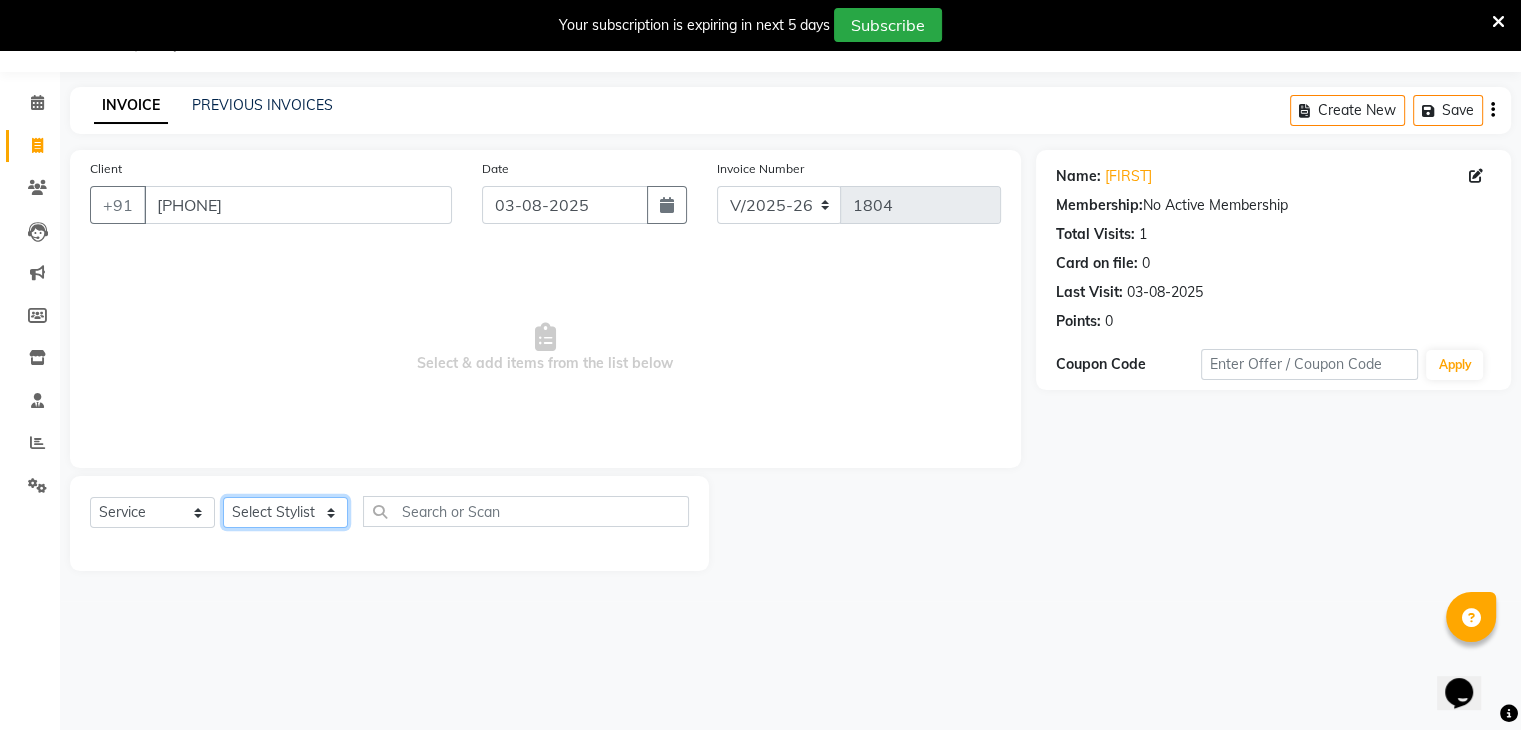 select on "72747" 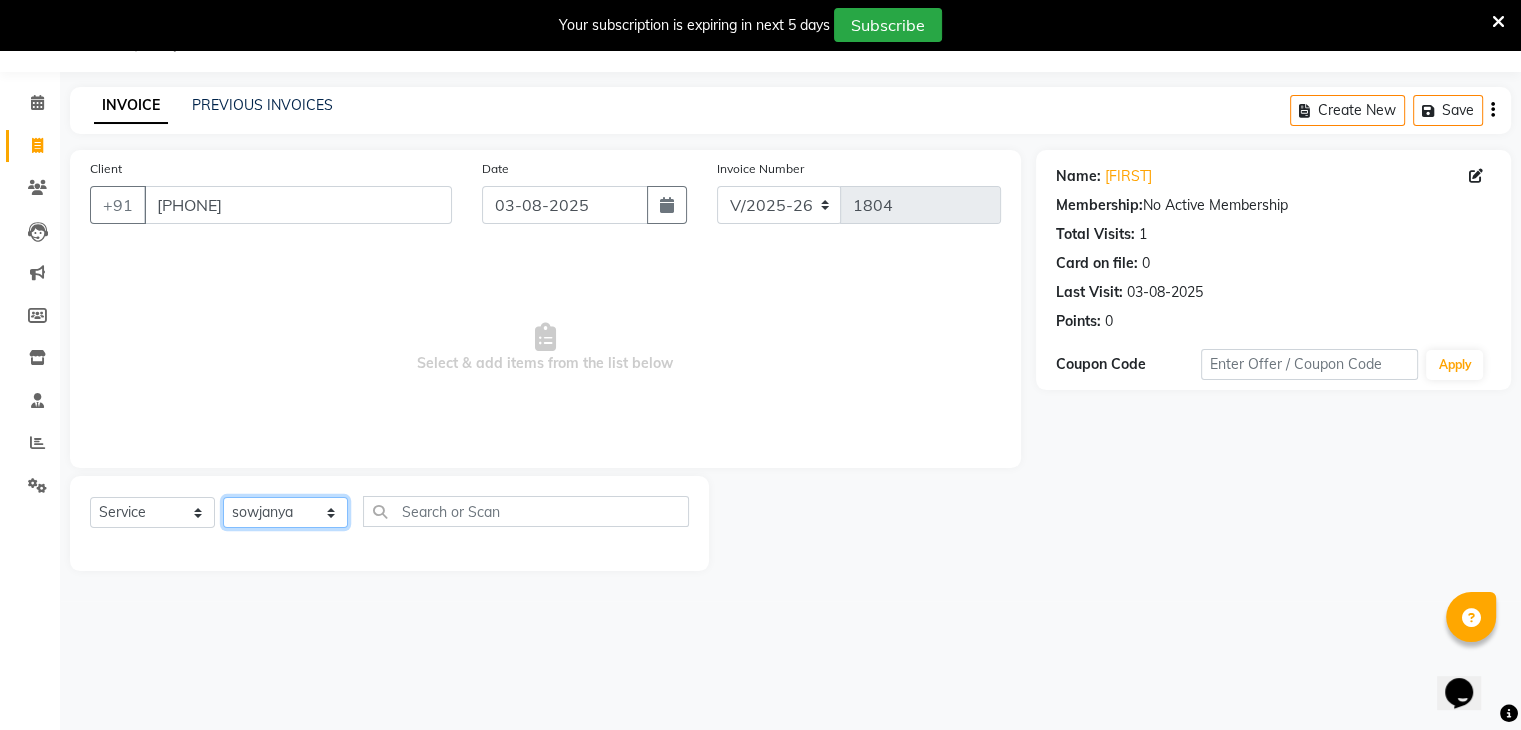 click on "Select Stylist ajju azam divya rihan Sahzad sowjanya srilatha Swapna Zeeshan" 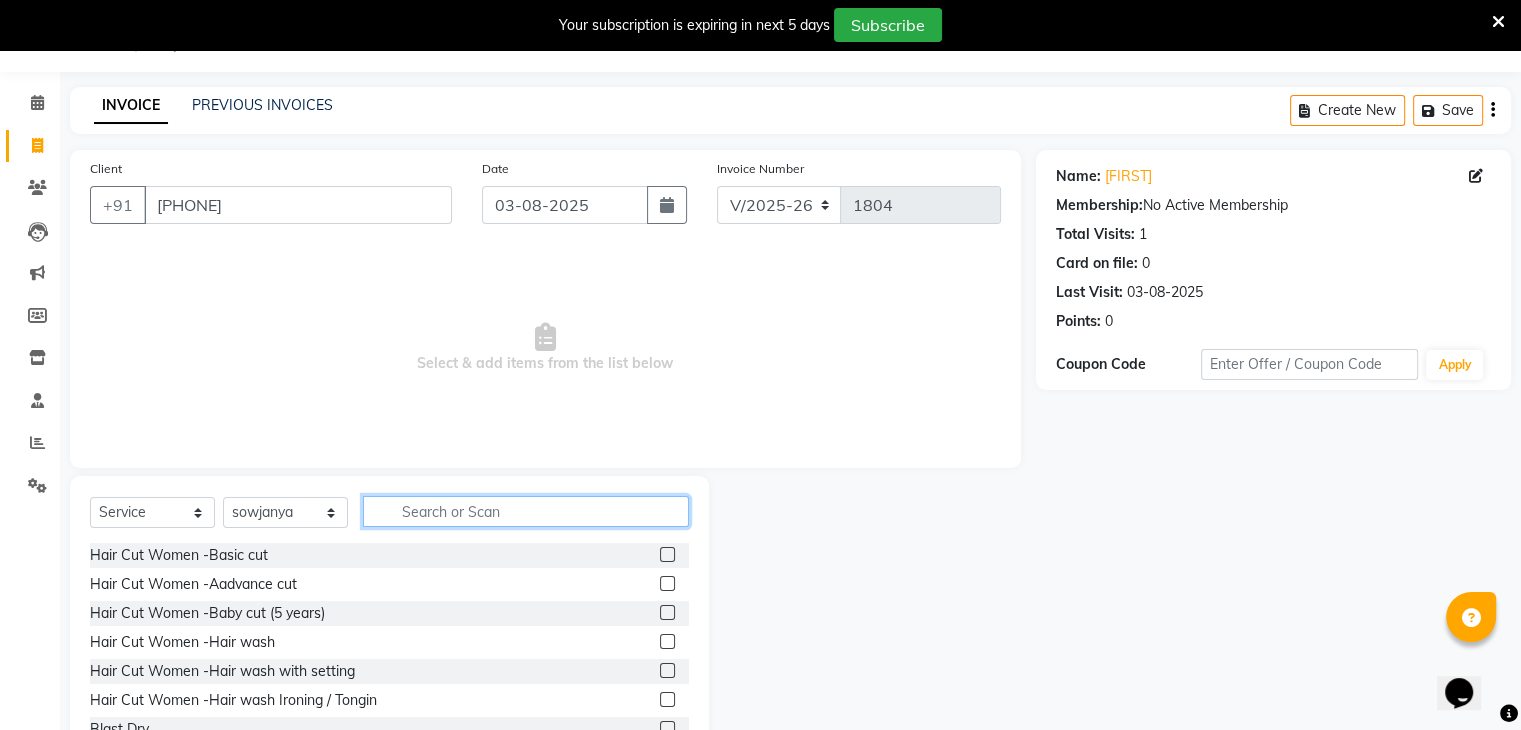 click 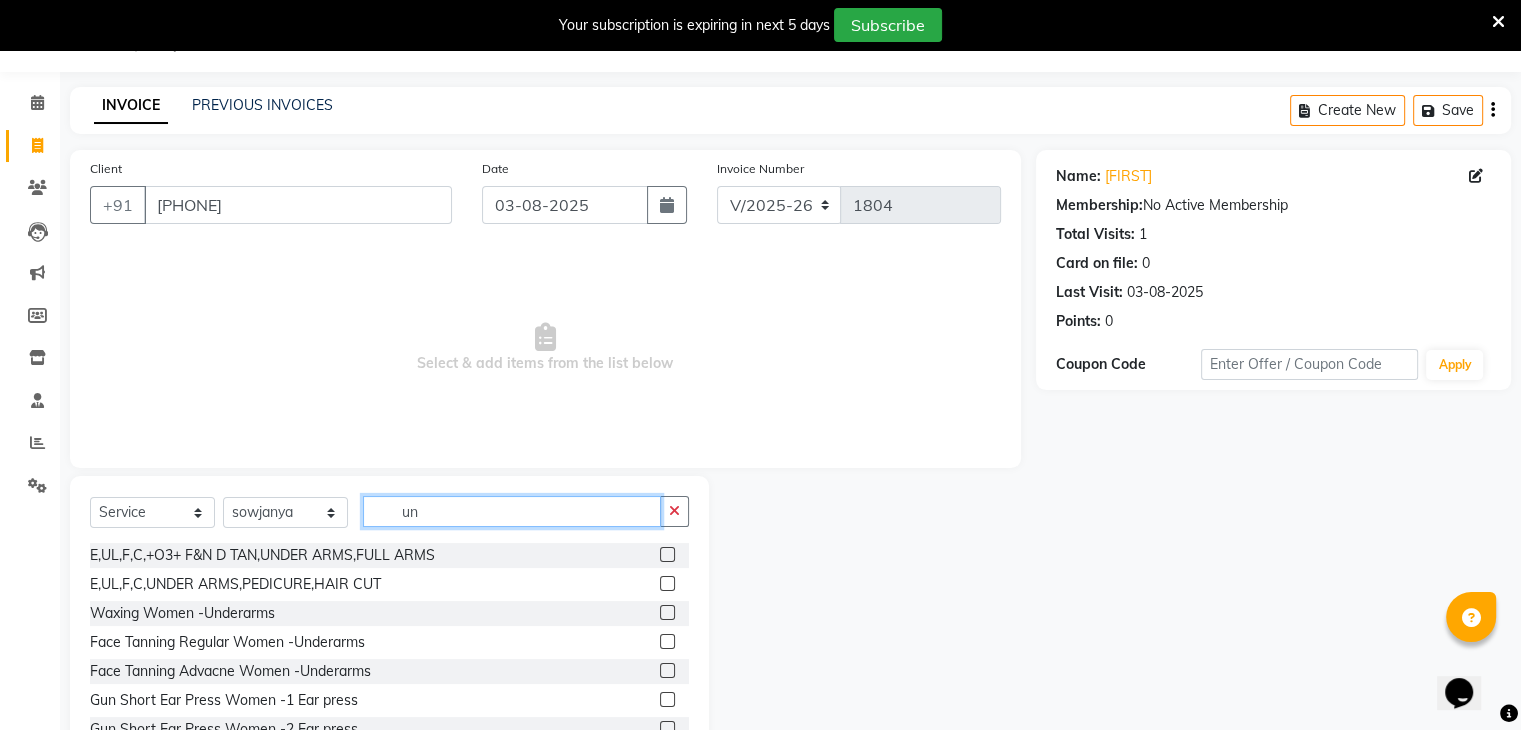 type on "un" 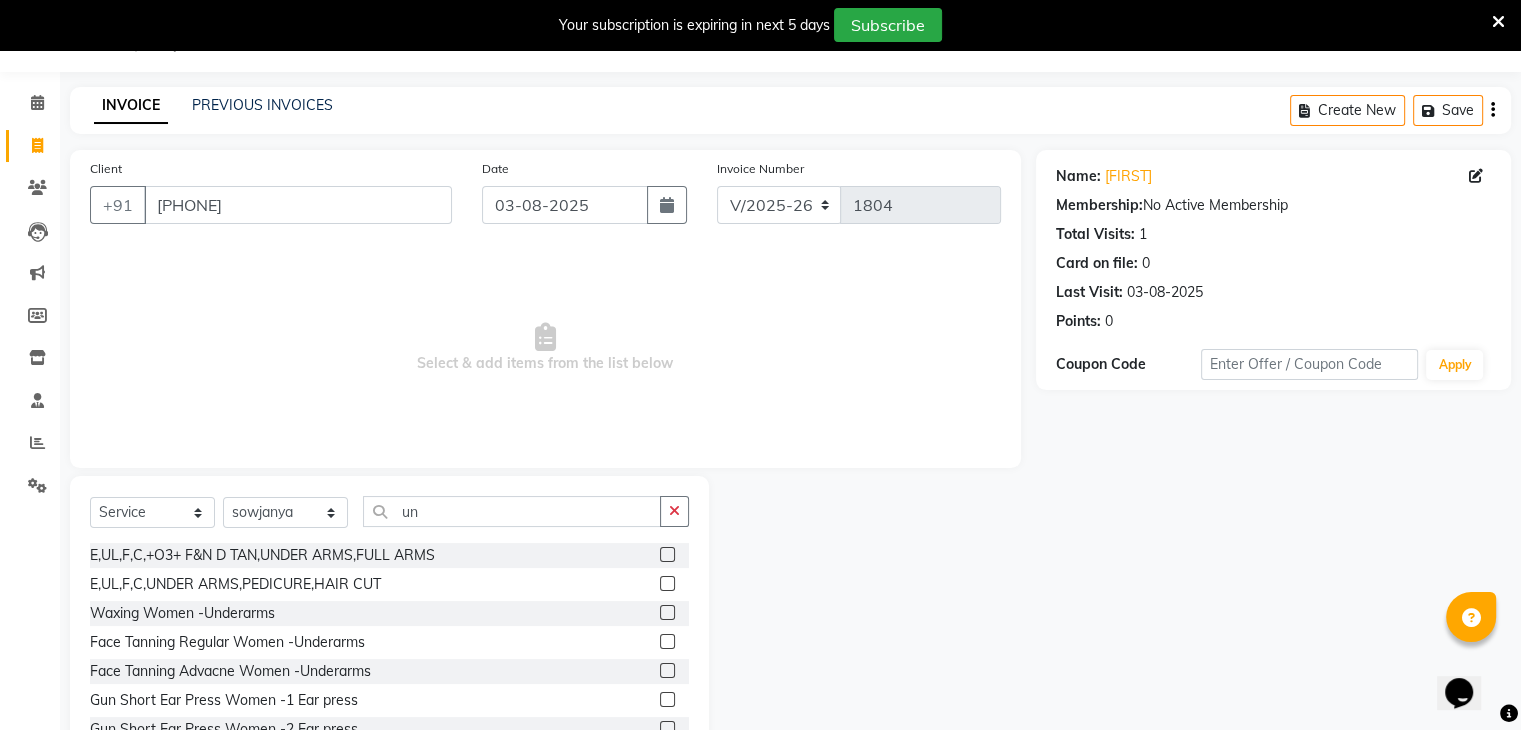 click 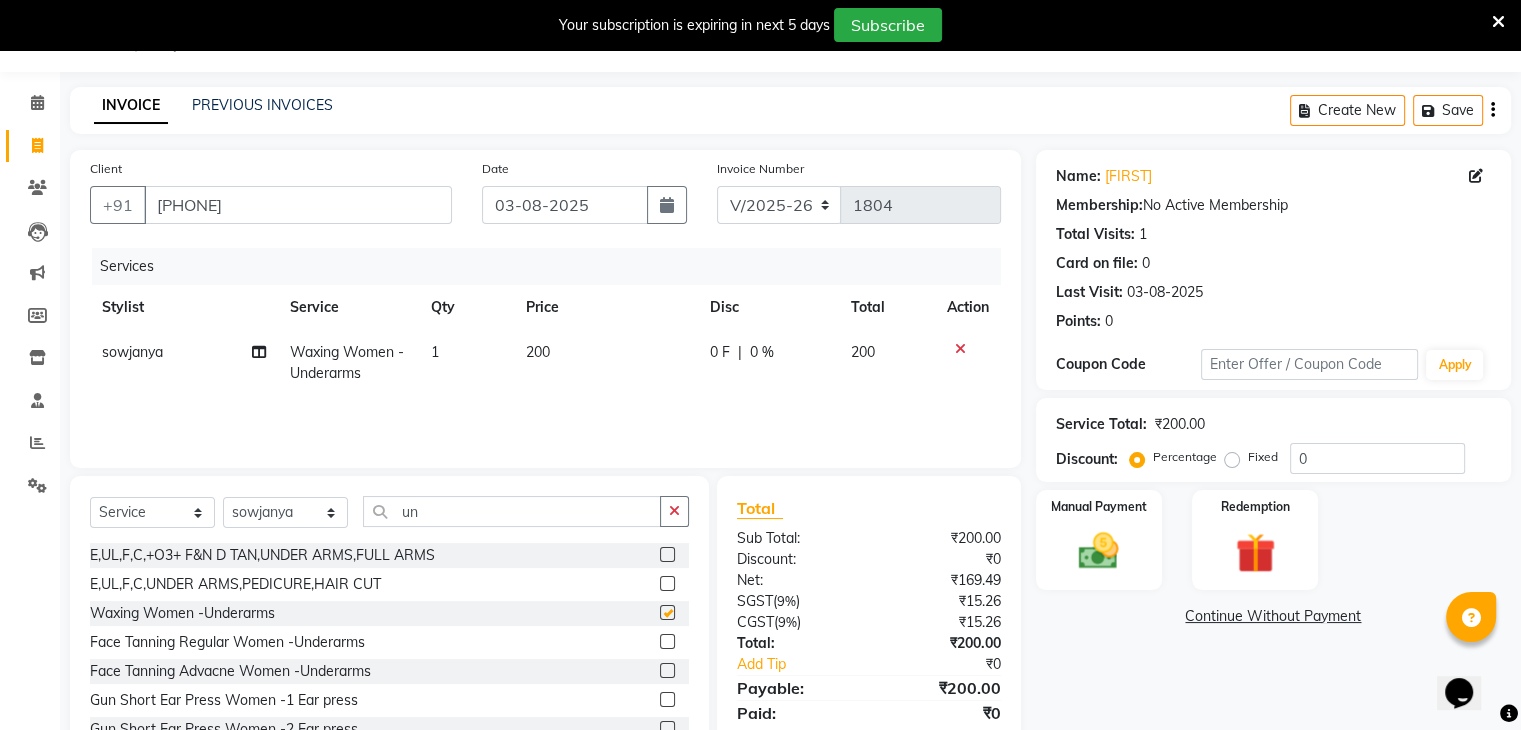checkbox on "false" 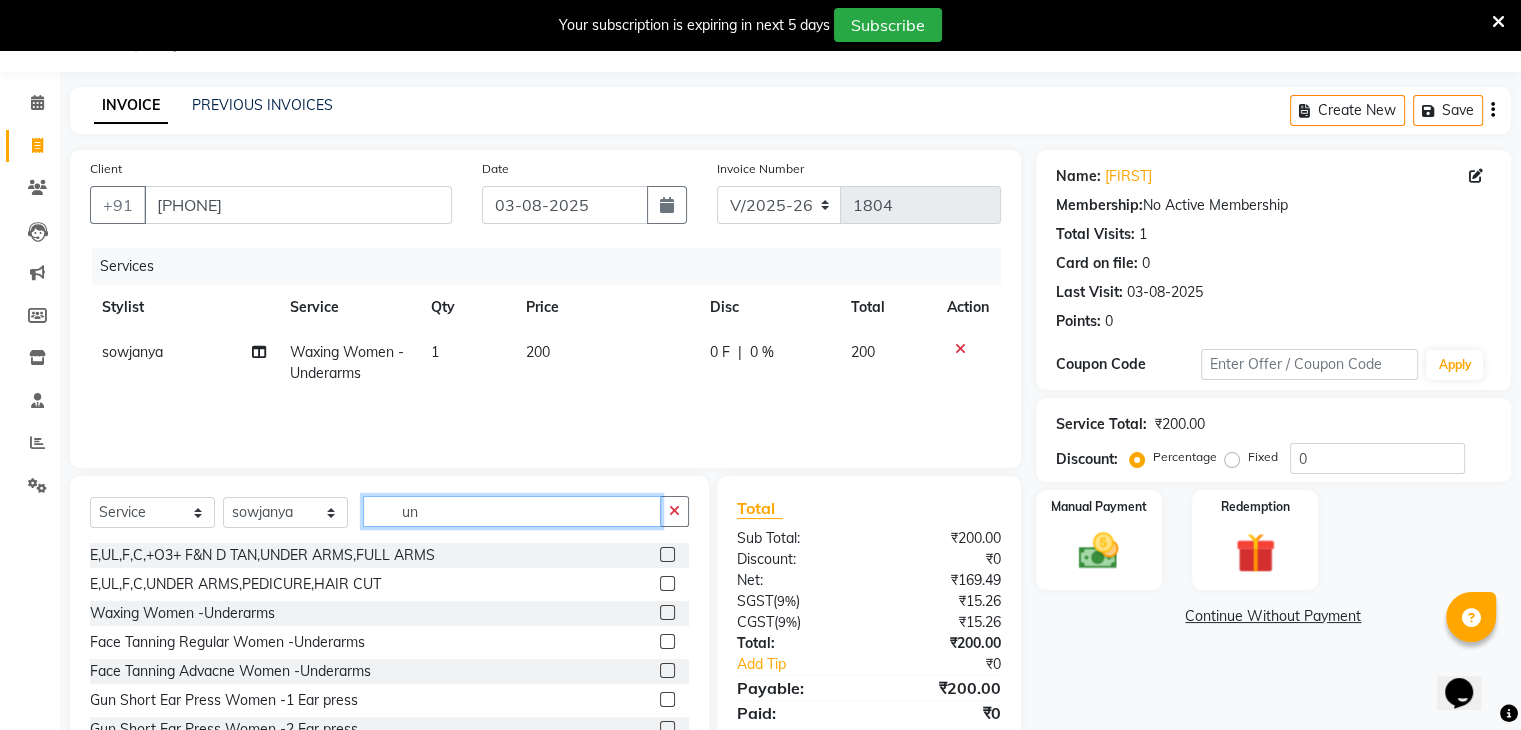 click on "un" 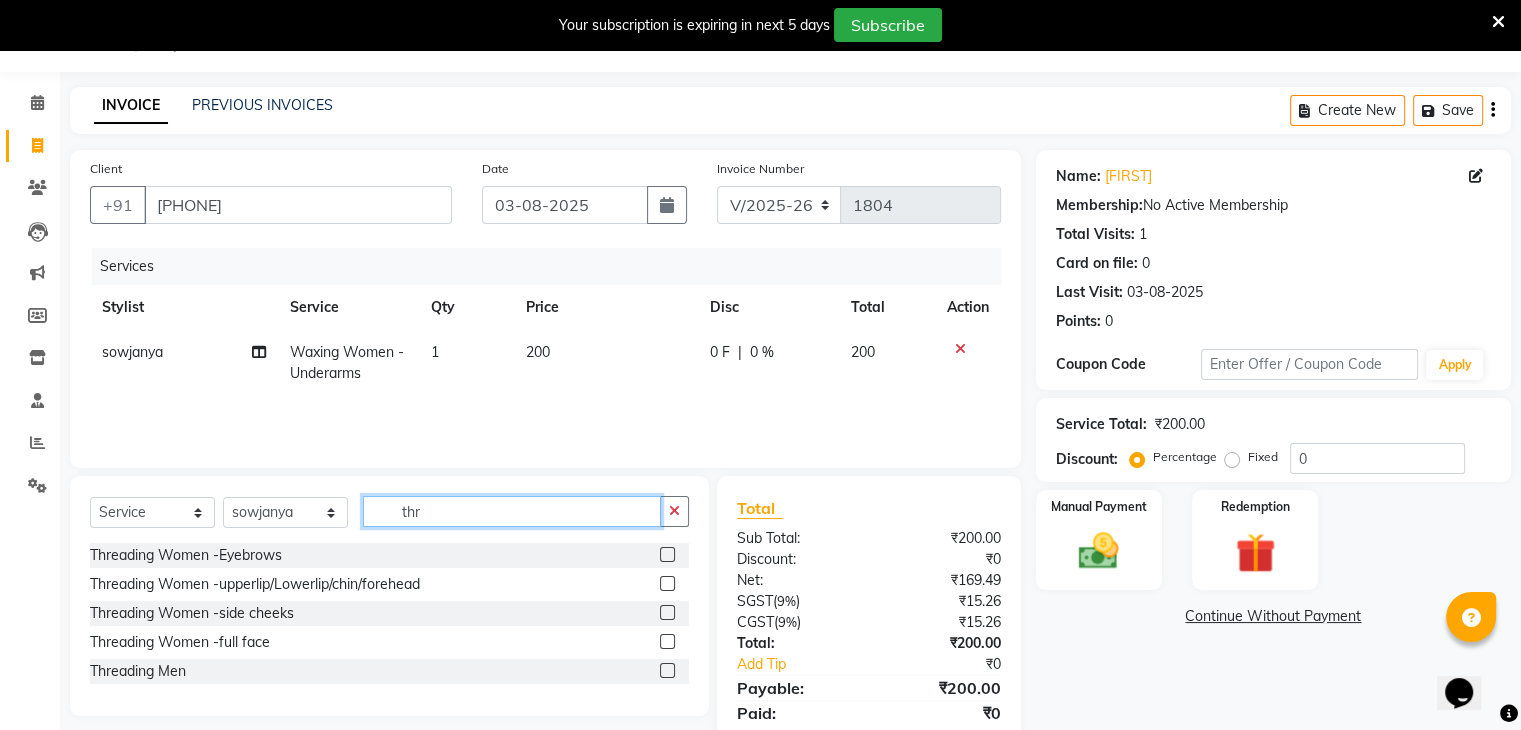 type on "thr" 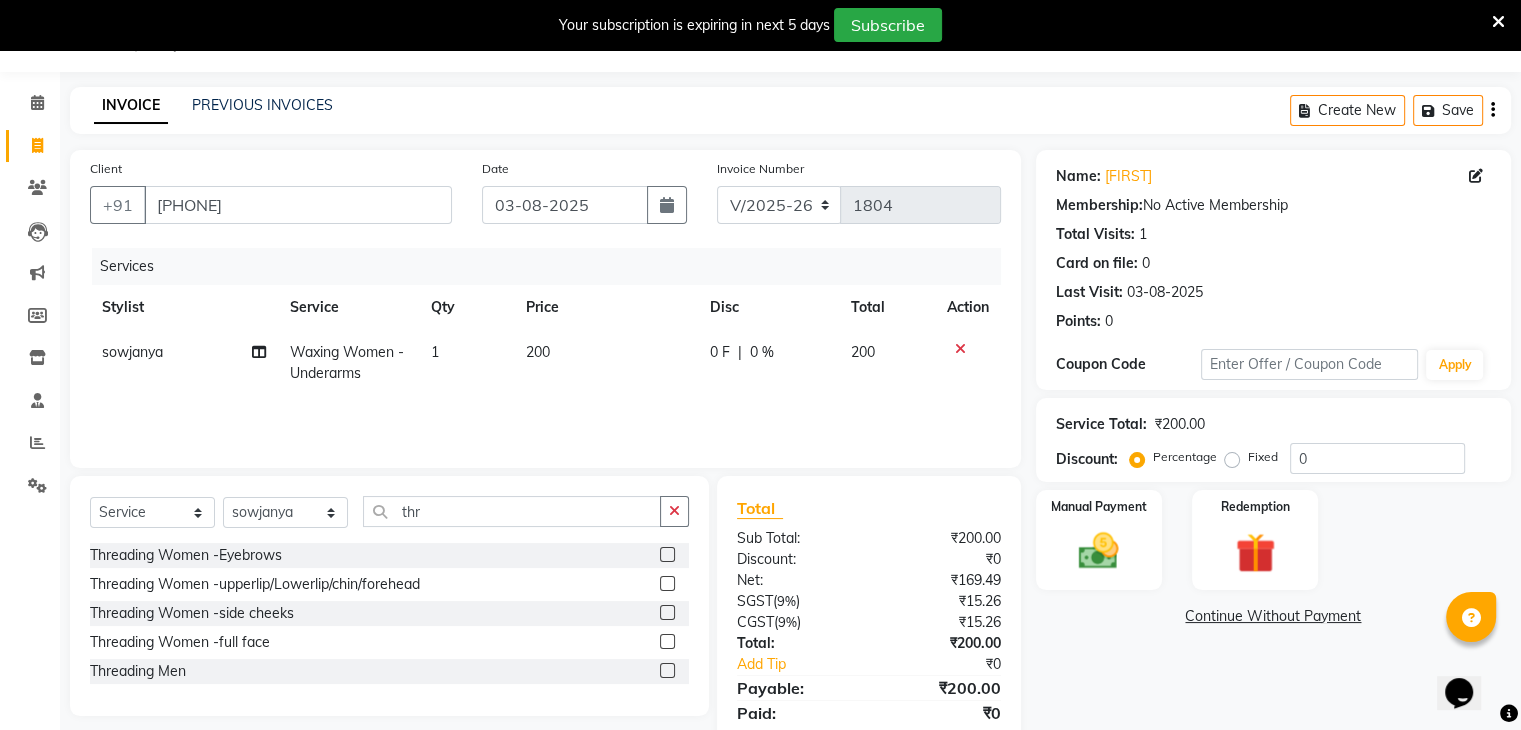 click 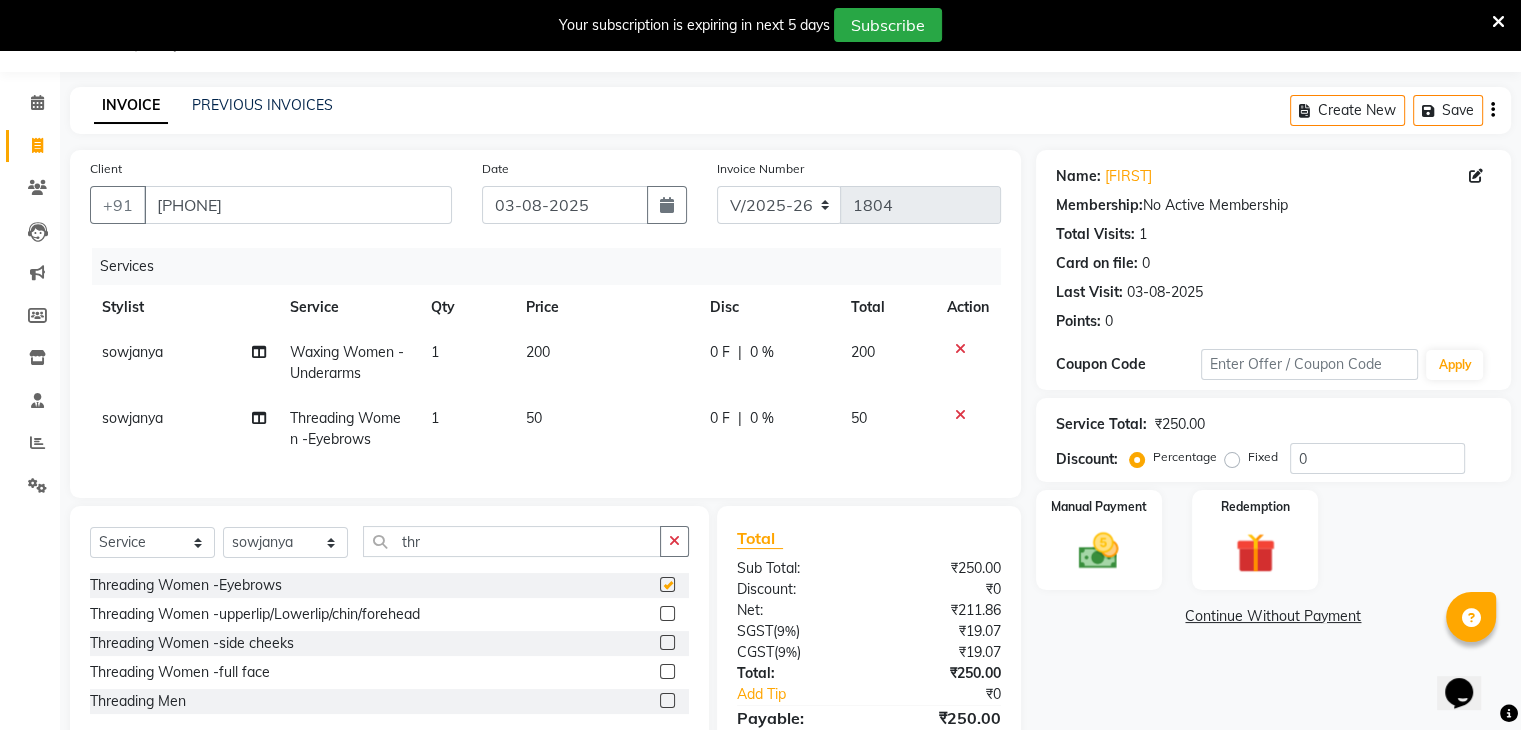 checkbox on "false" 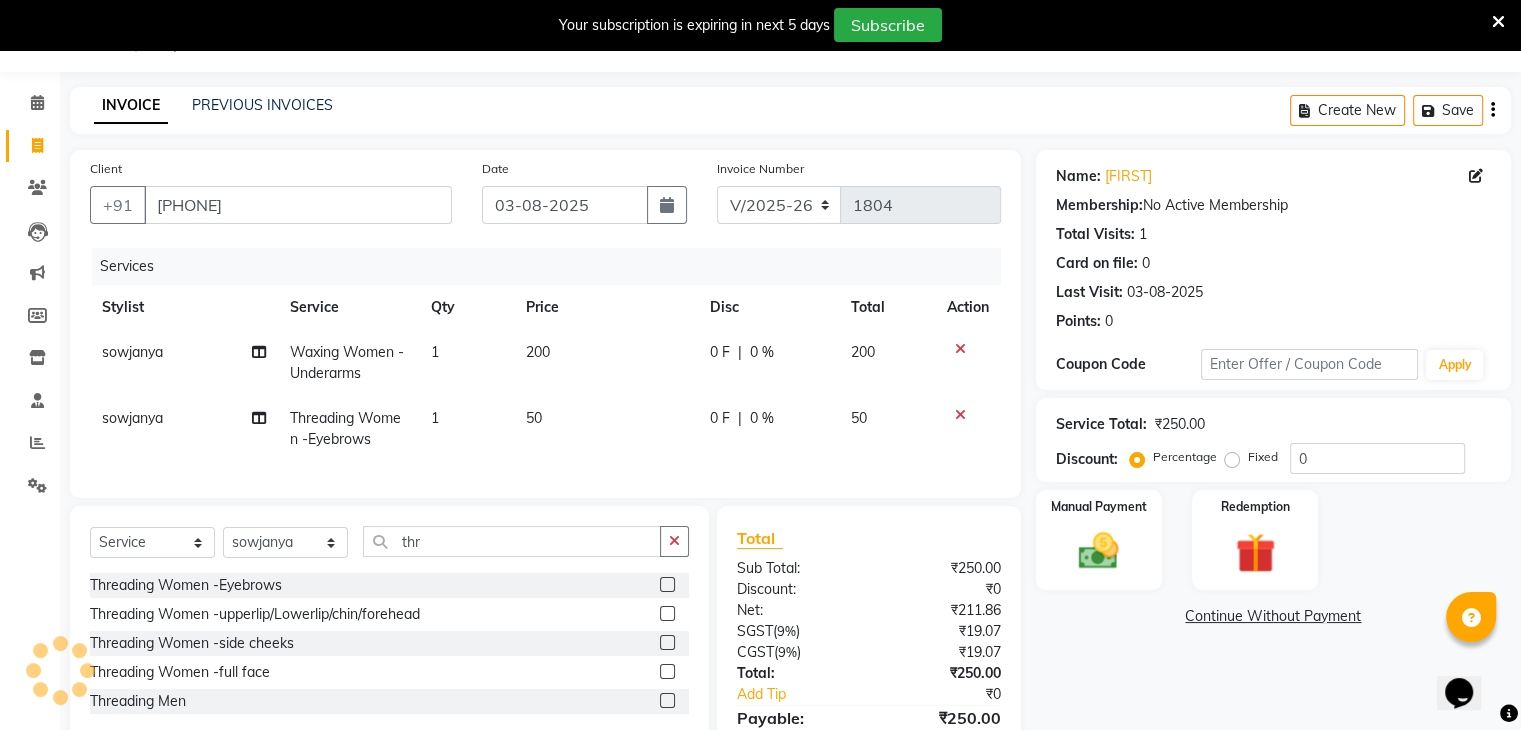 click 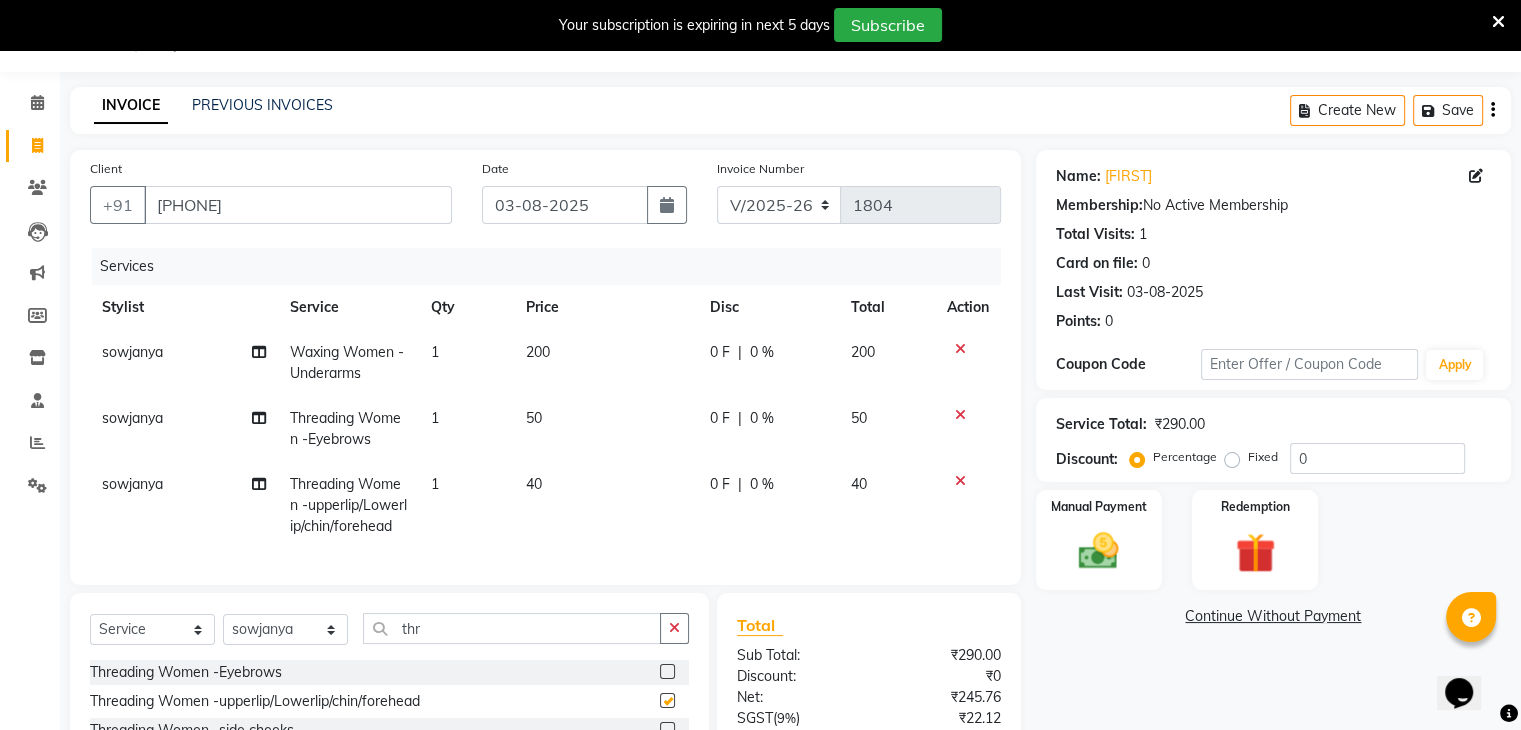 checkbox on "false" 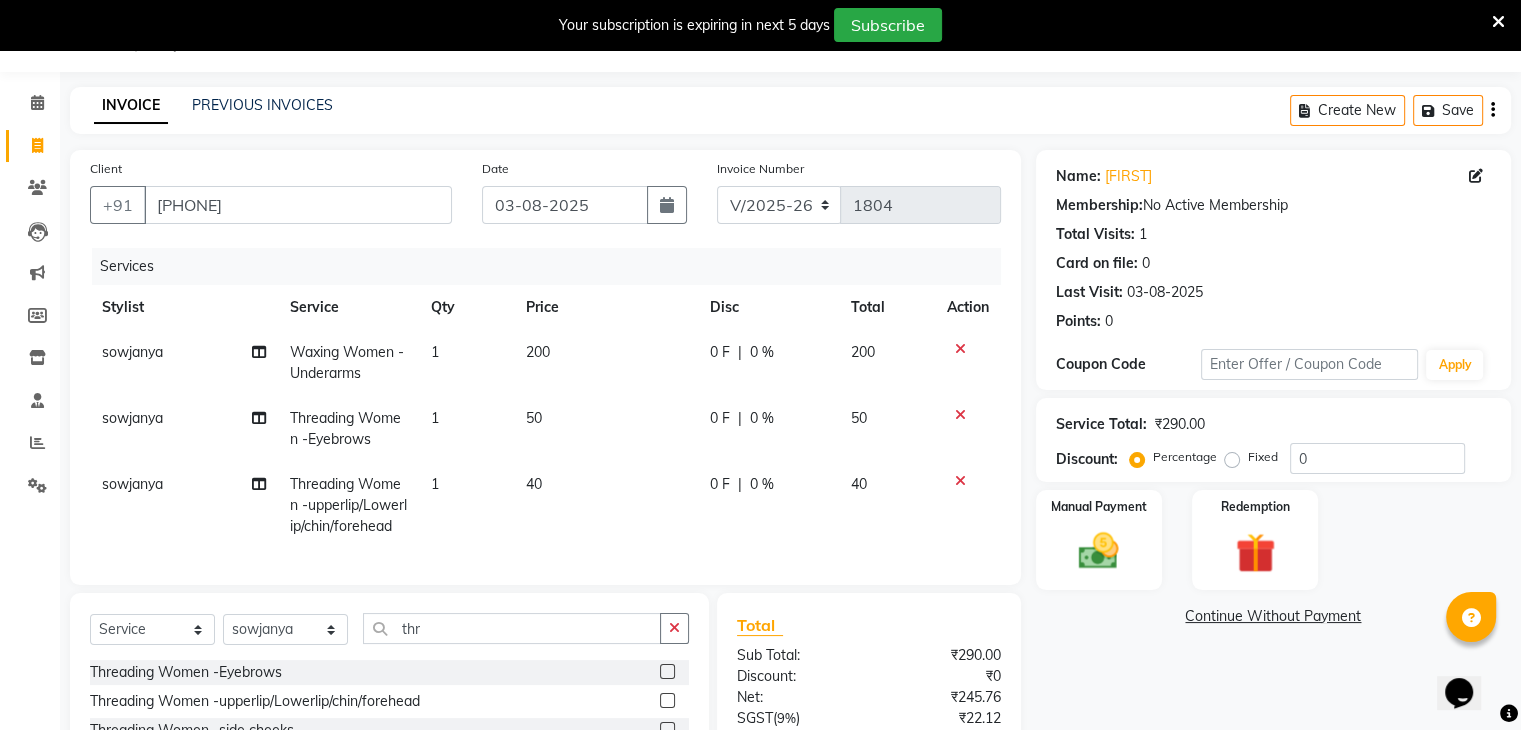 click on "40" 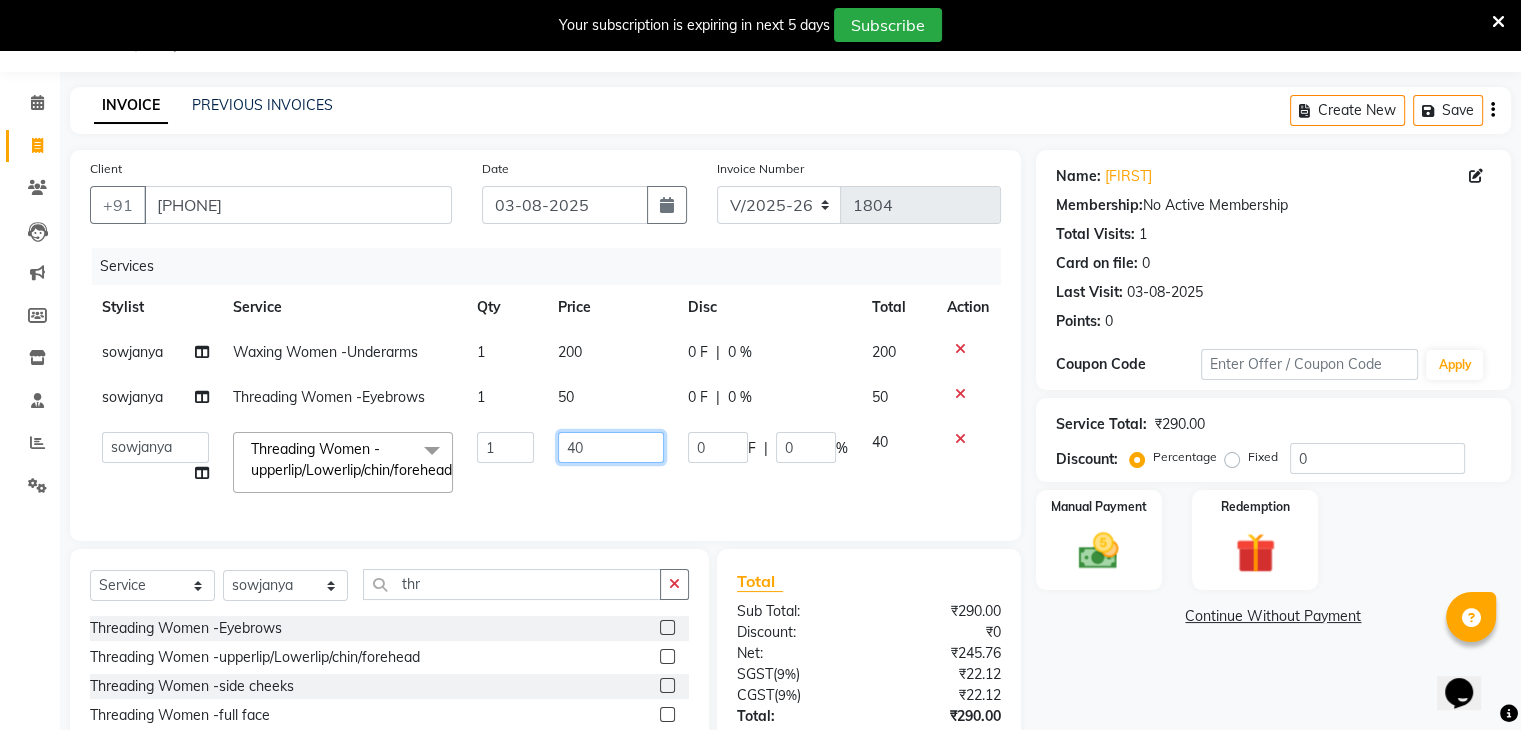 click on "40" 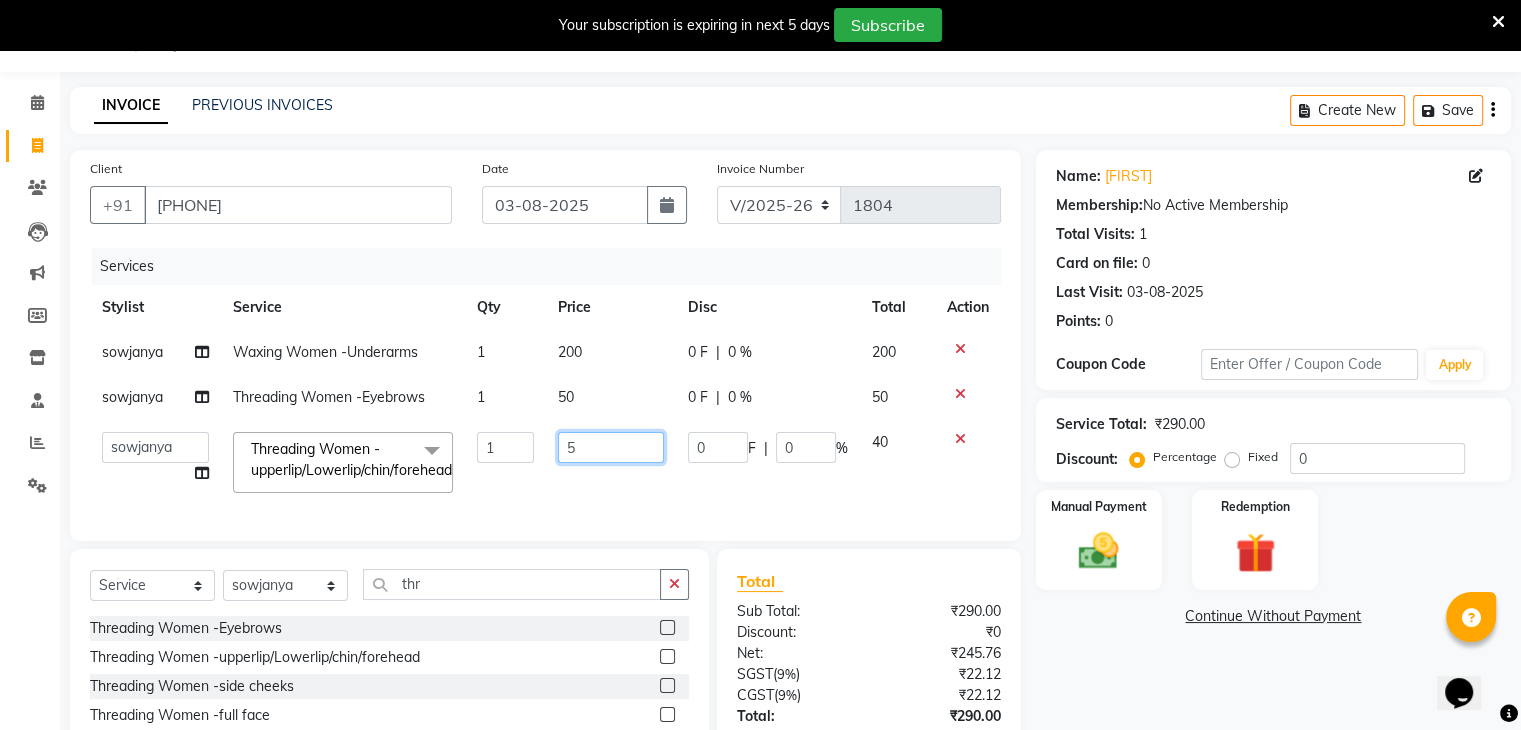 type on "50" 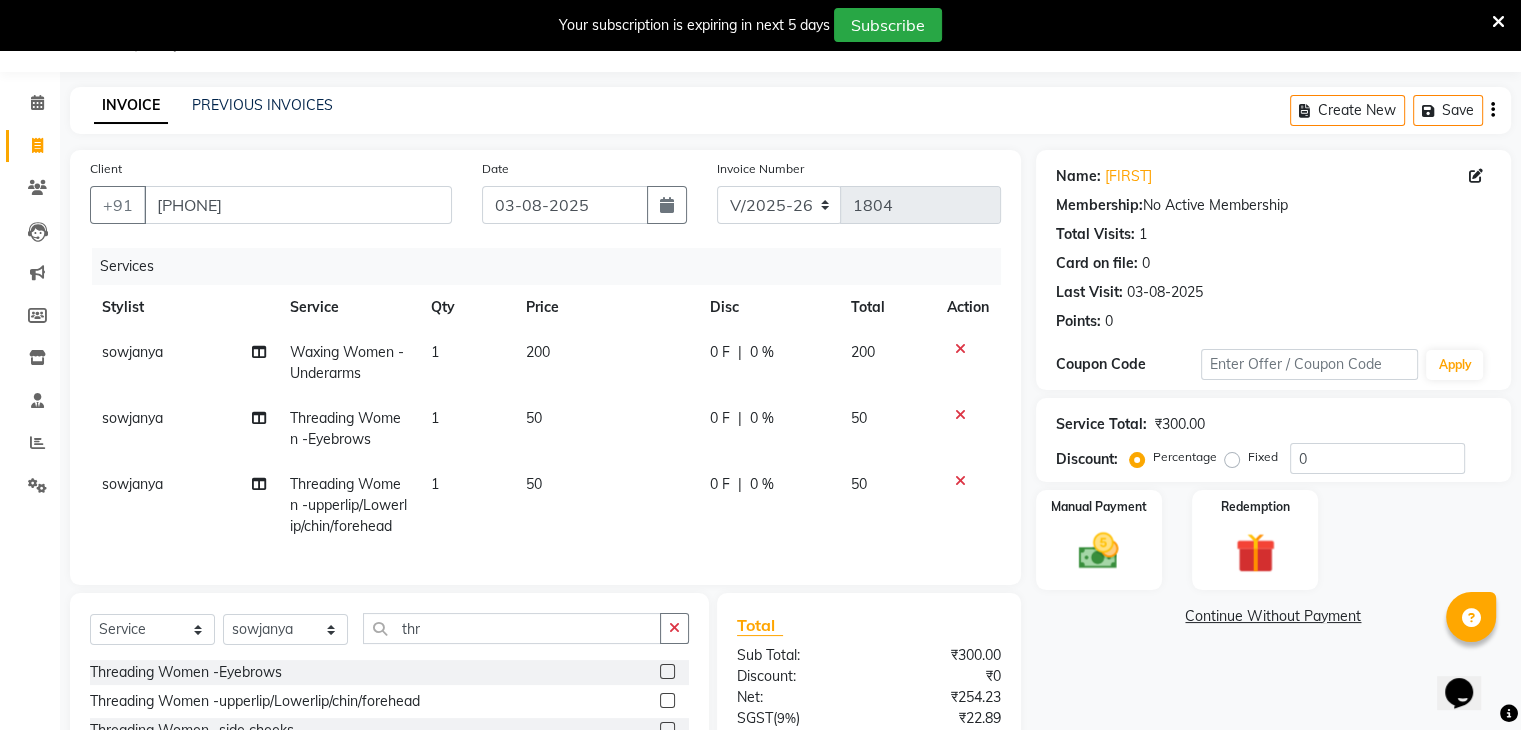click on "[FIRST] Waxing Women -Underarms 1 200 0 F | 0 % 200 [FIRST] Threading Women -Eyebrows 1 50 0 F | 0 % 50 [FIRST] Threading Women -upperlip/Lowerlip/chin/forehead 1 50 0 F | 0 % 50" 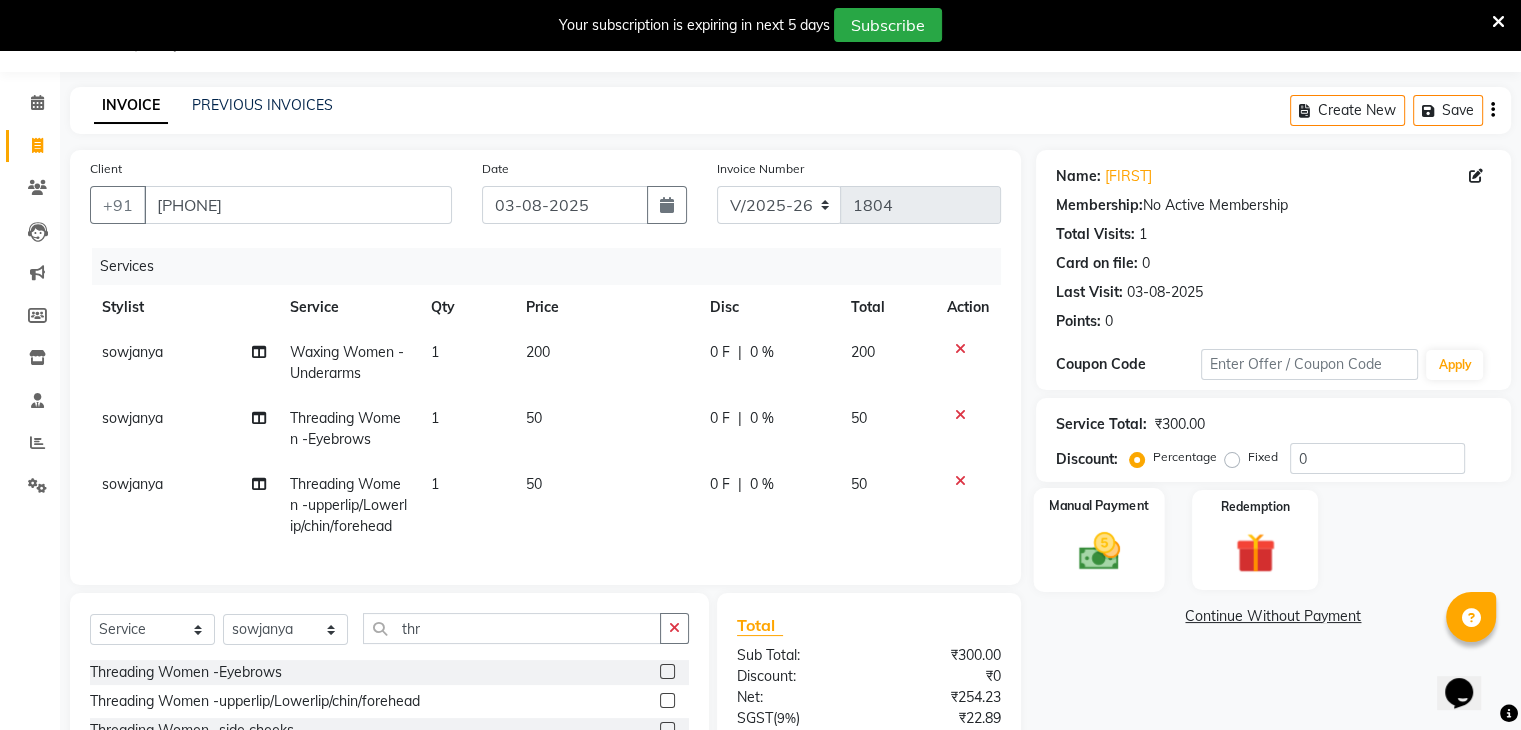 click on "Manual Payment" 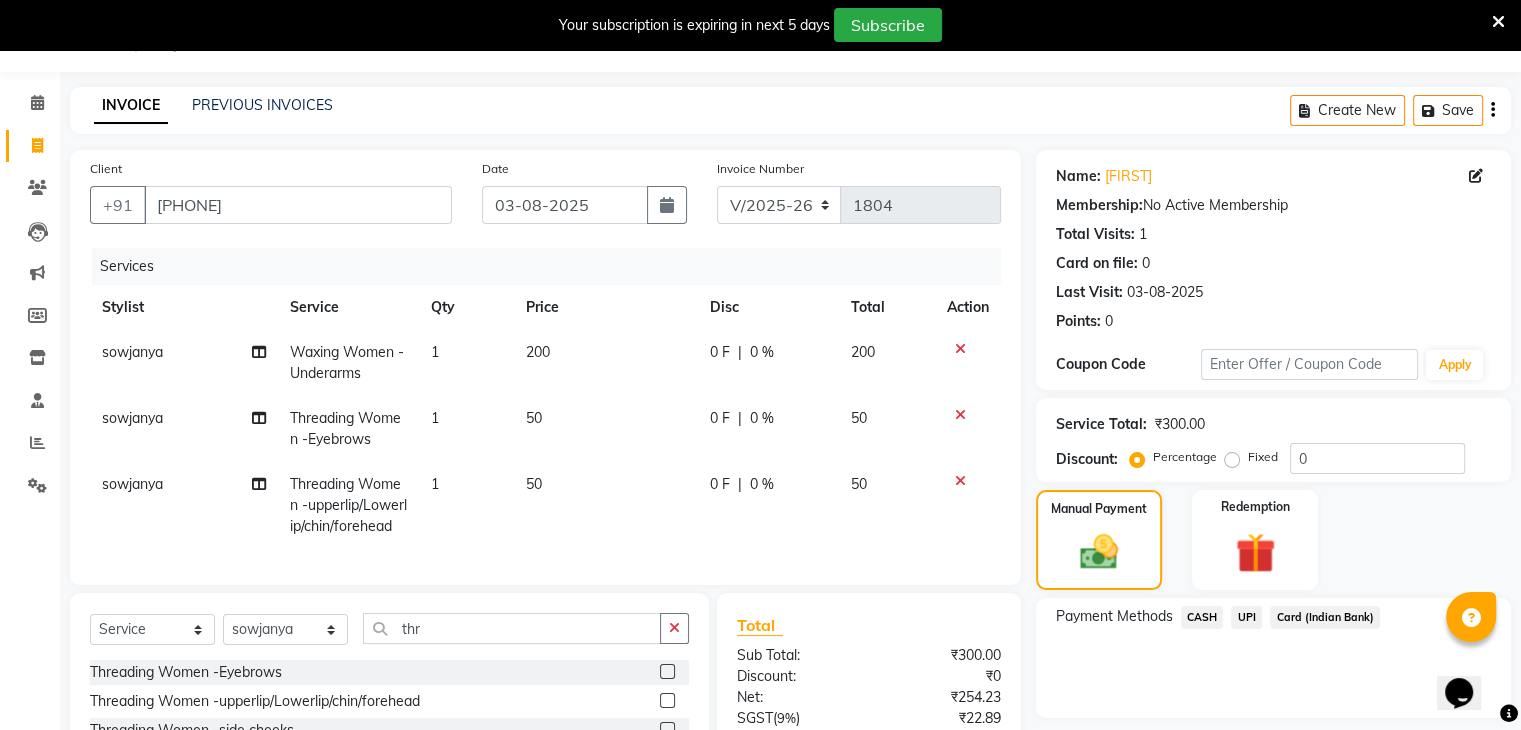 click on "UPI" 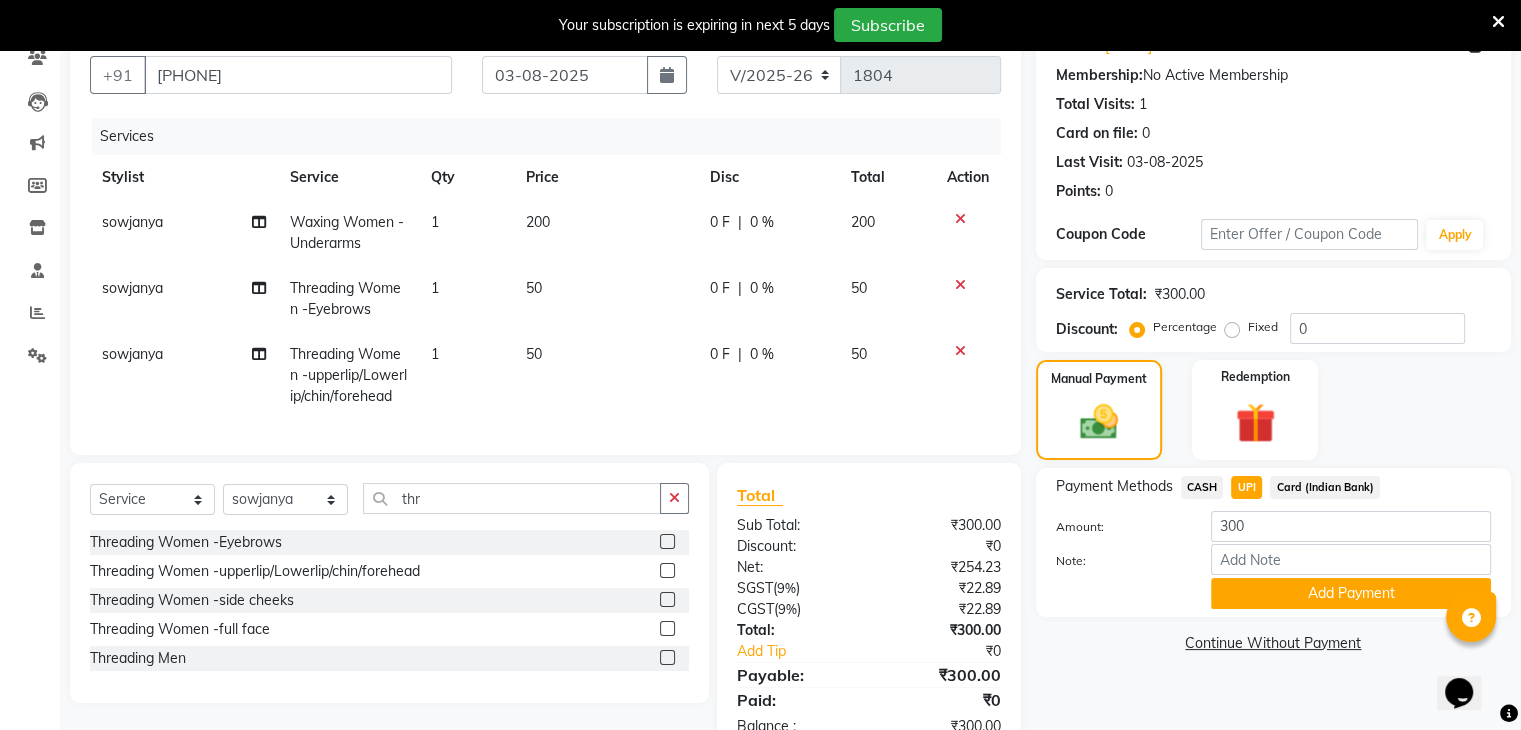 scroll, scrollTop: 182, scrollLeft: 0, axis: vertical 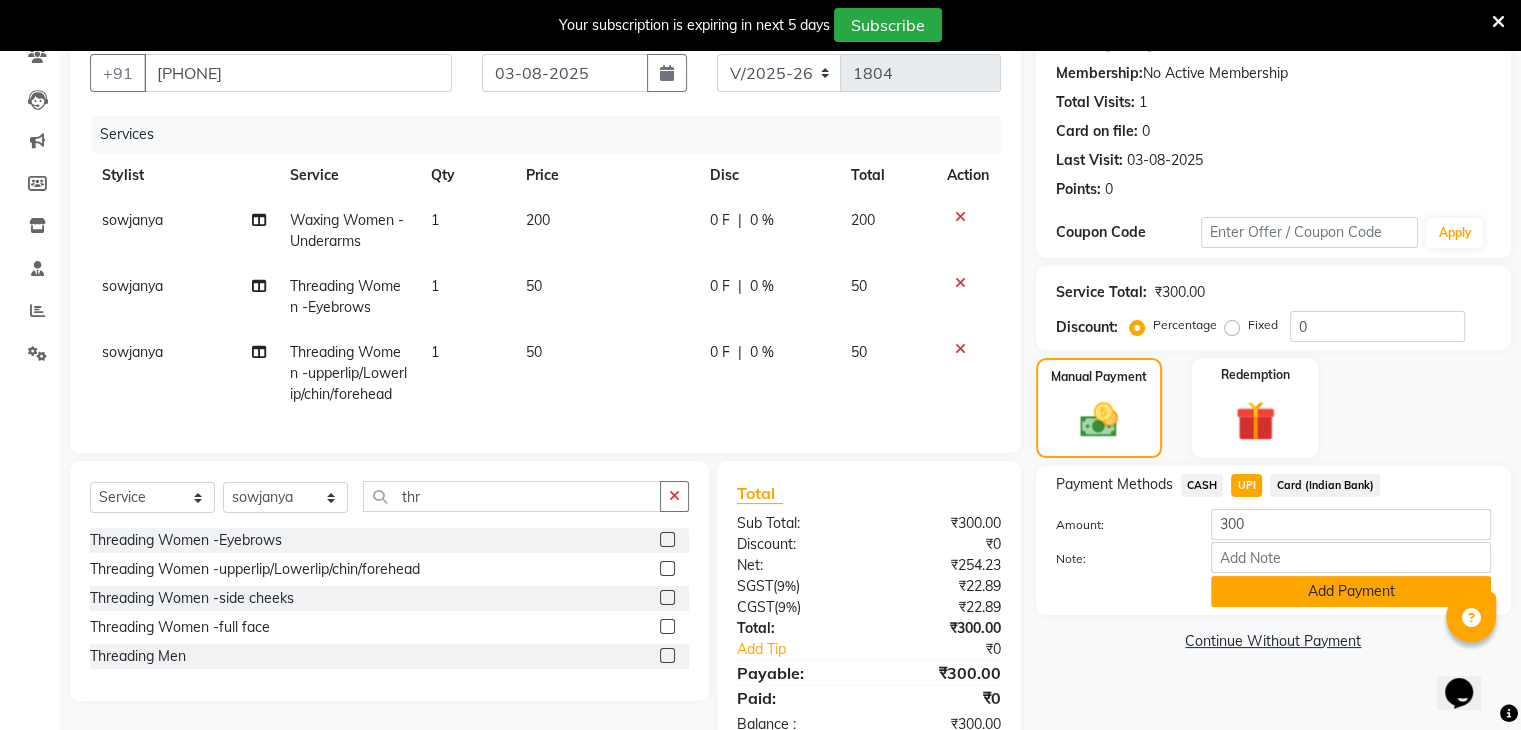 click on "Add Payment" 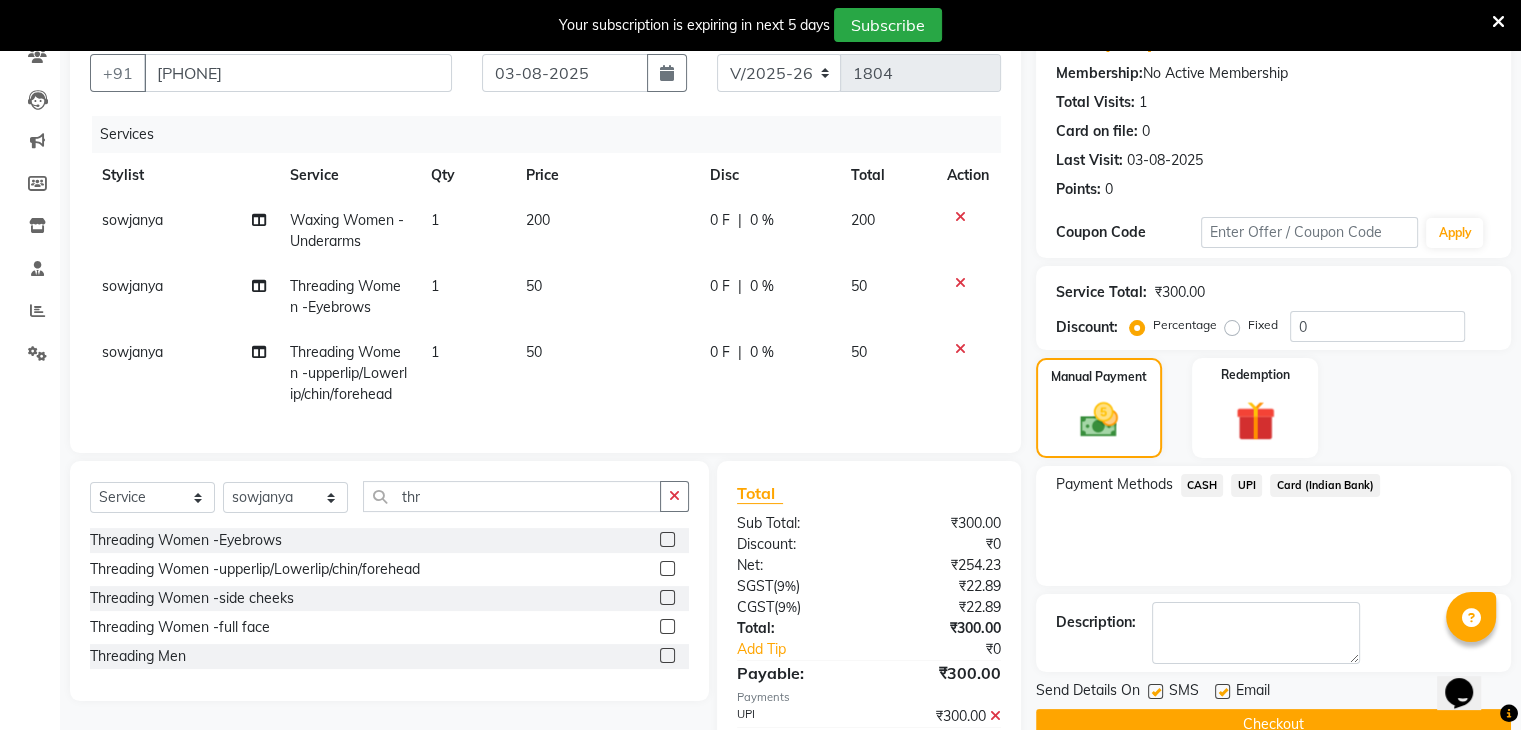 scroll, scrollTop: 295, scrollLeft: 0, axis: vertical 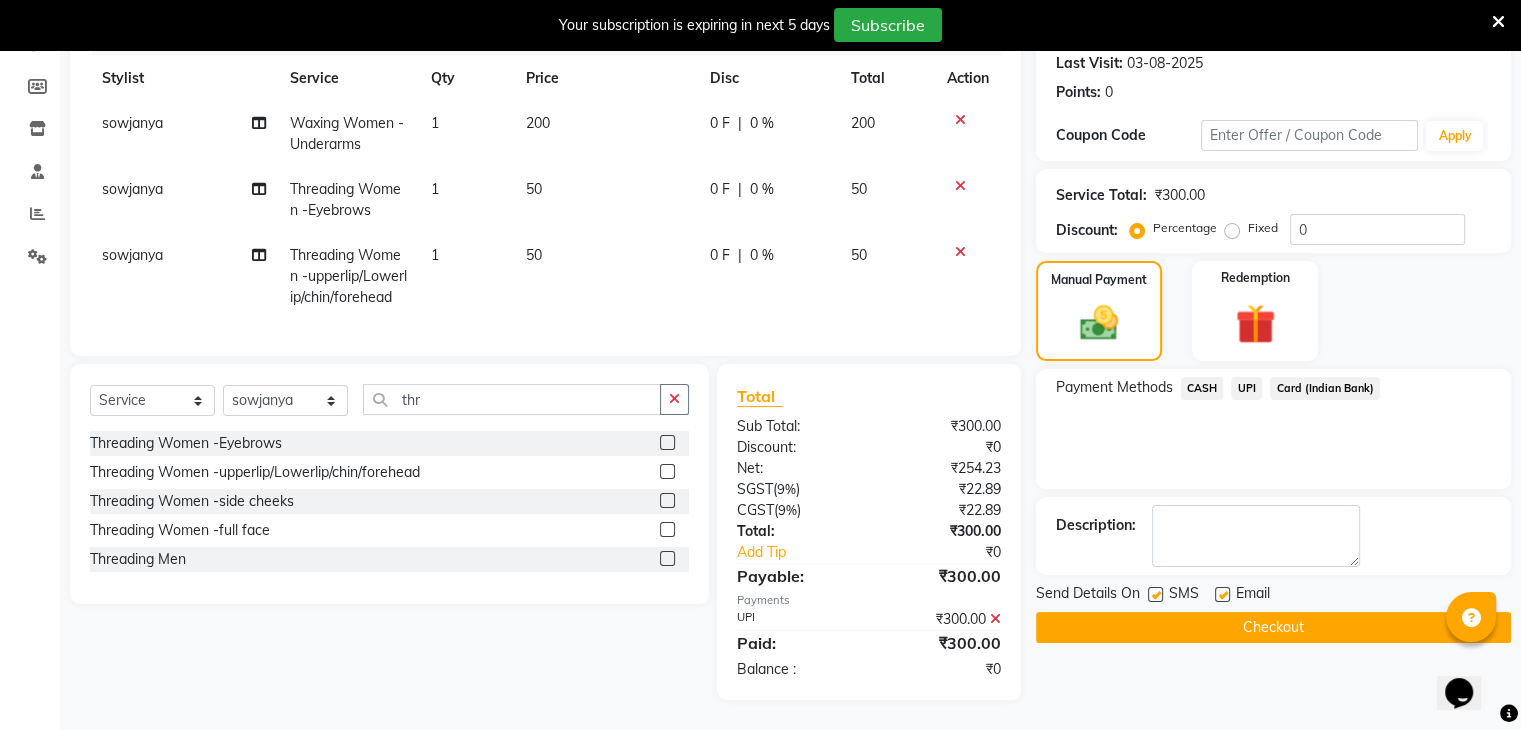 click on "Checkout" 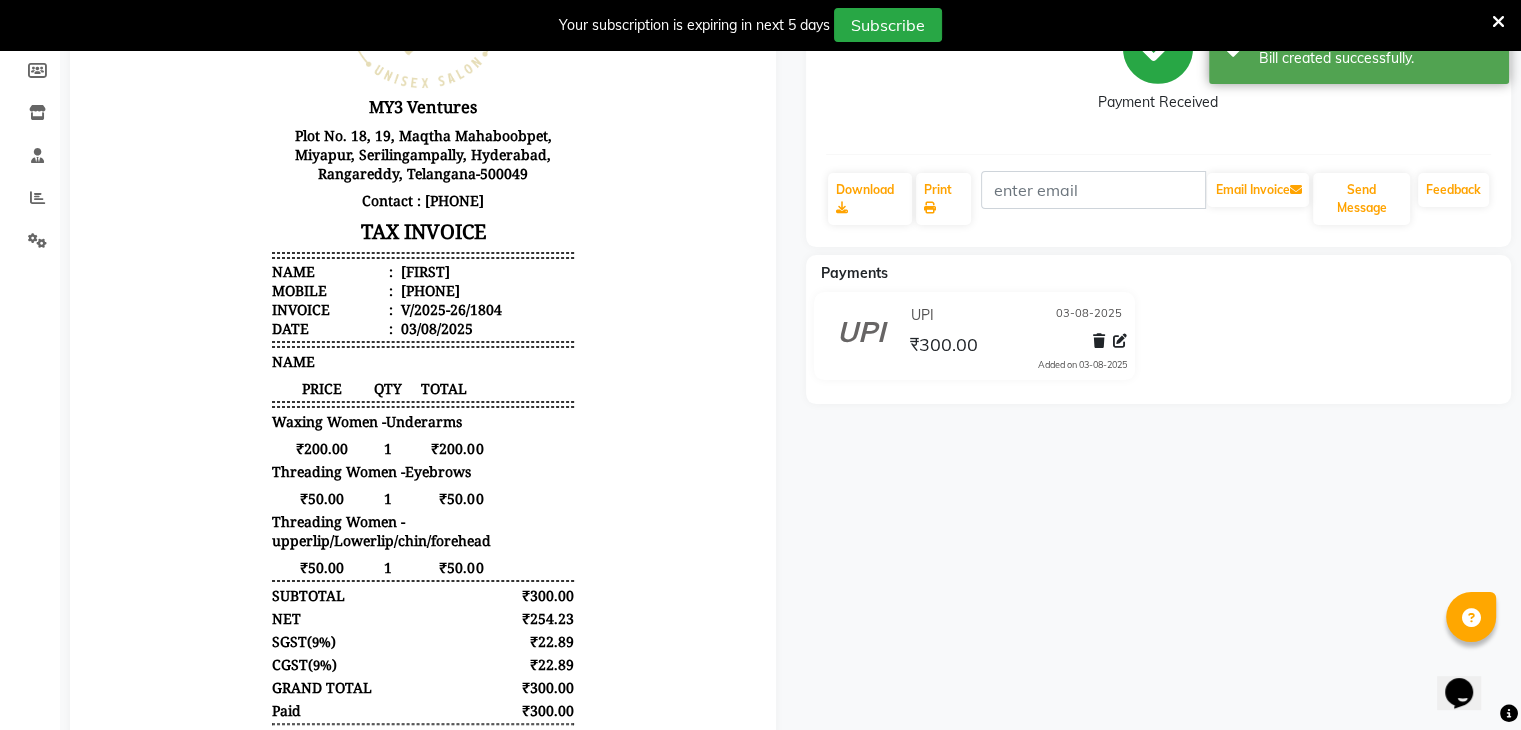 scroll, scrollTop: 0, scrollLeft: 0, axis: both 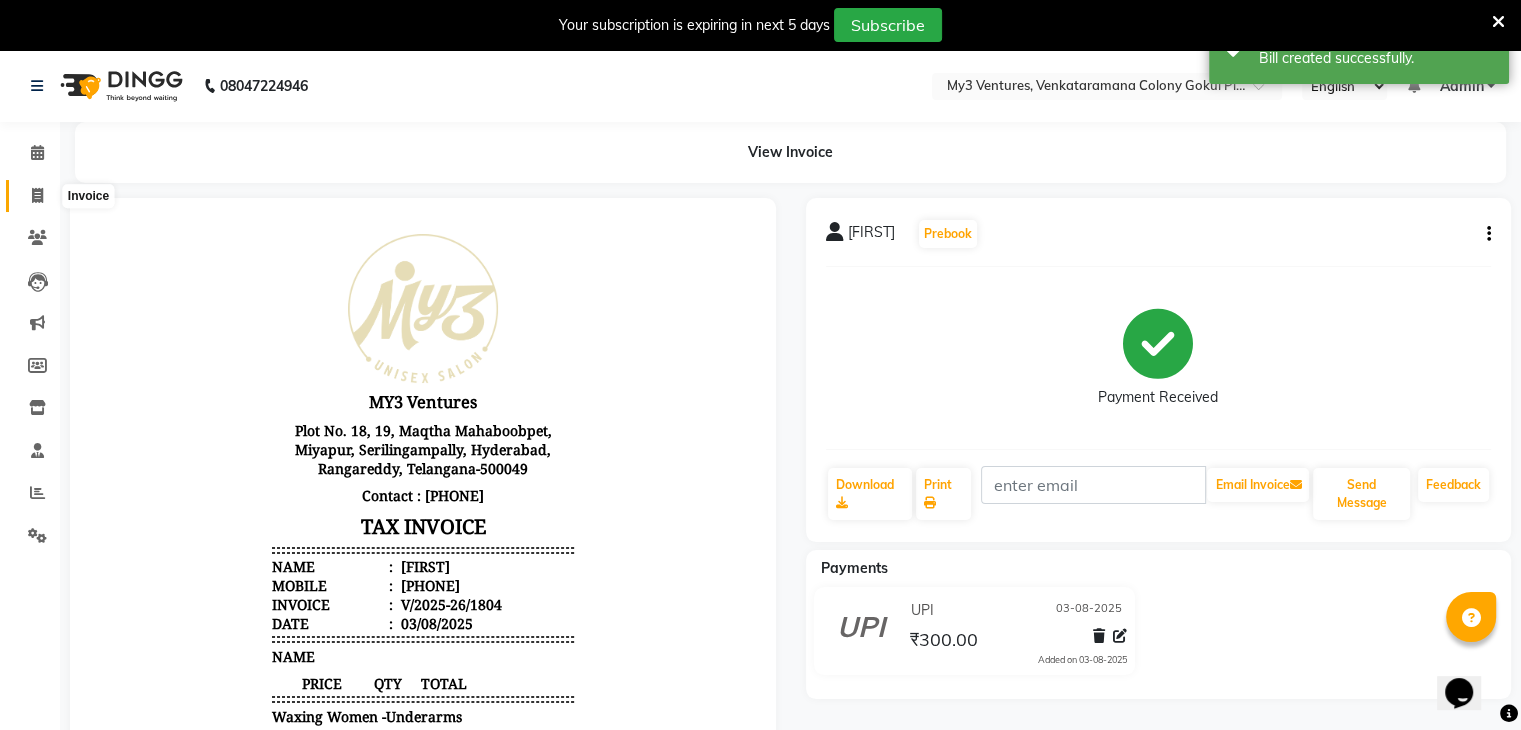 click 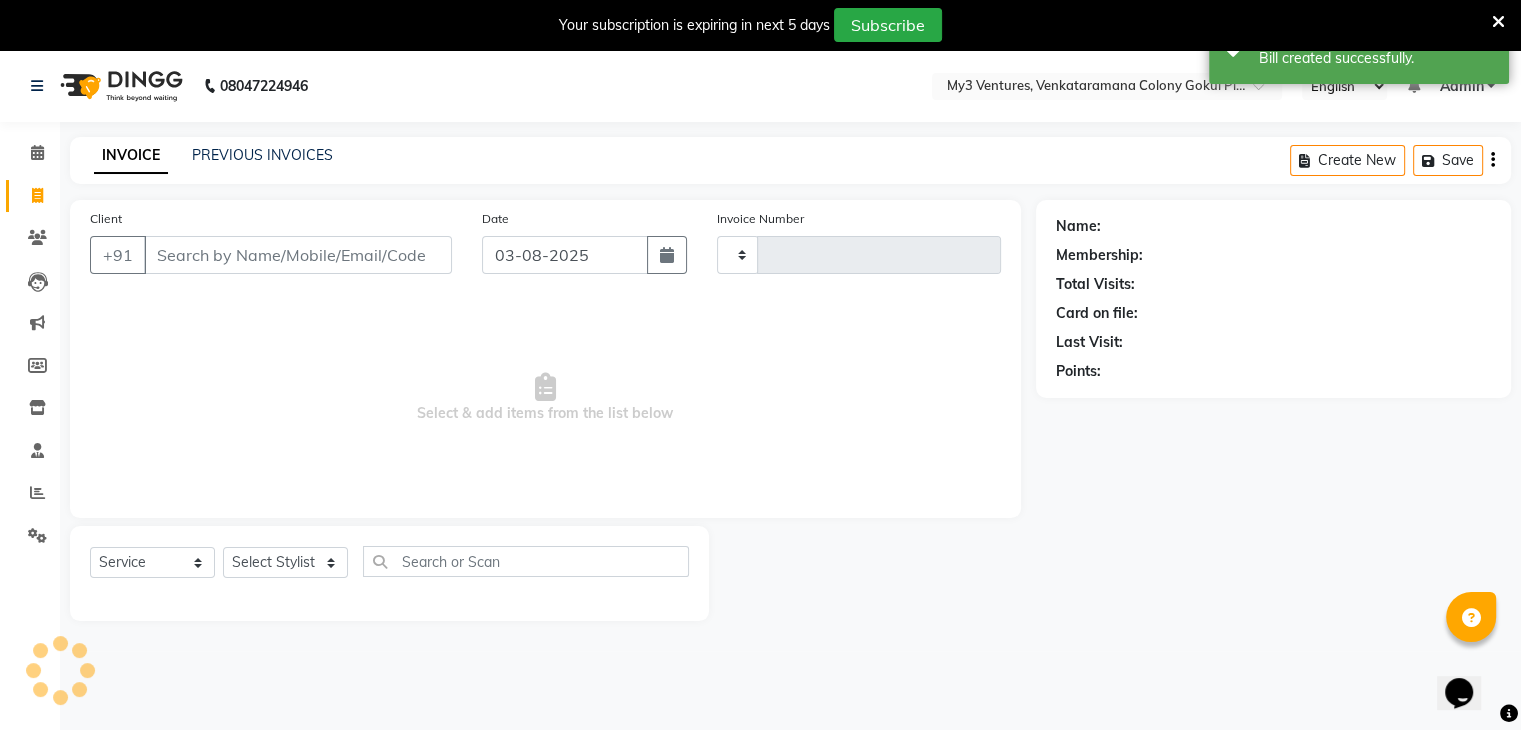 scroll, scrollTop: 50, scrollLeft: 0, axis: vertical 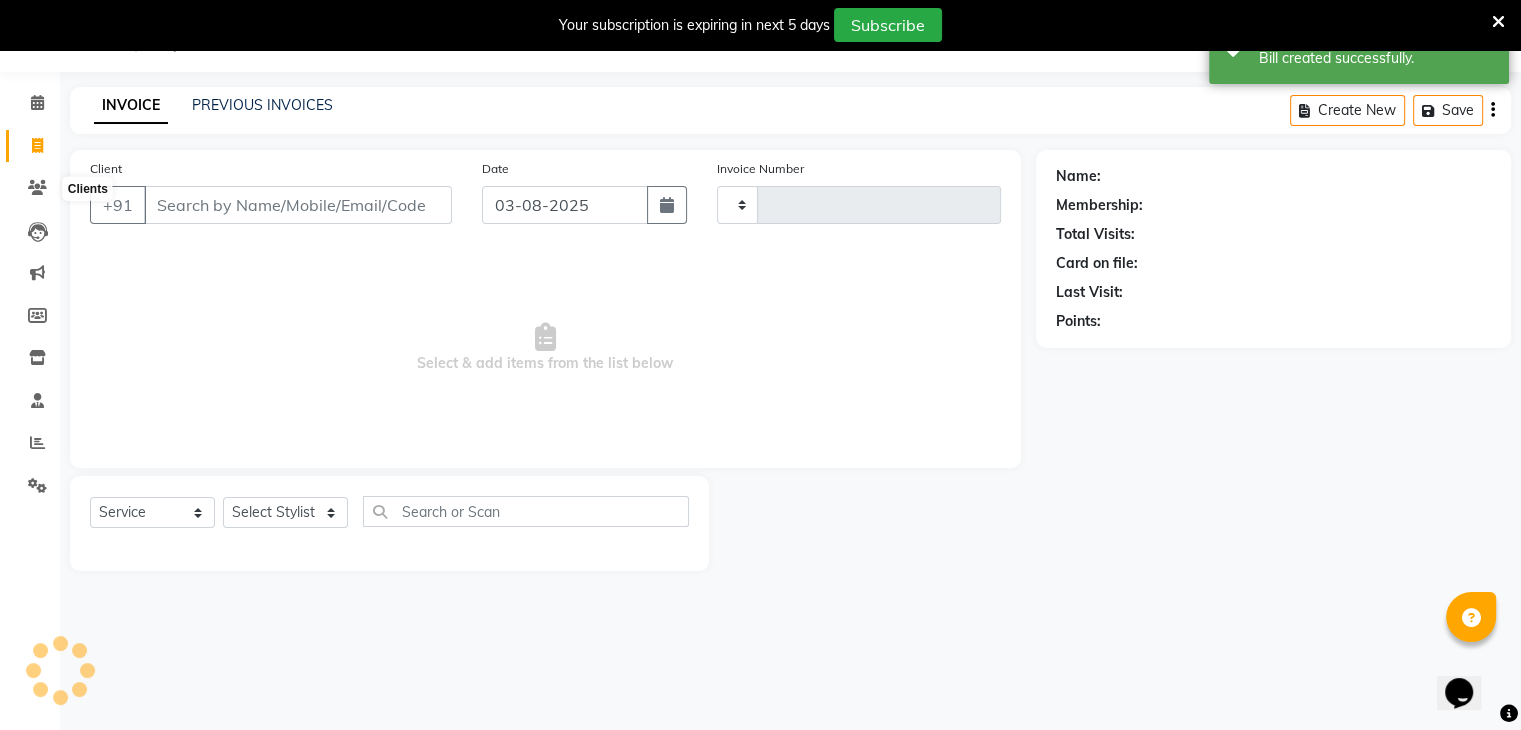 type on "1805" 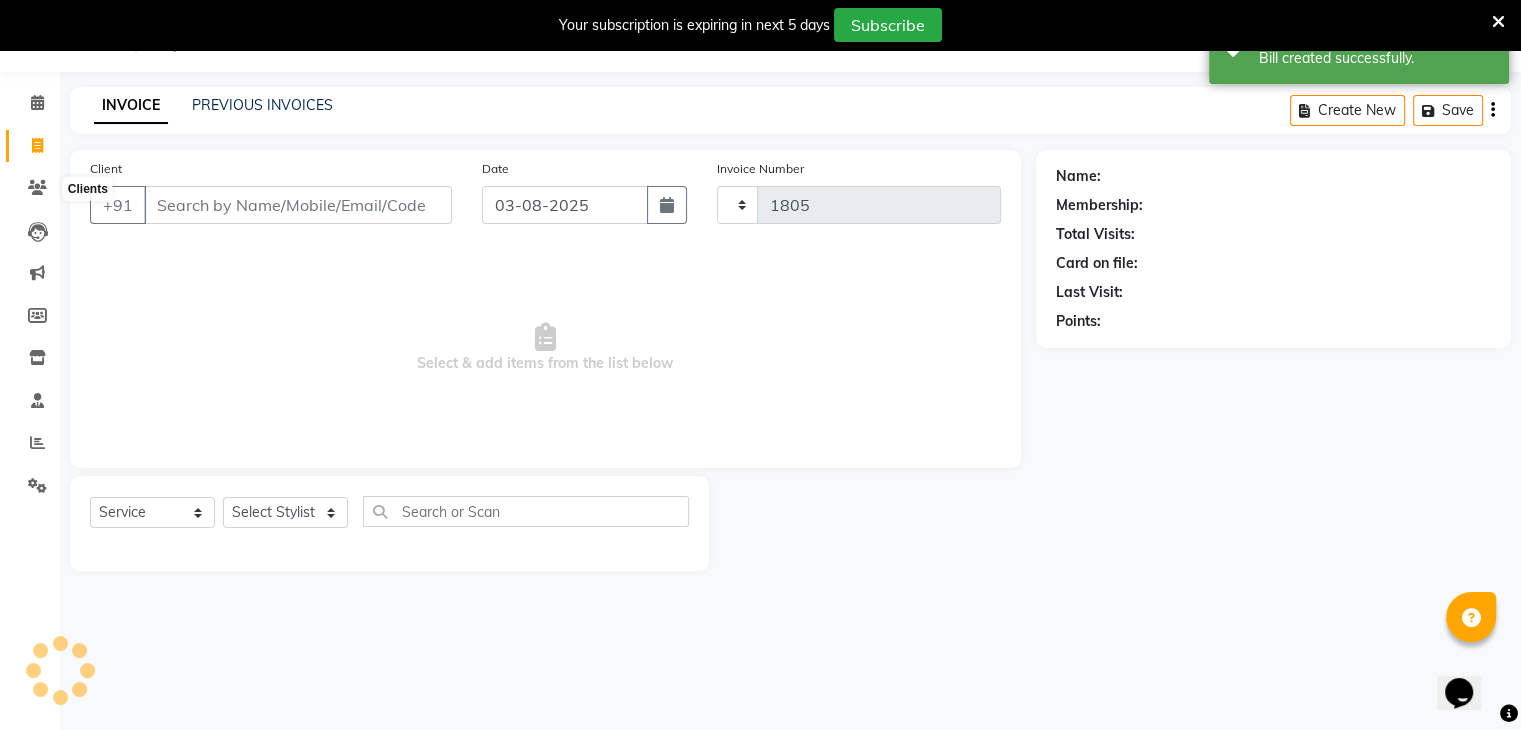 select on "6707" 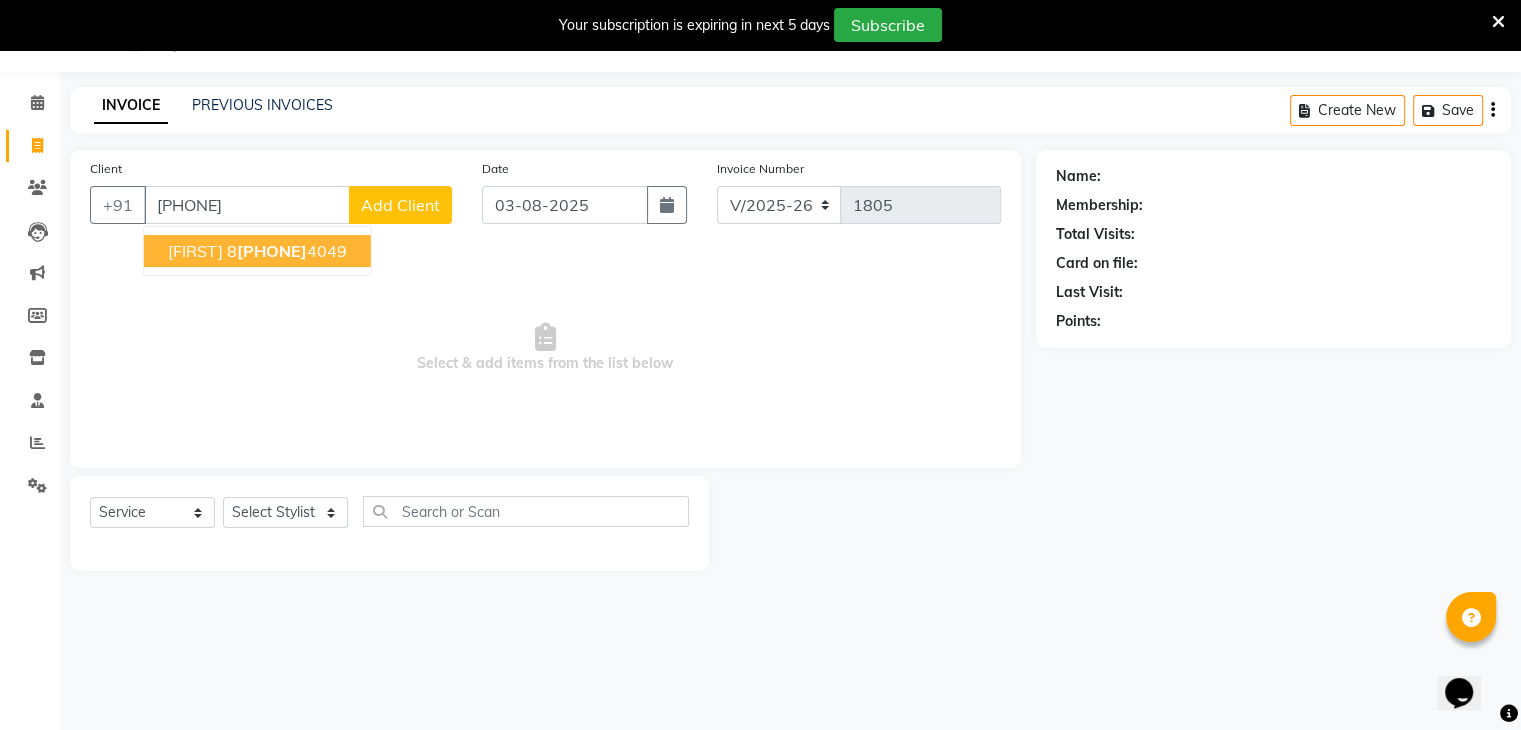 click on "[FIRST]" at bounding box center (195, 251) 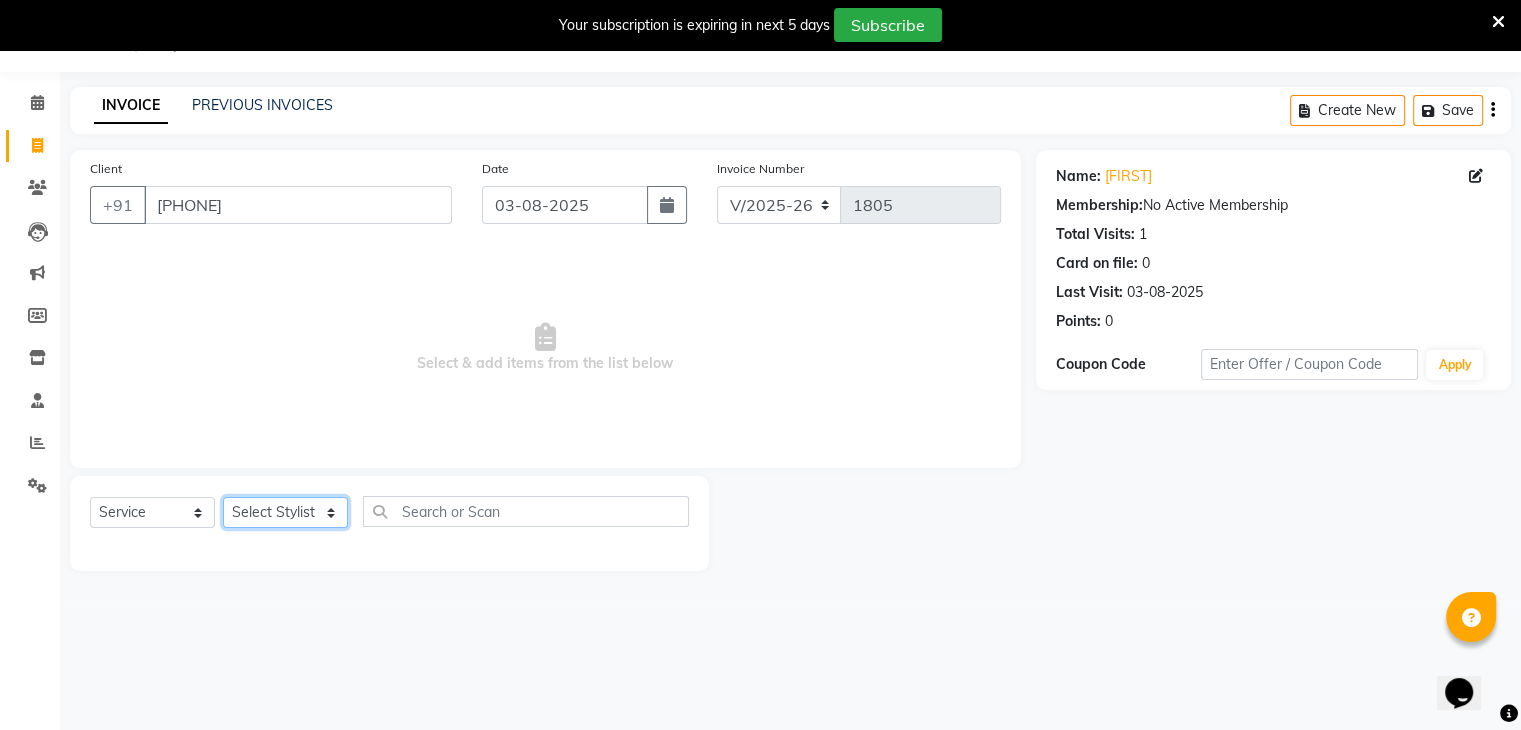 click on "Select Stylist ajju azam divya rihan Sahzad sowjanya srilatha Swapna Zeeshan" 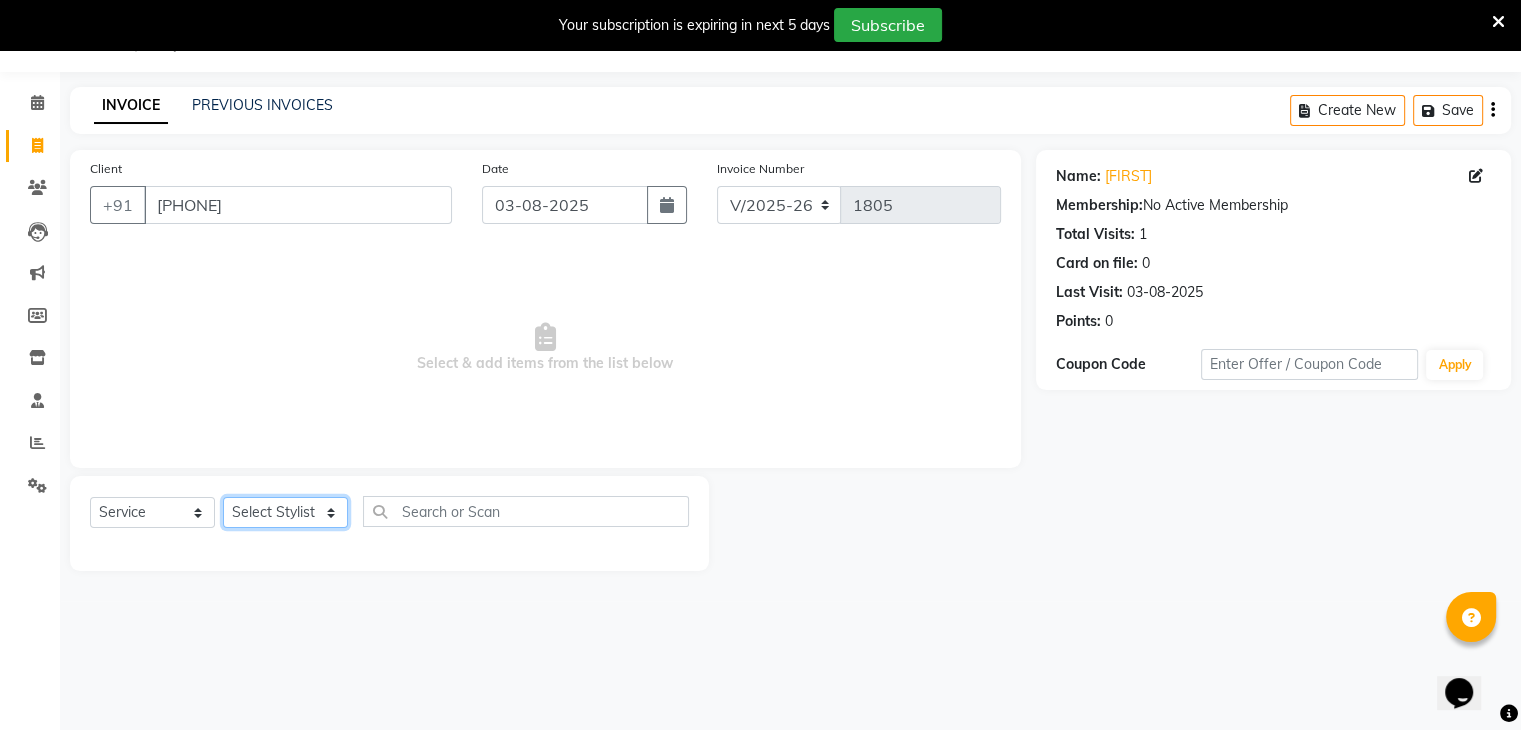 select on "85423" 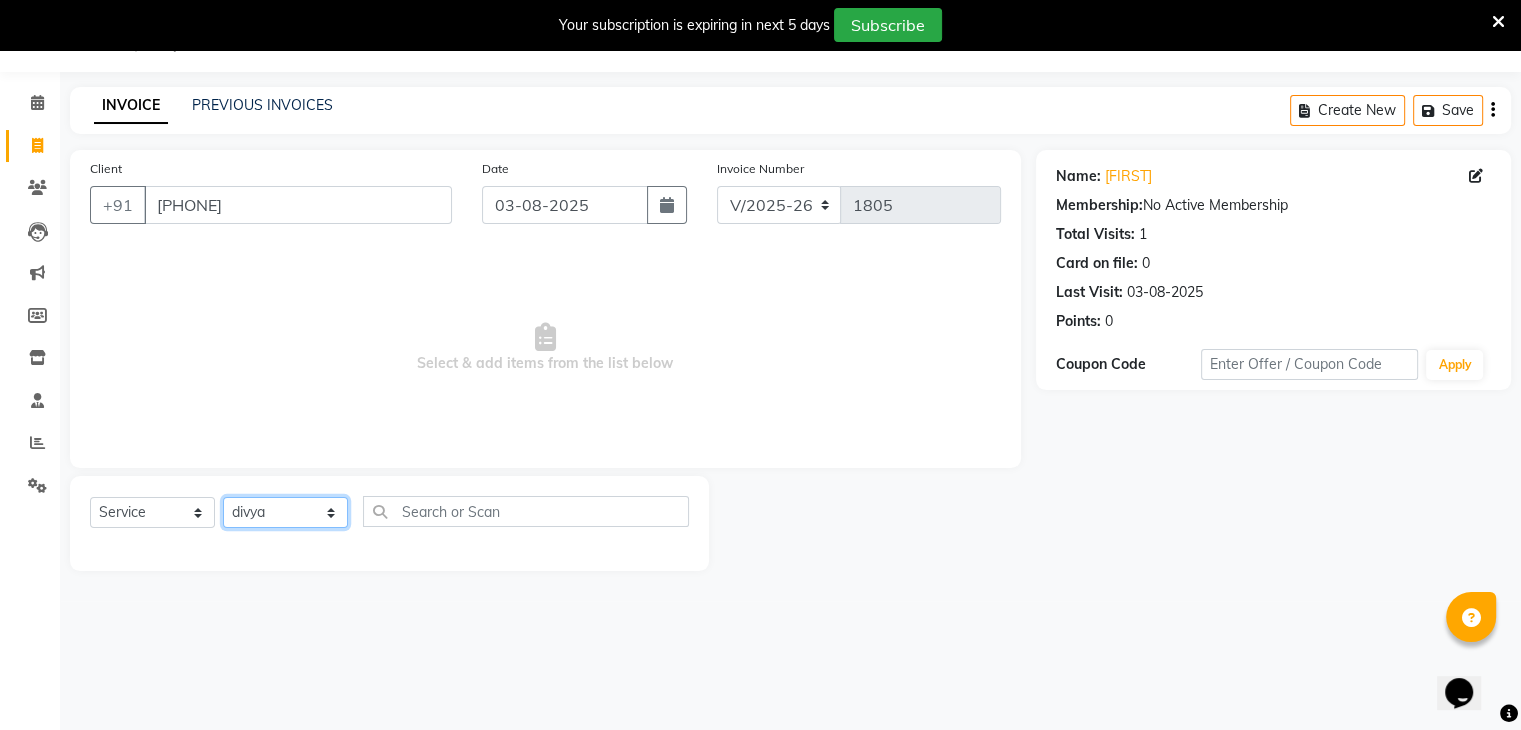 click on "Select Stylist ajju azam divya rihan Sahzad sowjanya srilatha Swapna Zeeshan" 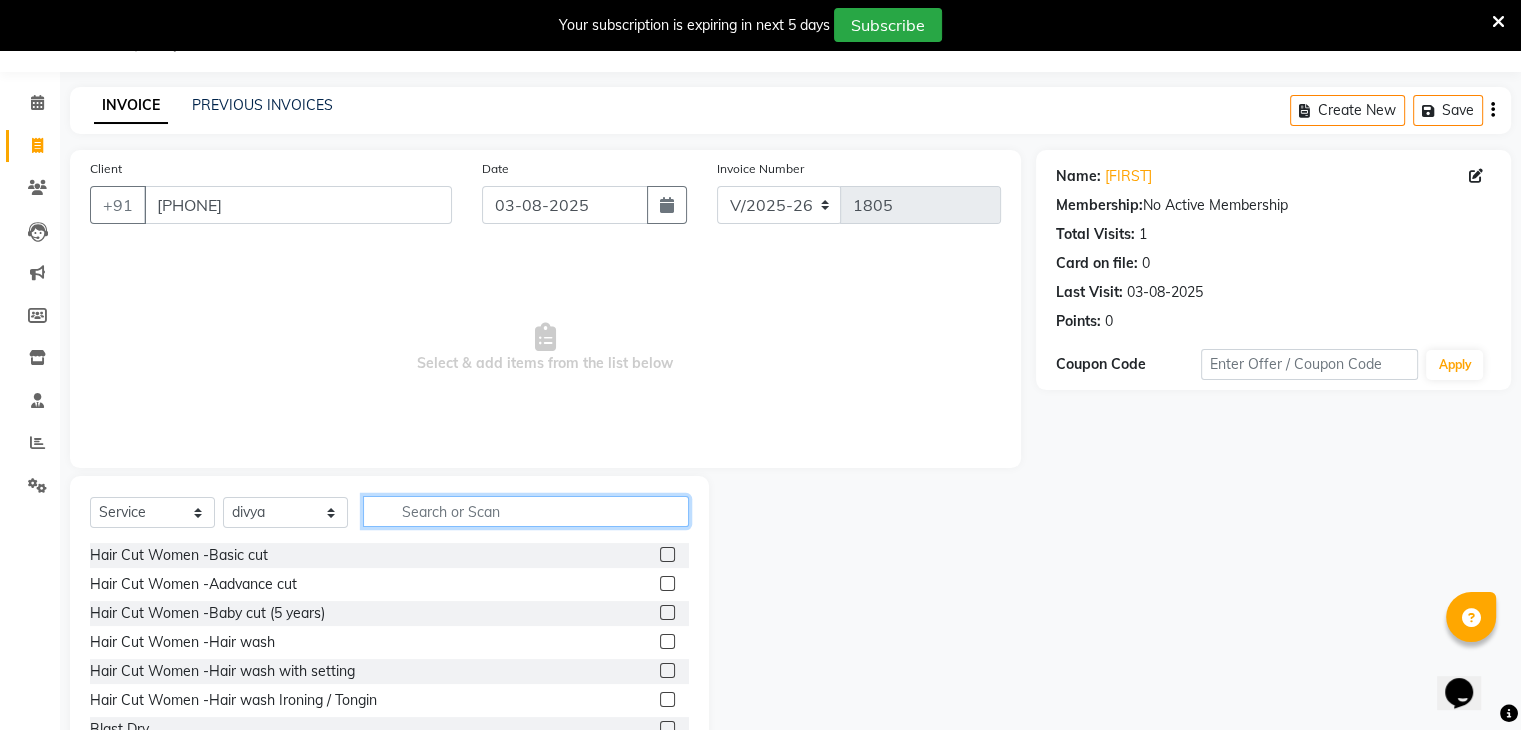 click 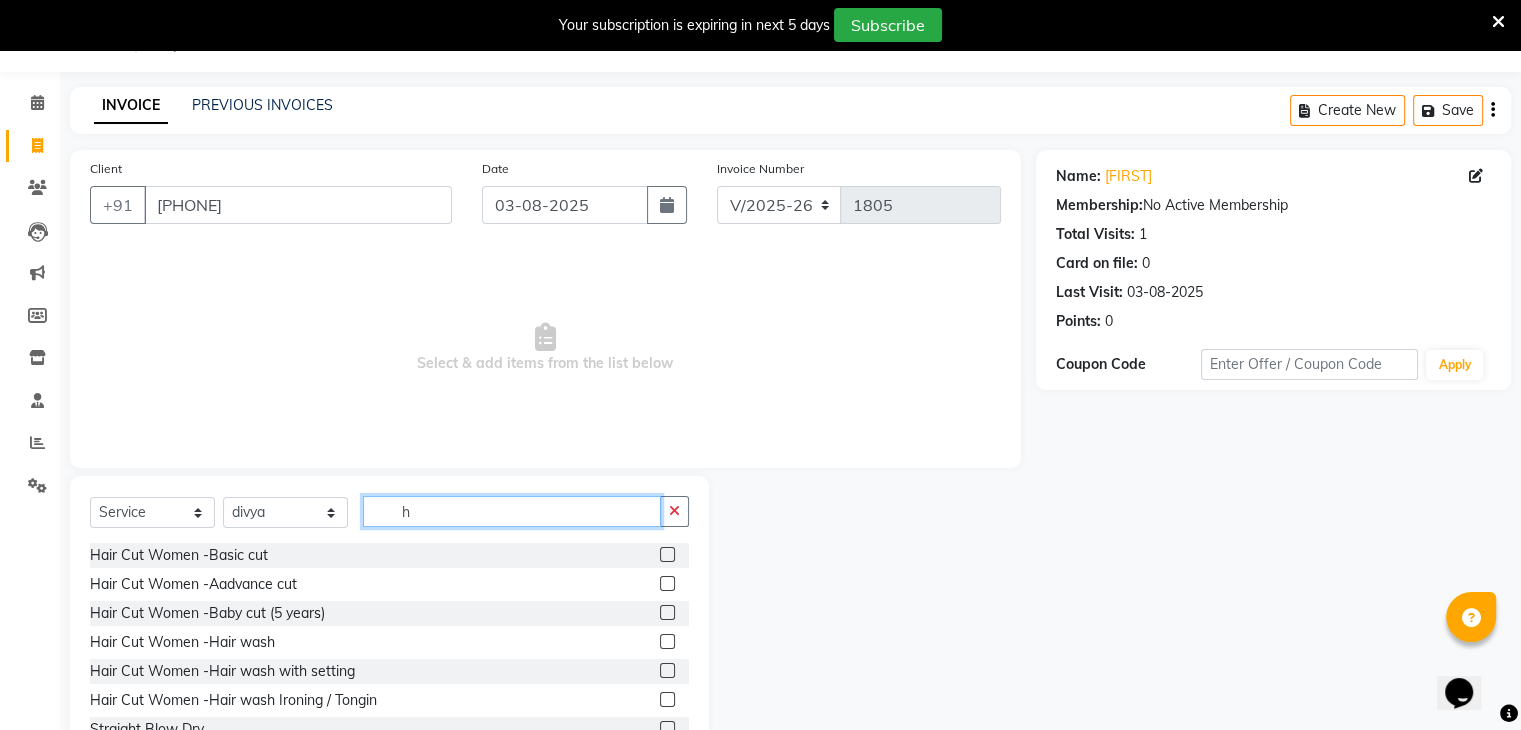 type on "h" 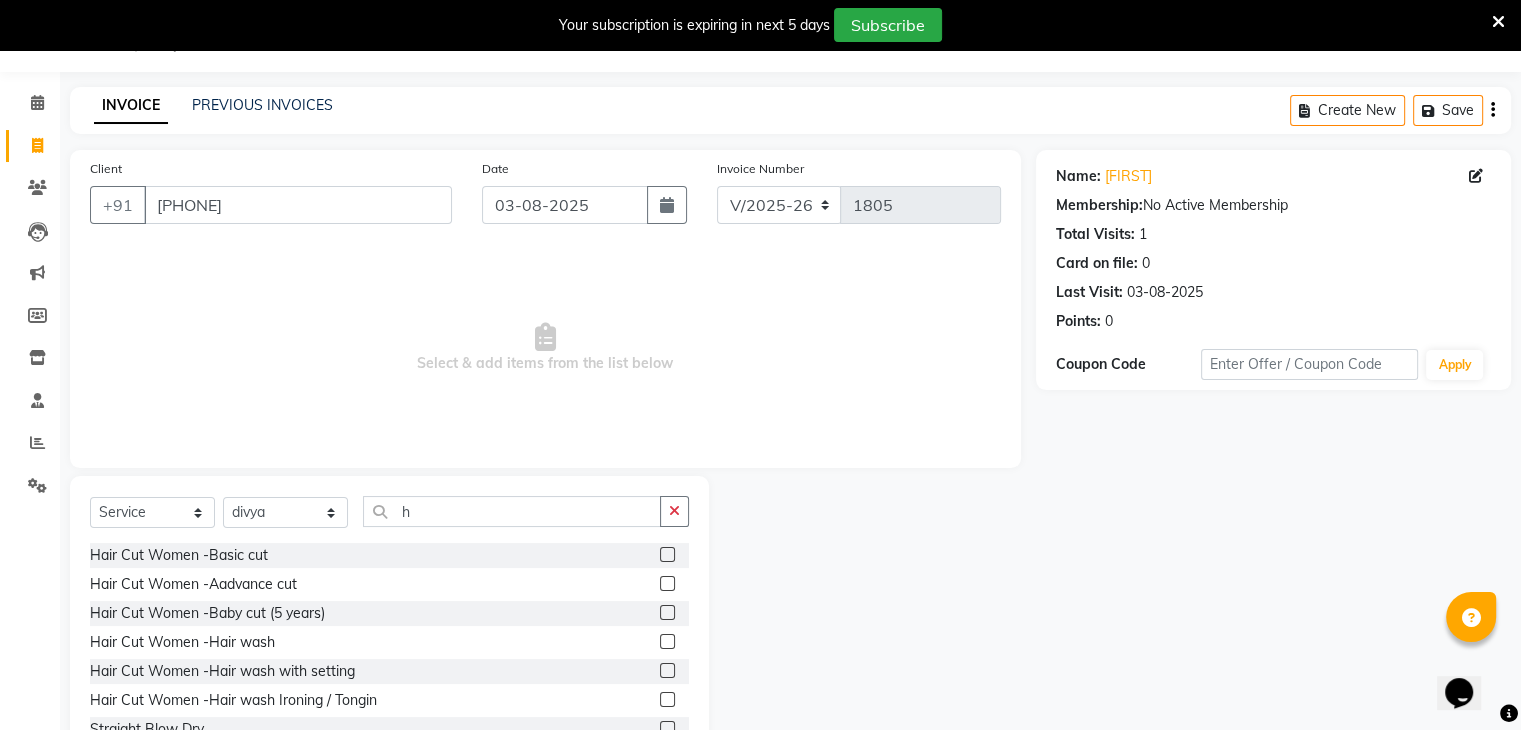click 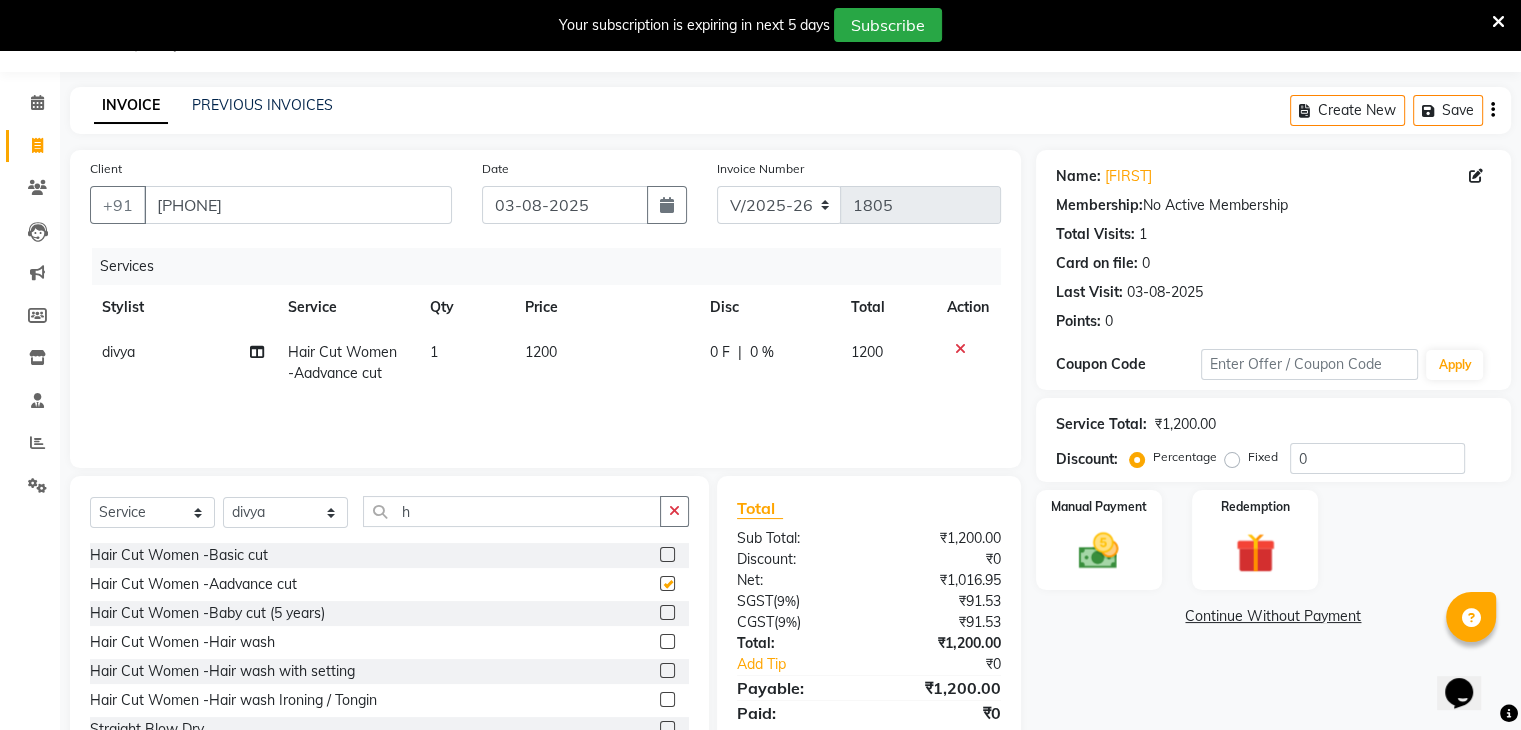 checkbox on "false" 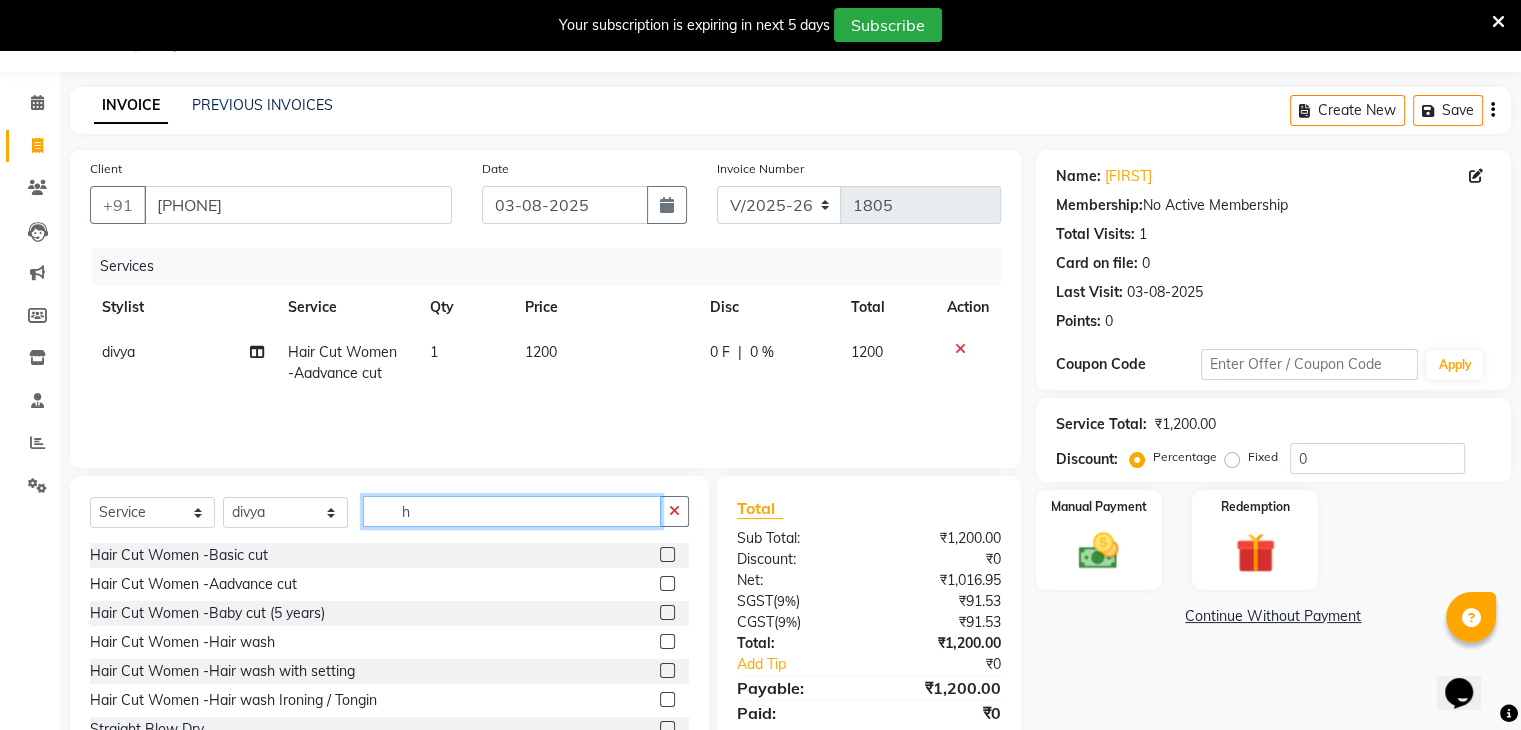 click on "h" 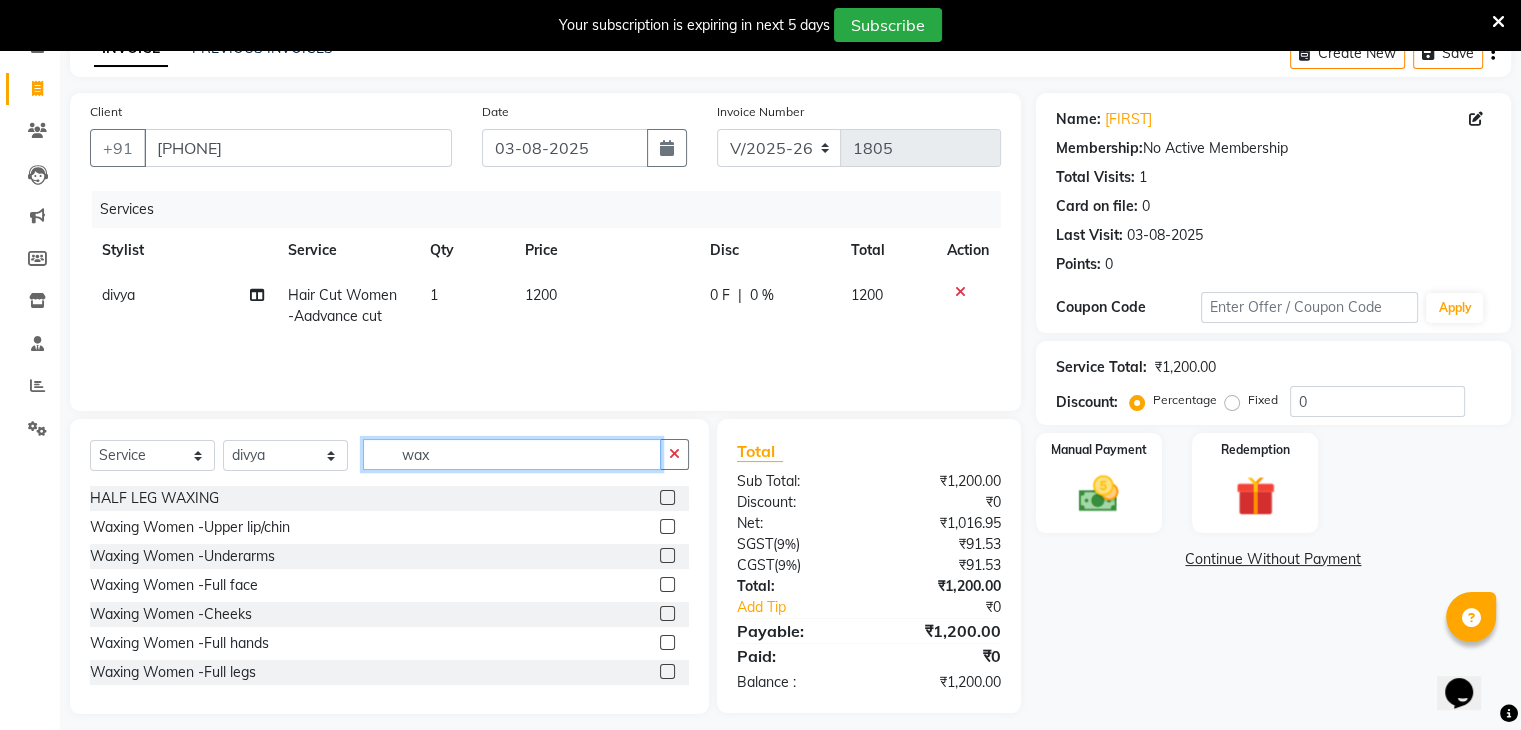 scroll, scrollTop: 122, scrollLeft: 0, axis: vertical 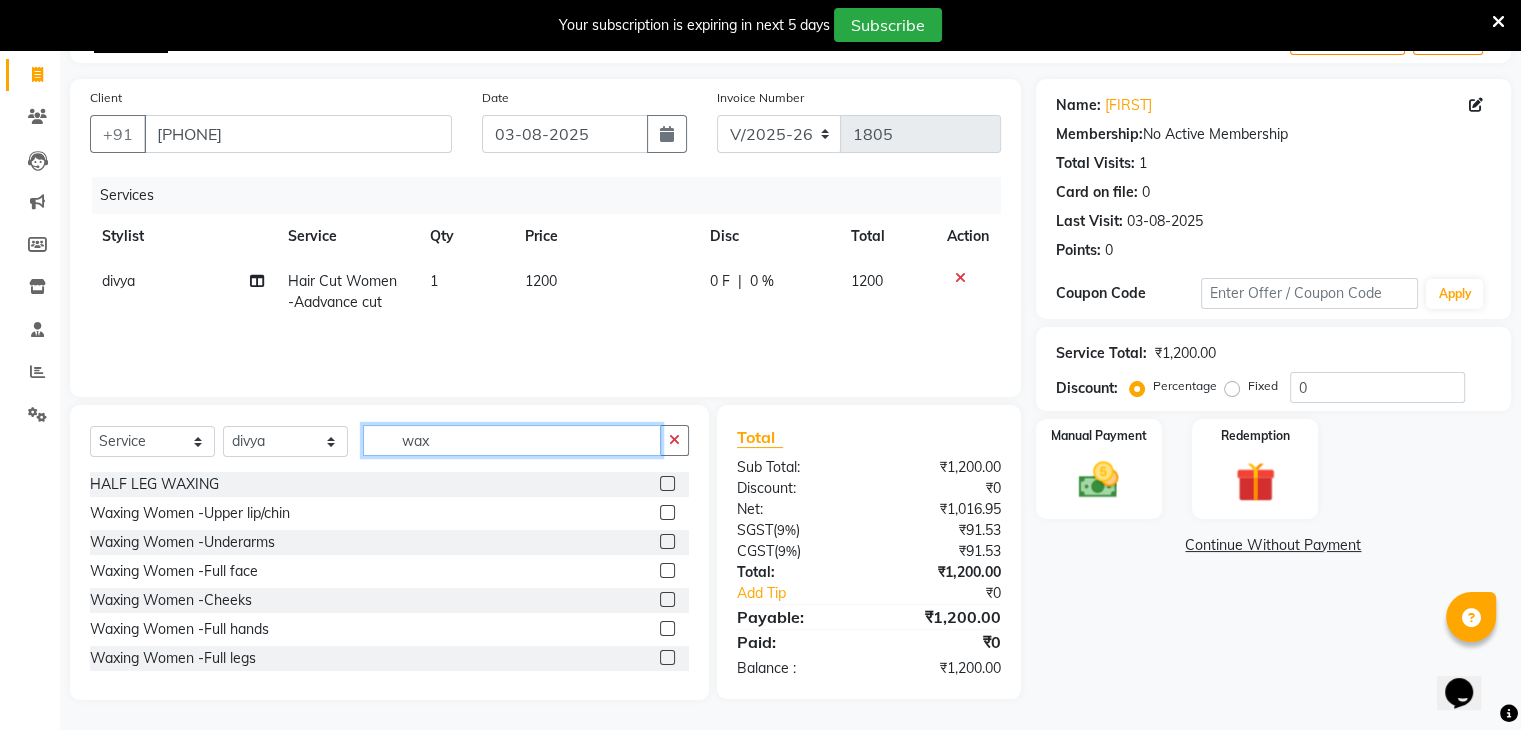 type on "wax" 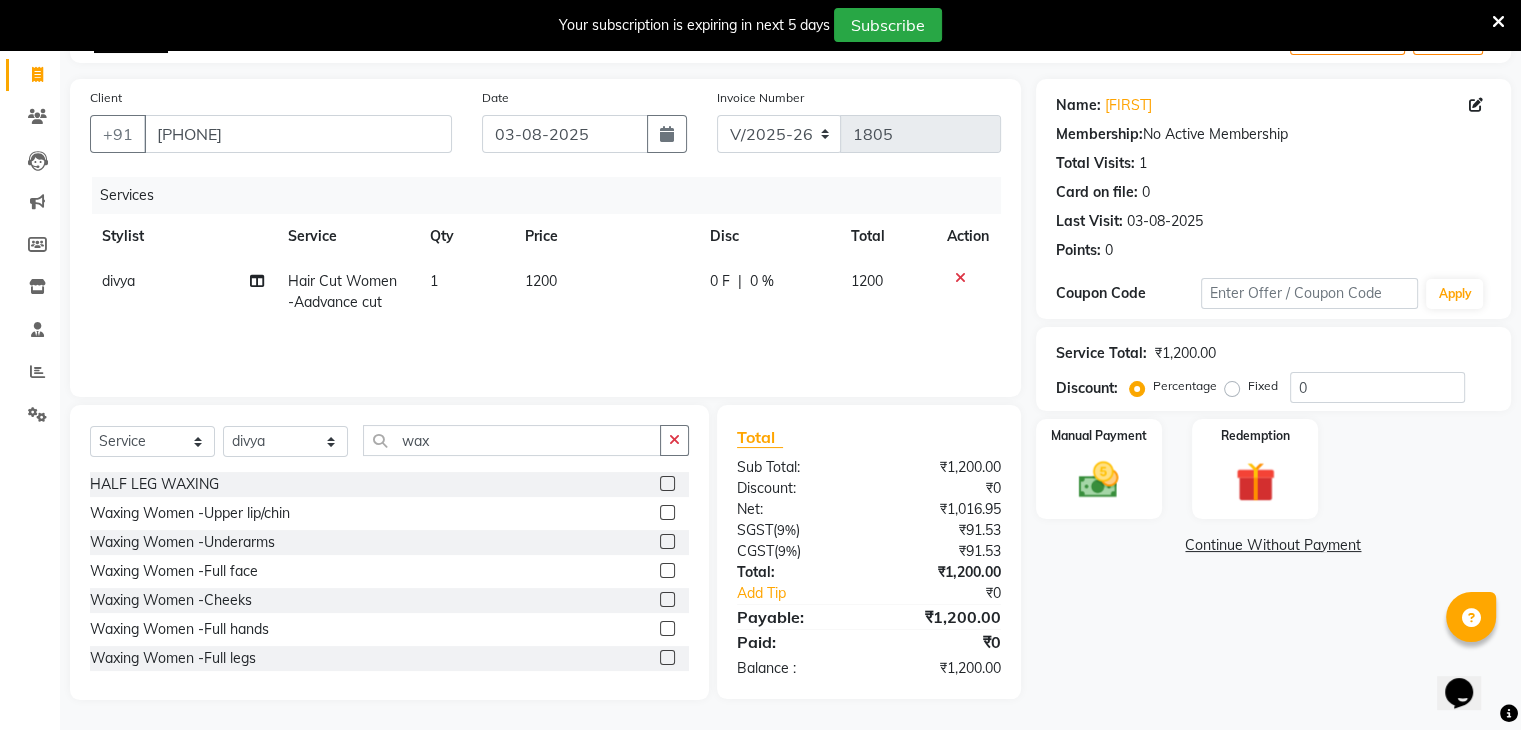 click 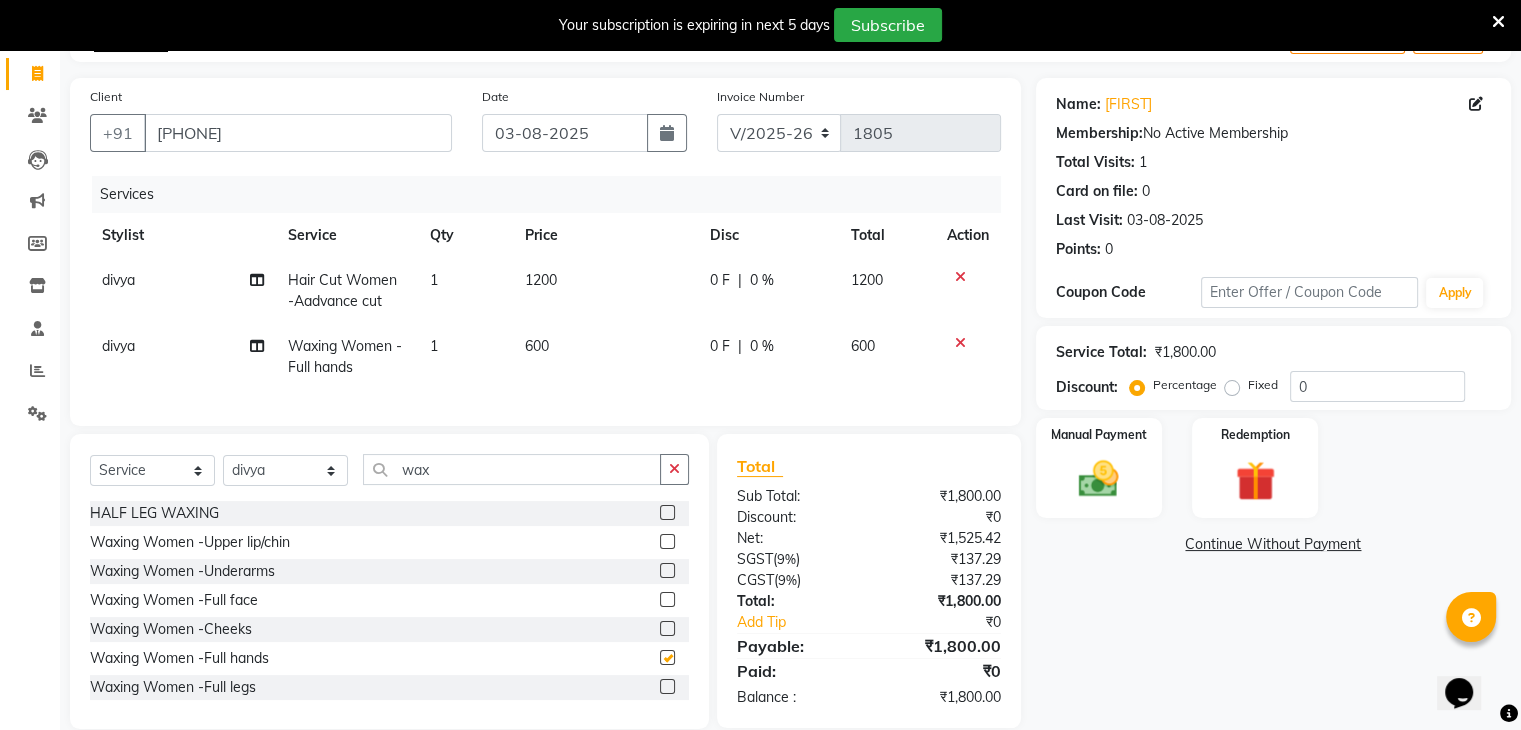 checkbox on "false" 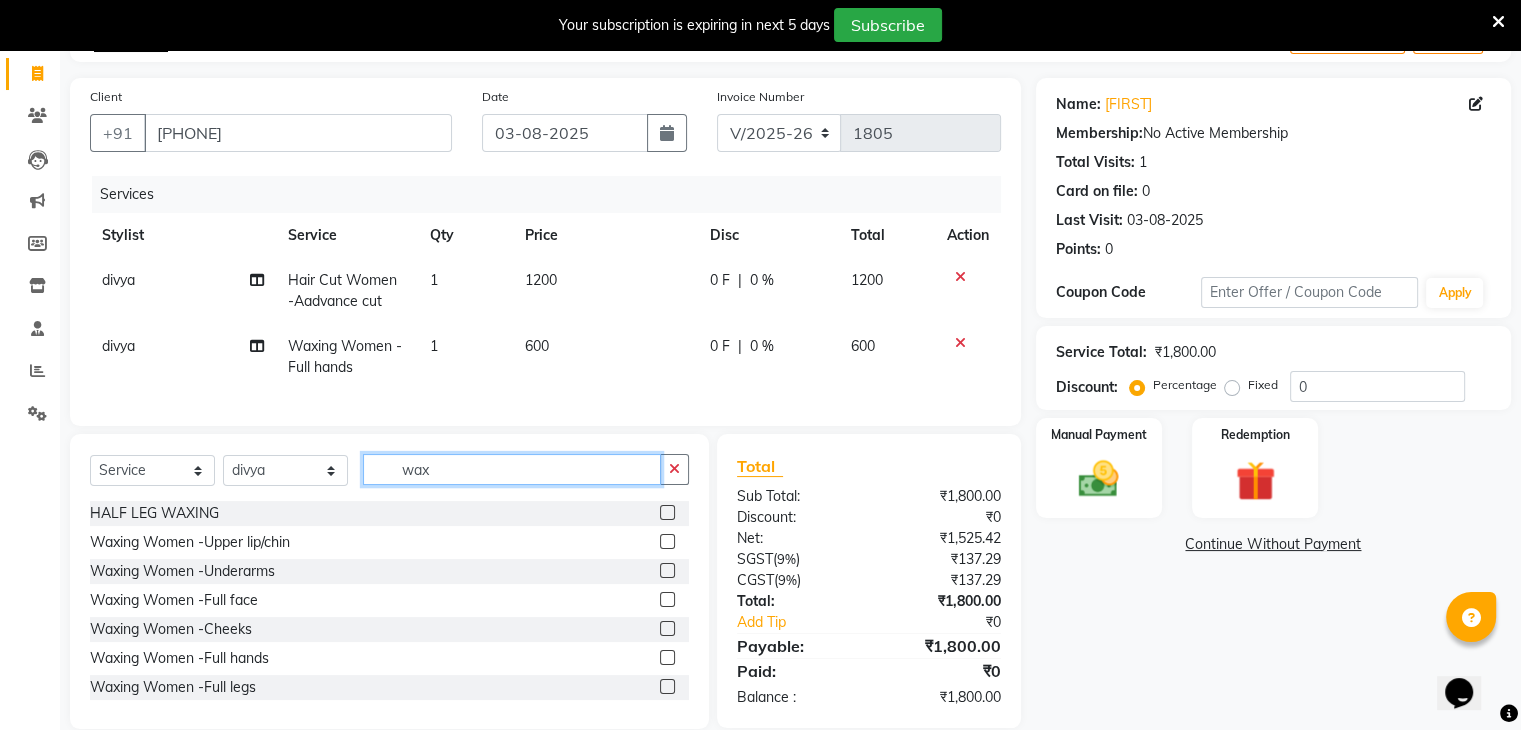 click on "wax" 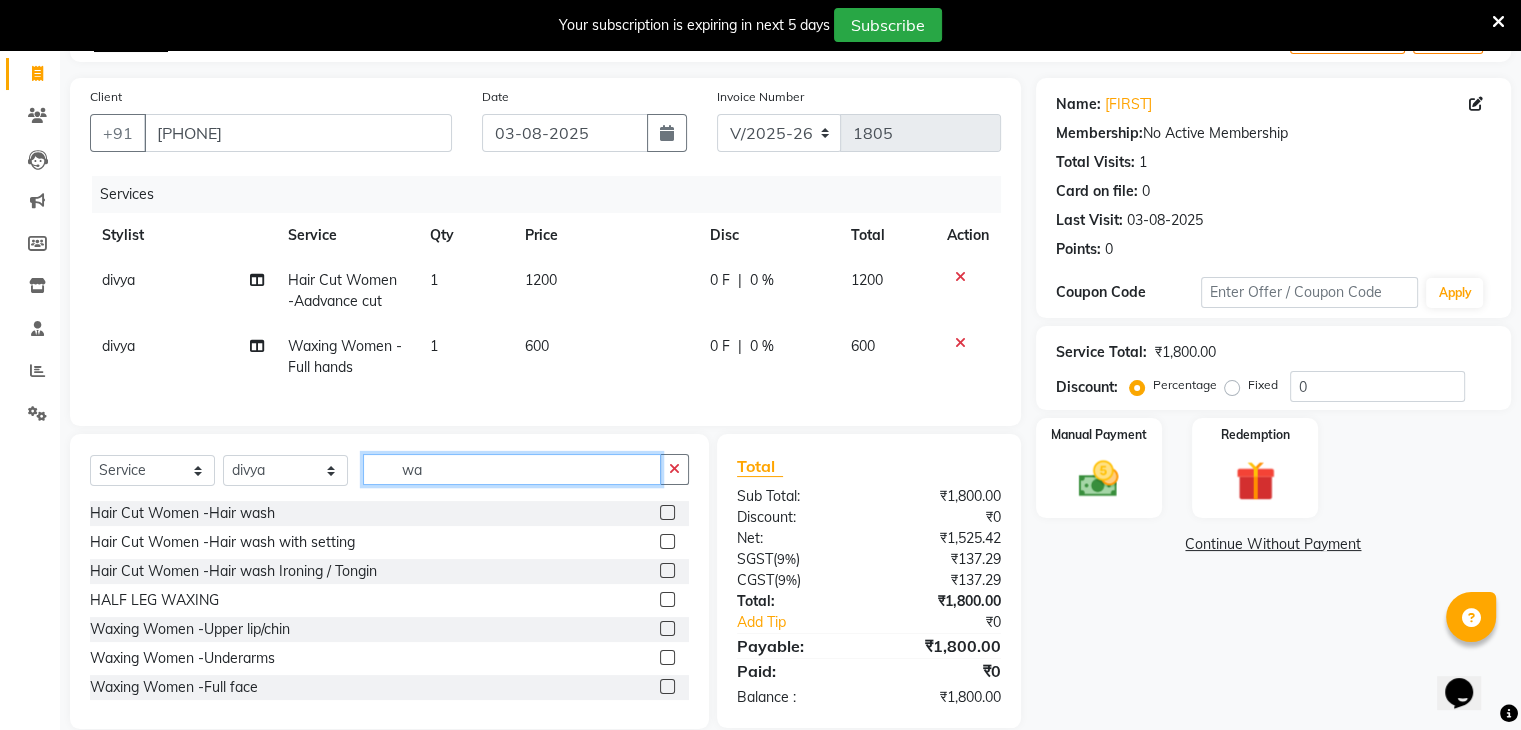type on "w" 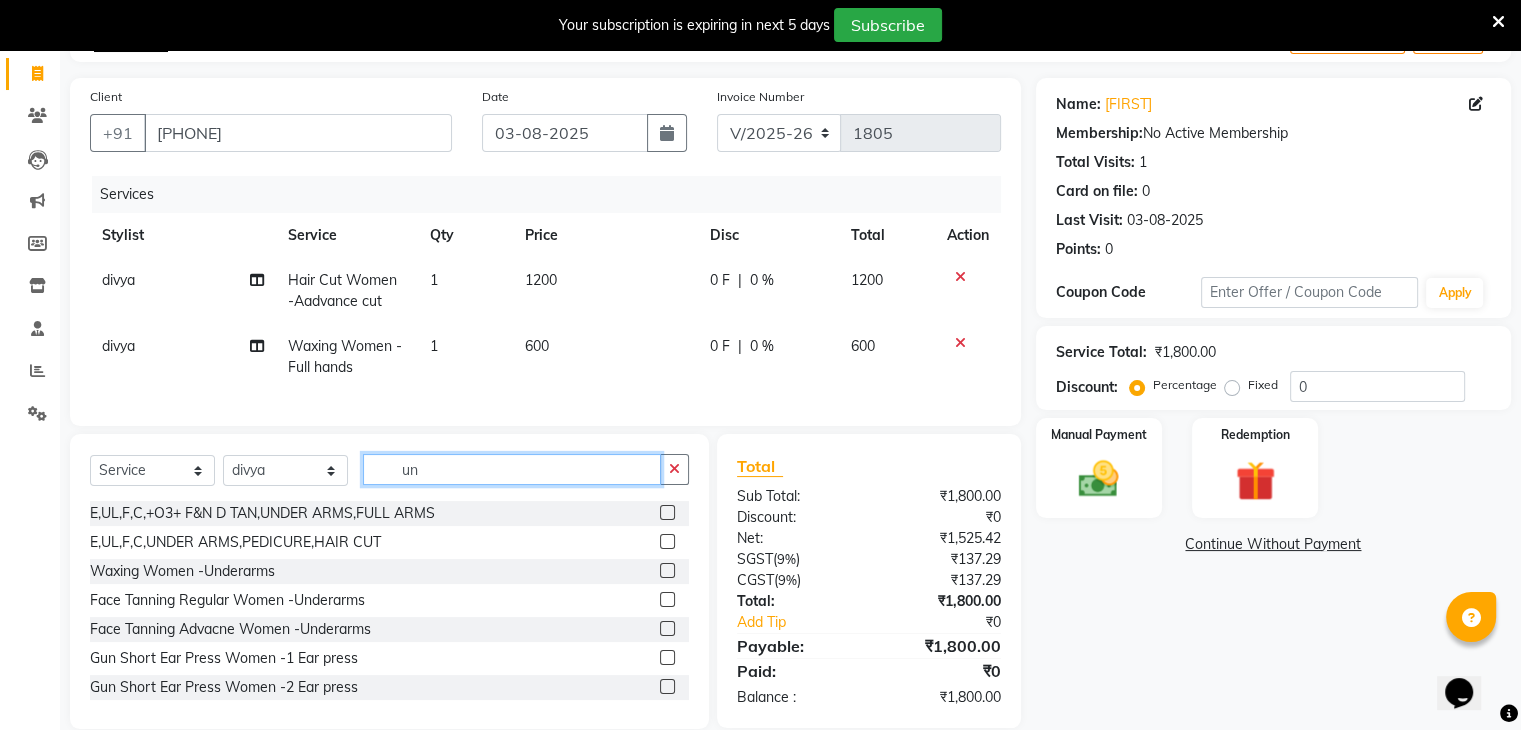 type on "un" 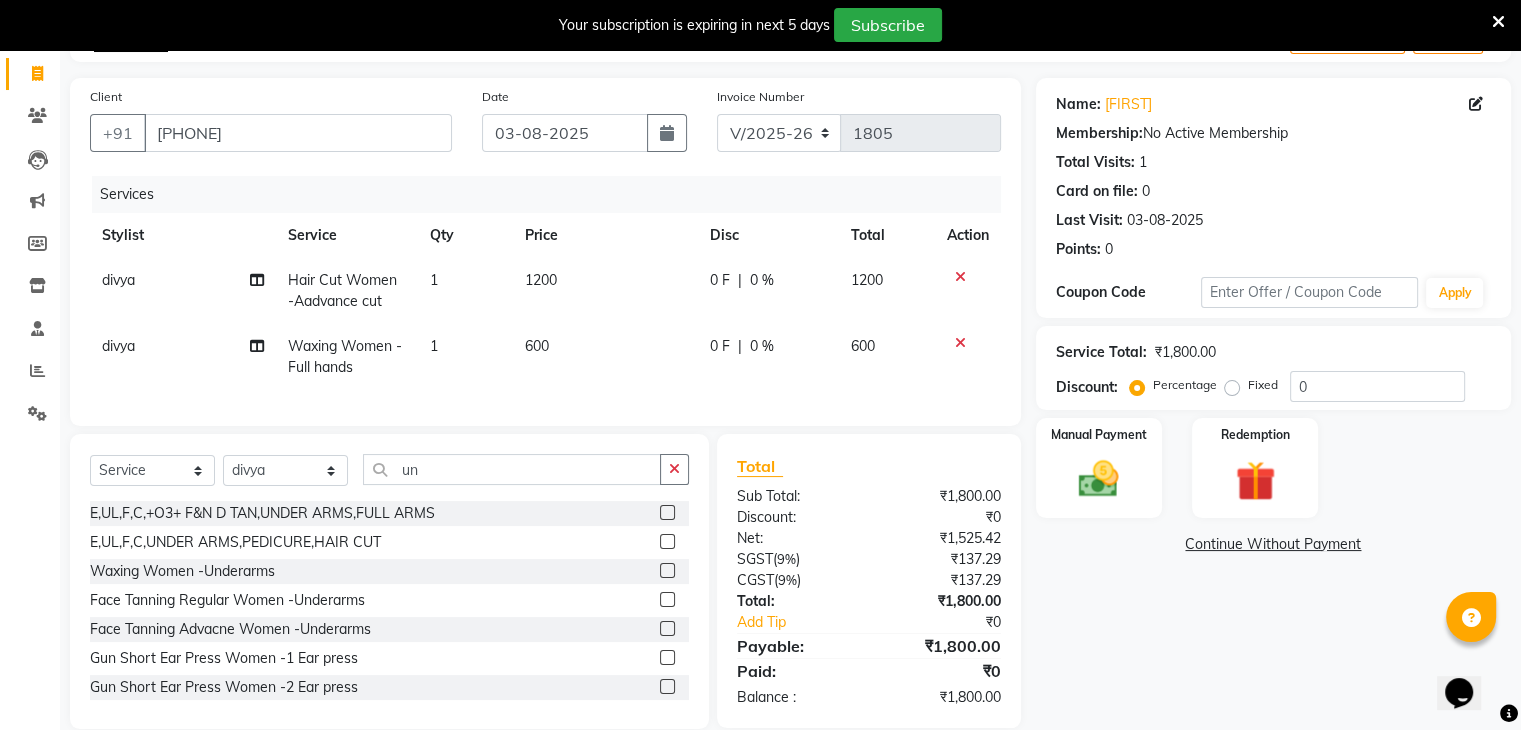 click 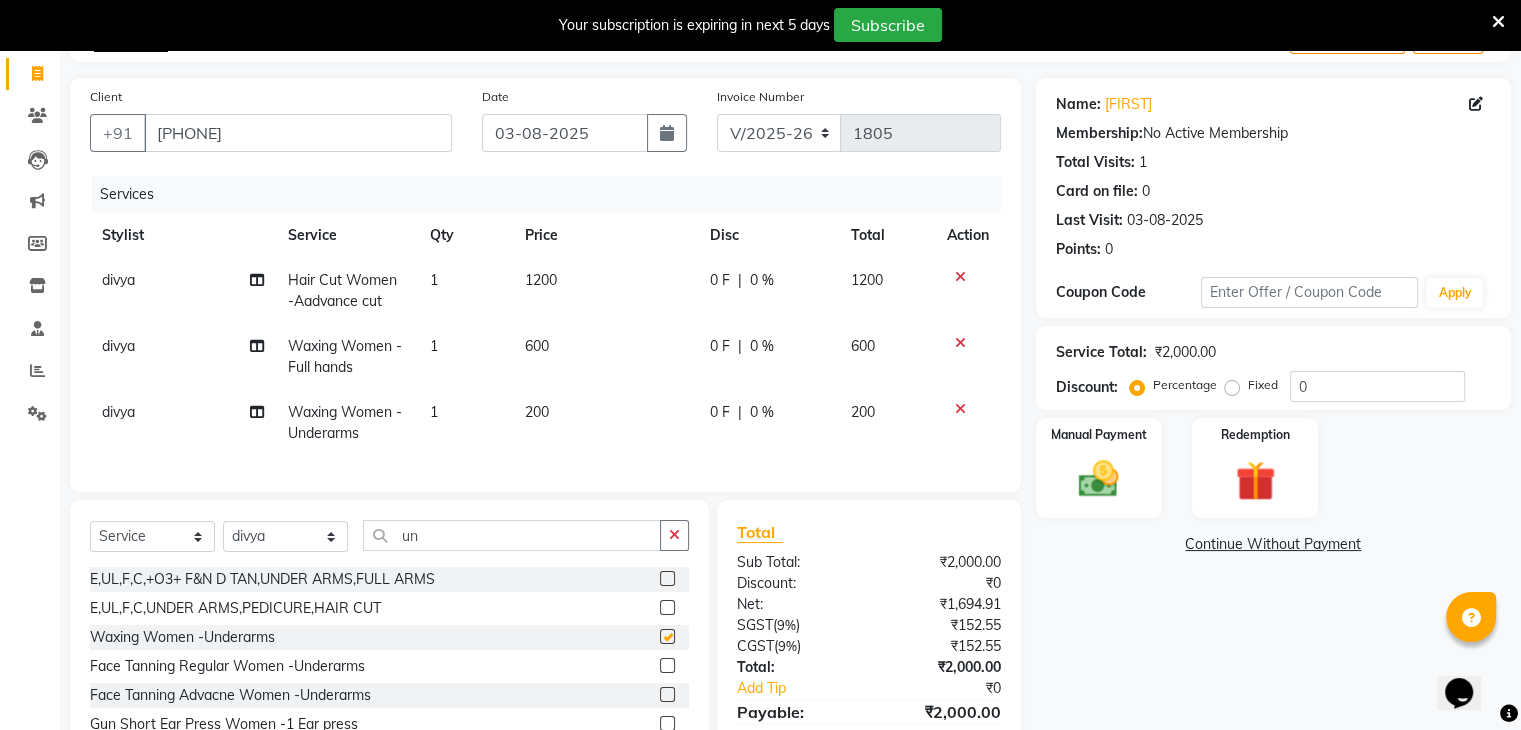 checkbox on "false" 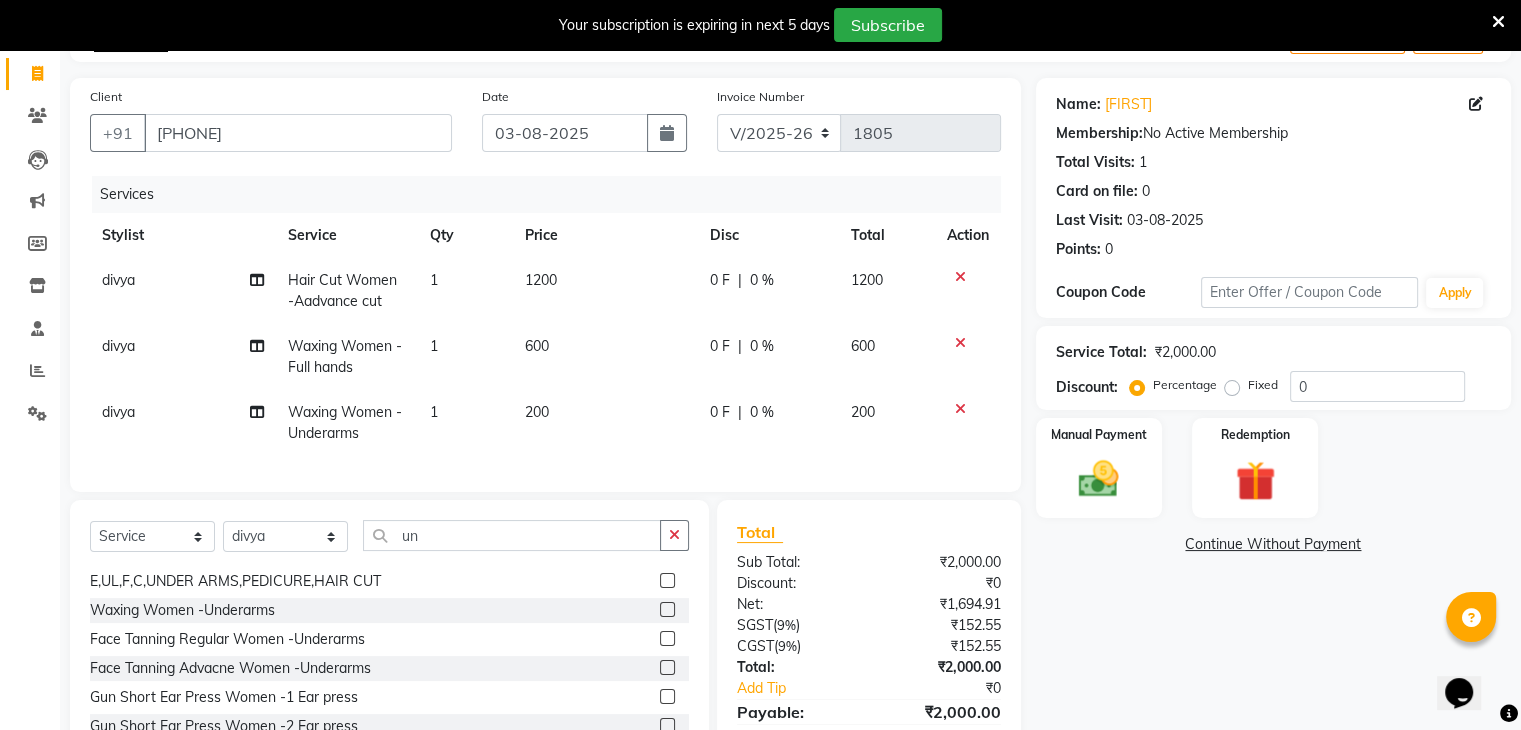 scroll, scrollTop: 12, scrollLeft: 0, axis: vertical 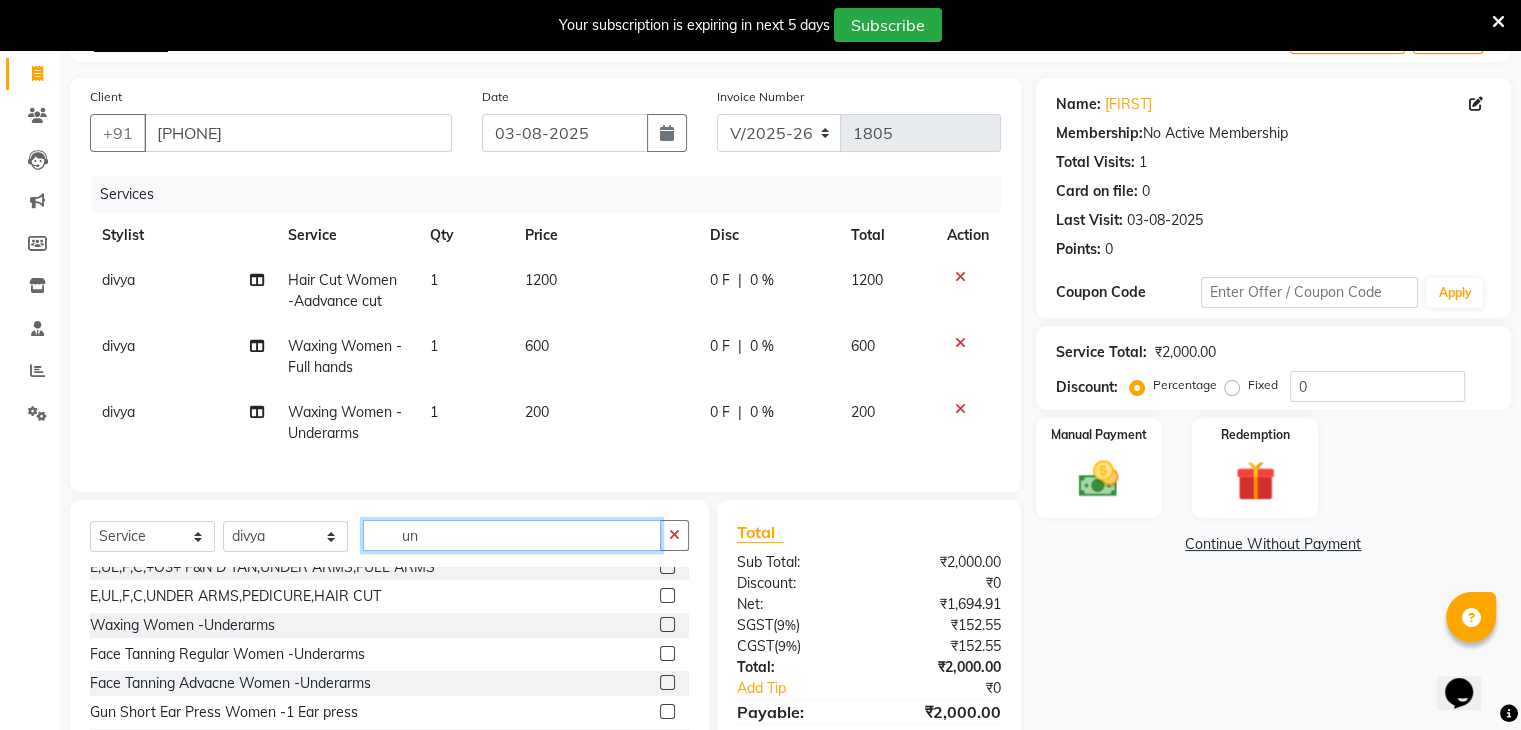 click on "un" 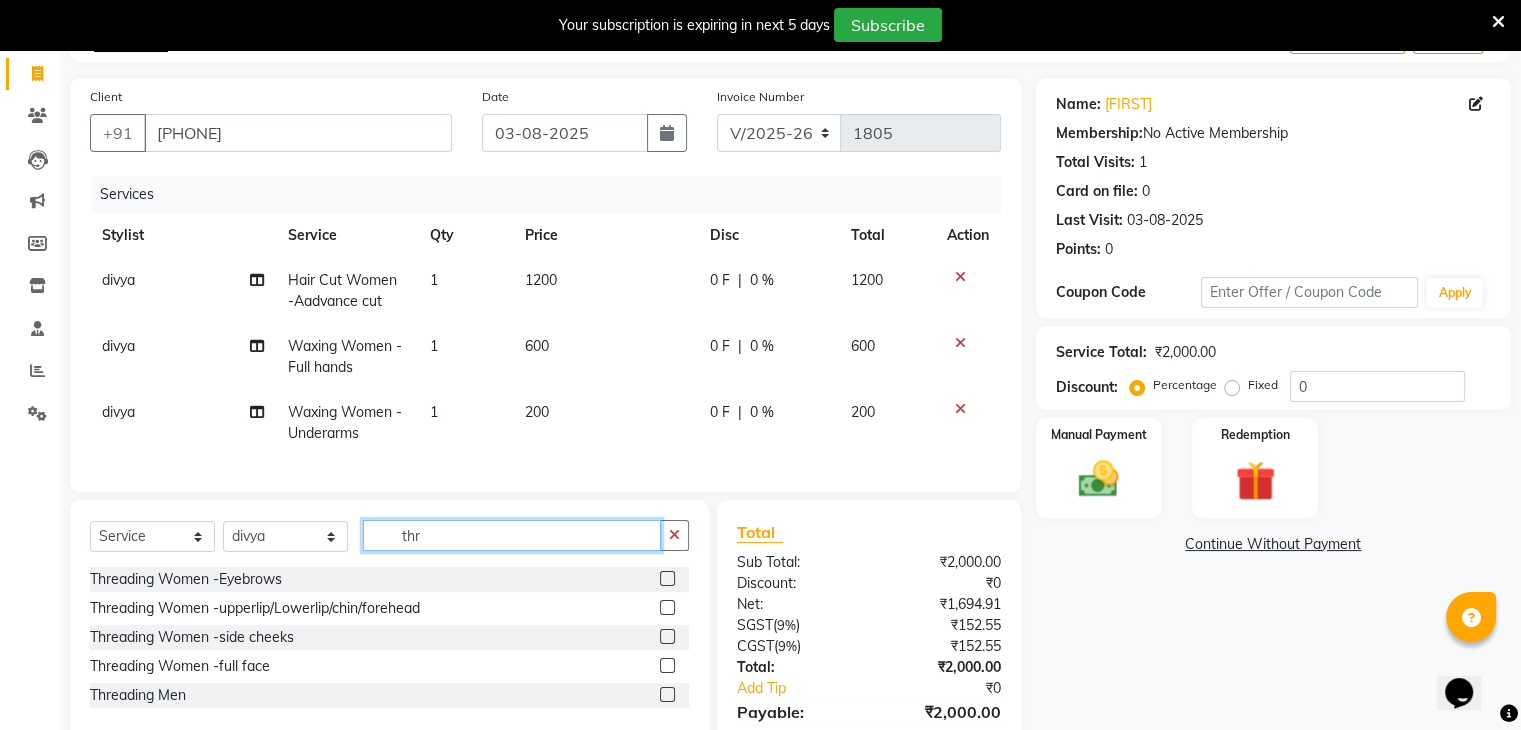 scroll, scrollTop: 0, scrollLeft: 0, axis: both 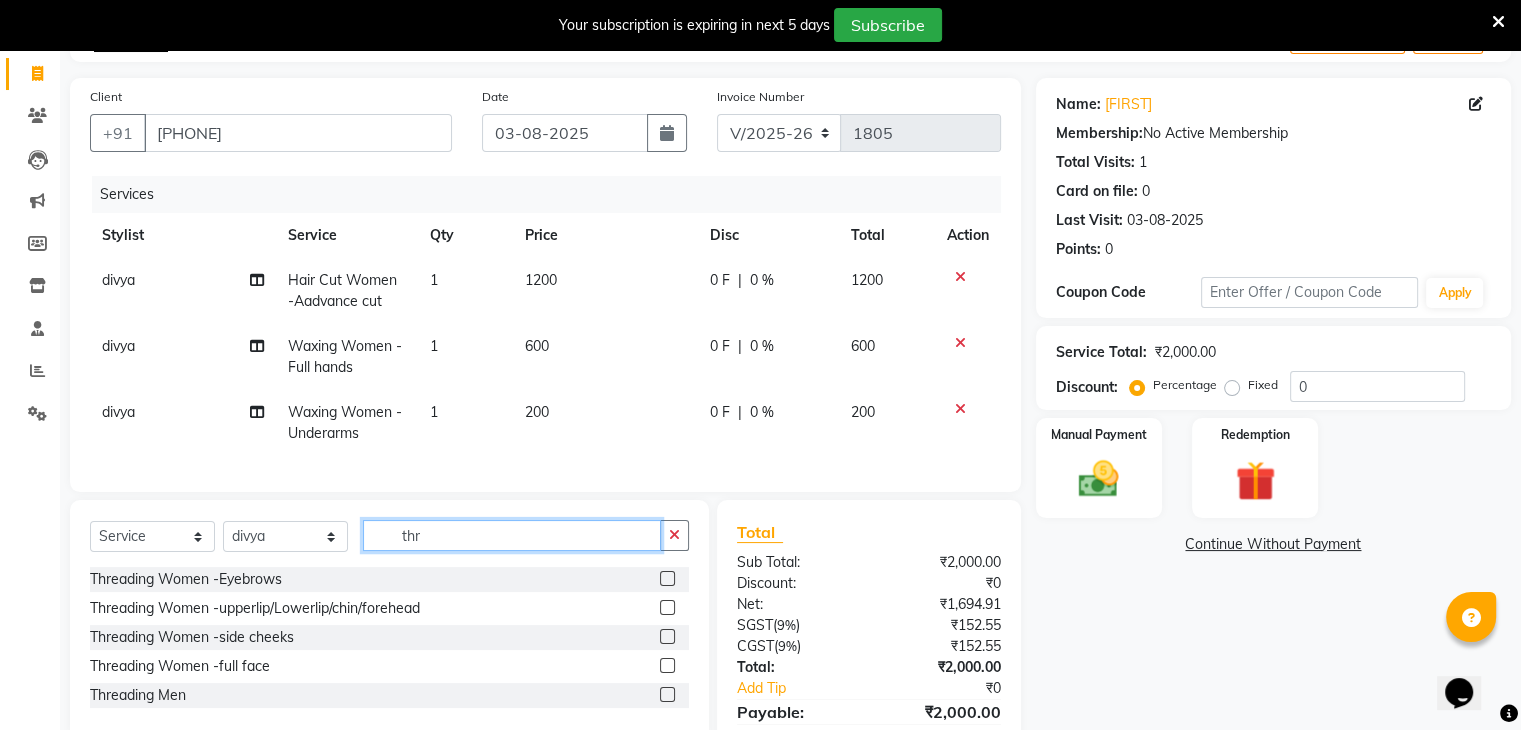 type on "thr" 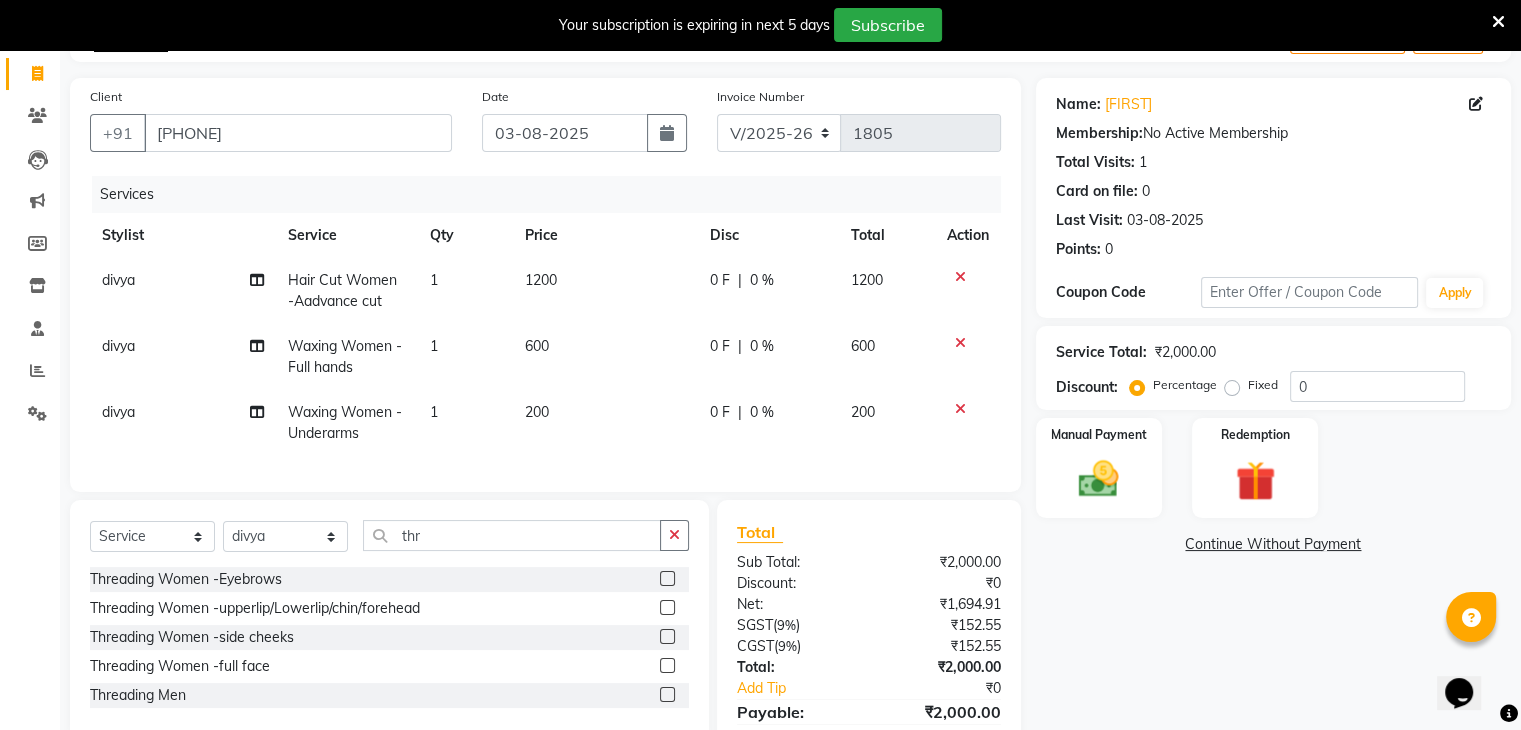 click 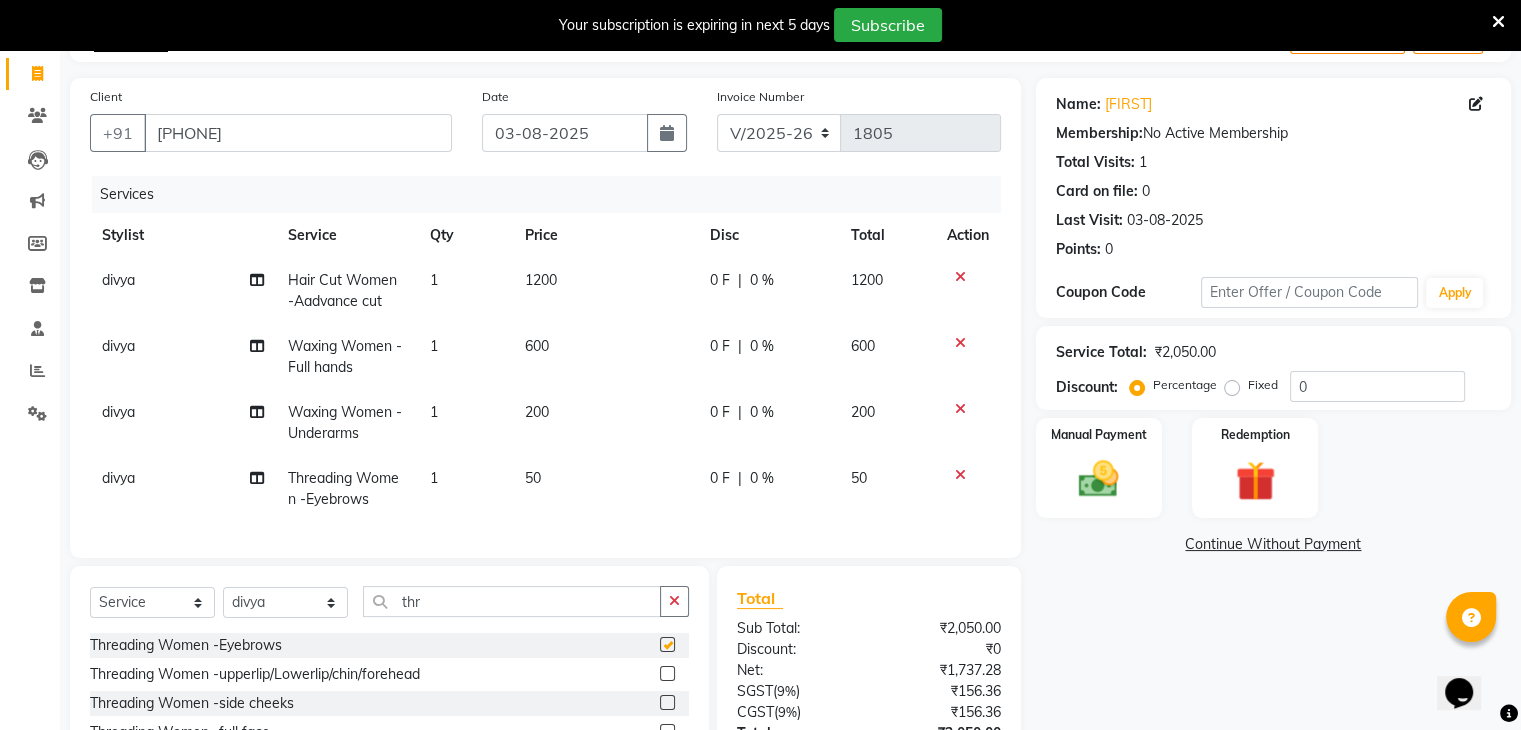 checkbox on "false" 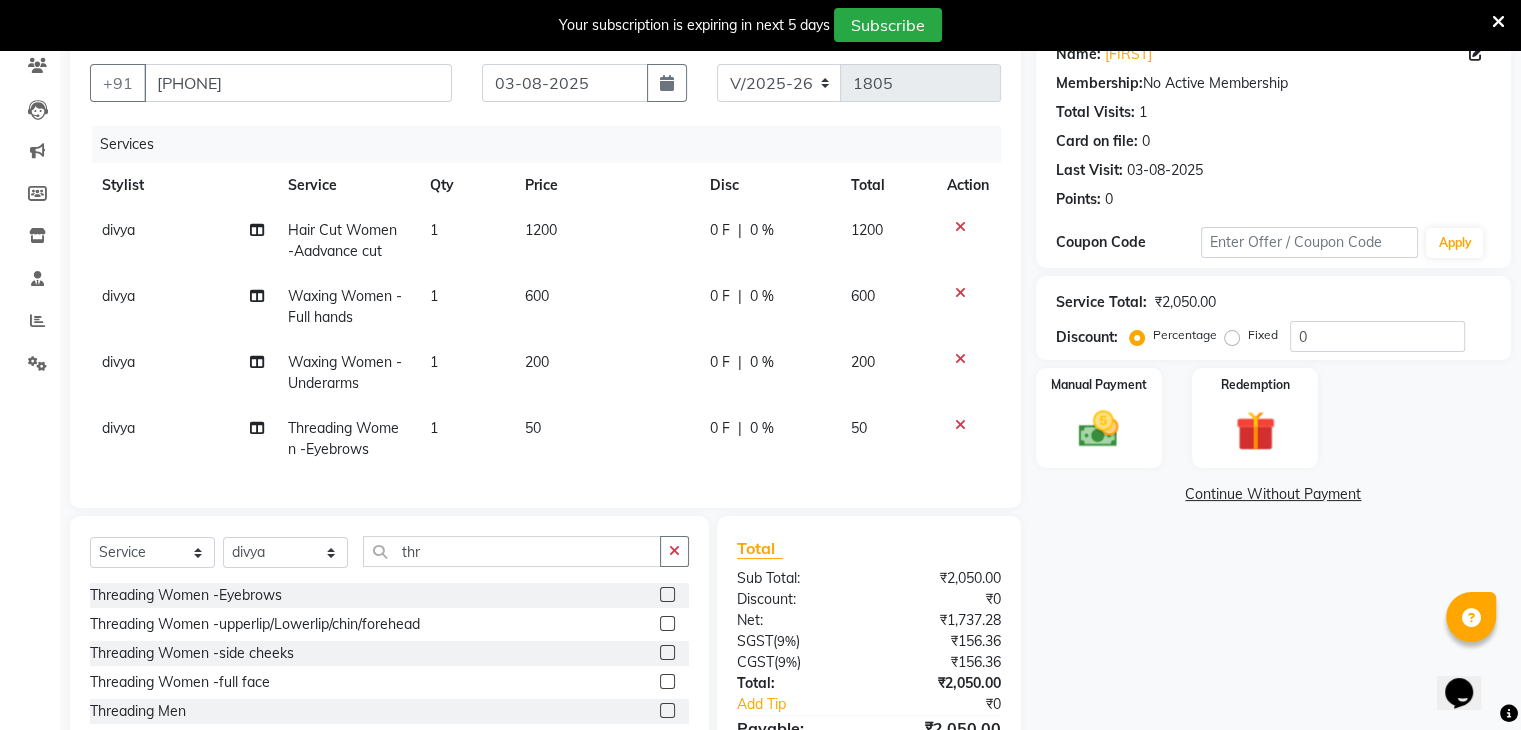 scroll, scrollTop: 175, scrollLeft: 0, axis: vertical 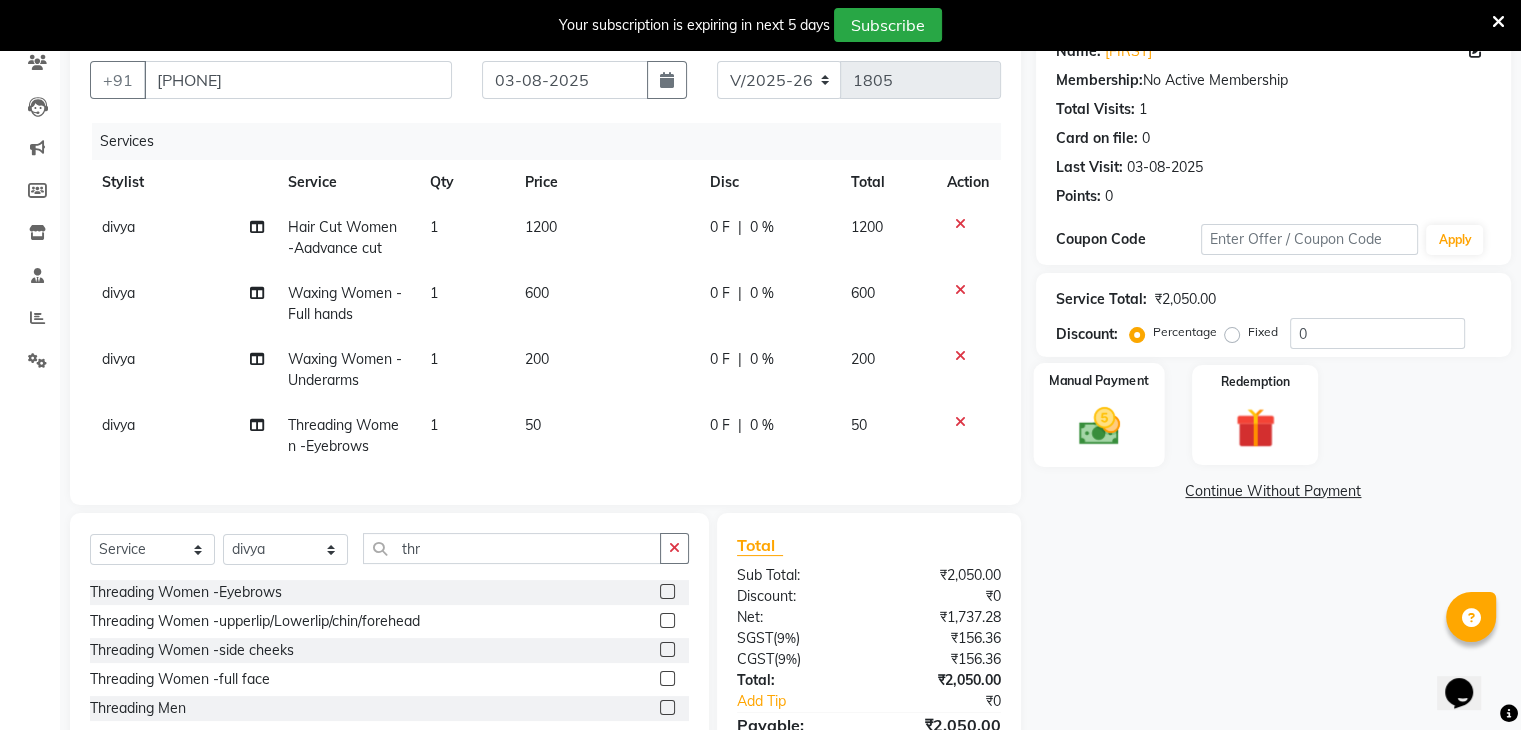 click on "Manual Payment" 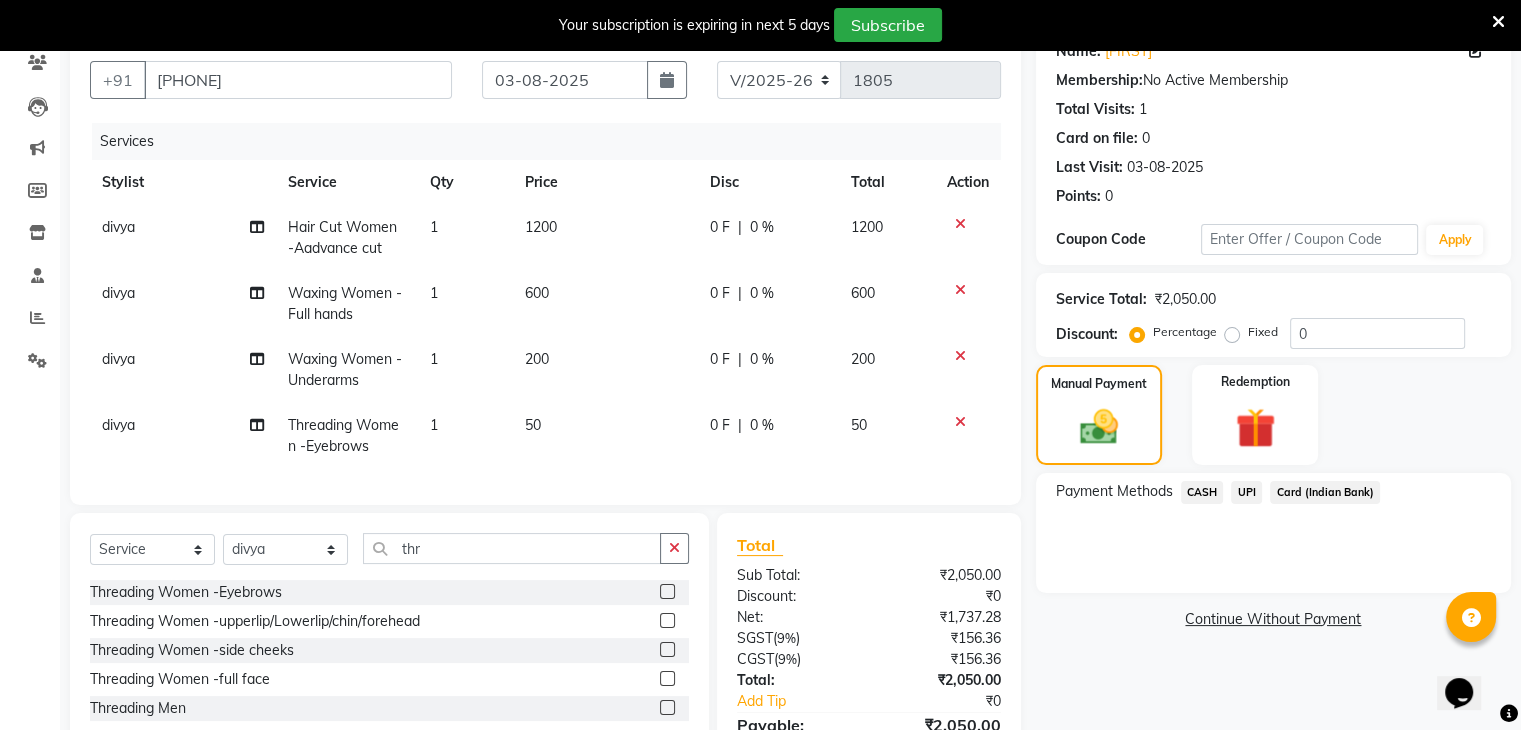 click on "UPI" 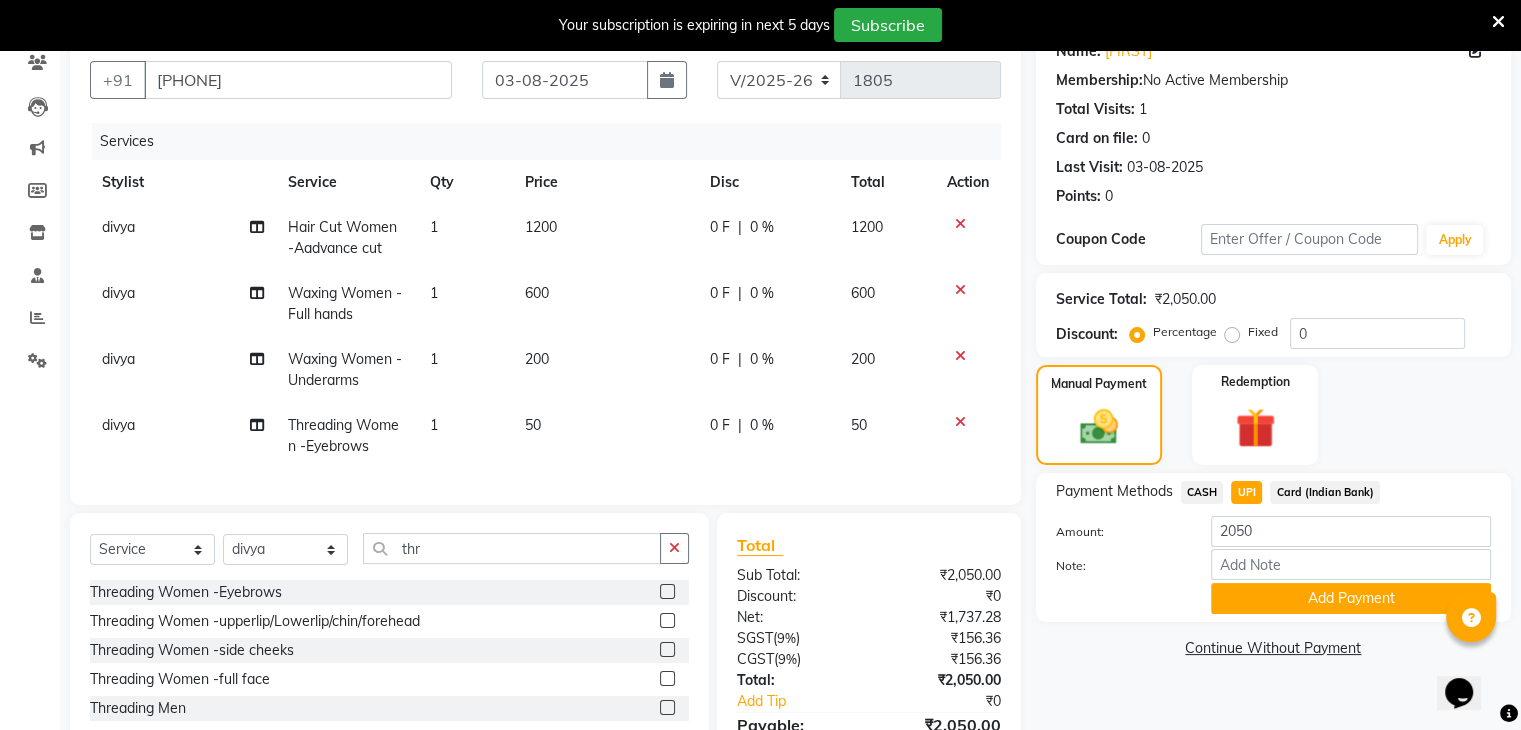 scroll, scrollTop: 268, scrollLeft: 0, axis: vertical 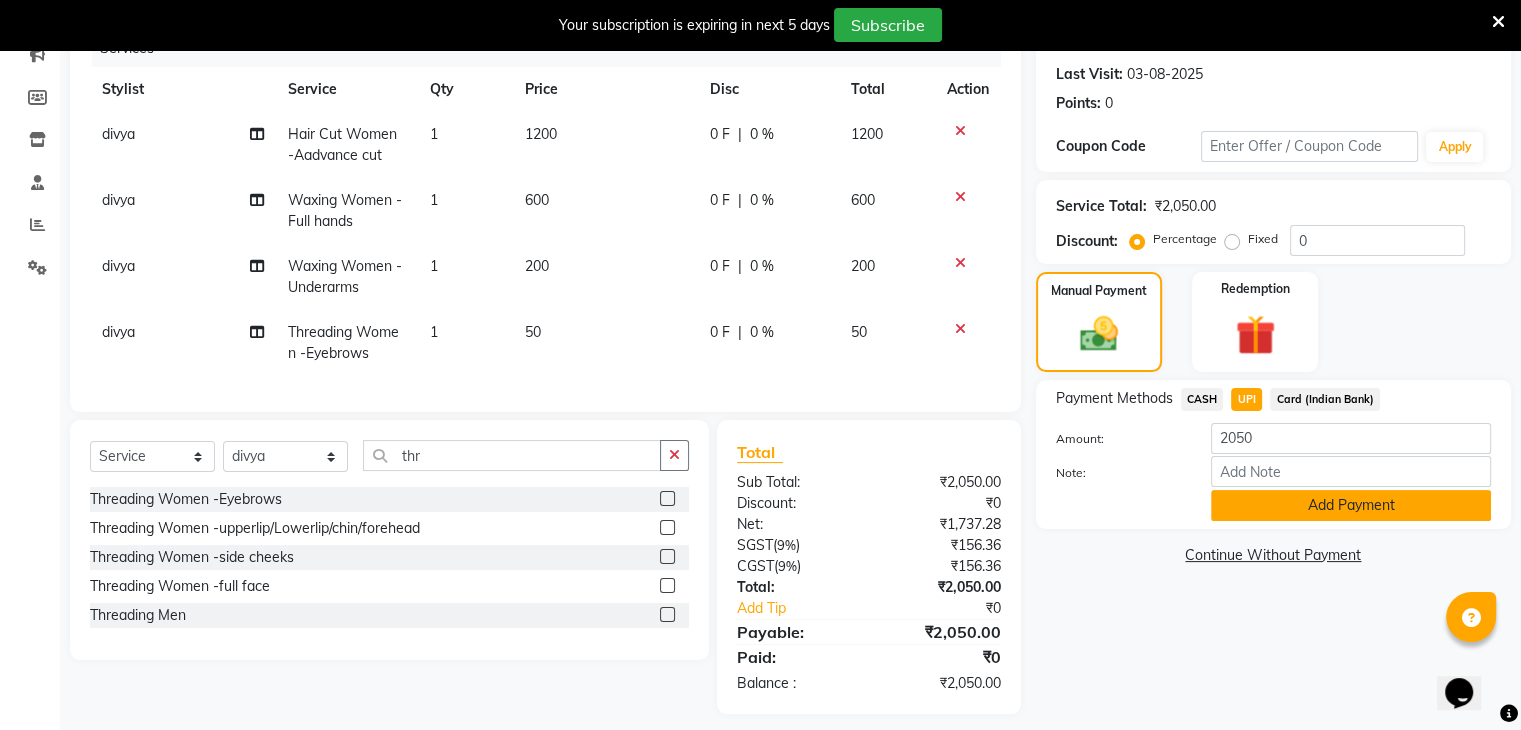 click on "Add Payment" 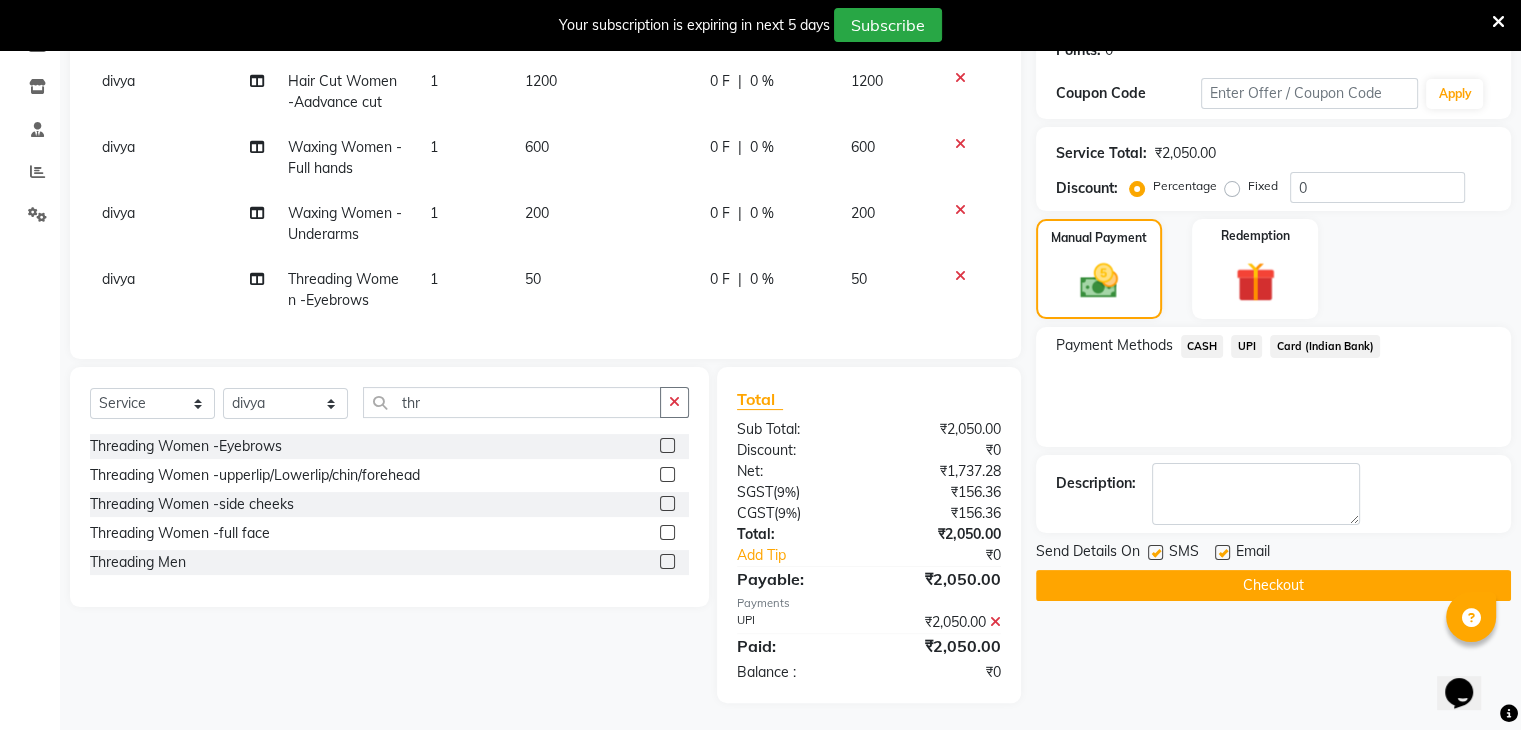 scroll, scrollTop: 340, scrollLeft: 0, axis: vertical 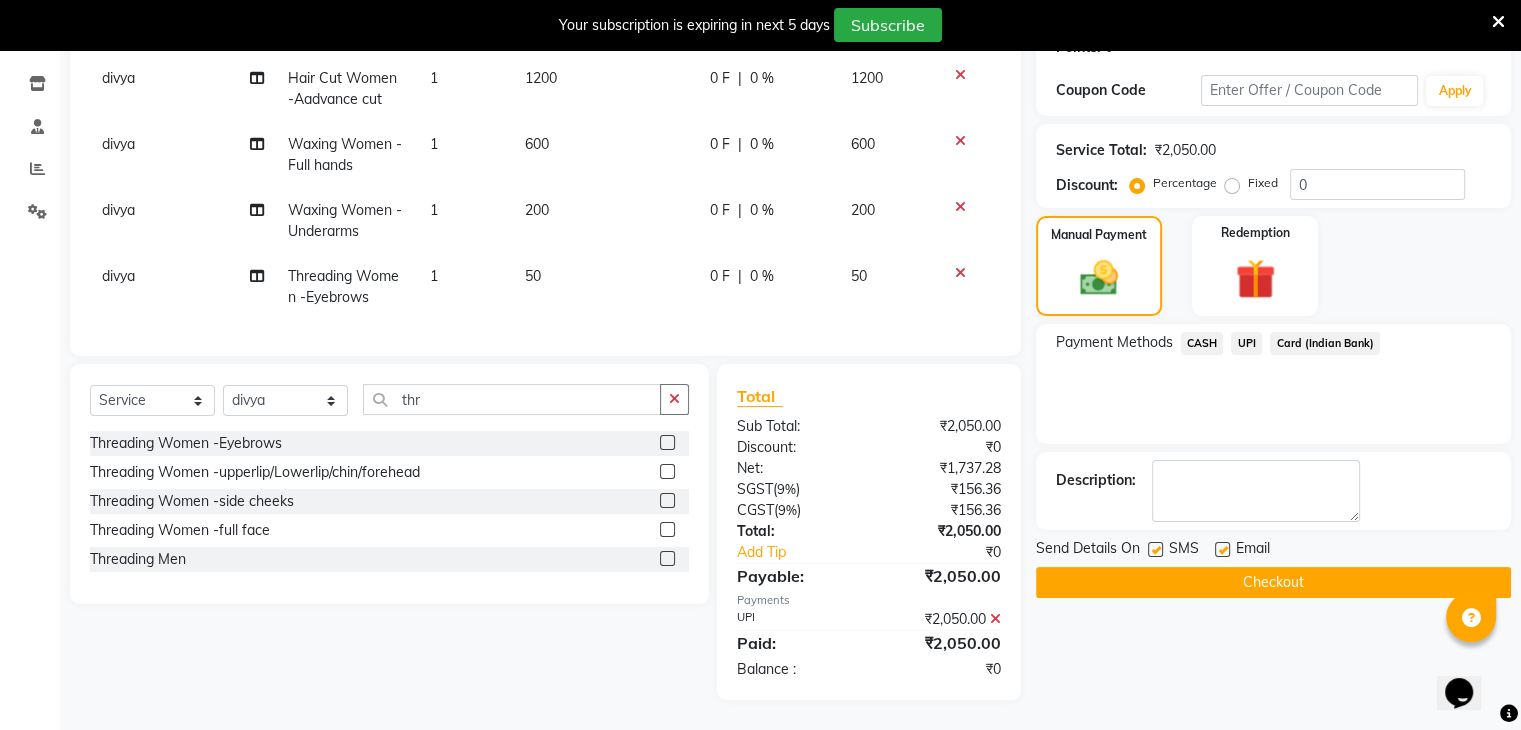 click on "Checkout" 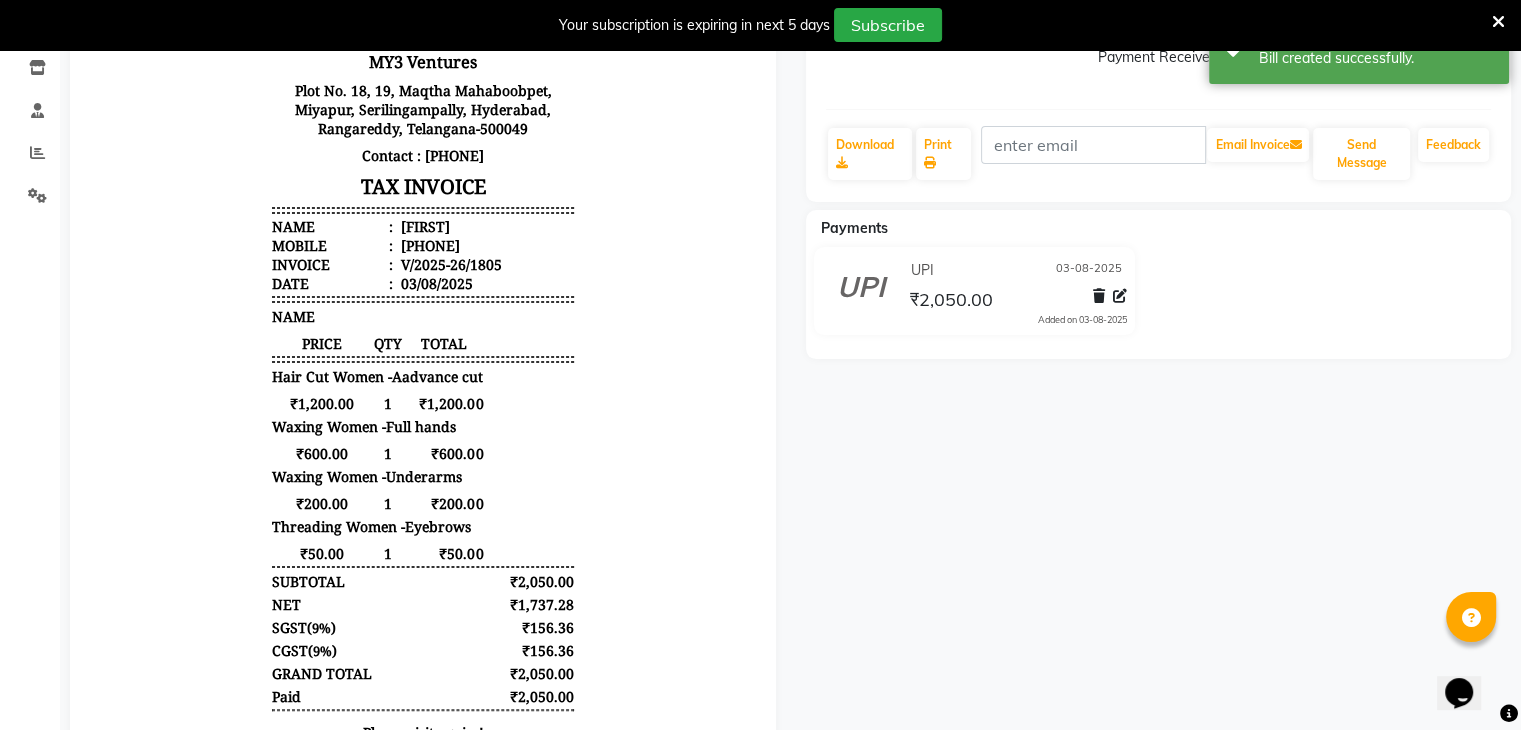 scroll, scrollTop: 0, scrollLeft: 0, axis: both 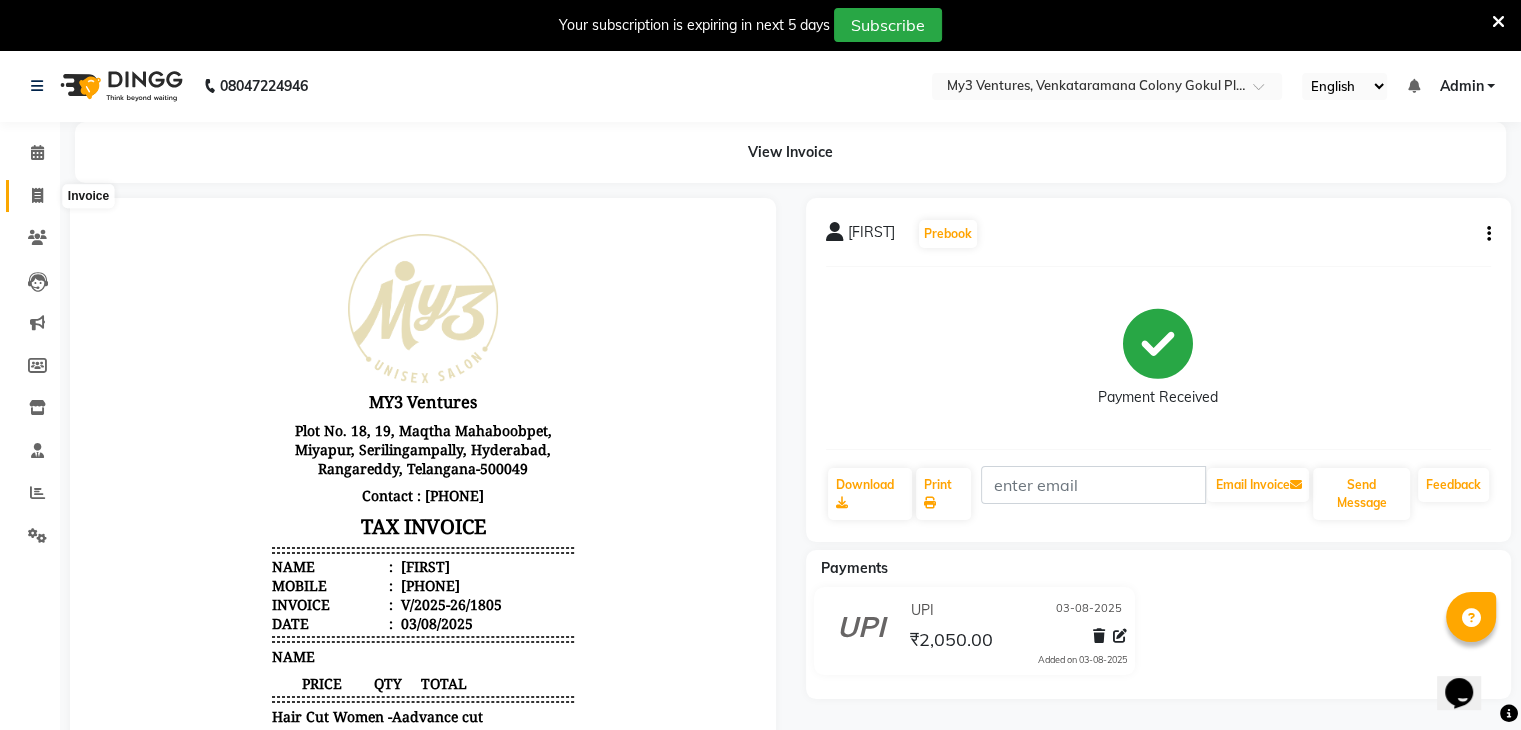 click 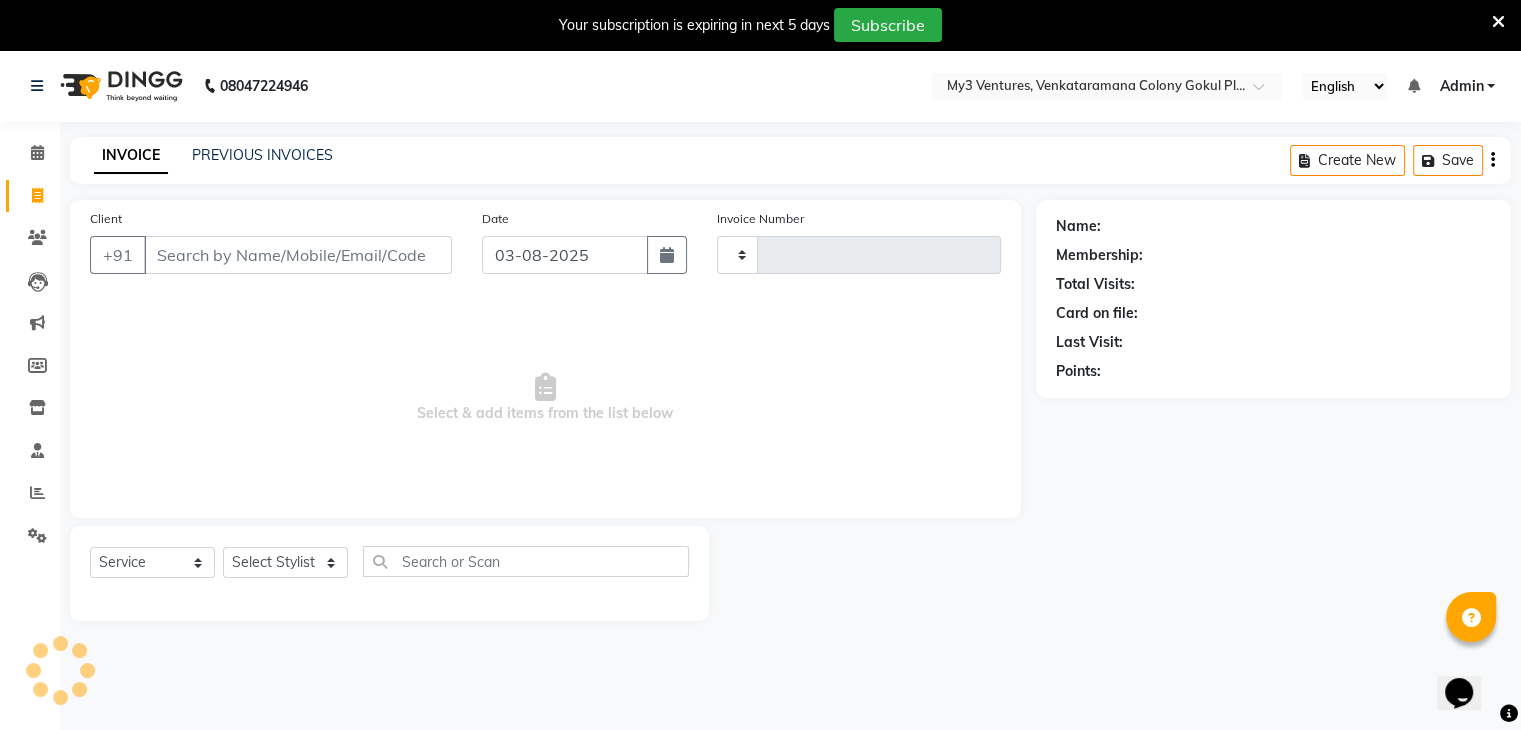 scroll, scrollTop: 50, scrollLeft: 0, axis: vertical 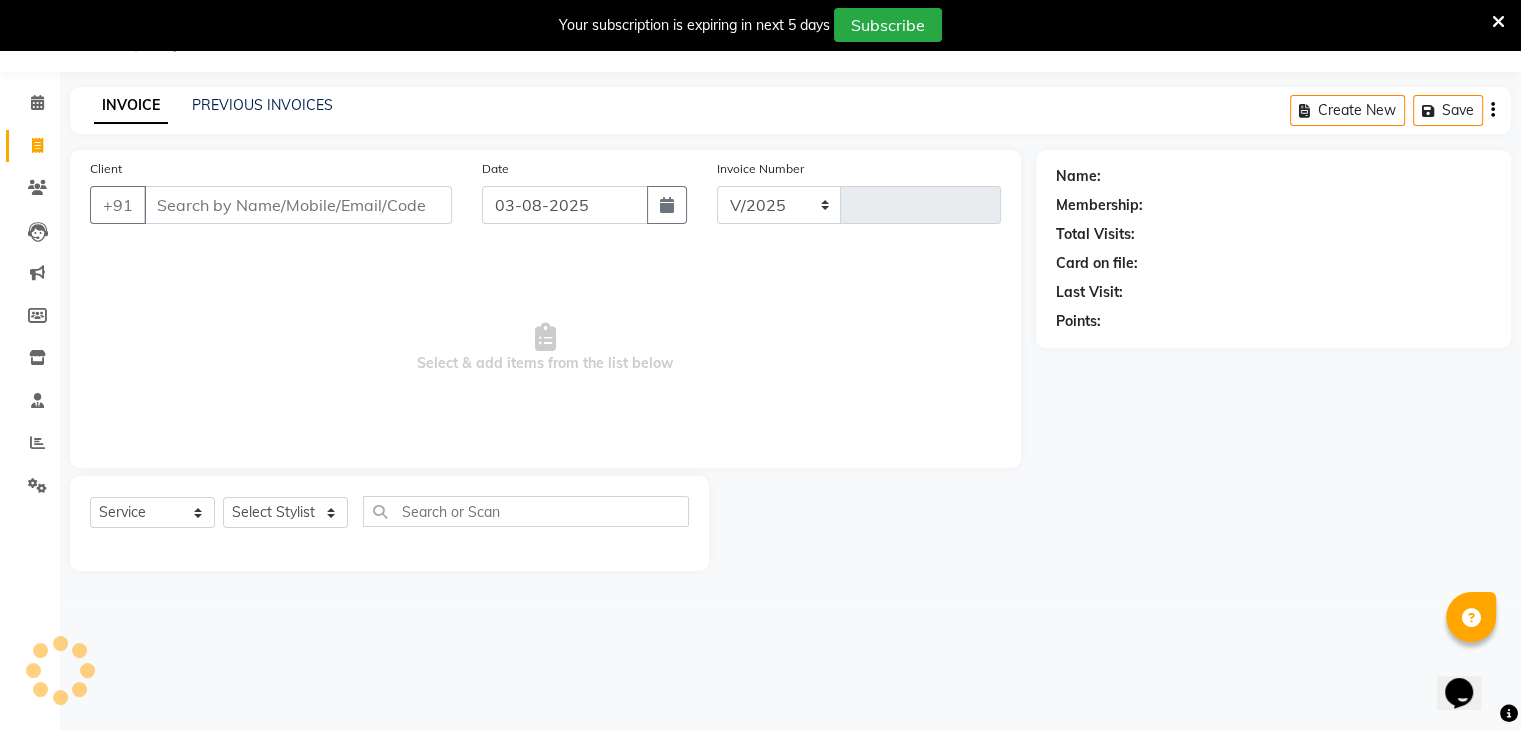 select on "6707" 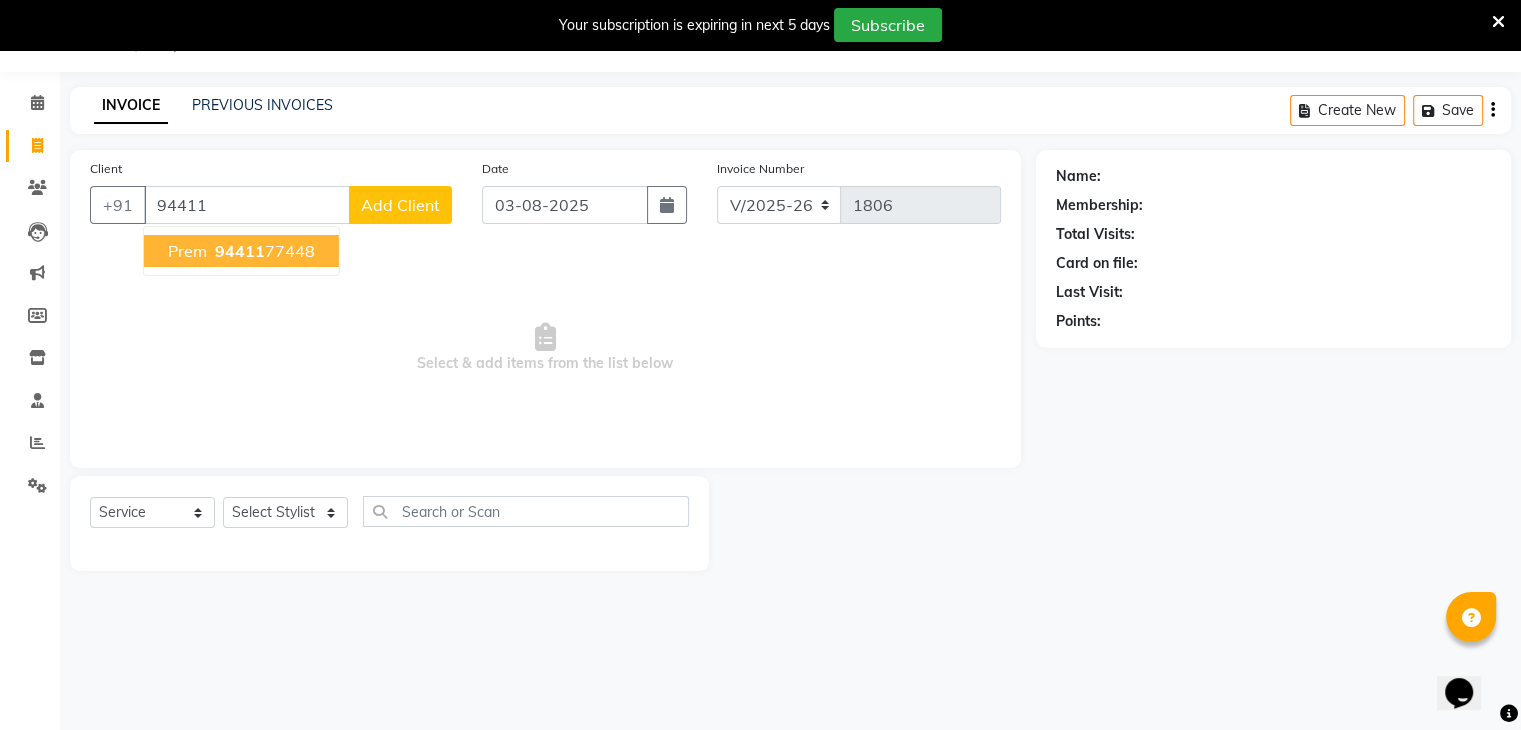 click on "94411" at bounding box center (240, 251) 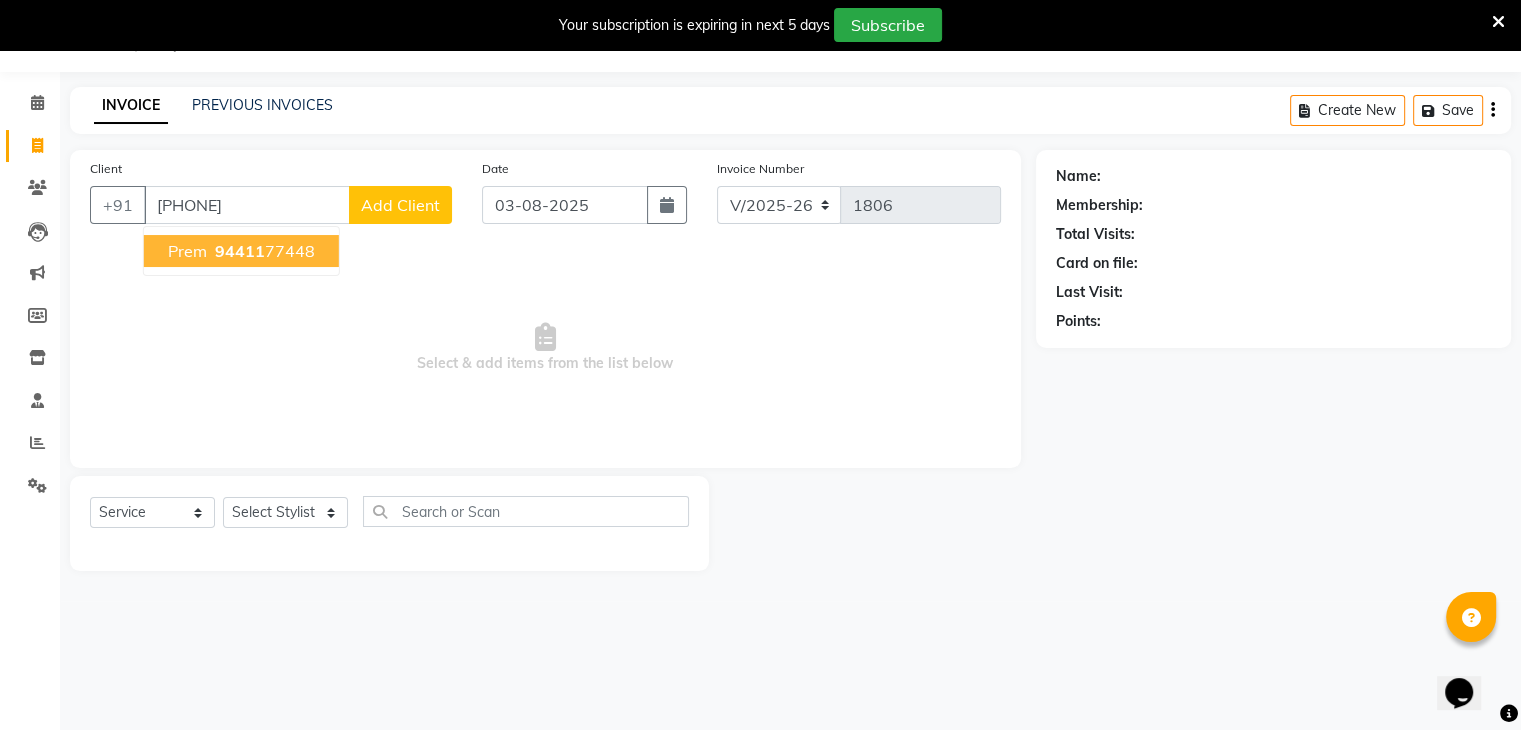 type on "[PHONE]" 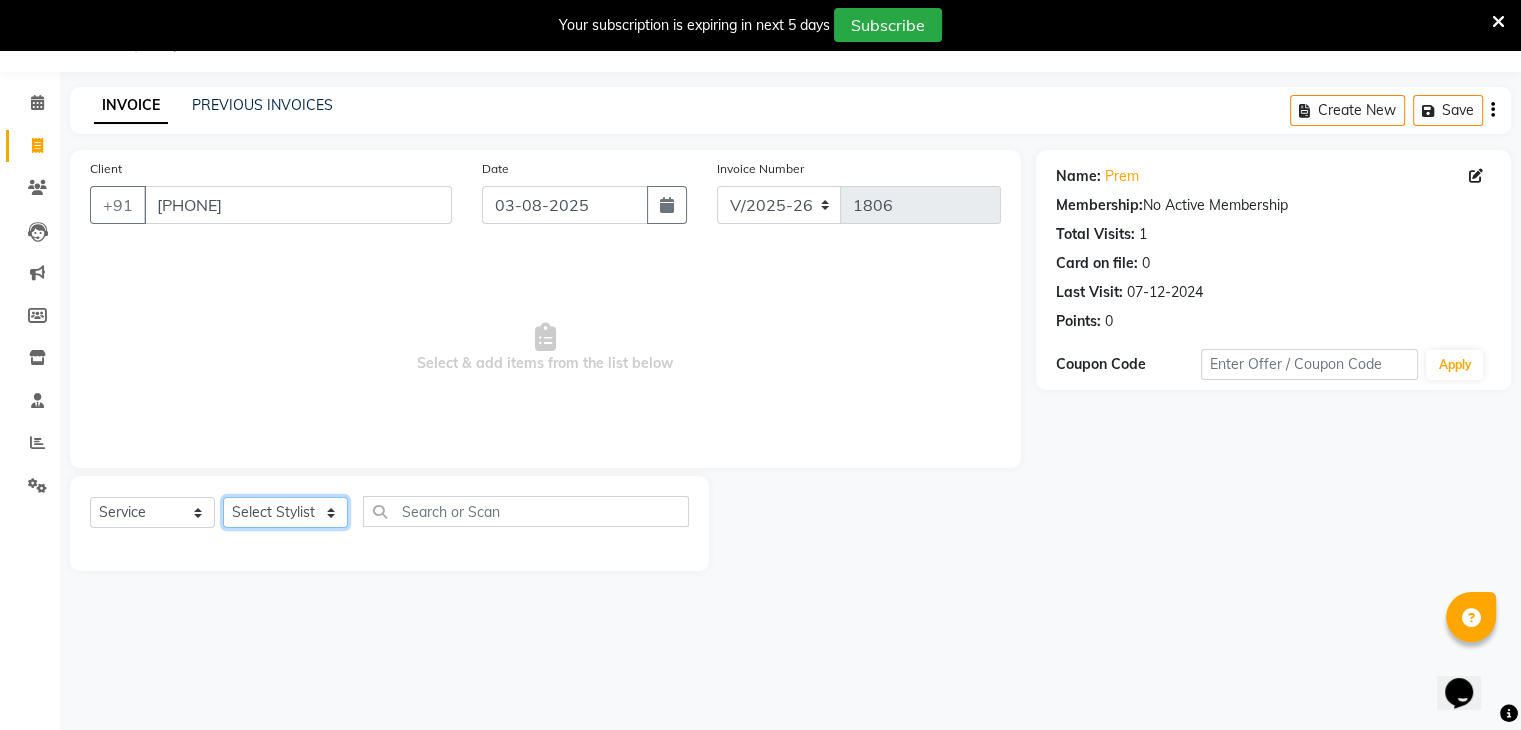 click on "Select Stylist ajju azam divya rihan Sahzad sowjanya srilatha Swapna Zeeshan" 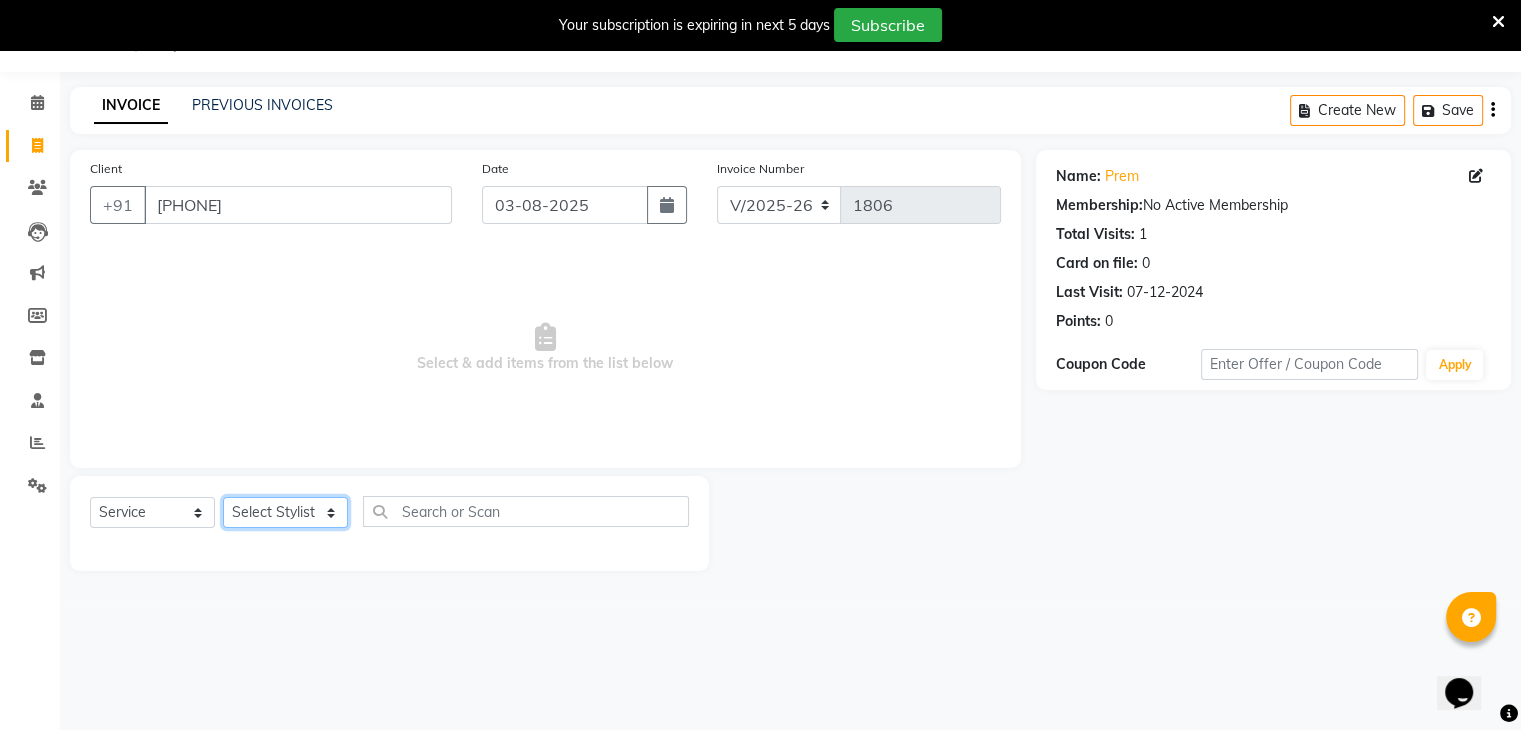 select on "86839" 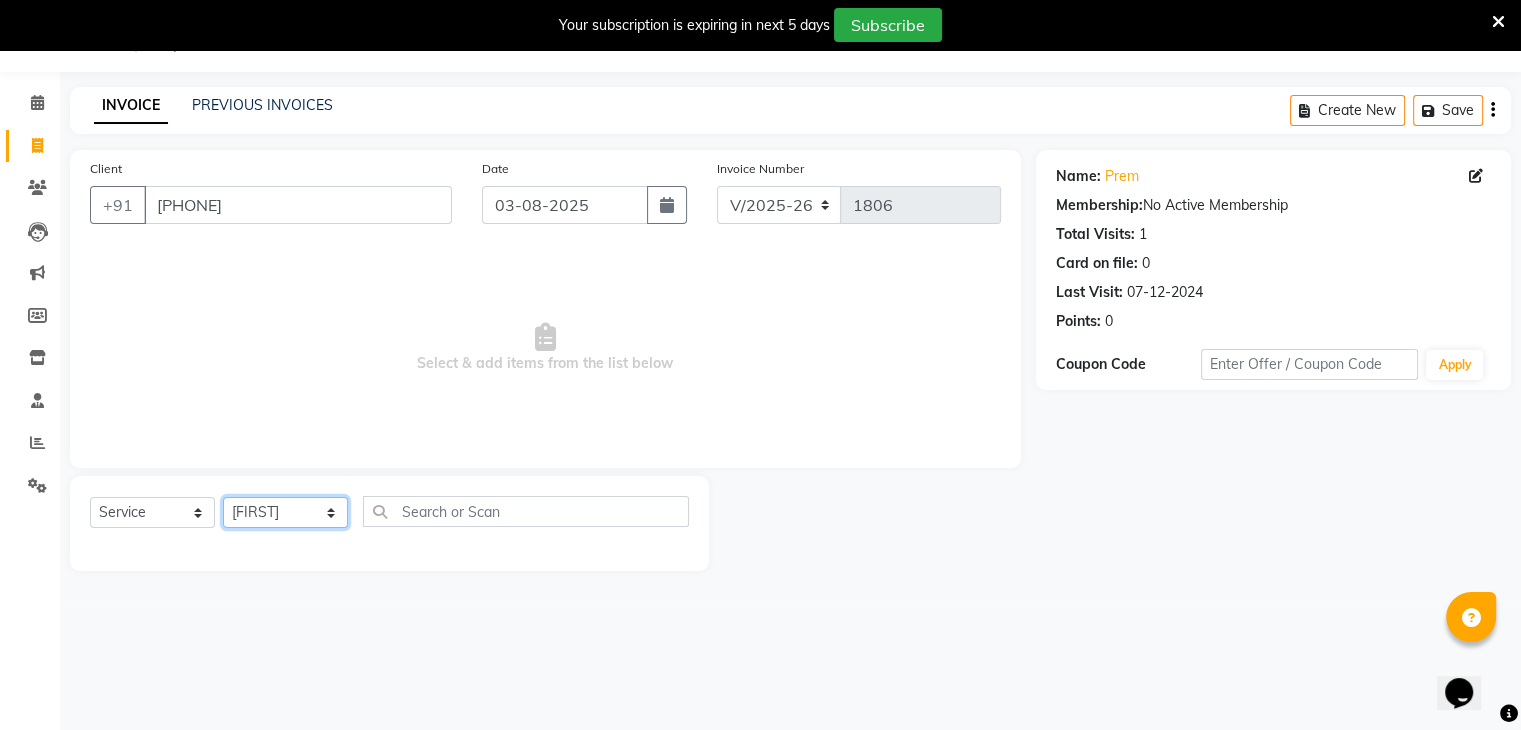 click on "Select Stylist ajju azam divya rihan Sahzad sowjanya srilatha Swapna Zeeshan" 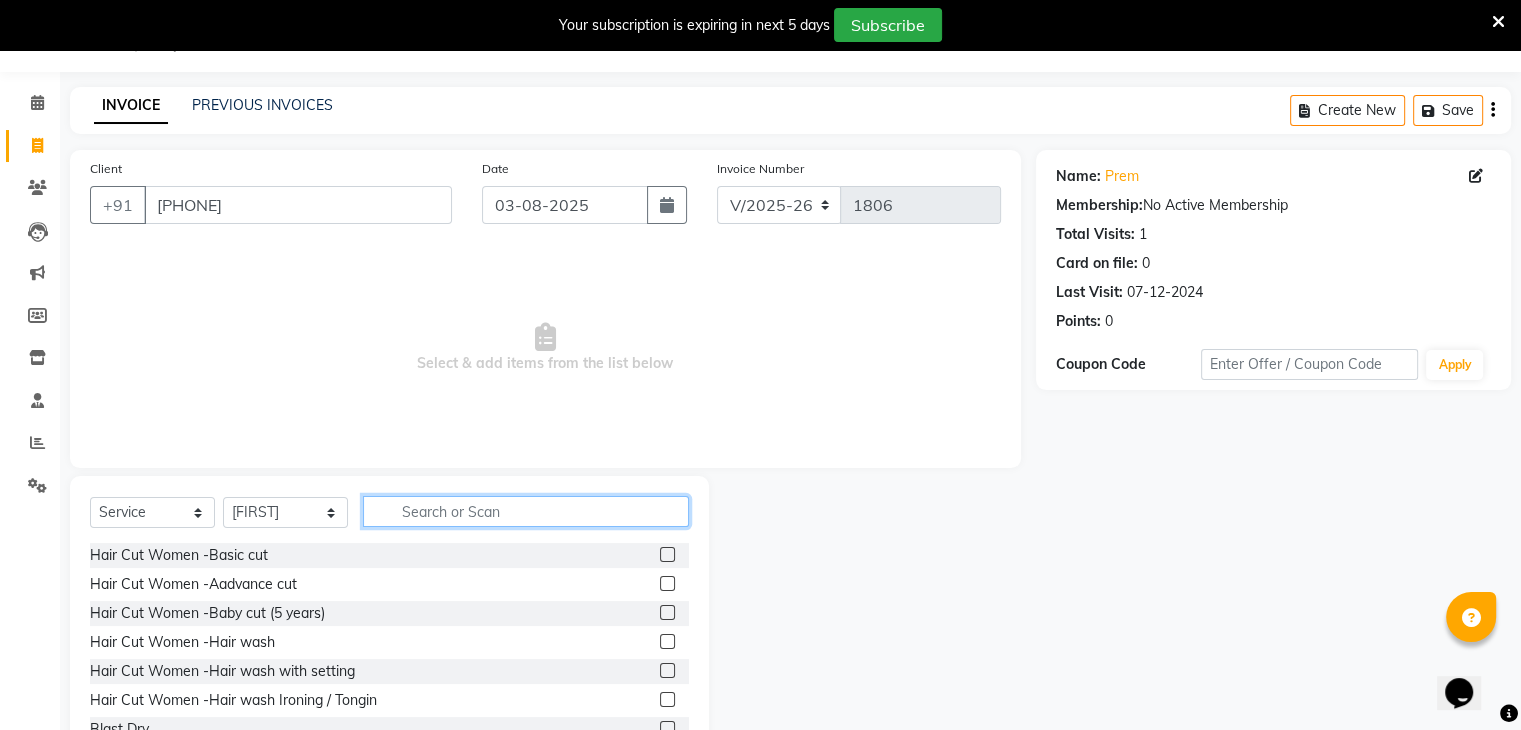 click 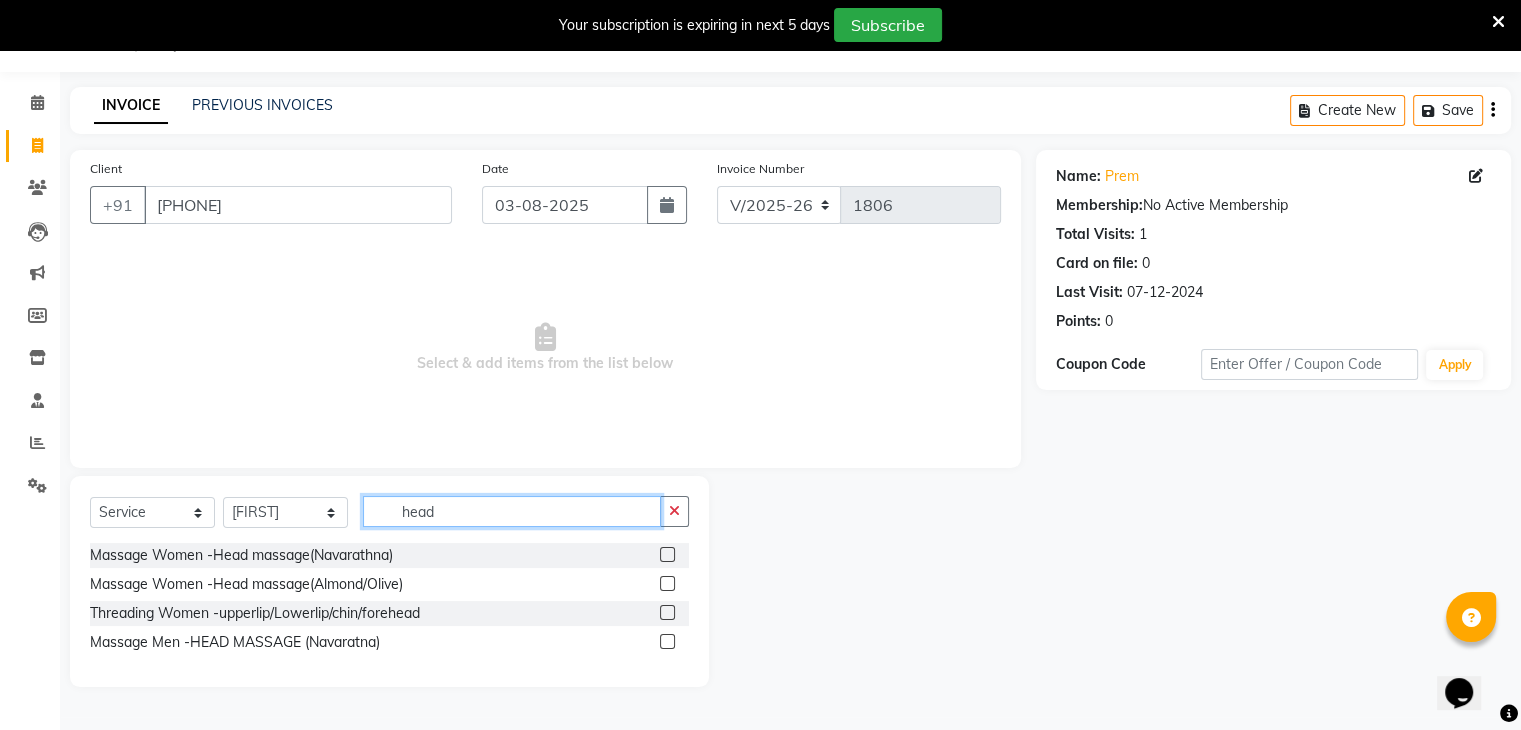 type on "head" 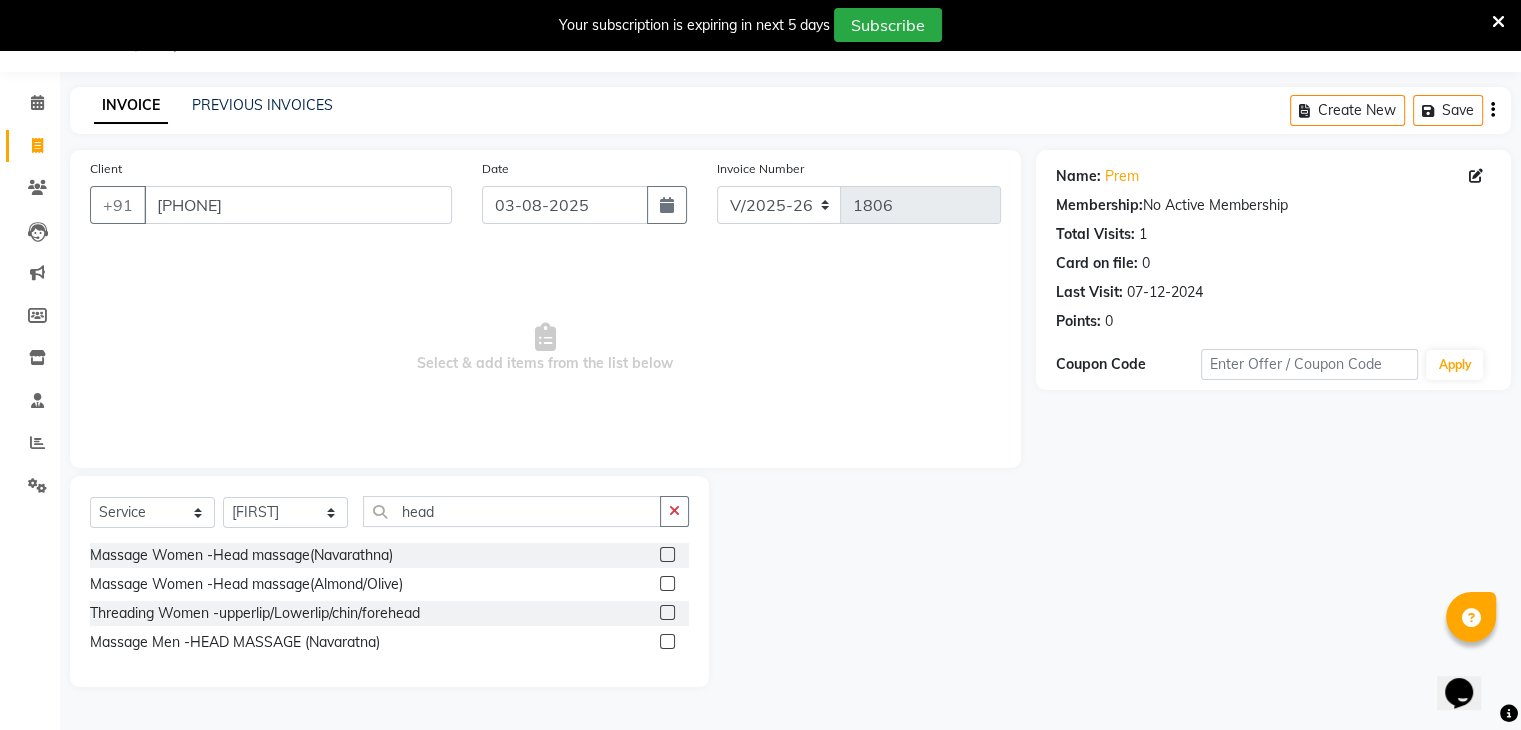 click 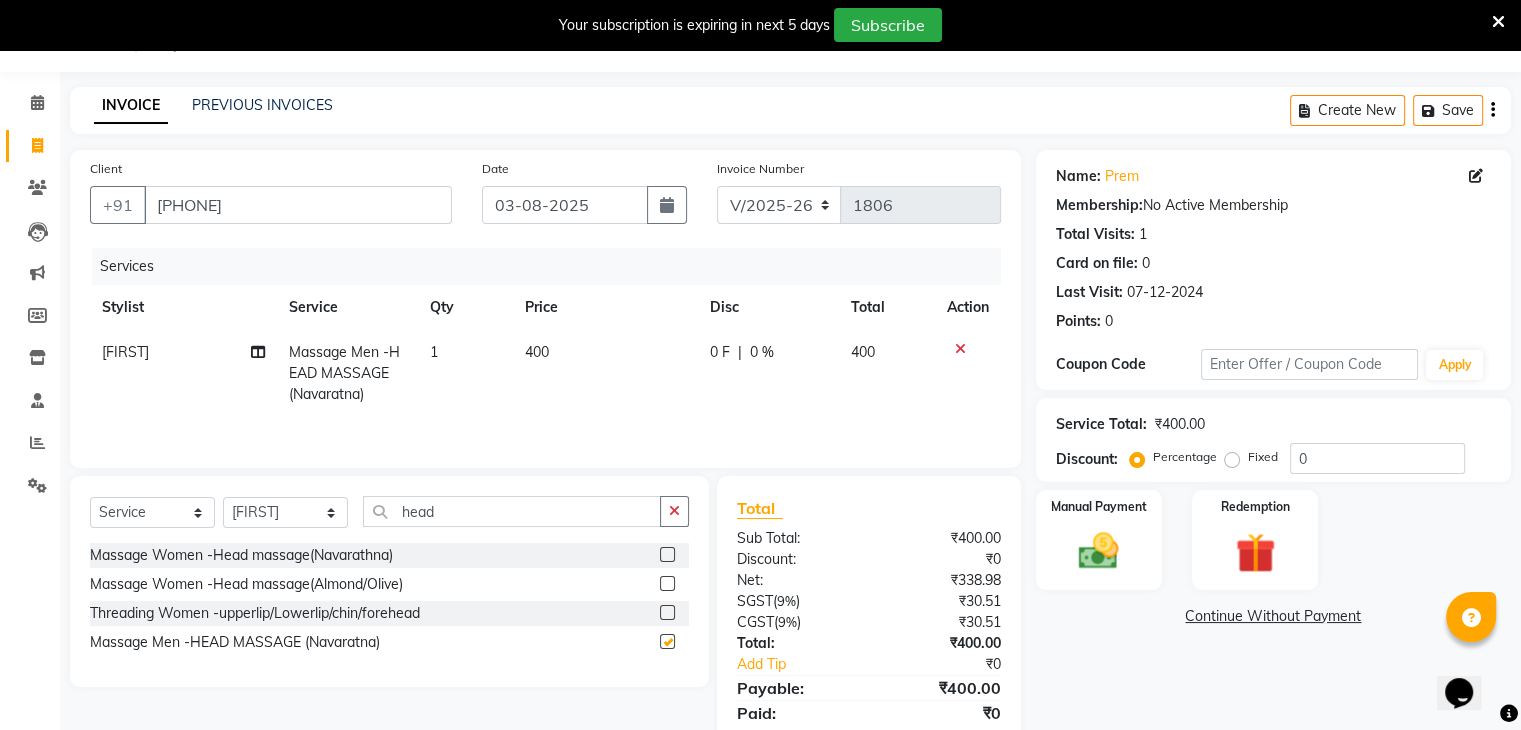 checkbox on "false" 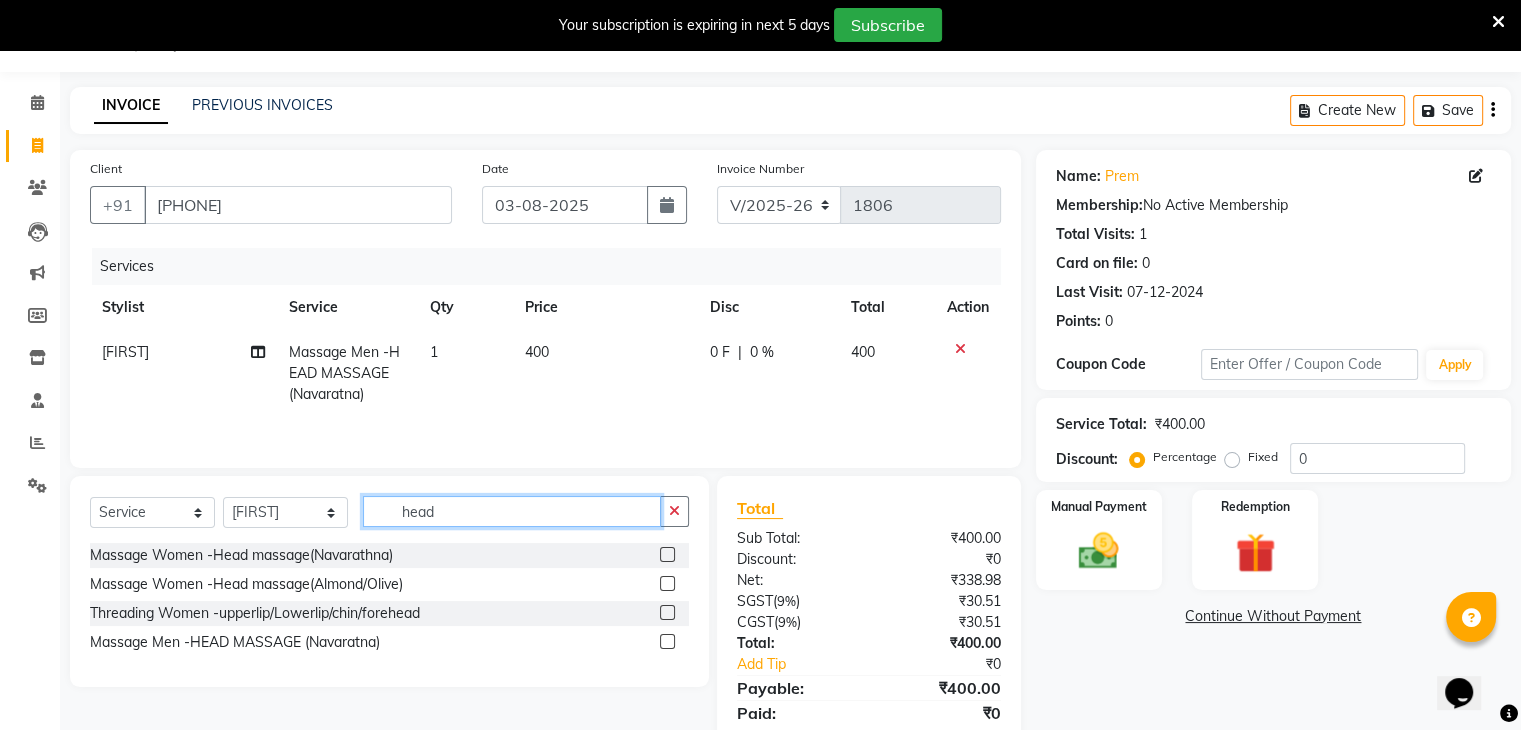 click on "head" 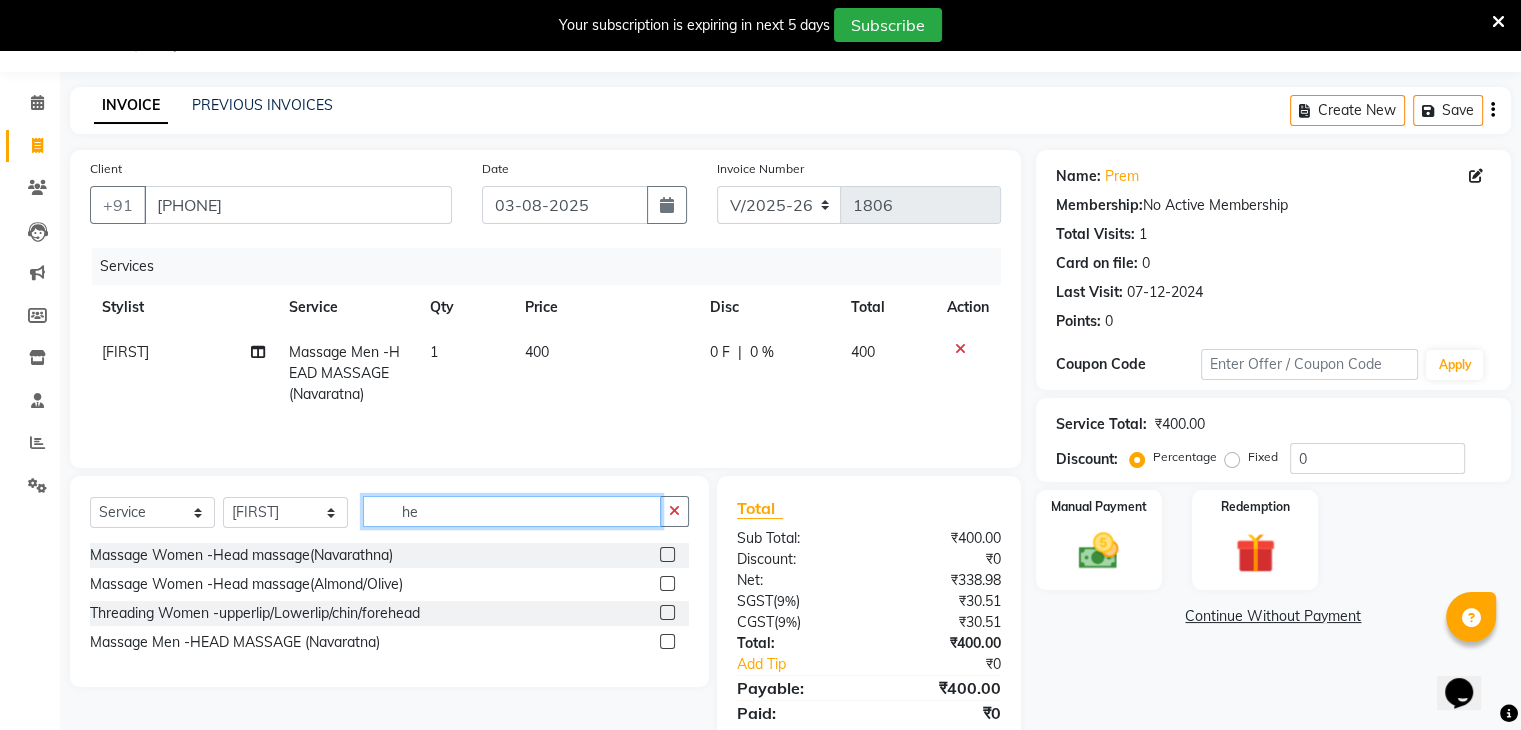 type on "h" 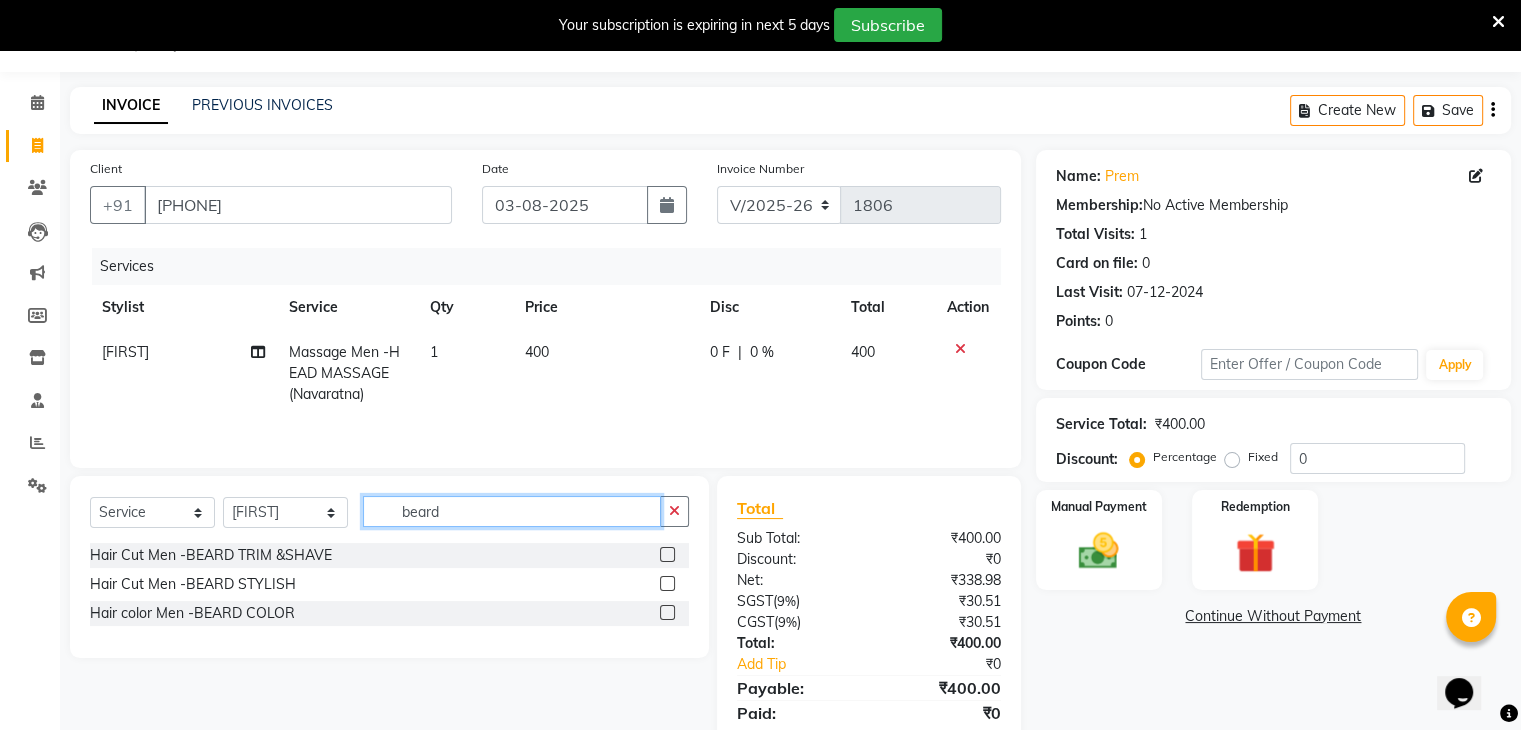 type on "beard" 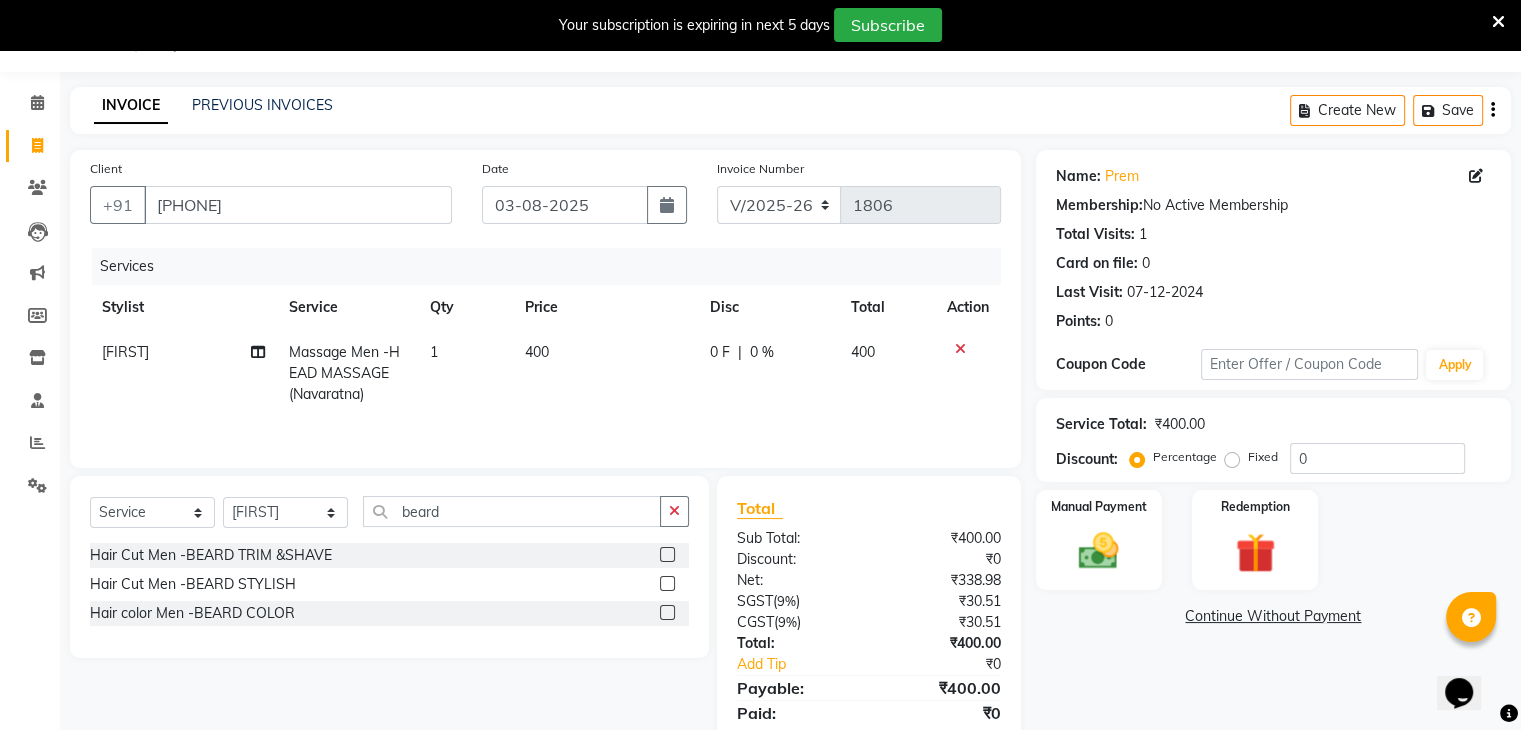 click 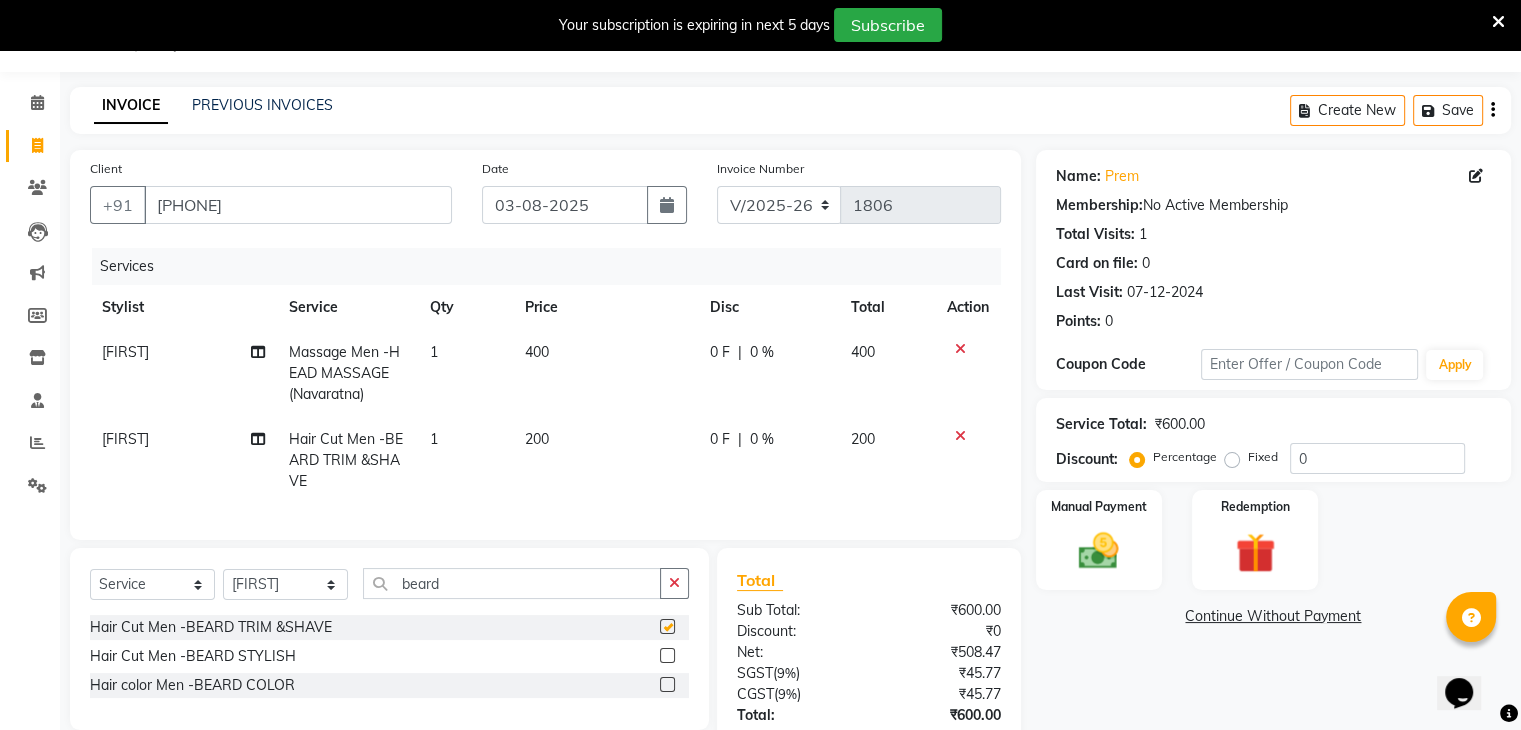 checkbox on "false" 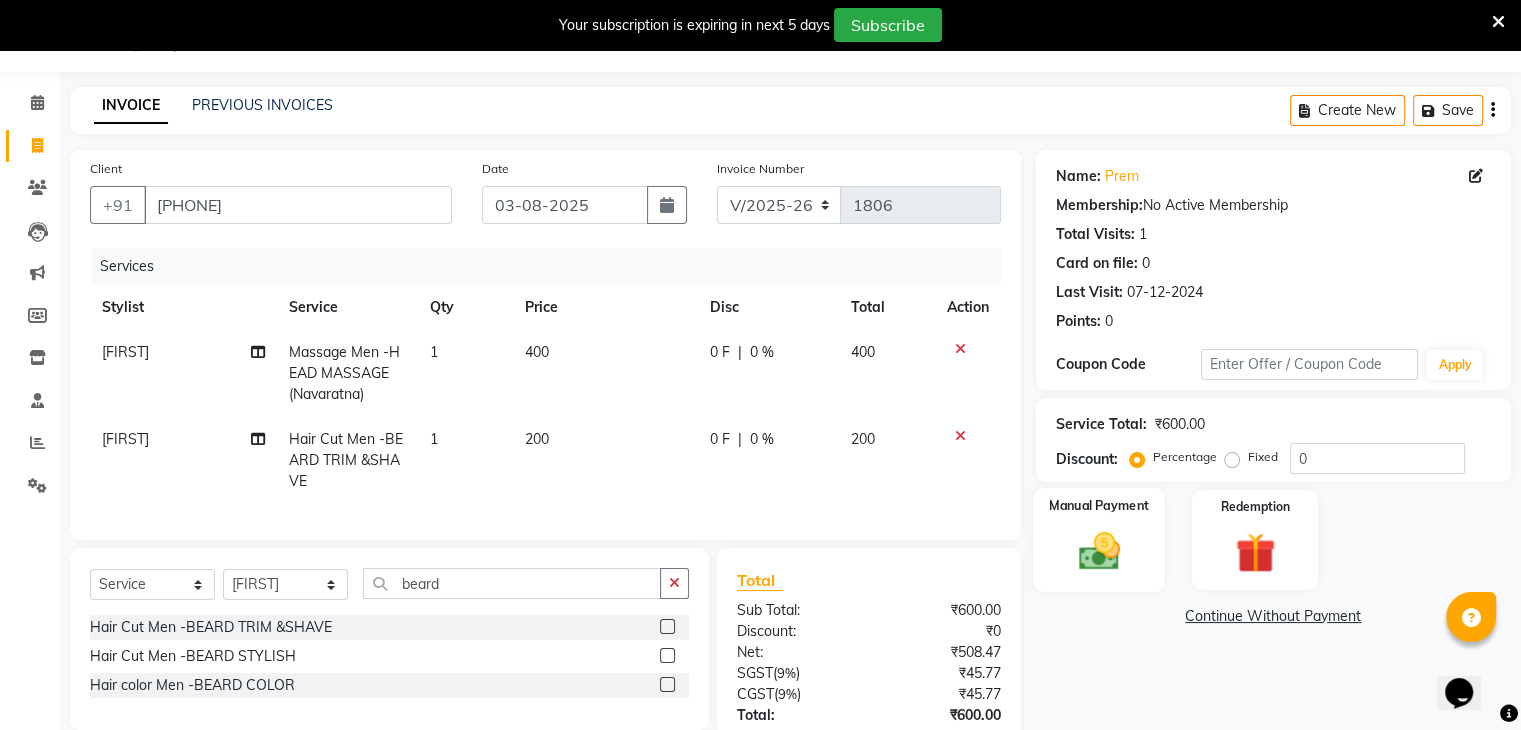 click on "Manual Payment" 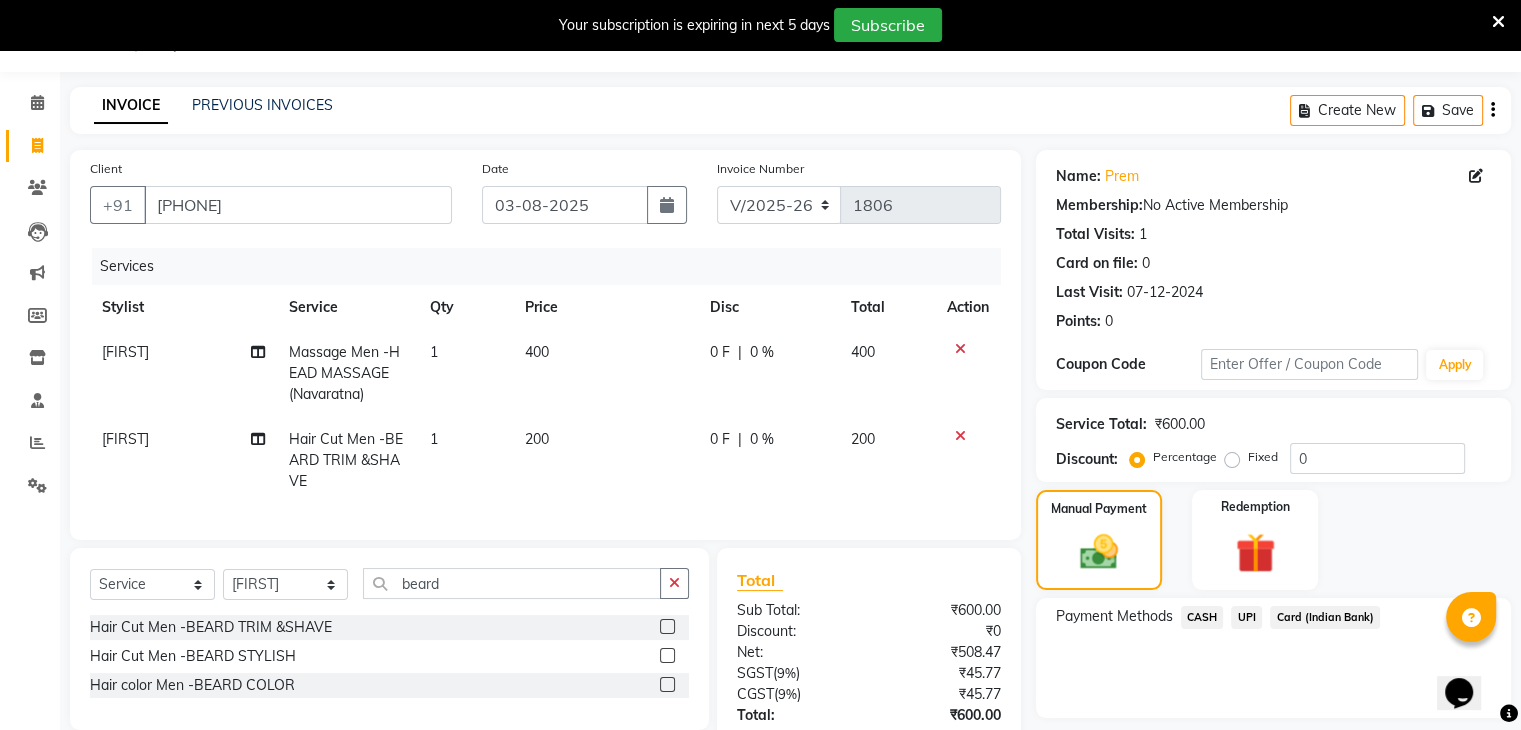 click on "UPI" 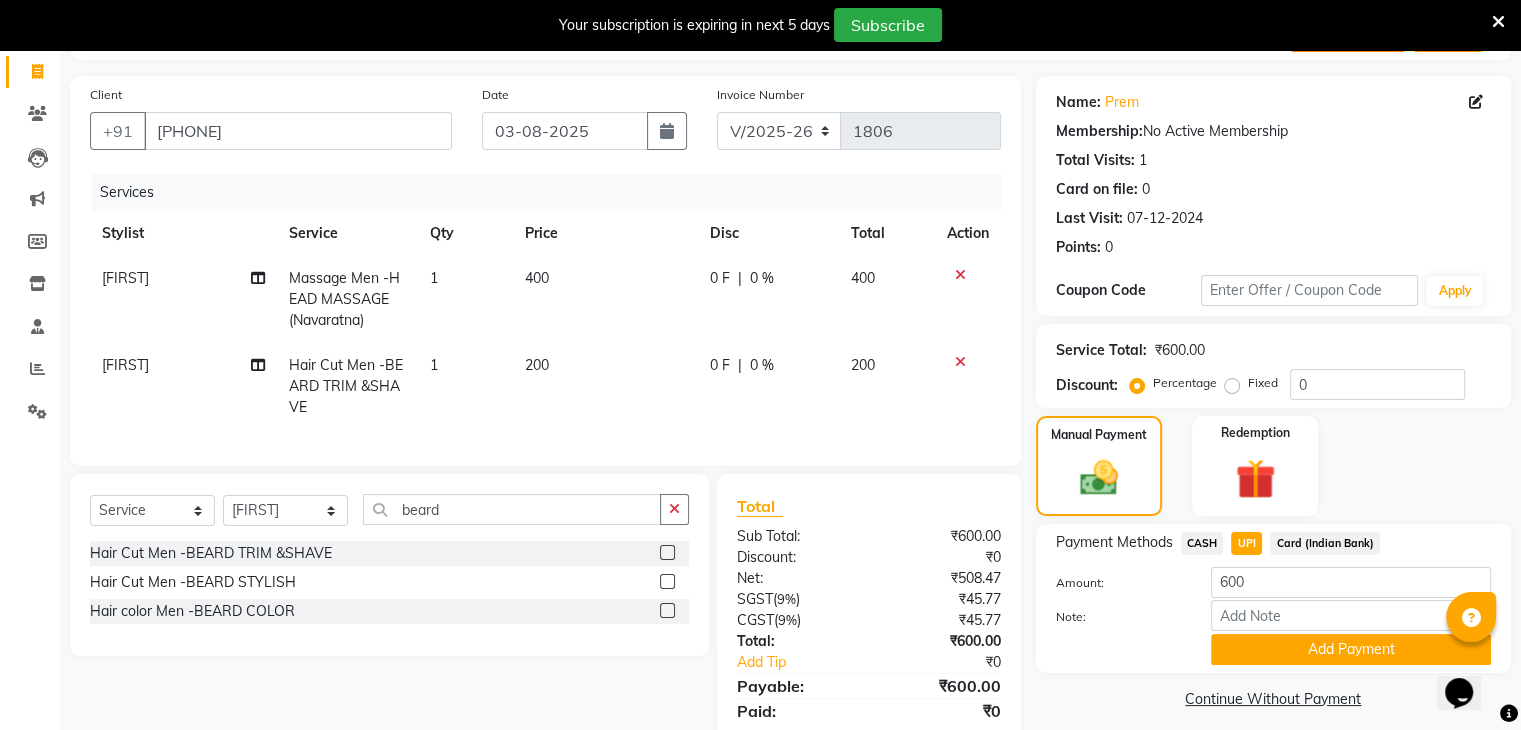 scroll, scrollTop: 125, scrollLeft: 0, axis: vertical 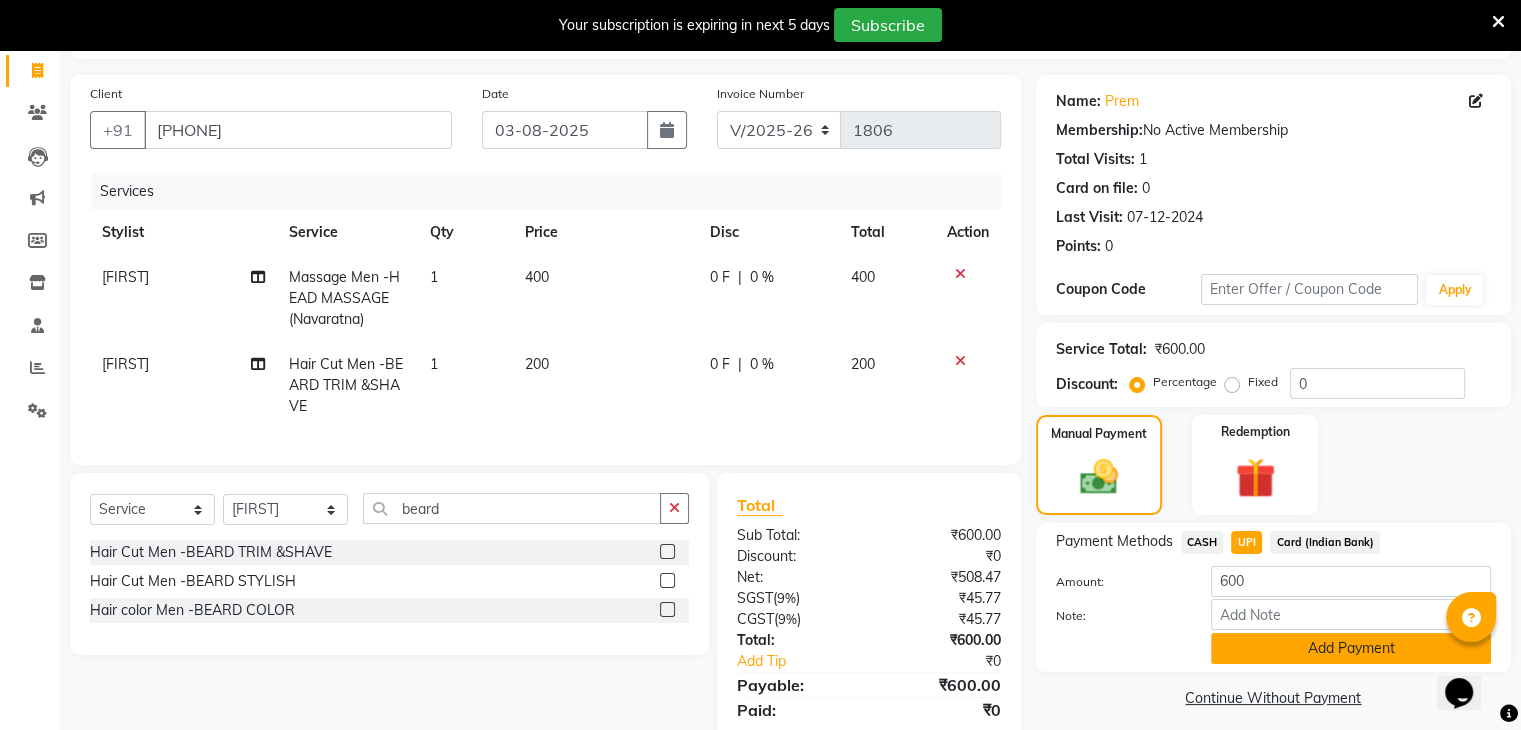 click on "Add Payment" 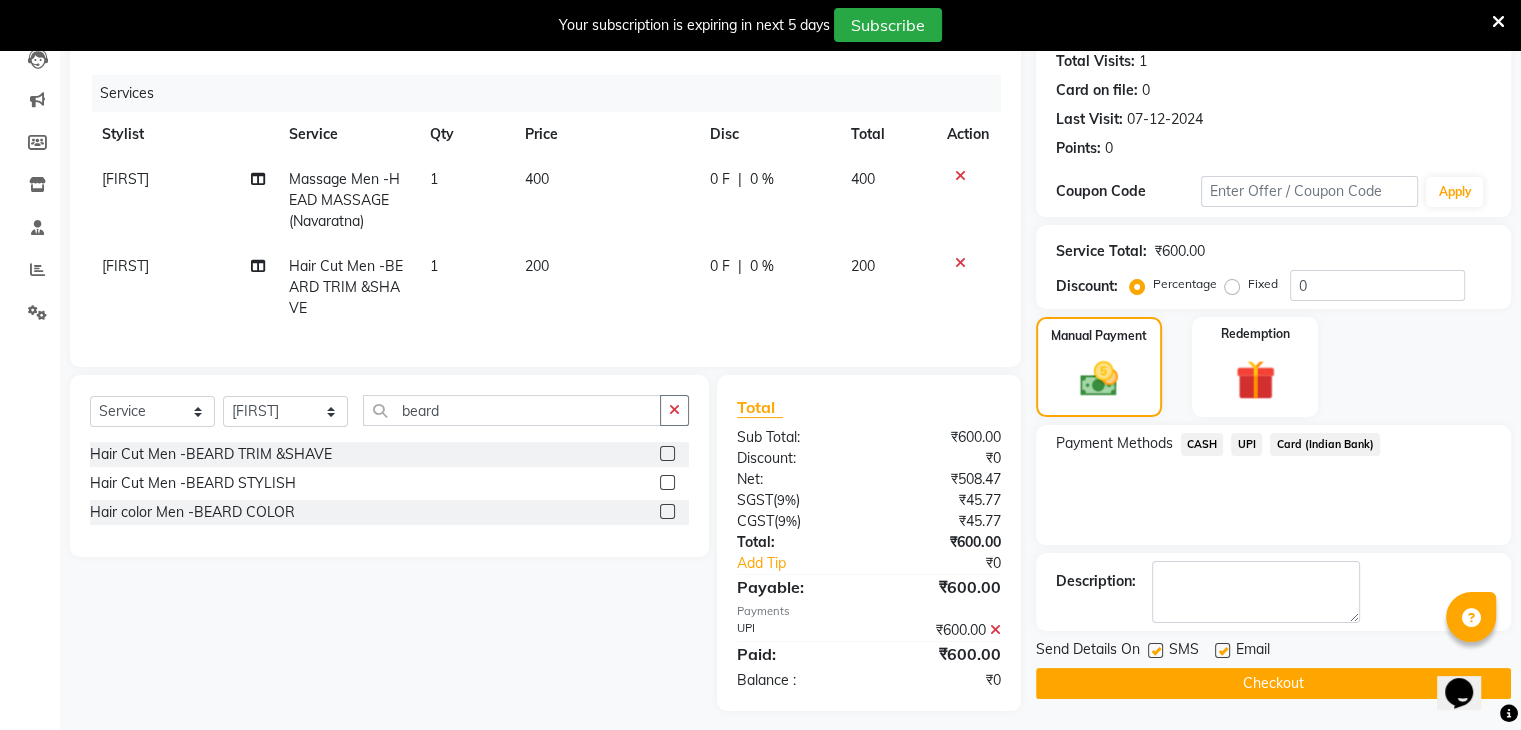 scroll, scrollTop: 250, scrollLeft: 0, axis: vertical 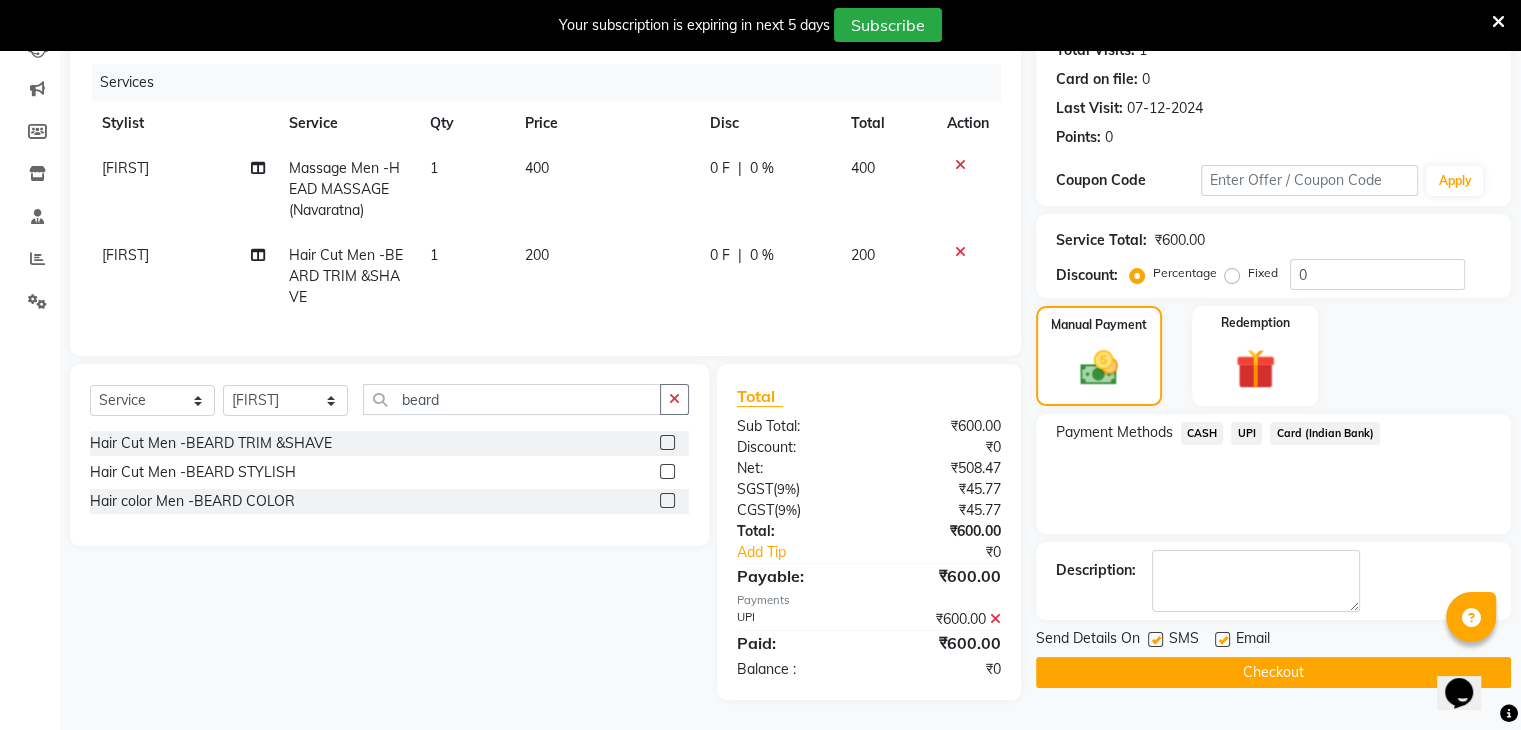 click on "Checkout" 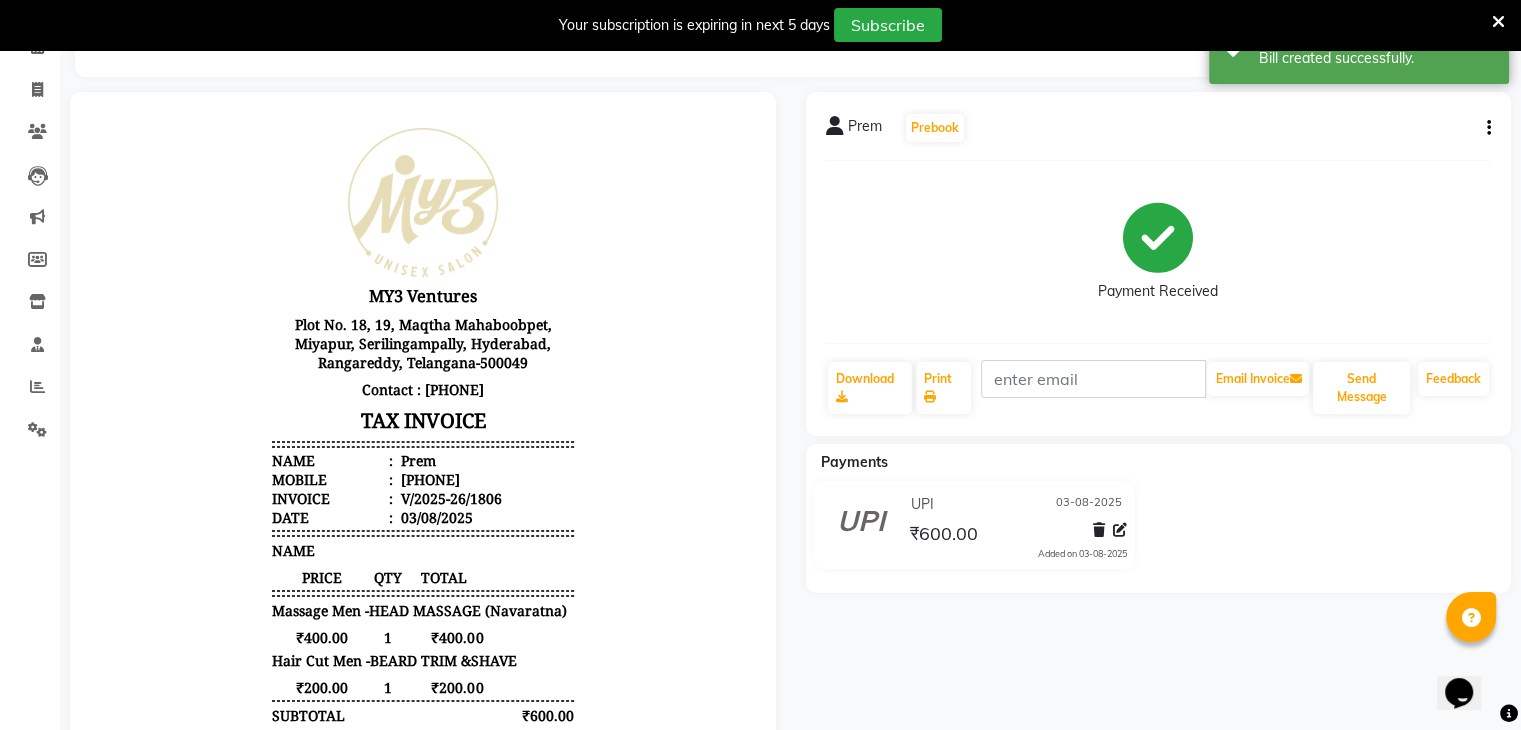 scroll, scrollTop: 0, scrollLeft: 0, axis: both 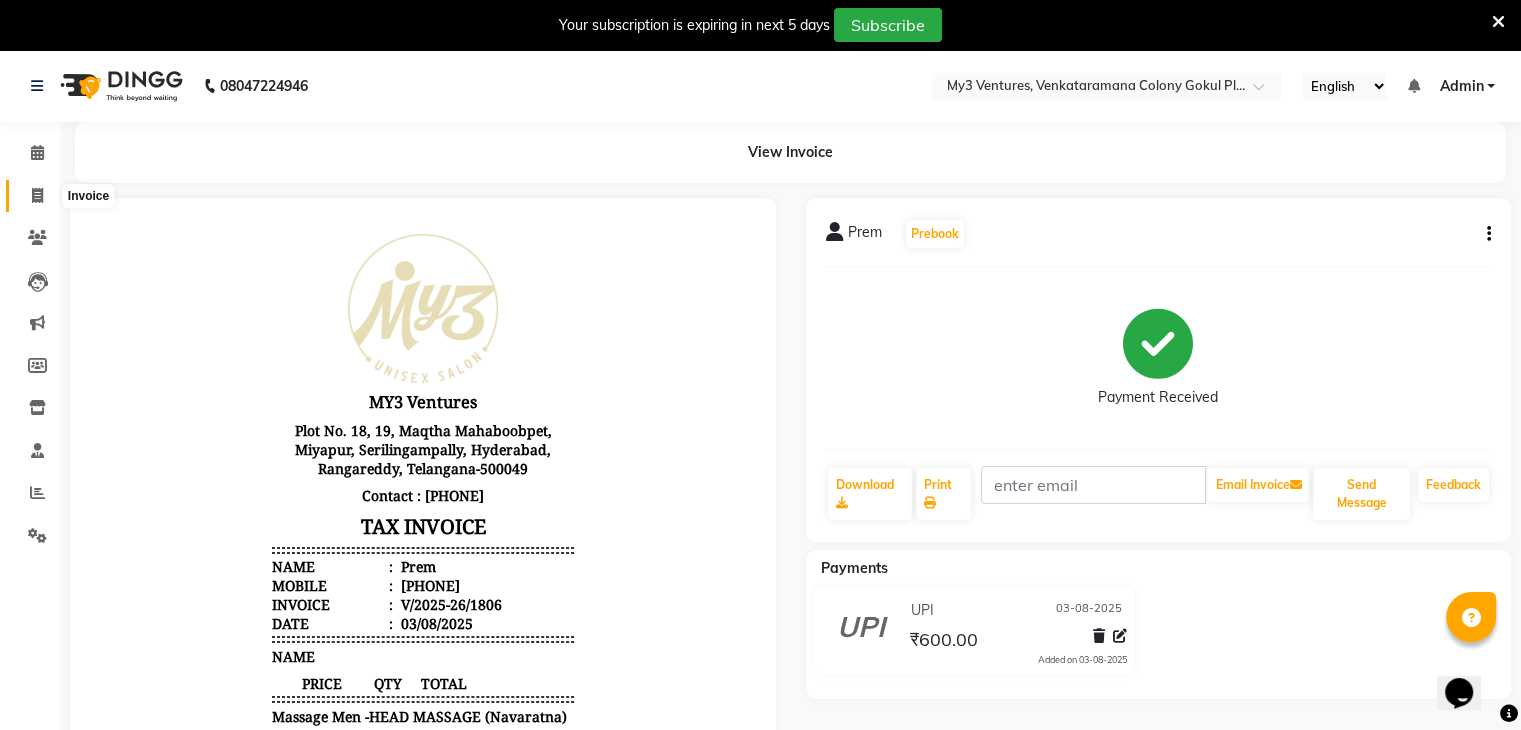 click 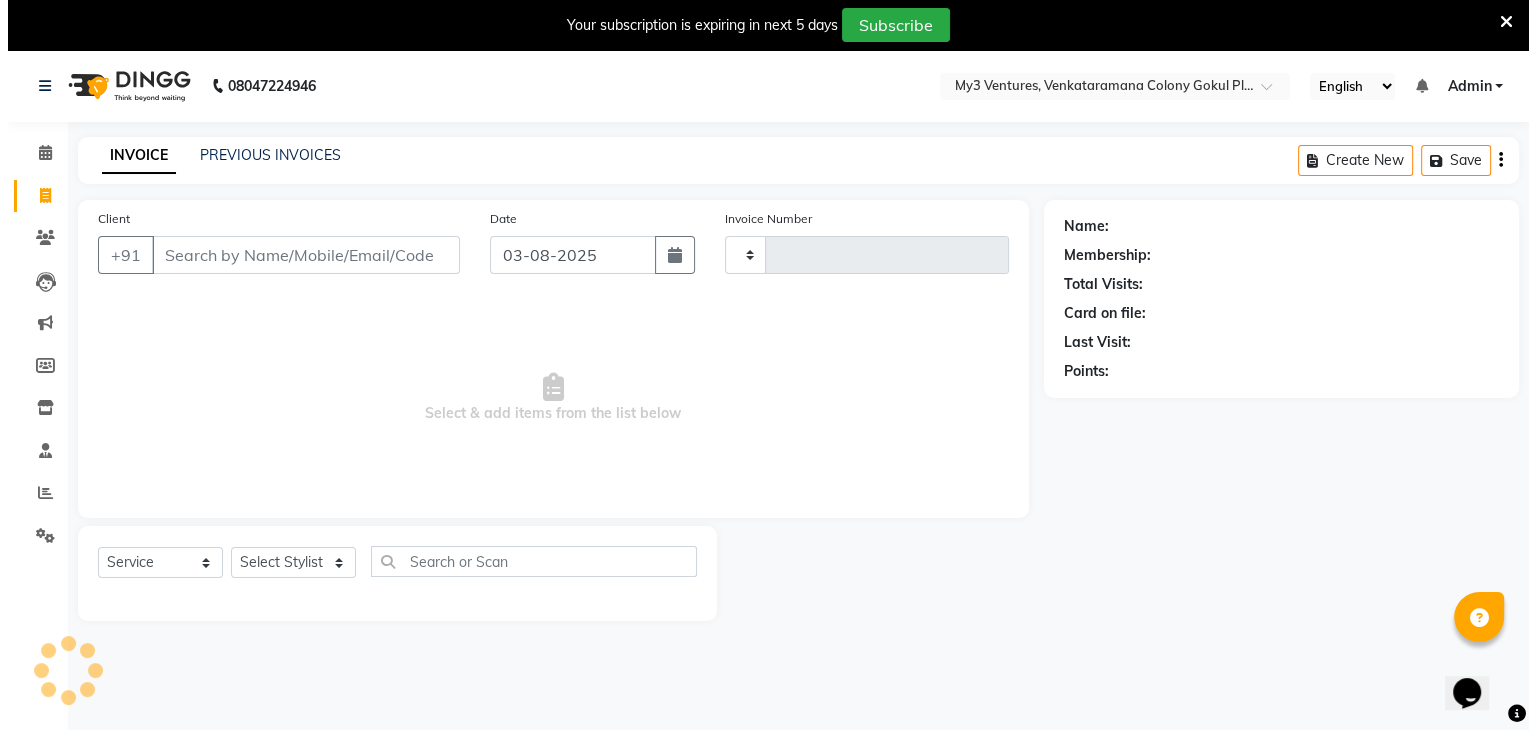 scroll, scrollTop: 50, scrollLeft: 0, axis: vertical 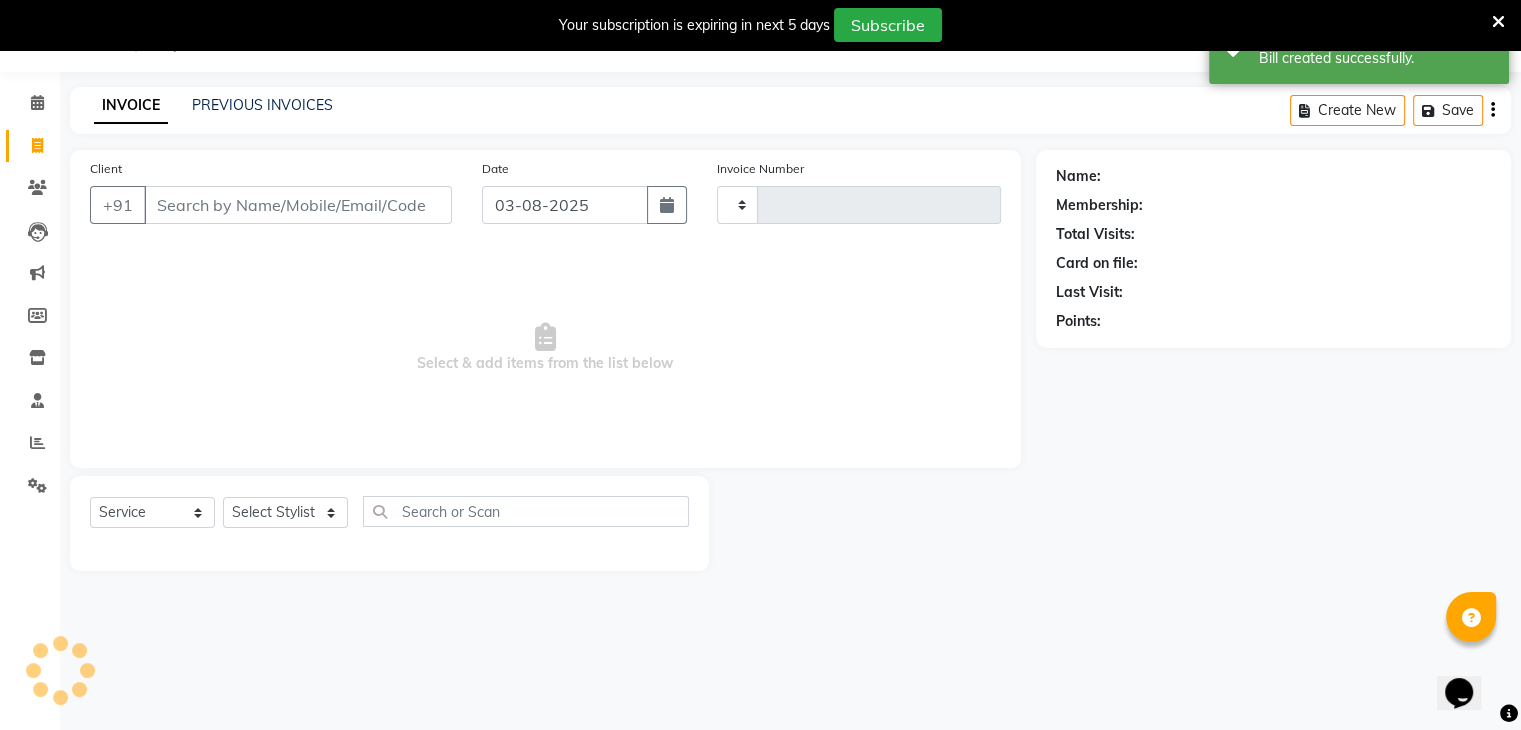 type on "1807" 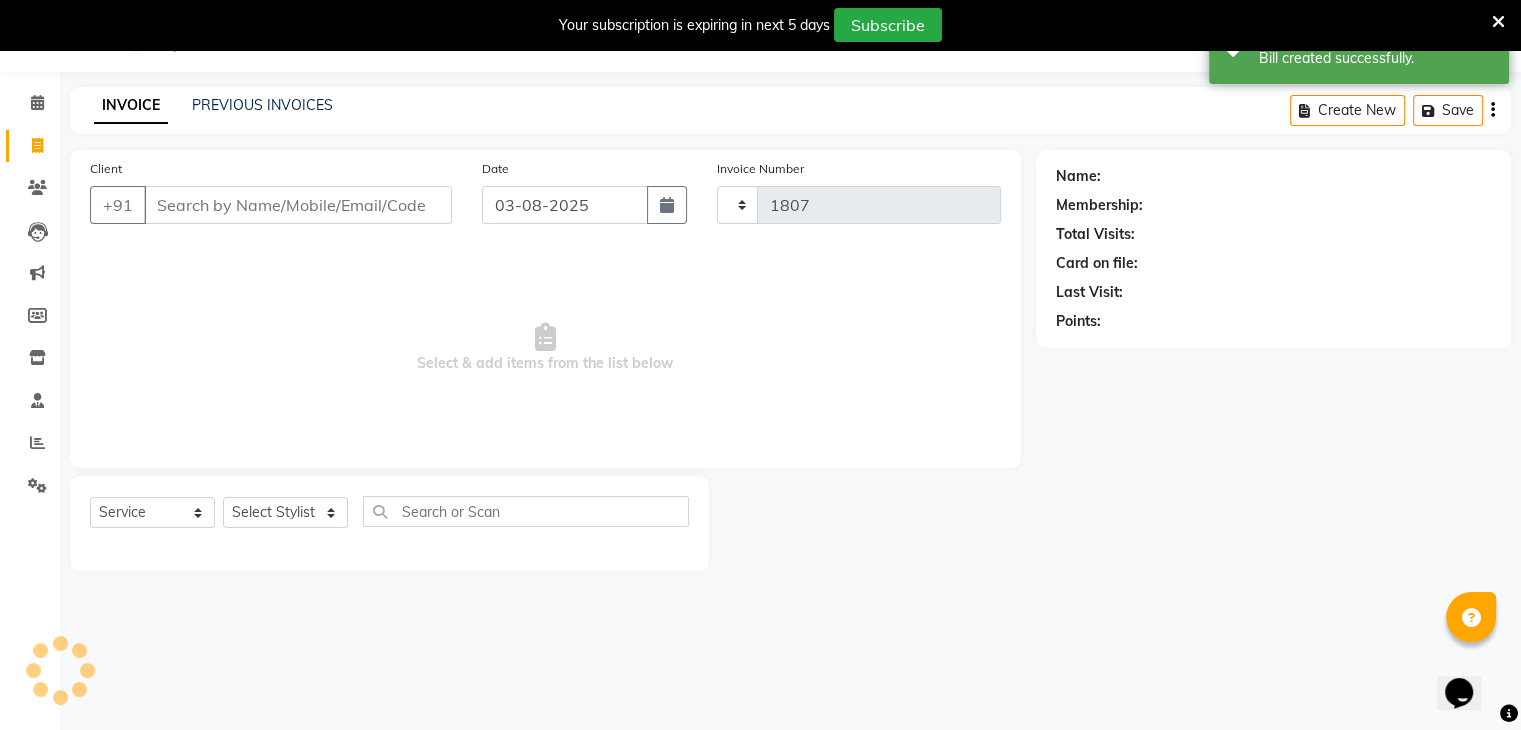 select on "6707" 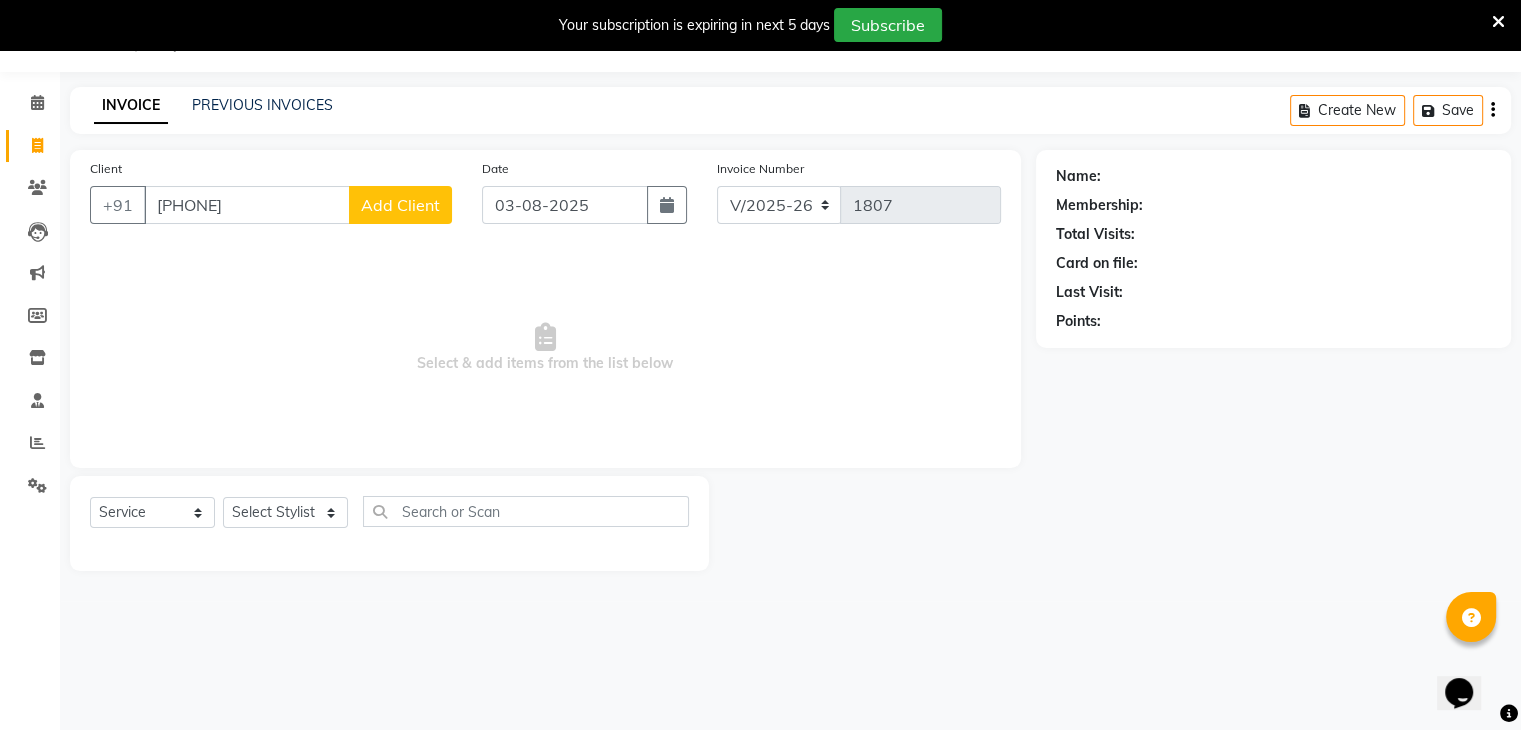 type on "[PHONE]" 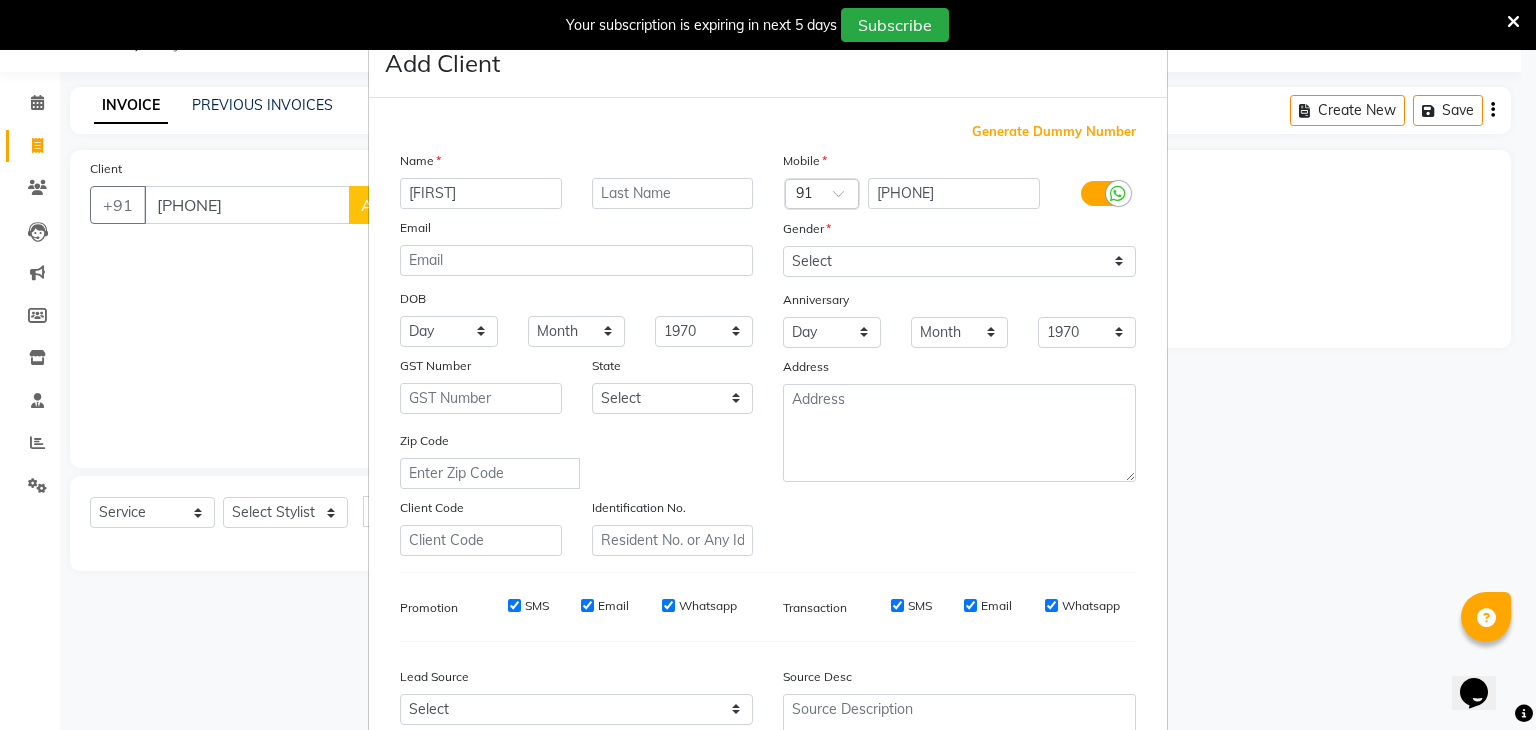 type on "[FIRST]" 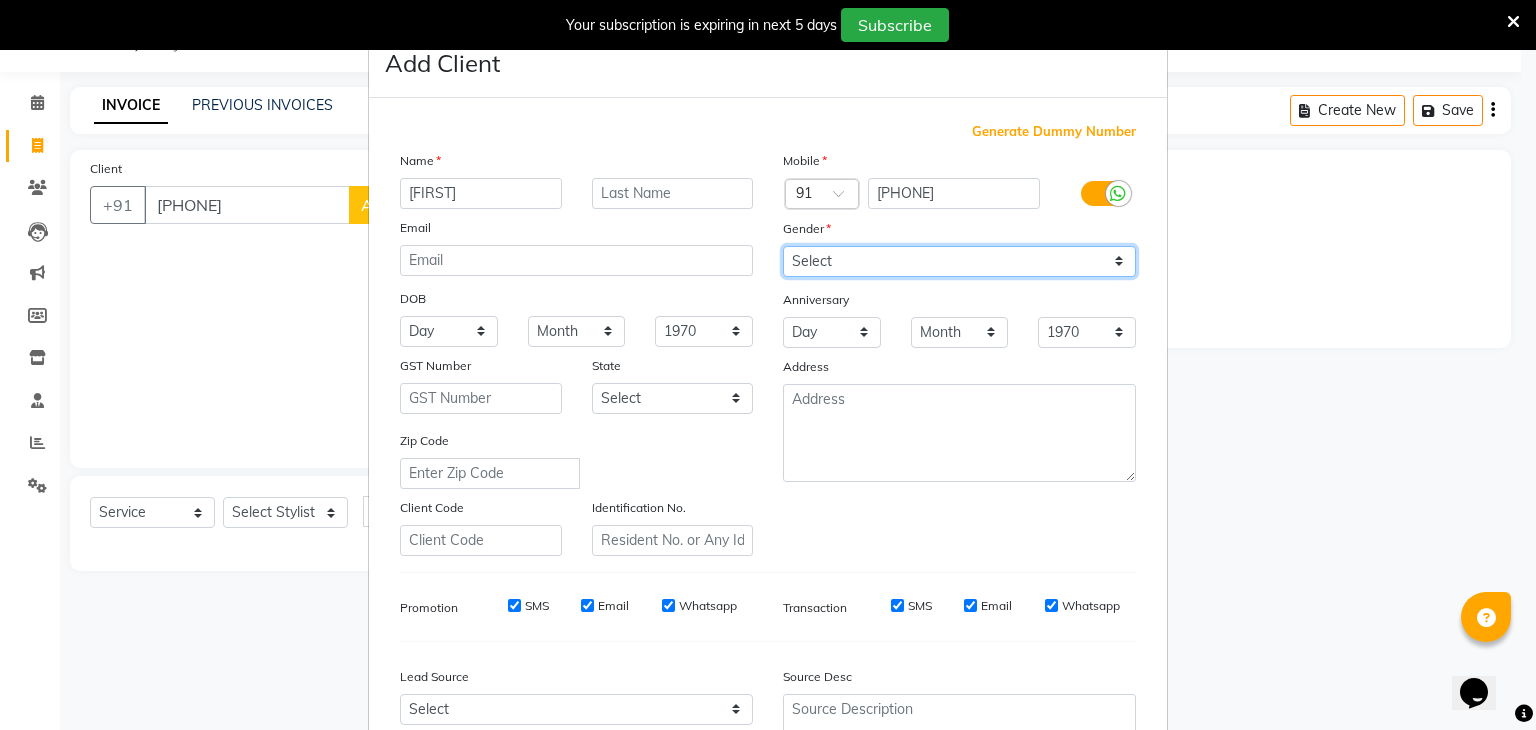 click on "Select Male Female Other Prefer Not To Say" at bounding box center (959, 261) 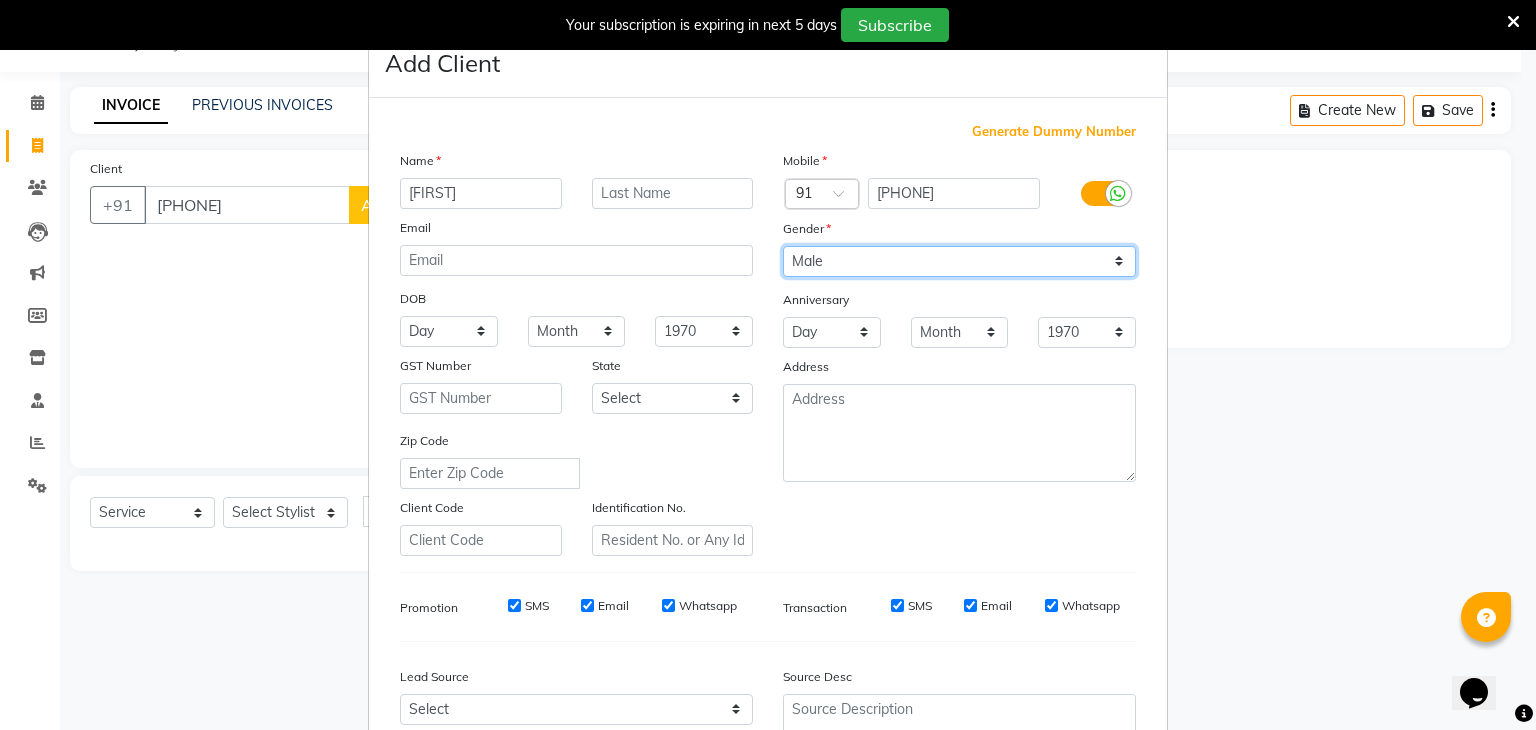 click on "Select Male Female Other Prefer Not To Say" at bounding box center [959, 261] 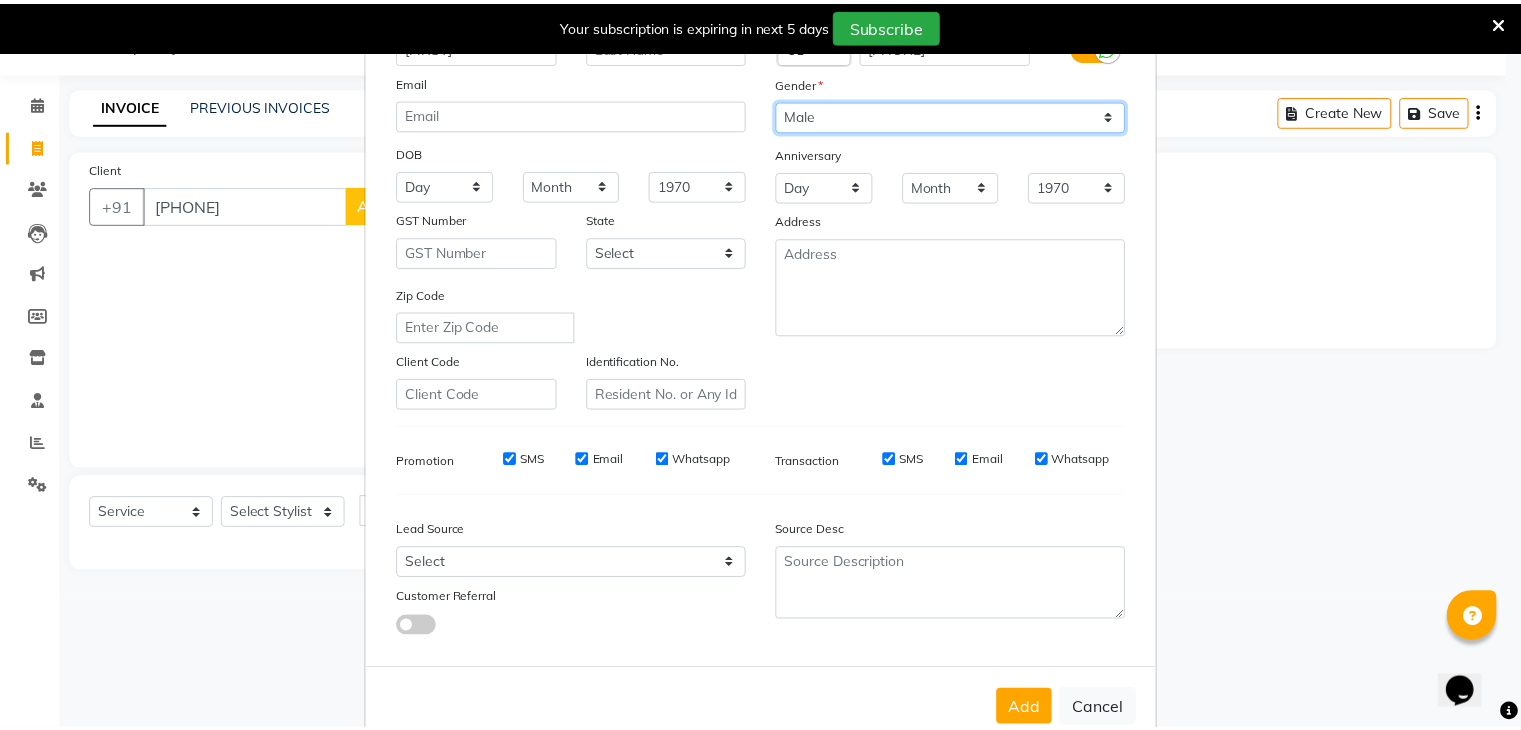 scroll, scrollTop: 203, scrollLeft: 0, axis: vertical 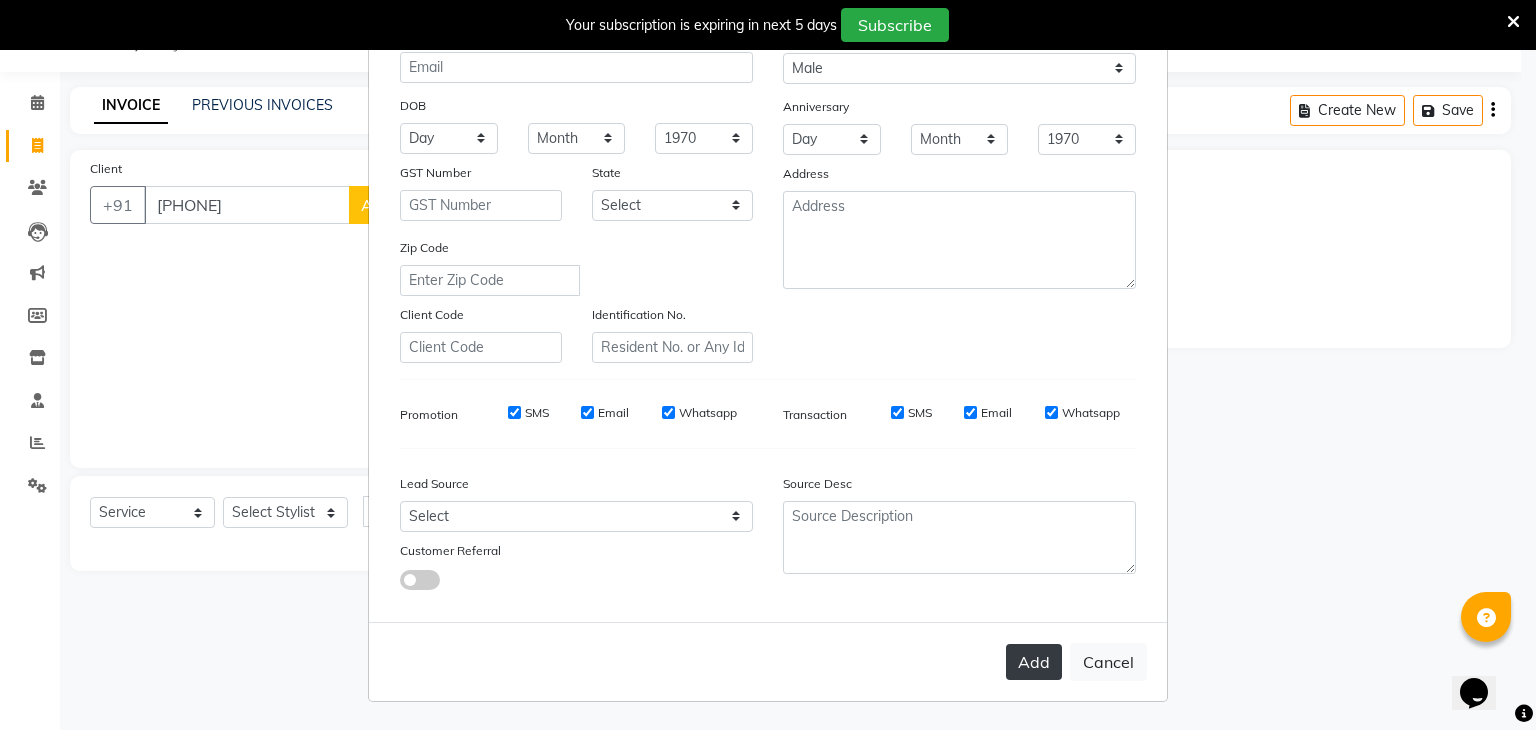 click on "Add" at bounding box center (1034, 662) 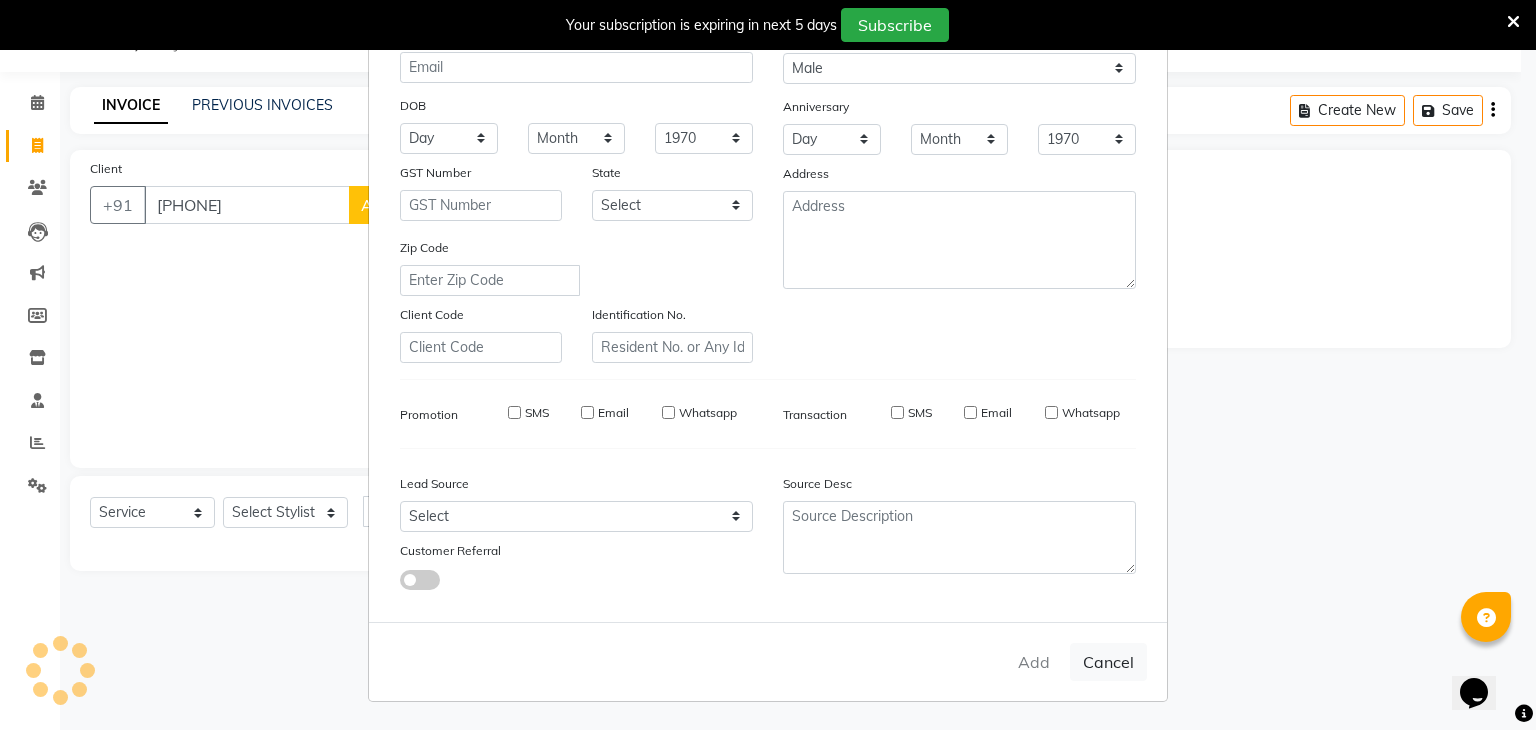 type 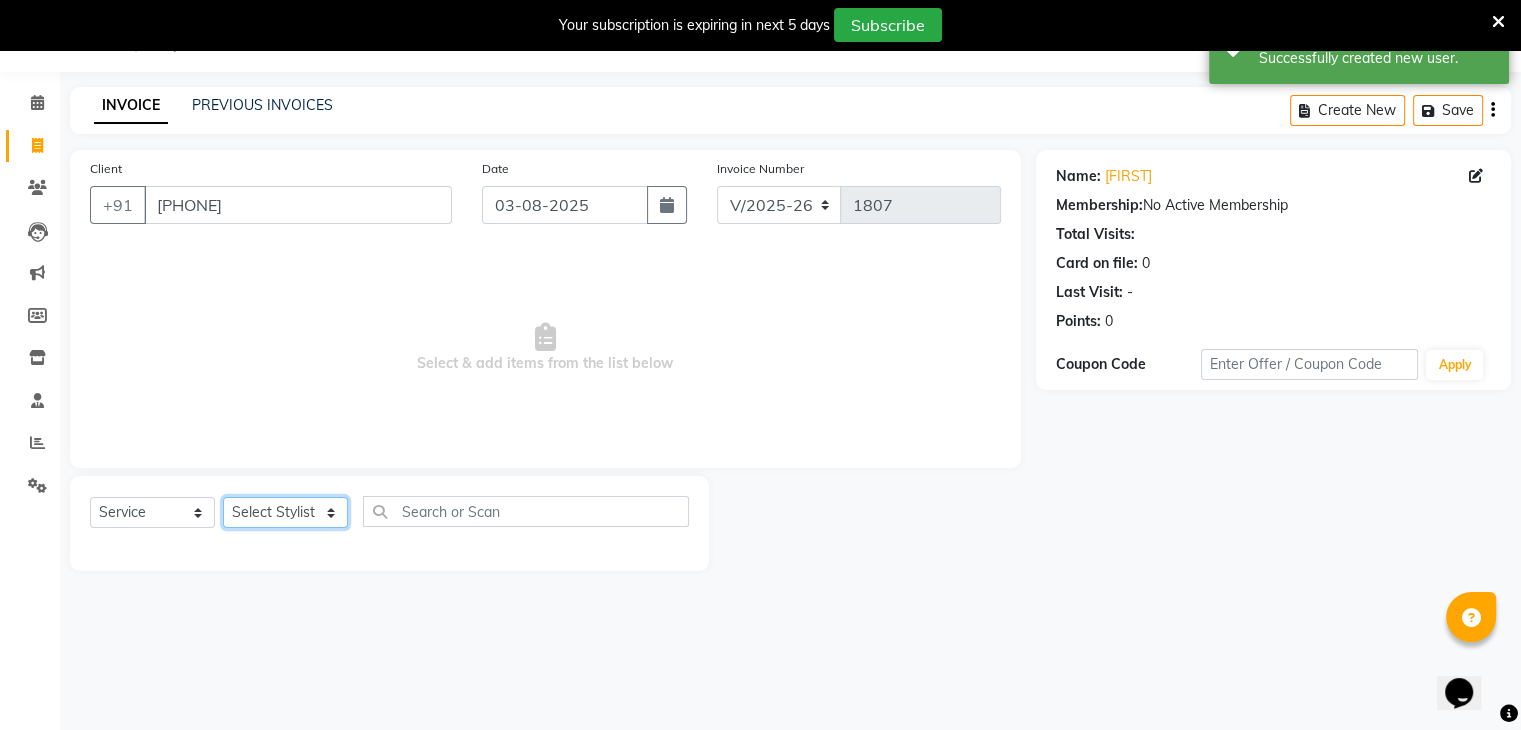click on "Select Stylist ajju azam divya rihan Sahzad sowjanya srilatha Swapna Zeeshan" 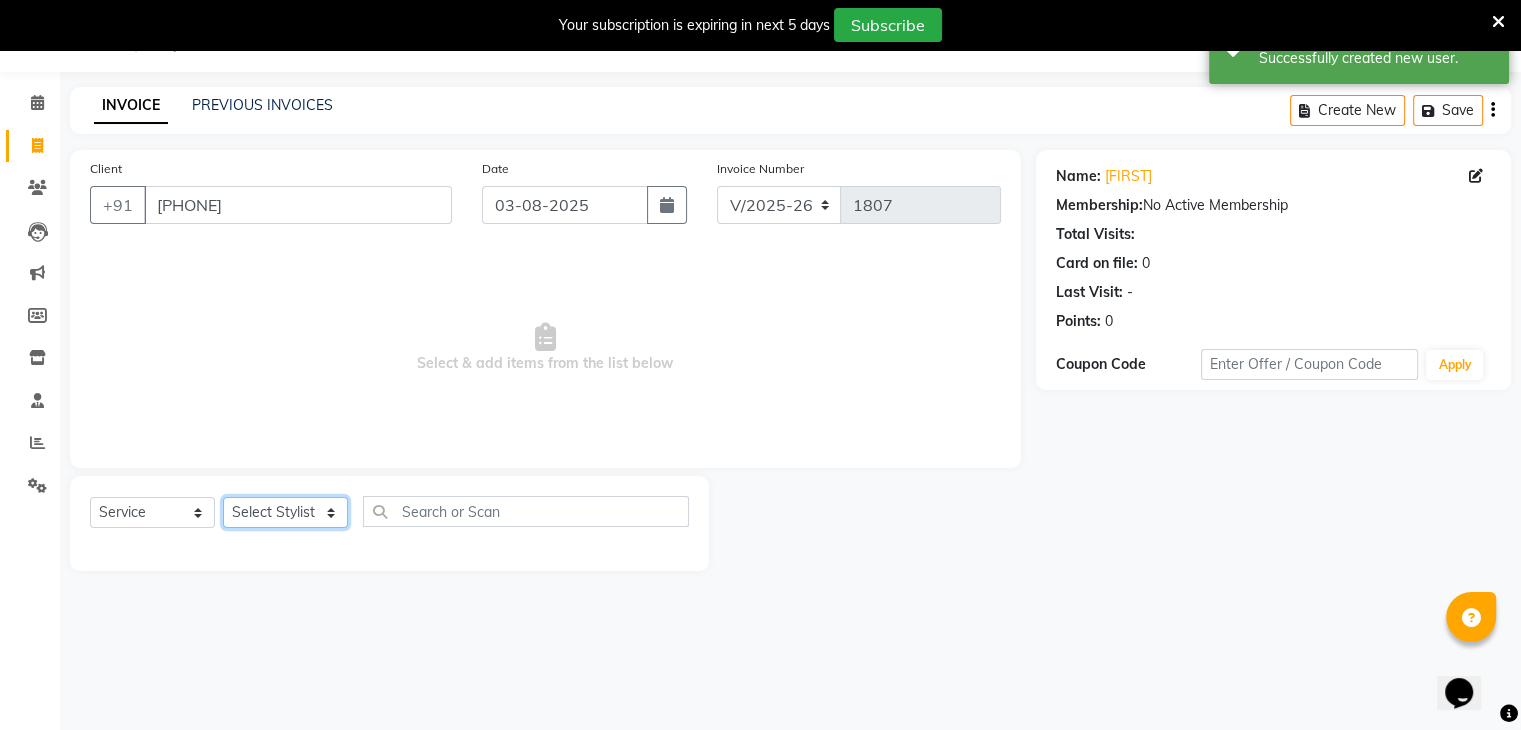 select on "85424" 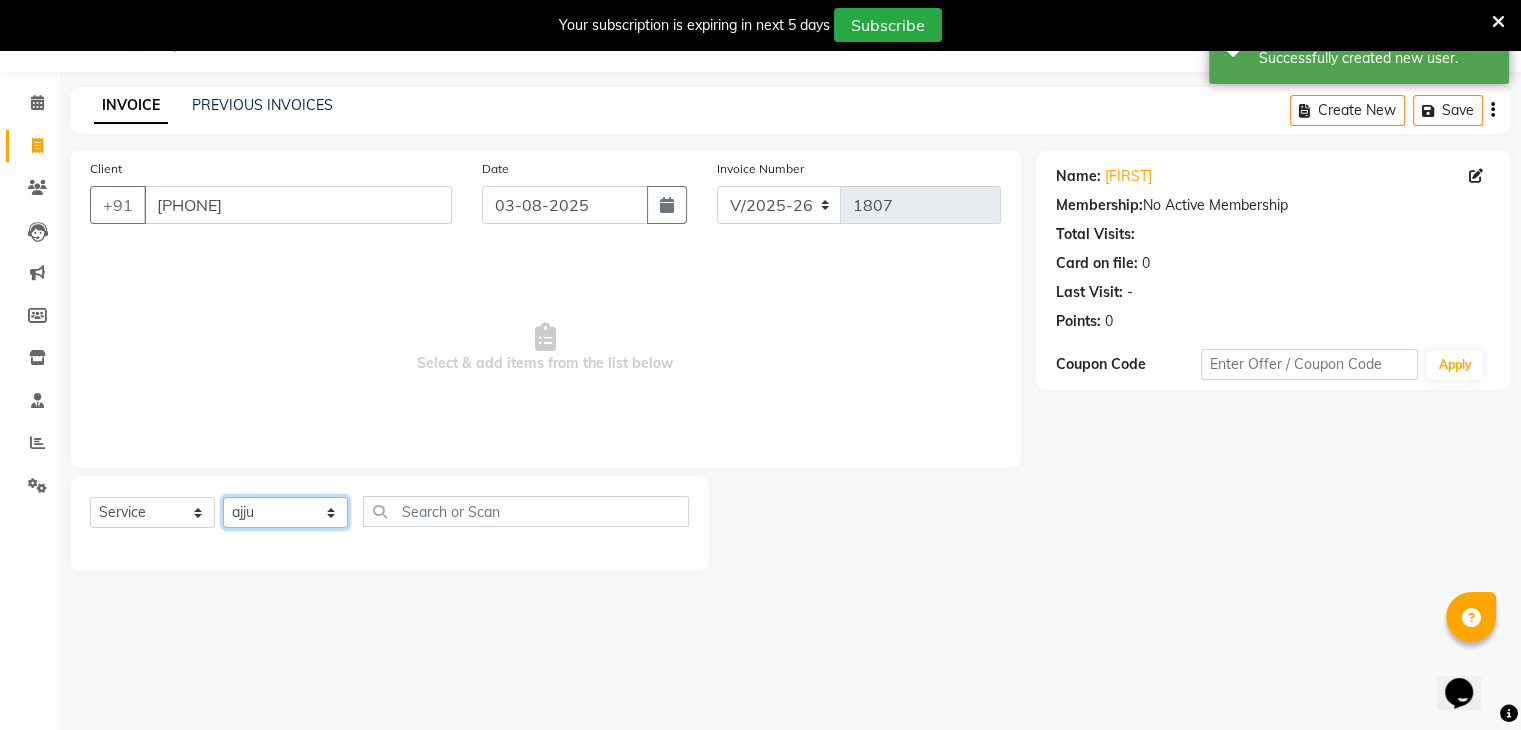click on "Select Stylist ajju azam divya rihan Sahzad sowjanya srilatha Swapna Zeeshan" 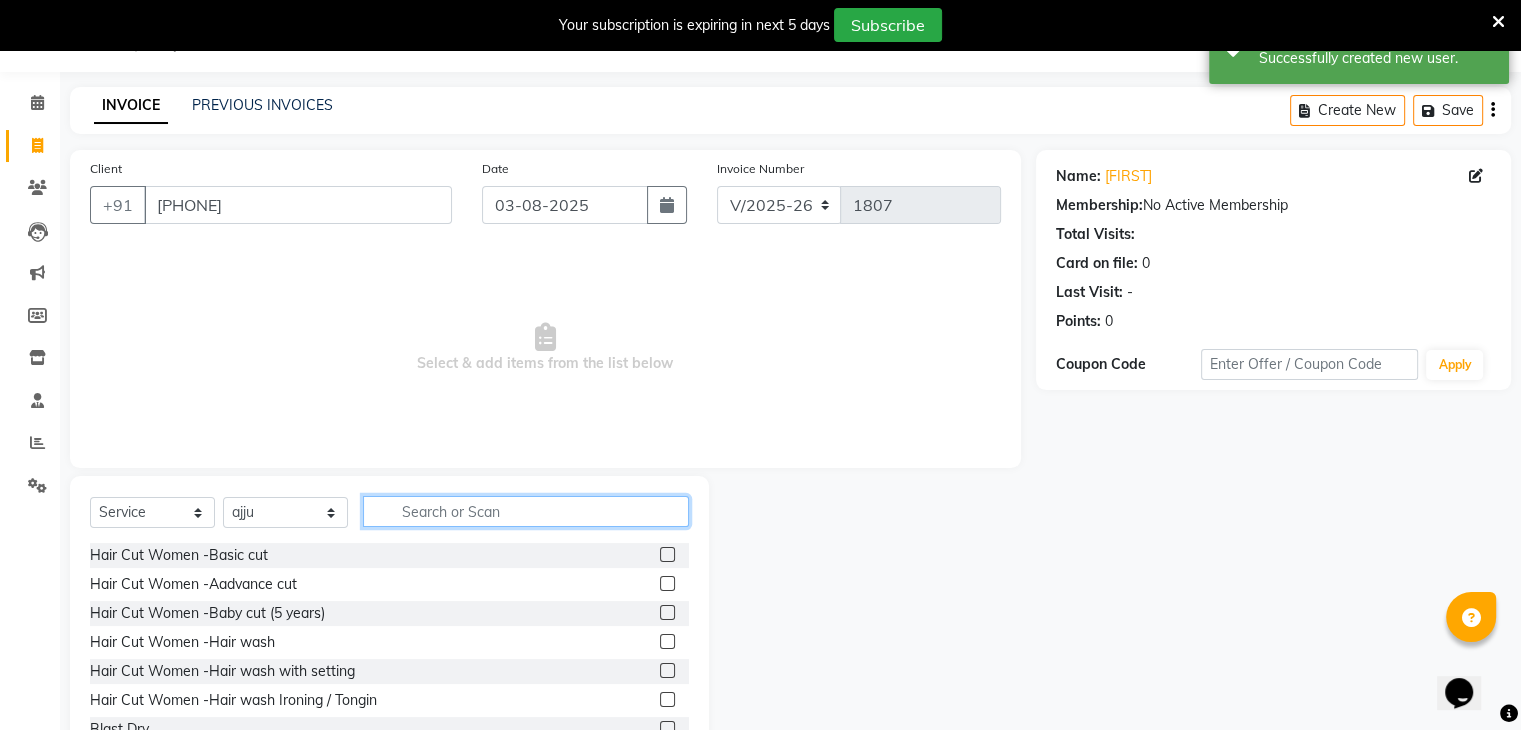 click 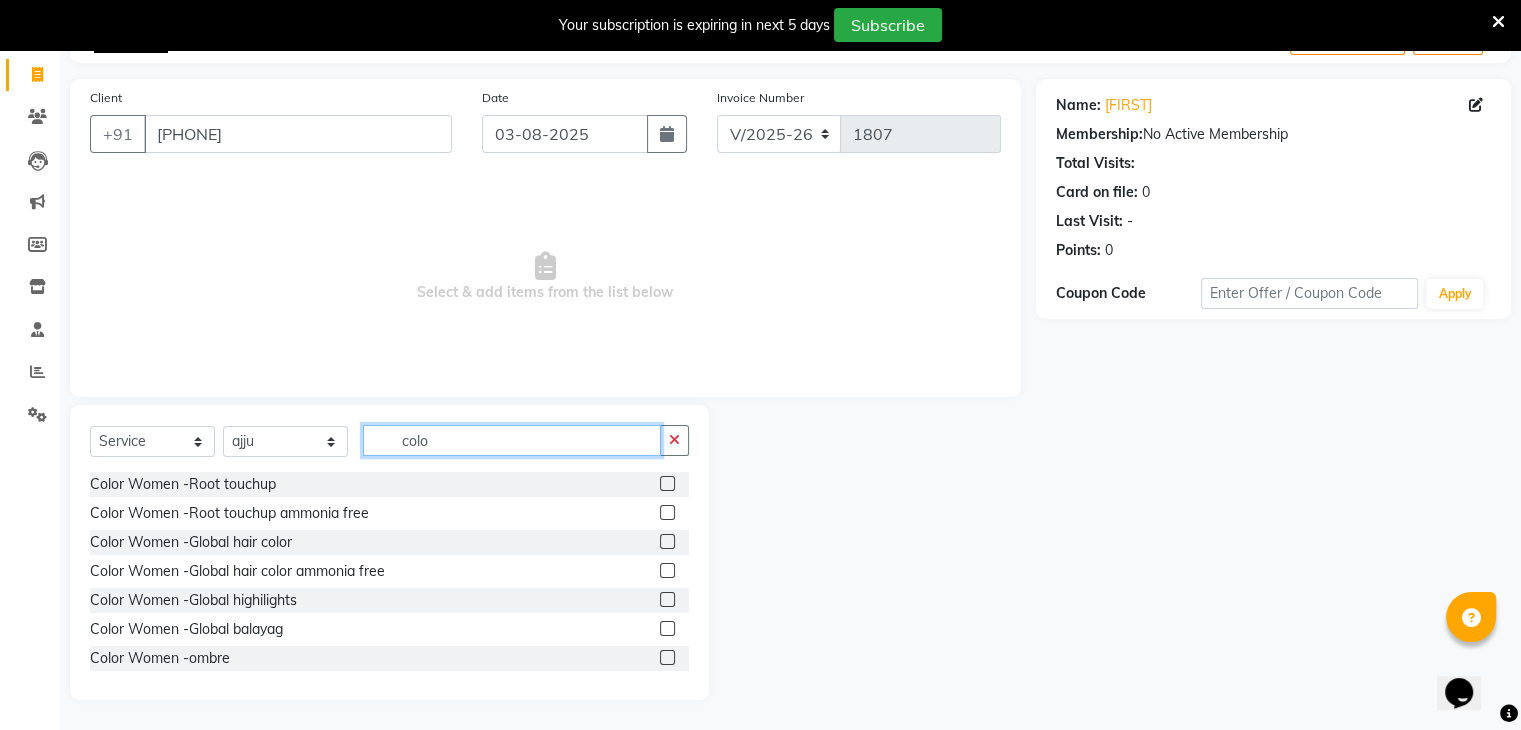 scroll, scrollTop: 121, scrollLeft: 0, axis: vertical 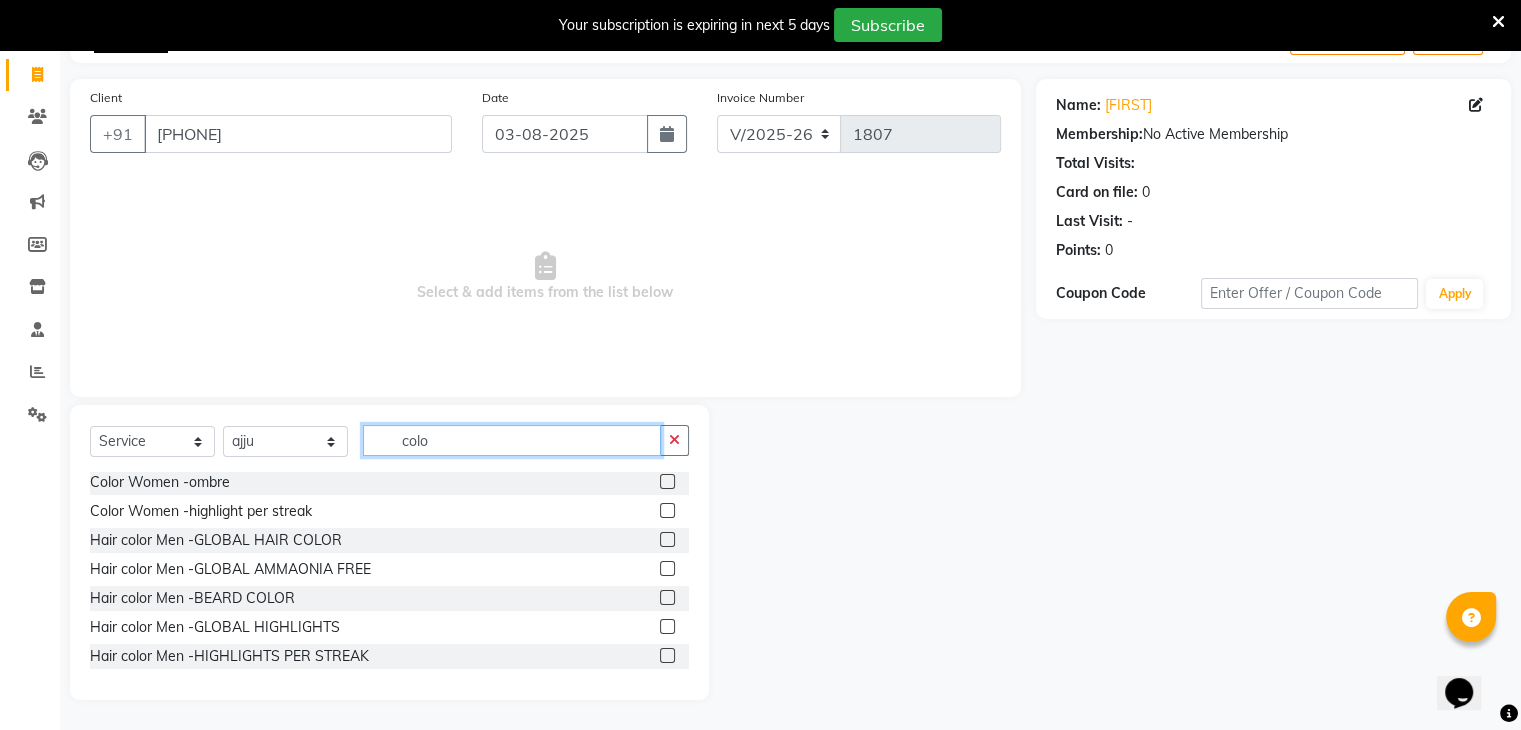 type on "colo" 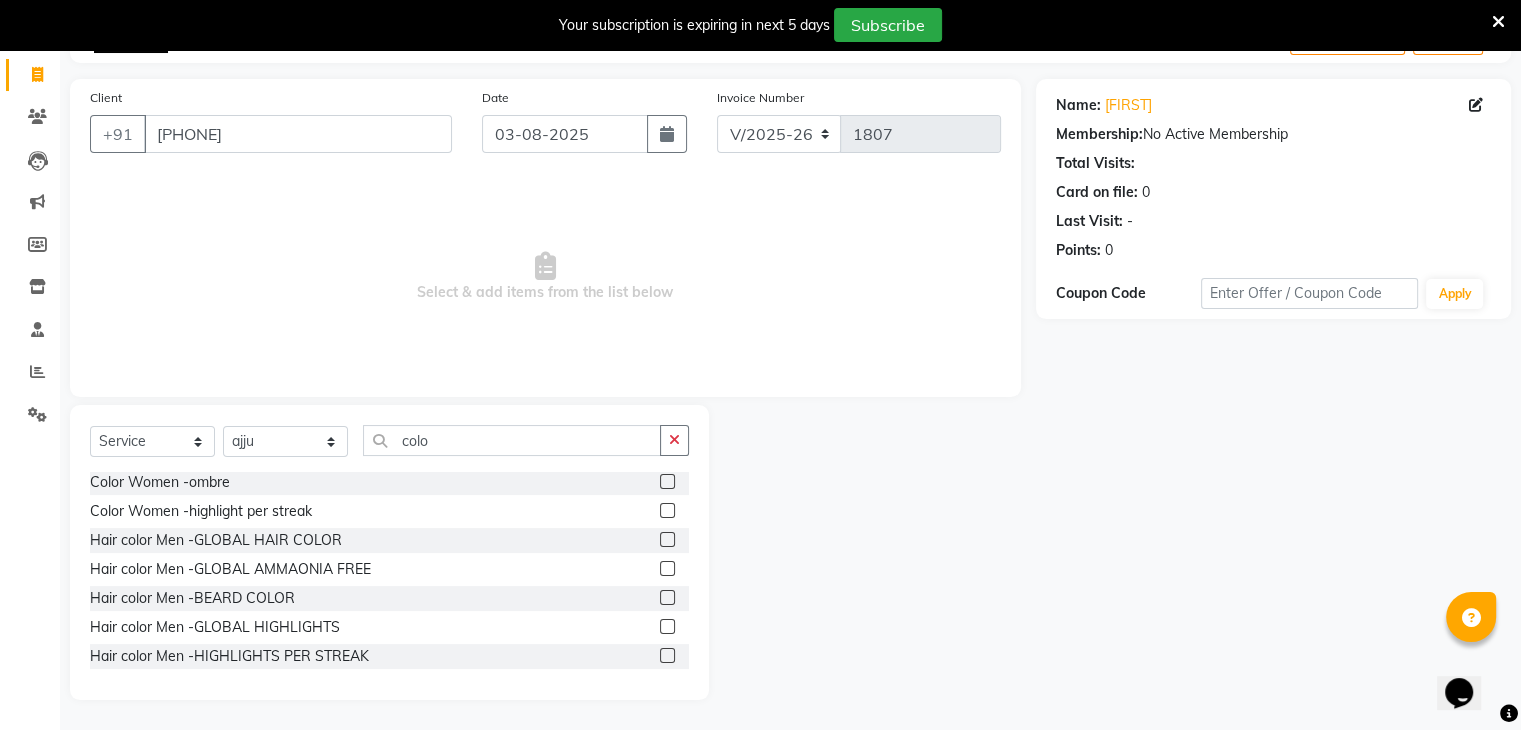 click 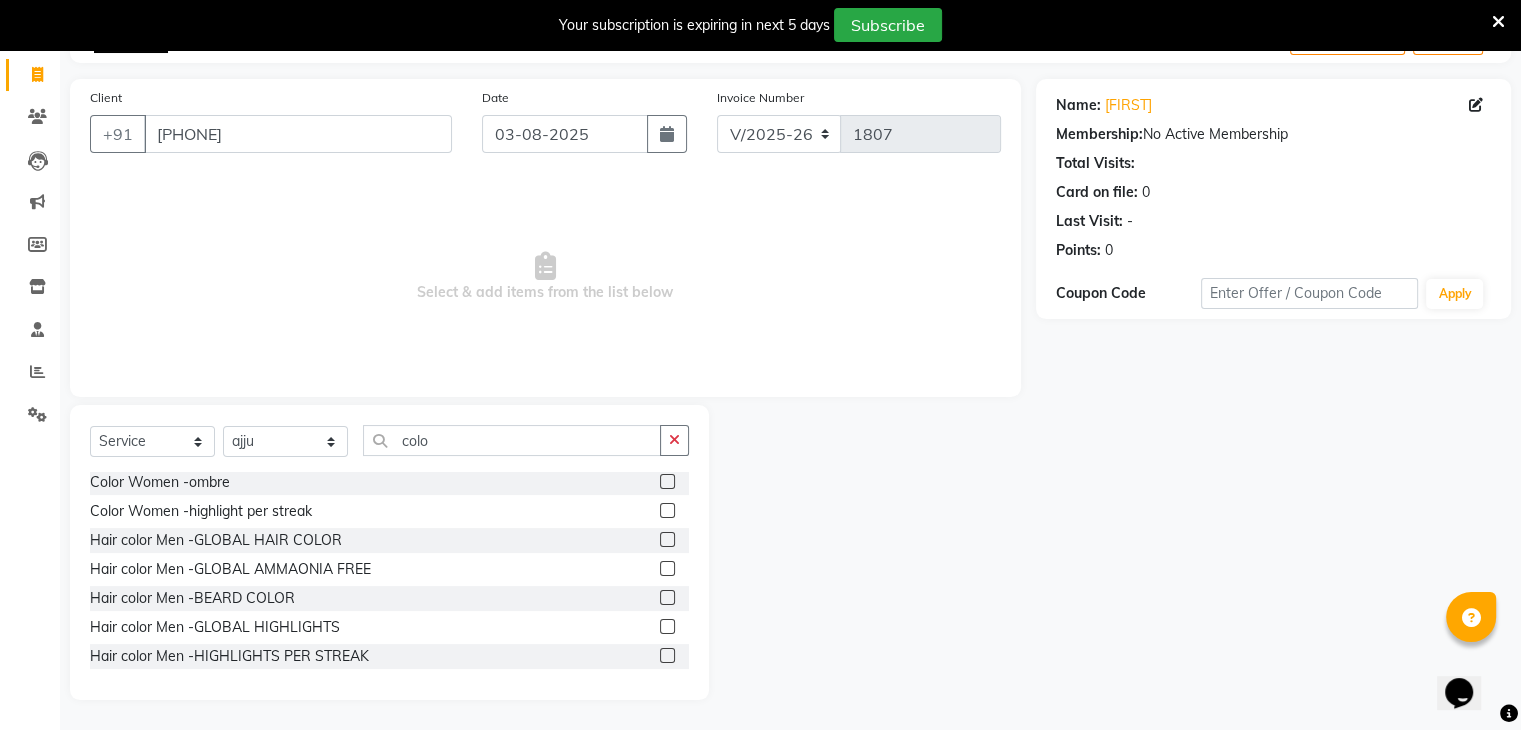 click 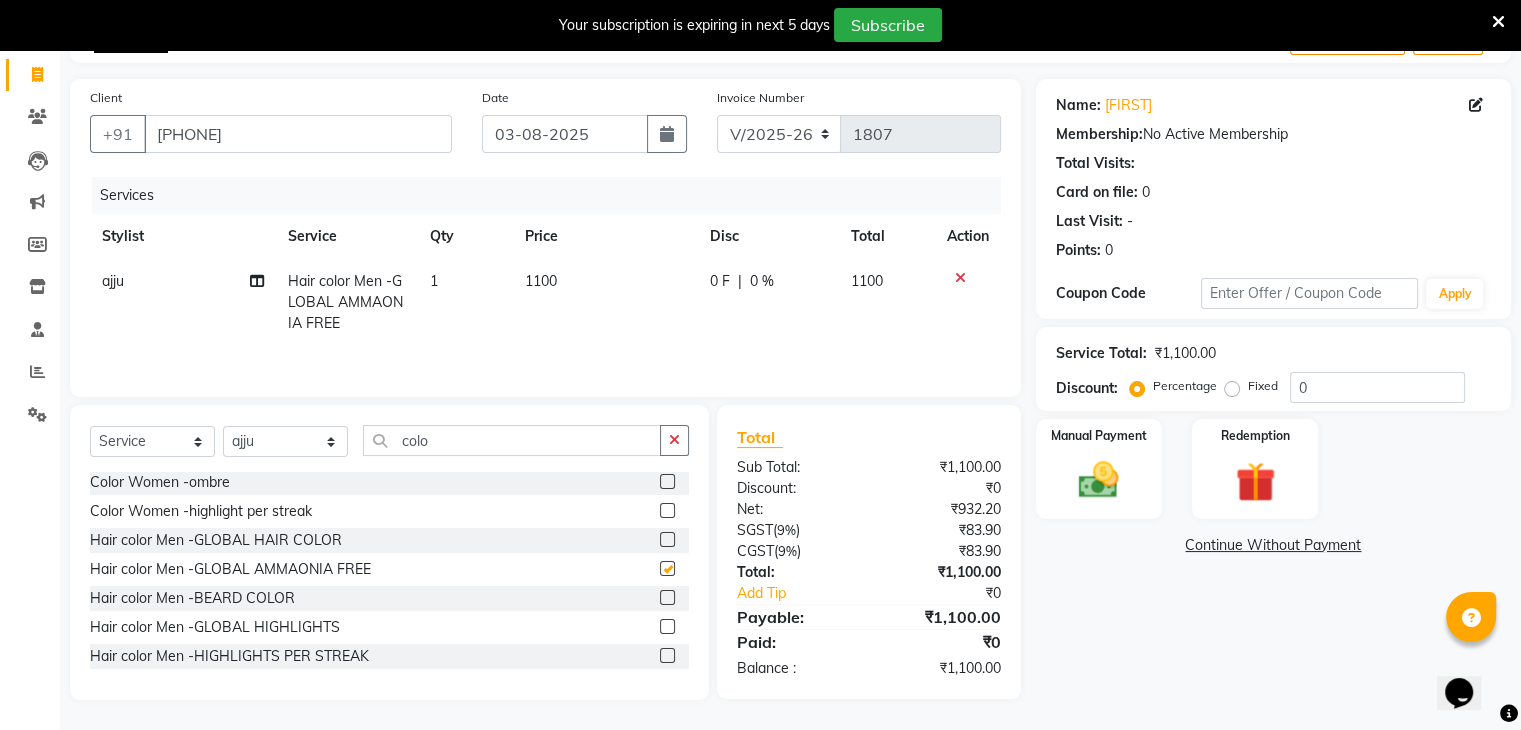 checkbox on "false" 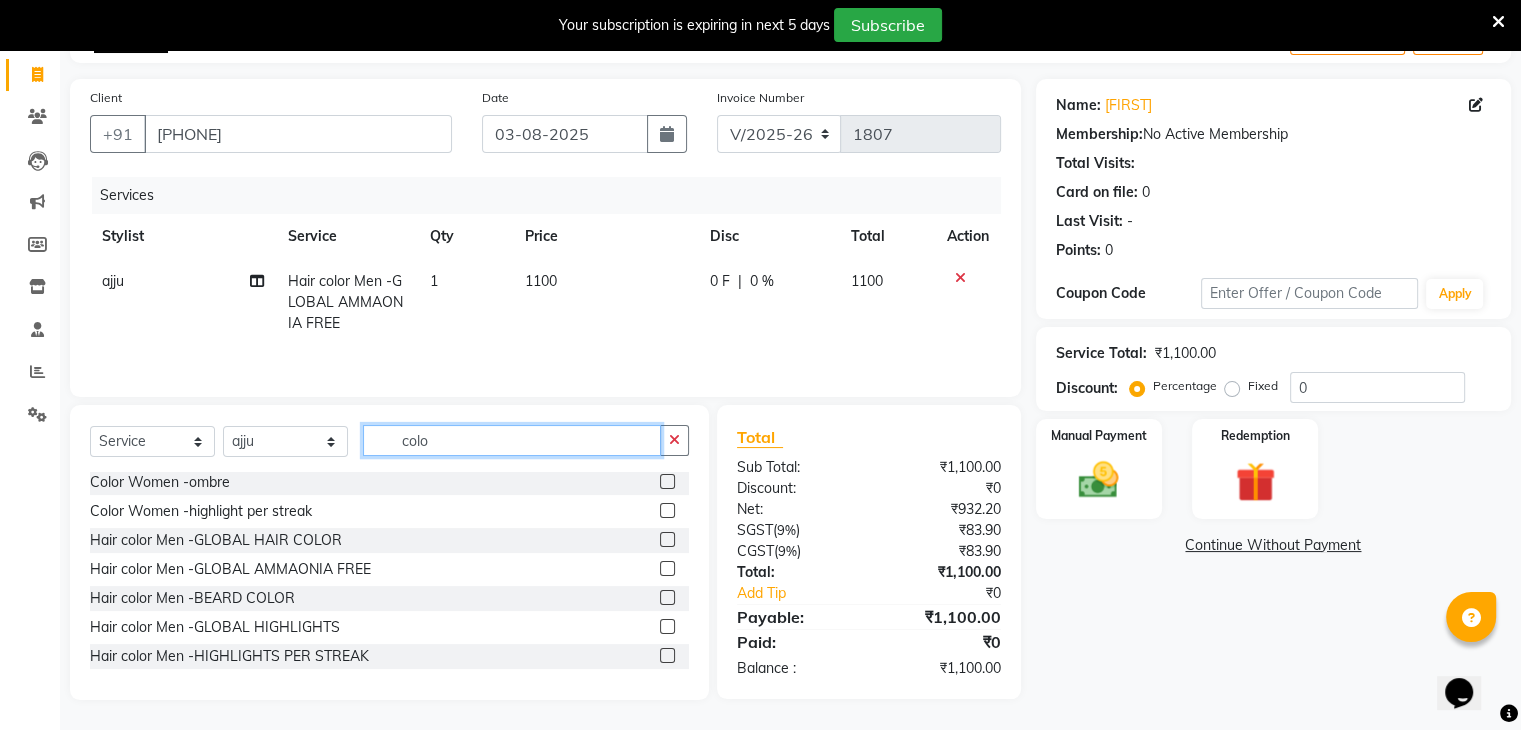 click on "colo" 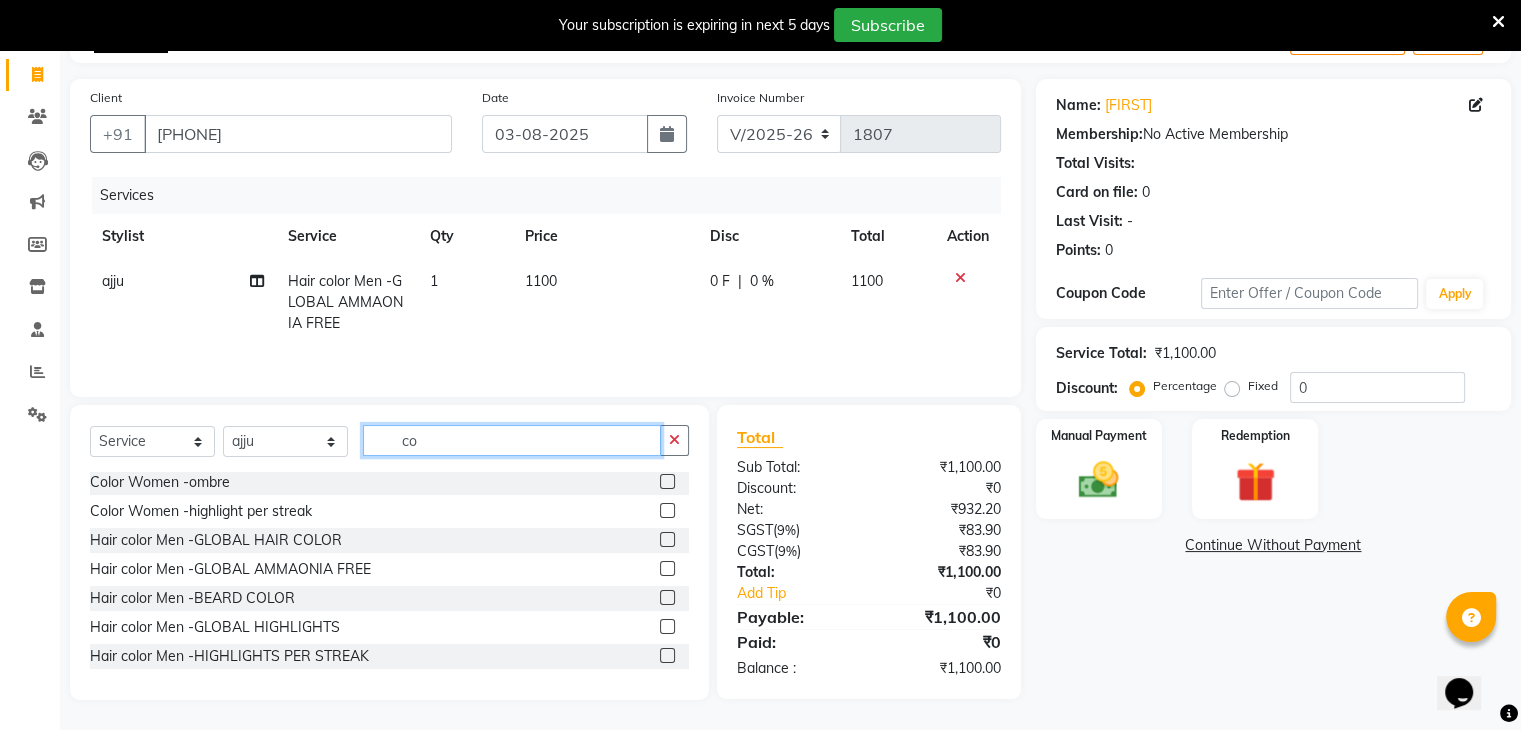 type on "c" 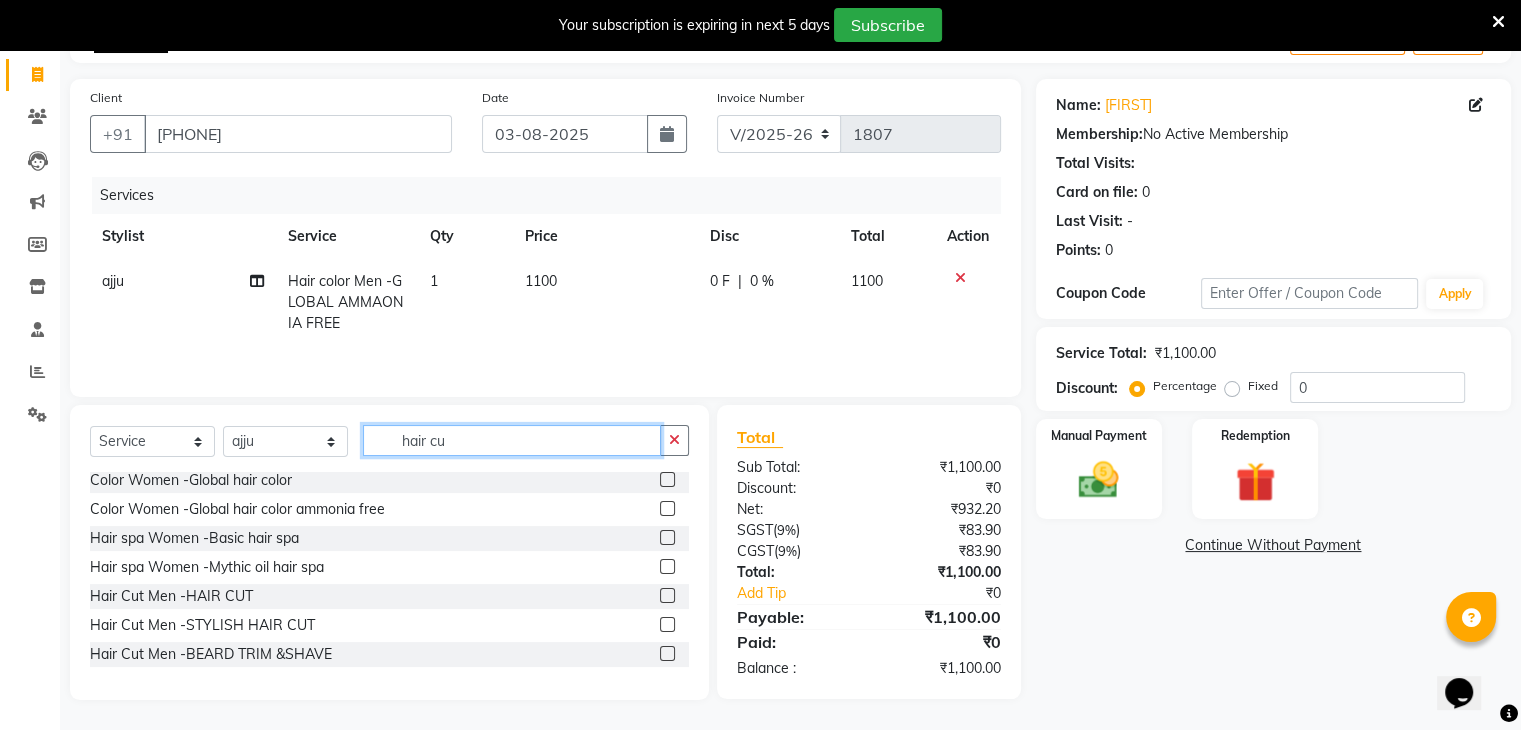 scroll, scrollTop: 120, scrollLeft: 0, axis: vertical 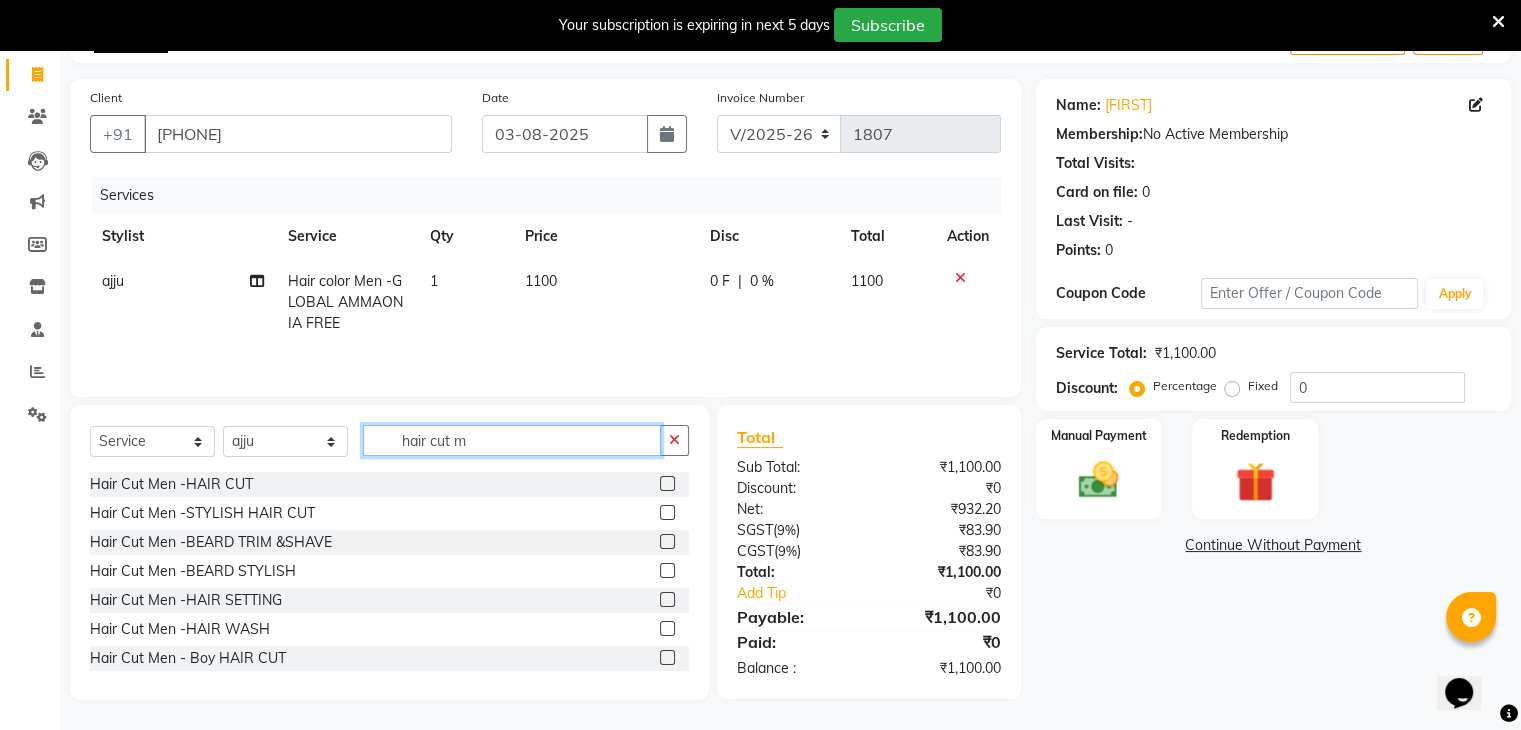 type on "hair cut m" 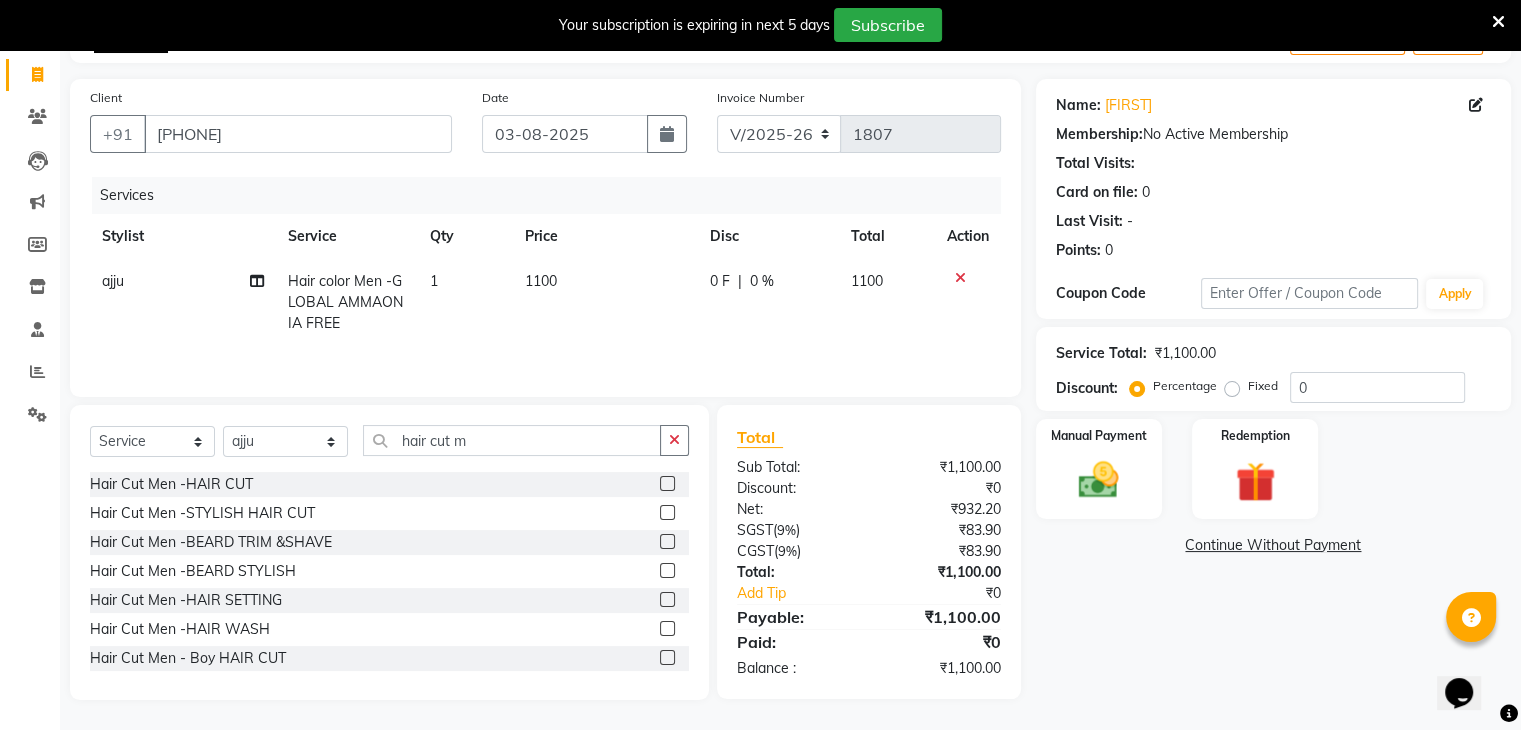 click 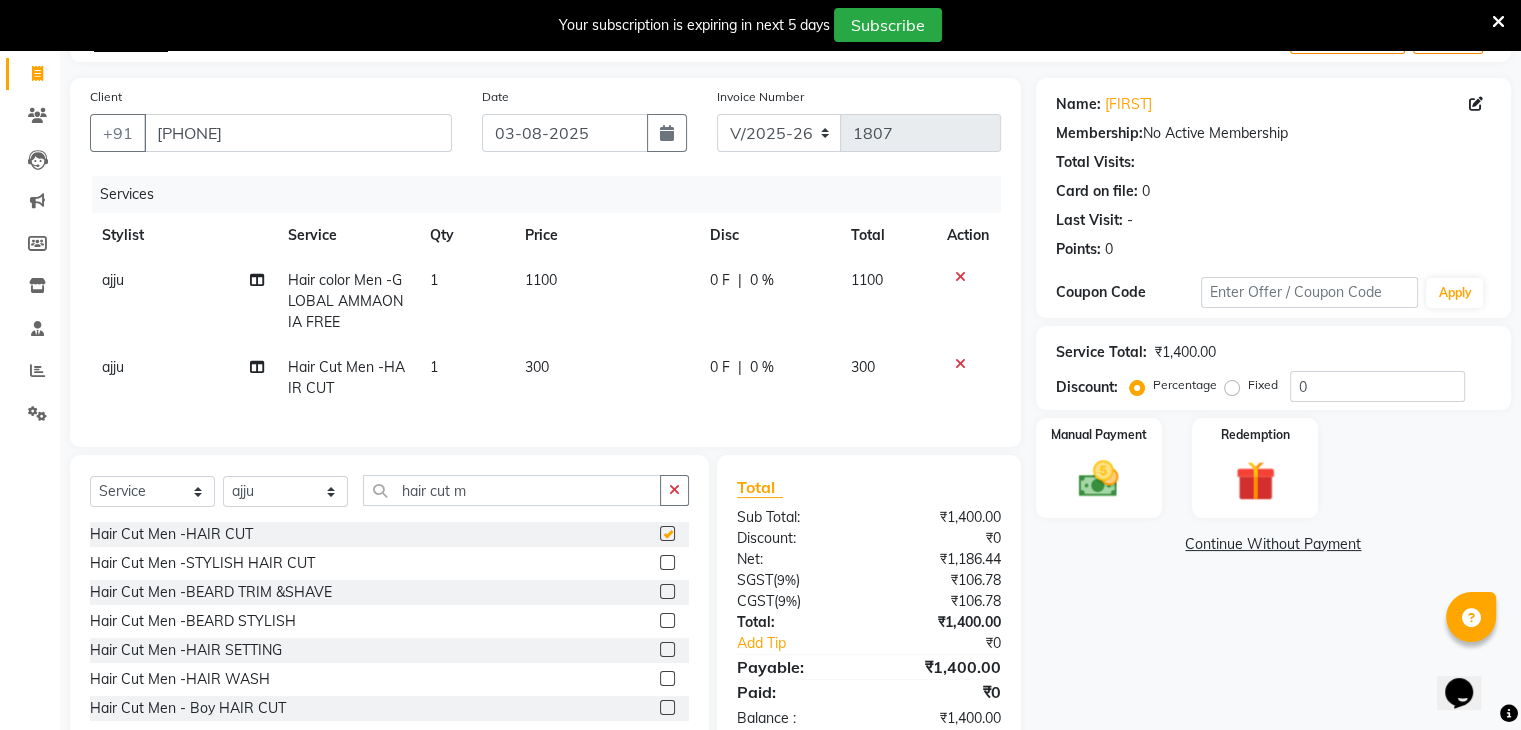 checkbox on "false" 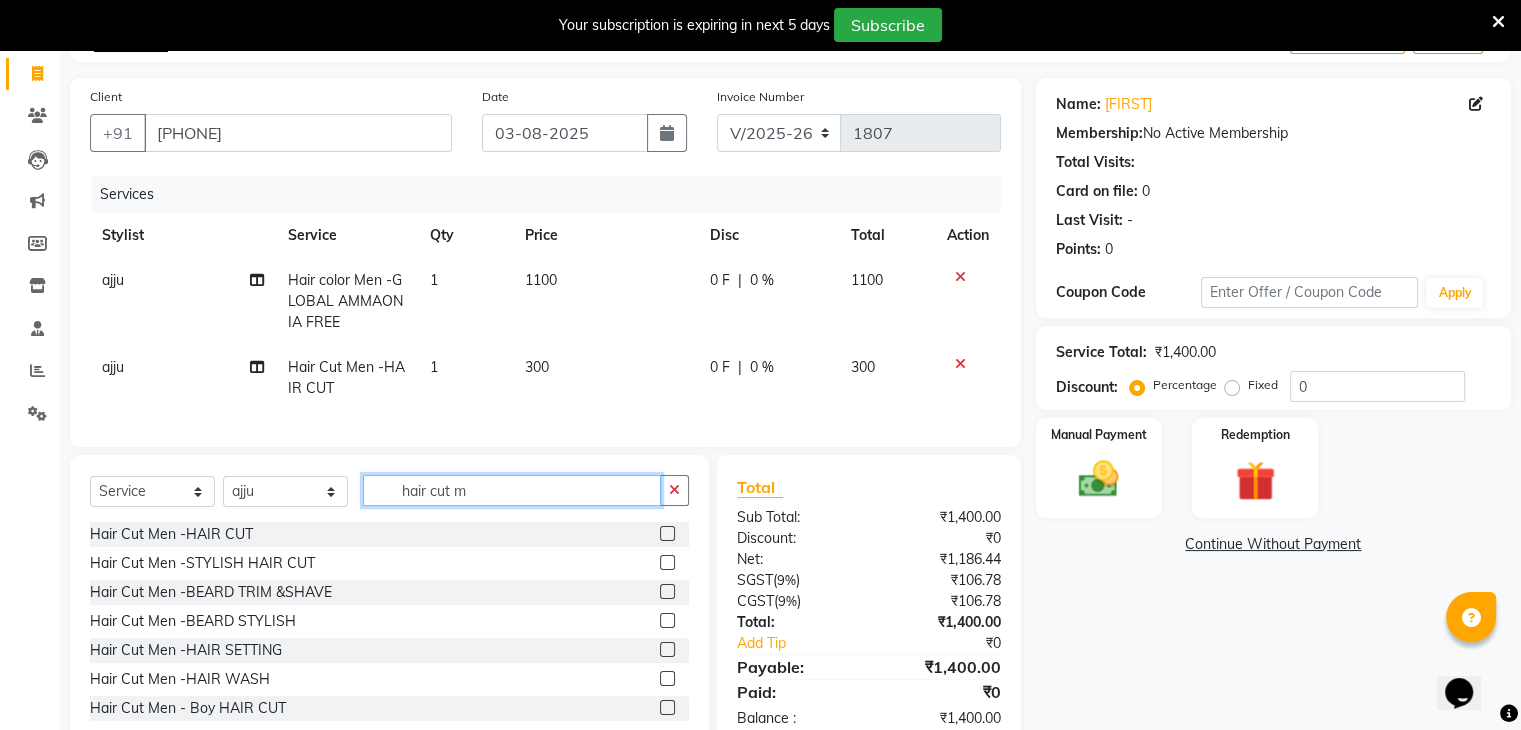 click on "hair cut m" 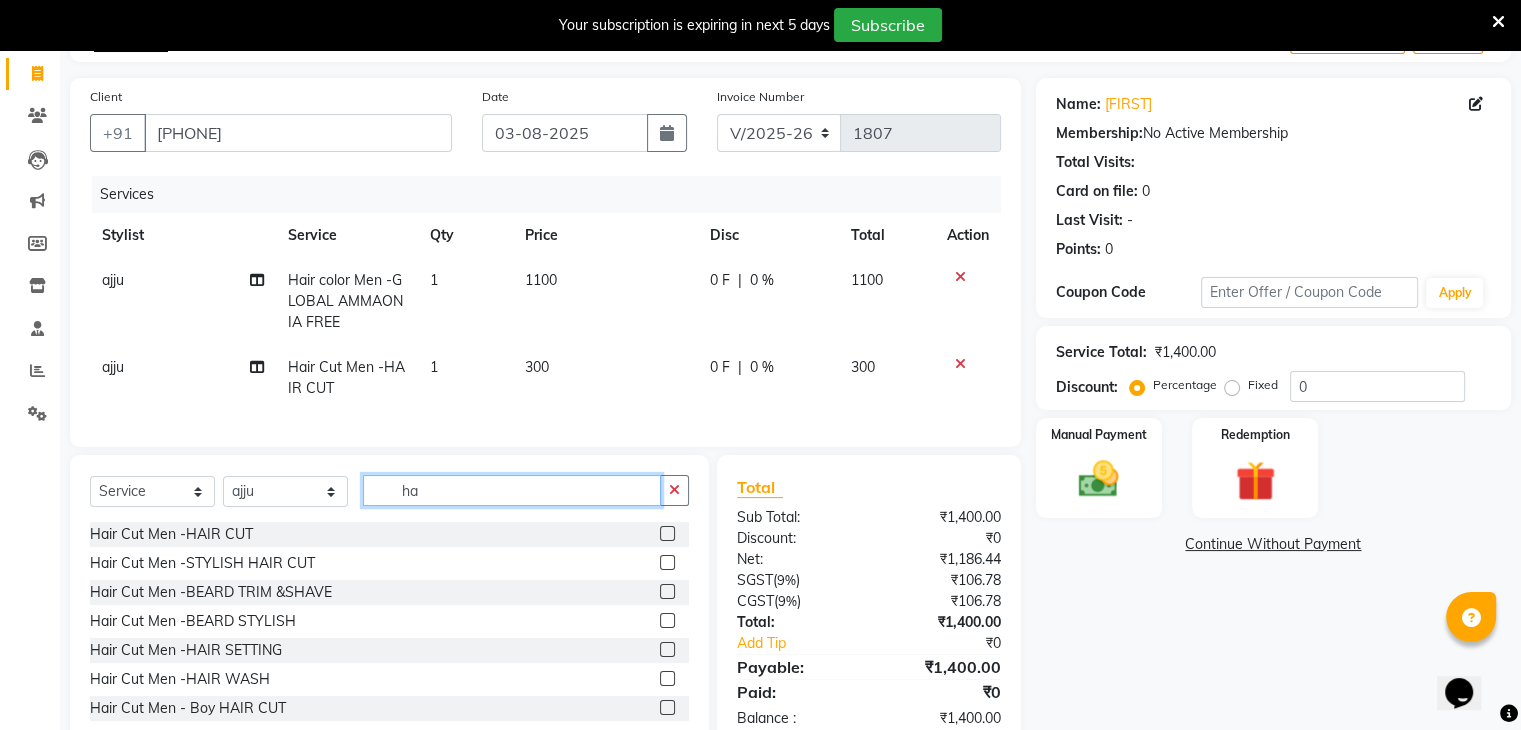 type on "h" 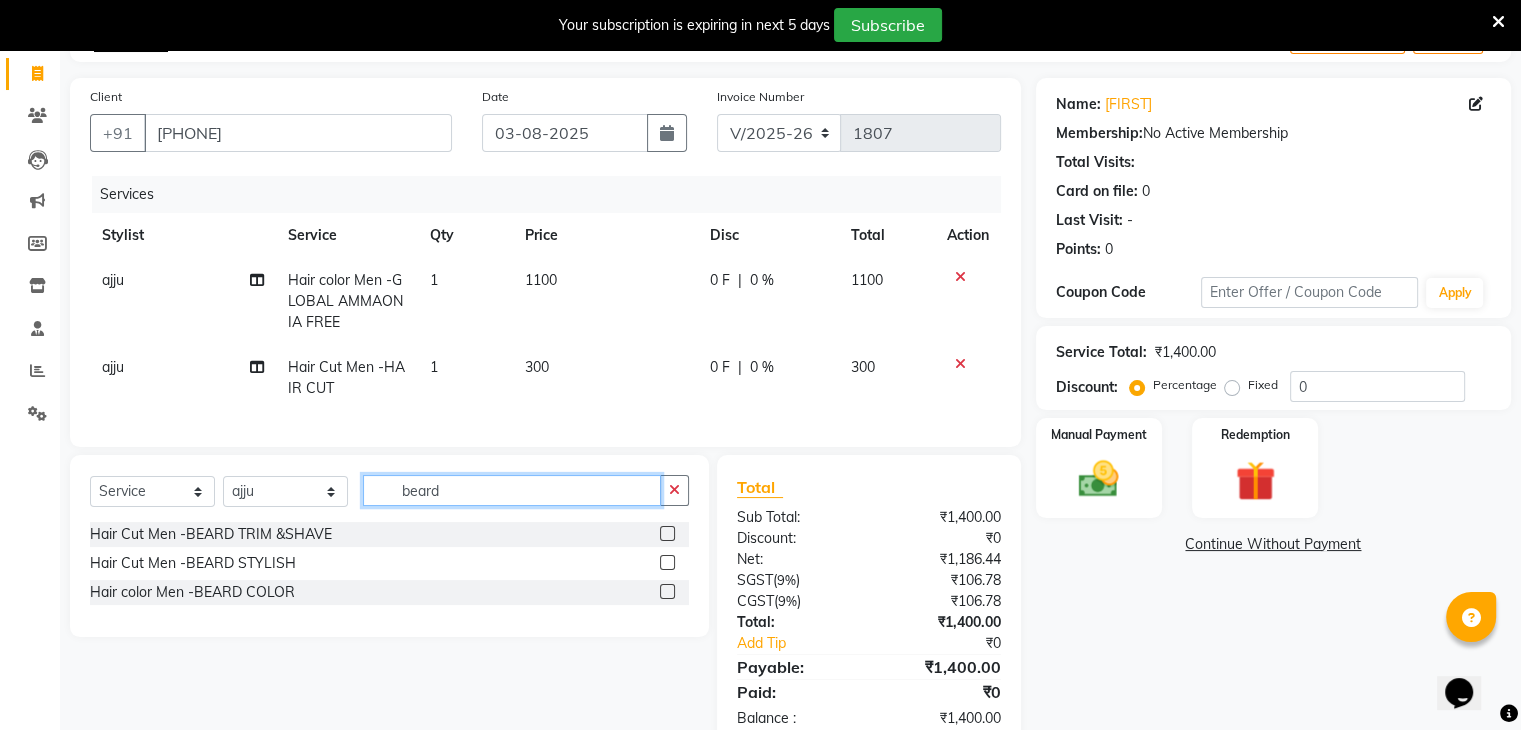 type on "beard" 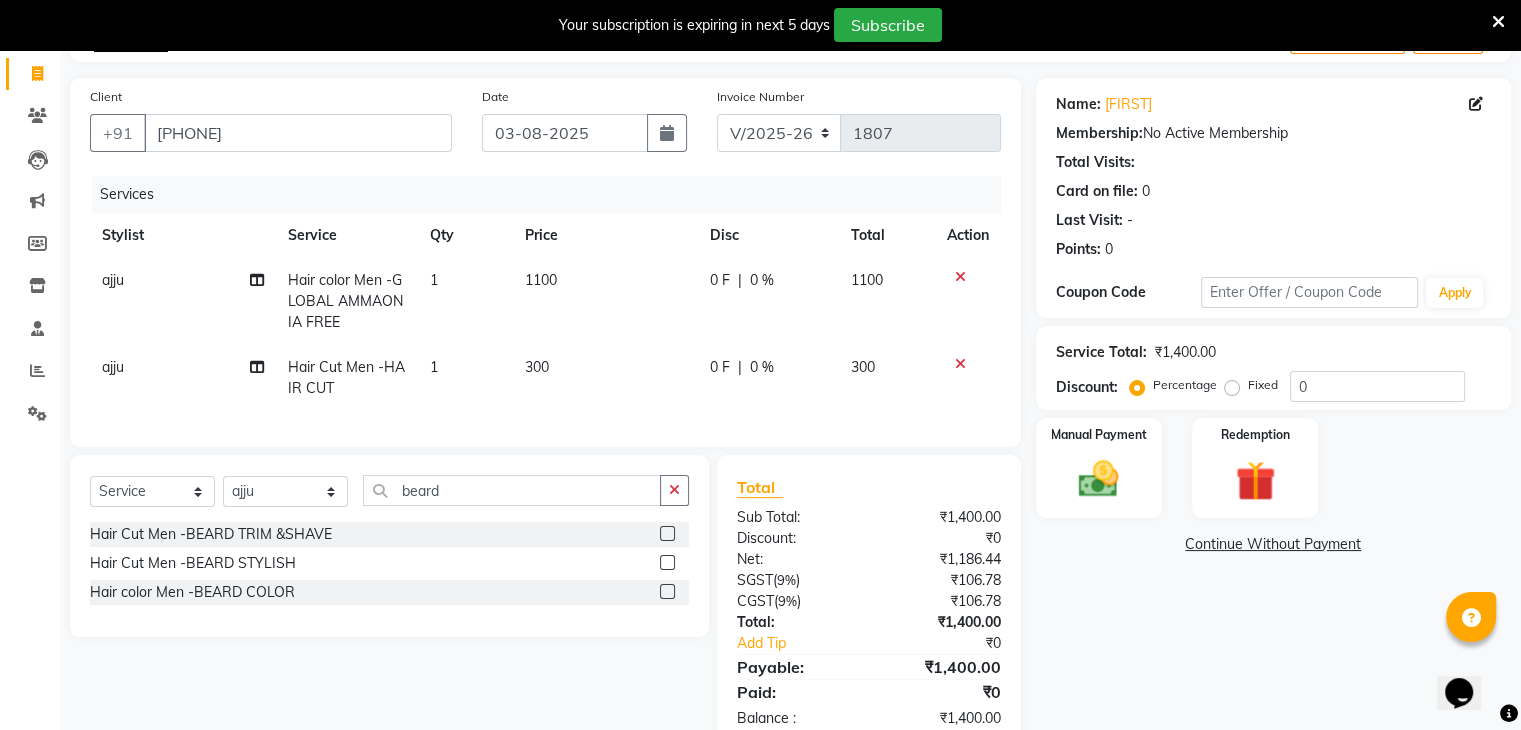 click 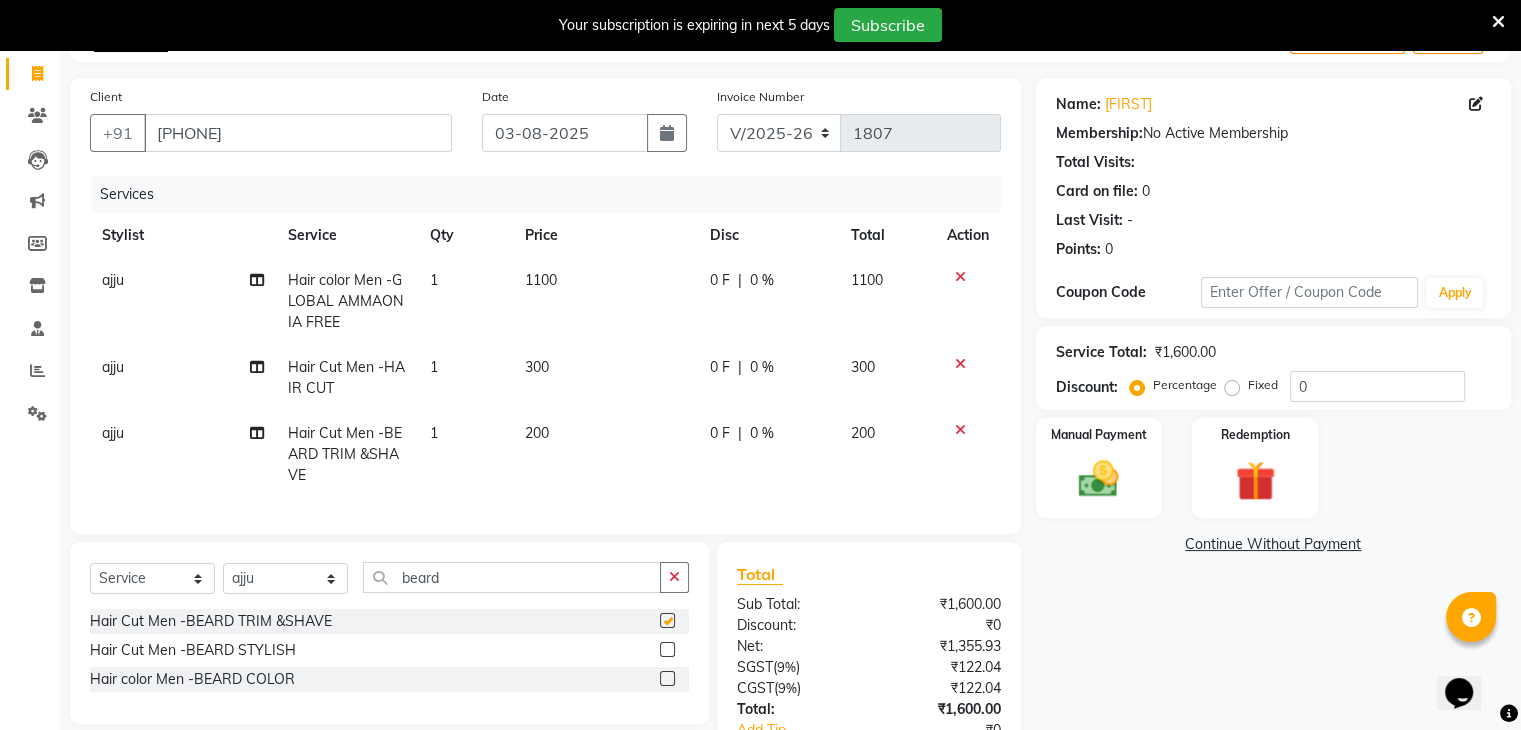 checkbox on "false" 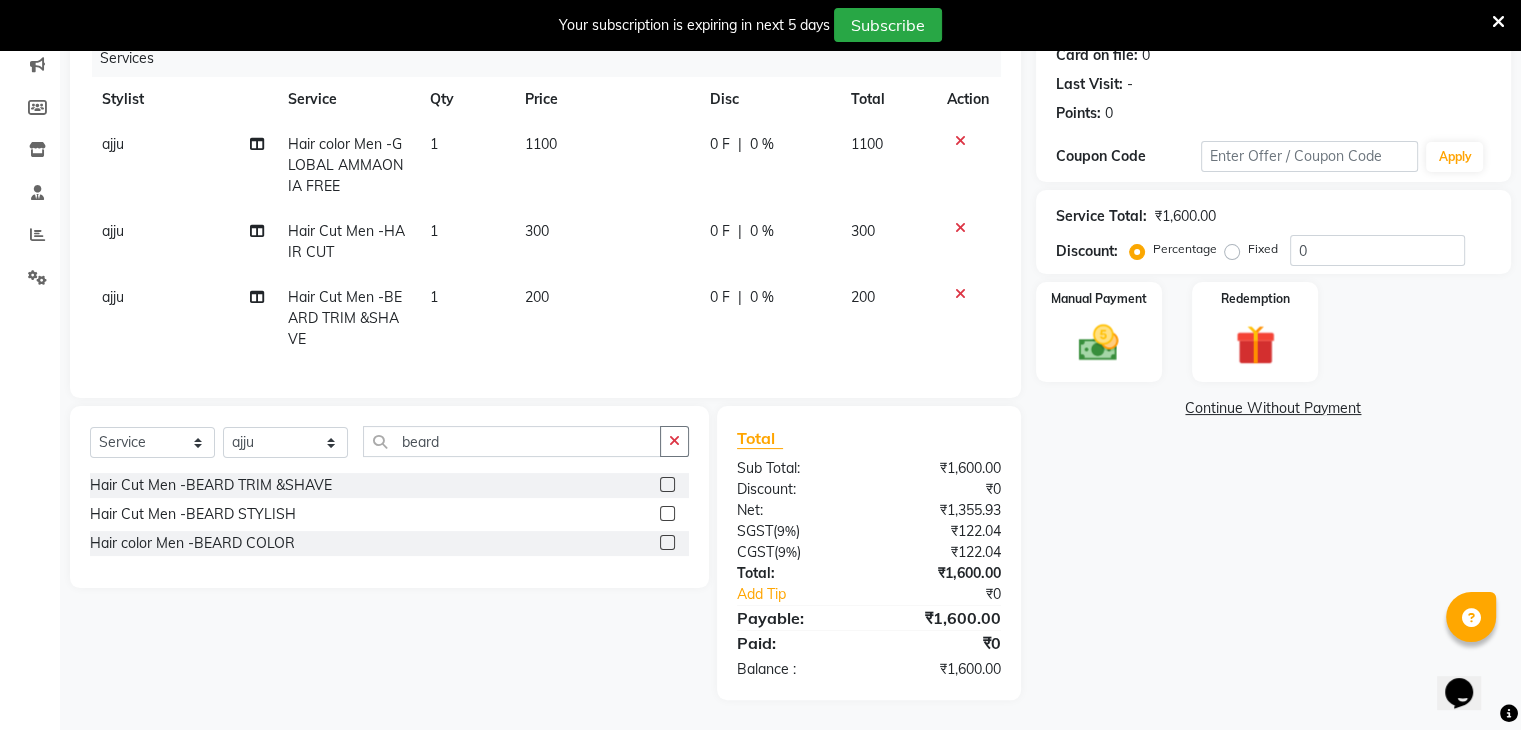 scroll, scrollTop: 274, scrollLeft: 0, axis: vertical 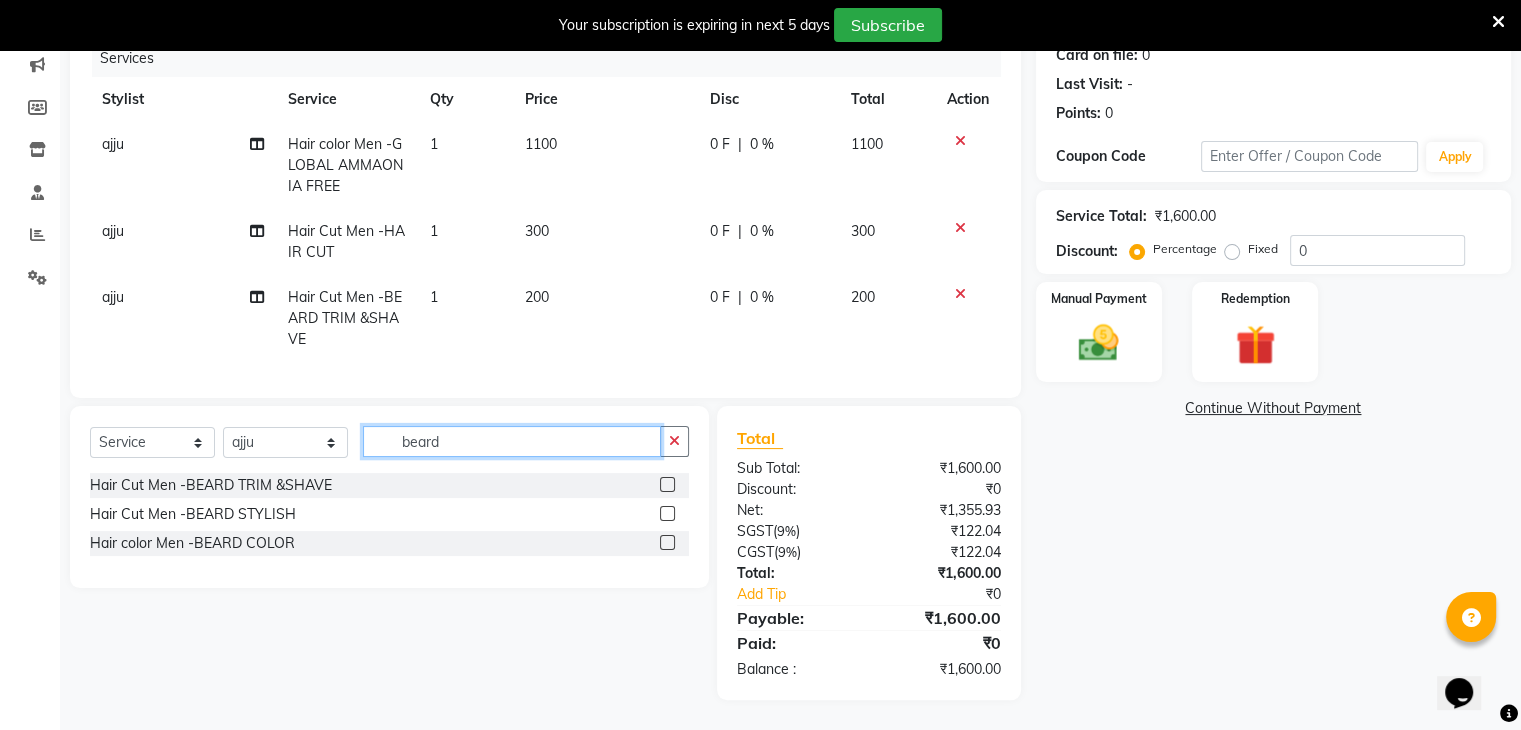click on "beard" 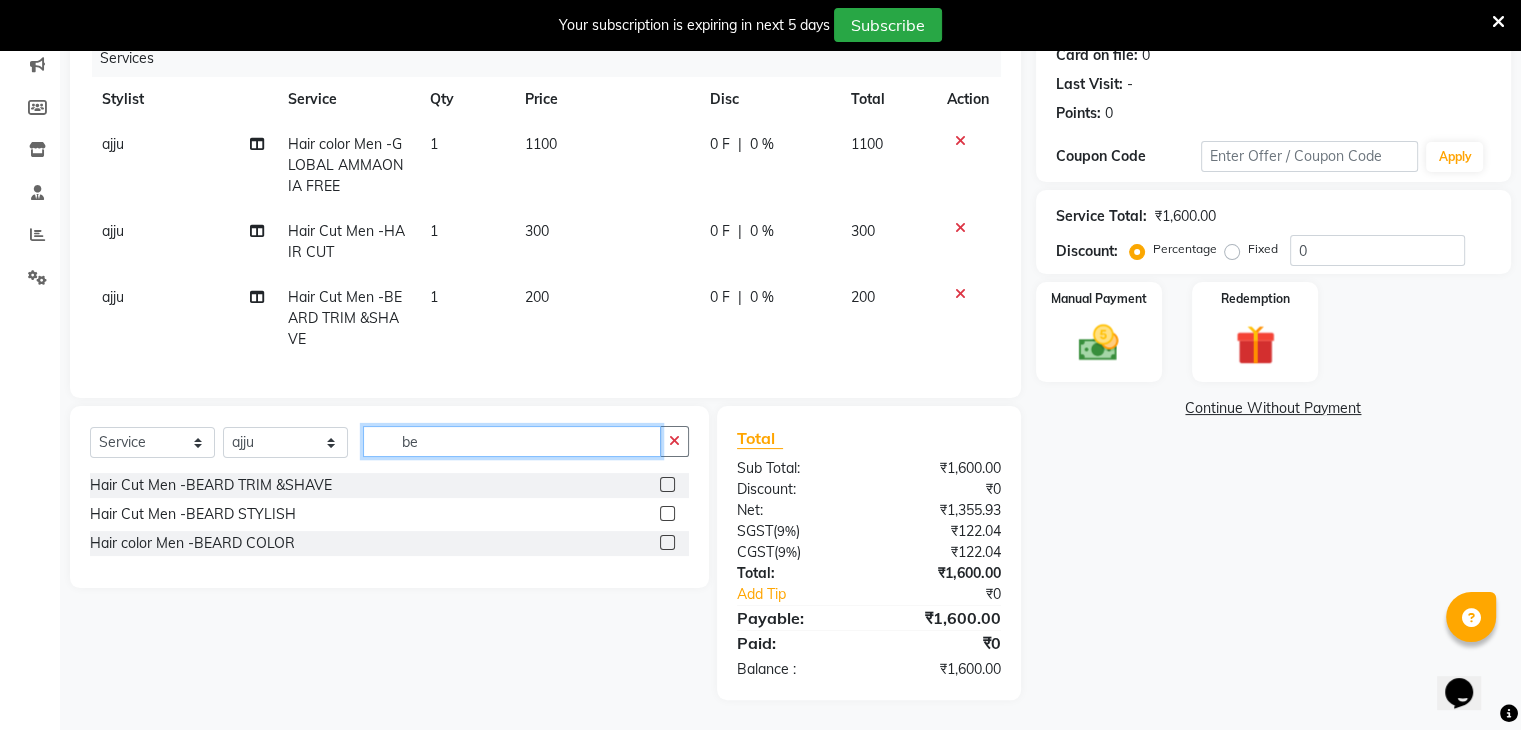 type on "b" 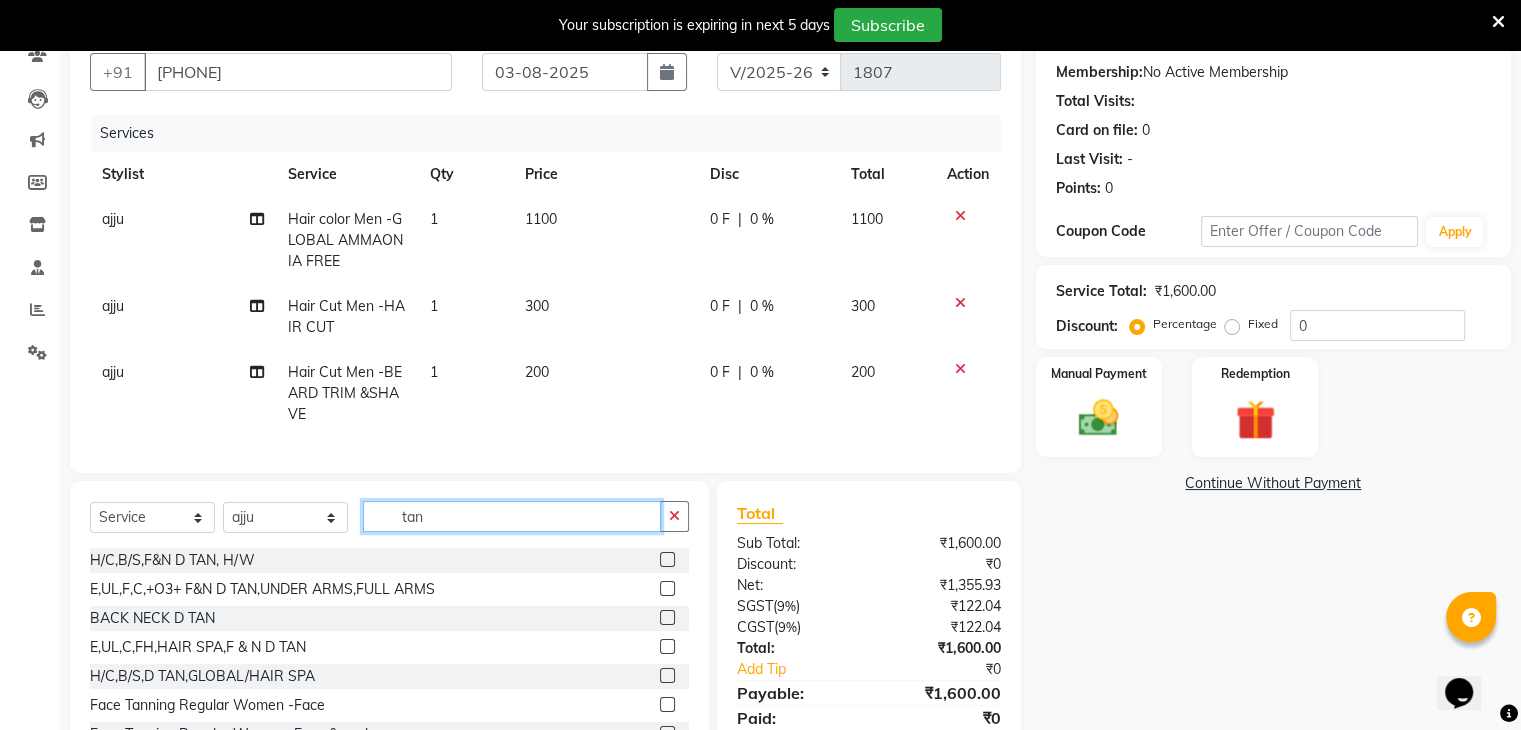 scroll, scrollTop: 275, scrollLeft: 0, axis: vertical 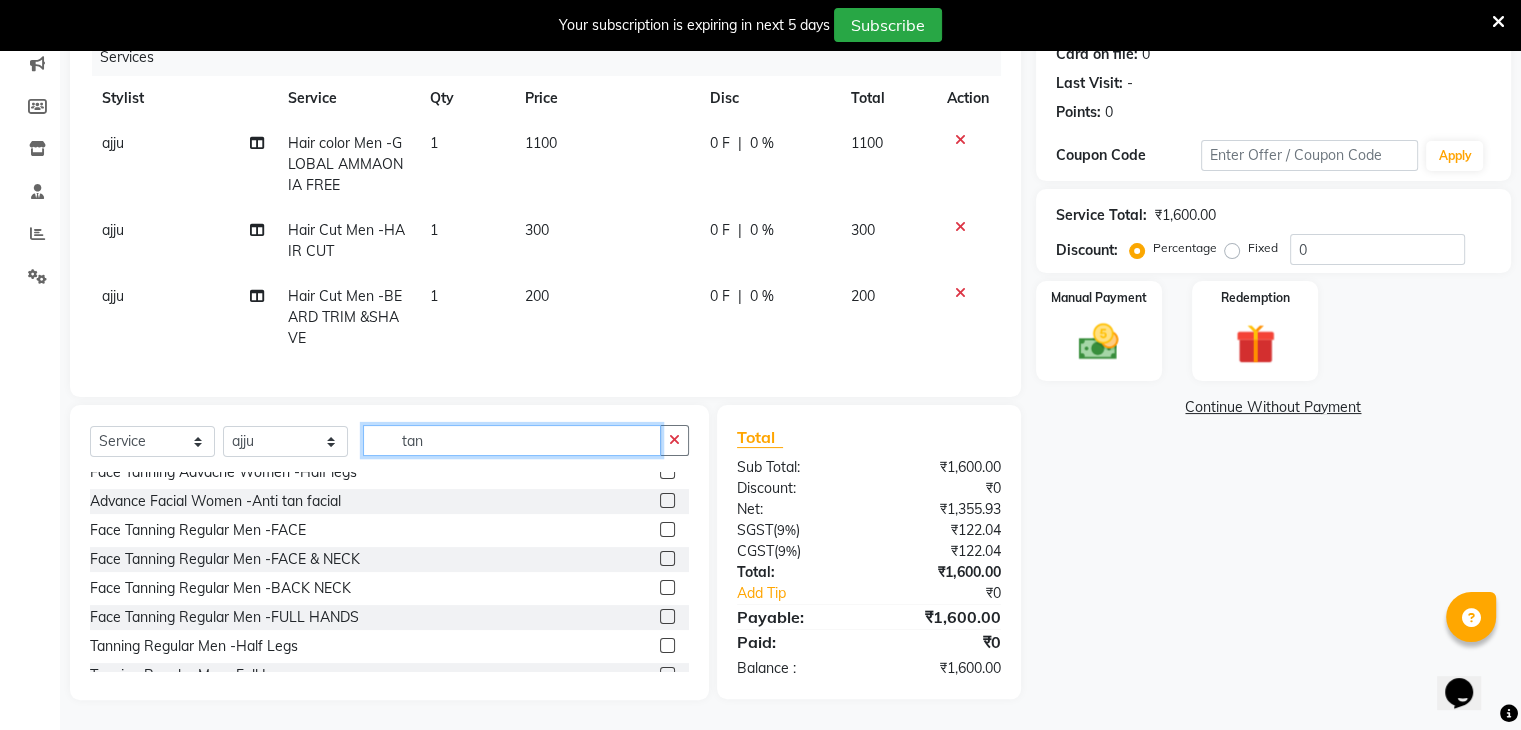 type on "tan" 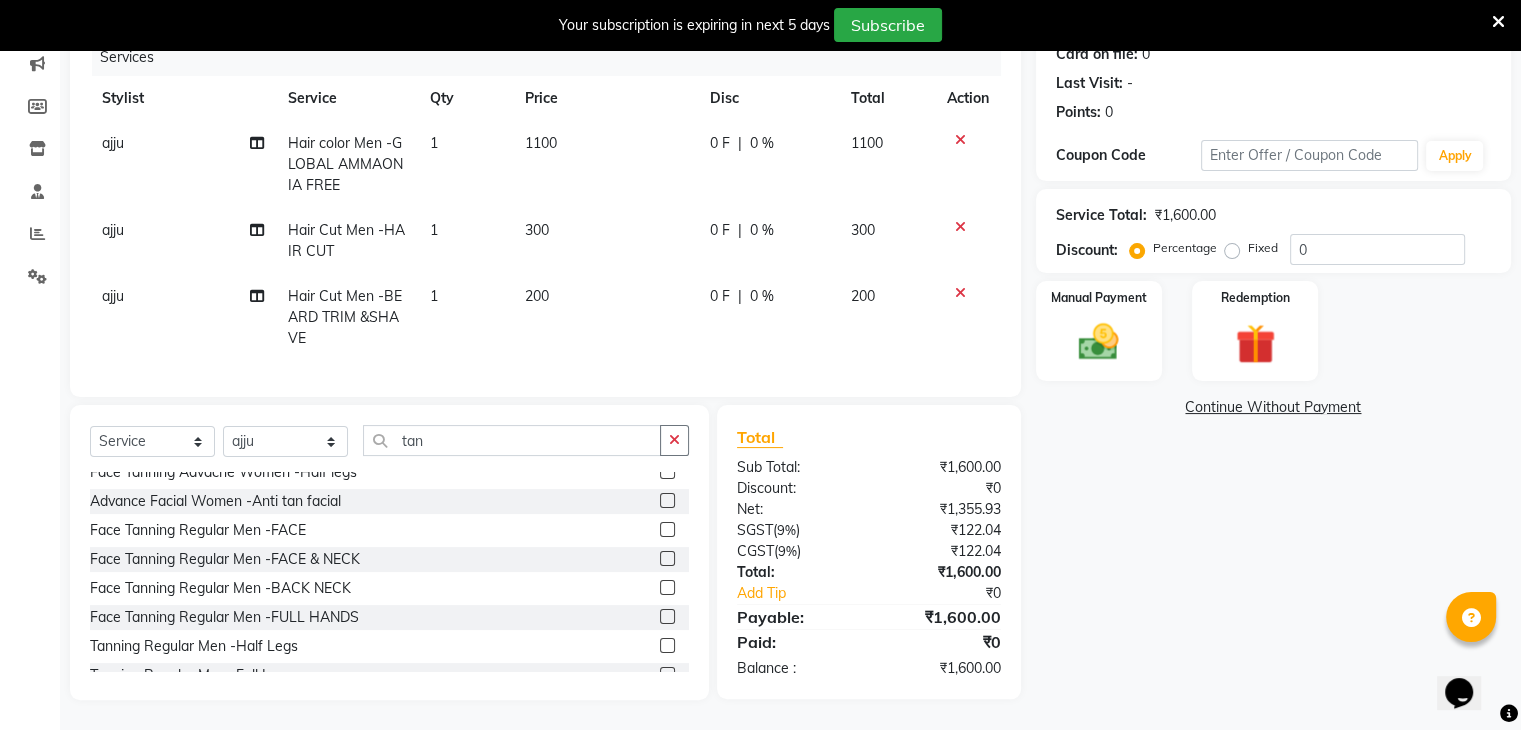 click 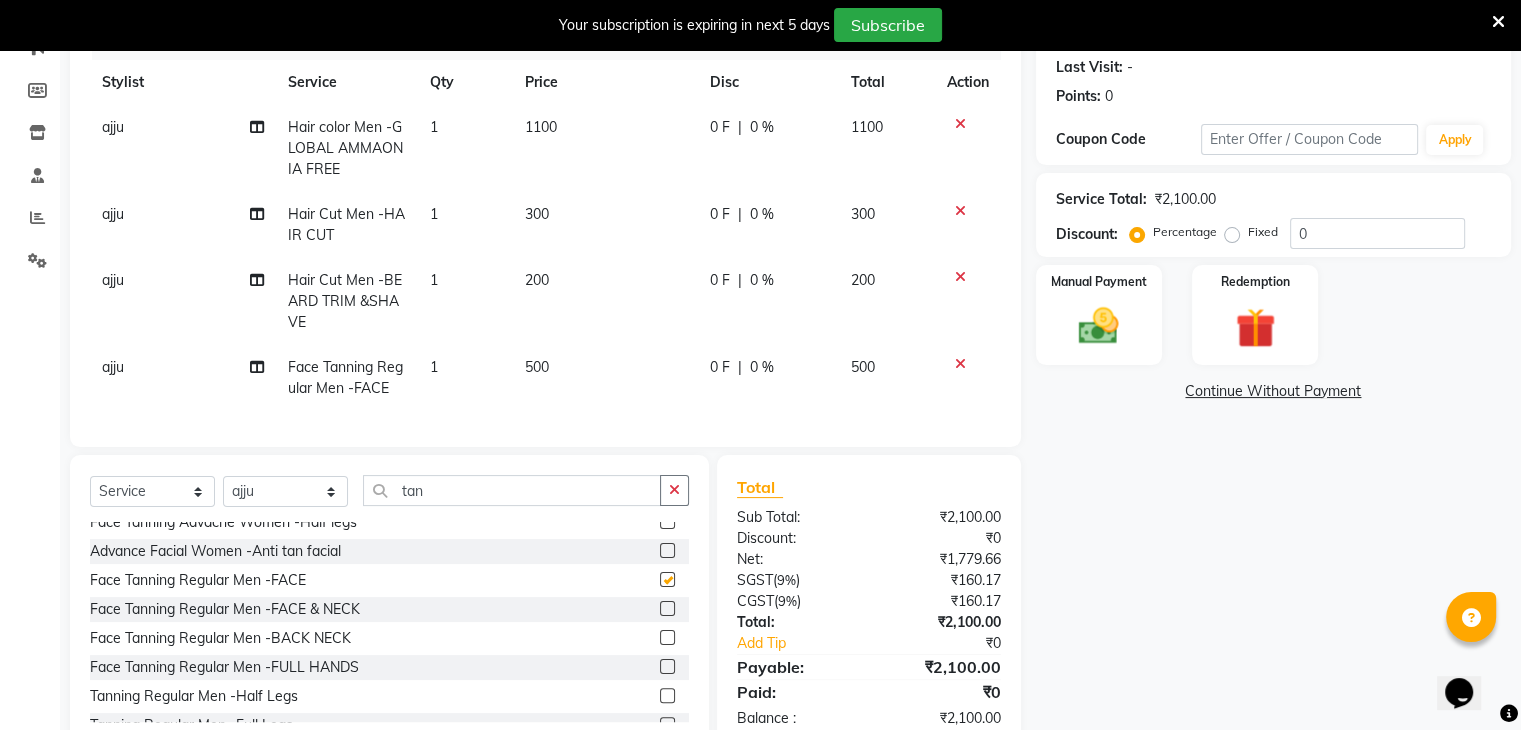 checkbox on "false" 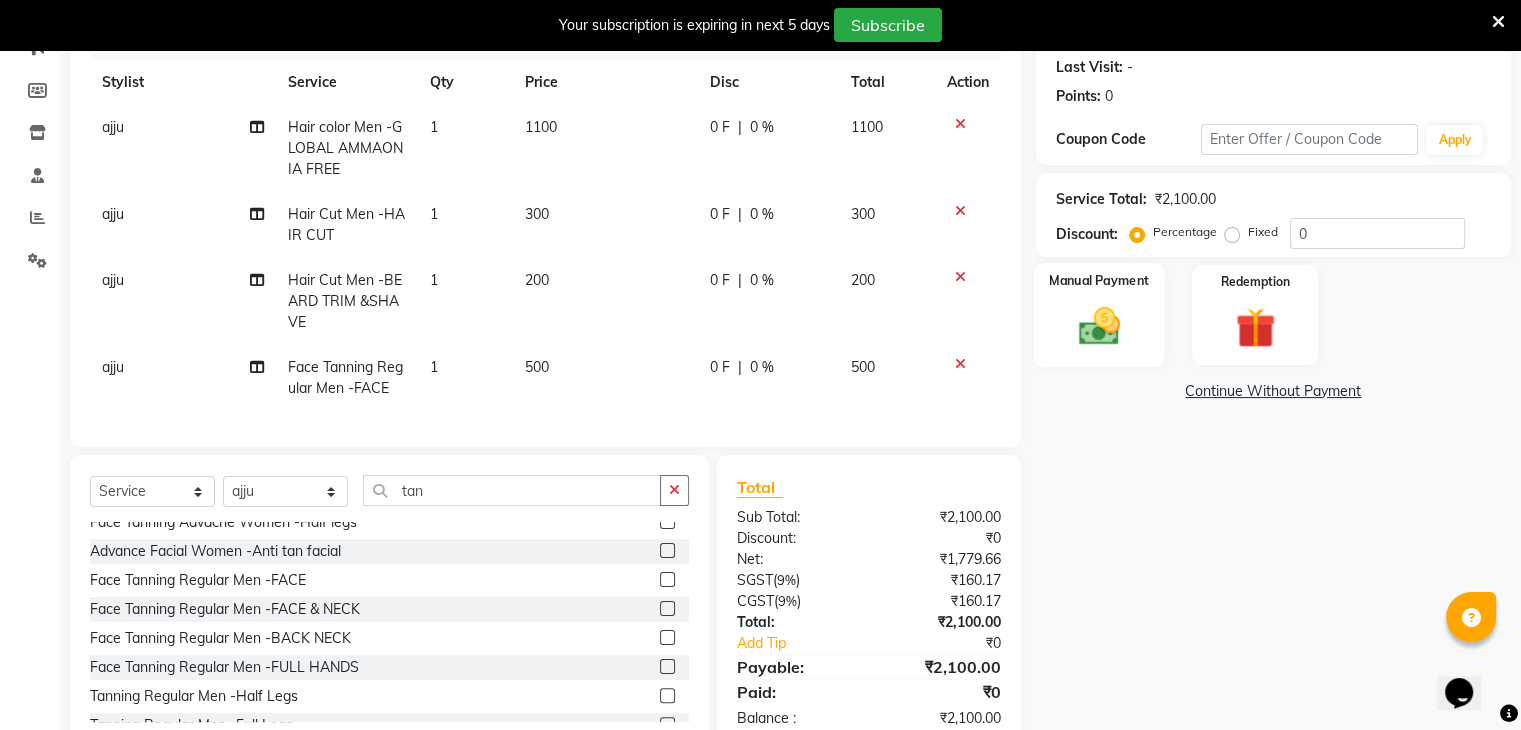 click on "Manual Payment" 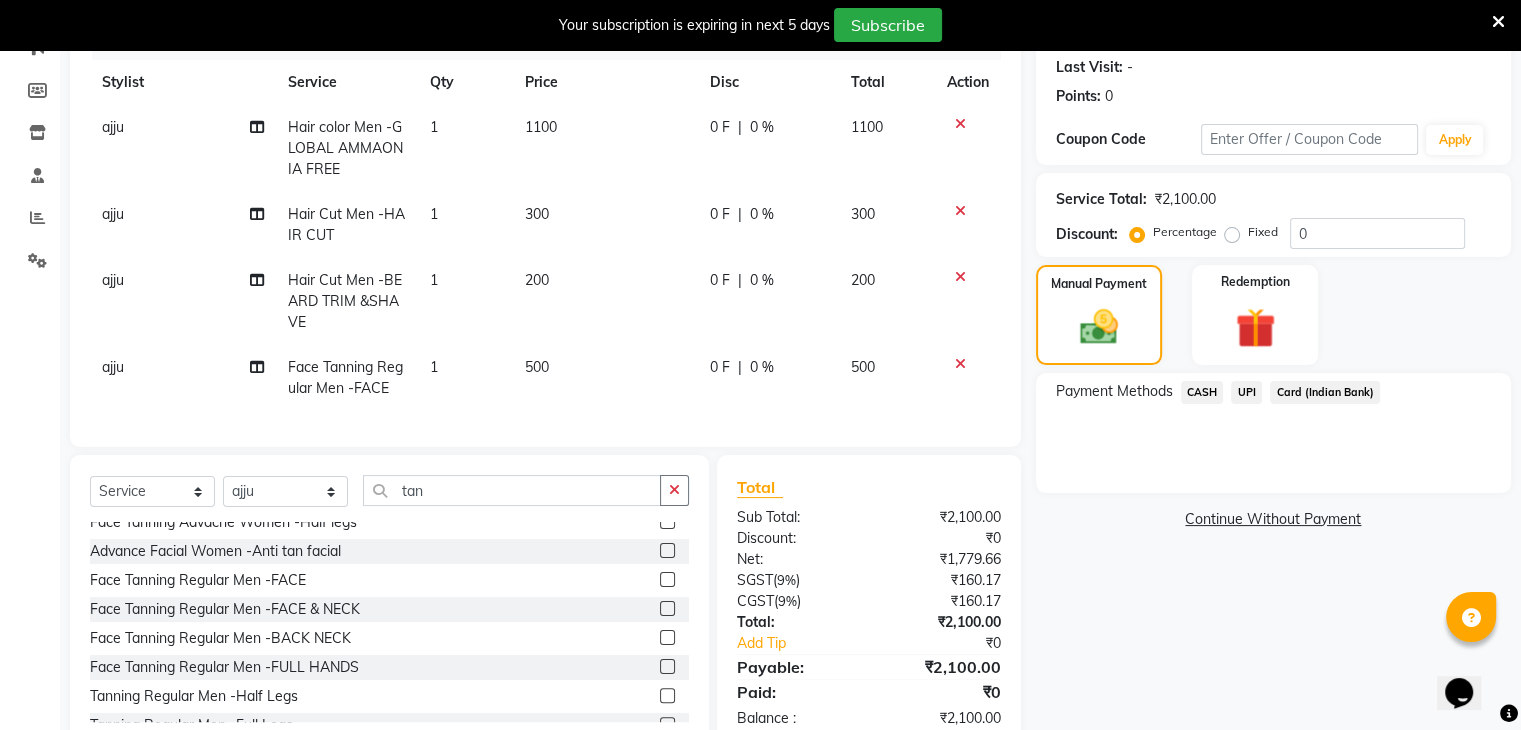 click on "UPI" 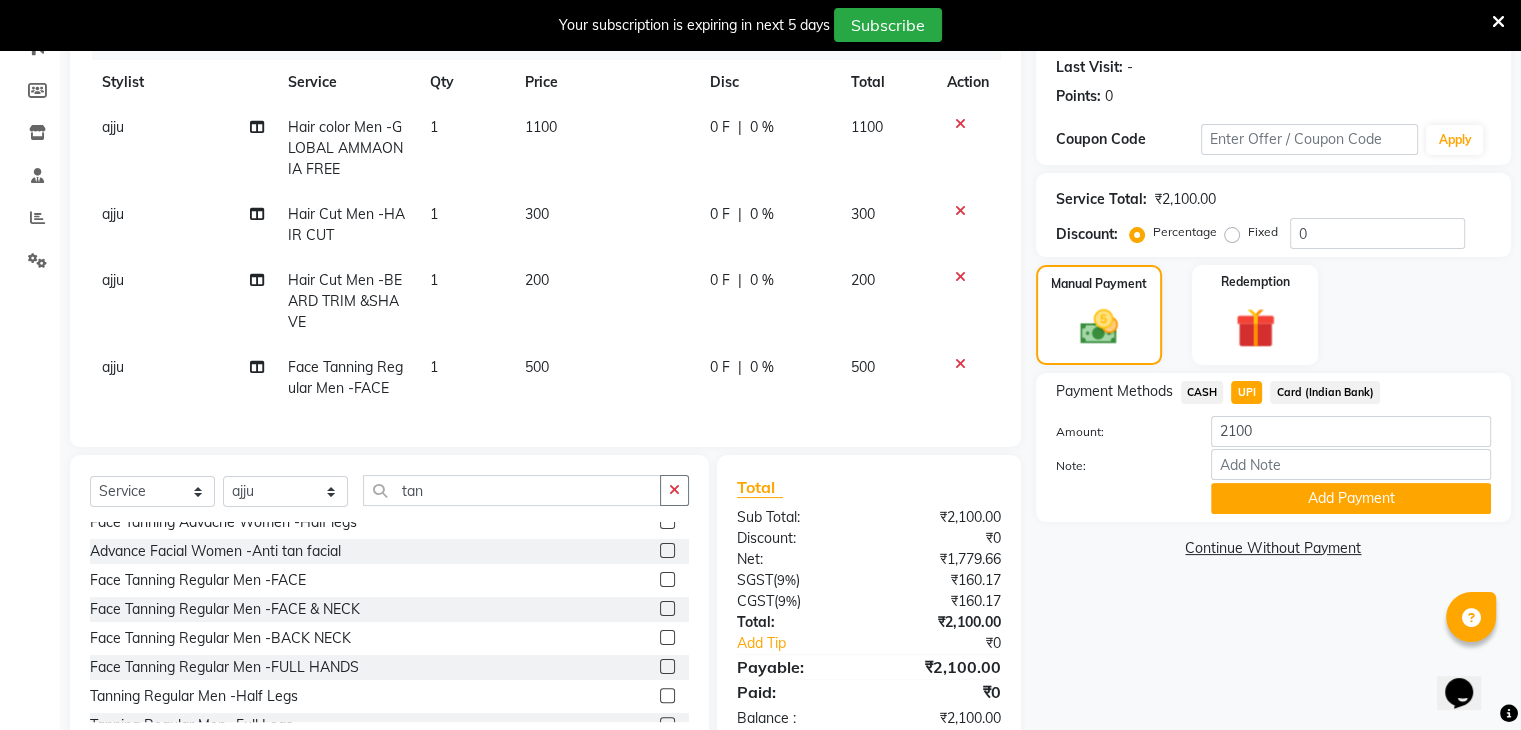 scroll, scrollTop: 341, scrollLeft: 0, axis: vertical 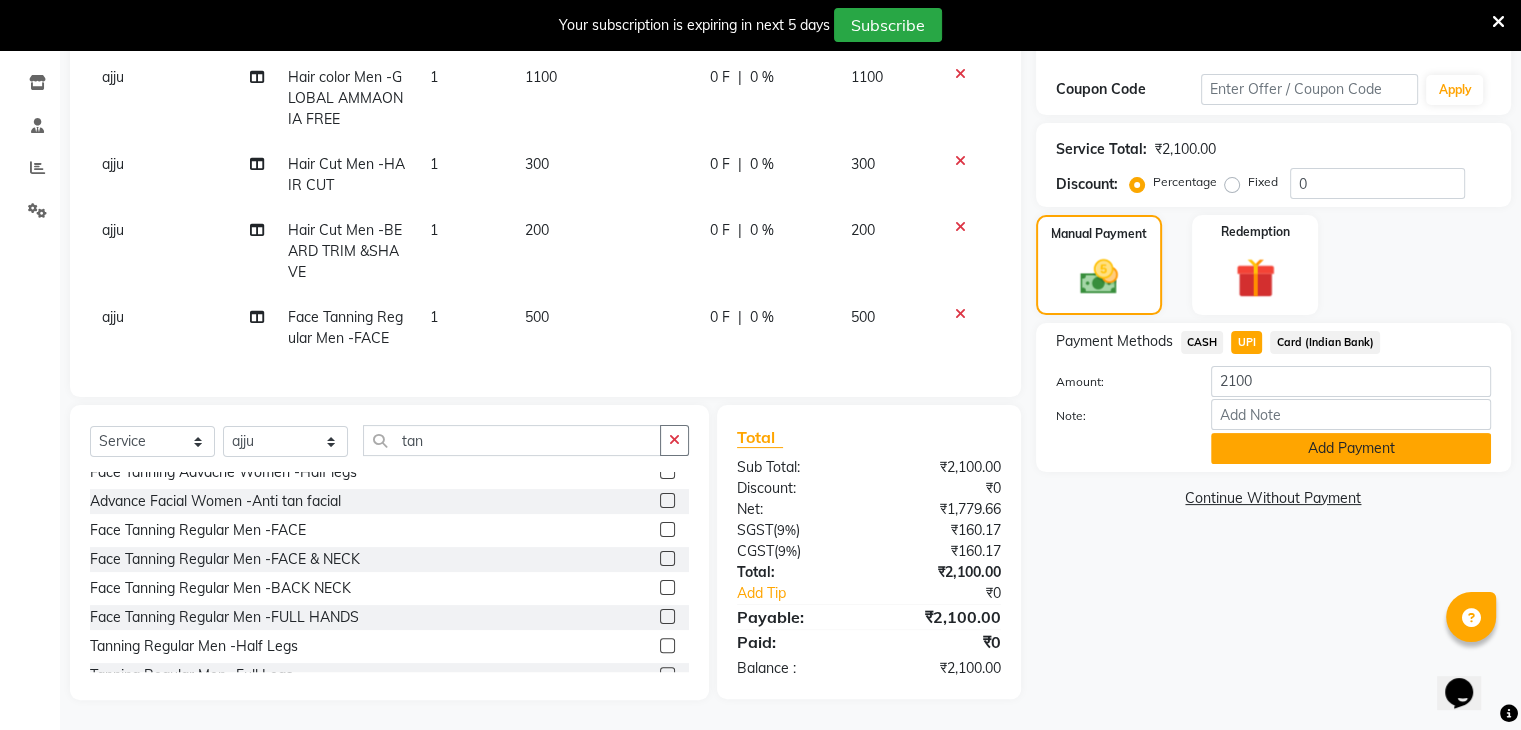click on "Add Payment" 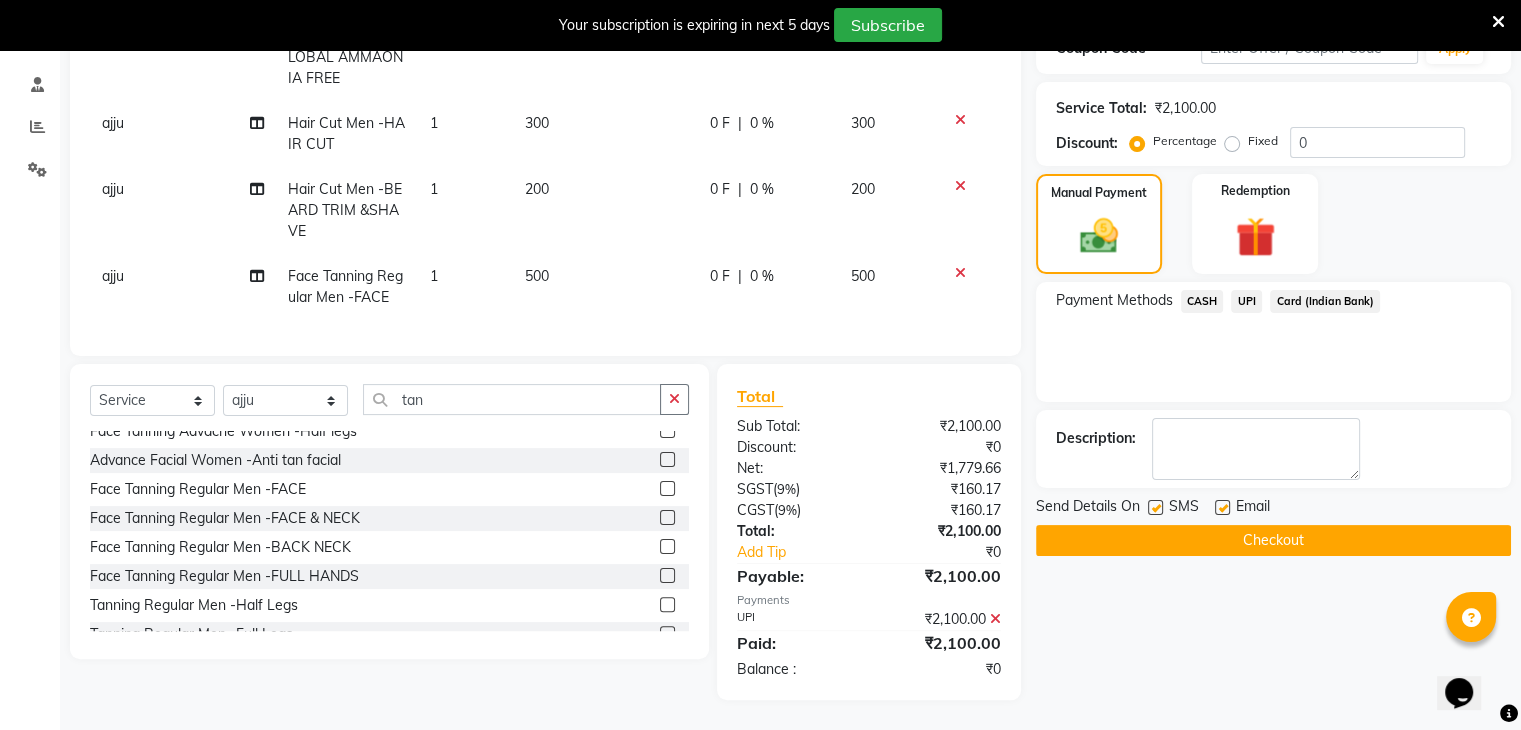 scroll, scrollTop: 376, scrollLeft: 0, axis: vertical 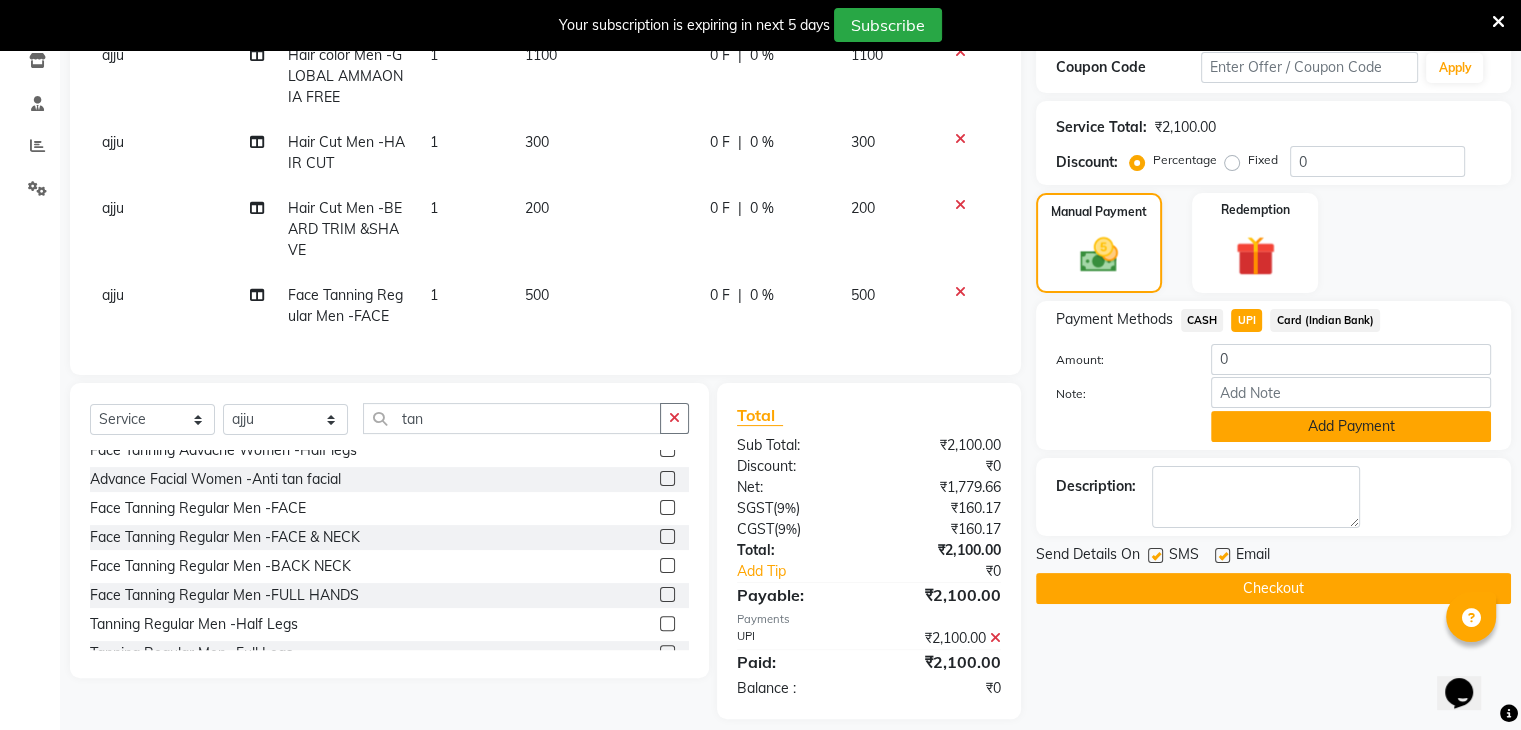 click on "Add Payment" 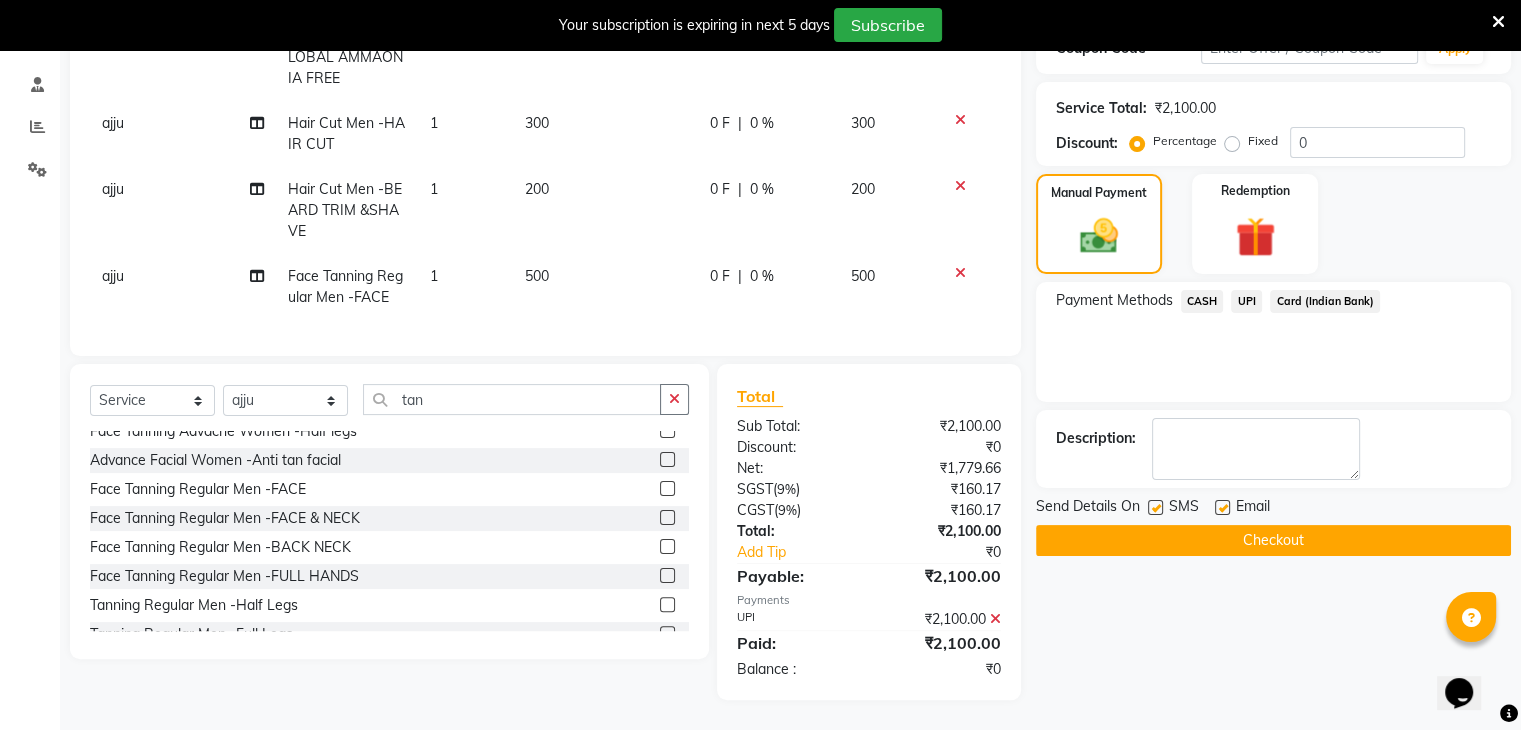 scroll, scrollTop: 382, scrollLeft: 0, axis: vertical 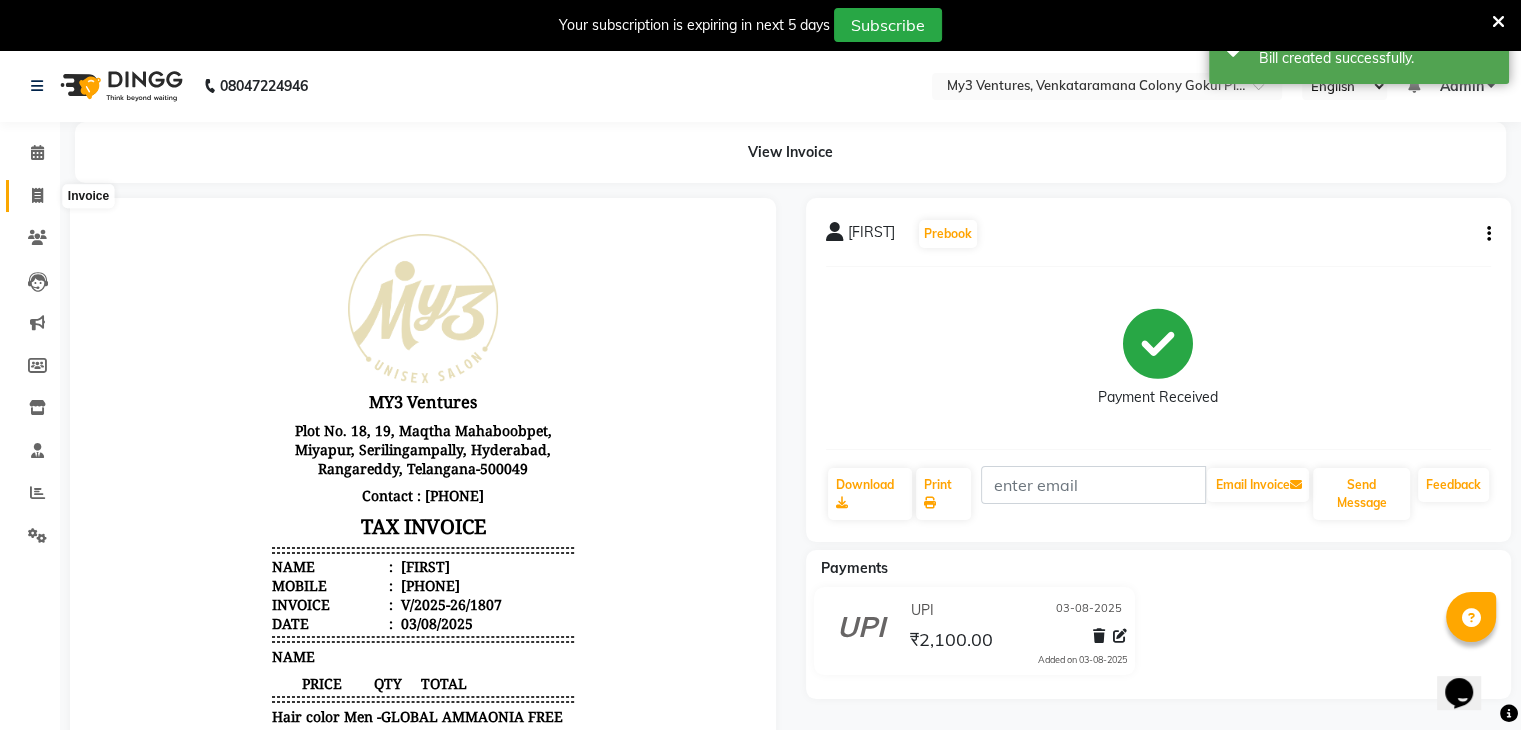 click 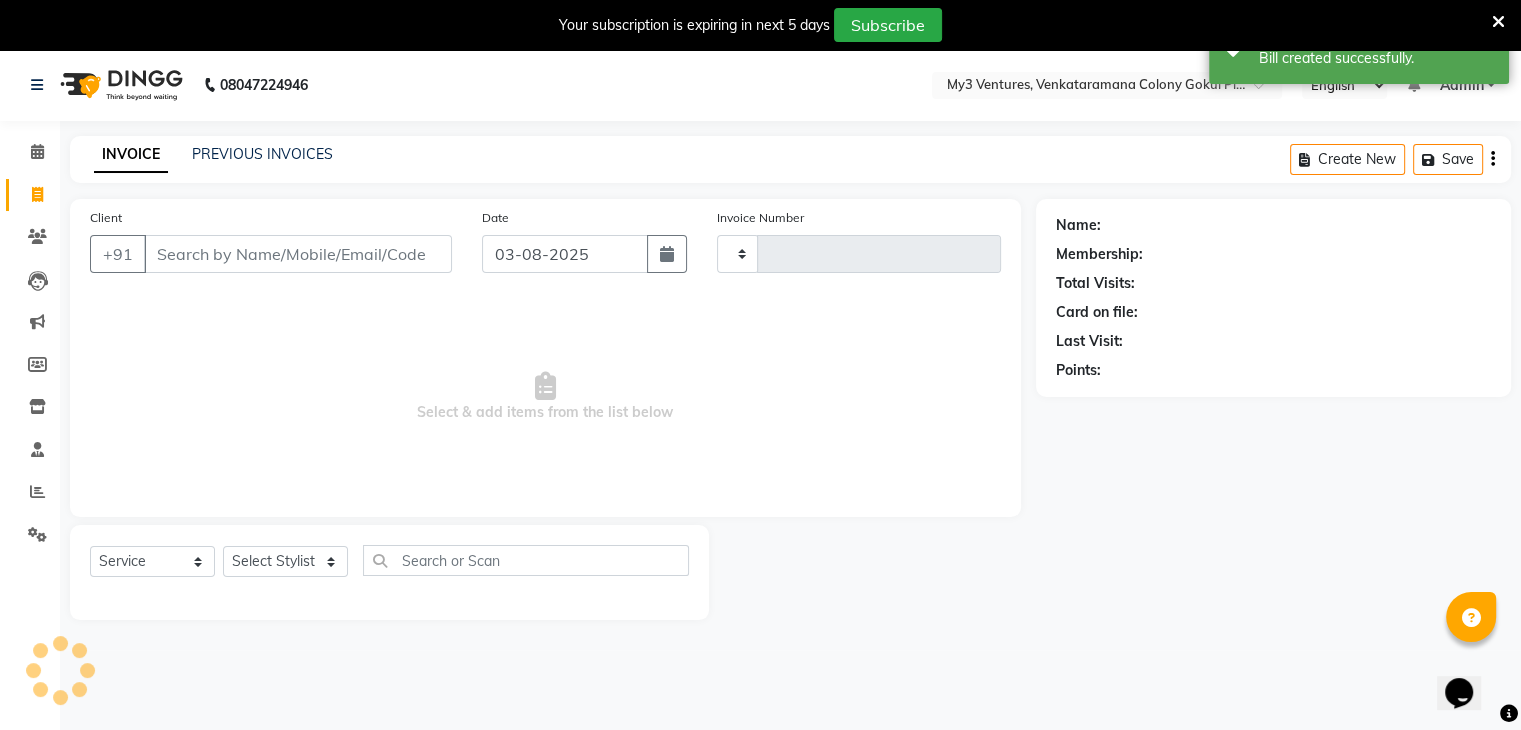 type on "1808" 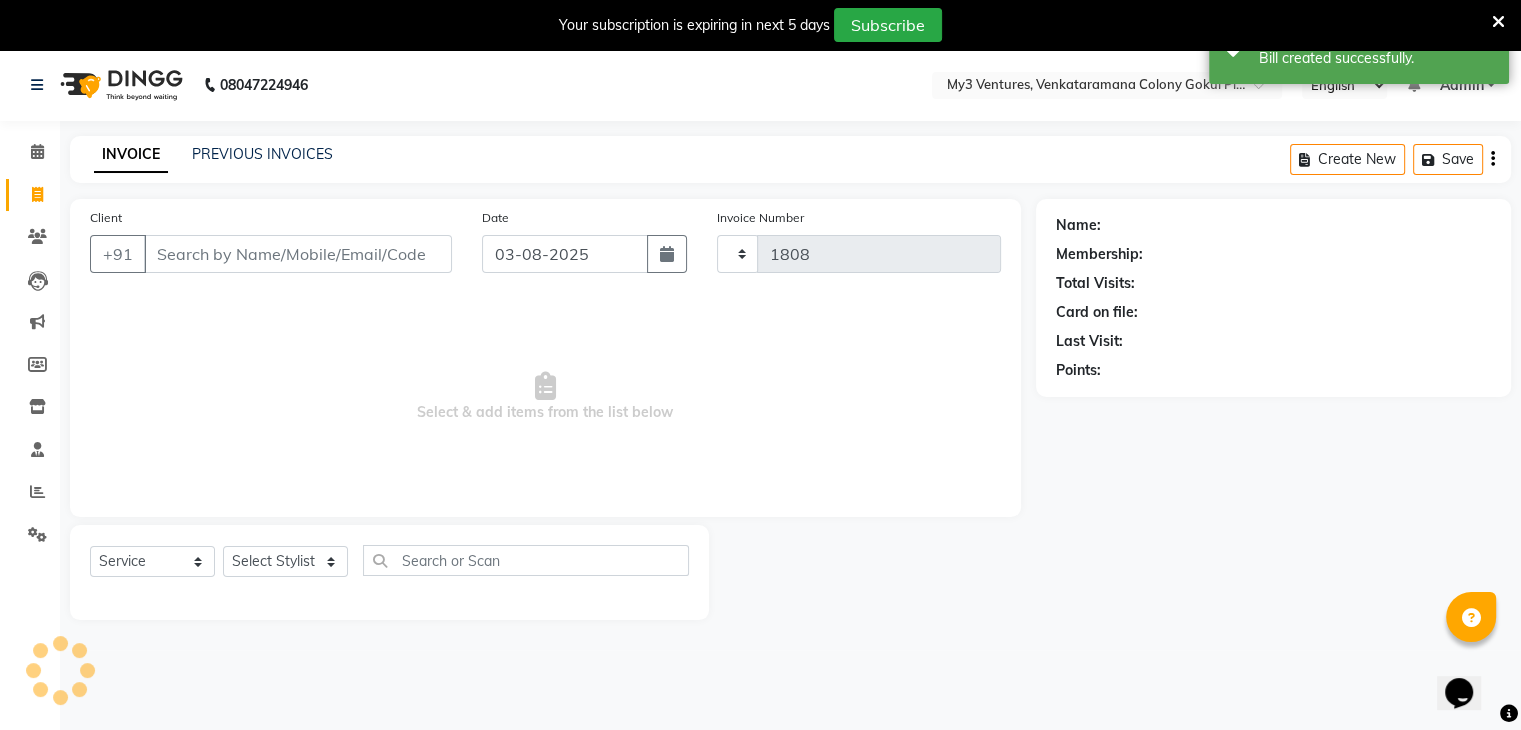 select on "6707" 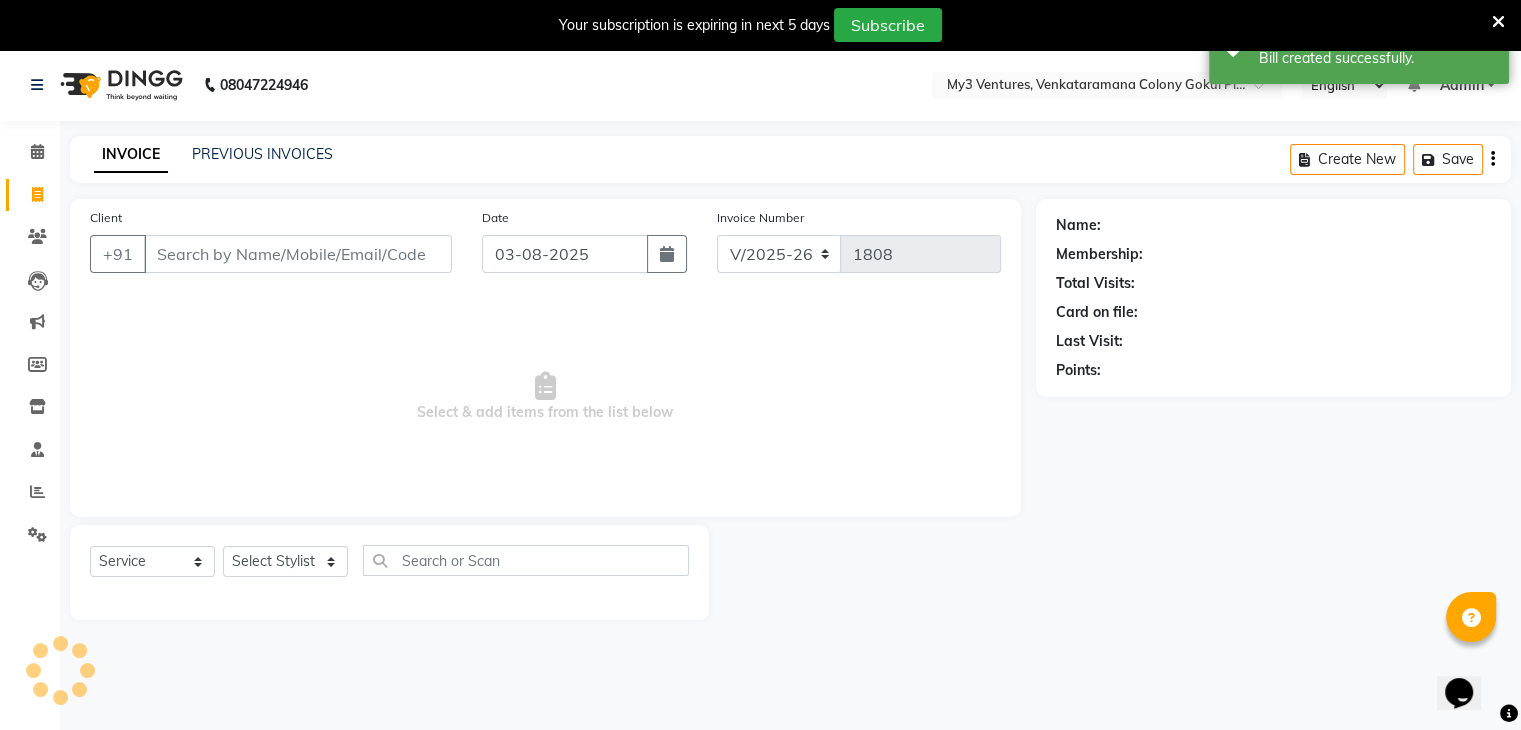 scroll, scrollTop: 50, scrollLeft: 0, axis: vertical 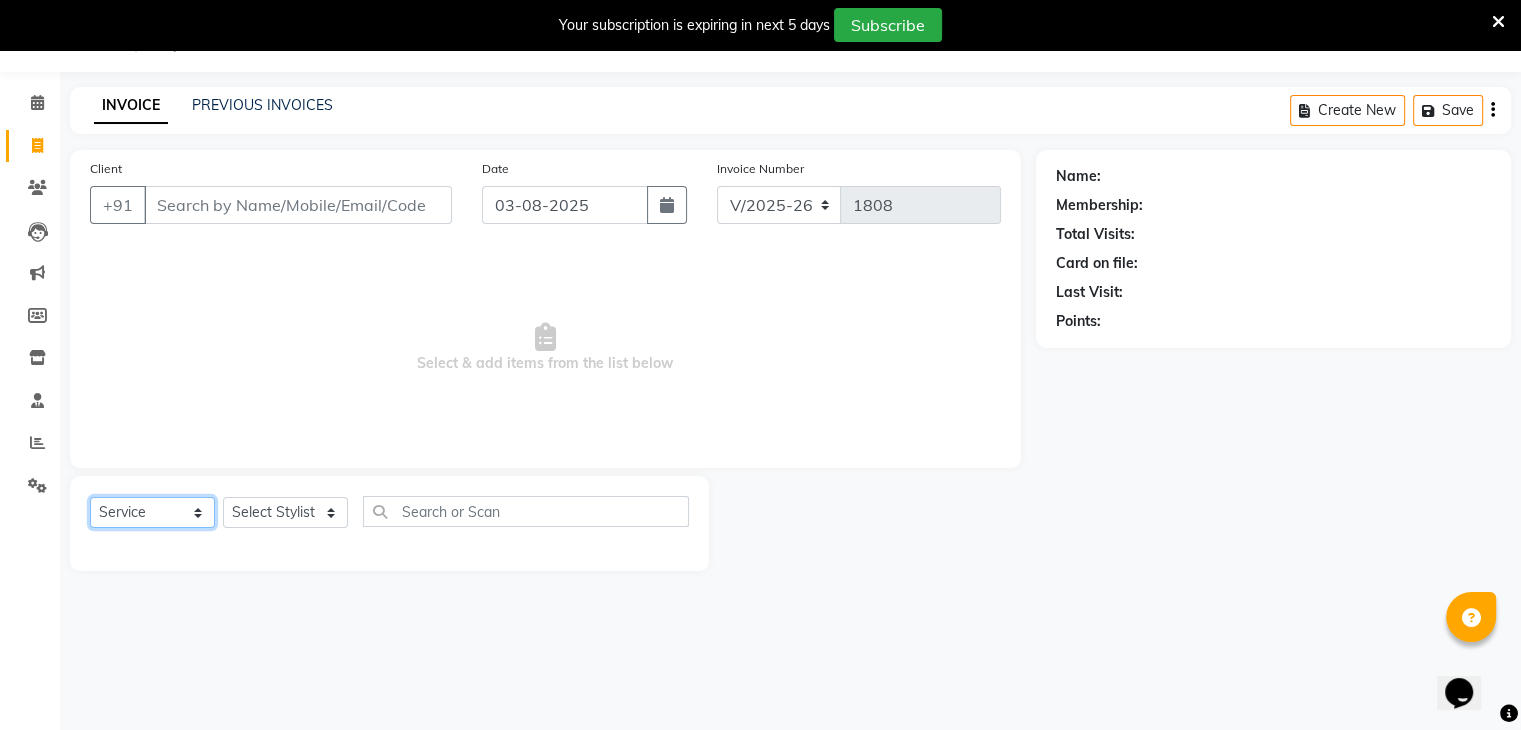 click on "Select  Service  Product  Membership  Package Voucher Prepaid Gift Card" 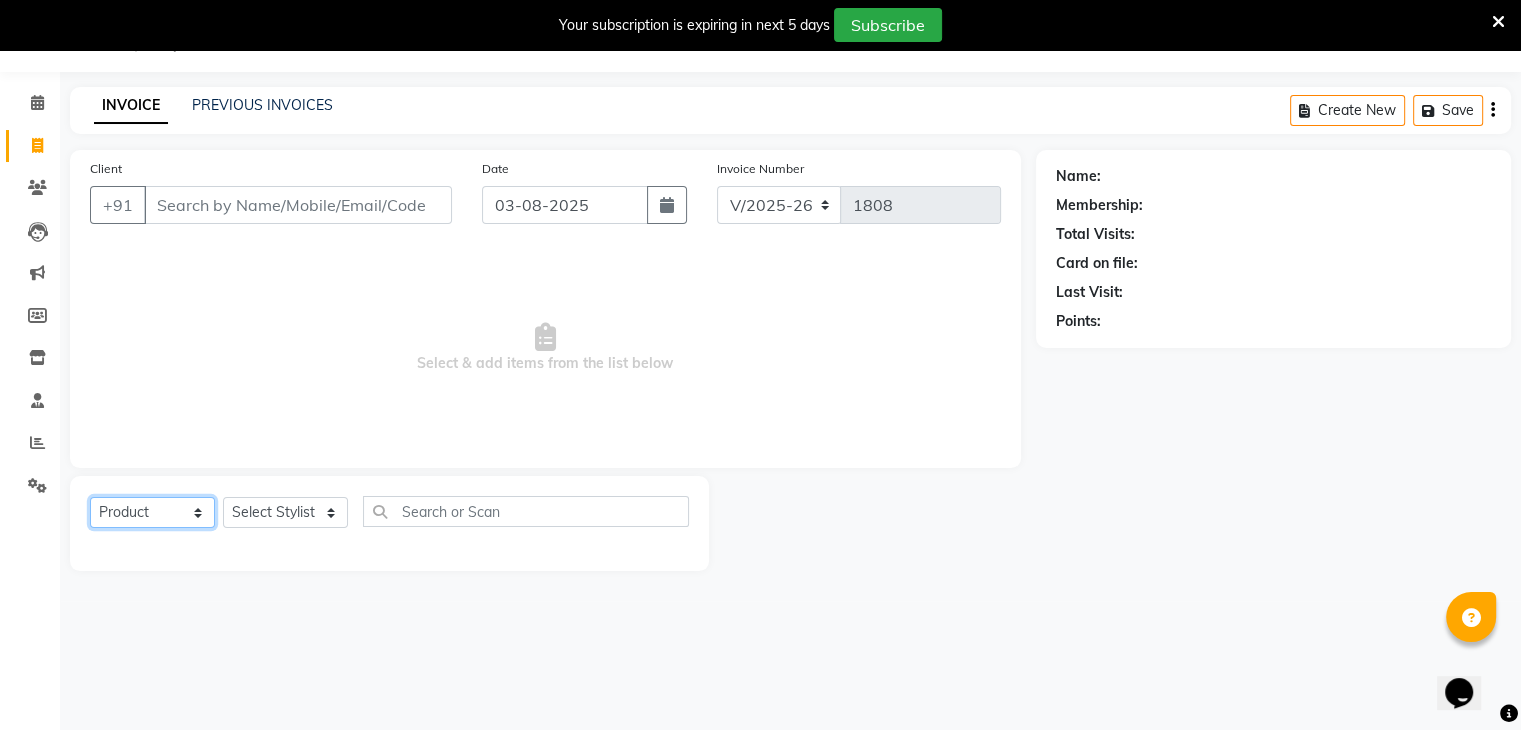click on "Select  Service  Product  Membership  Package Voucher Prepaid Gift Card" 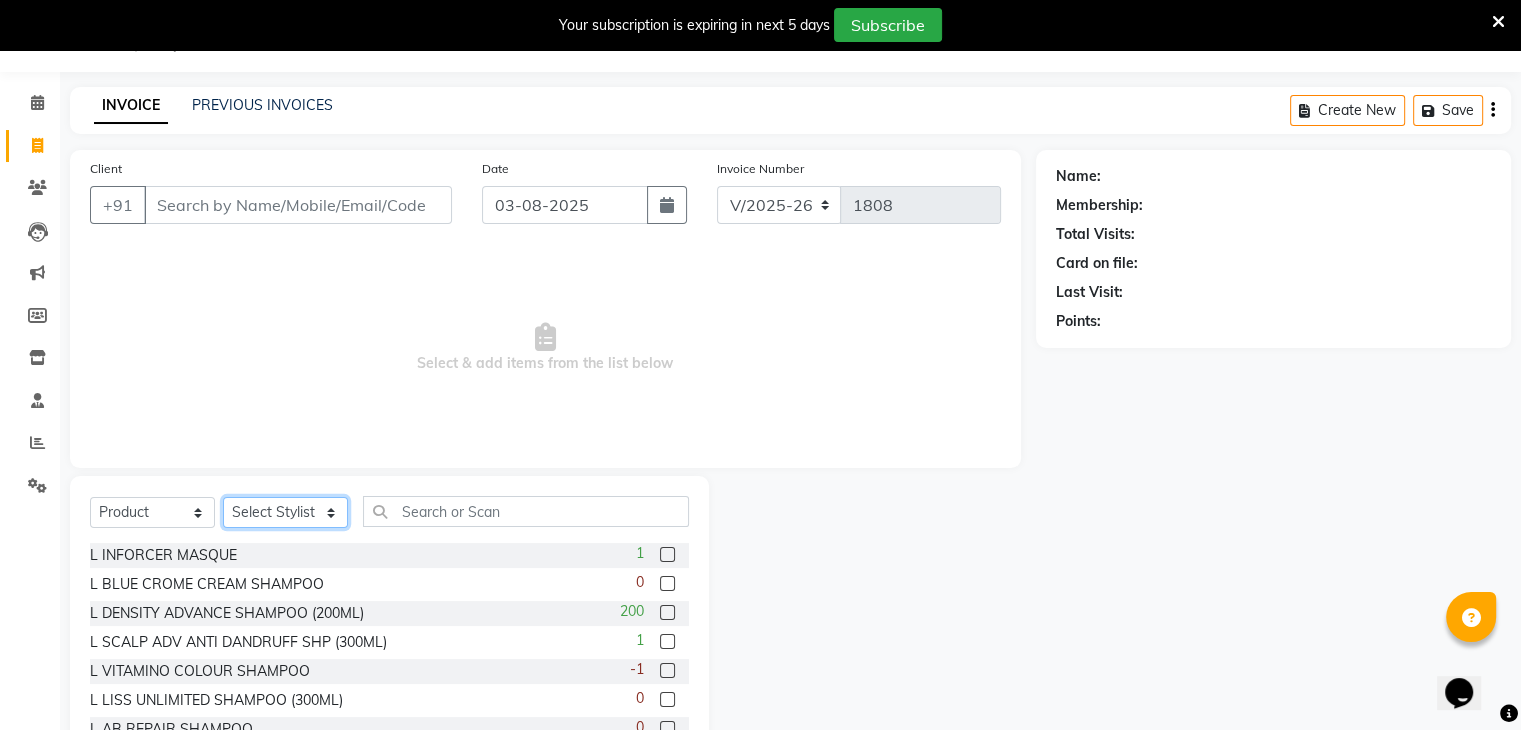 click on "Select Stylist ajju azam divya rihan Sahzad sowjanya srilatha Swapna Zeeshan" 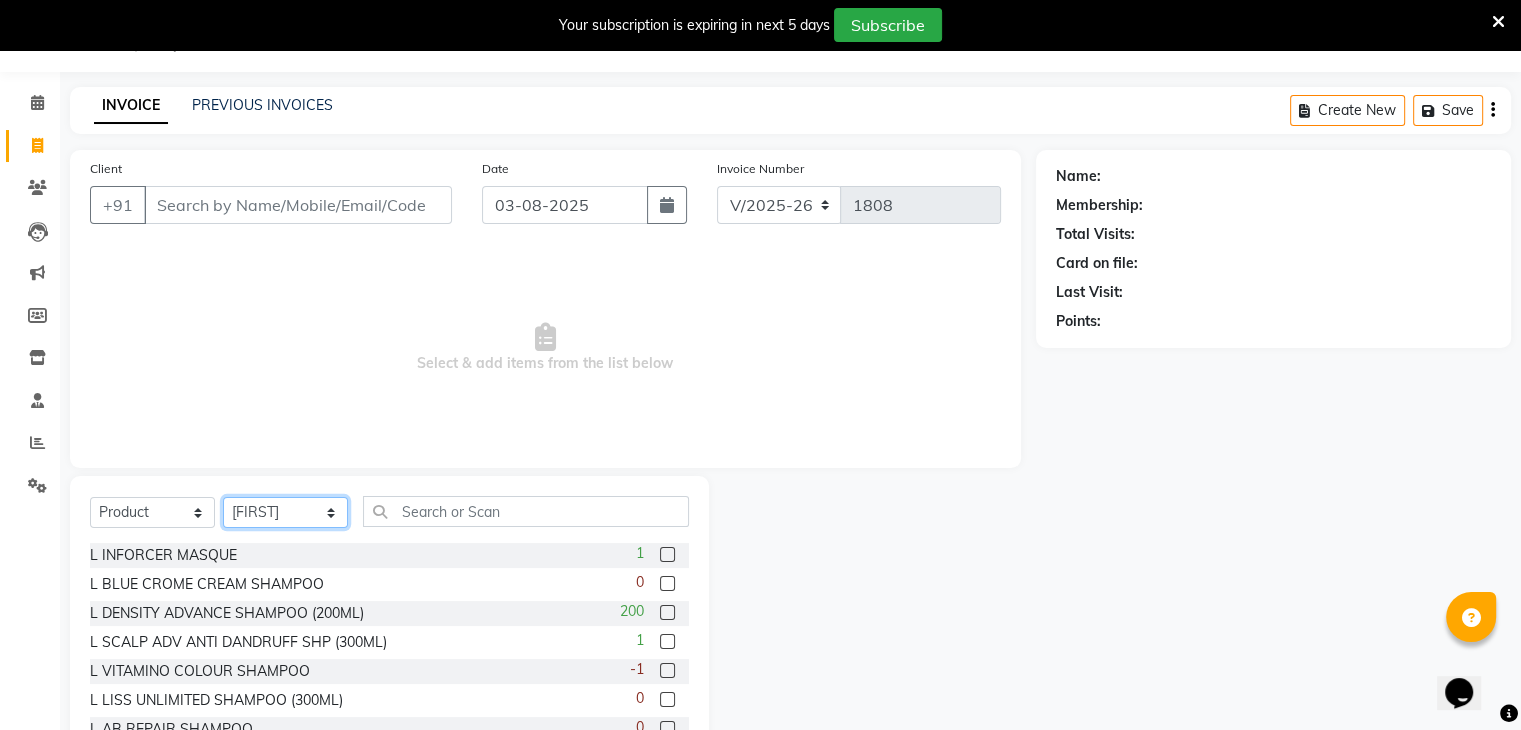 click on "Select Stylist ajju azam divya rihan Sahzad sowjanya srilatha Swapna Zeeshan" 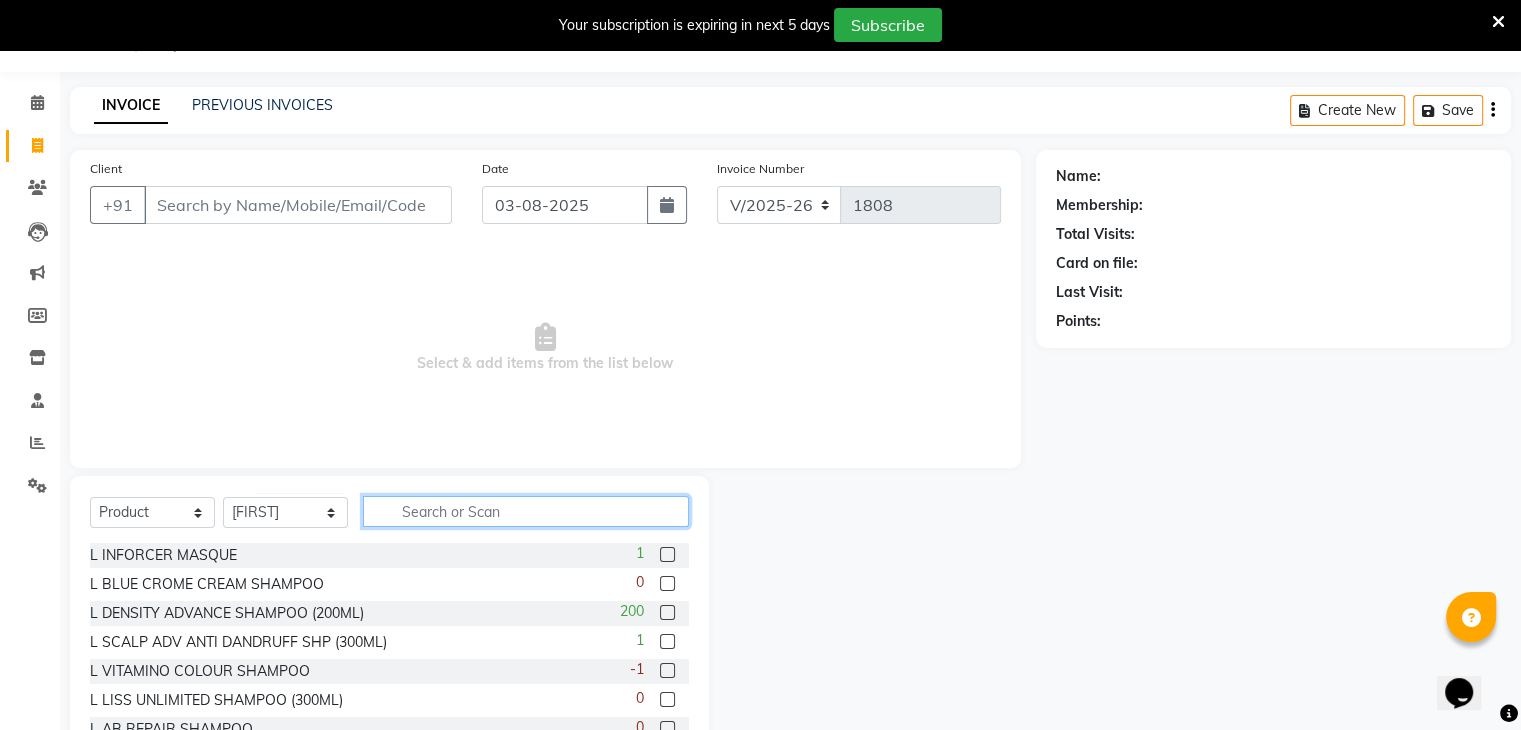 click 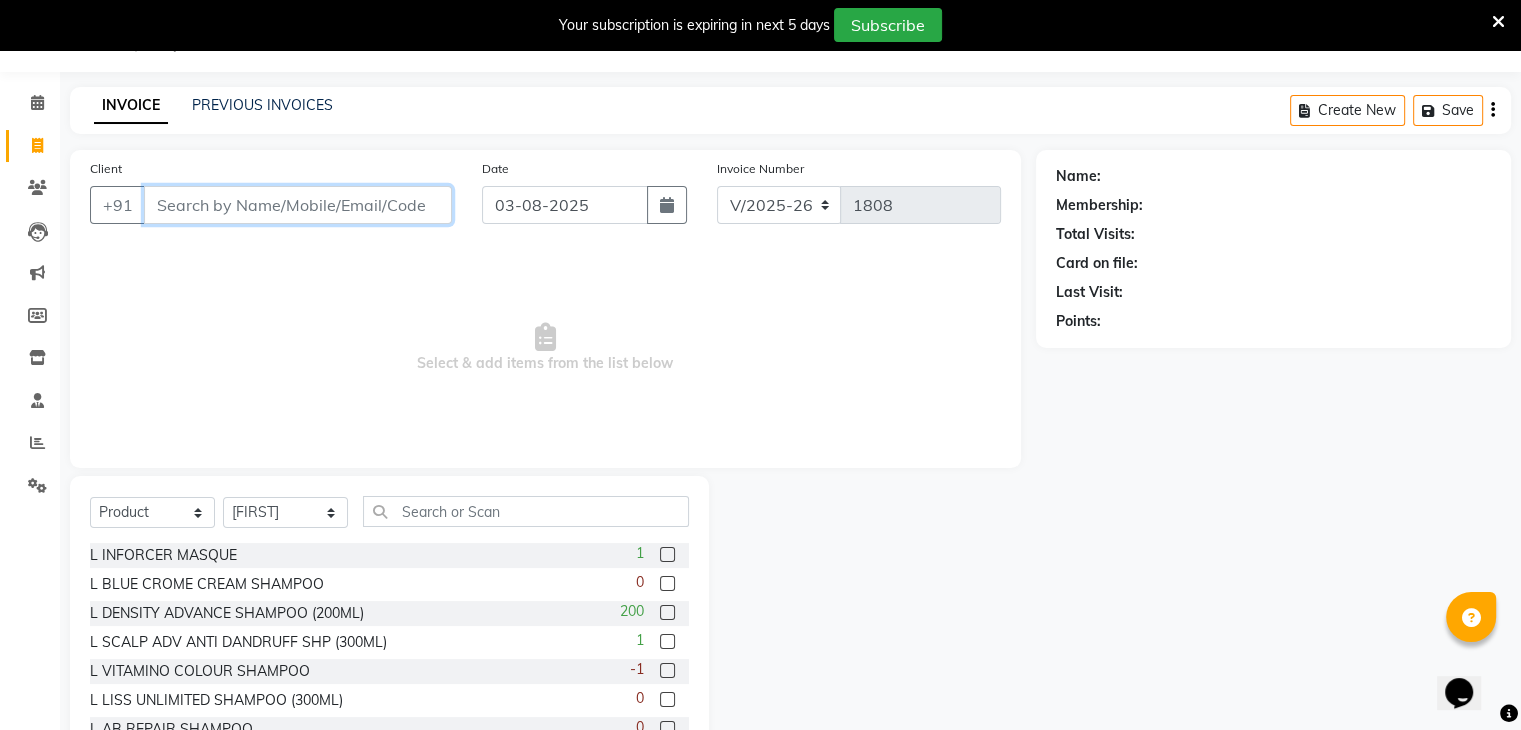 click on "Client" at bounding box center [298, 205] 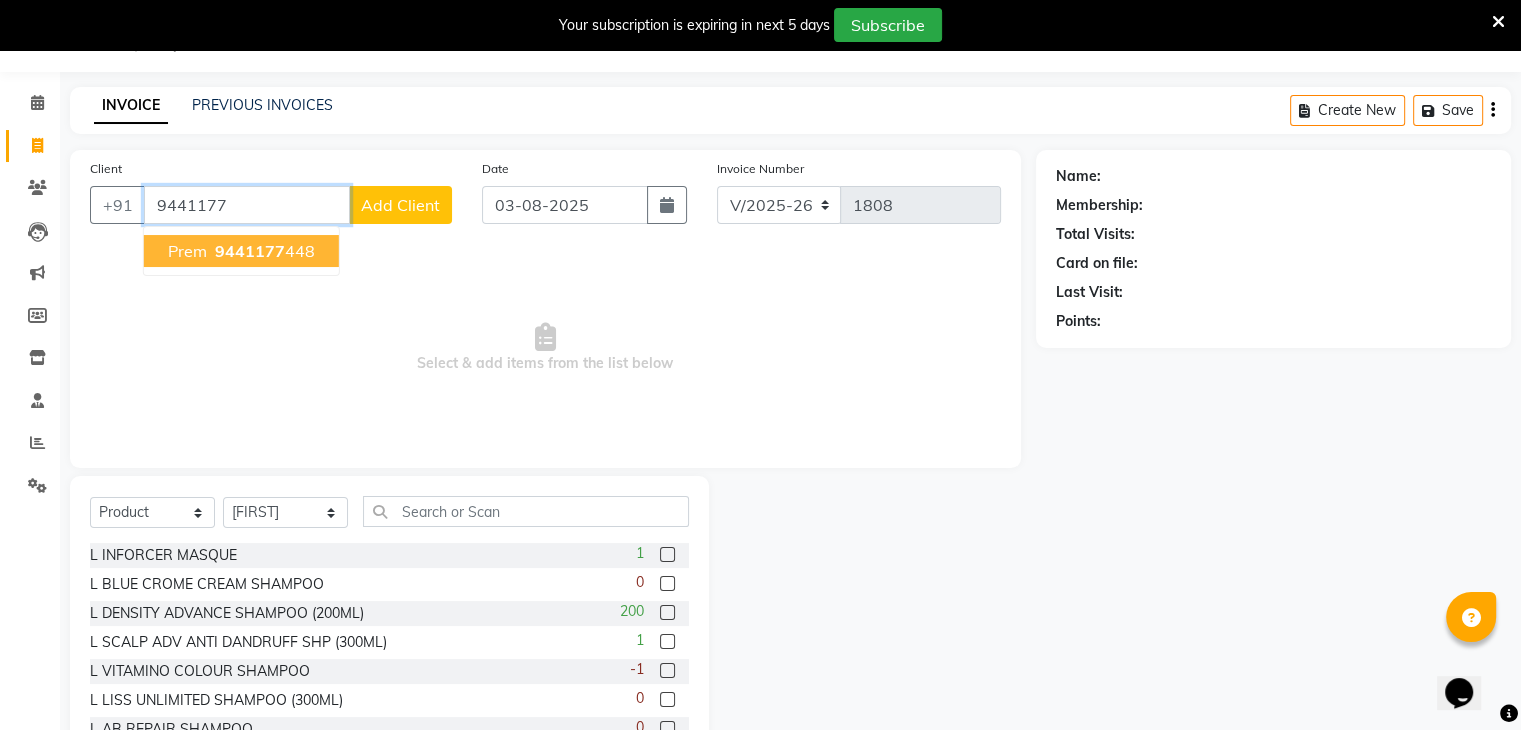 click on "9441177" at bounding box center (250, 251) 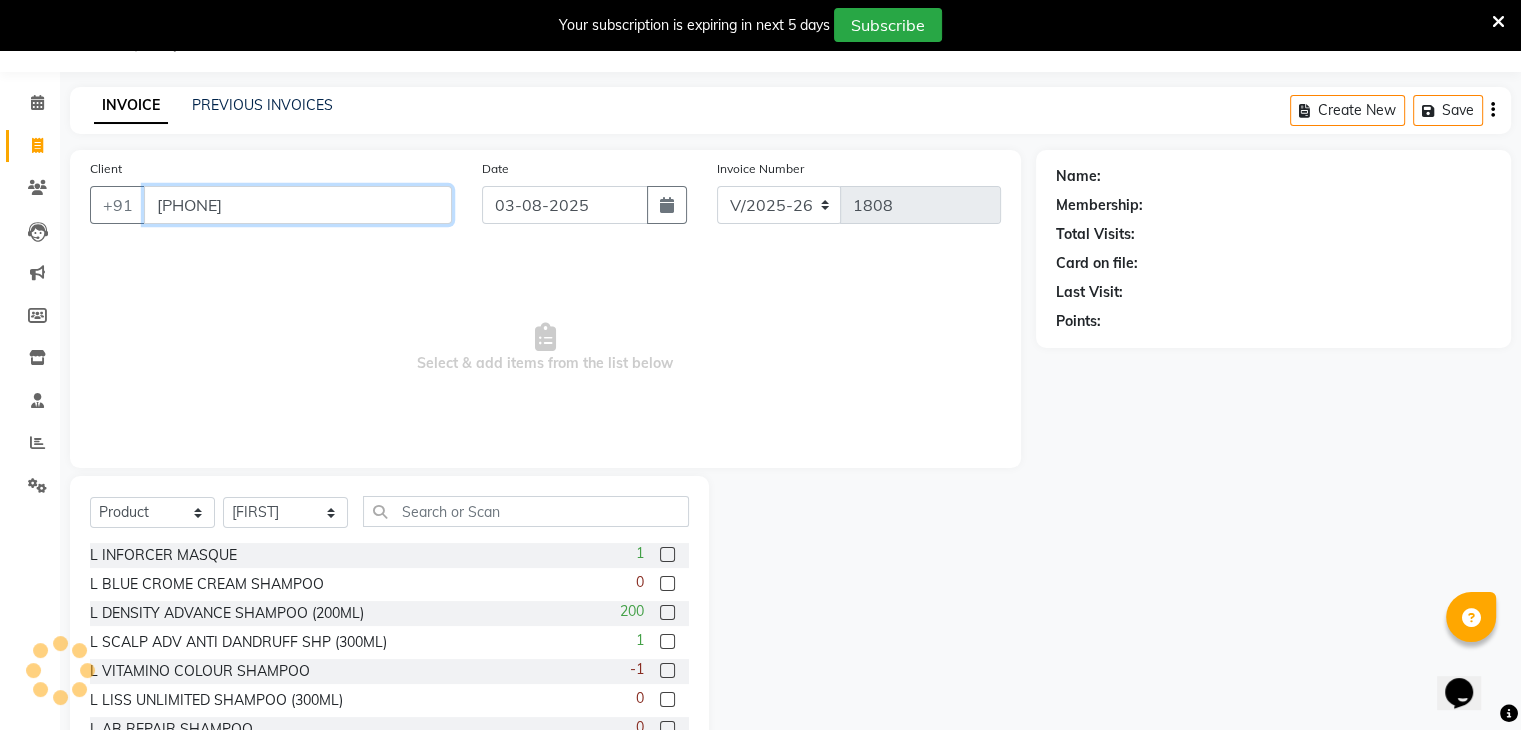 type on "[PHONE]" 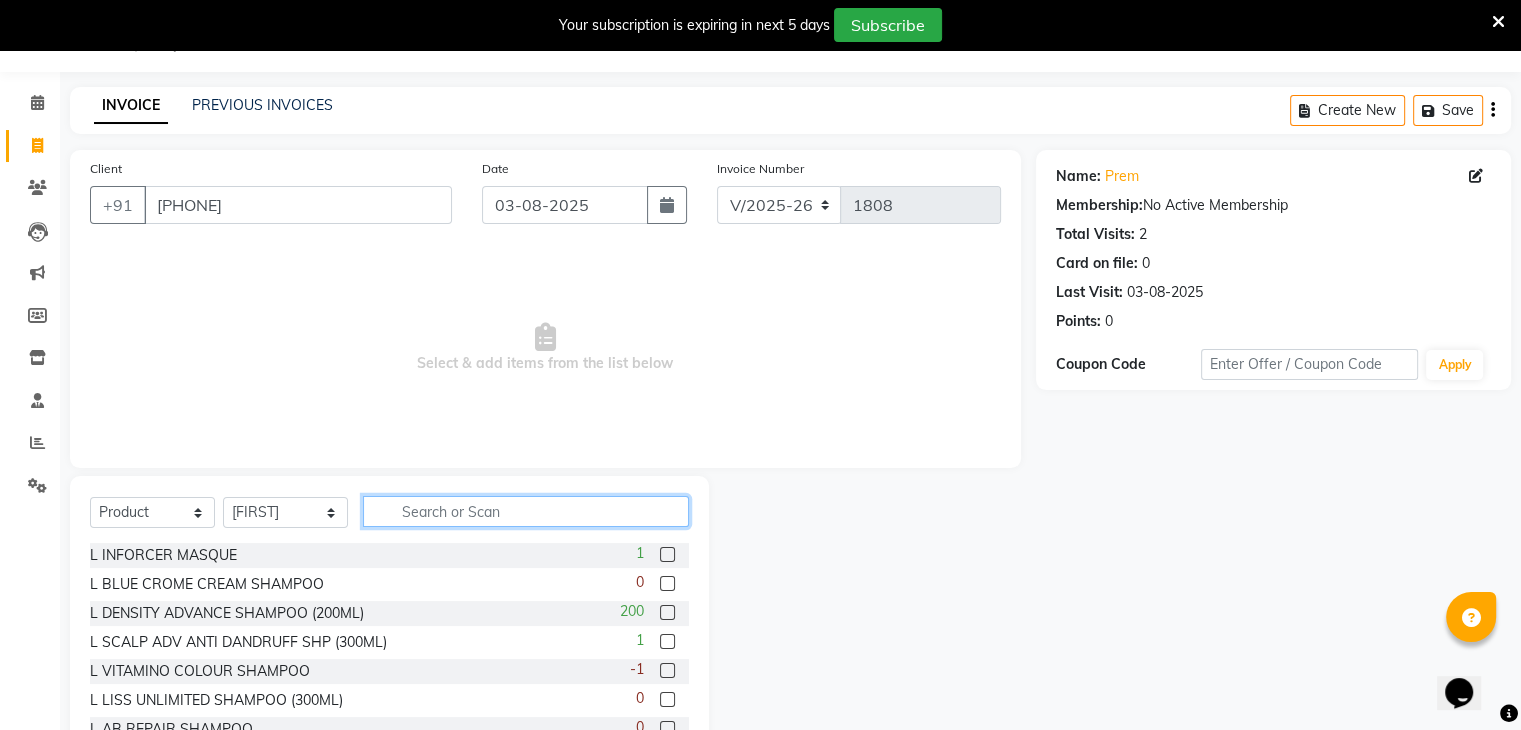 click 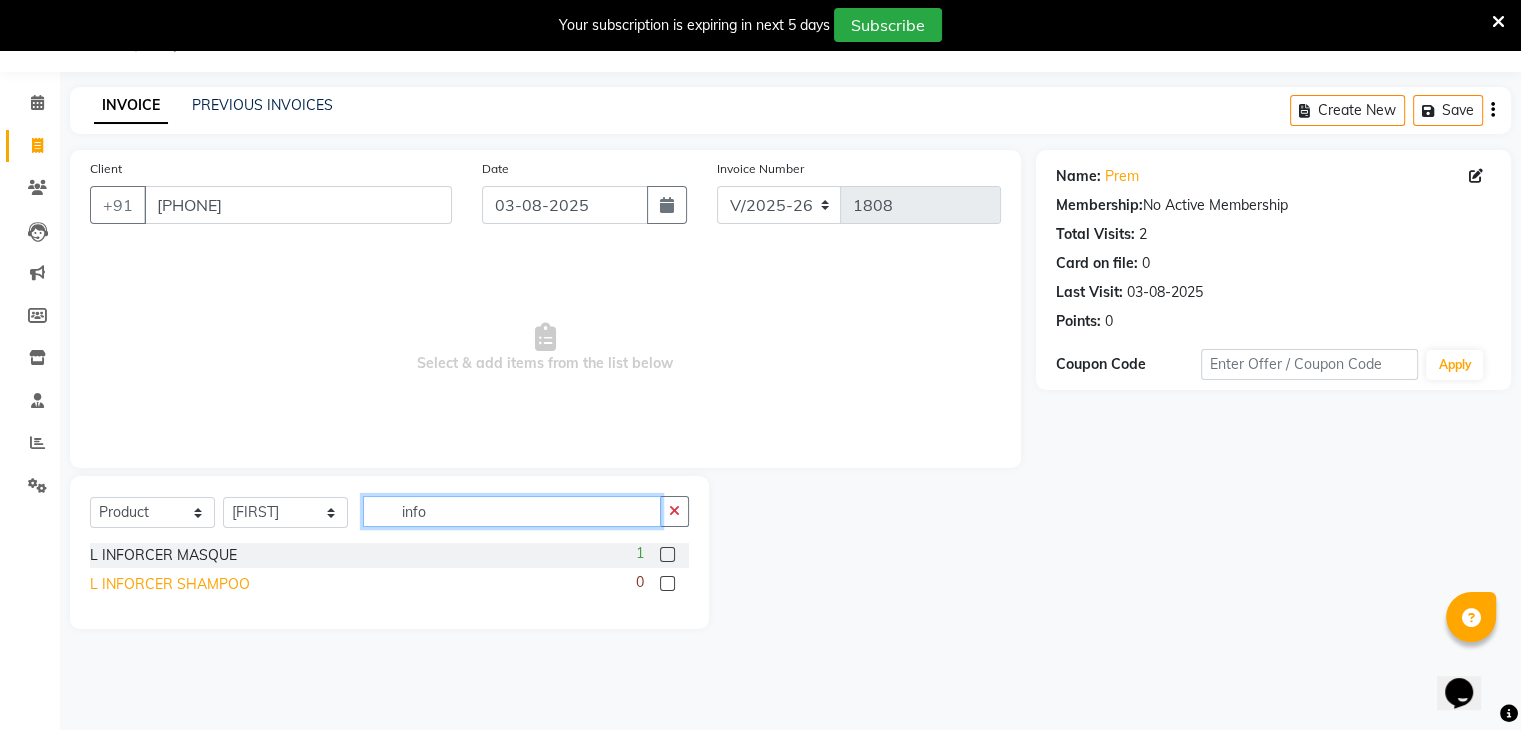 type on "info" 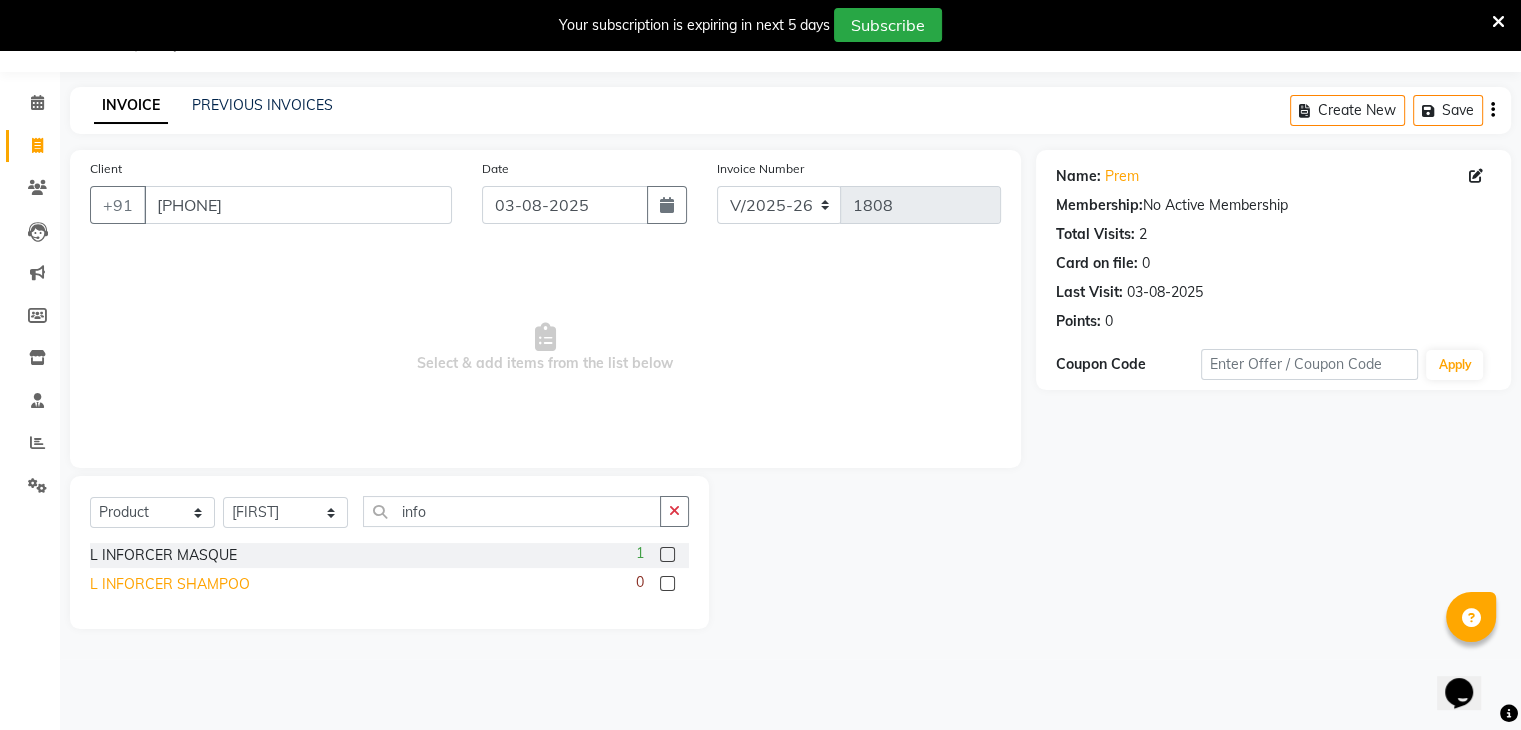 click on "L INFORCER SHAMPOO" 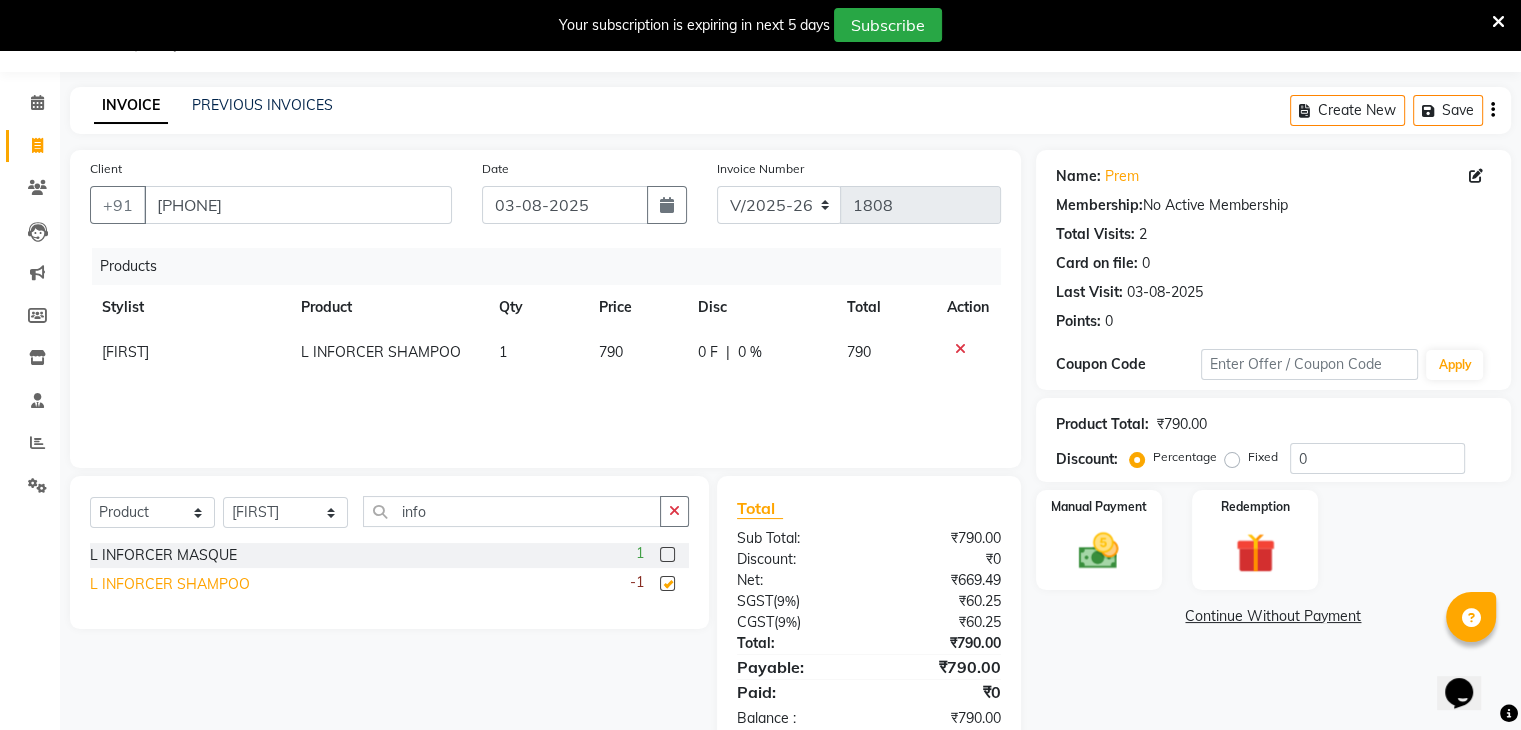 checkbox on "false" 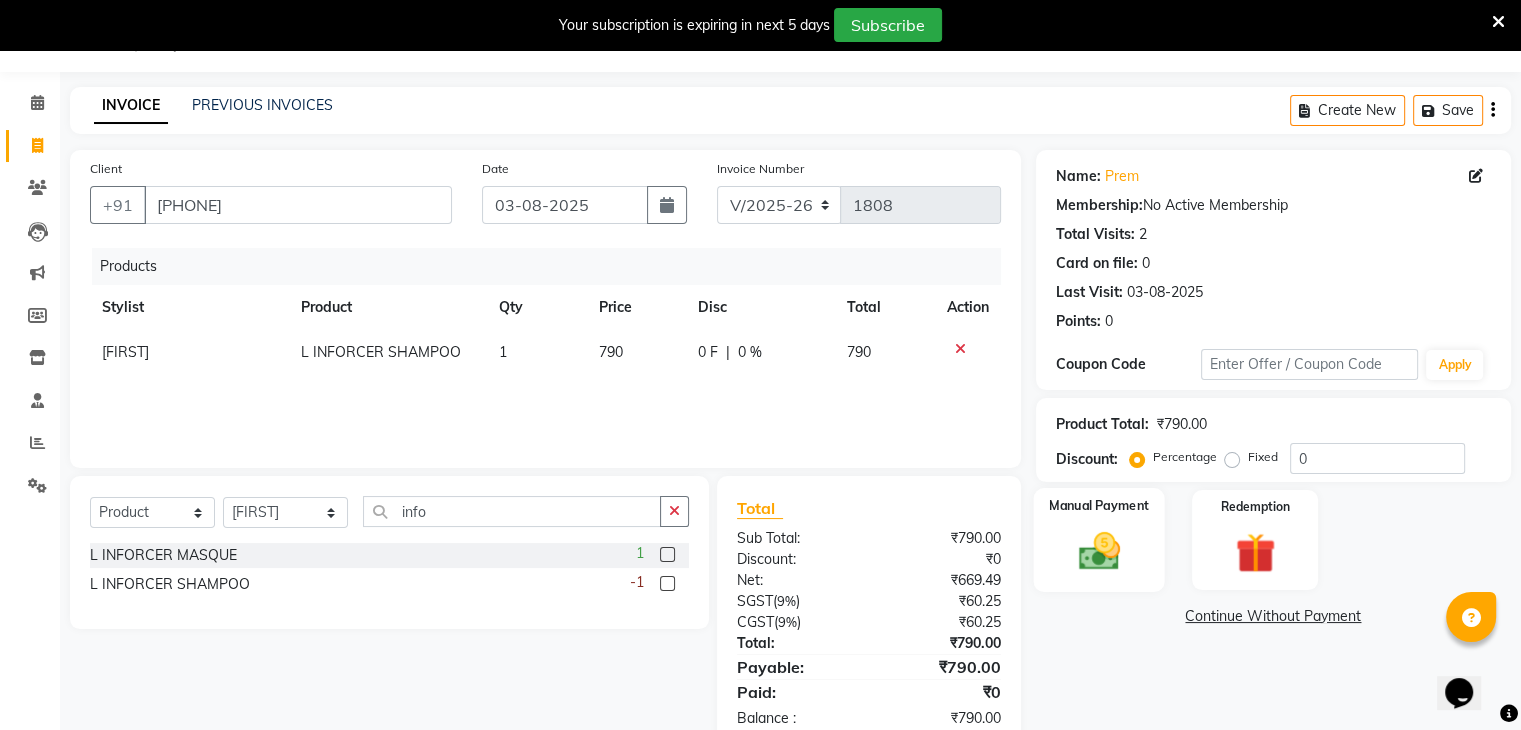 click 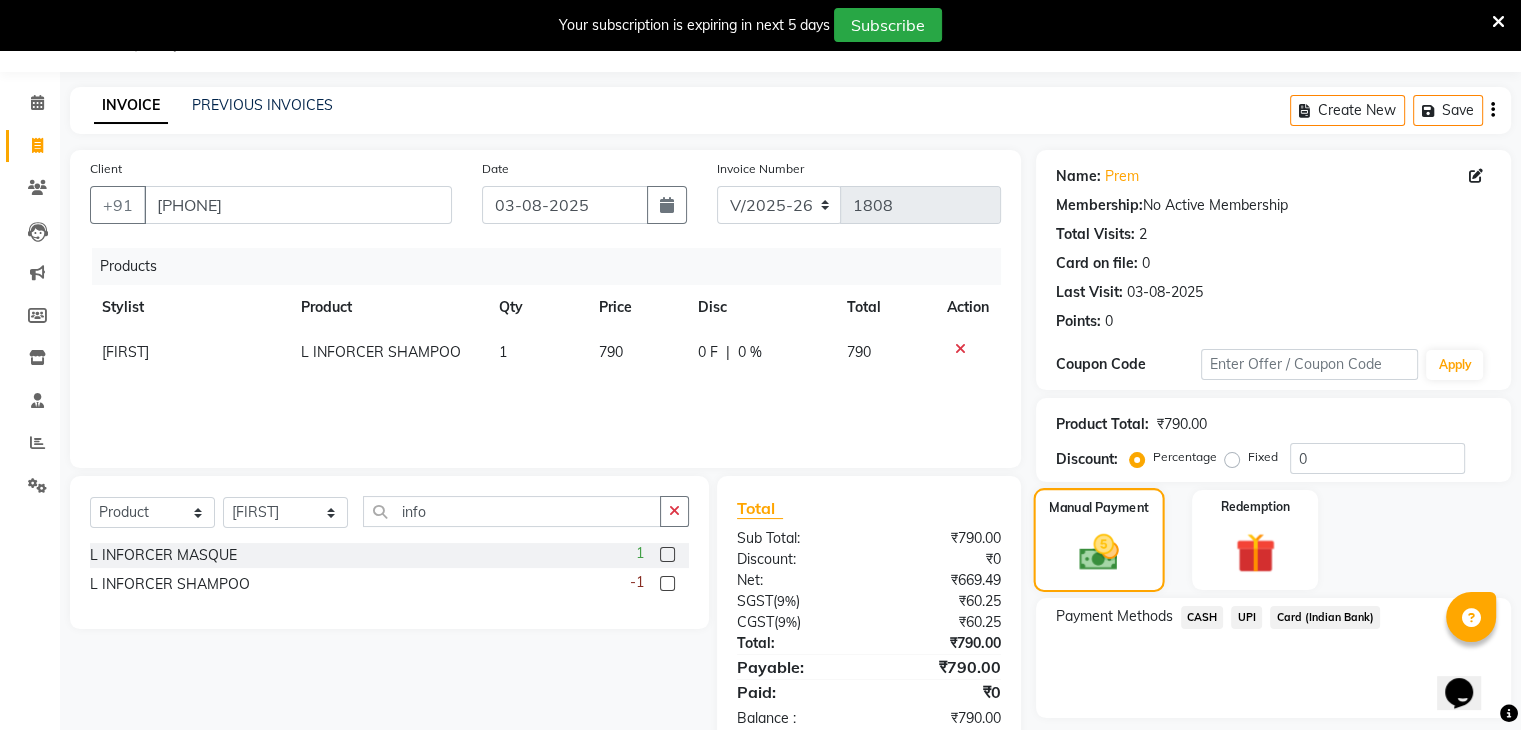 scroll, scrollTop: 108, scrollLeft: 0, axis: vertical 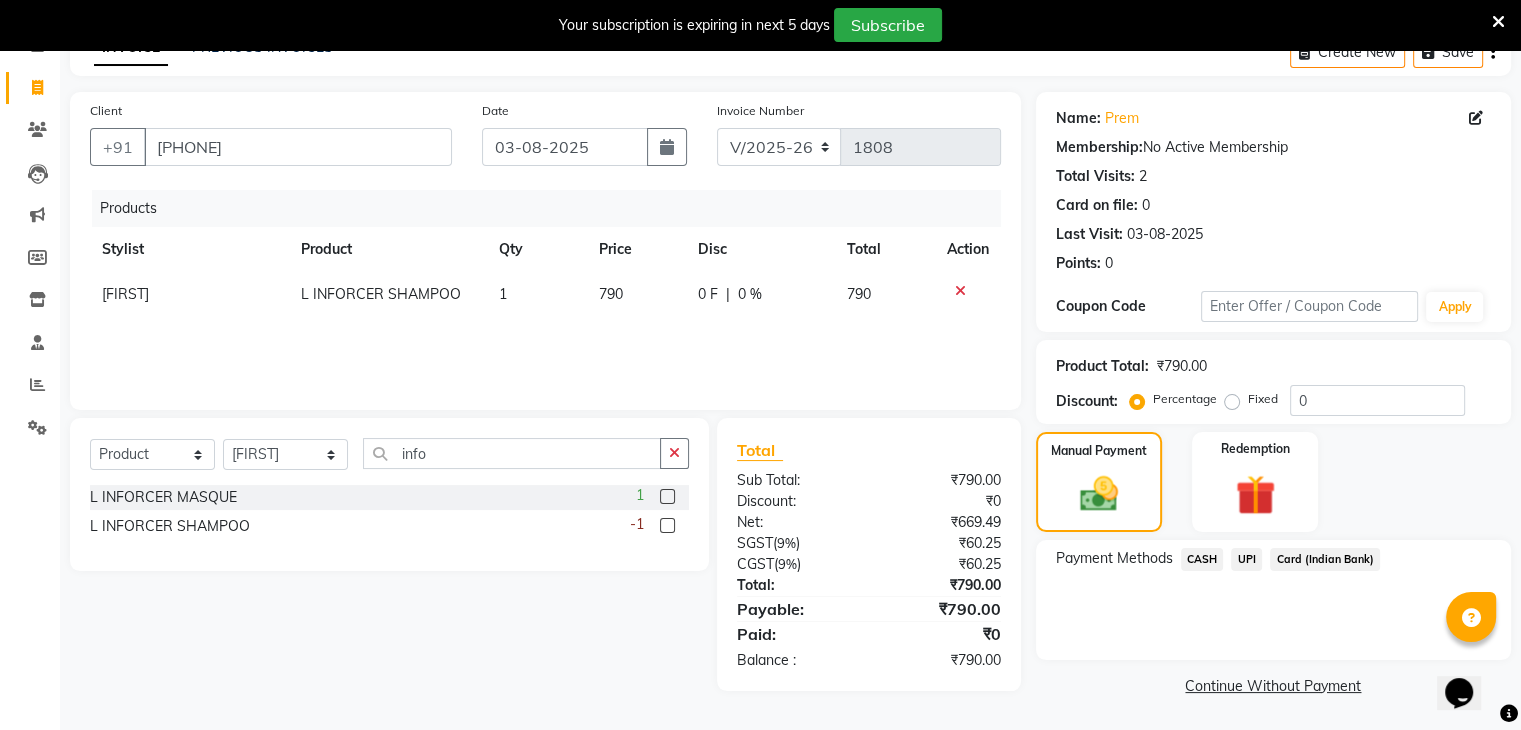 click on "UPI" 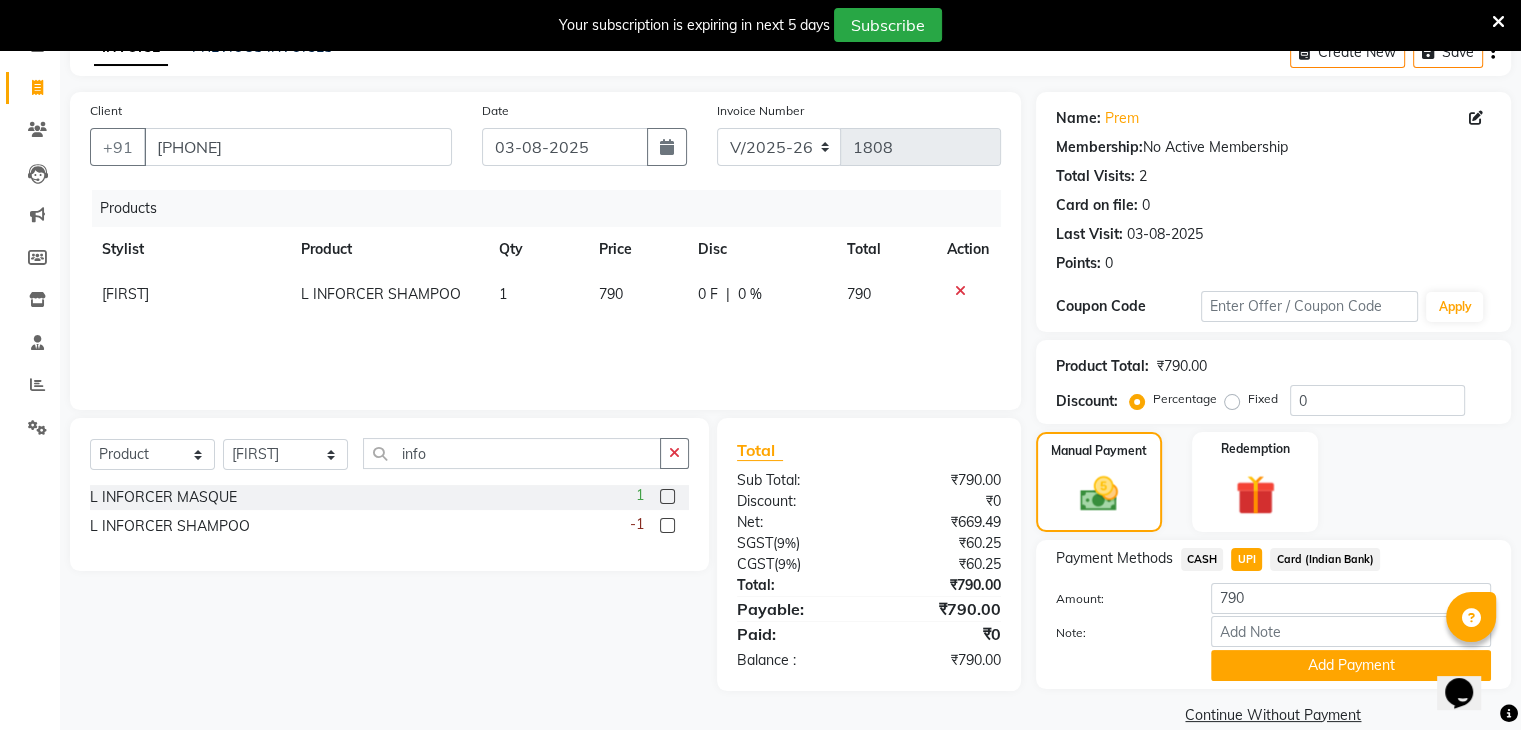 scroll, scrollTop: 139, scrollLeft: 0, axis: vertical 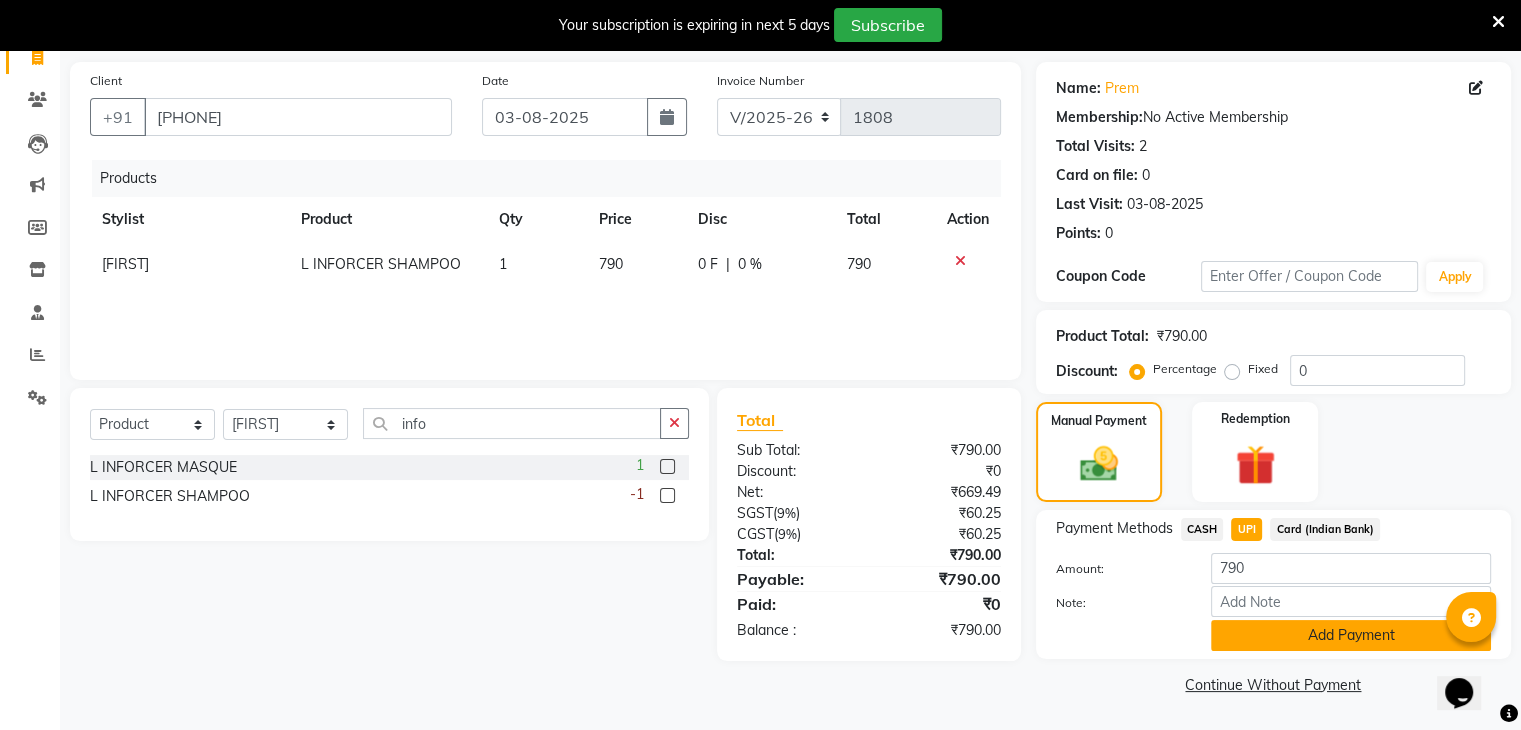 click on "Add Payment" 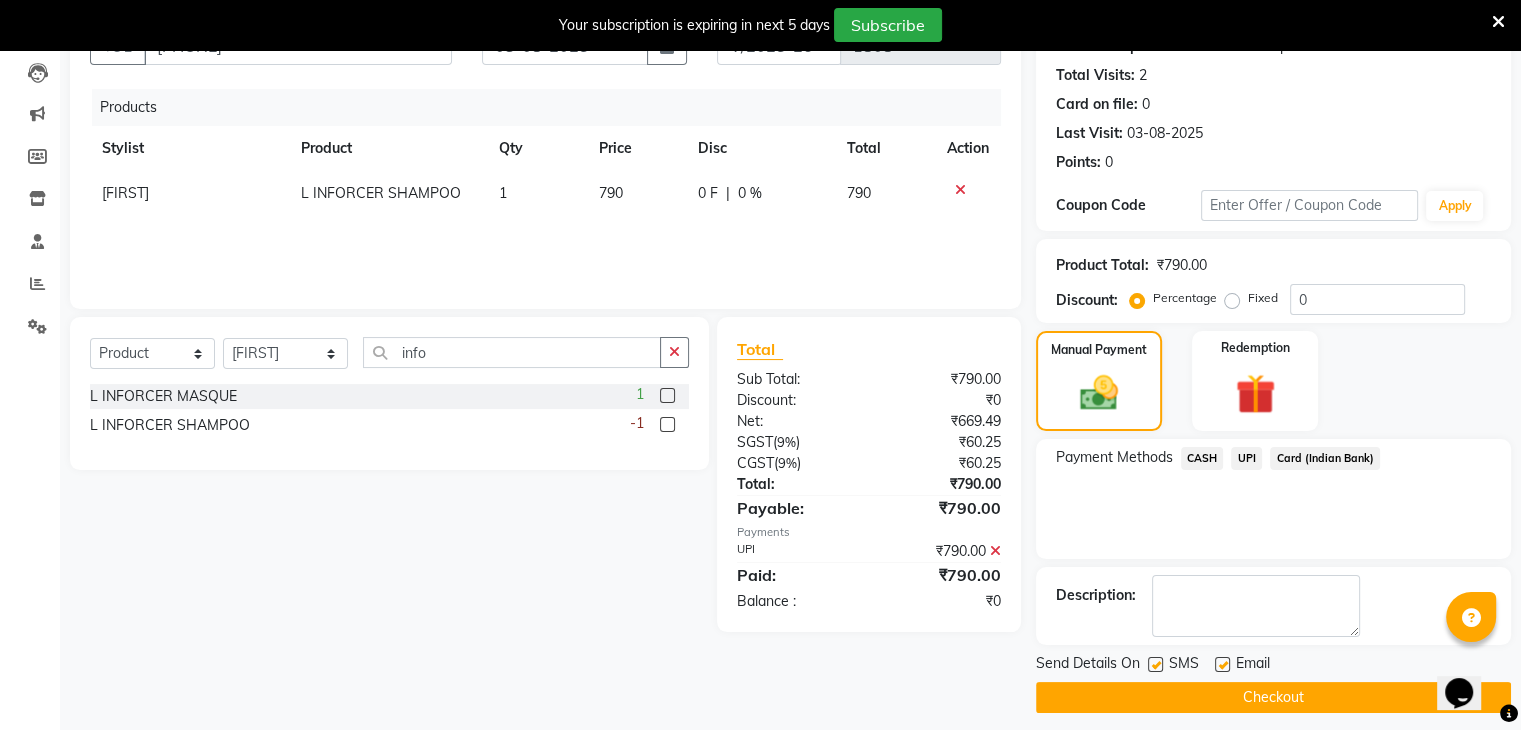 scroll, scrollTop: 212, scrollLeft: 0, axis: vertical 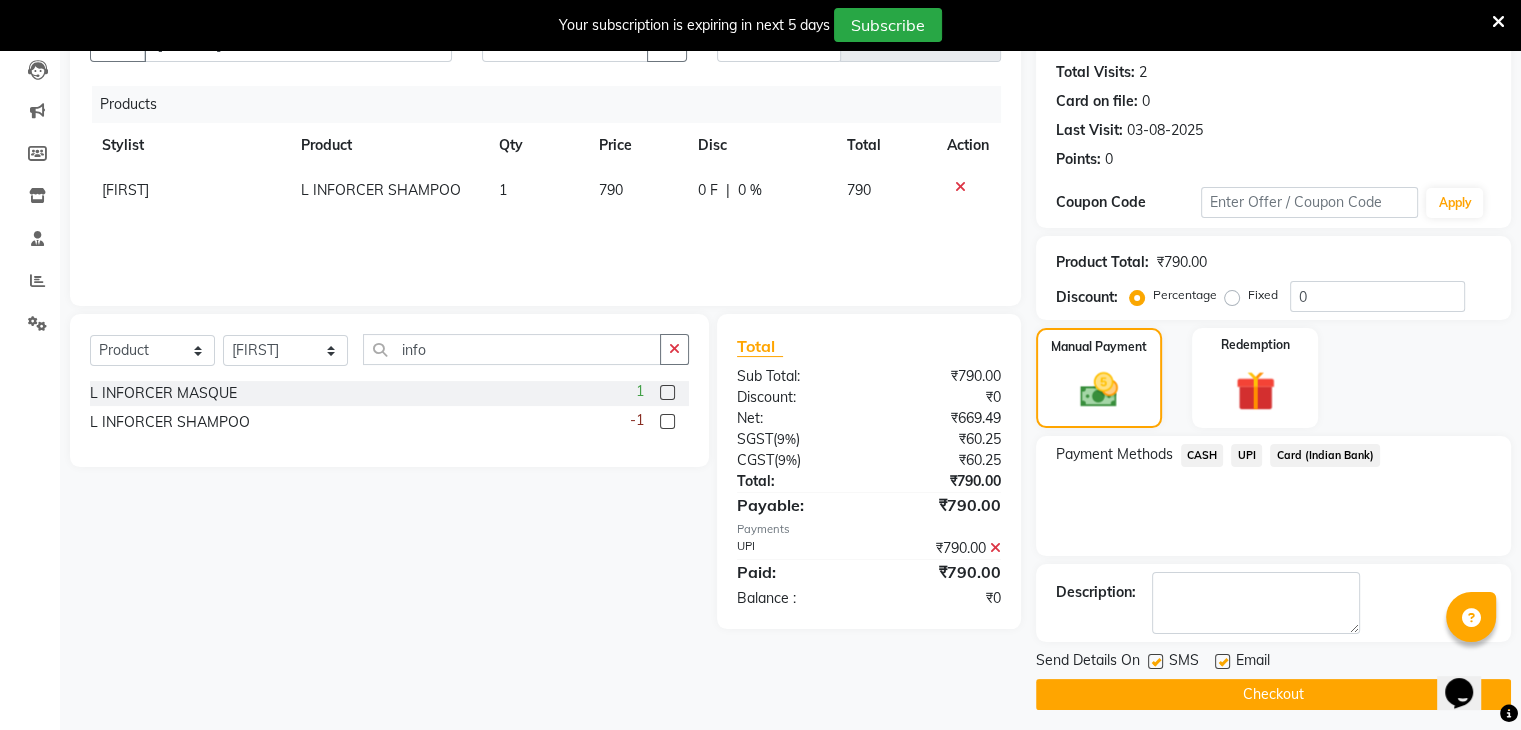 click on "Checkout" 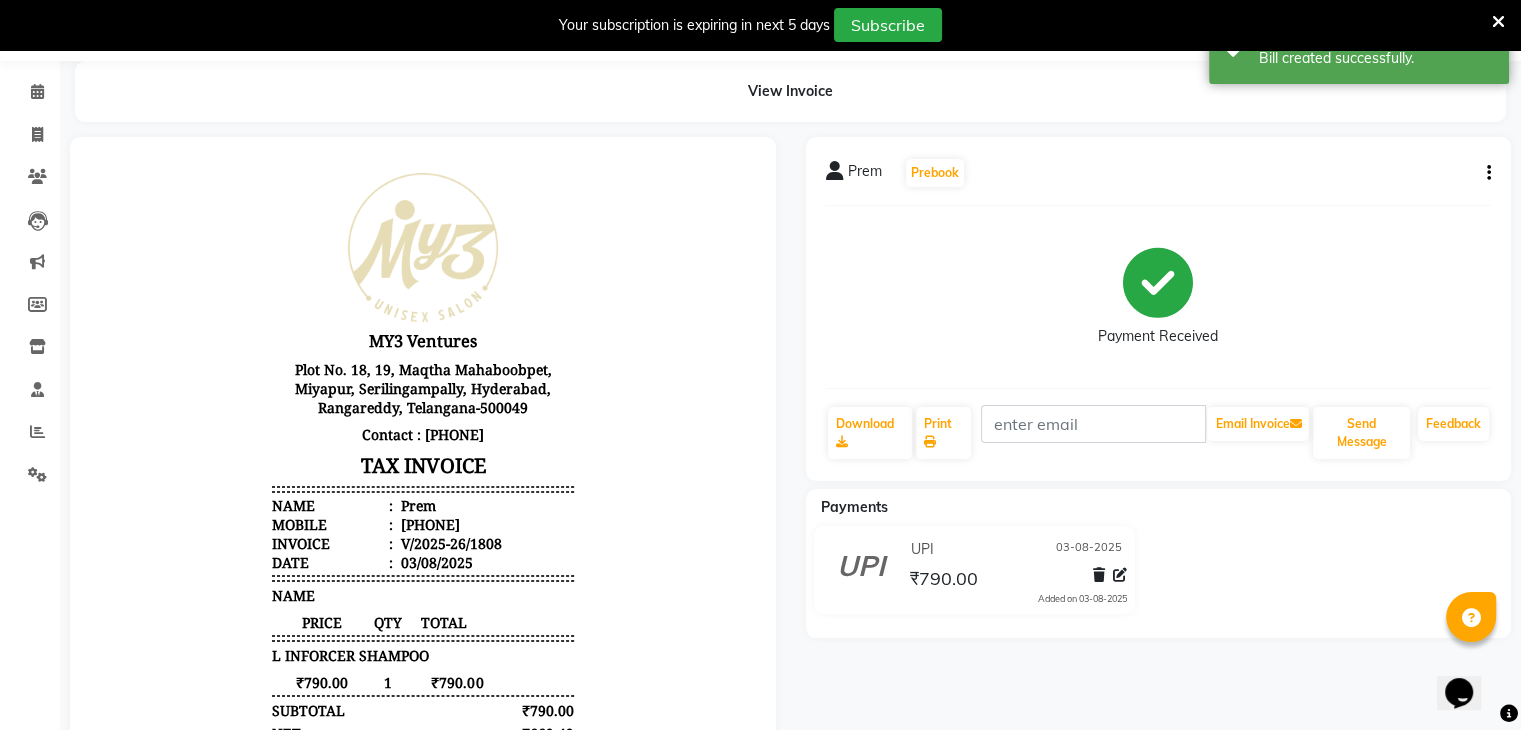 scroll, scrollTop: 0, scrollLeft: 0, axis: both 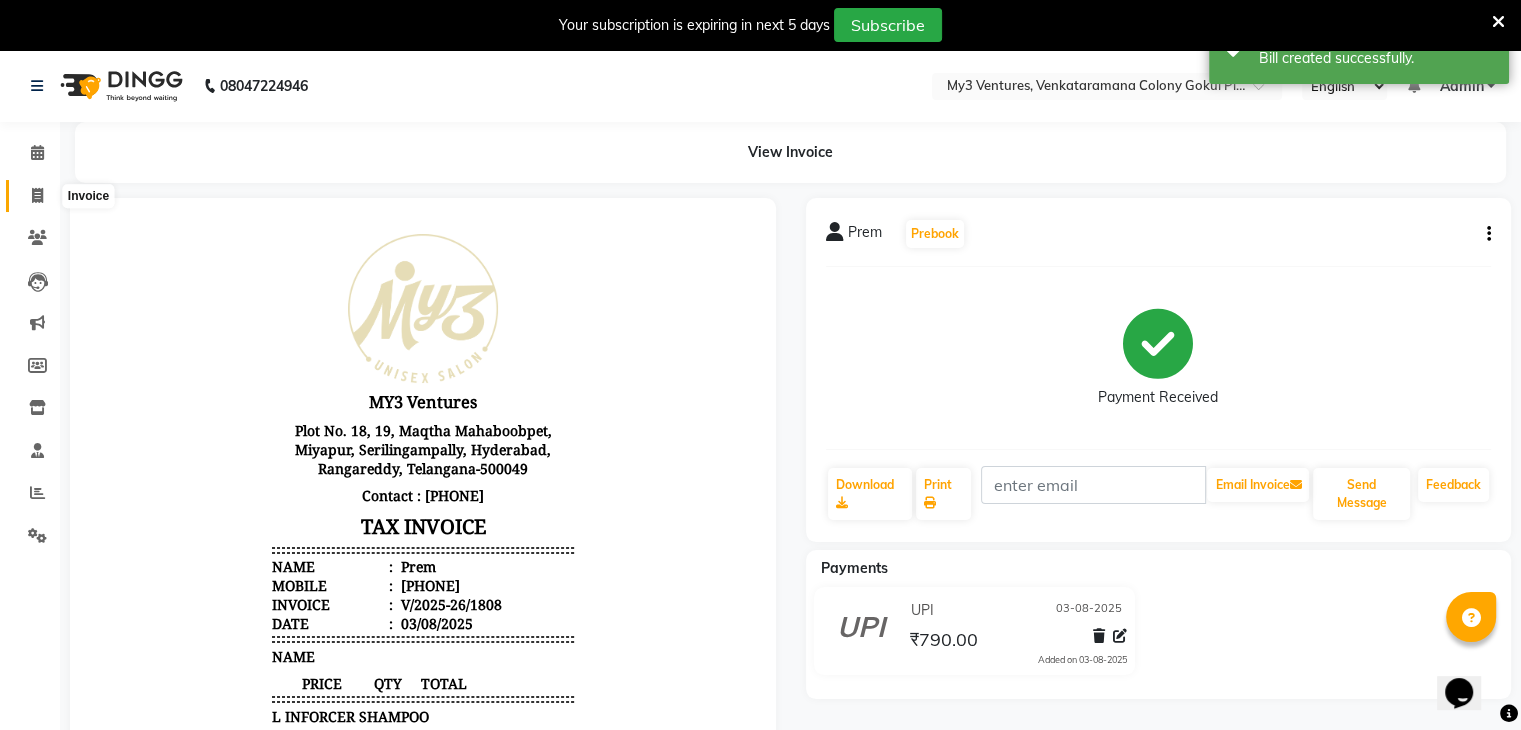 click 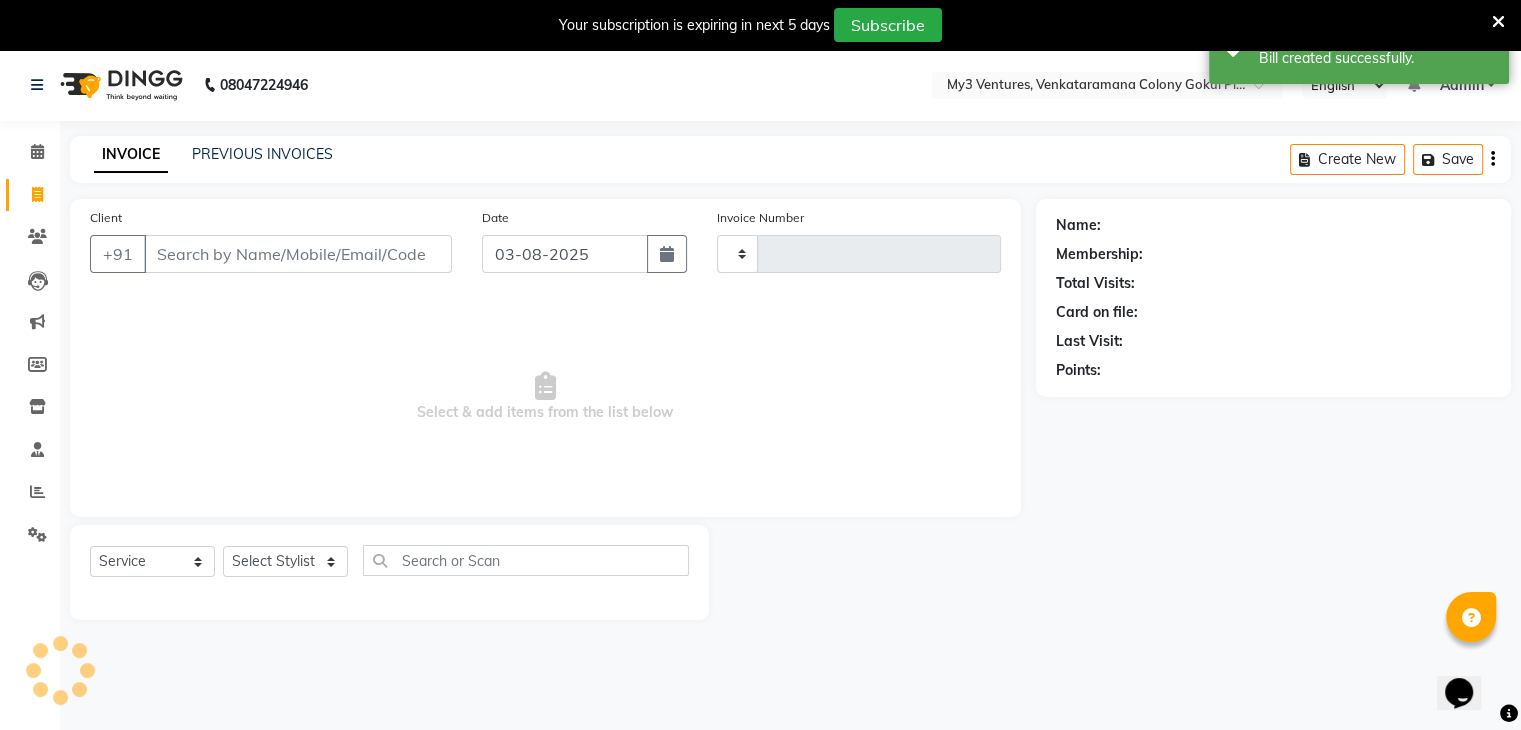 type on "1809" 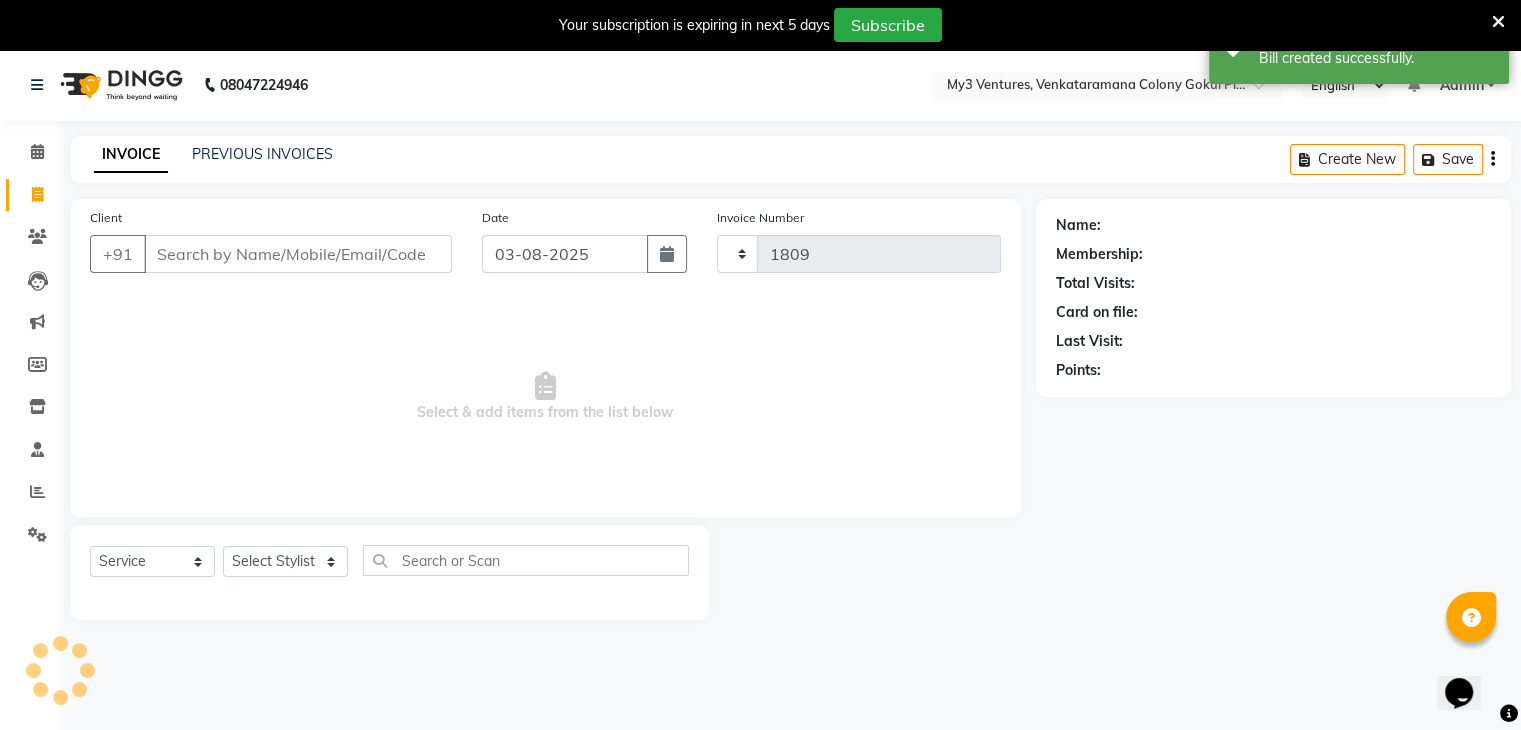 select on "6707" 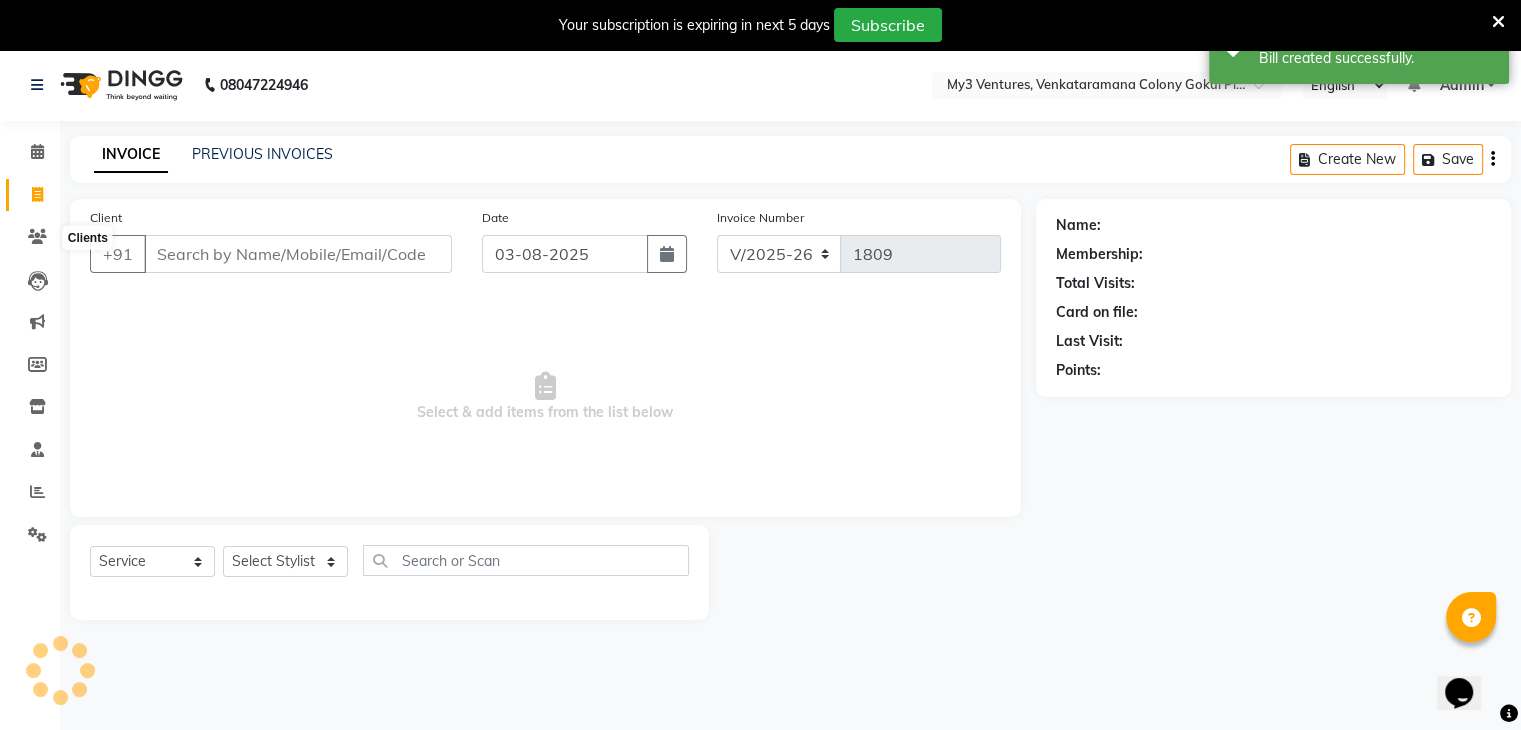scroll, scrollTop: 50, scrollLeft: 0, axis: vertical 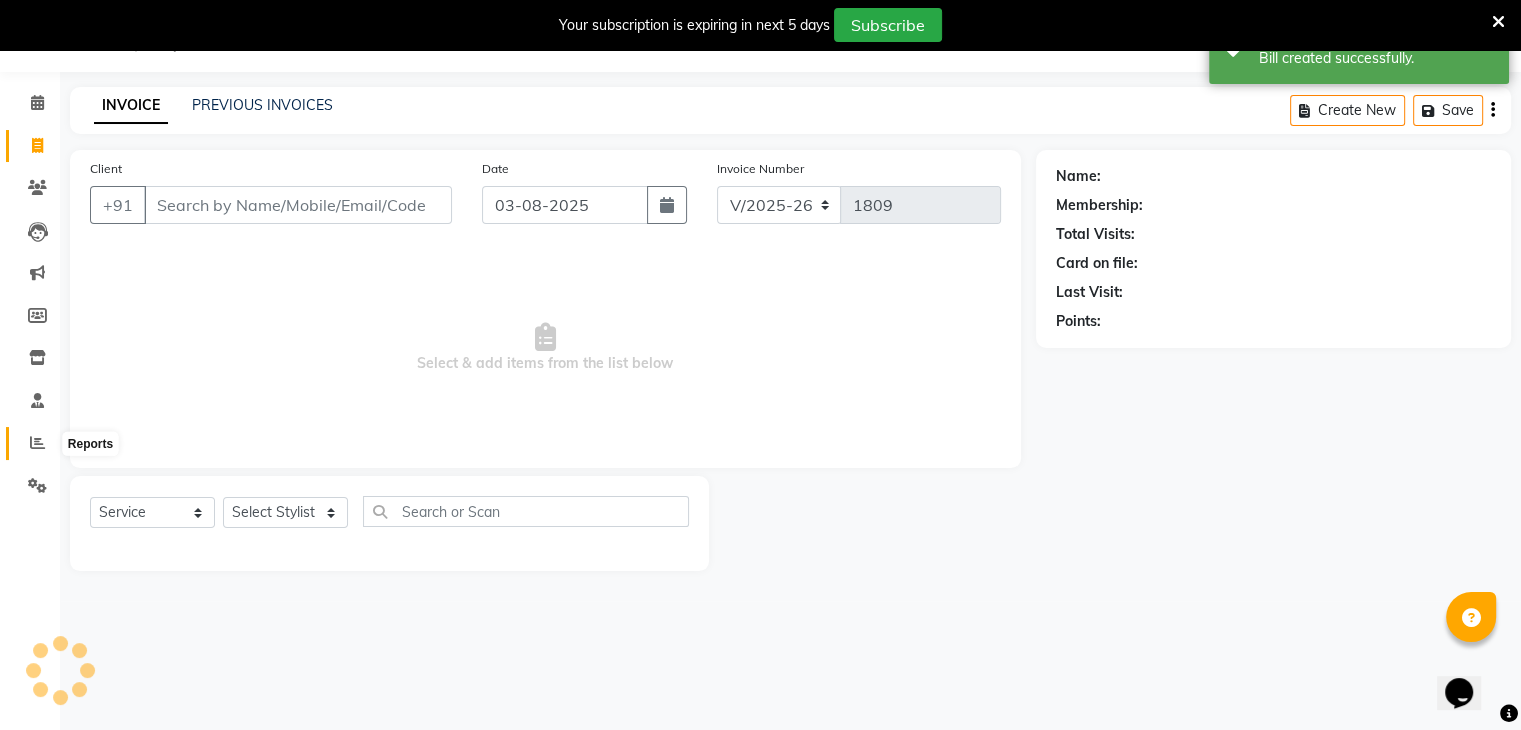 click 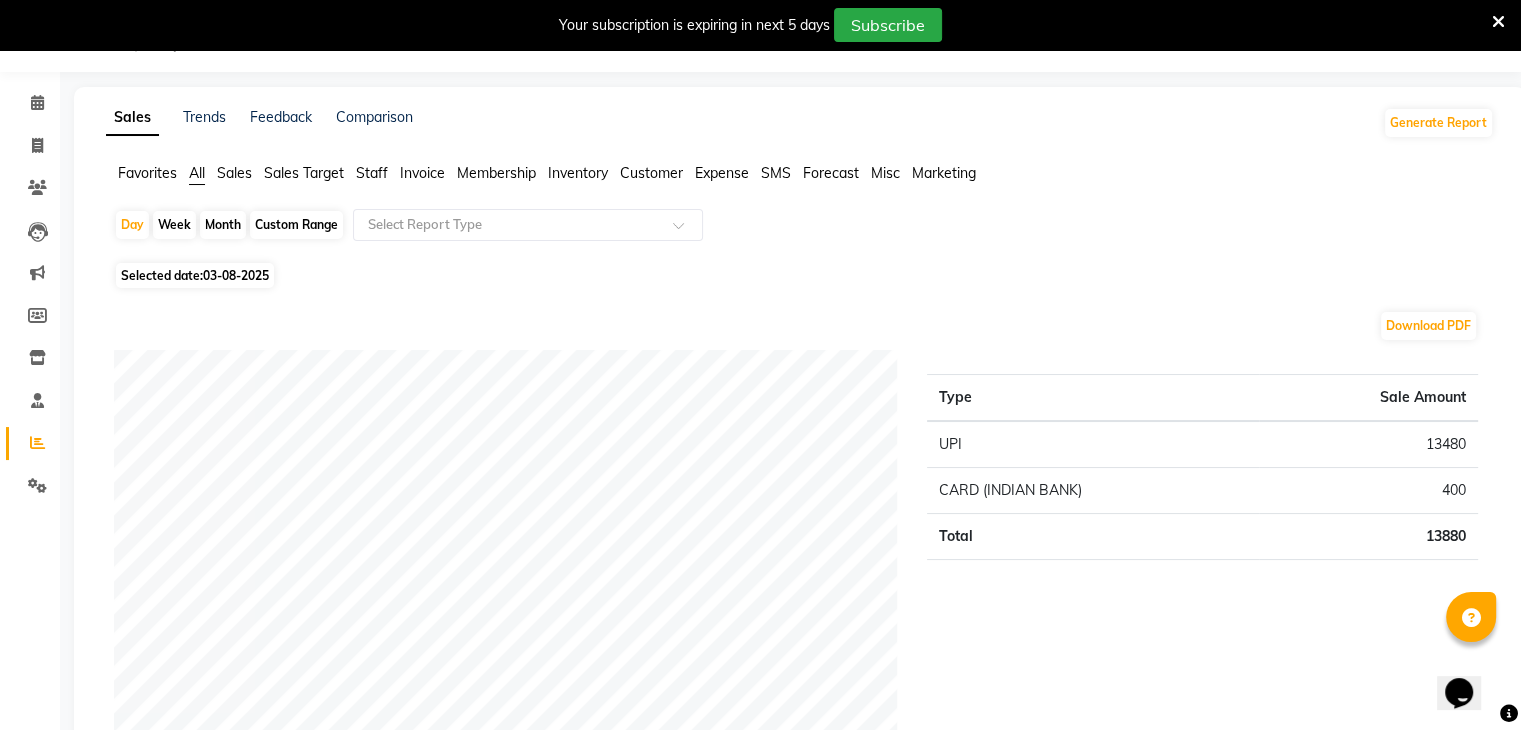 scroll, scrollTop: 0, scrollLeft: 0, axis: both 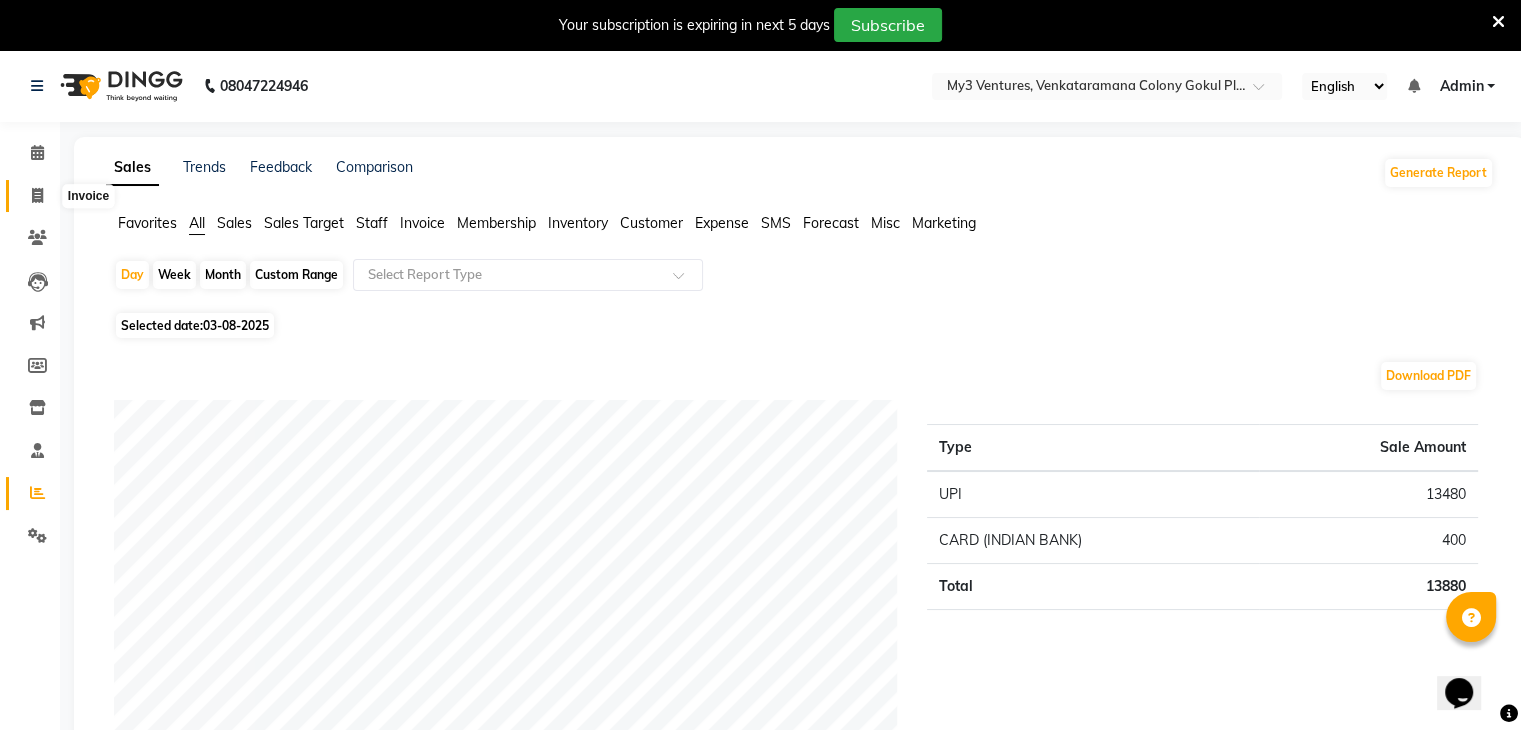 click 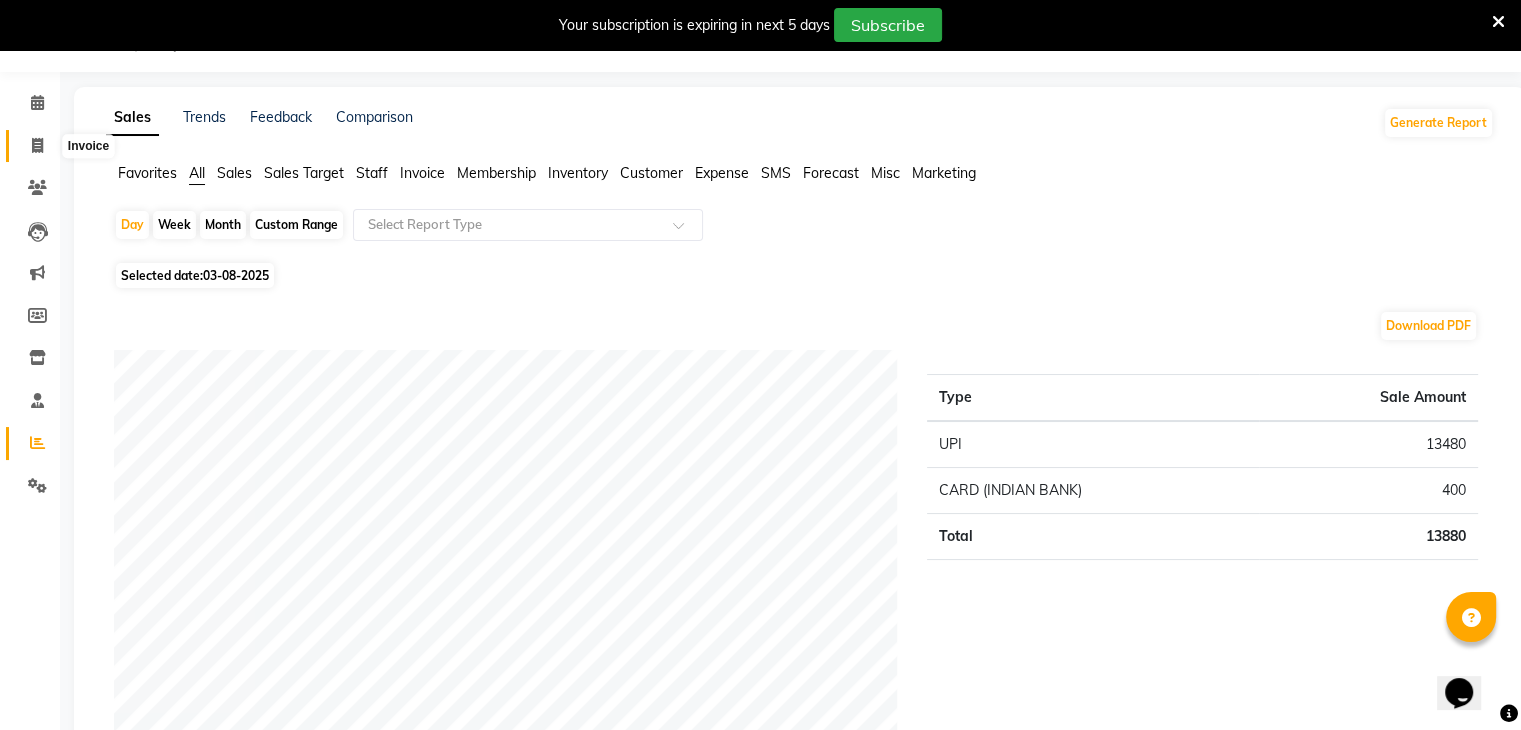 select on "service" 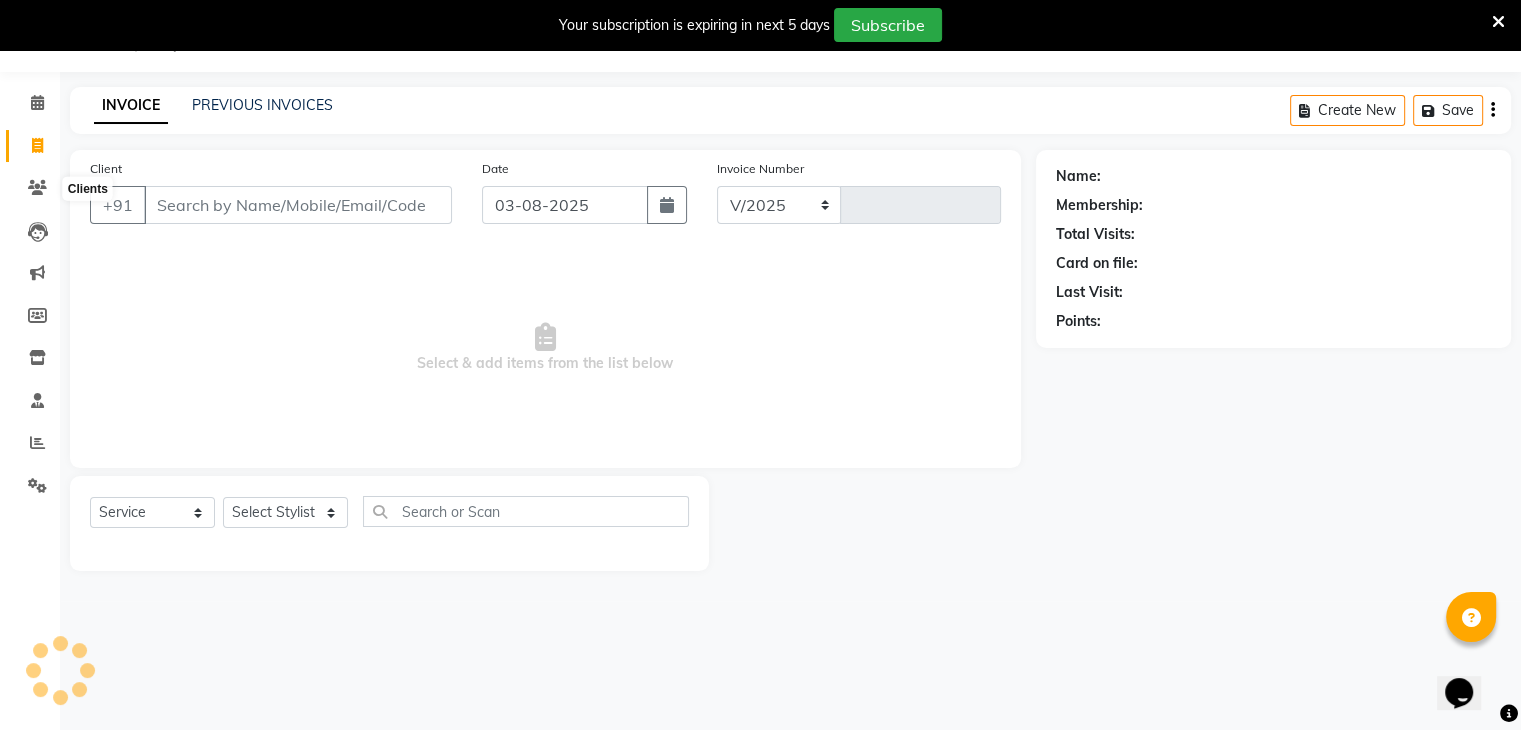 select on "6707" 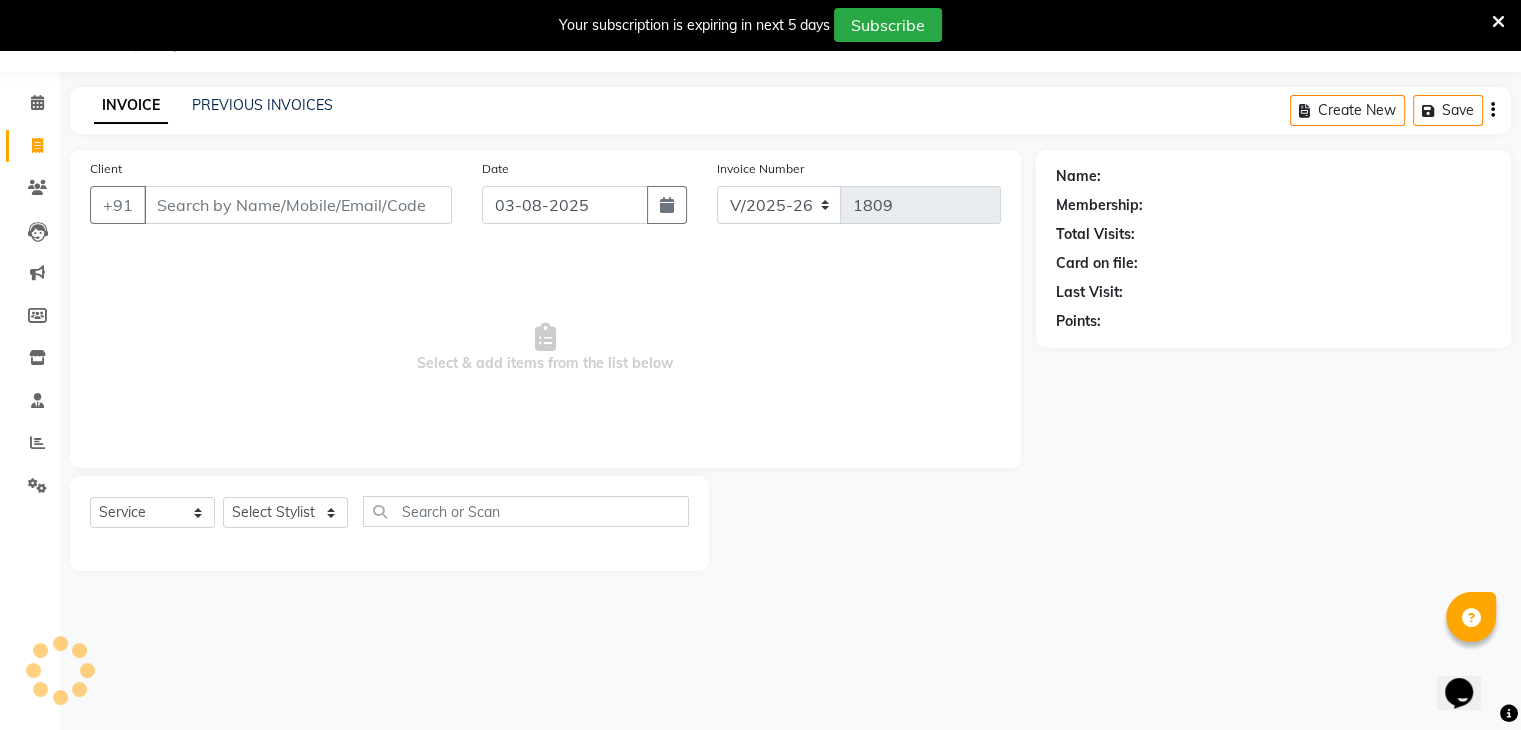 click on "Client" at bounding box center (298, 205) 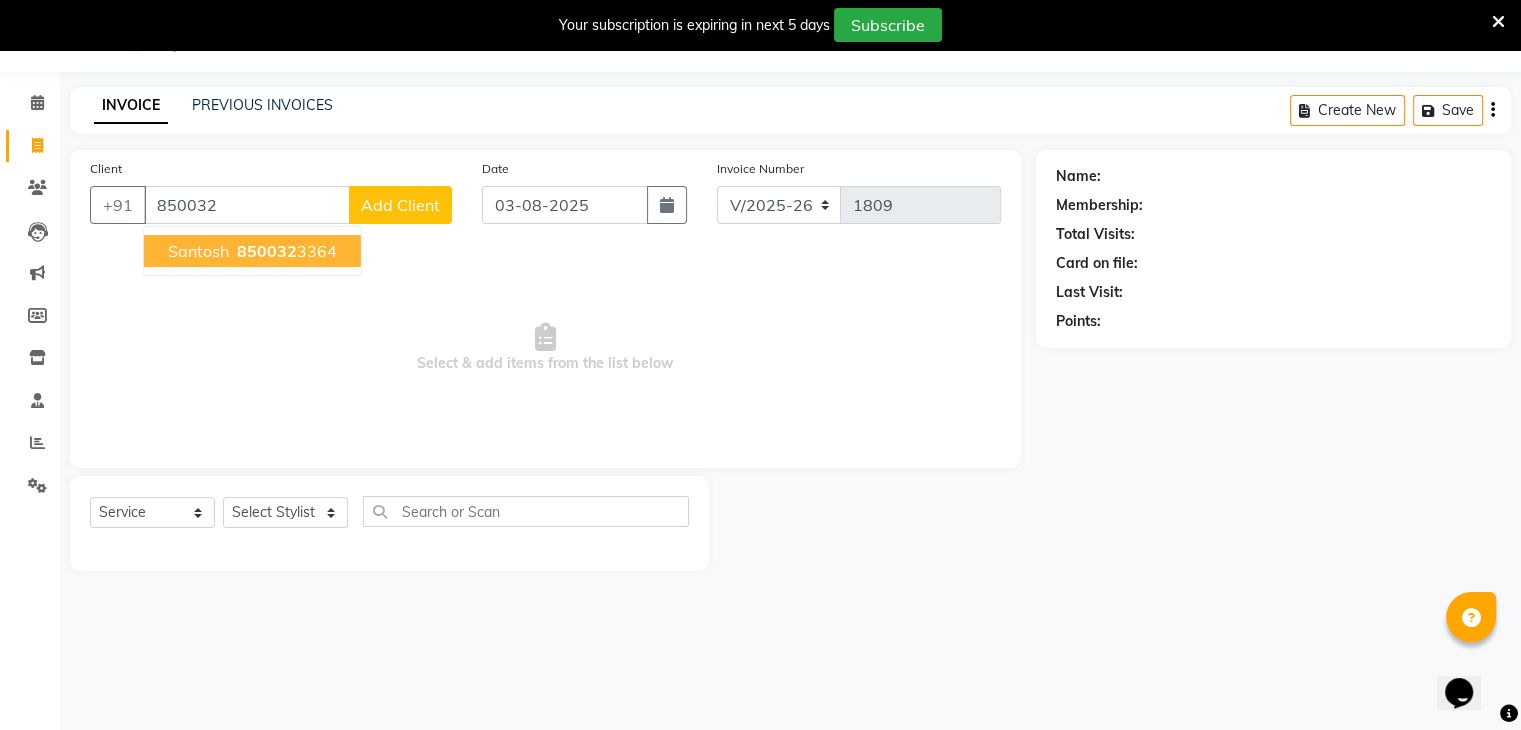 click on "Santosh" at bounding box center (198, 251) 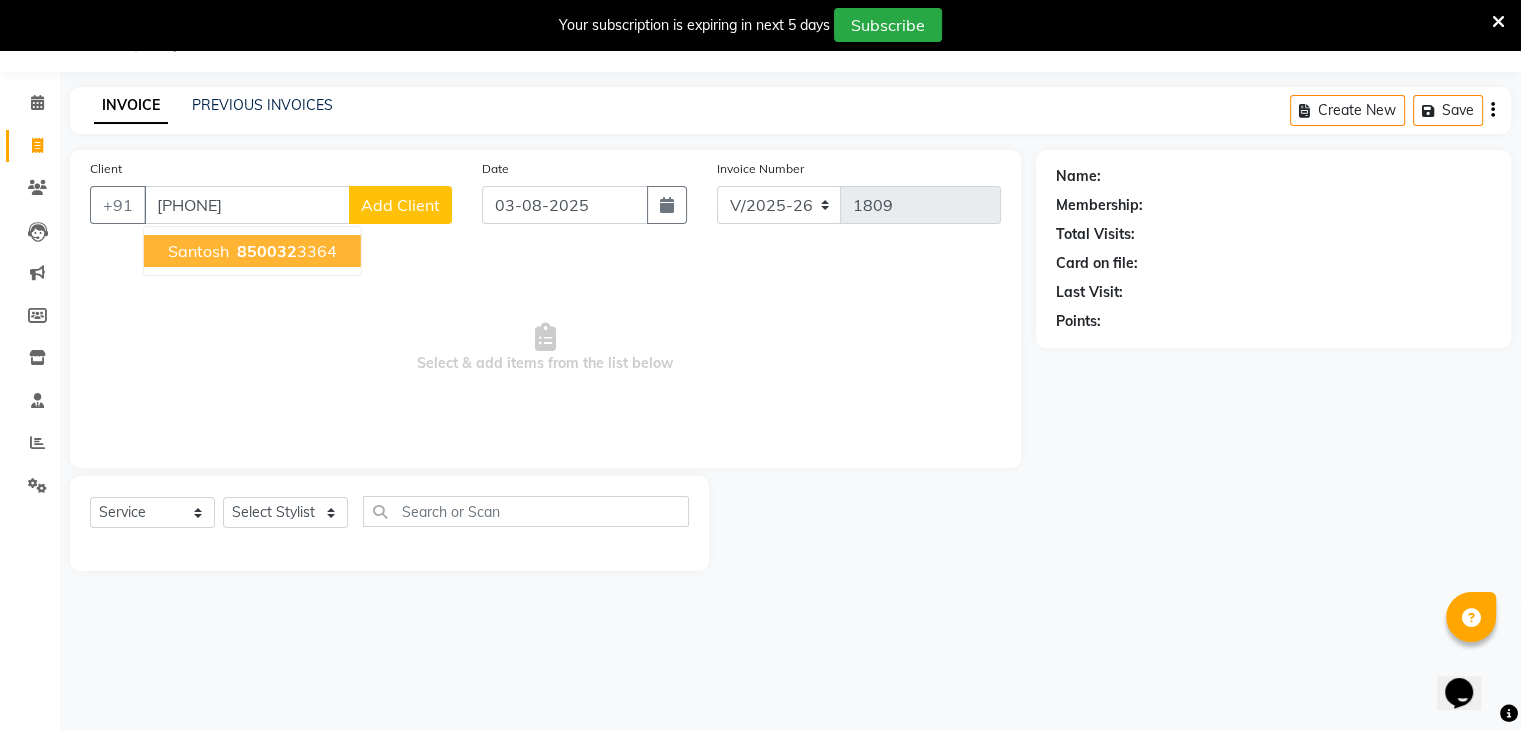 type on "[PHONE]" 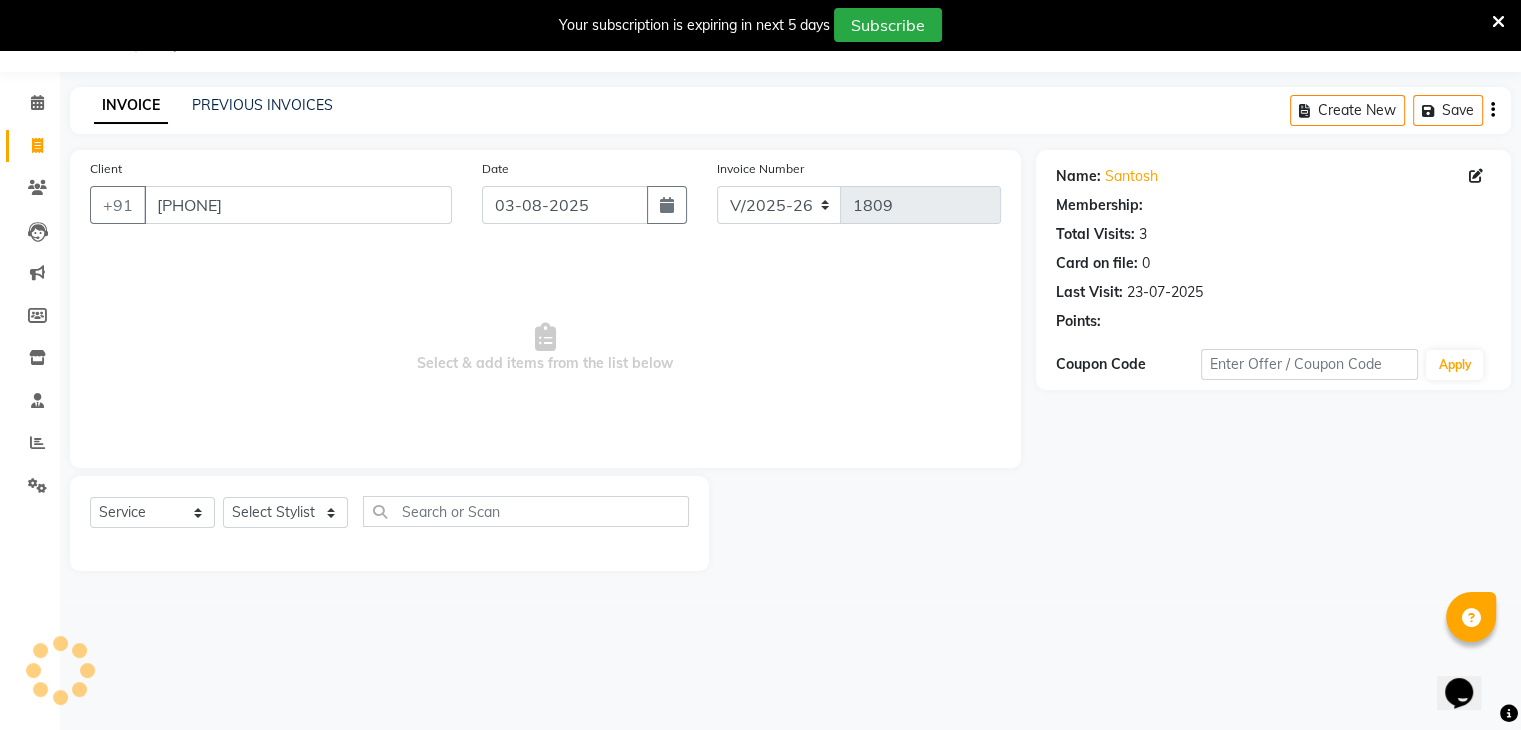 select on "1: Object" 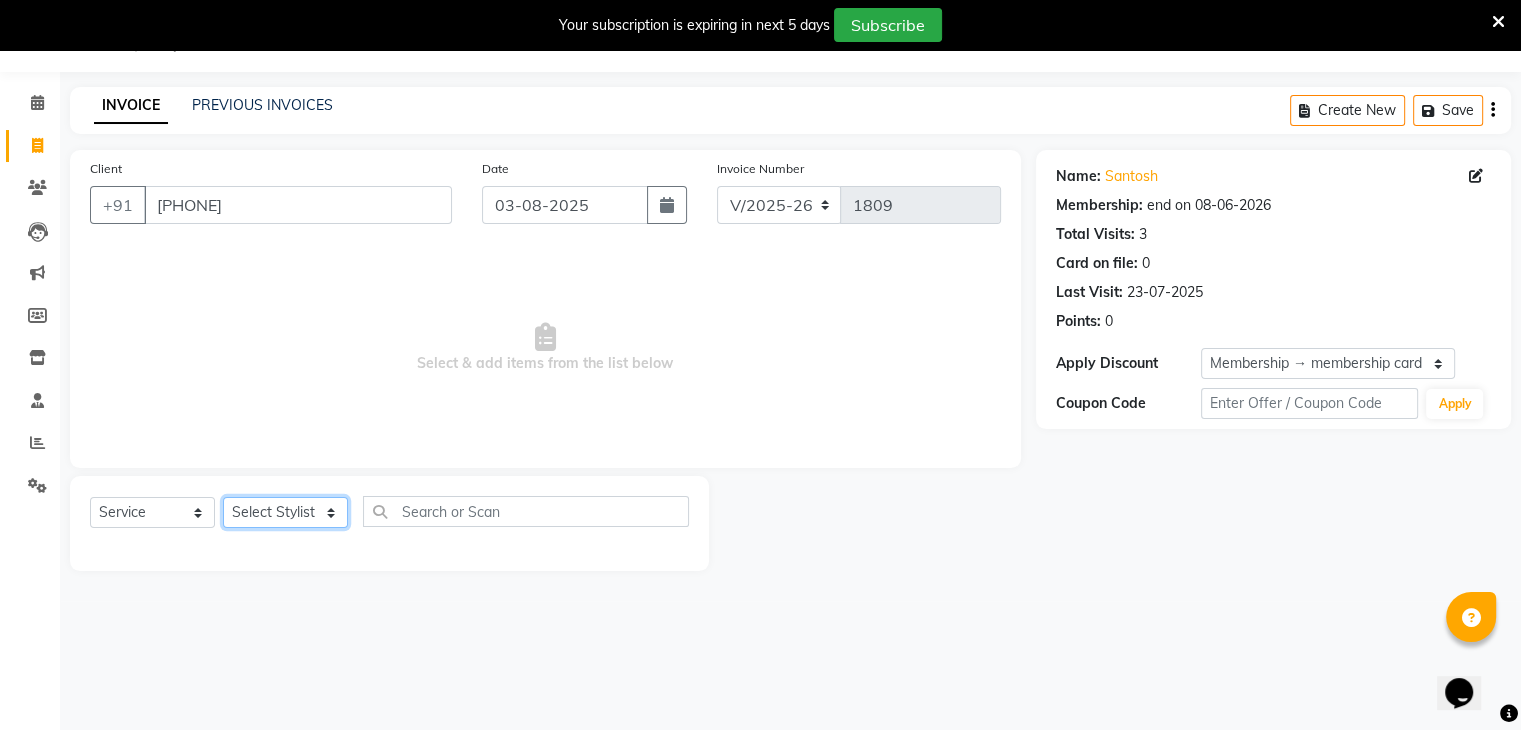 click on "Select Stylist ajju azam divya rihan Sahzad sowjanya srilatha Swapna Zeeshan" 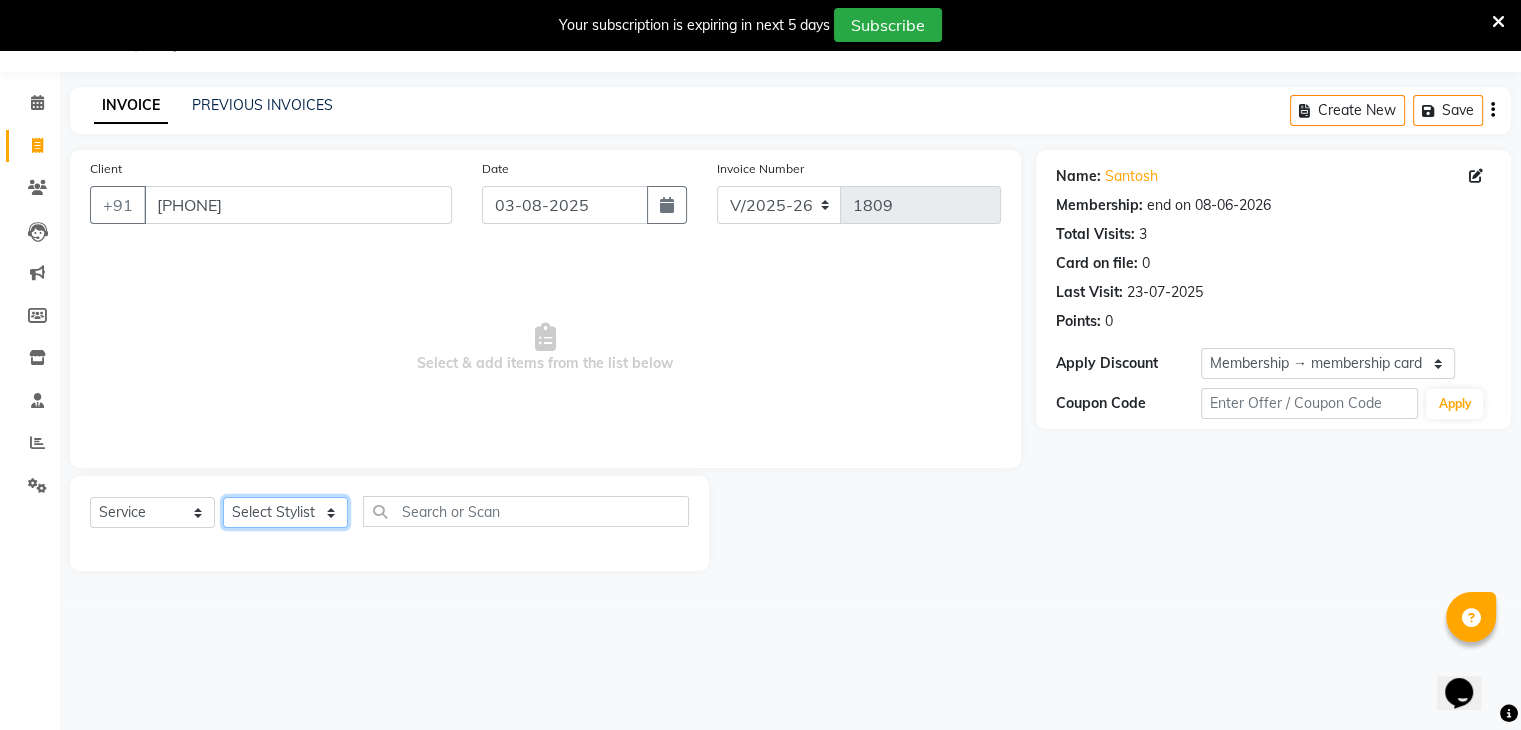 select on "72747" 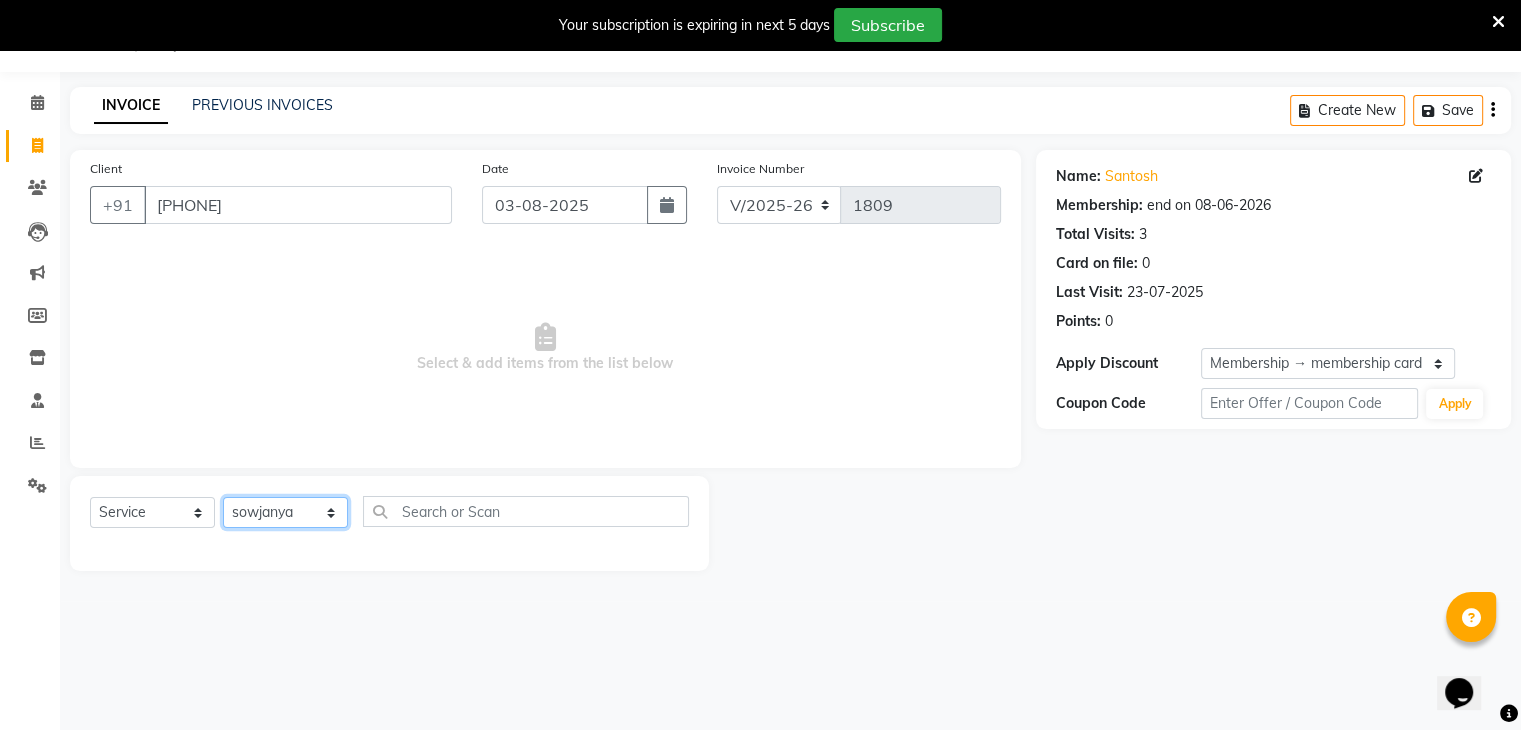 click on "Select Stylist ajju azam divya rihan Sahzad sowjanya srilatha Swapna Zeeshan" 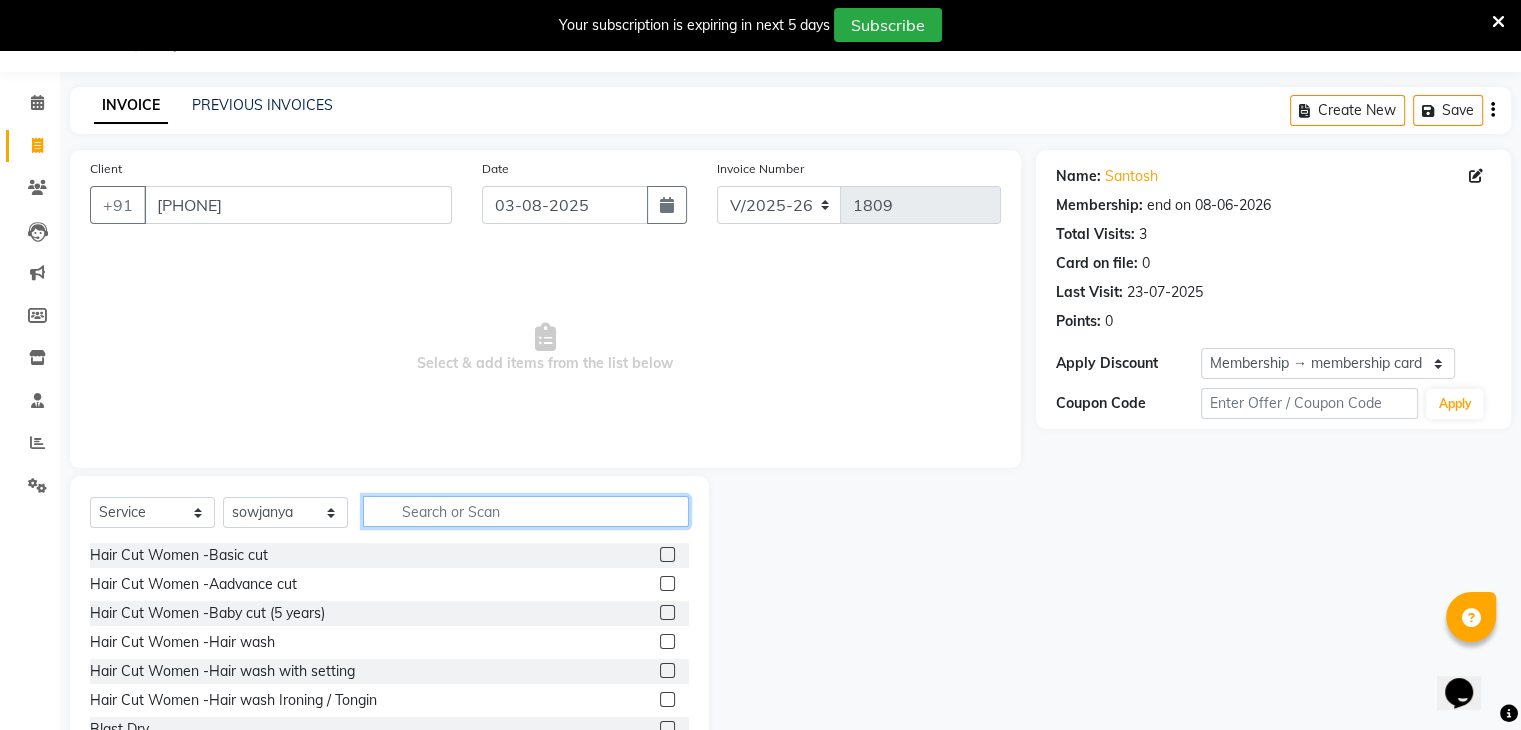 click 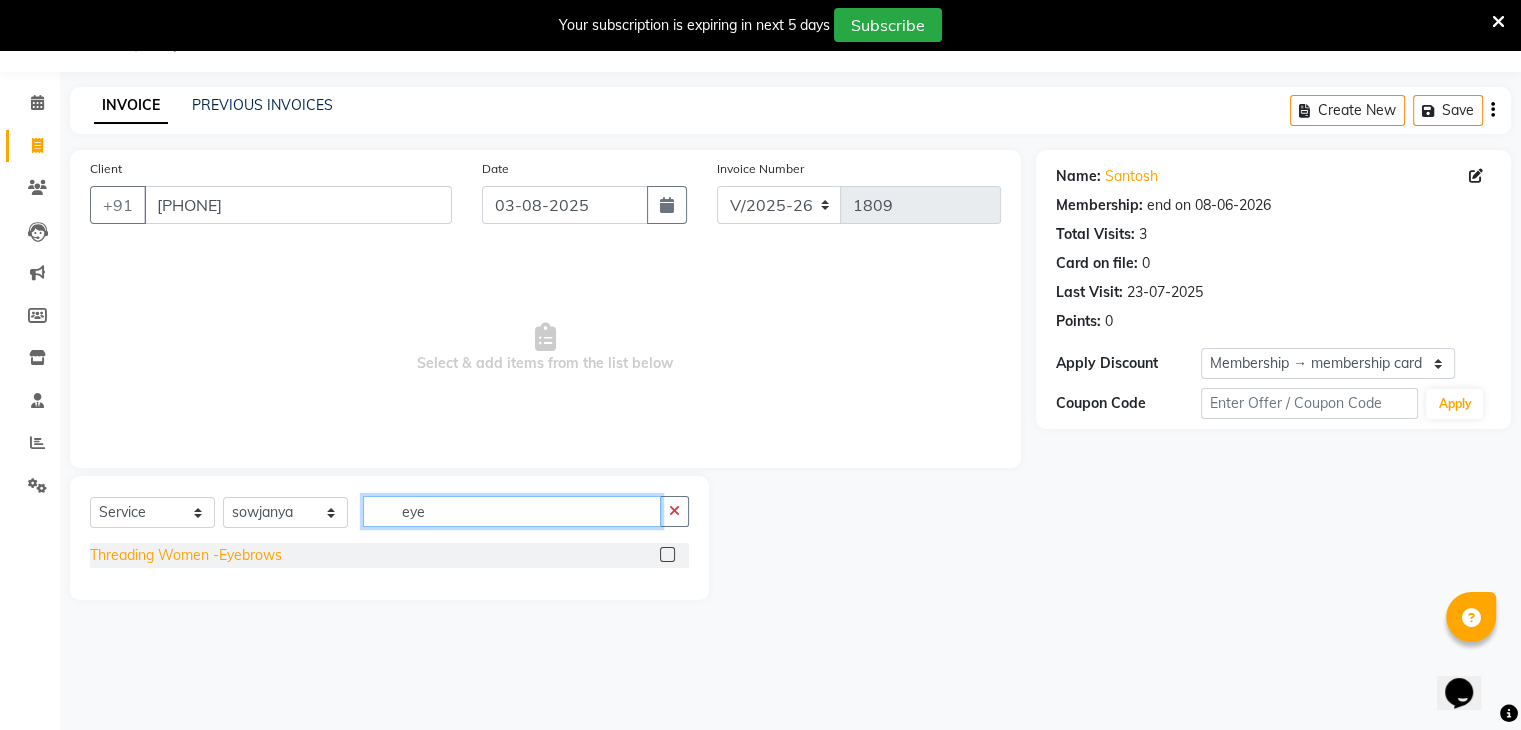 type on "eye" 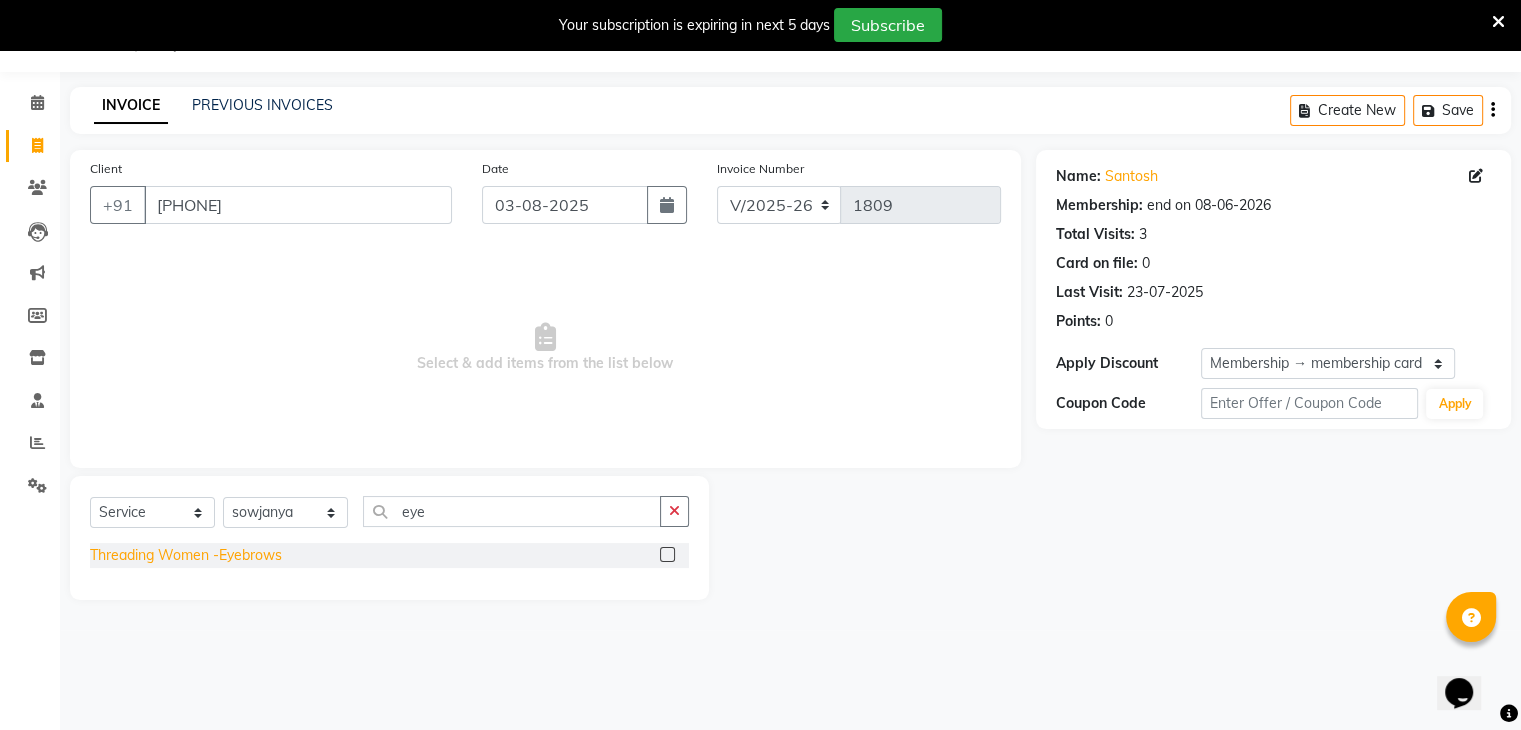 click on "Threading Women -Eyebrows" 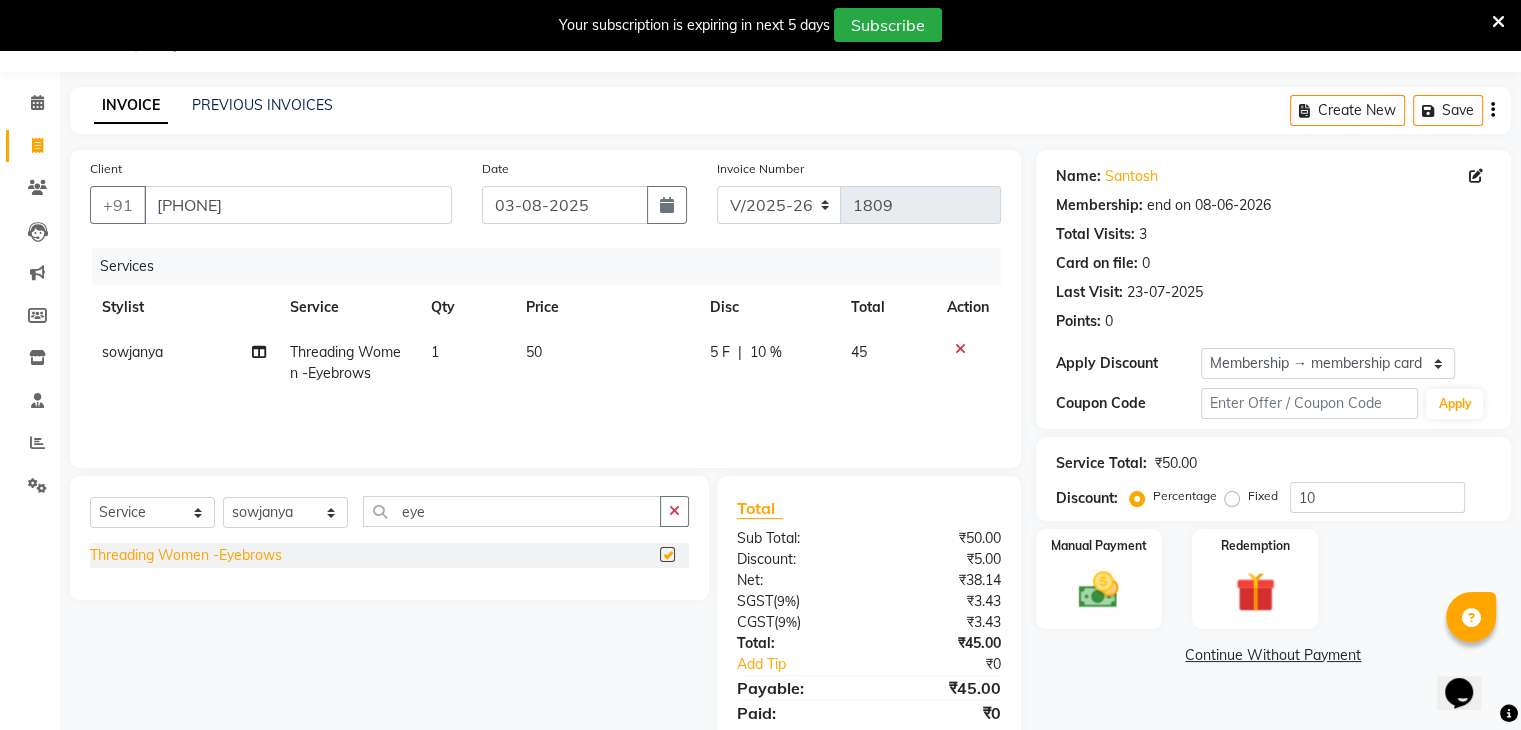 checkbox on "false" 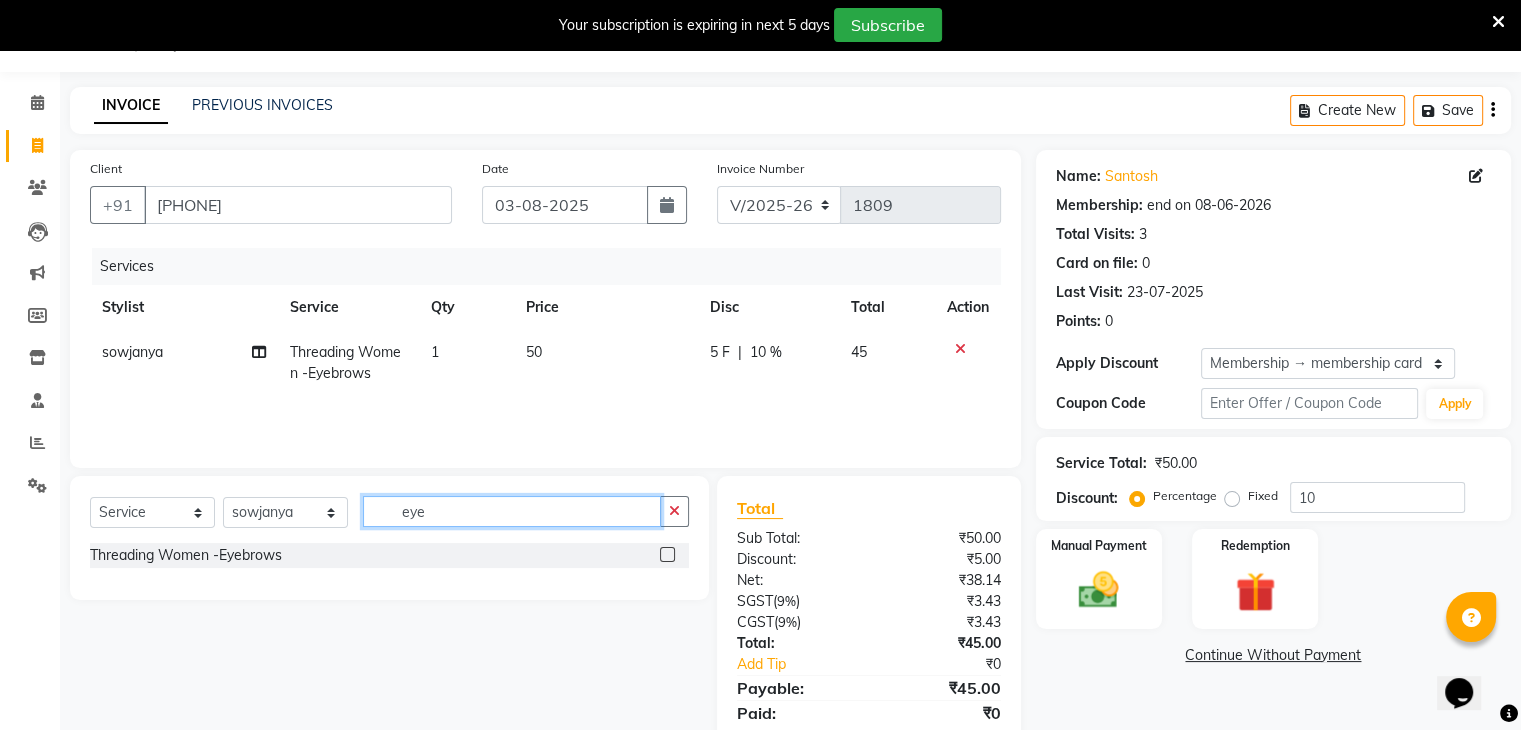 click on "eye" 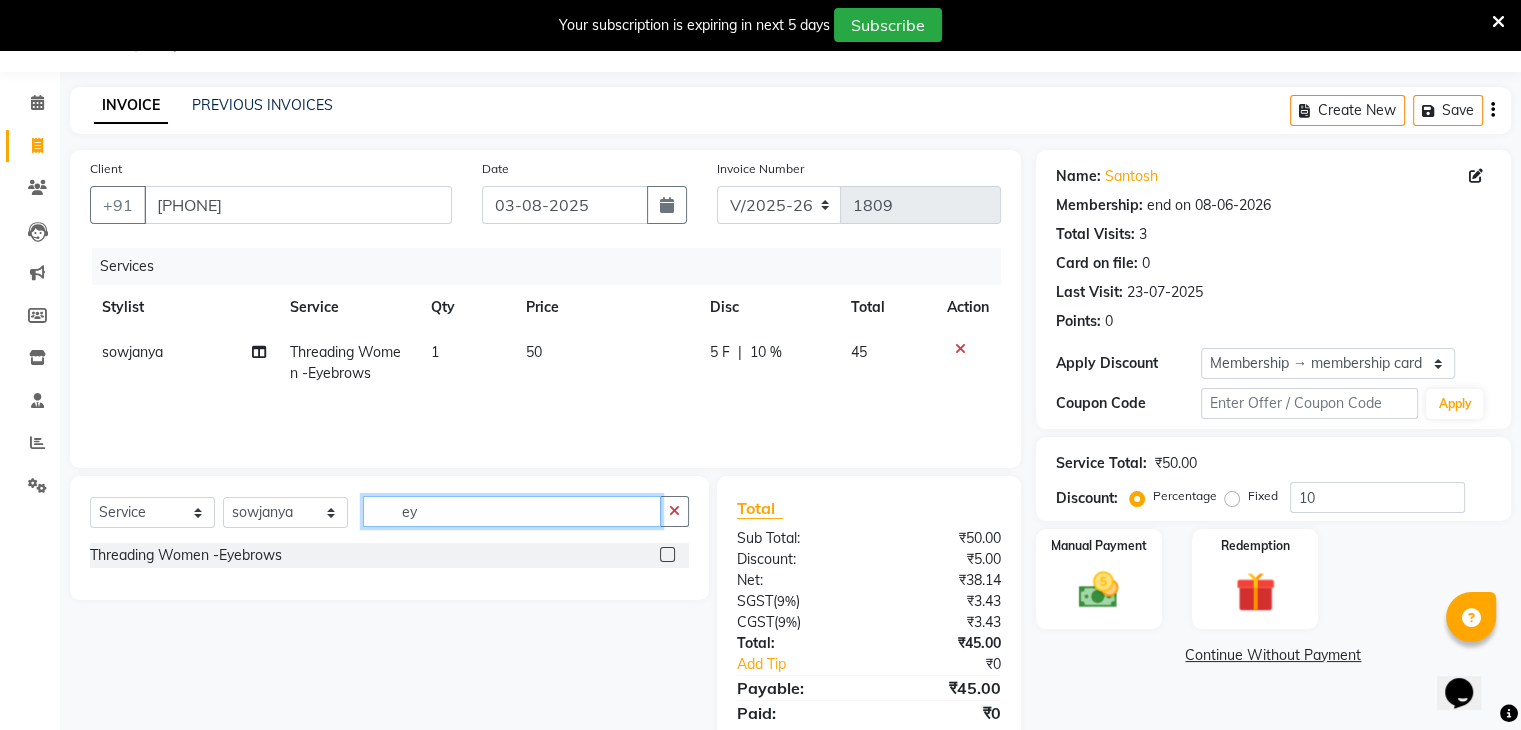 type on "e" 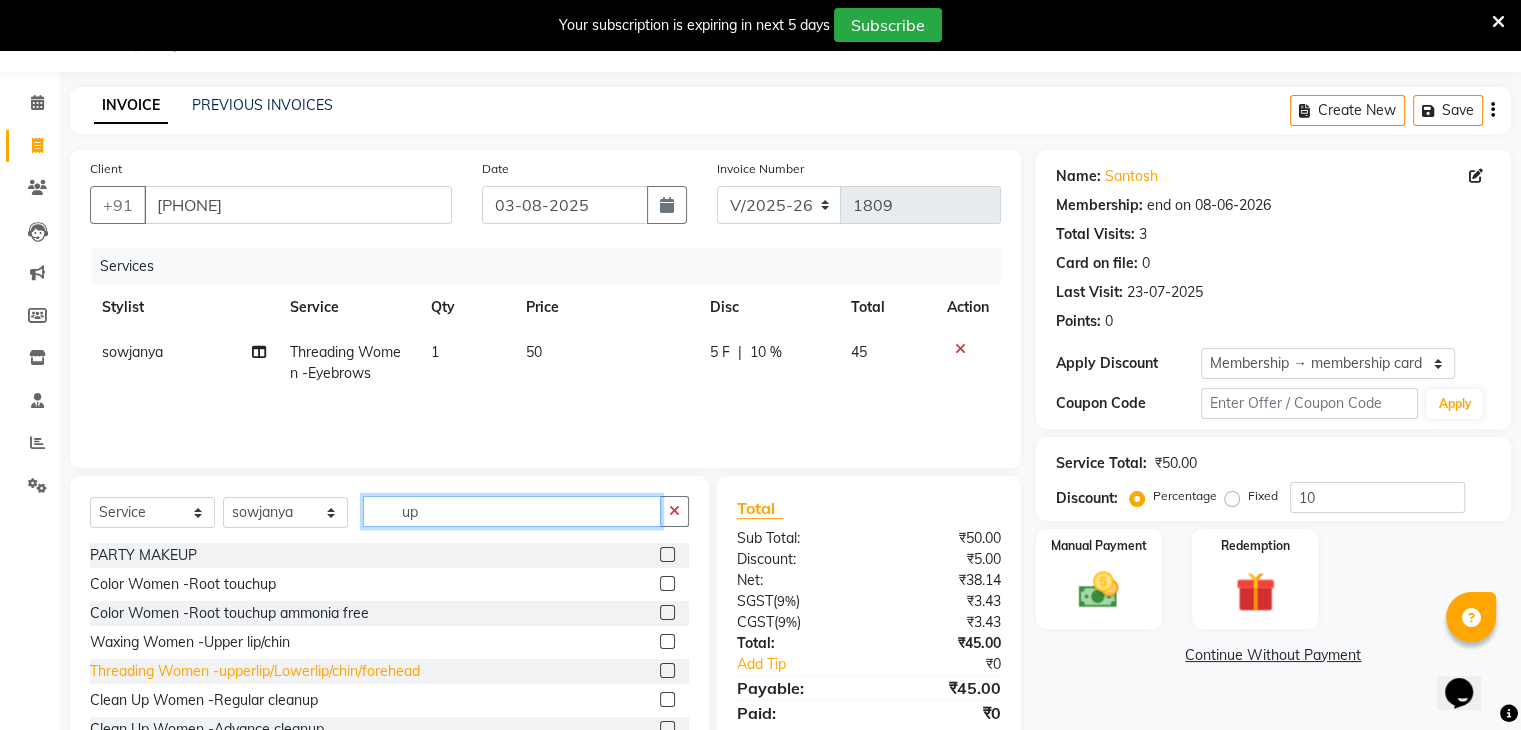 type on "up" 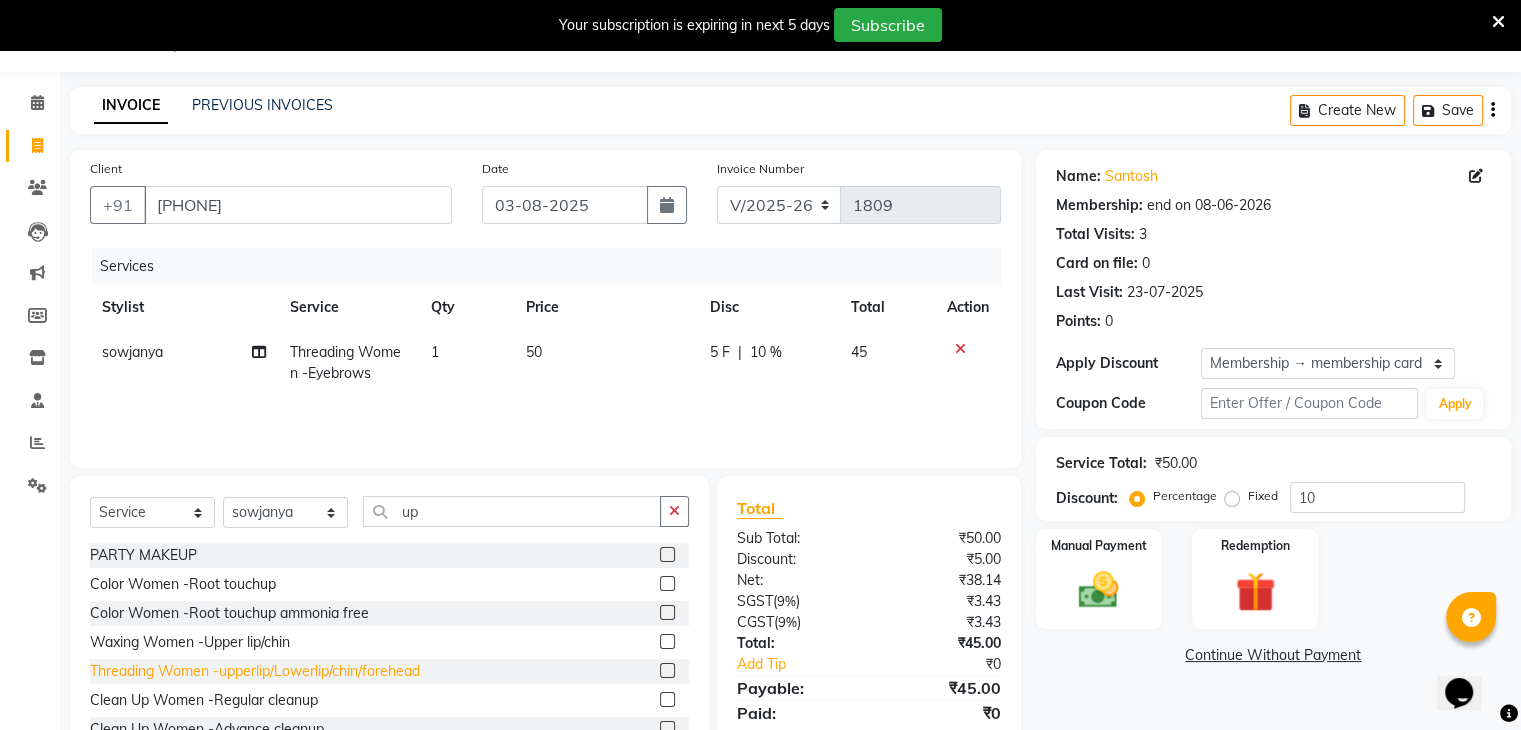 click on "Threading Women -upperlip/Lowerlip/chin/forehead" 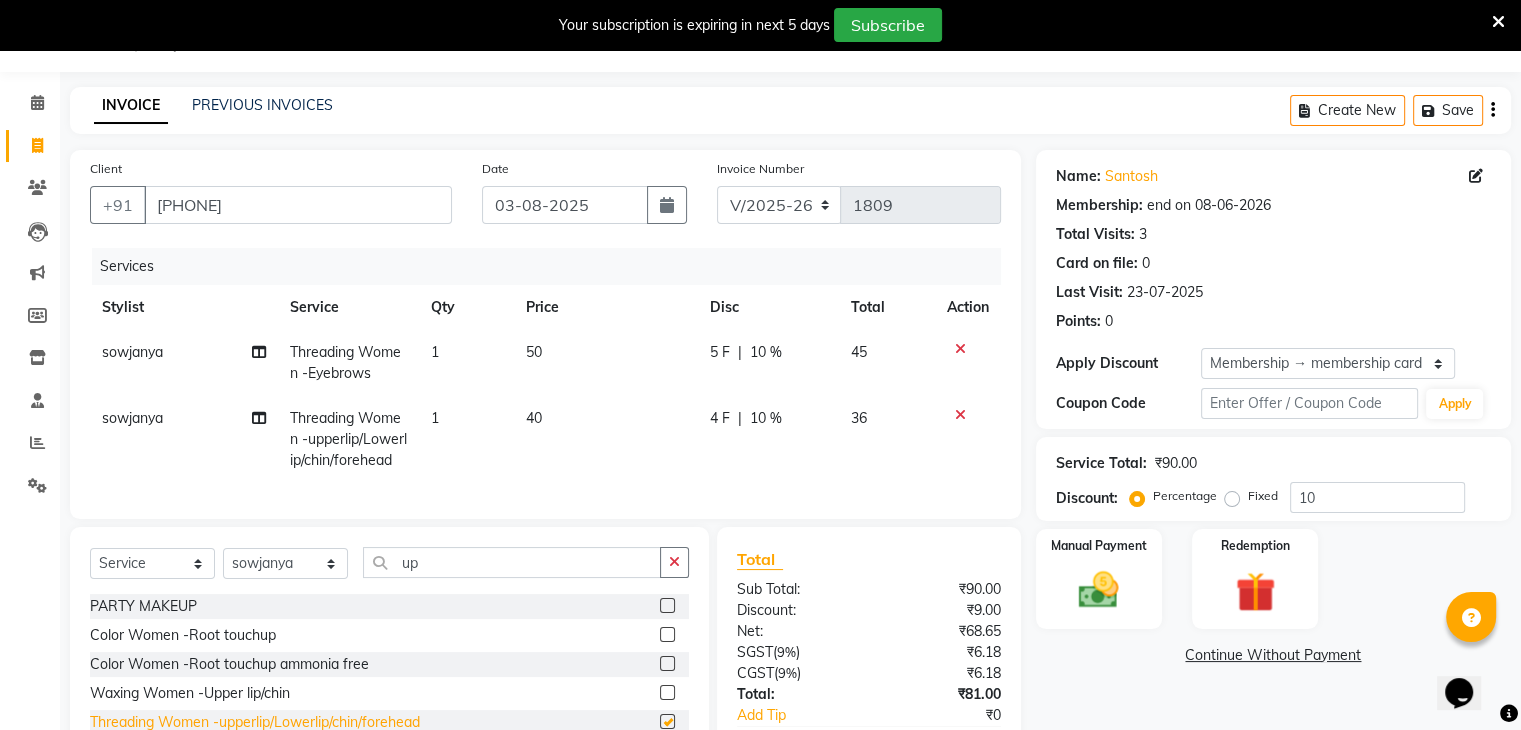 checkbox on "false" 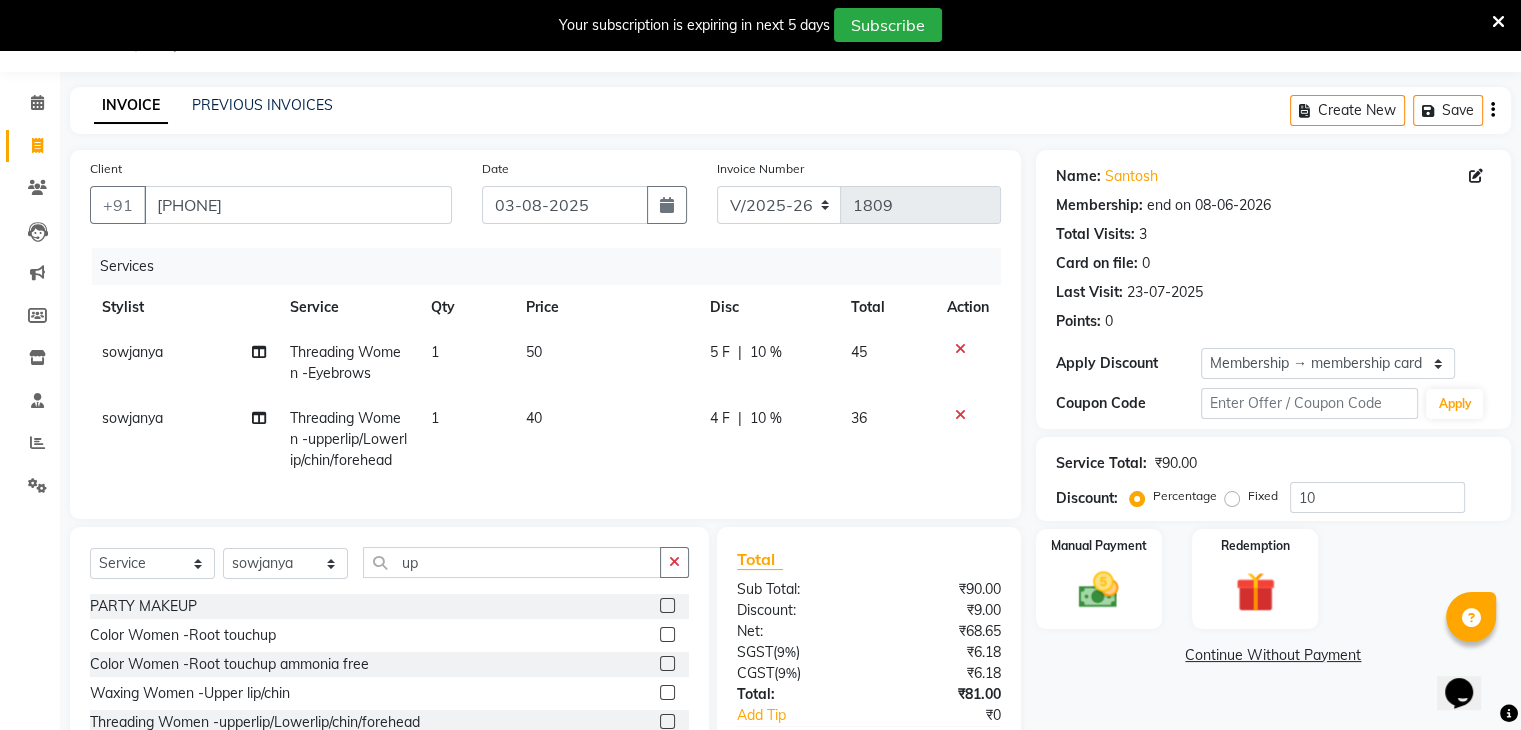 click on "40" 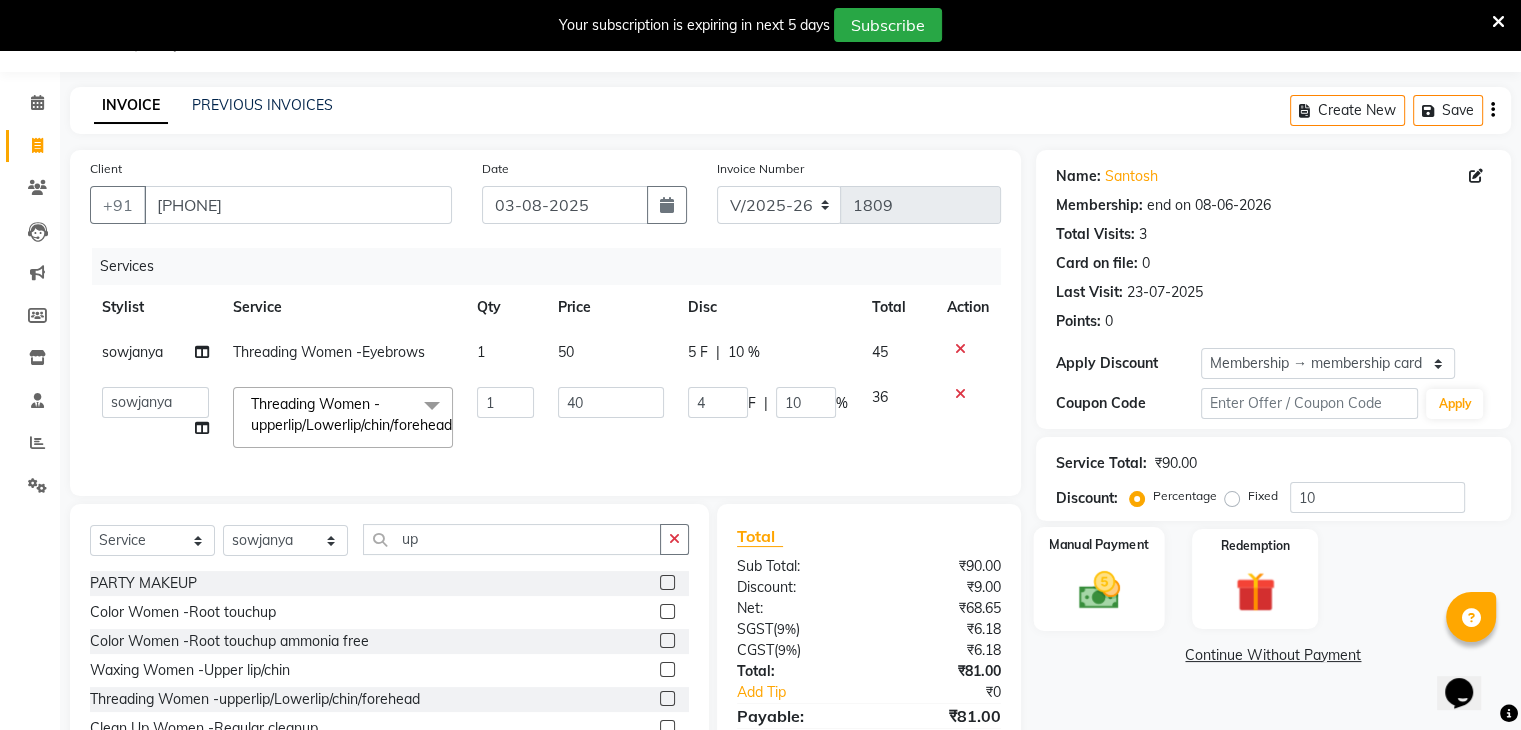 click 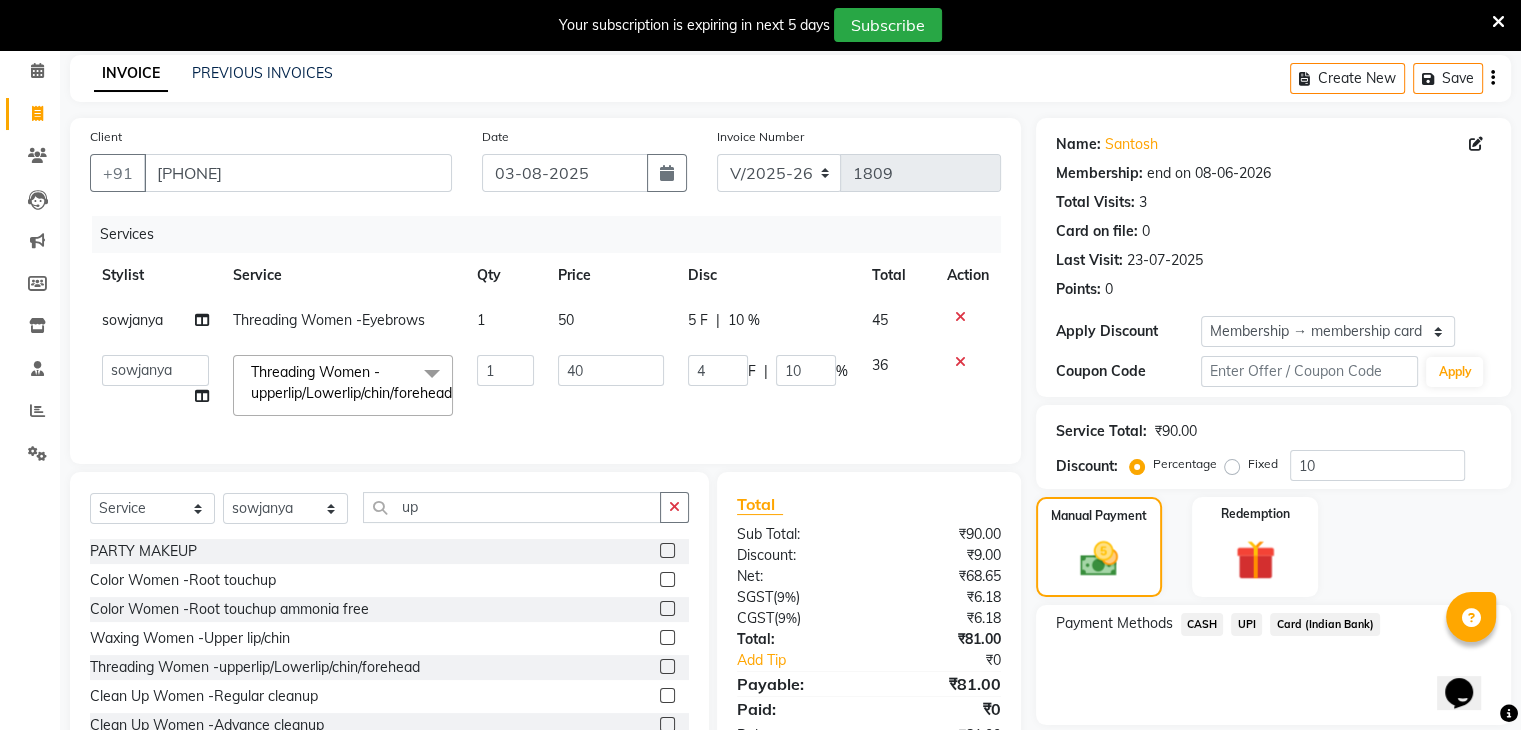 scroll, scrollTop: 94, scrollLeft: 0, axis: vertical 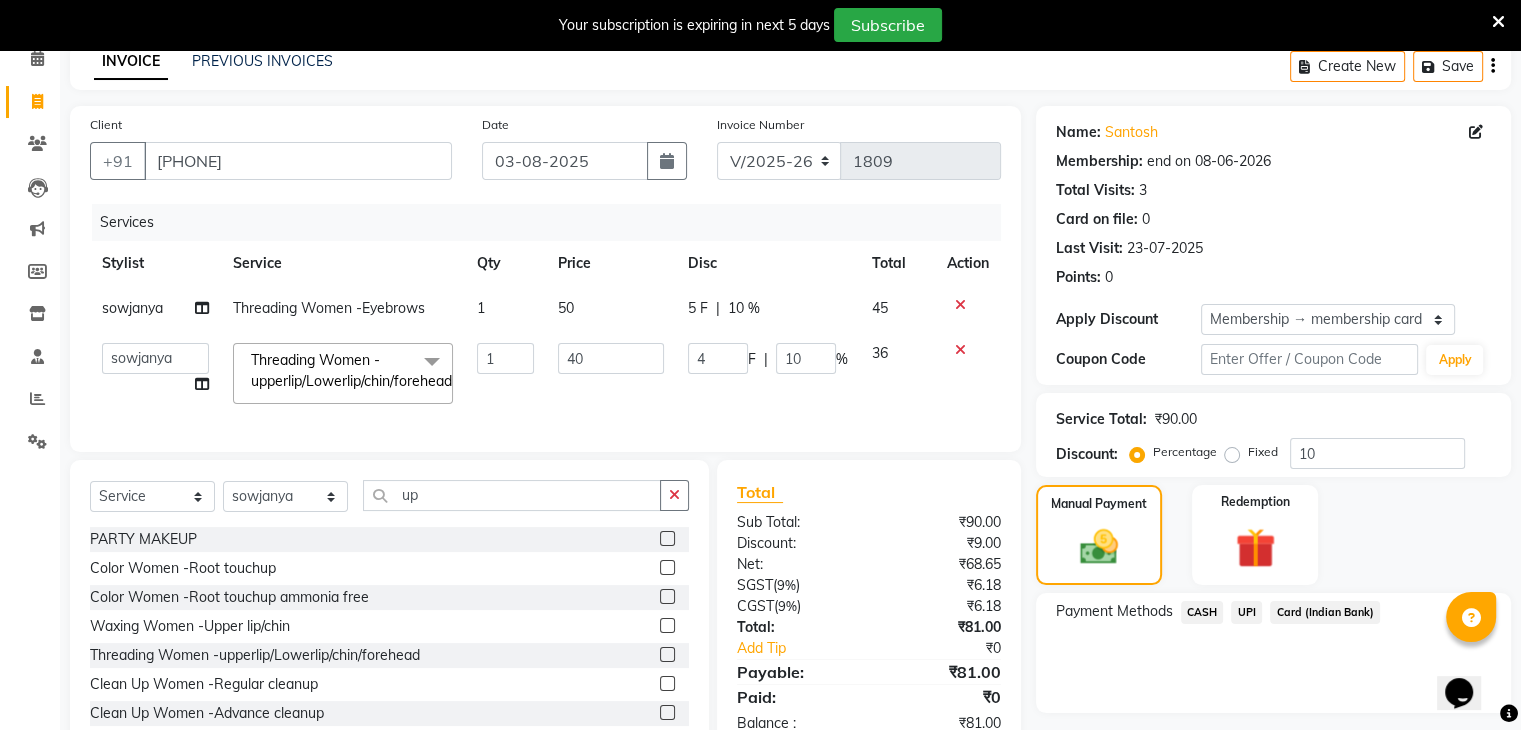 click on "UPI" 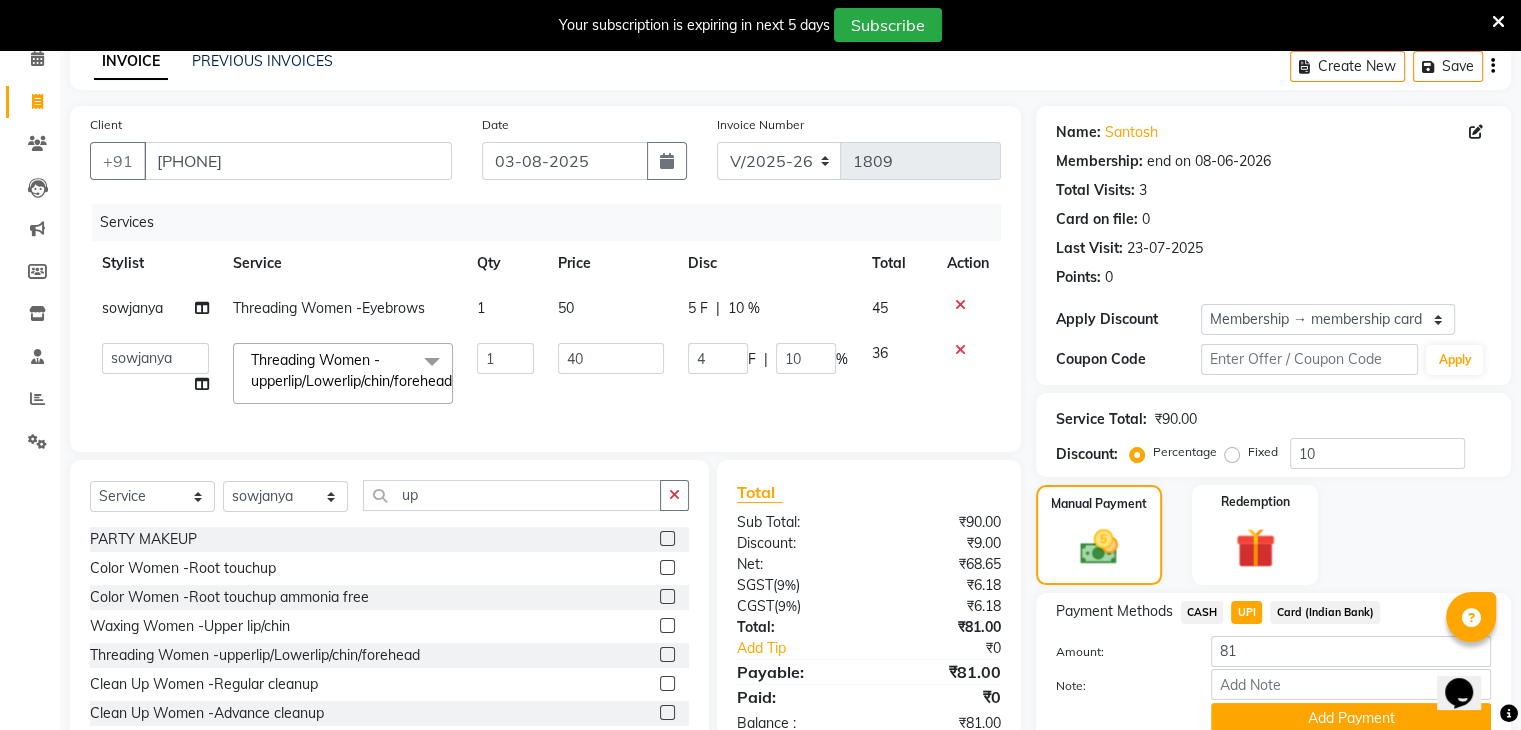 scroll, scrollTop: 178, scrollLeft: 0, axis: vertical 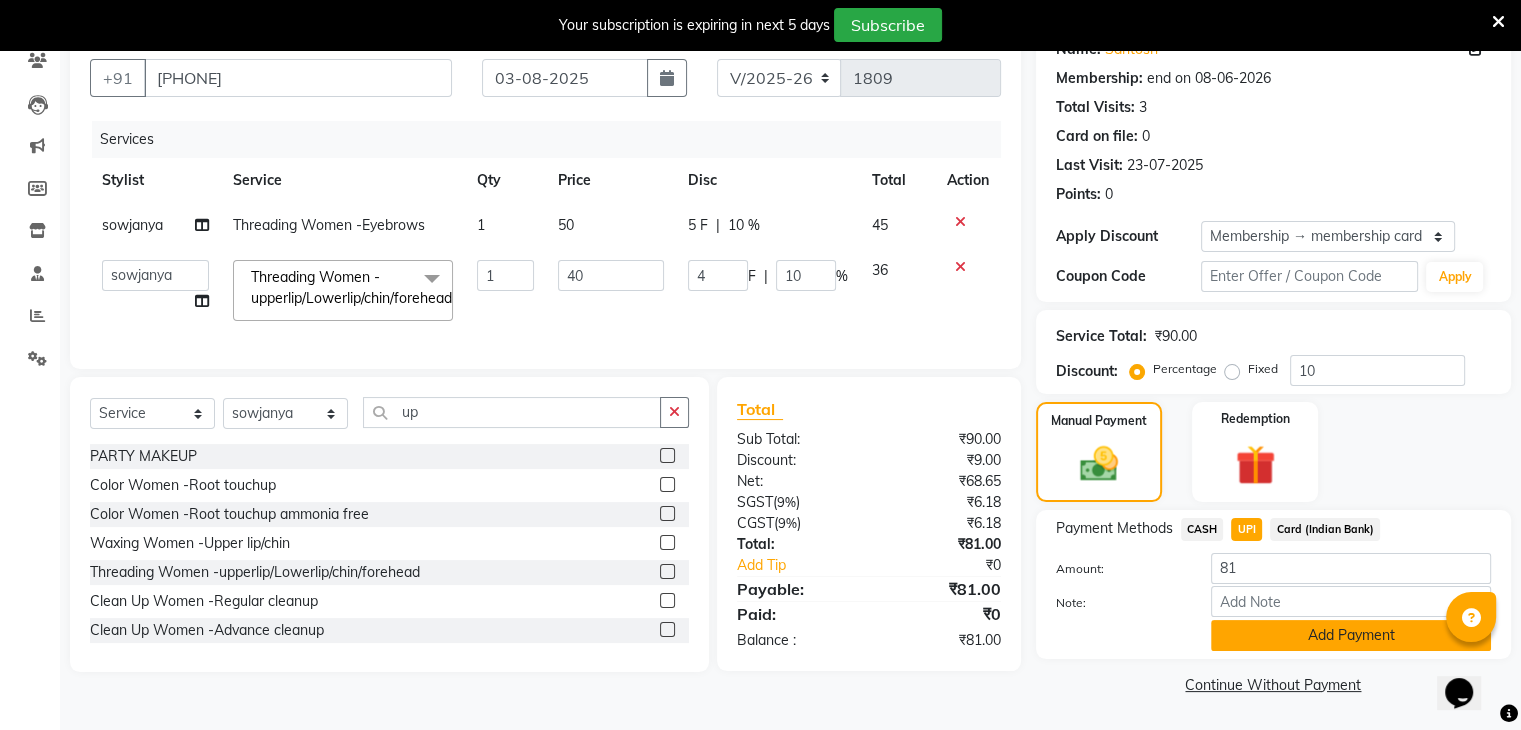 click on "Add Payment" 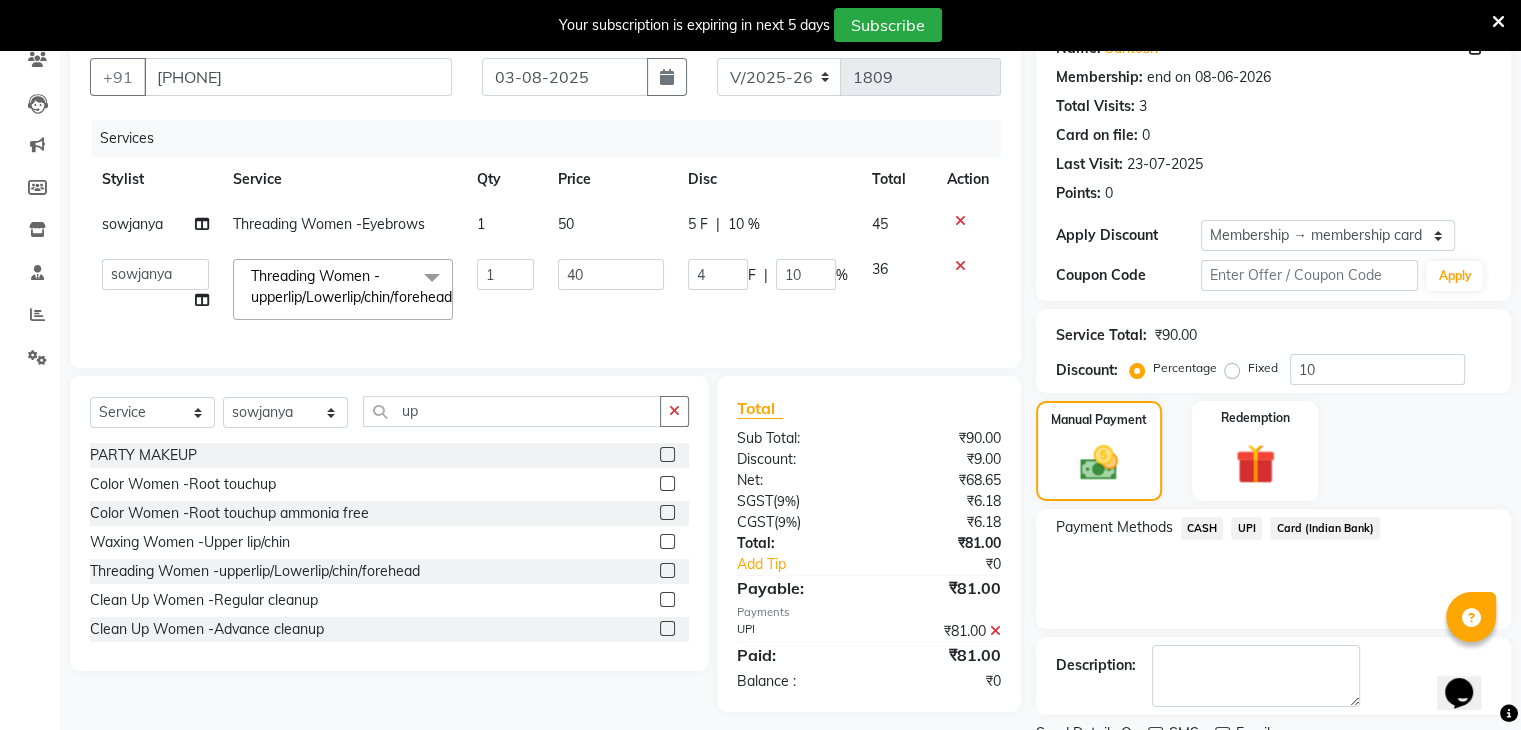 scroll, scrollTop: 260, scrollLeft: 0, axis: vertical 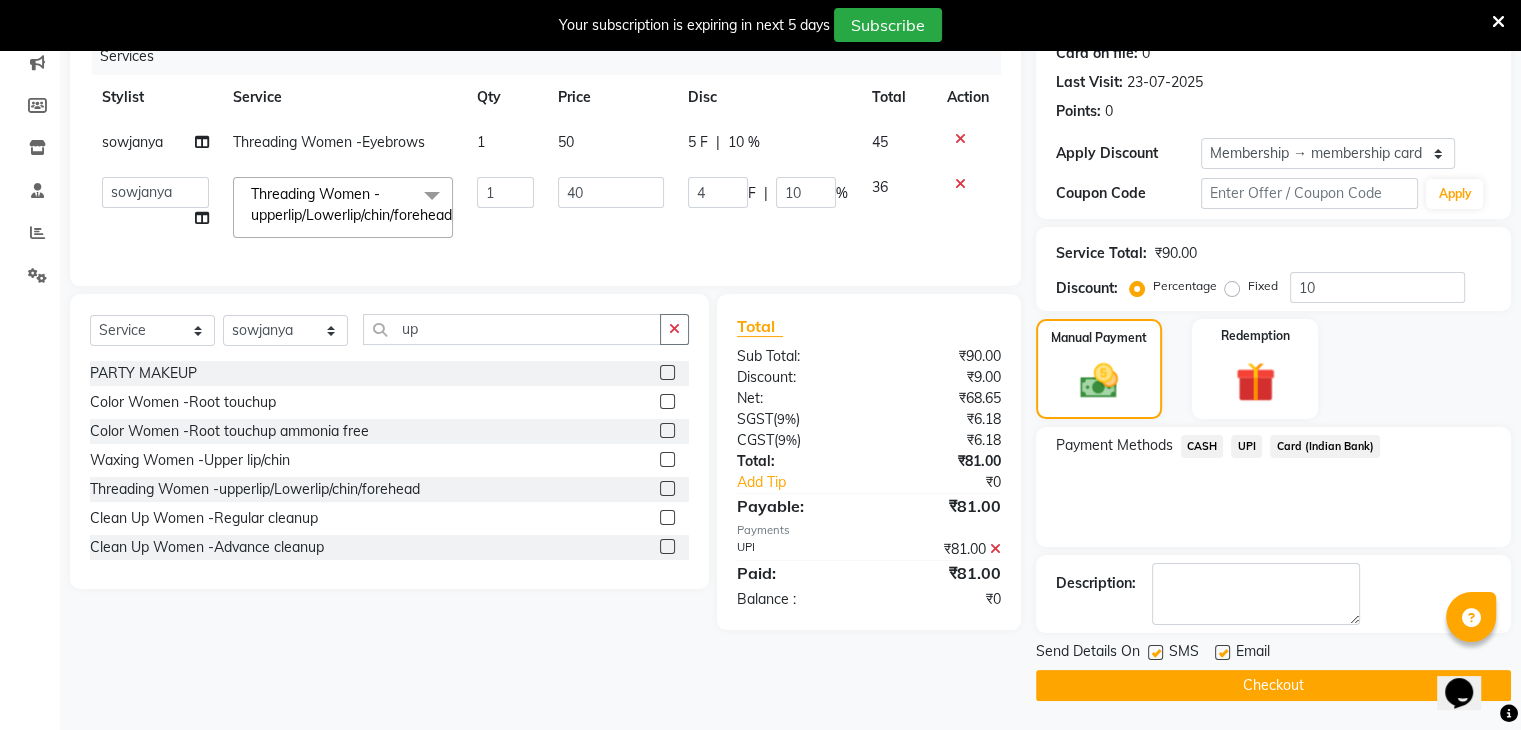 click on "Checkout" 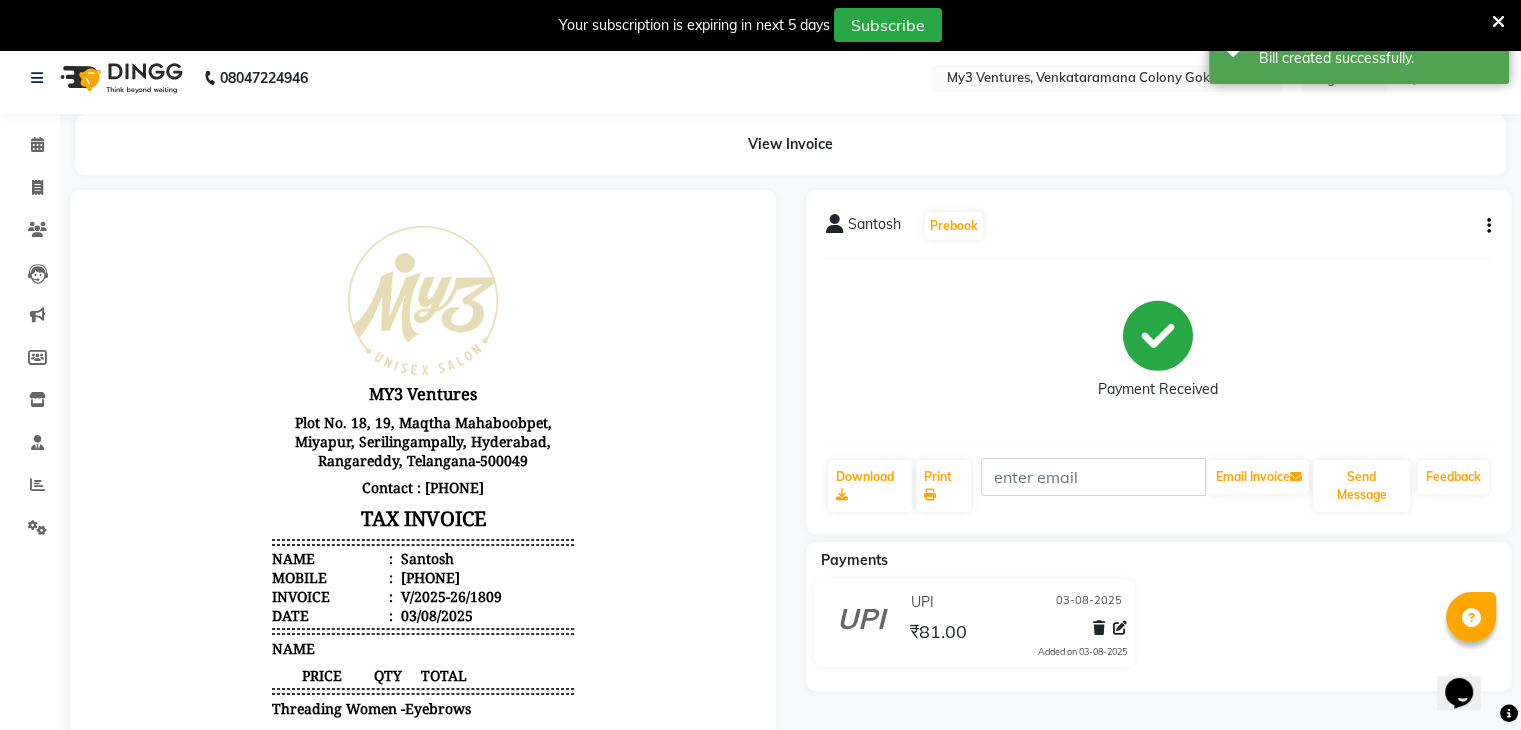 scroll, scrollTop: 0, scrollLeft: 0, axis: both 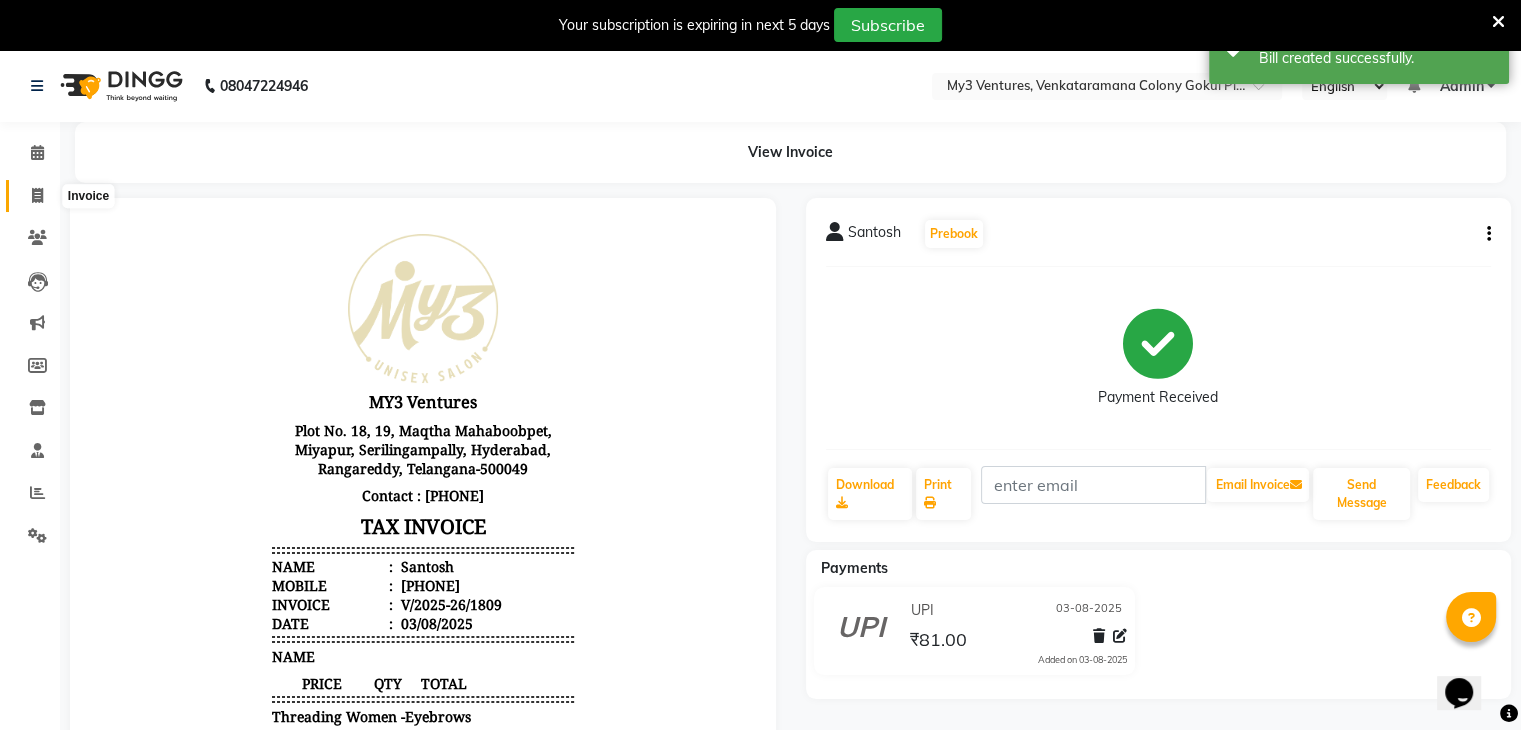 click 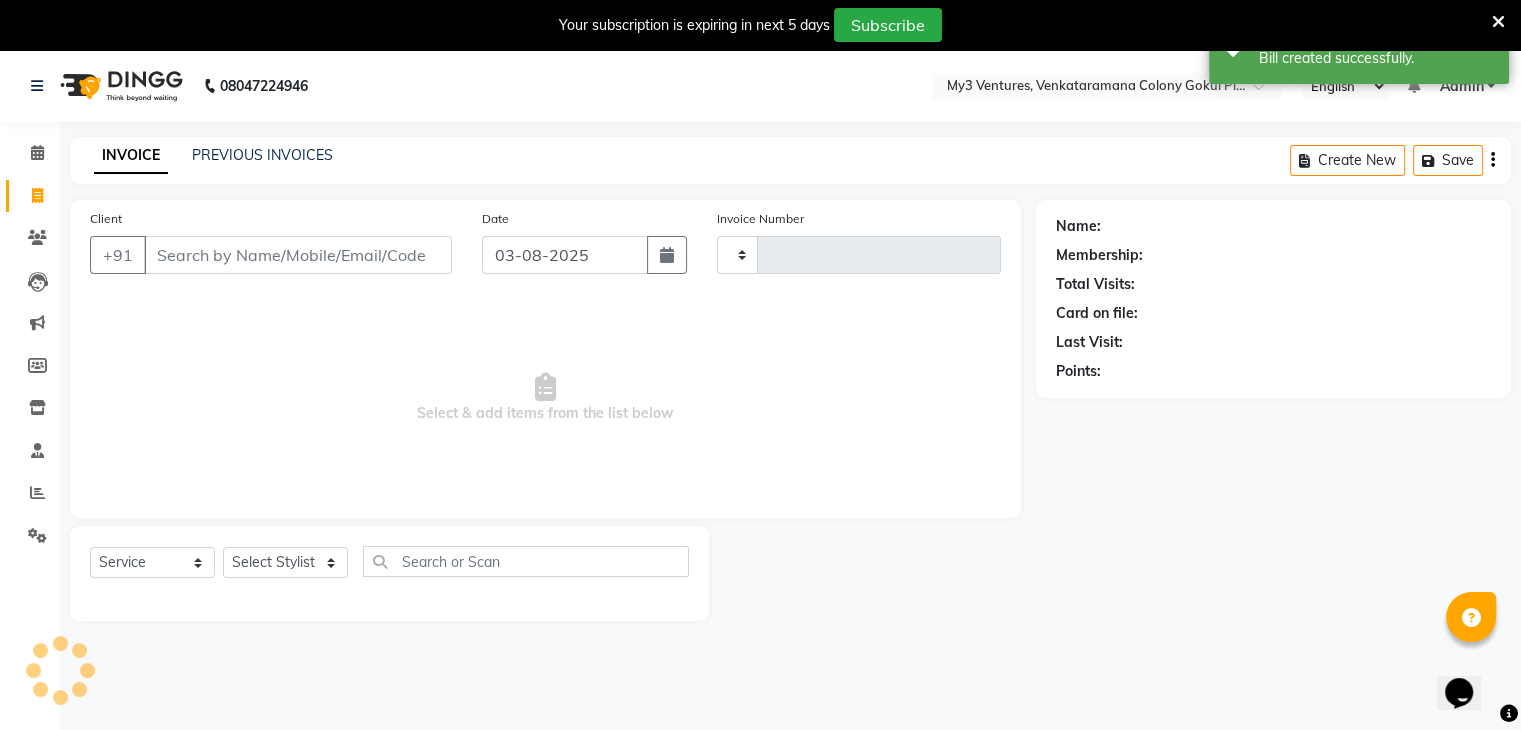 scroll, scrollTop: 50, scrollLeft: 0, axis: vertical 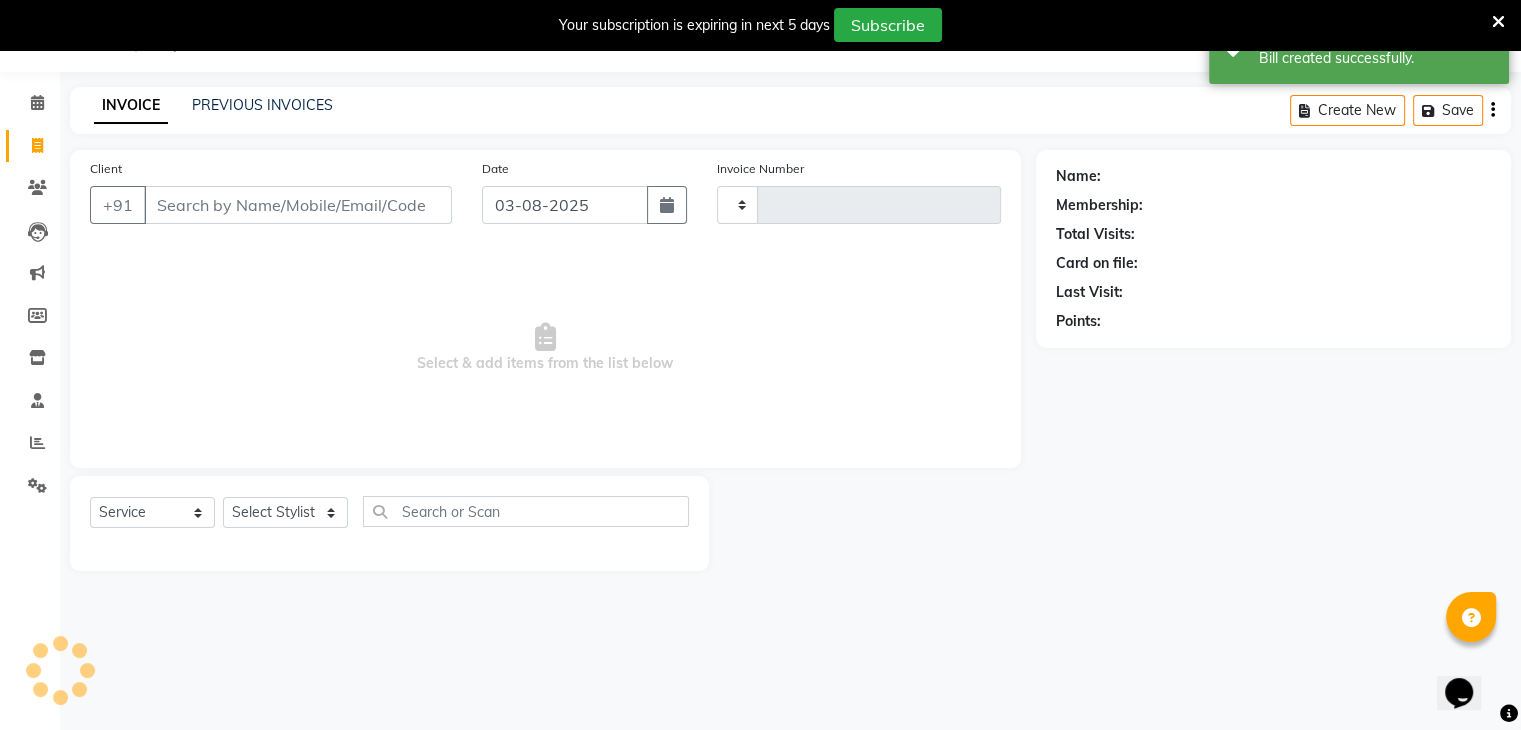 type on "1810" 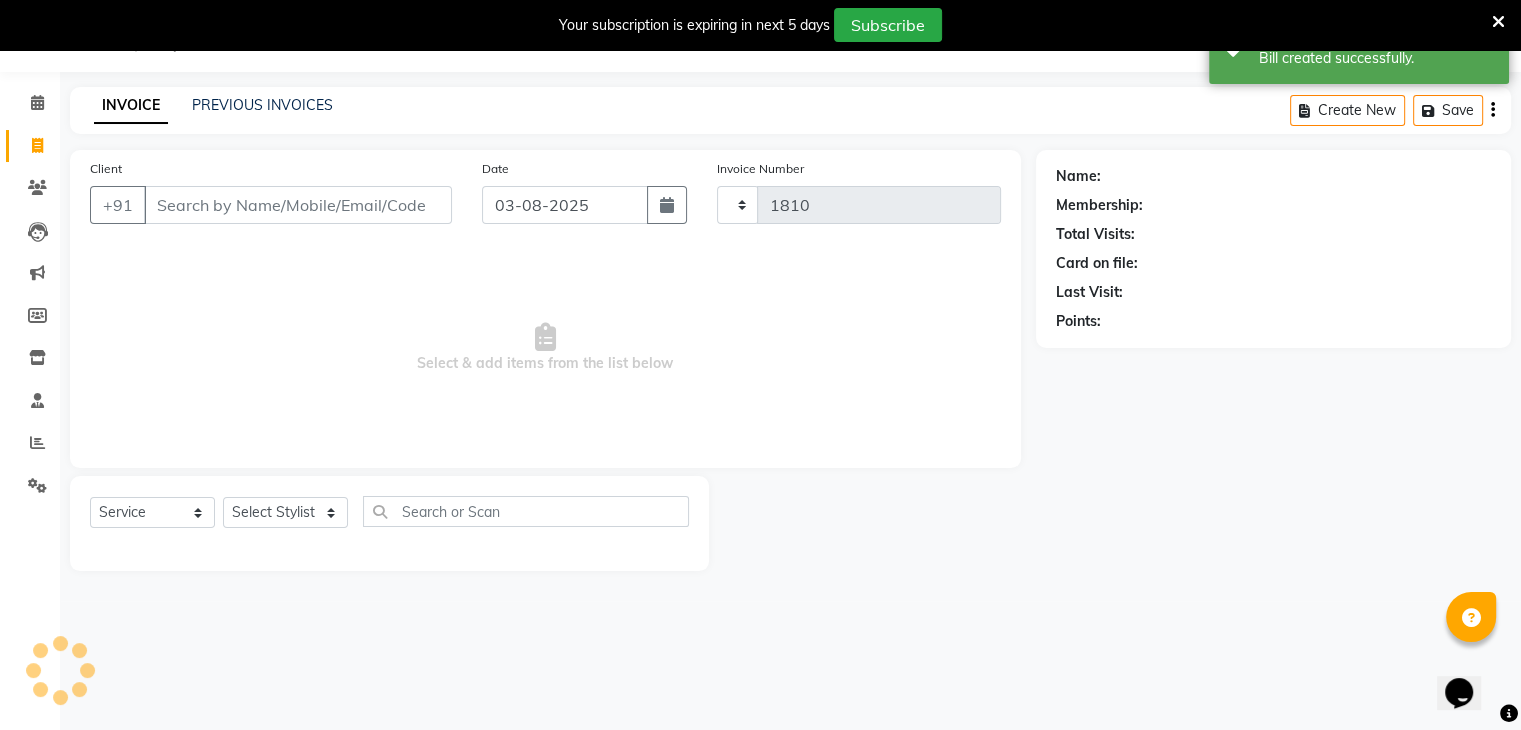 select on "6707" 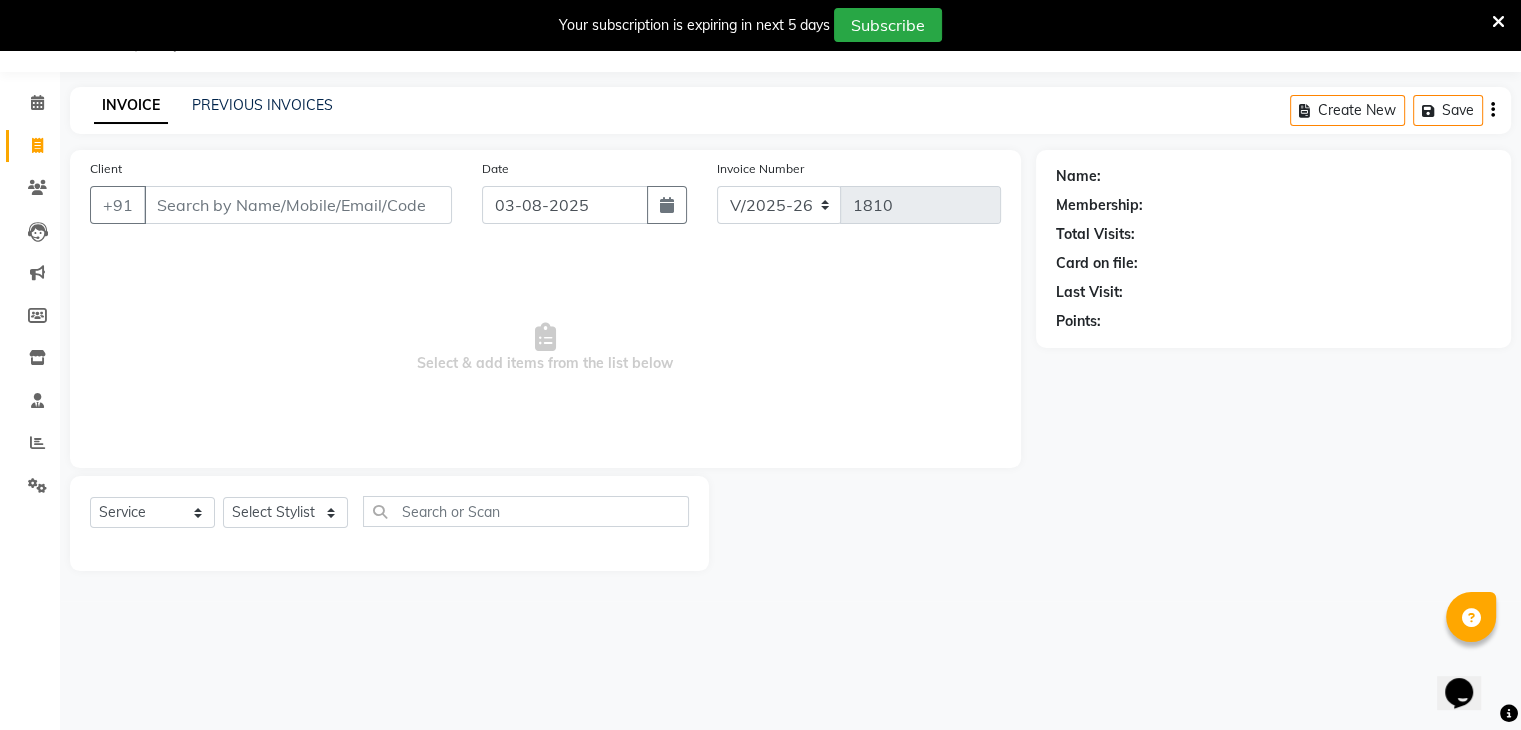 click on "Select Service Product Membership Package Voucher Prepaid Gift Card Select Stylist ajju [FIRST] [FIRST] rihan [FIRST] [FIRST] Swapna [FIRST]" 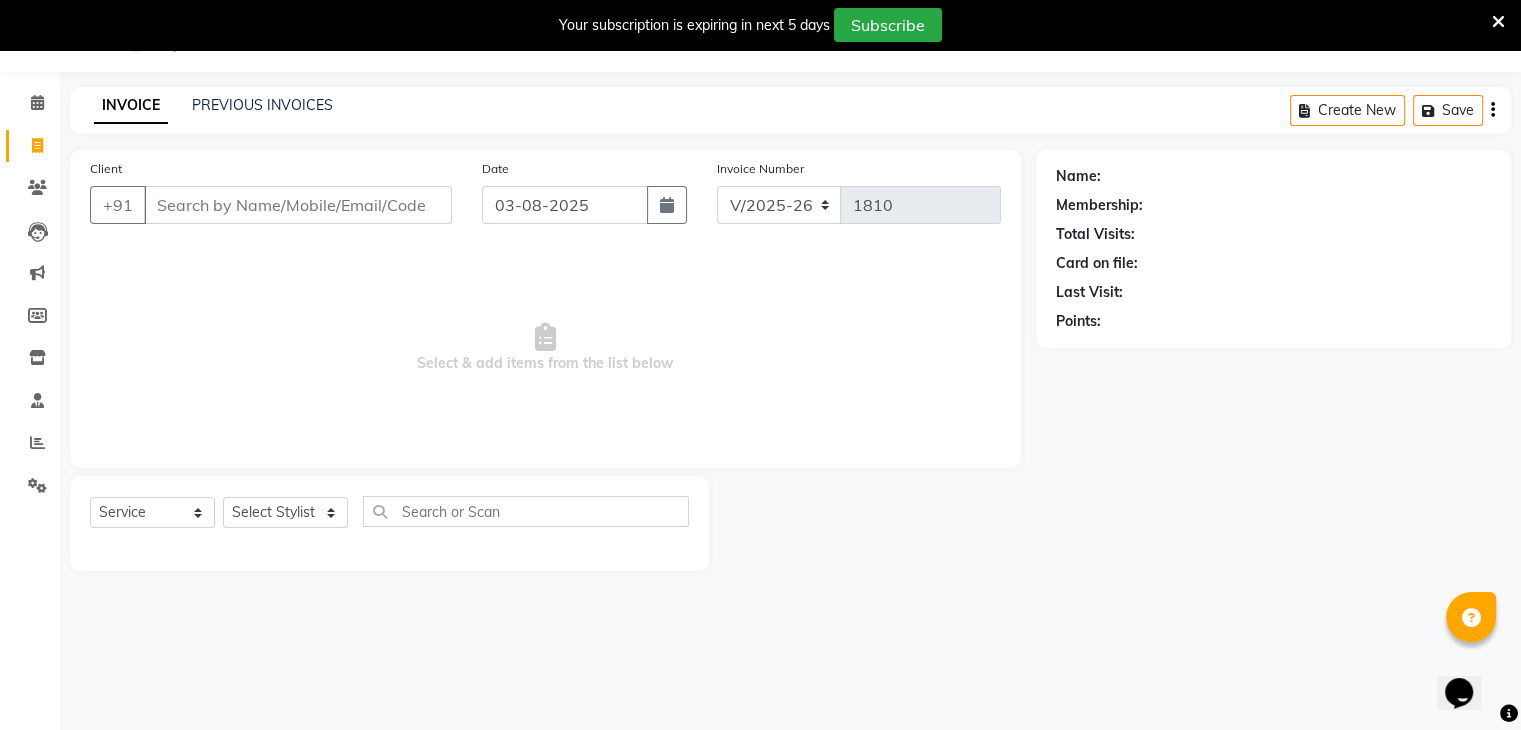 click on "Select & add items from the list below" at bounding box center [545, 348] 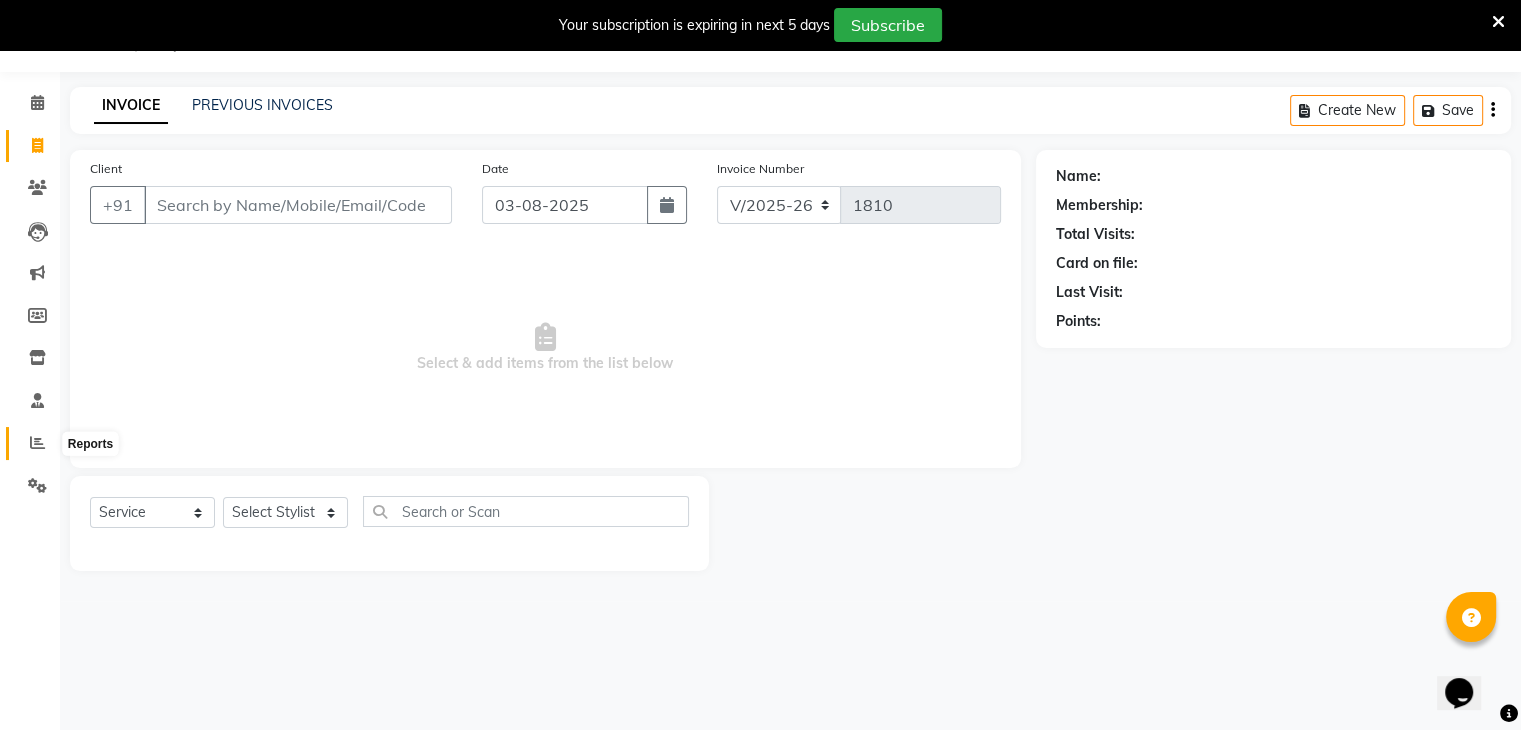 click 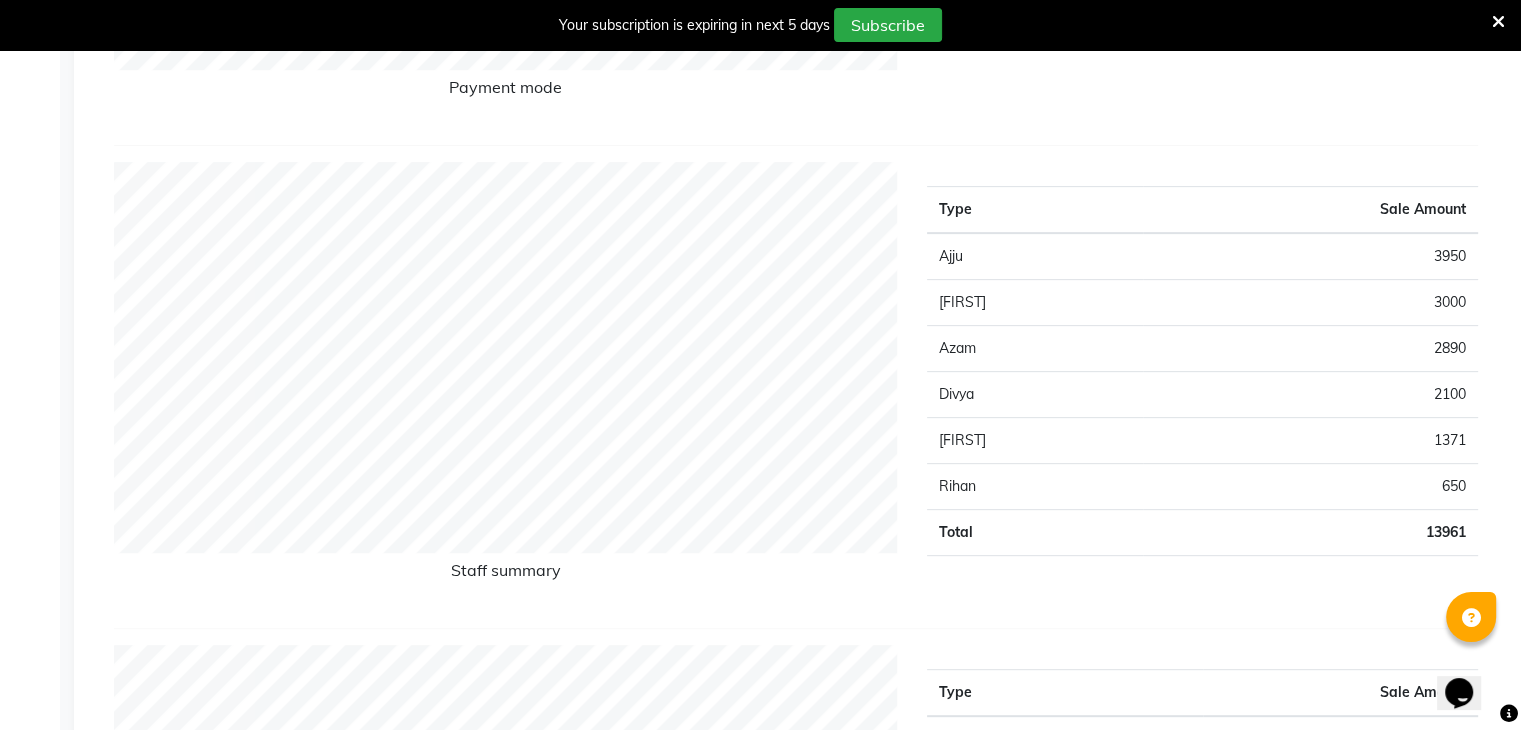 scroll, scrollTop: 723, scrollLeft: 0, axis: vertical 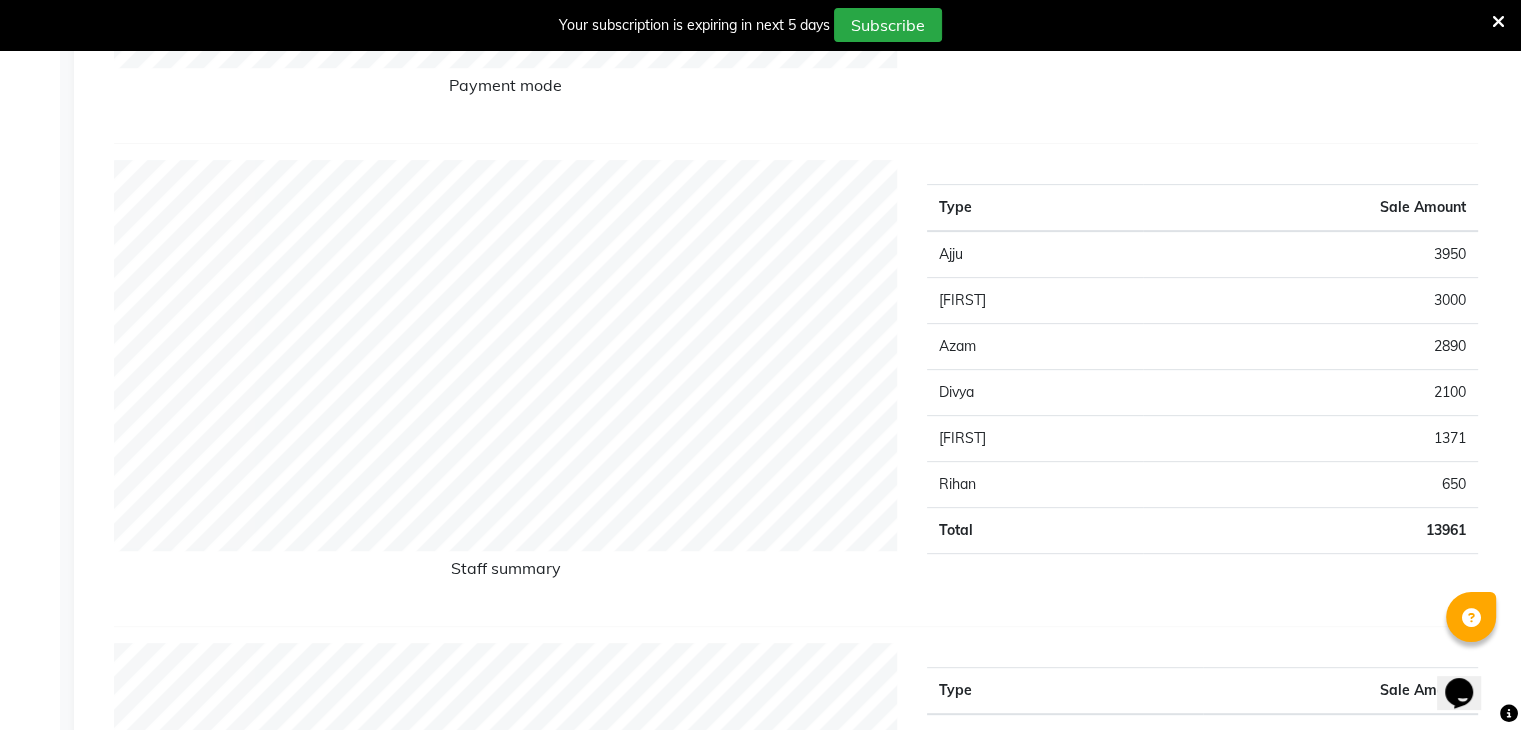 click at bounding box center [1498, 21] 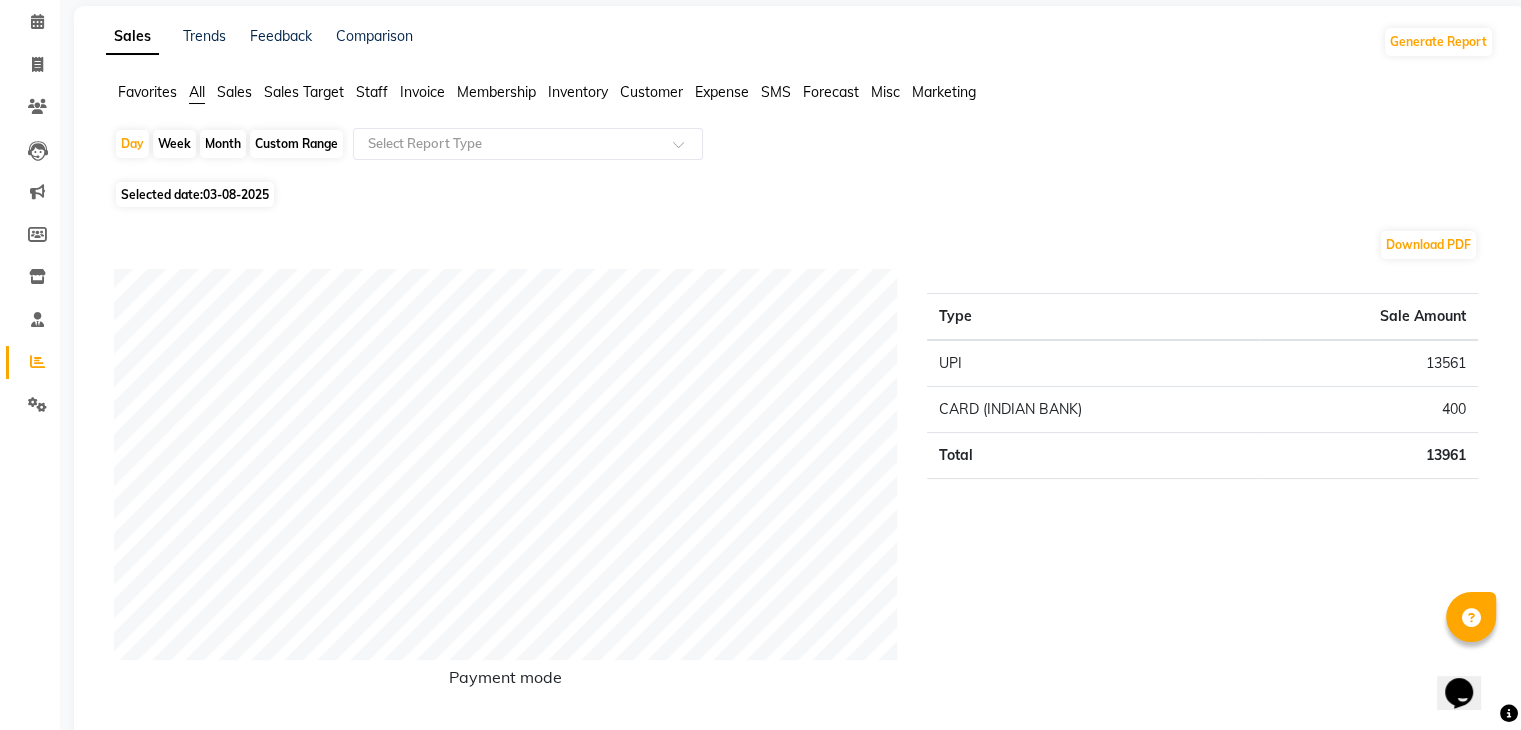 scroll, scrollTop: 0, scrollLeft: 0, axis: both 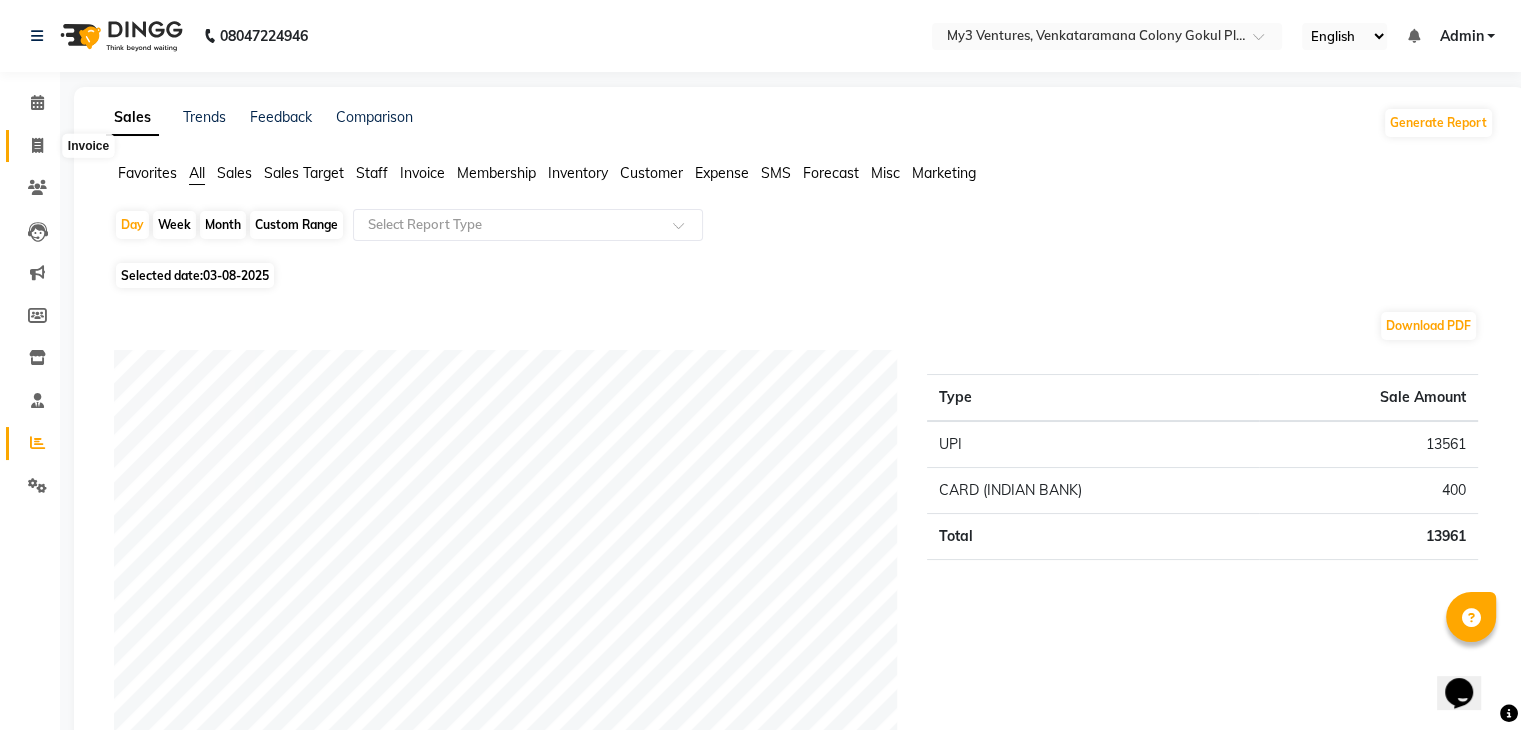 click 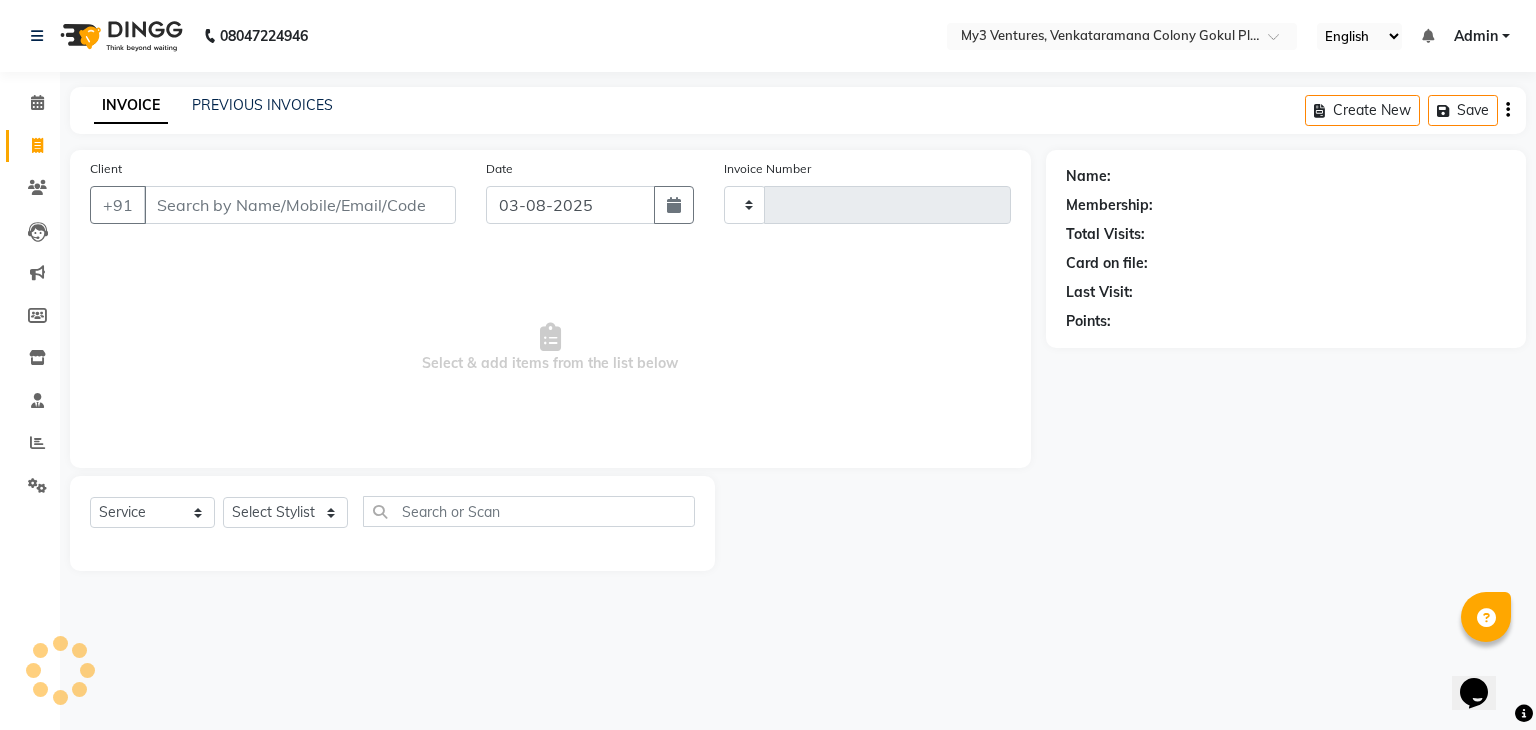 type on "1810" 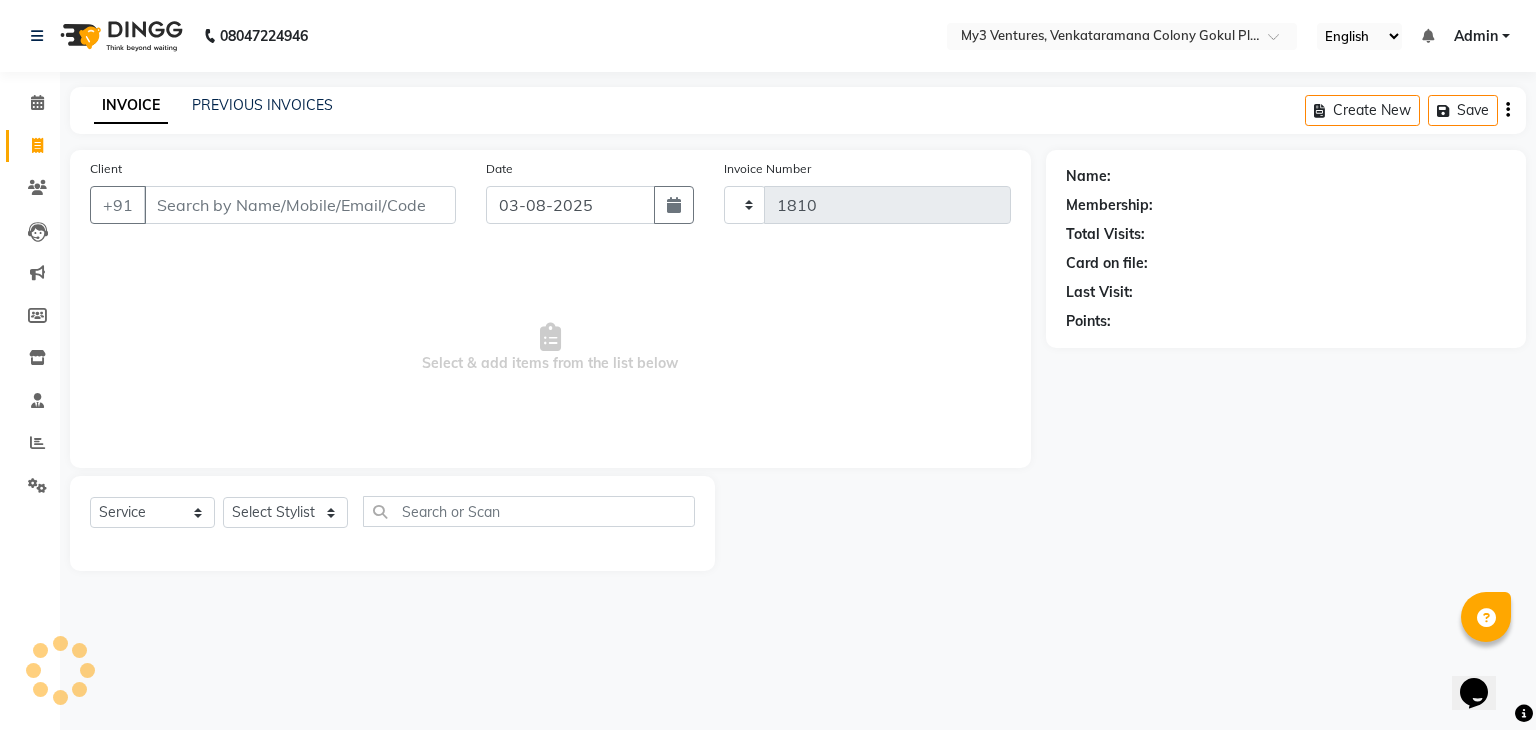 select on "6707" 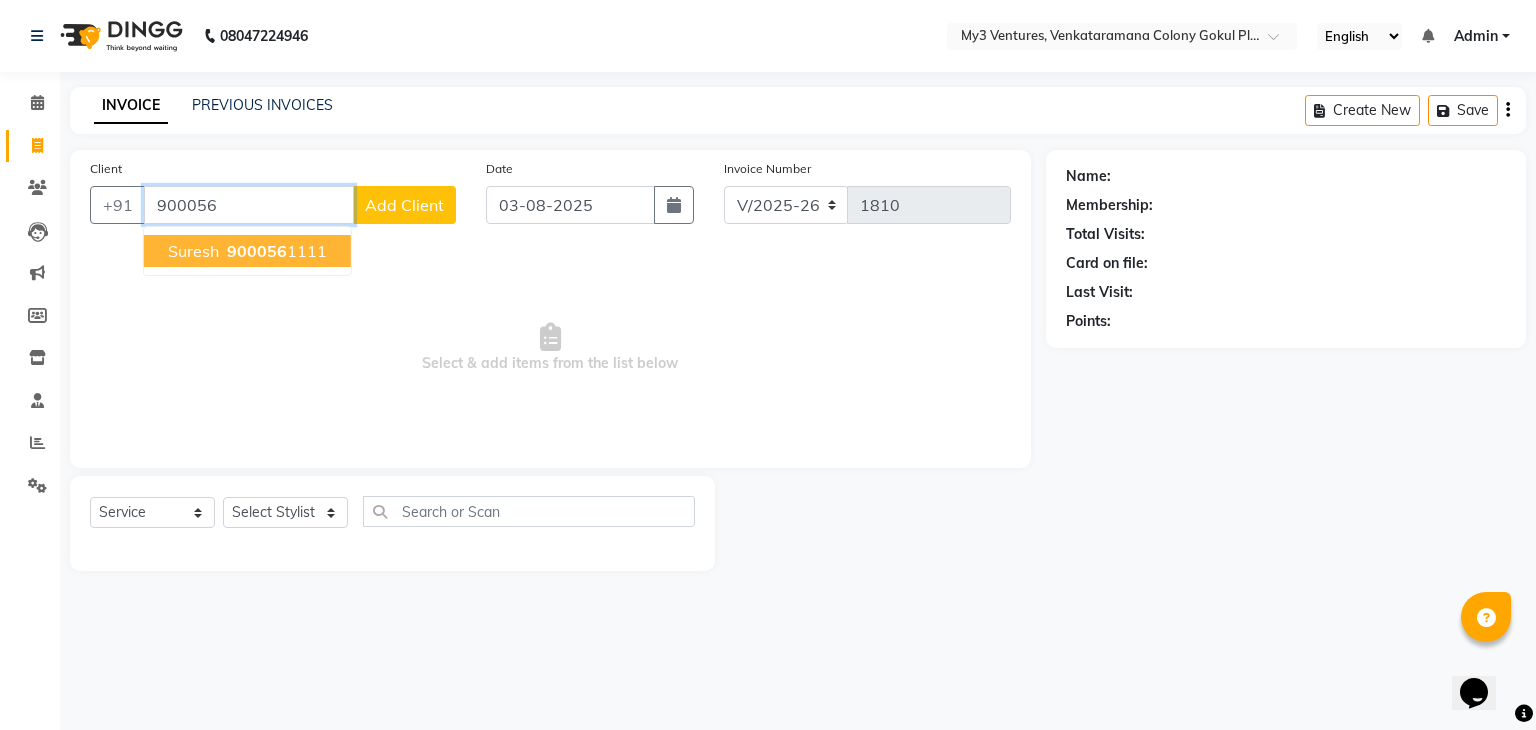 click on "900056" at bounding box center [257, 251] 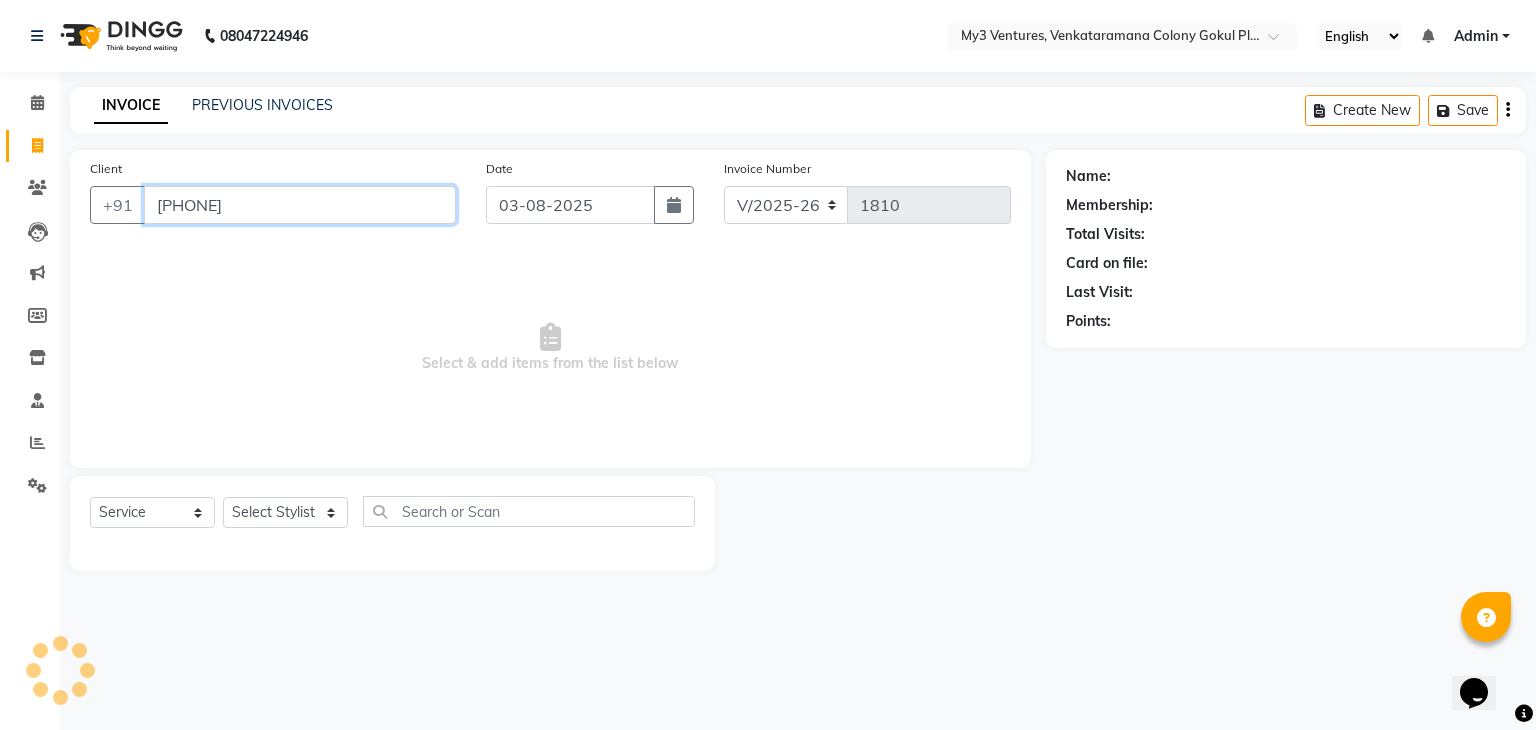 type on "[PHONE]" 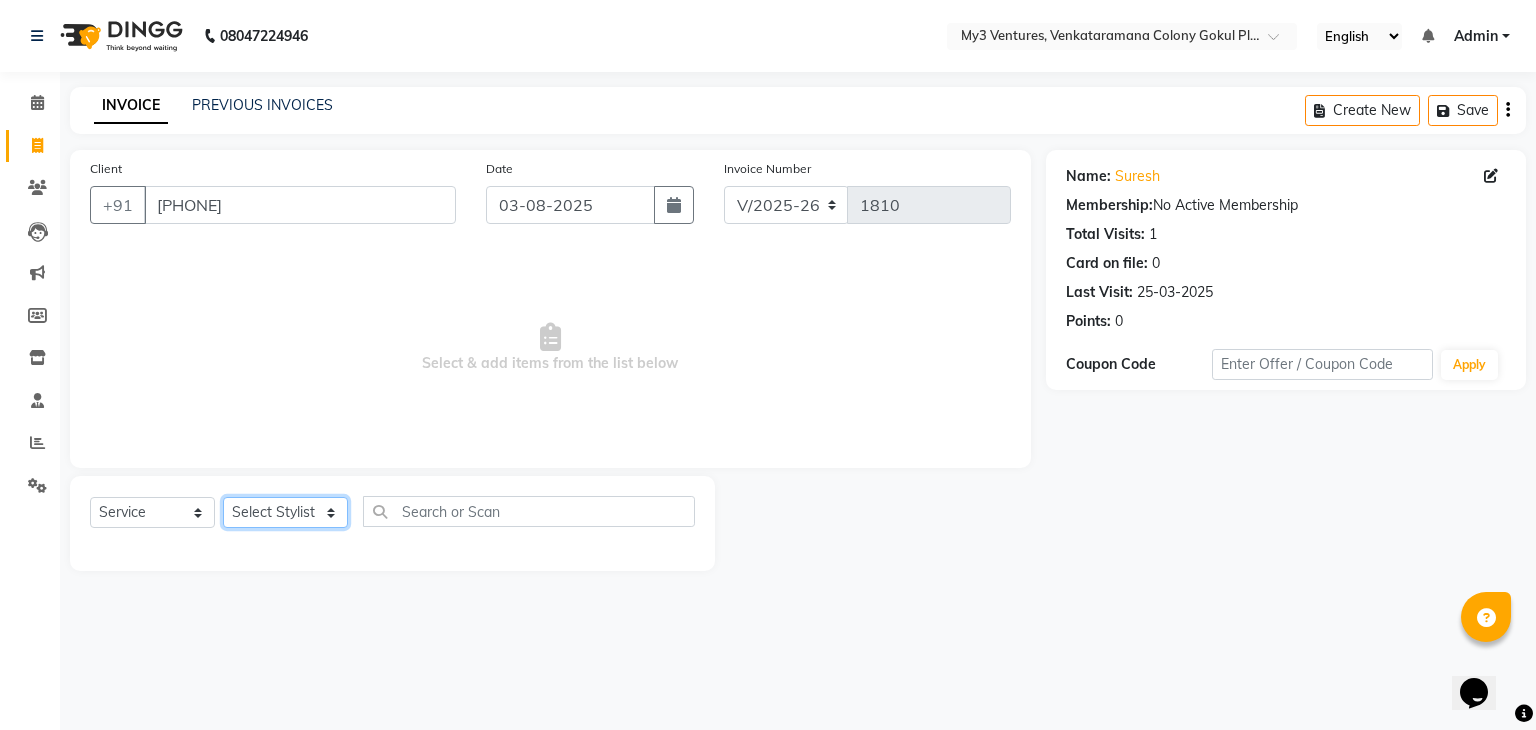 click on "Select Stylist ajju azam divya rihan Sahzad sowjanya srilatha Swapna Zeeshan" 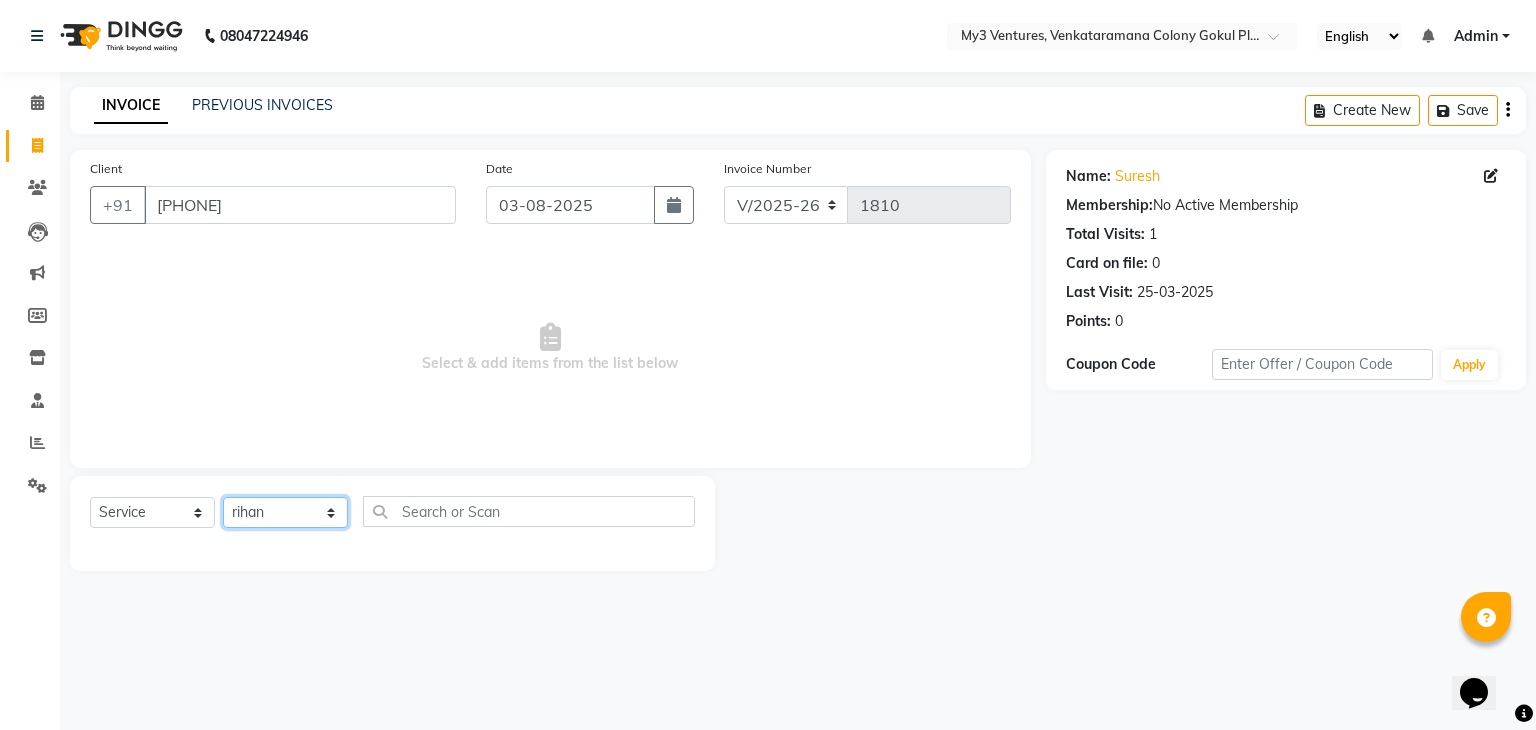 click on "Select Stylist ajju azam divya rihan Sahzad sowjanya srilatha Swapna Zeeshan" 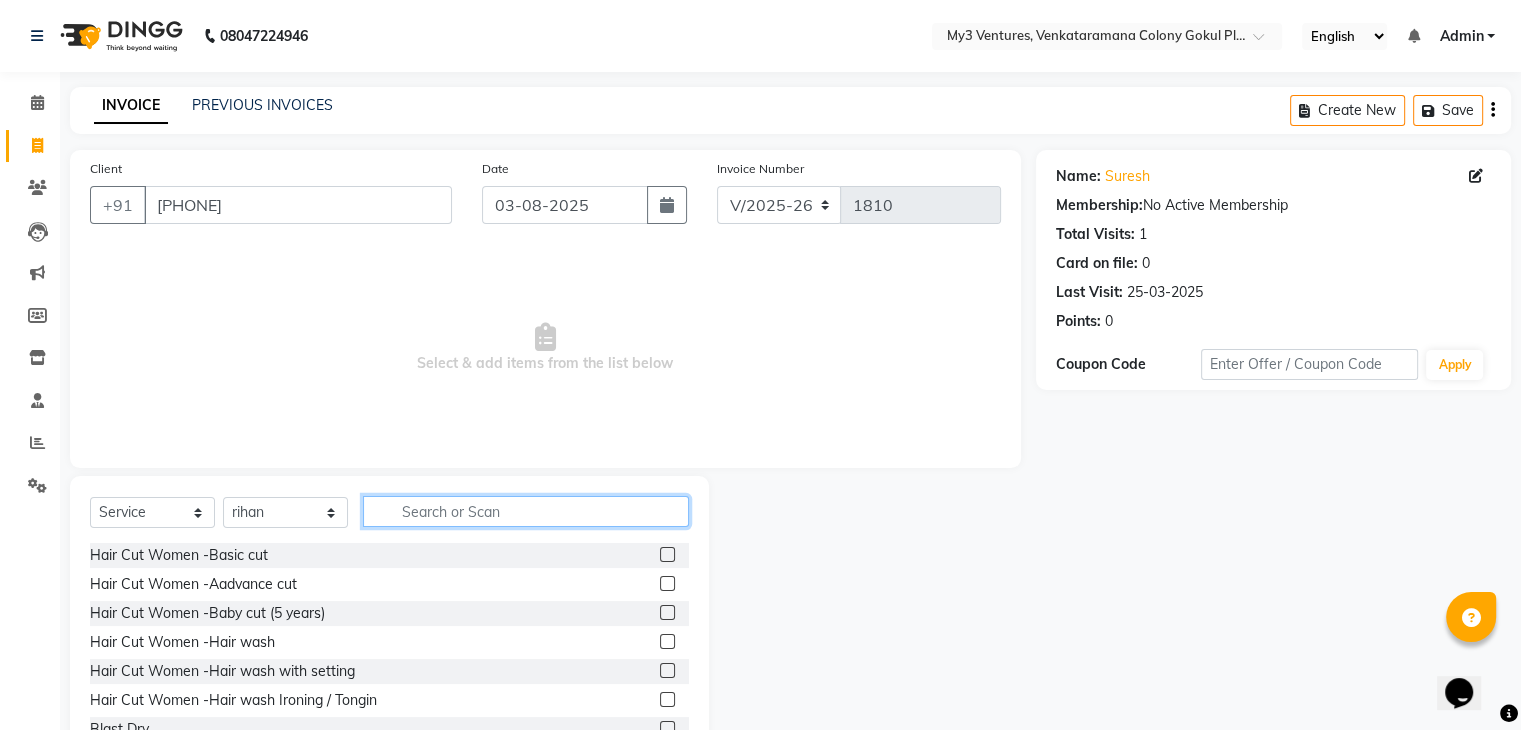click 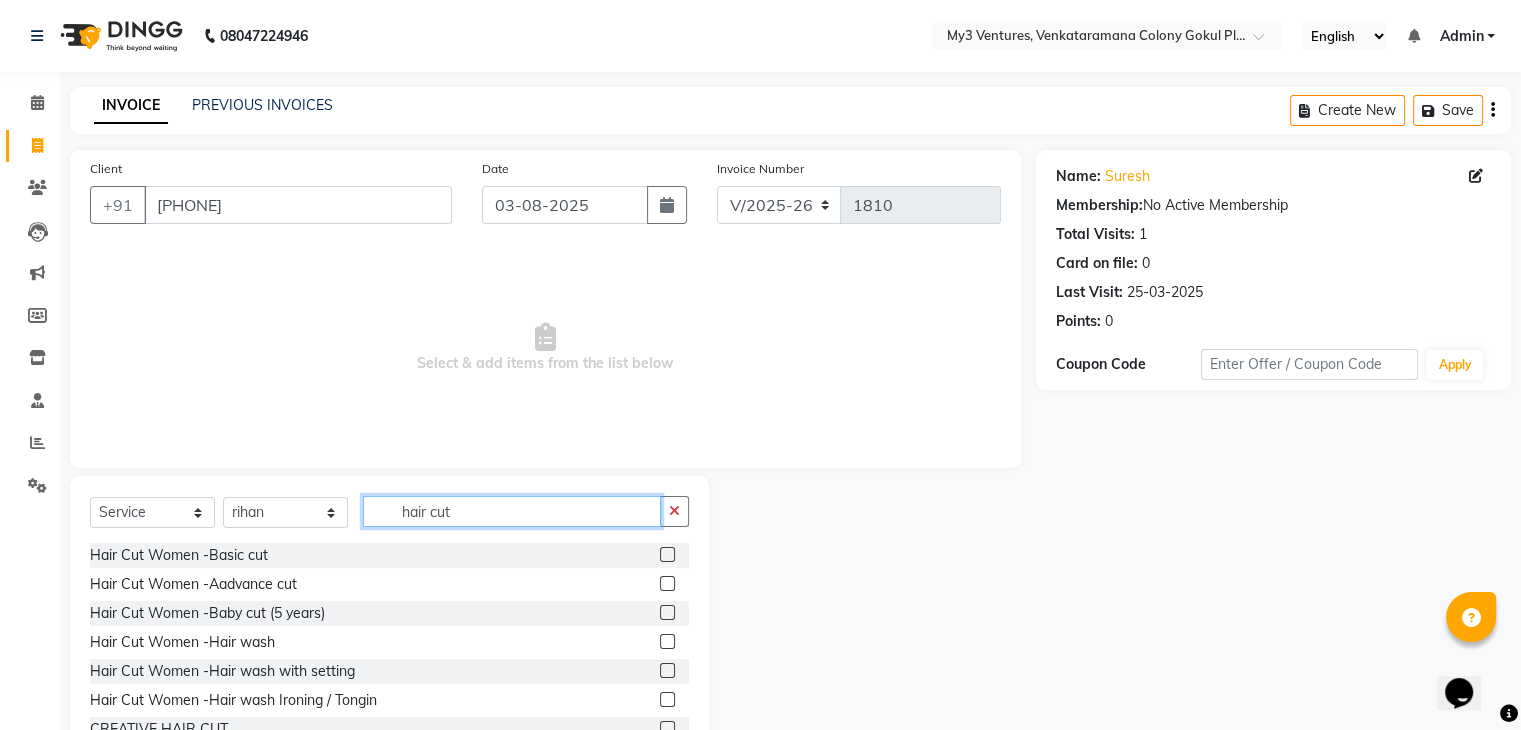 type on "hair cut" 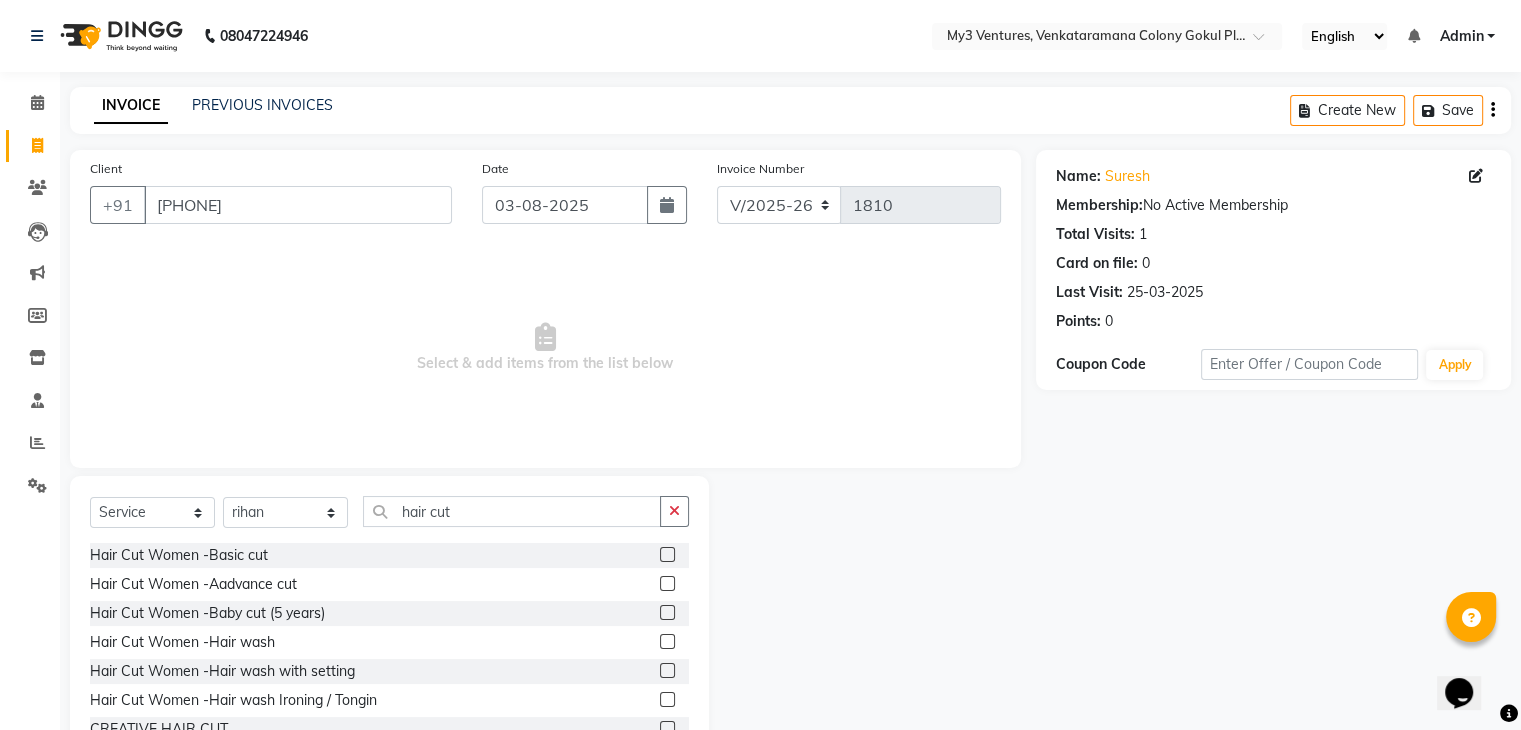 click 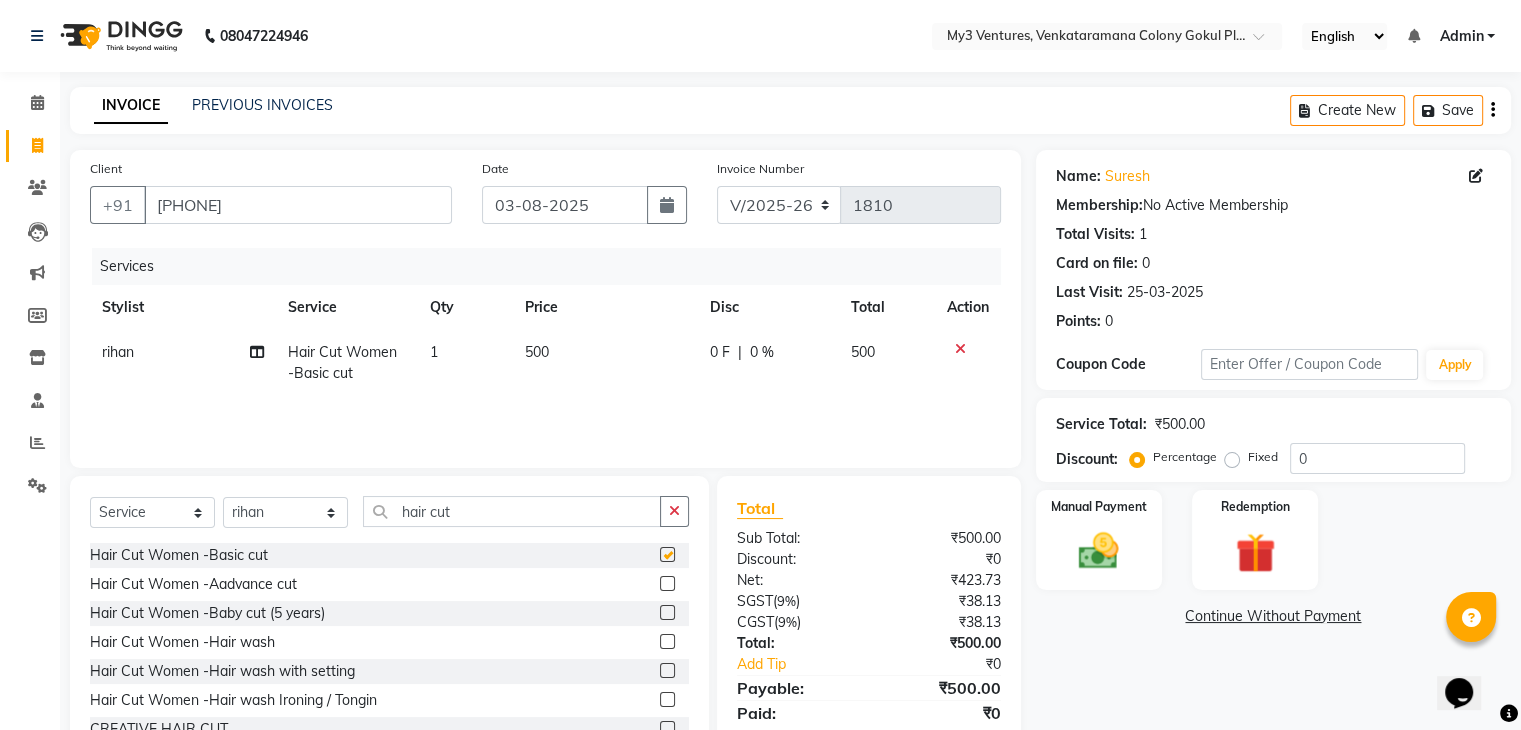 checkbox on "false" 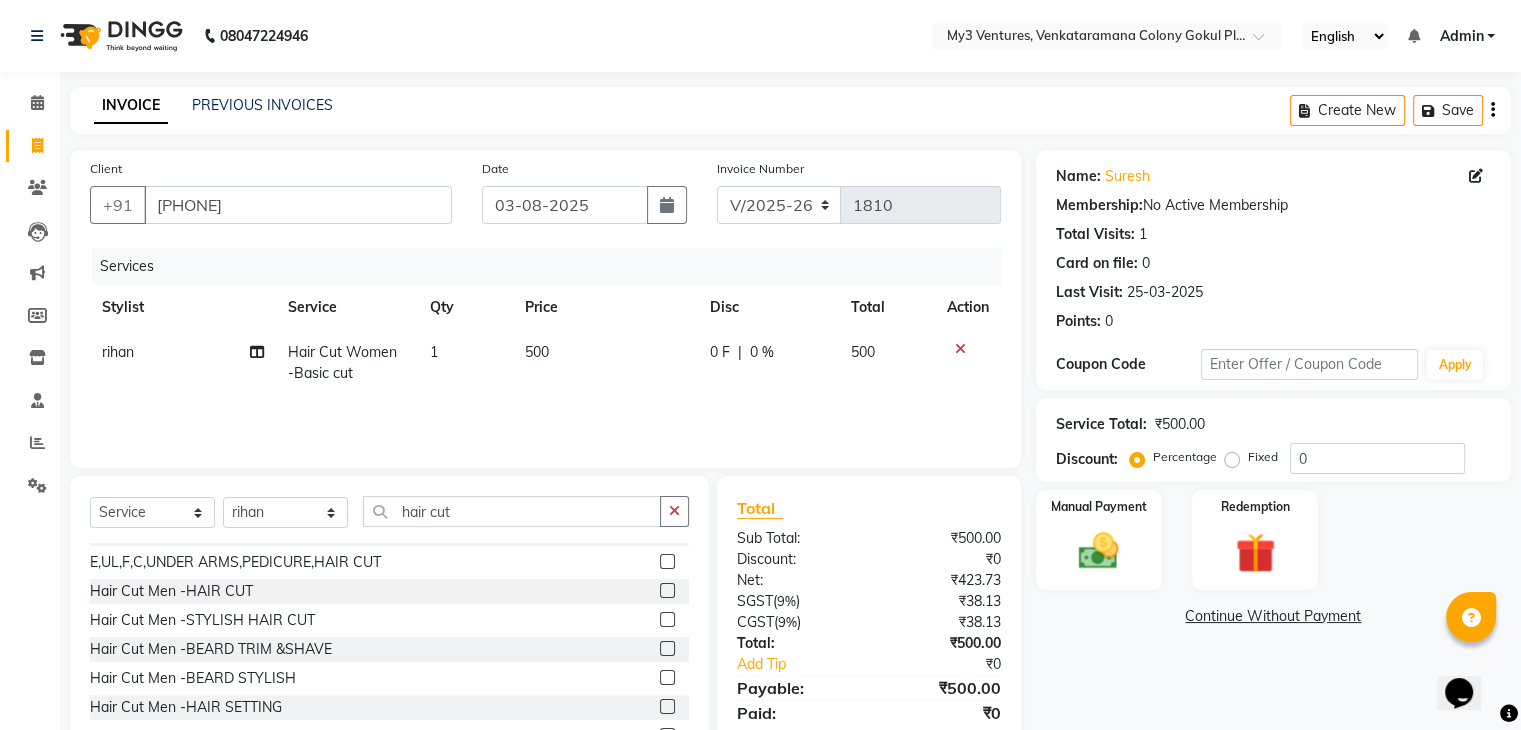 scroll, scrollTop: 235, scrollLeft: 0, axis: vertical 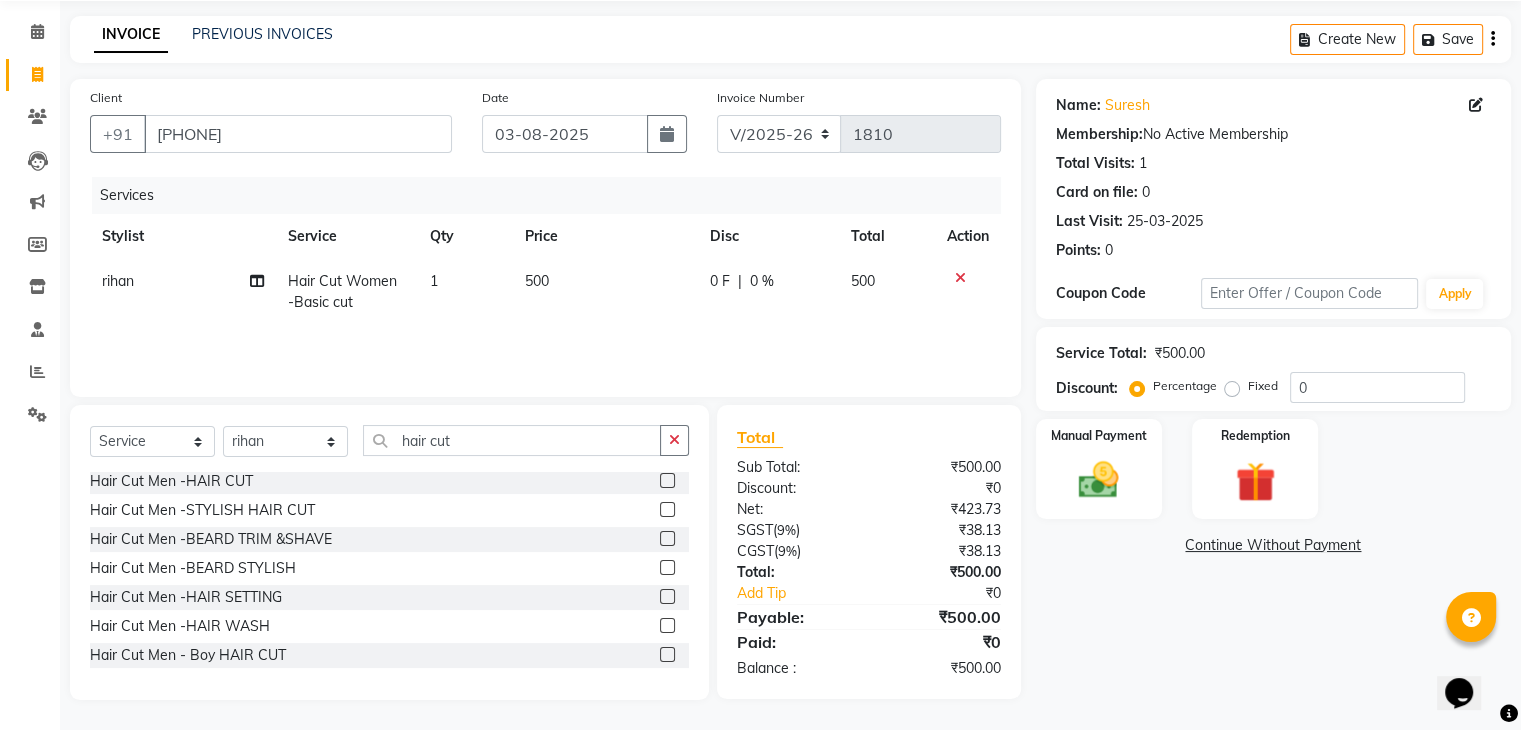 click 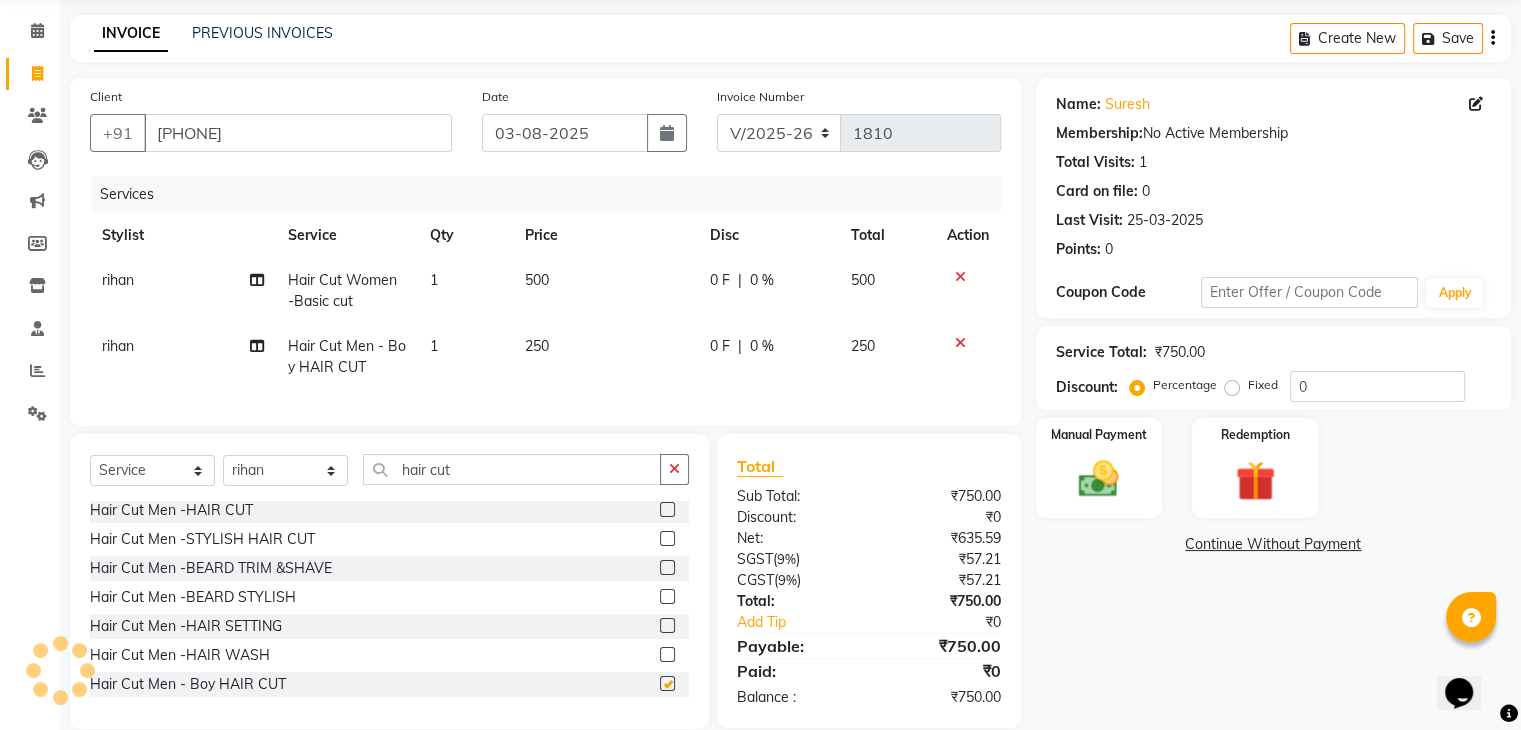checkbox on "false" 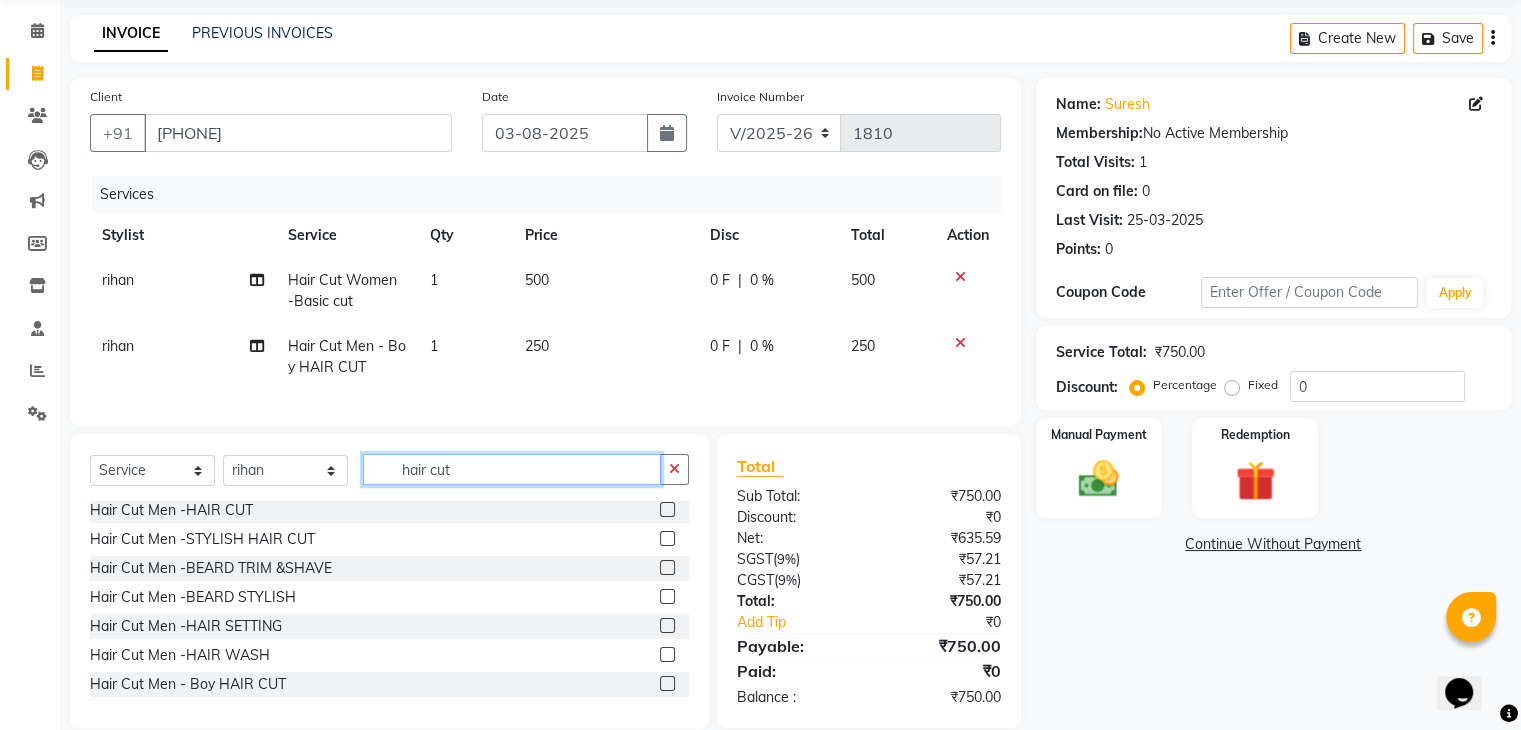 click on "hair cut" 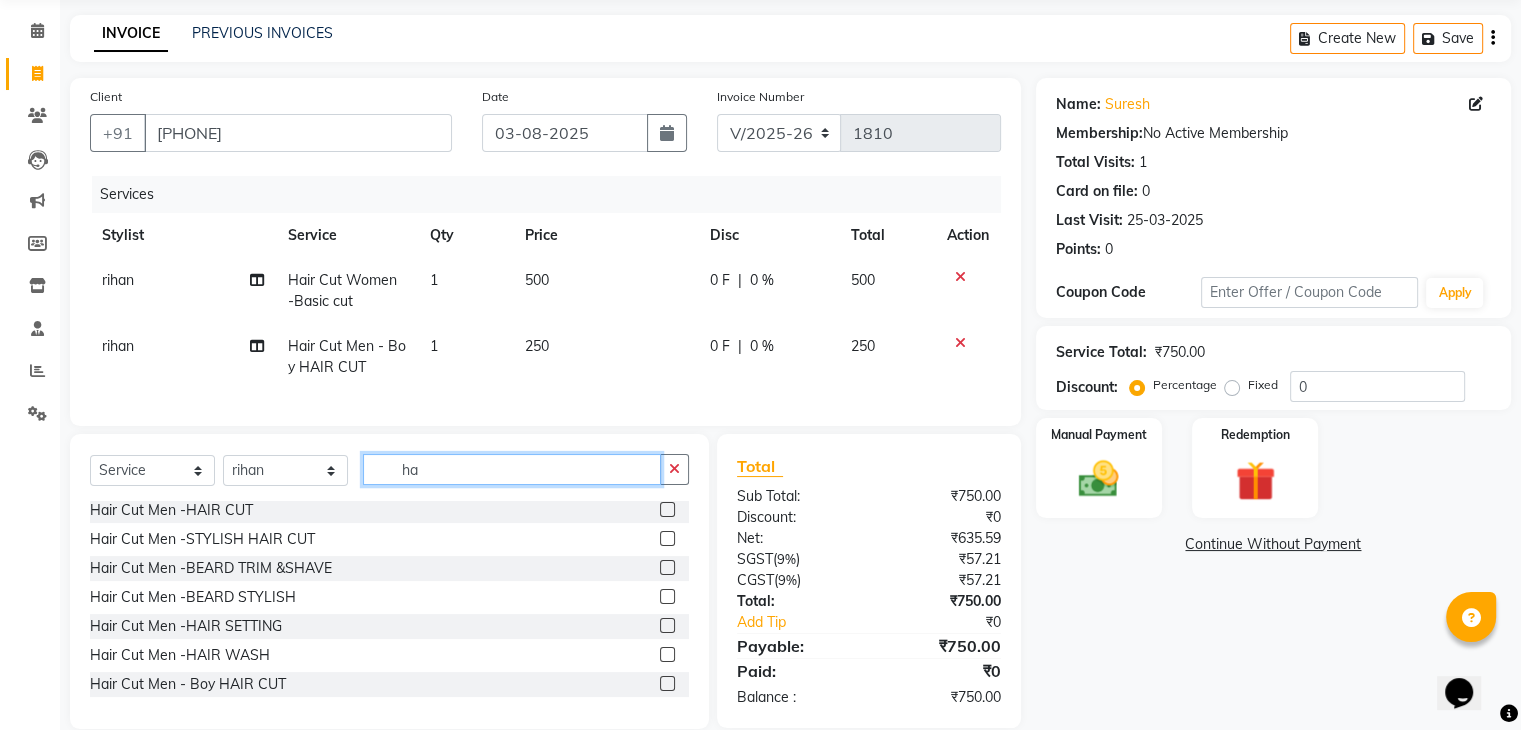 type on "h" 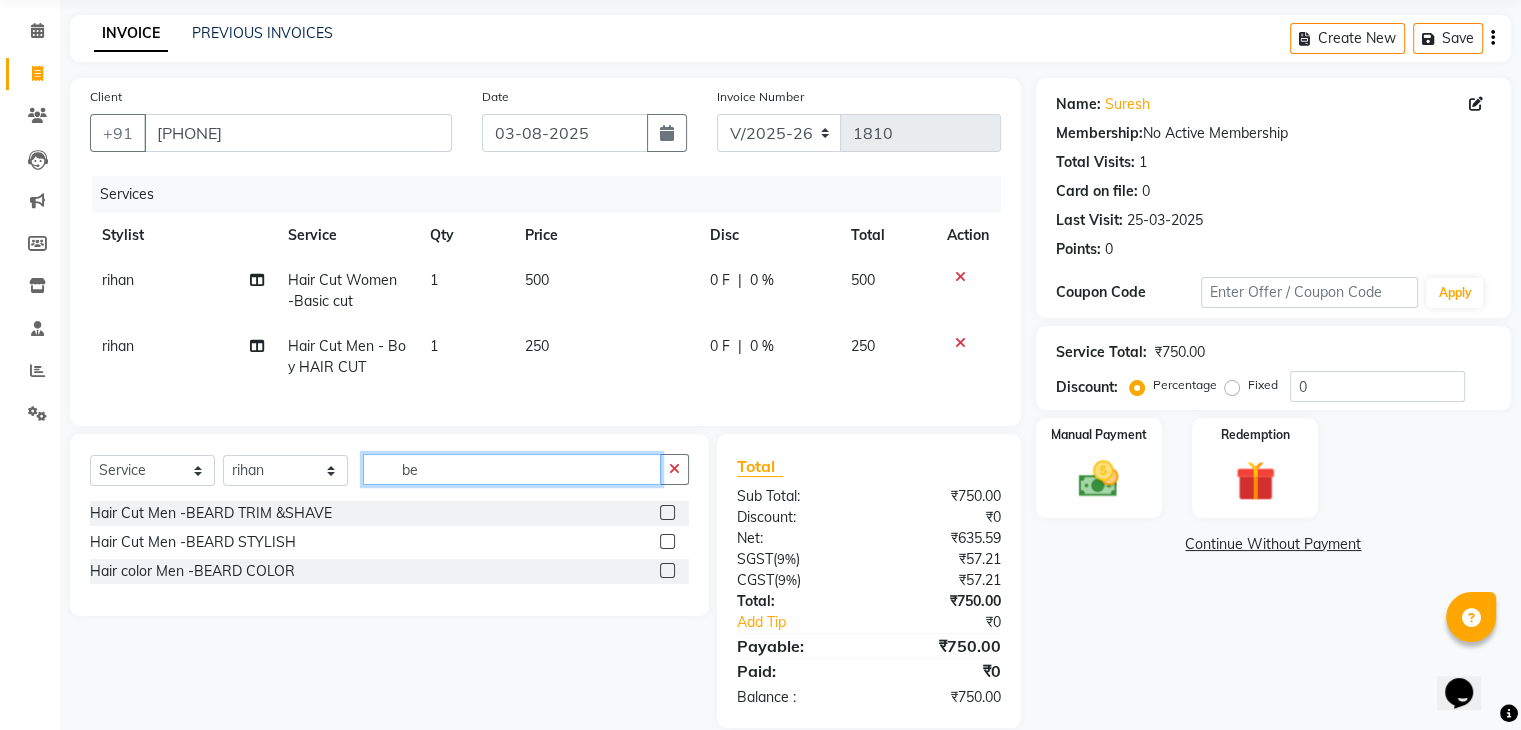 scroll, scrollTop: 0, scrollLeft: 0, axis: both 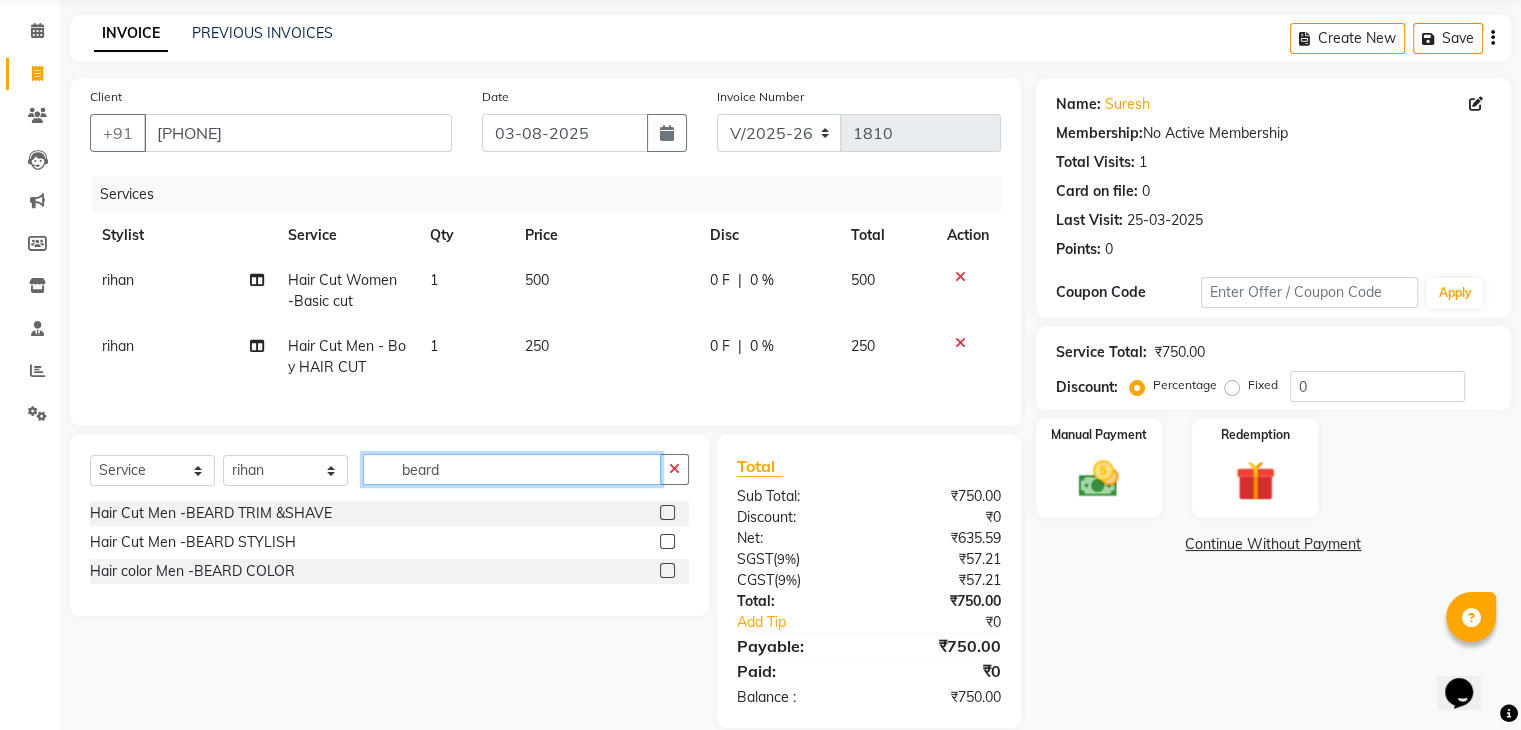 type on "beard" 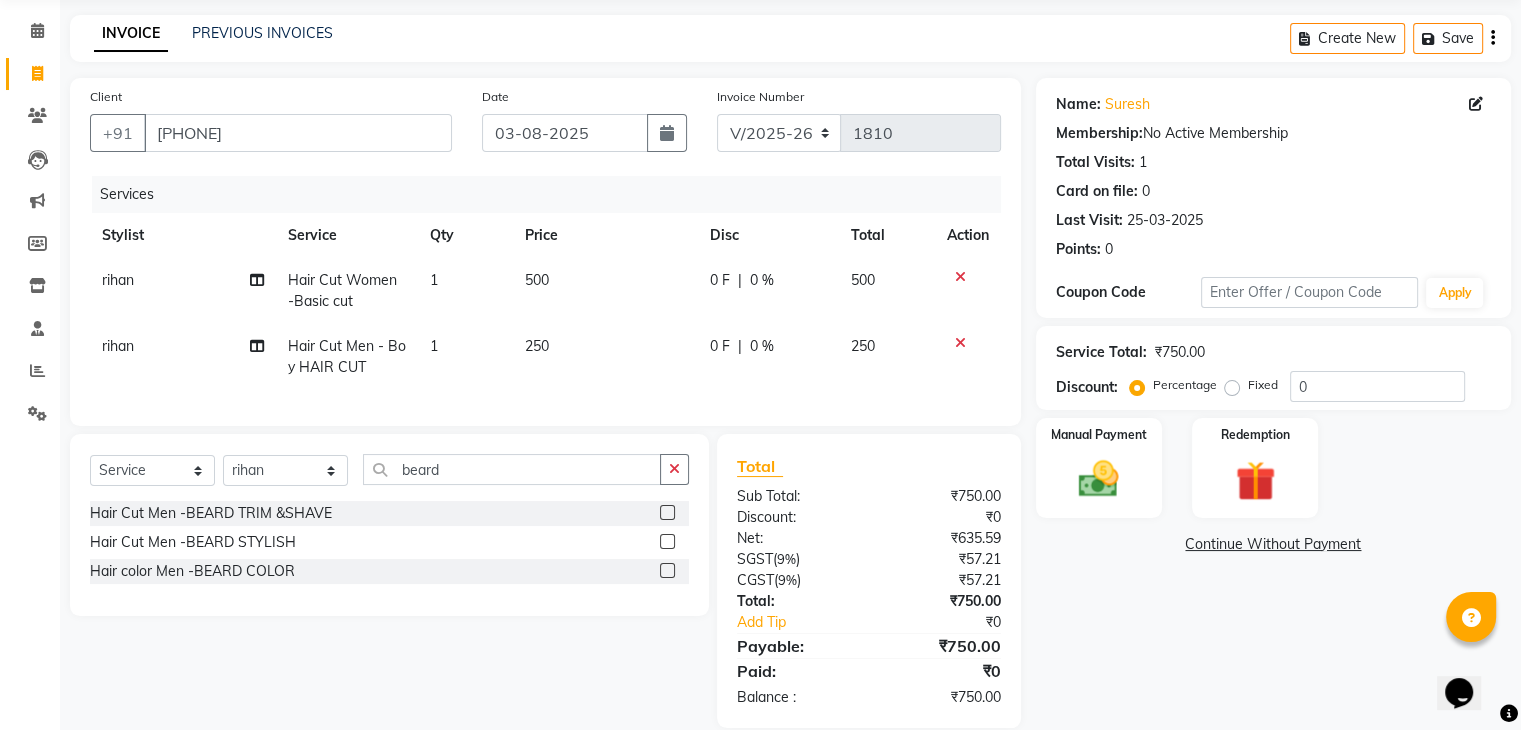 click 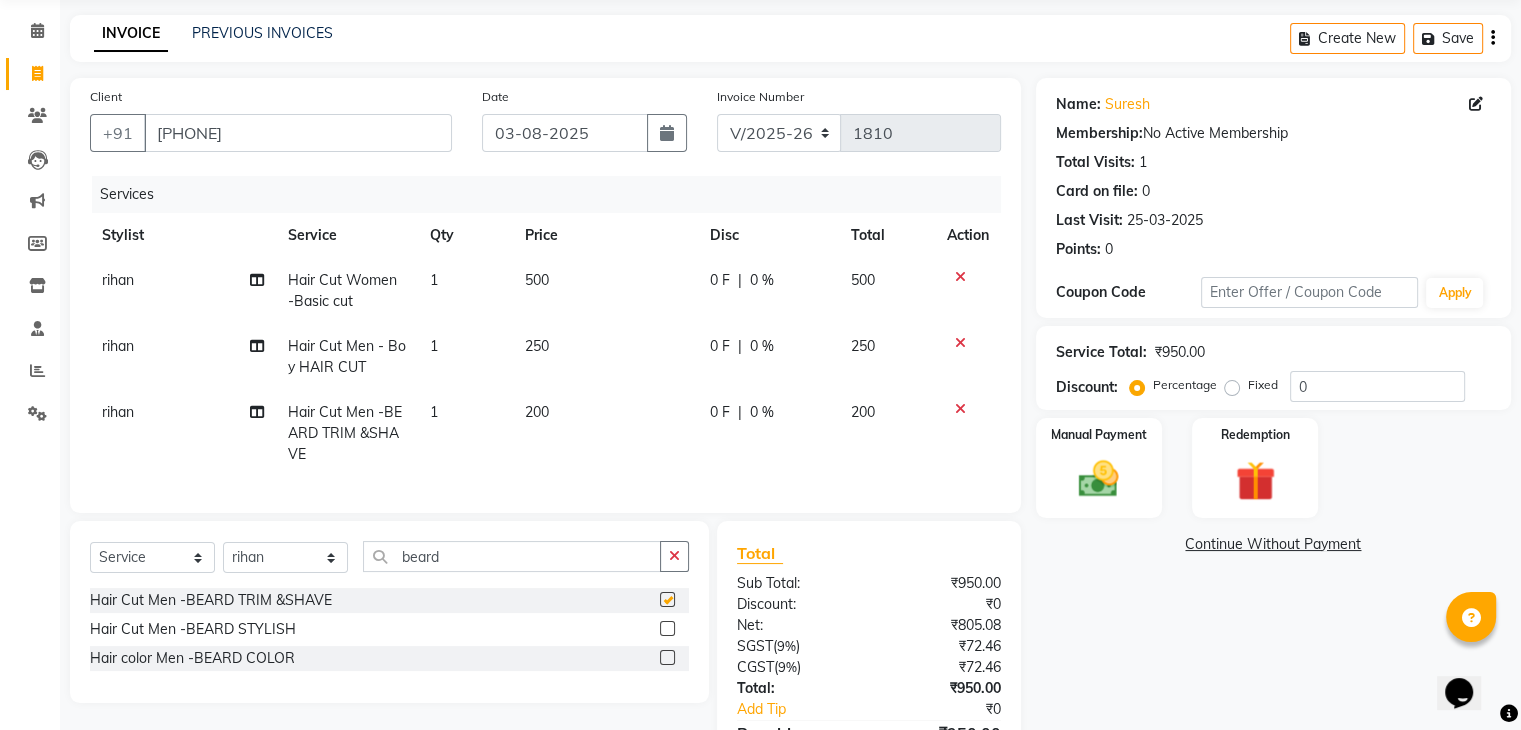 checkbox on "false" 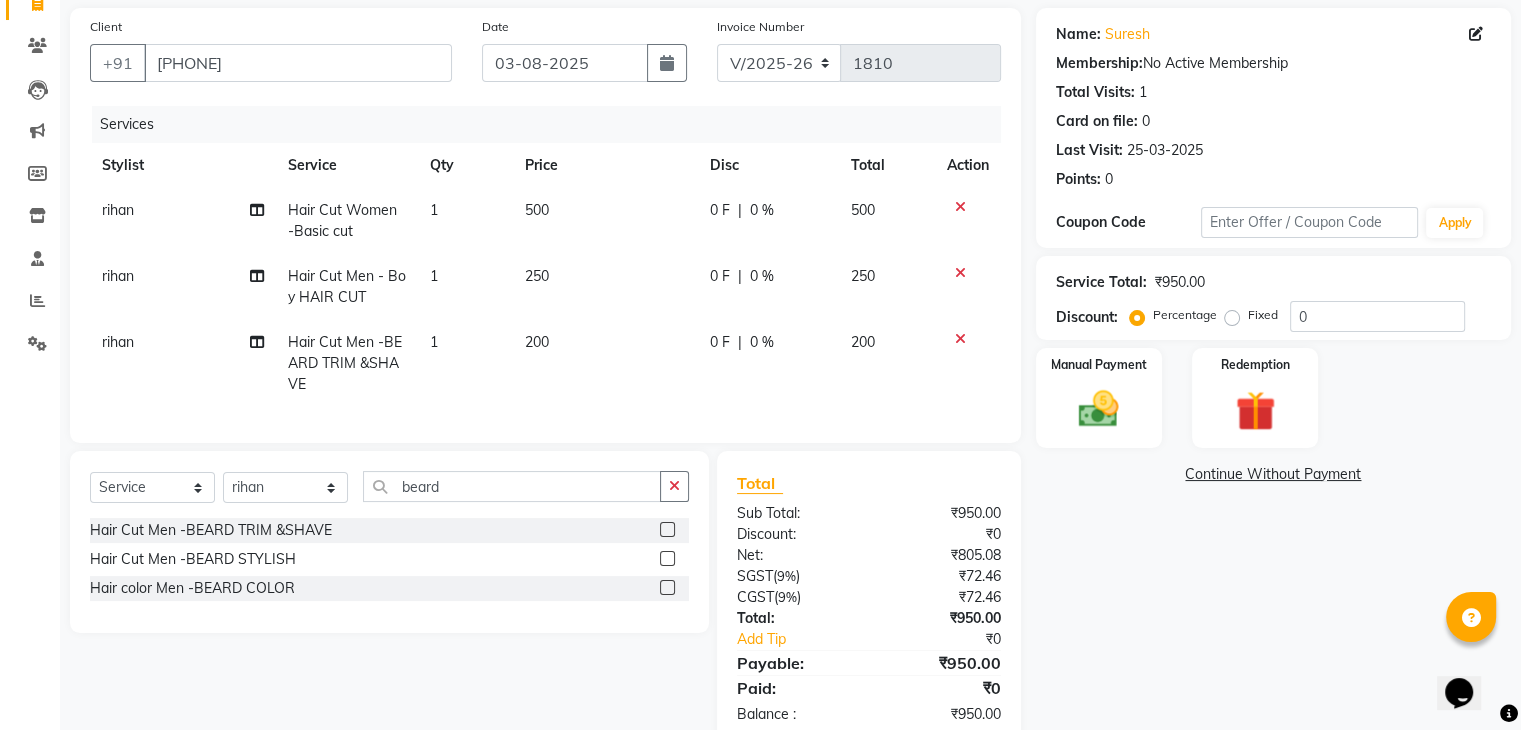 scroll, scrollTop: 143, scrollLeft: 0, axis: vertical 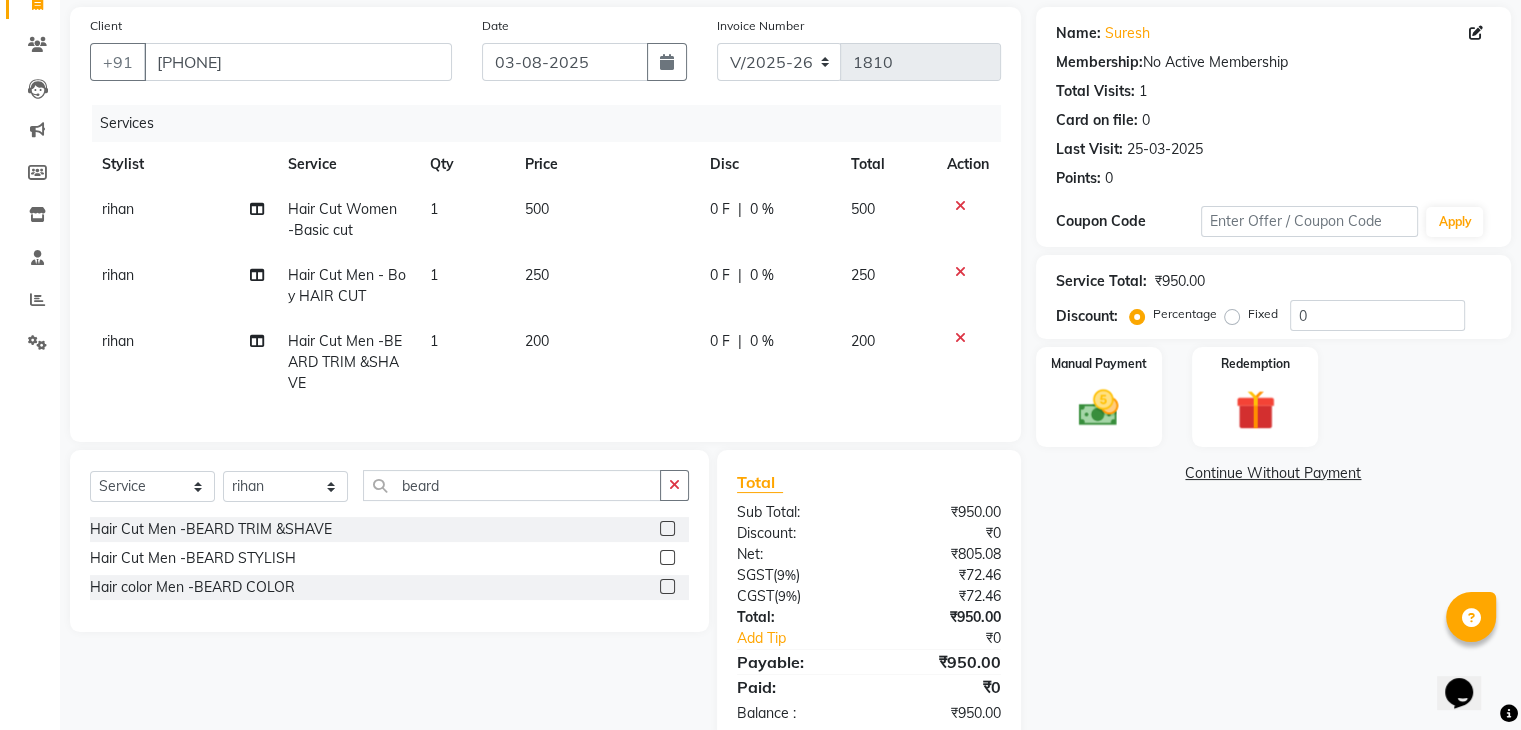 click 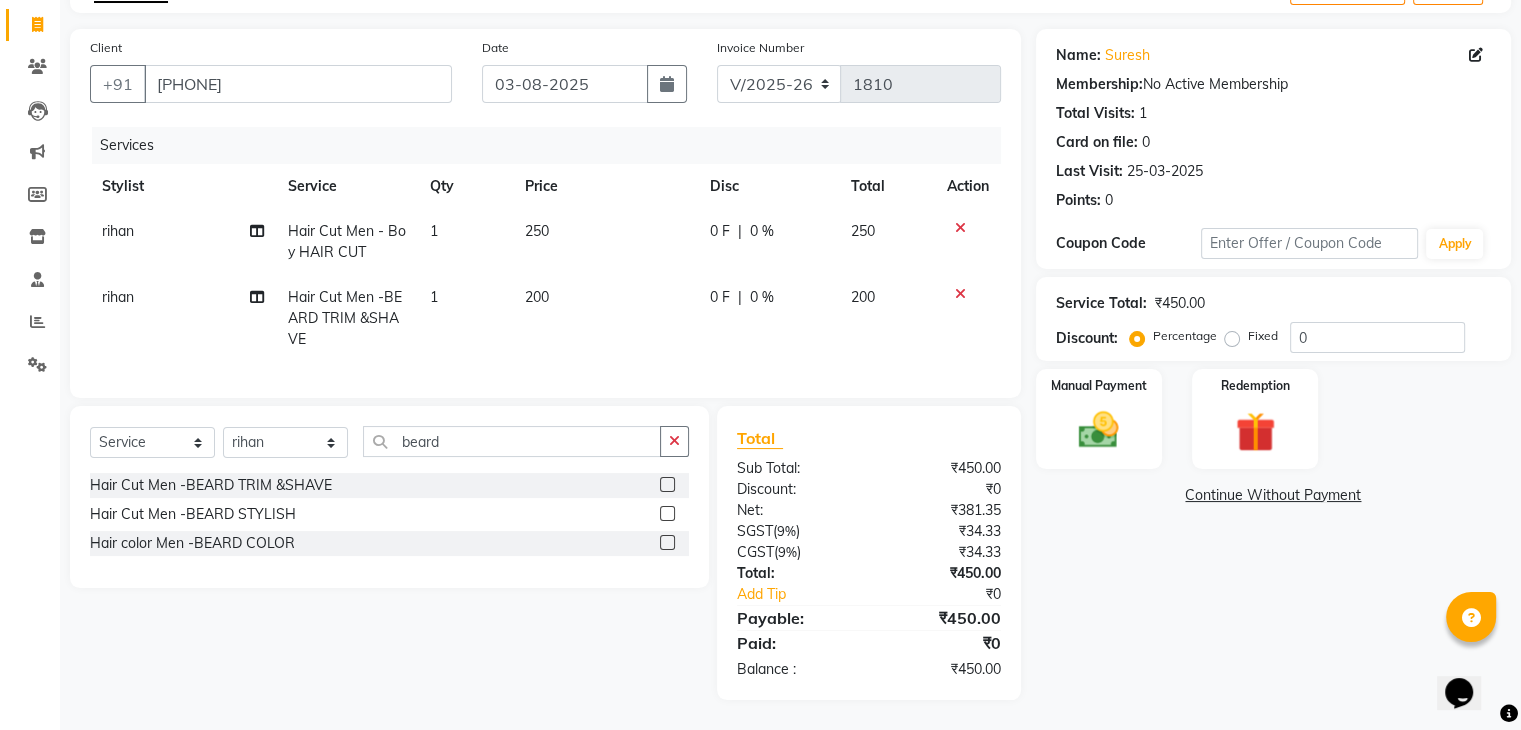 scroll, scrollTop: 137, scrollLeft: 0, axis: vertical 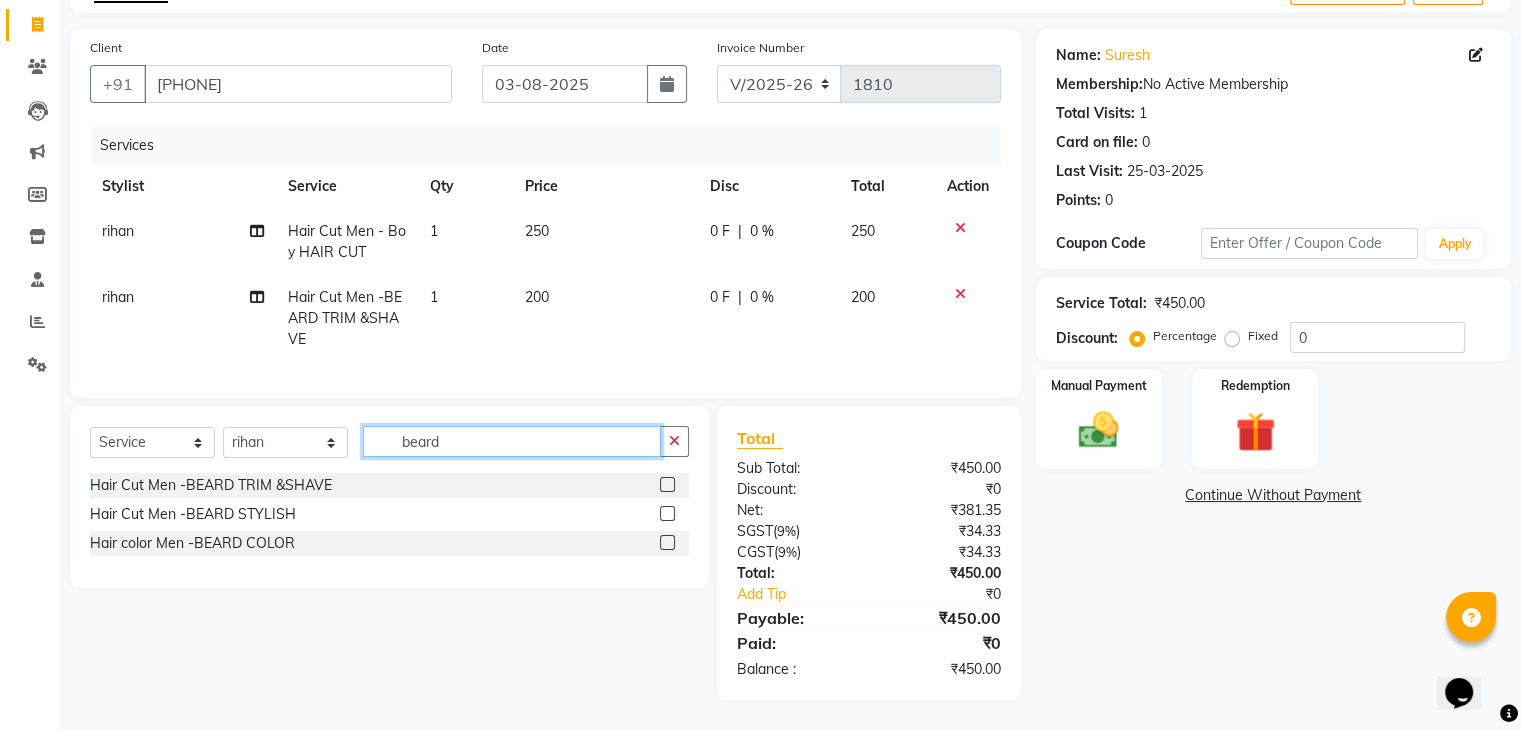 click on "beard" 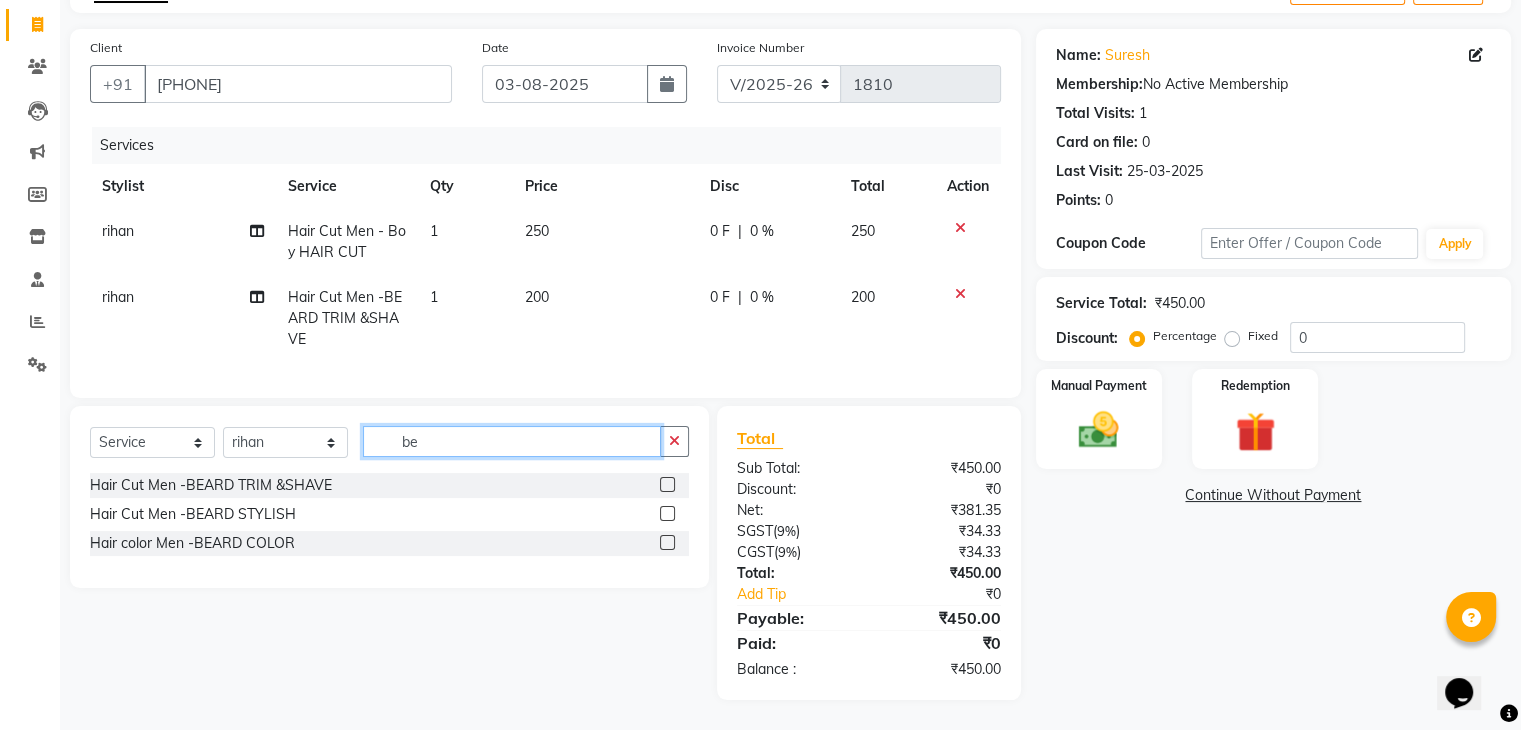type on "b" 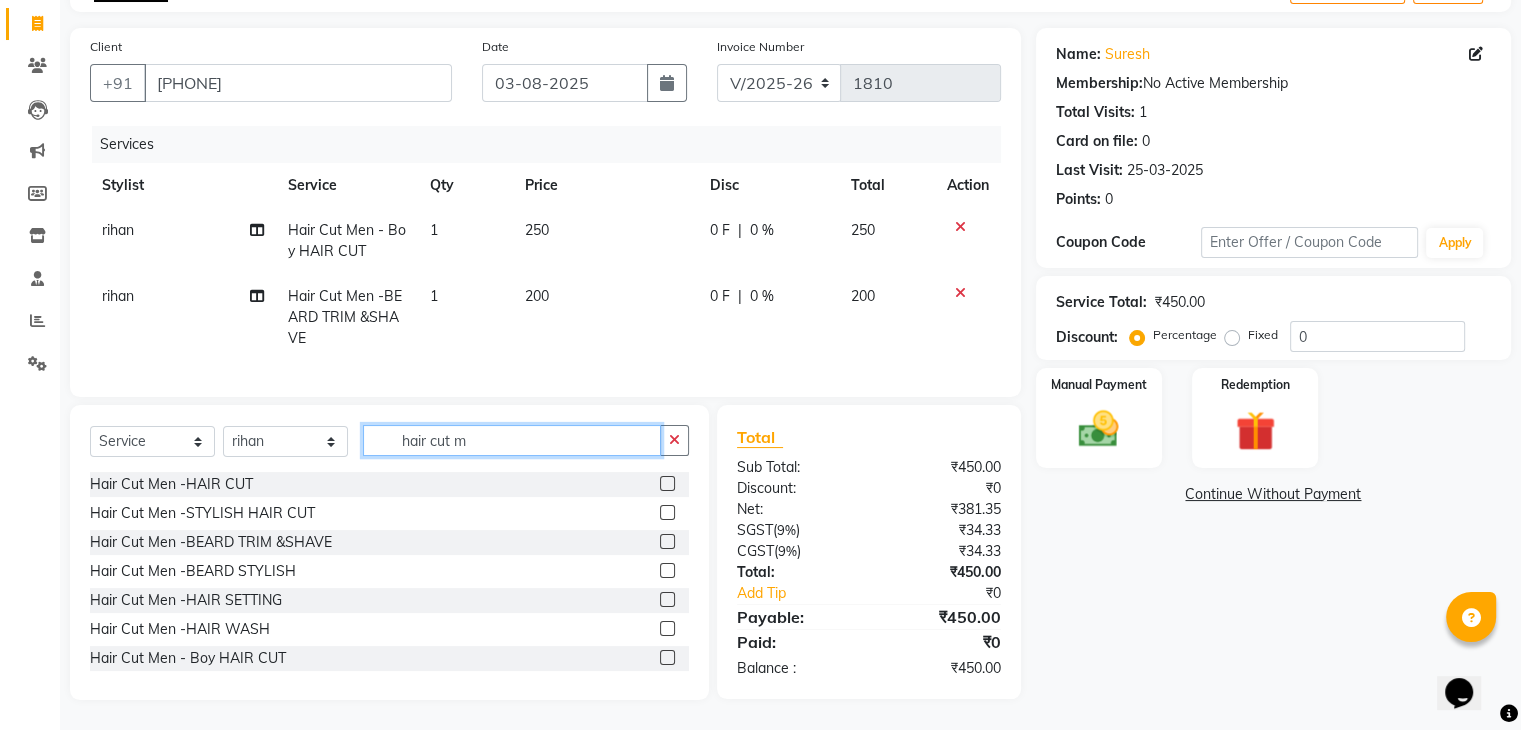 type on "hair cut m" 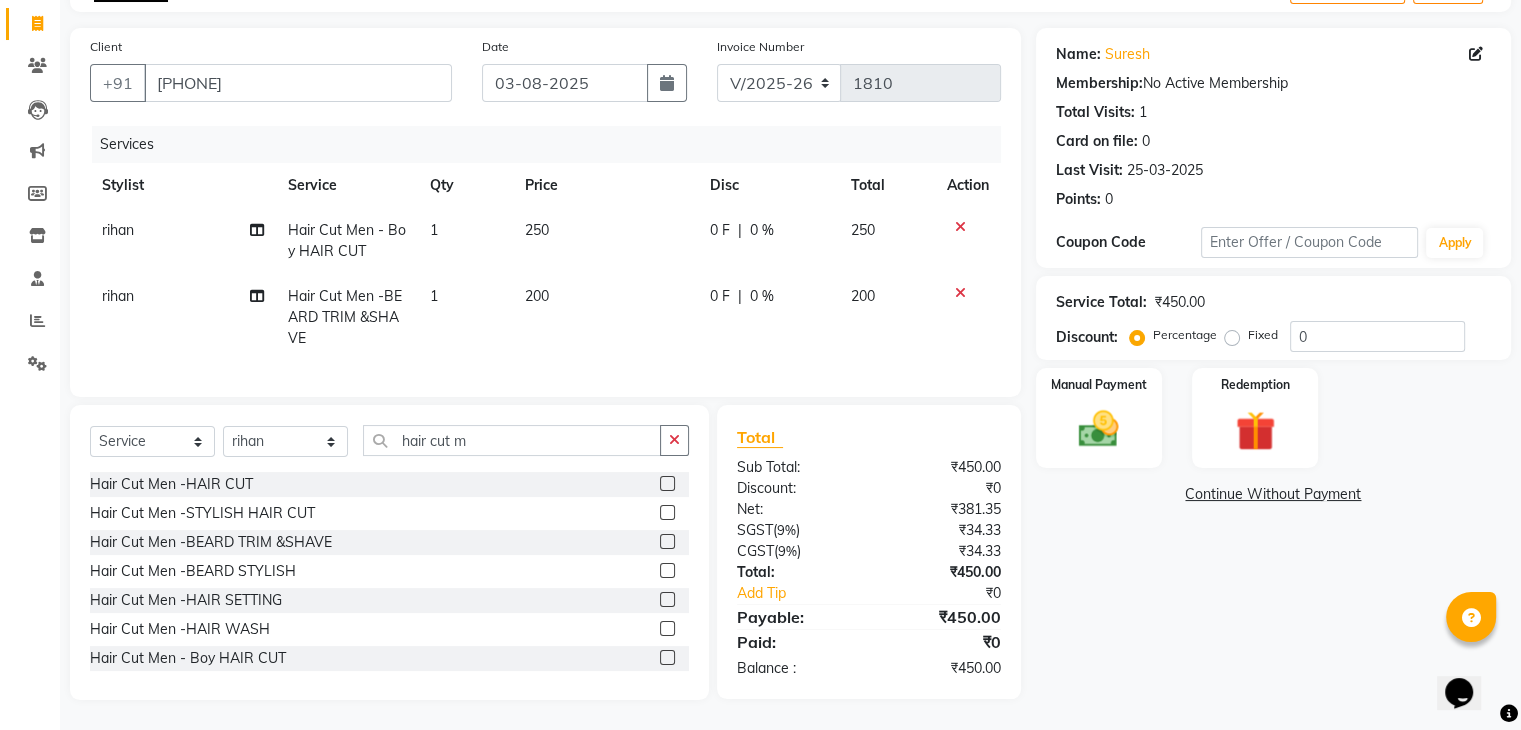 click 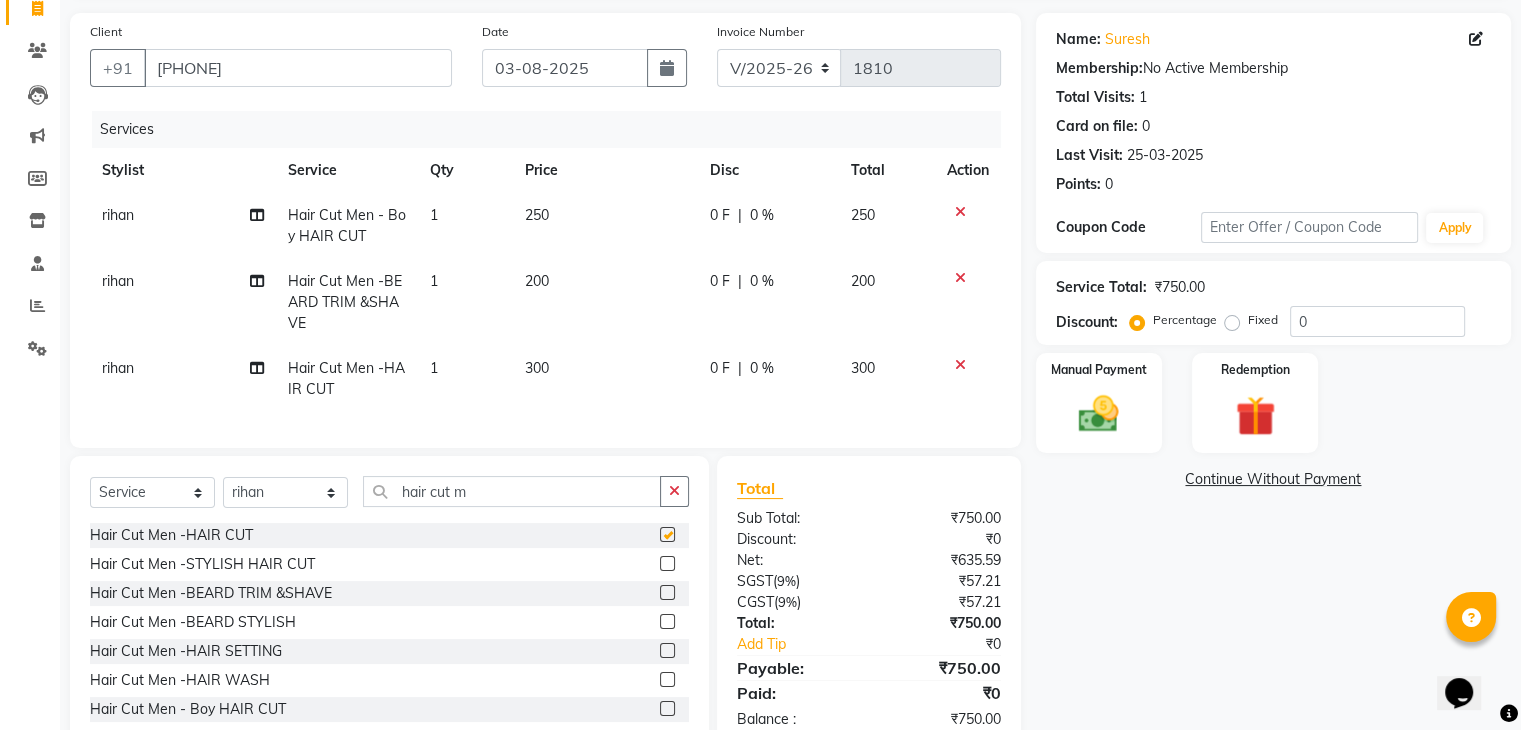 checkbox on "false" 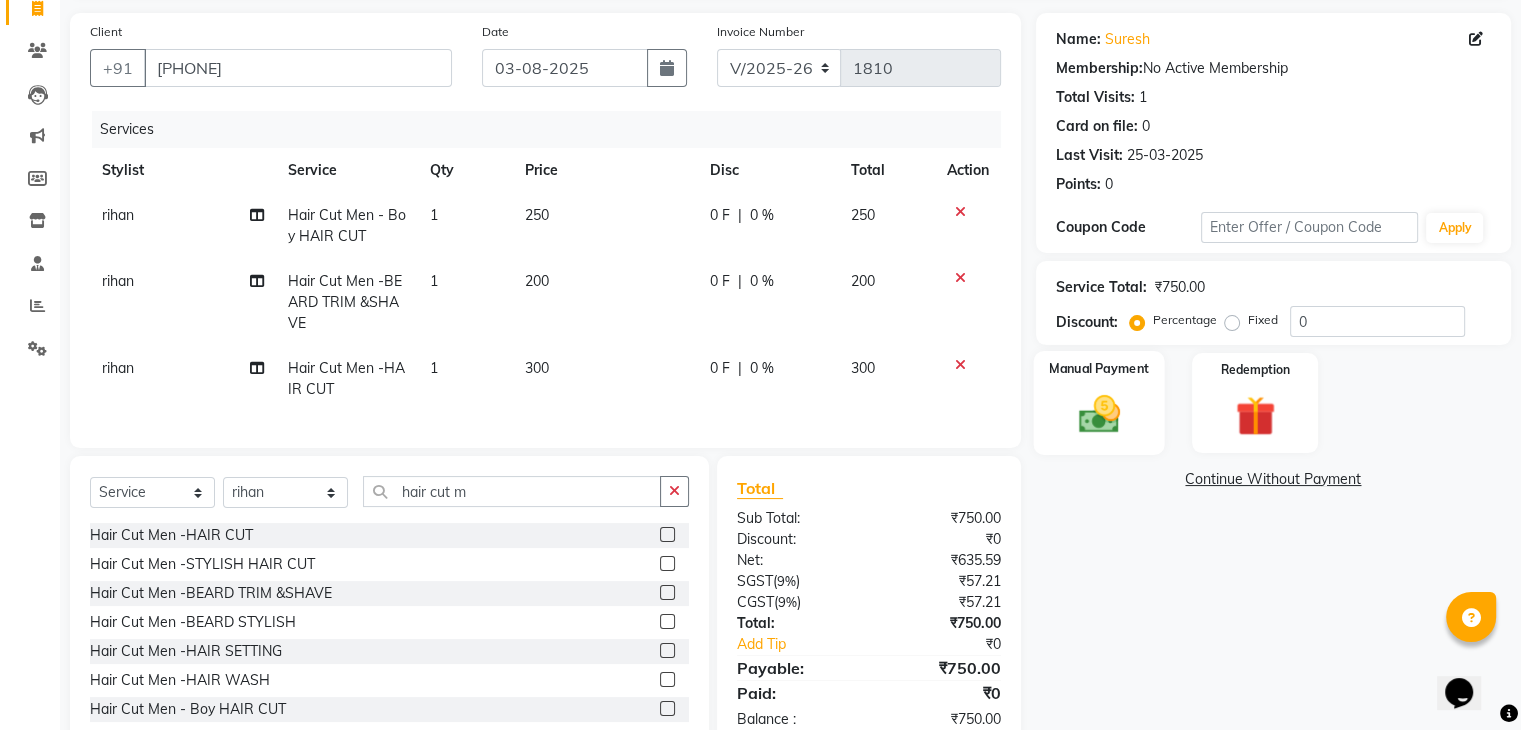 click on "Manual Payment" 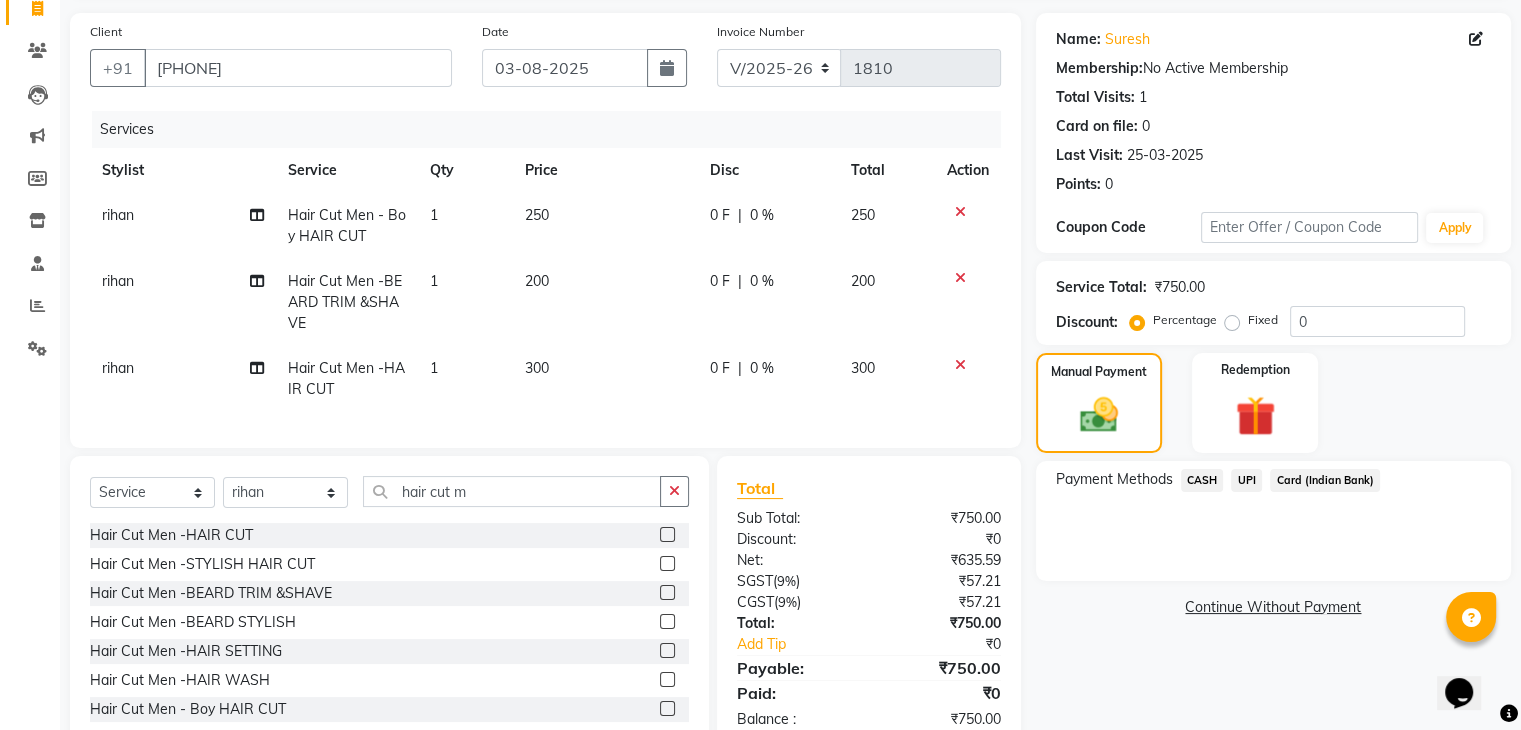 click on "CASH" 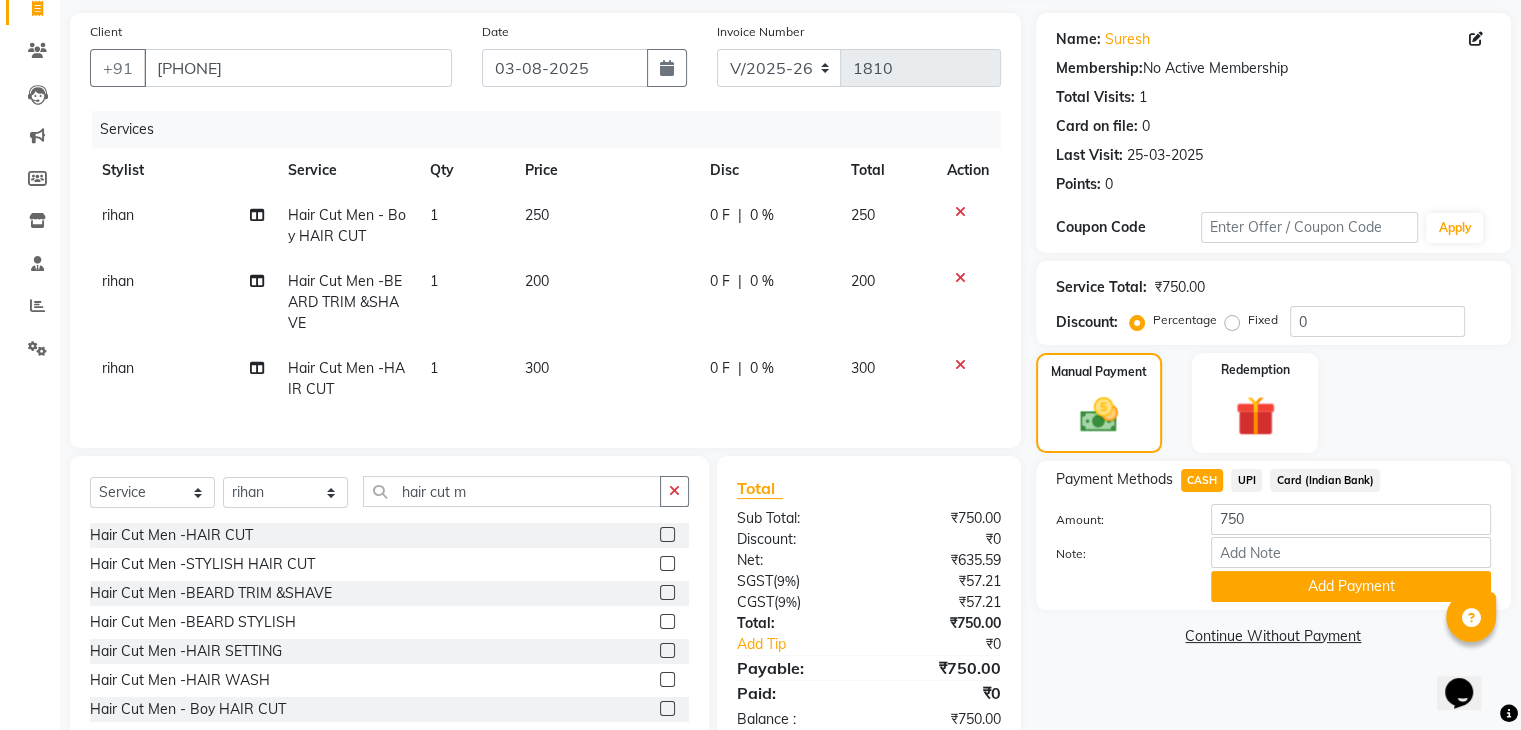 scroll, scrollTop: 204, scrollLeft: 0, axis: vertical 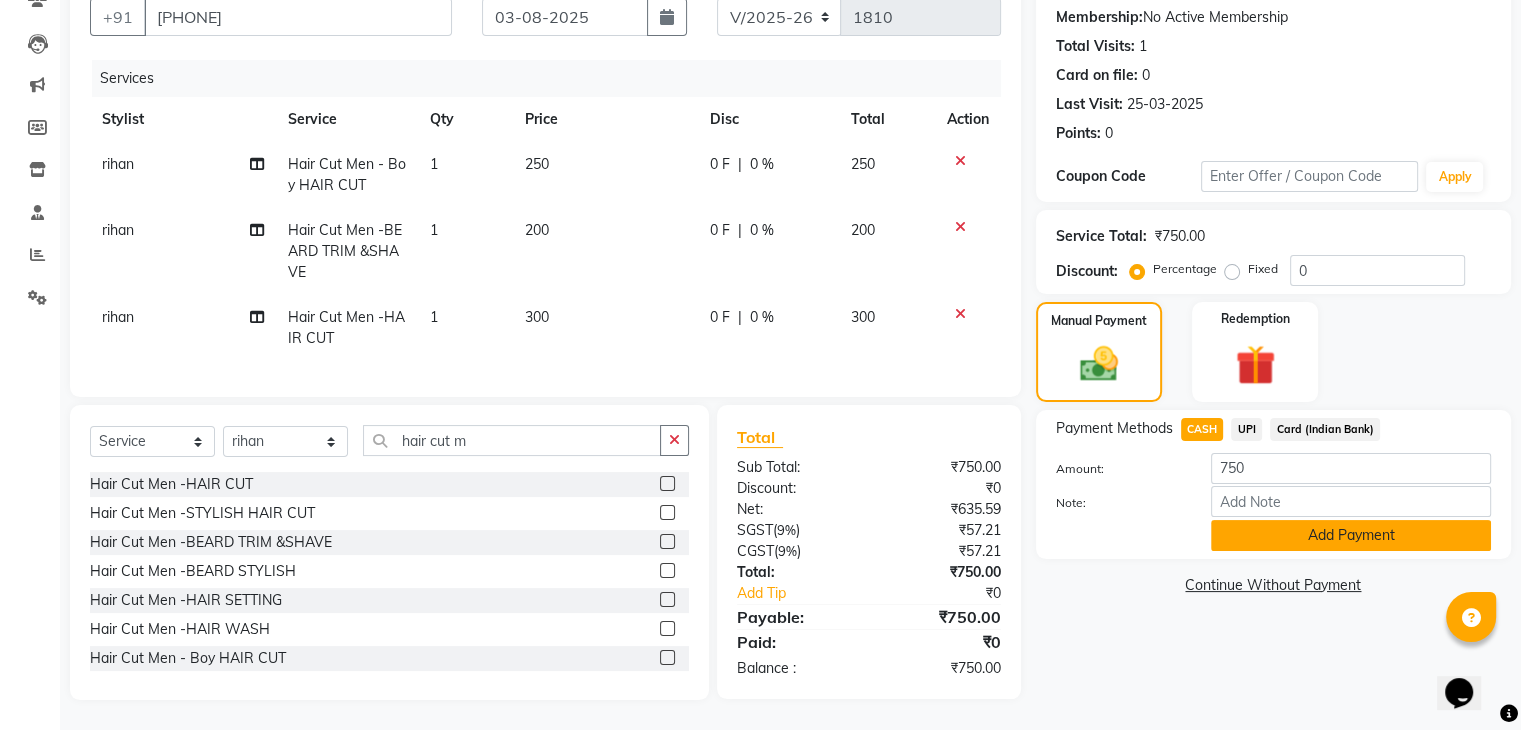 click on "Add Payment" 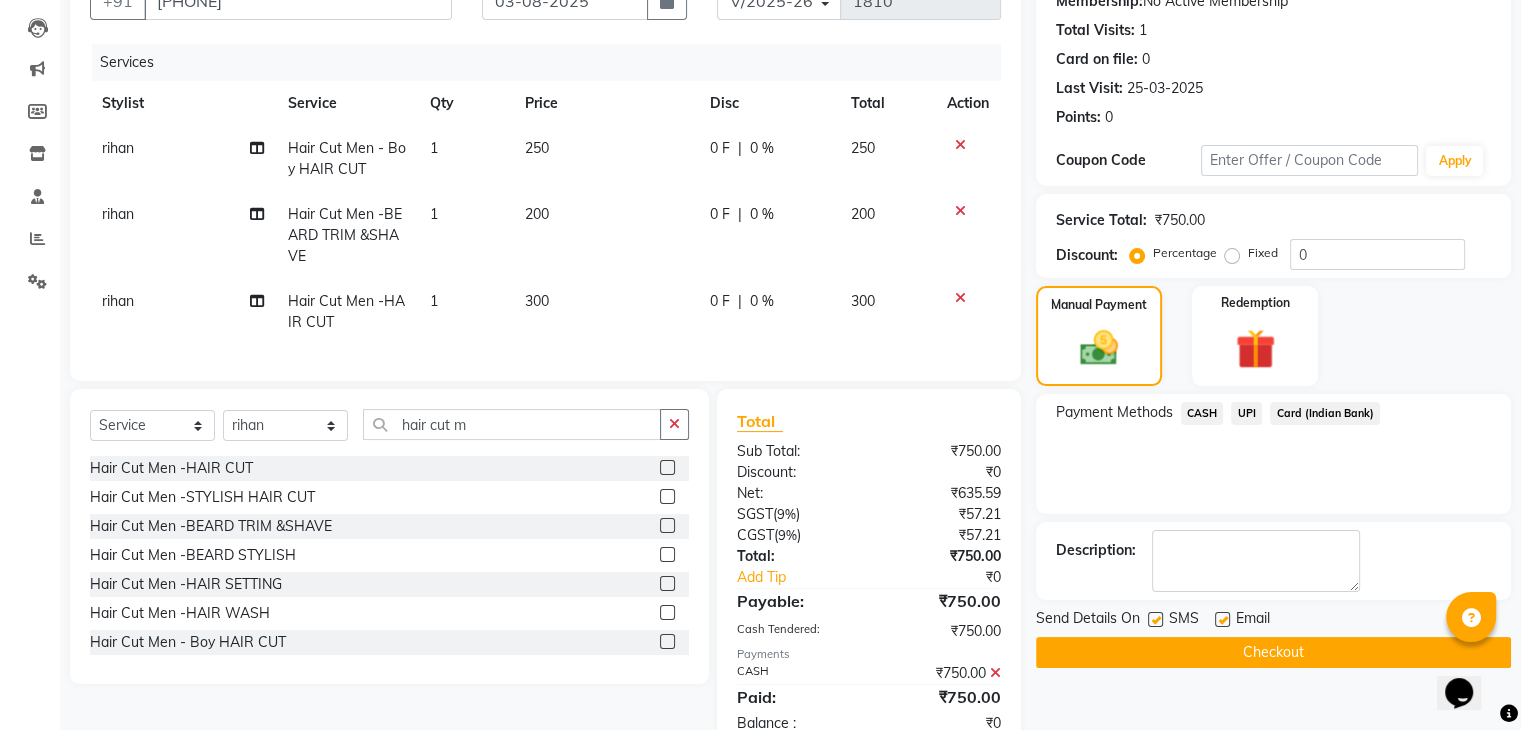 scroll, scrollTop: 274, scrollLeft: 0, axis: vertical 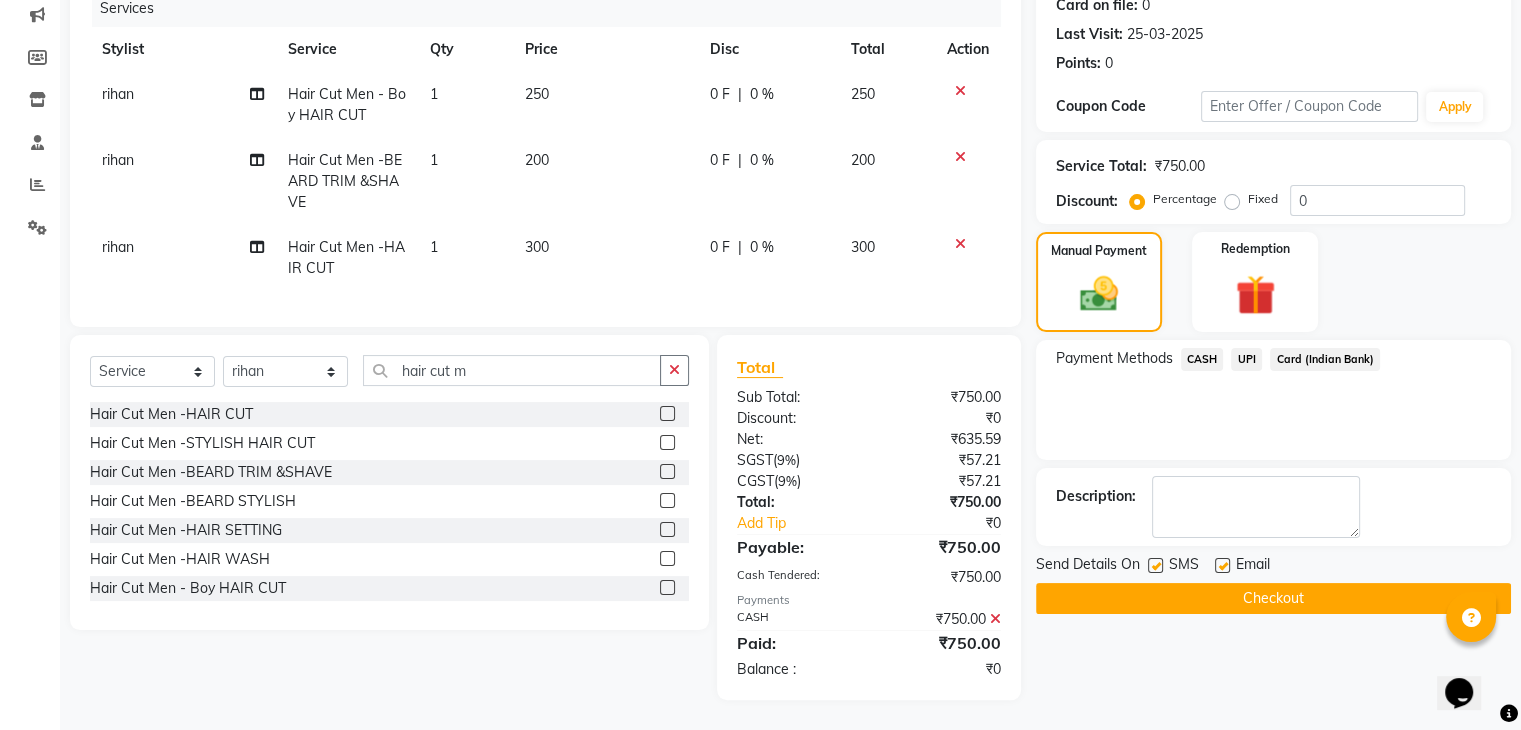click on "Checkout" 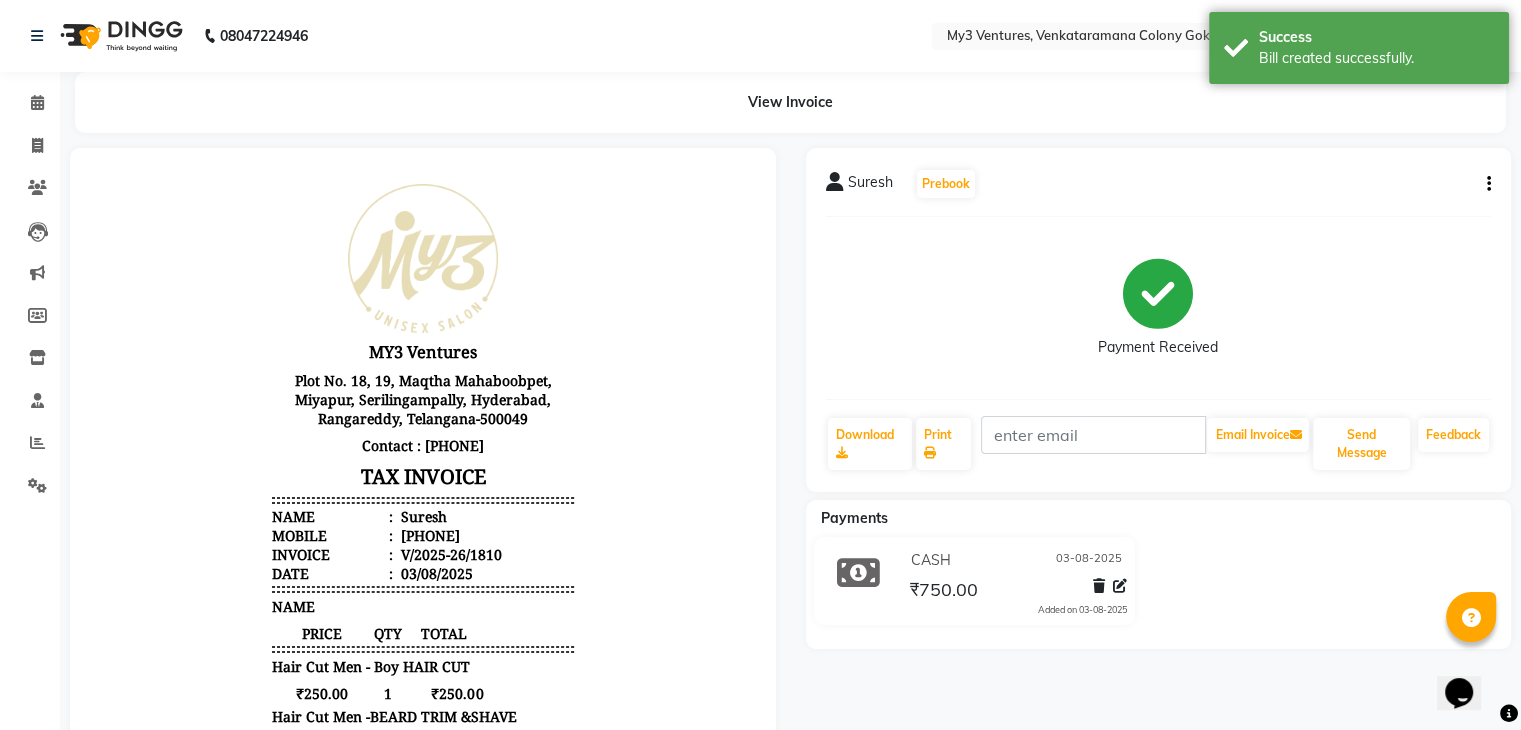 scroll, scrollTop: 0, scrollLeft: 0, axis: both 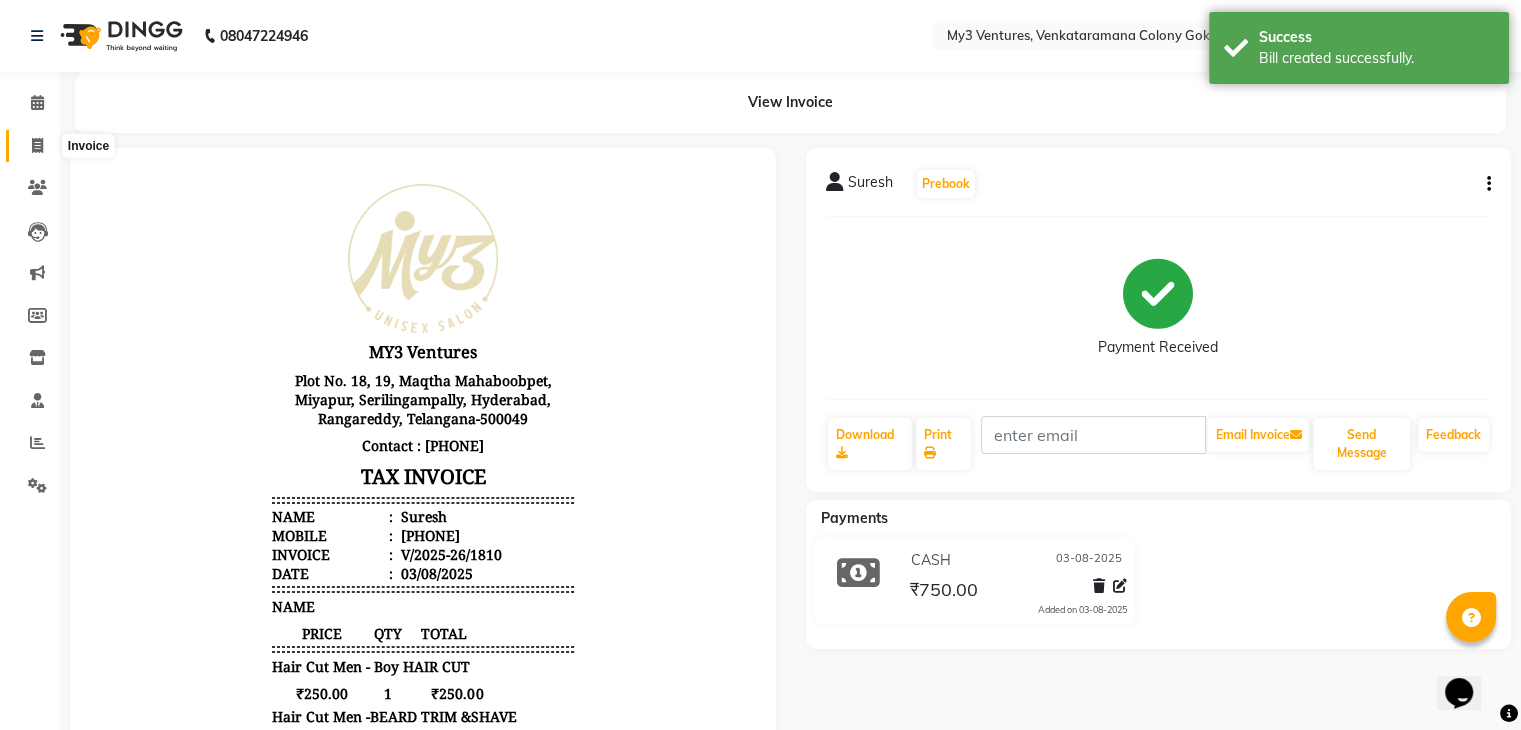click 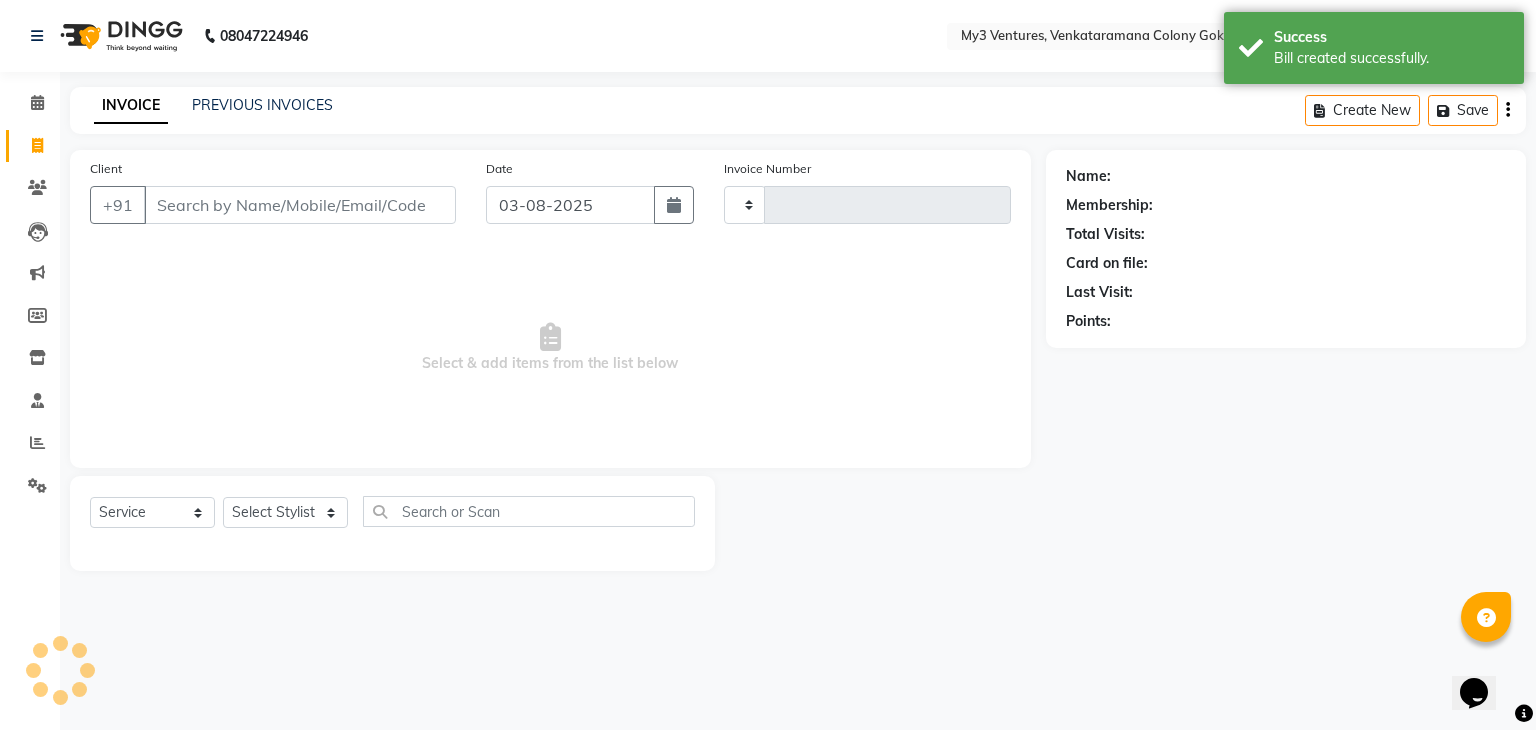 type on "1811" 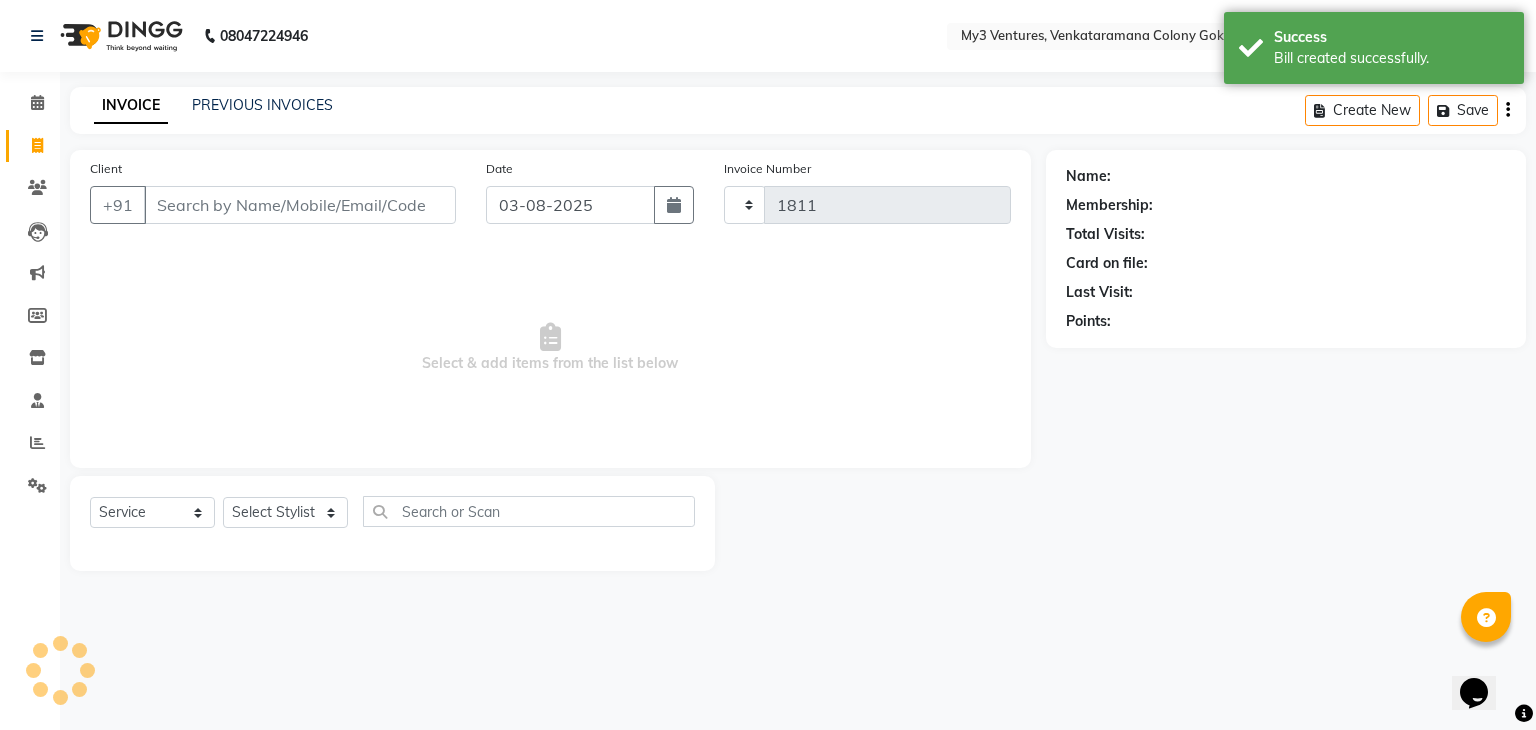 select on "6707" 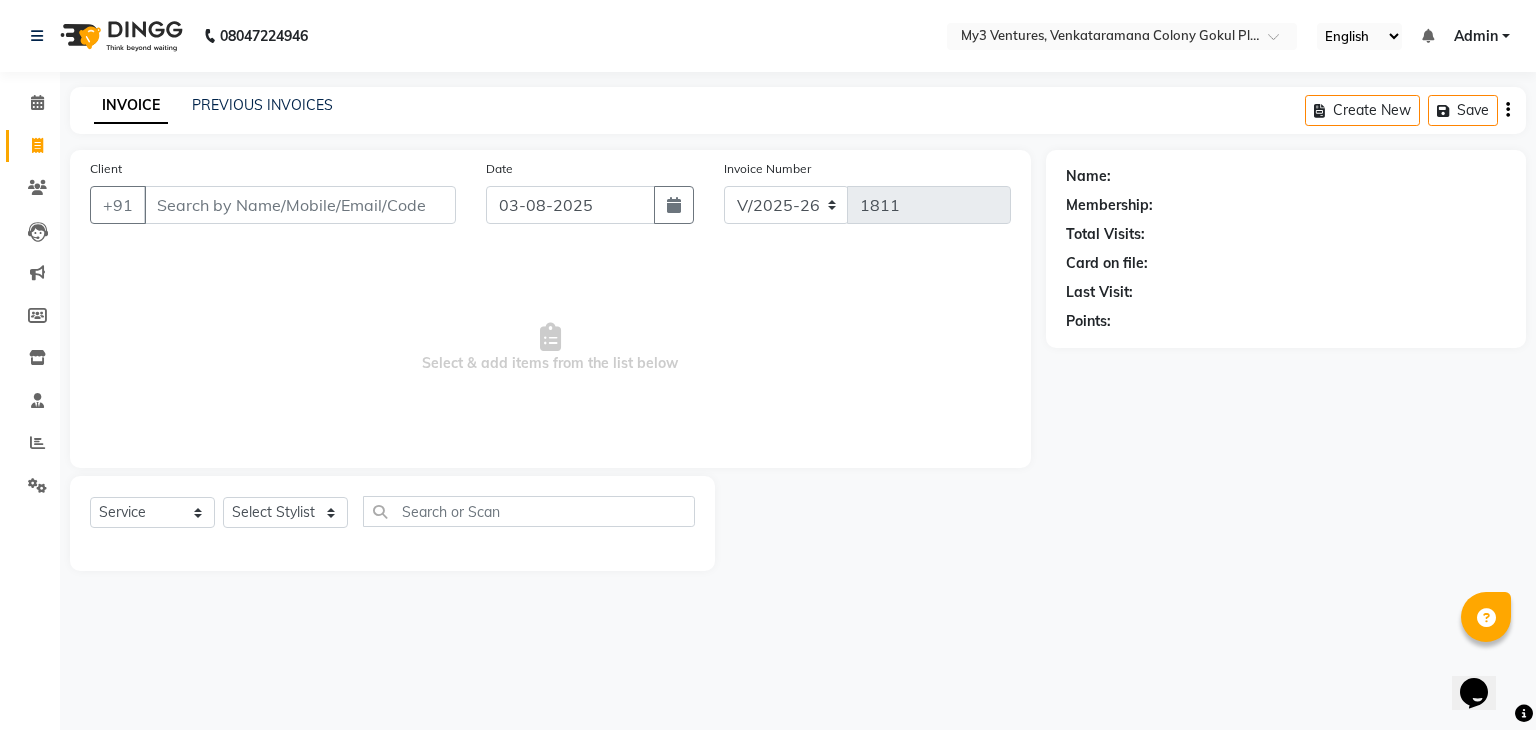 click 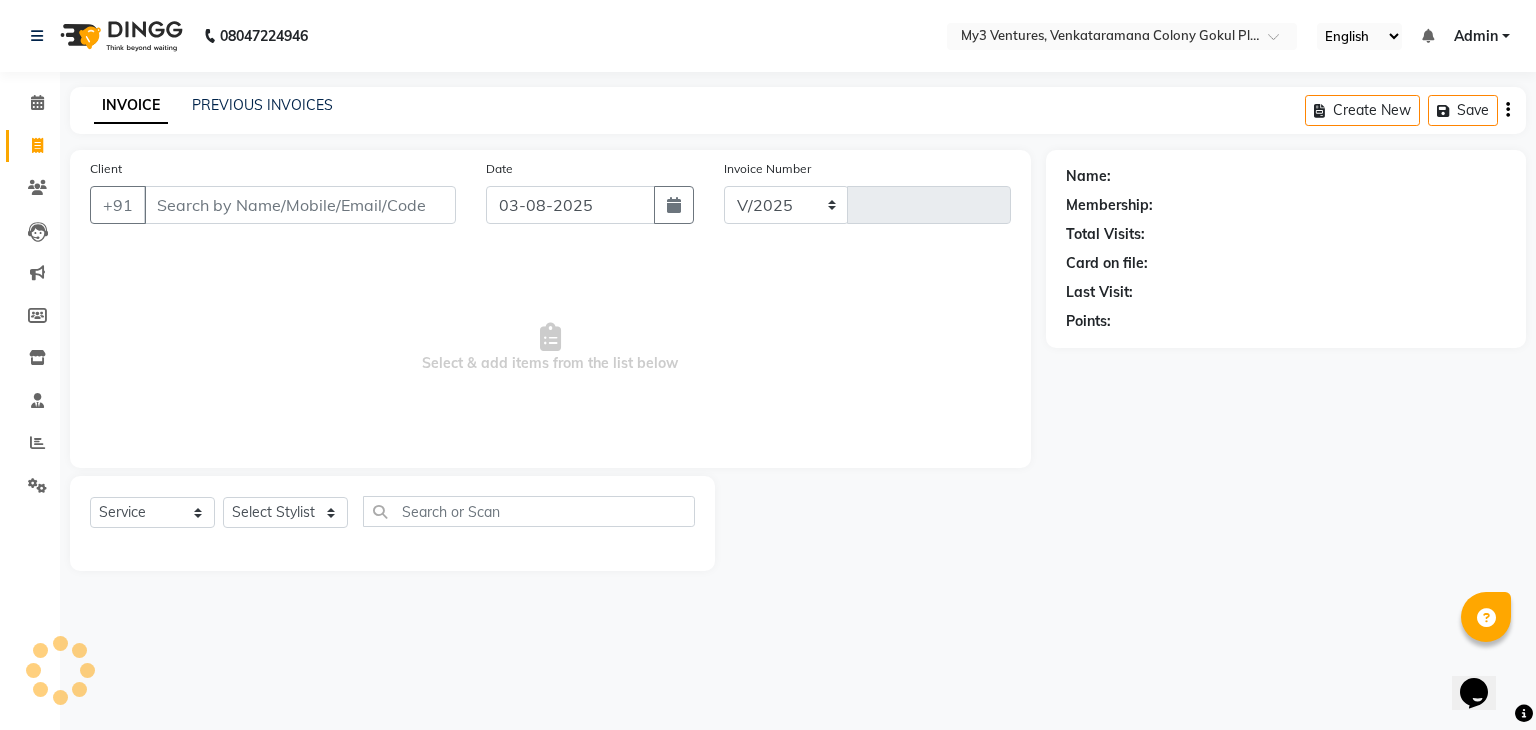 select on "6707" 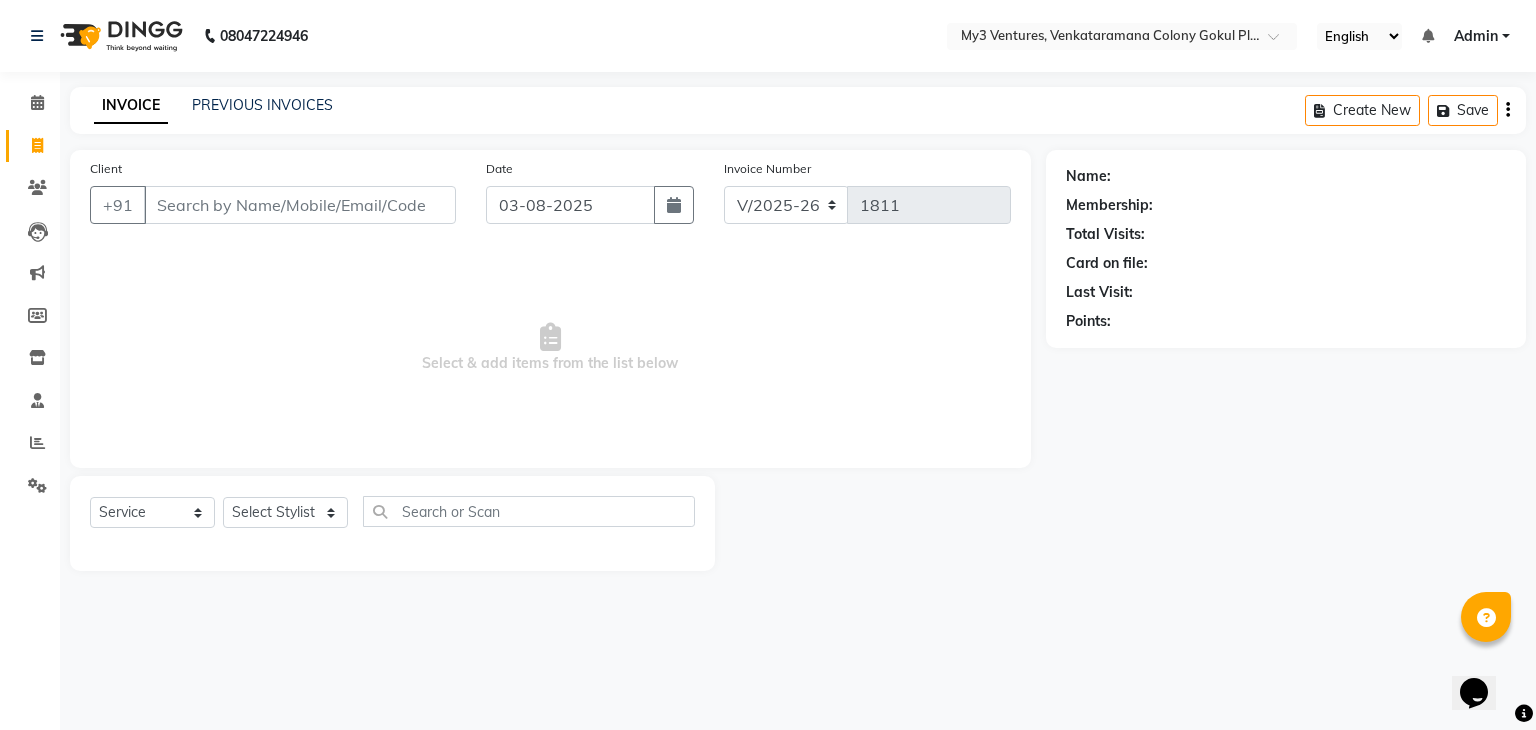click 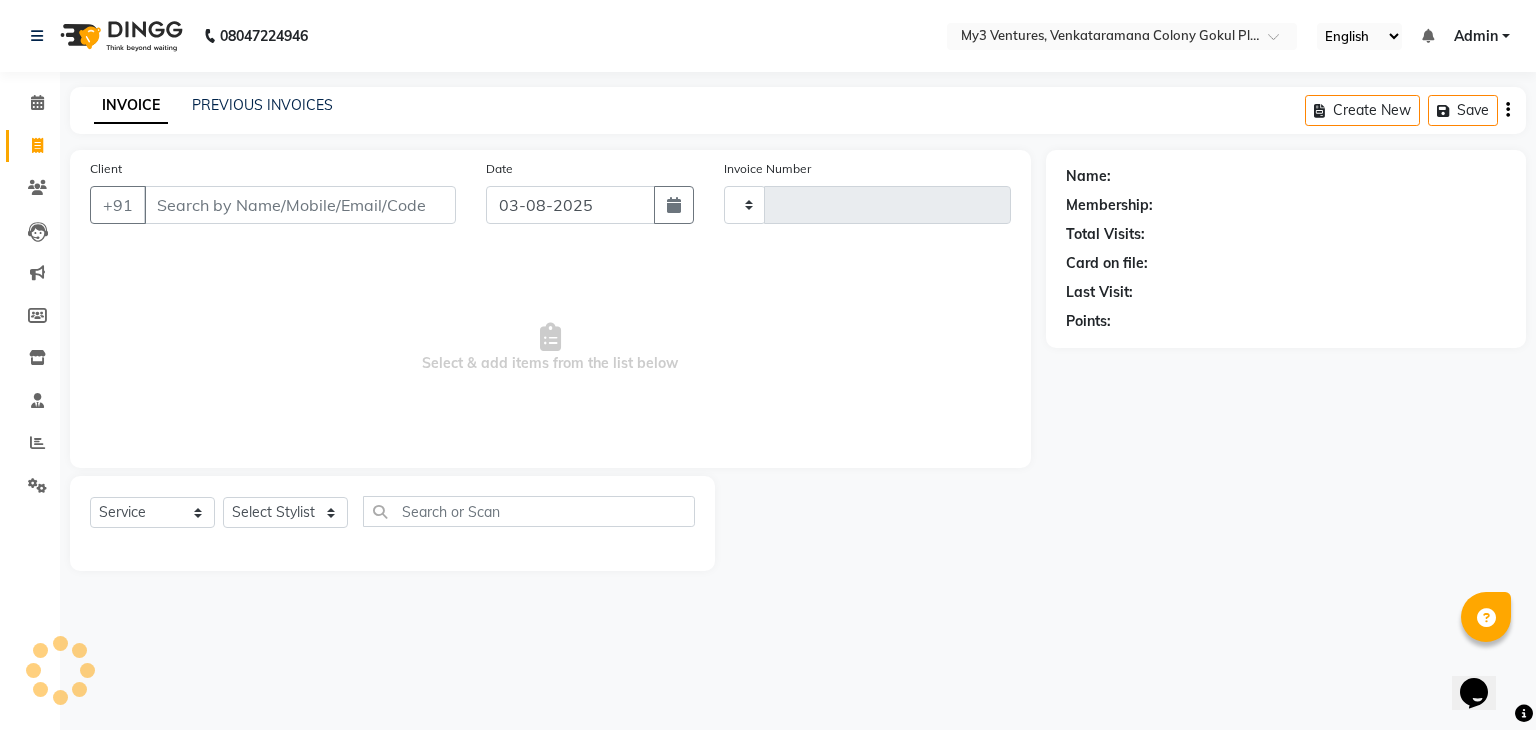 type on "1811" 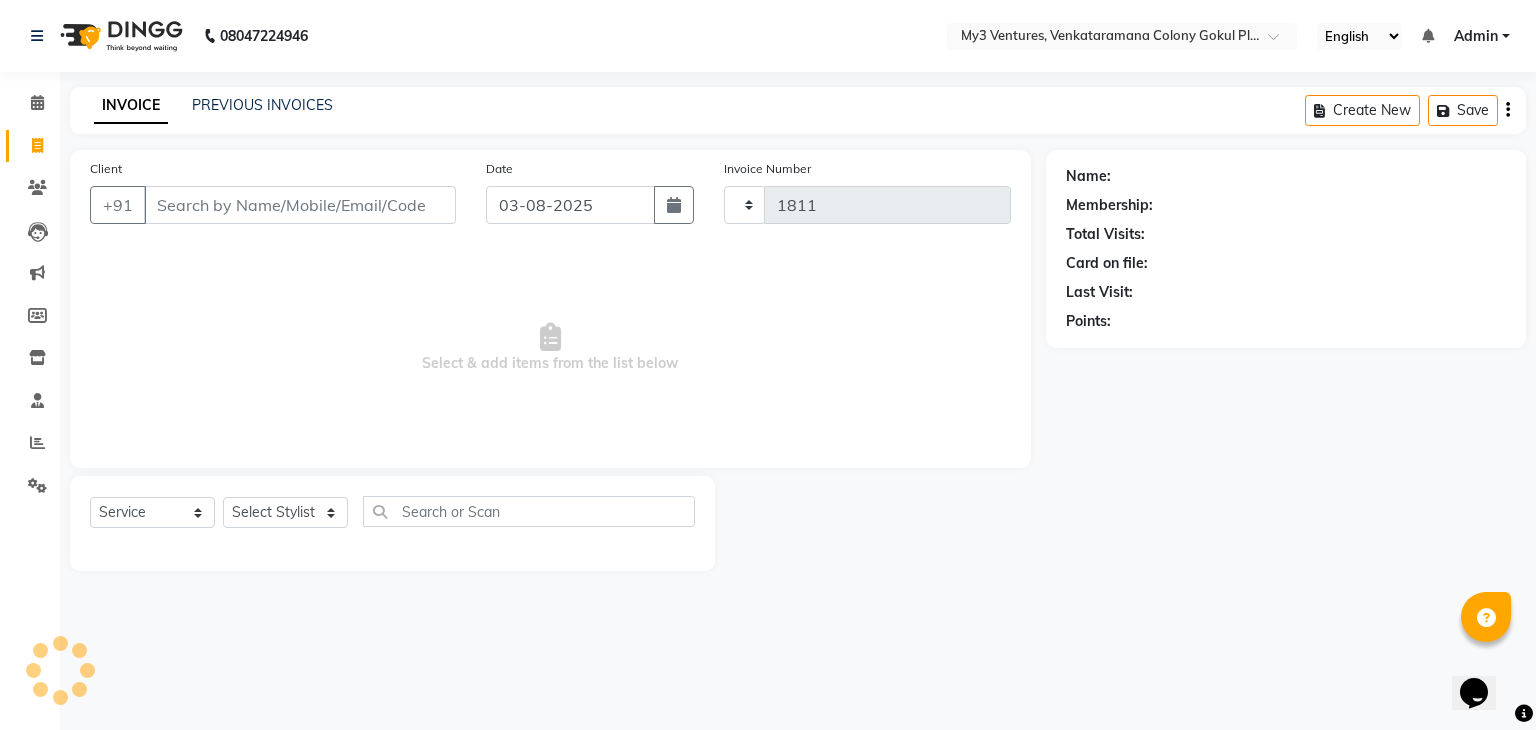select on "6707" 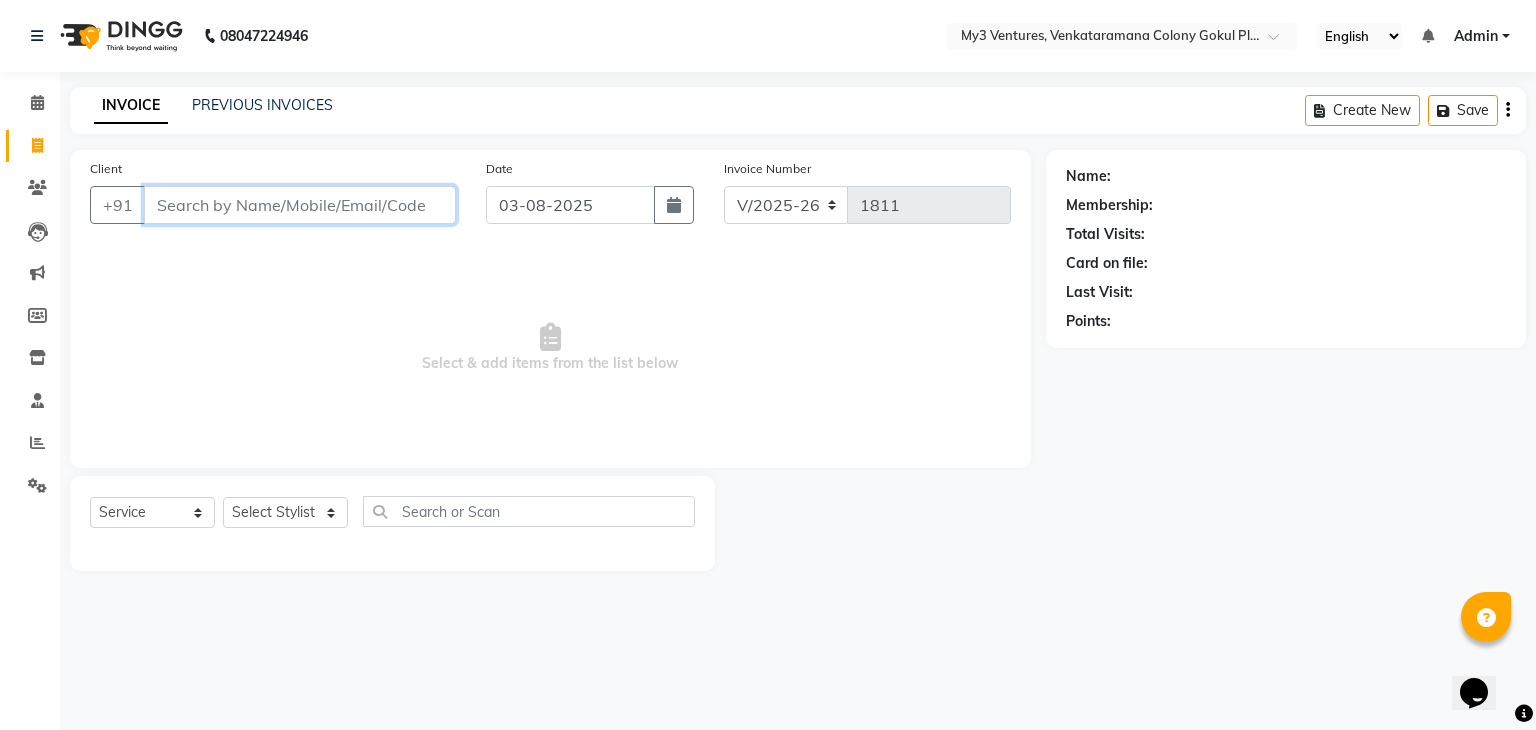 click on "Client" at bounding box center (300, 205) 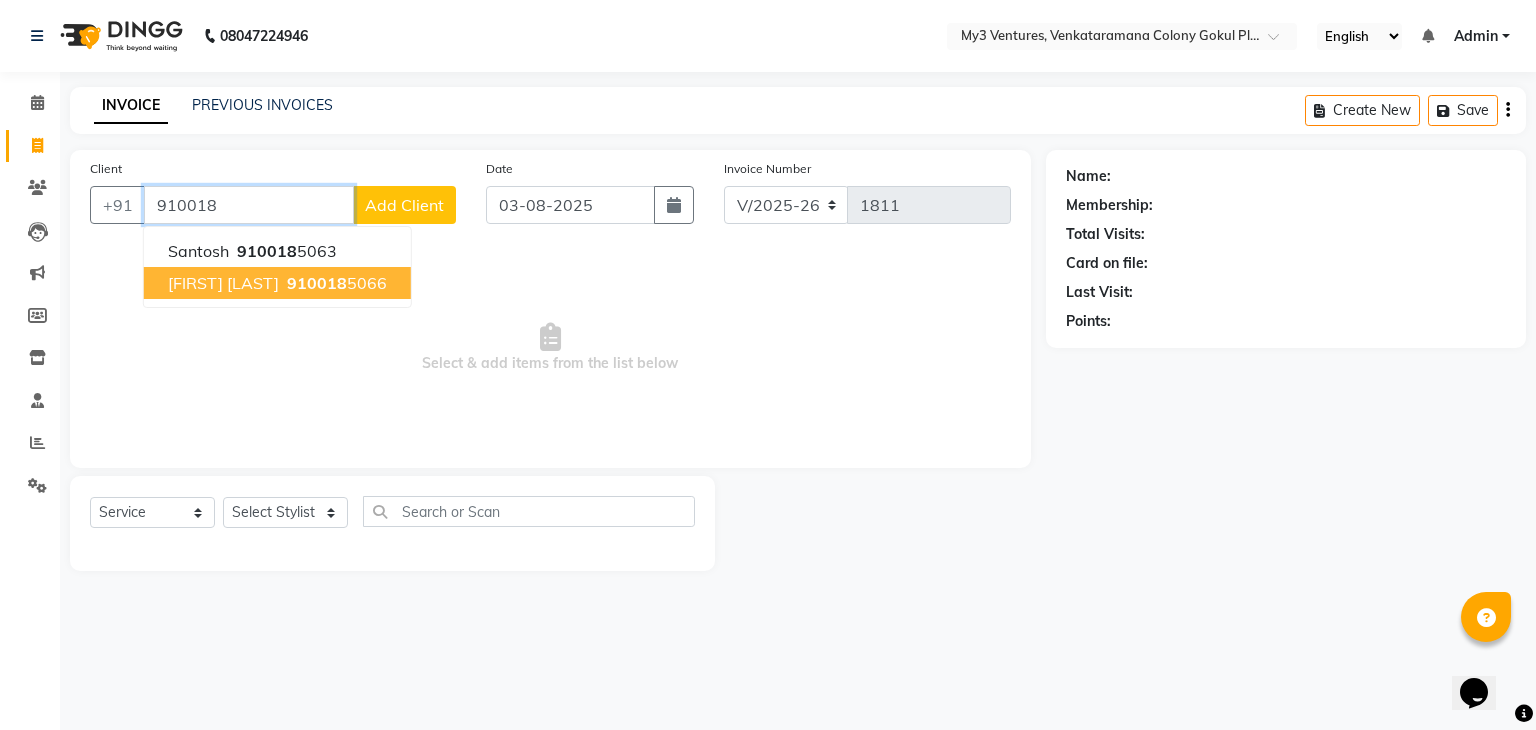 click on "[PHONE]" at bounding box center [335, 283] 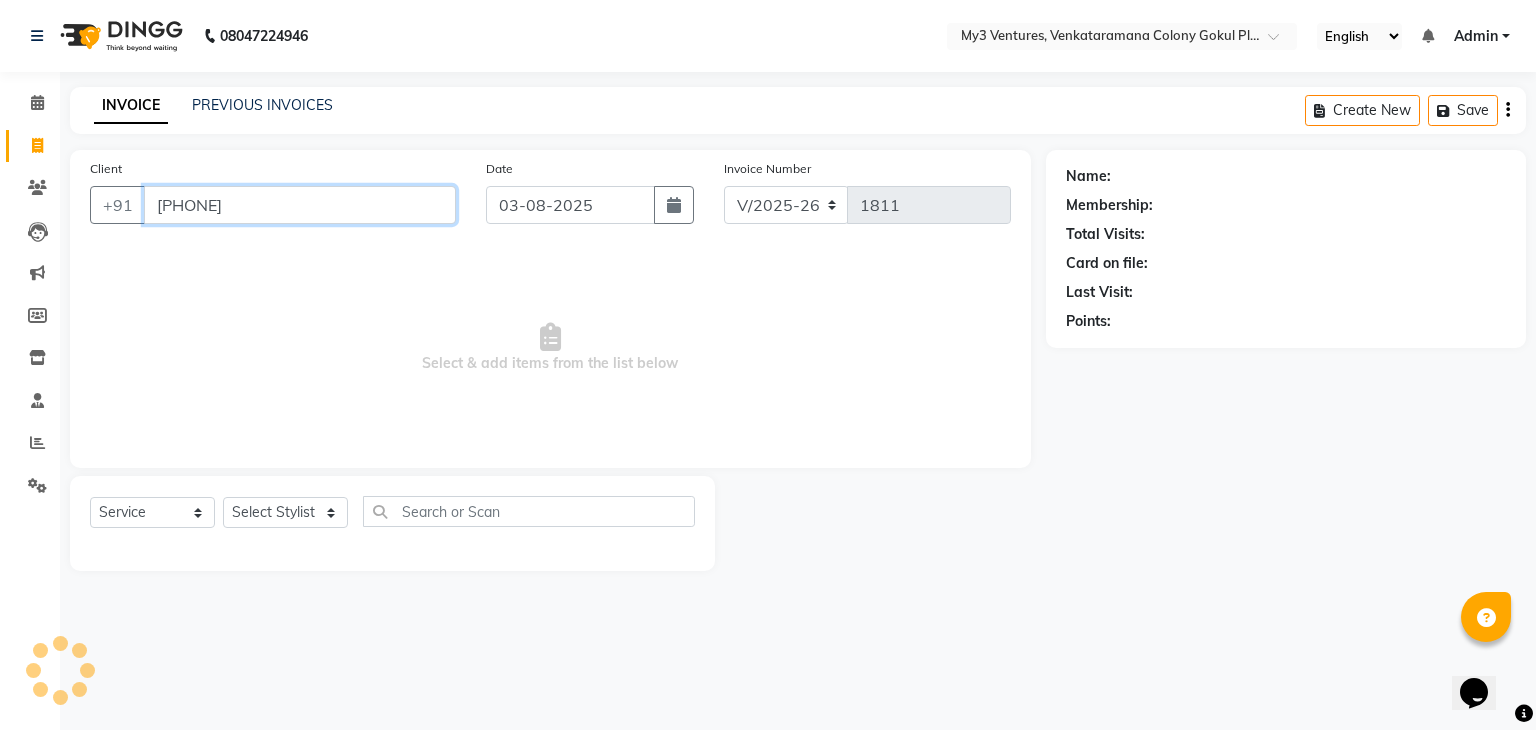 type on "[PHONE]" 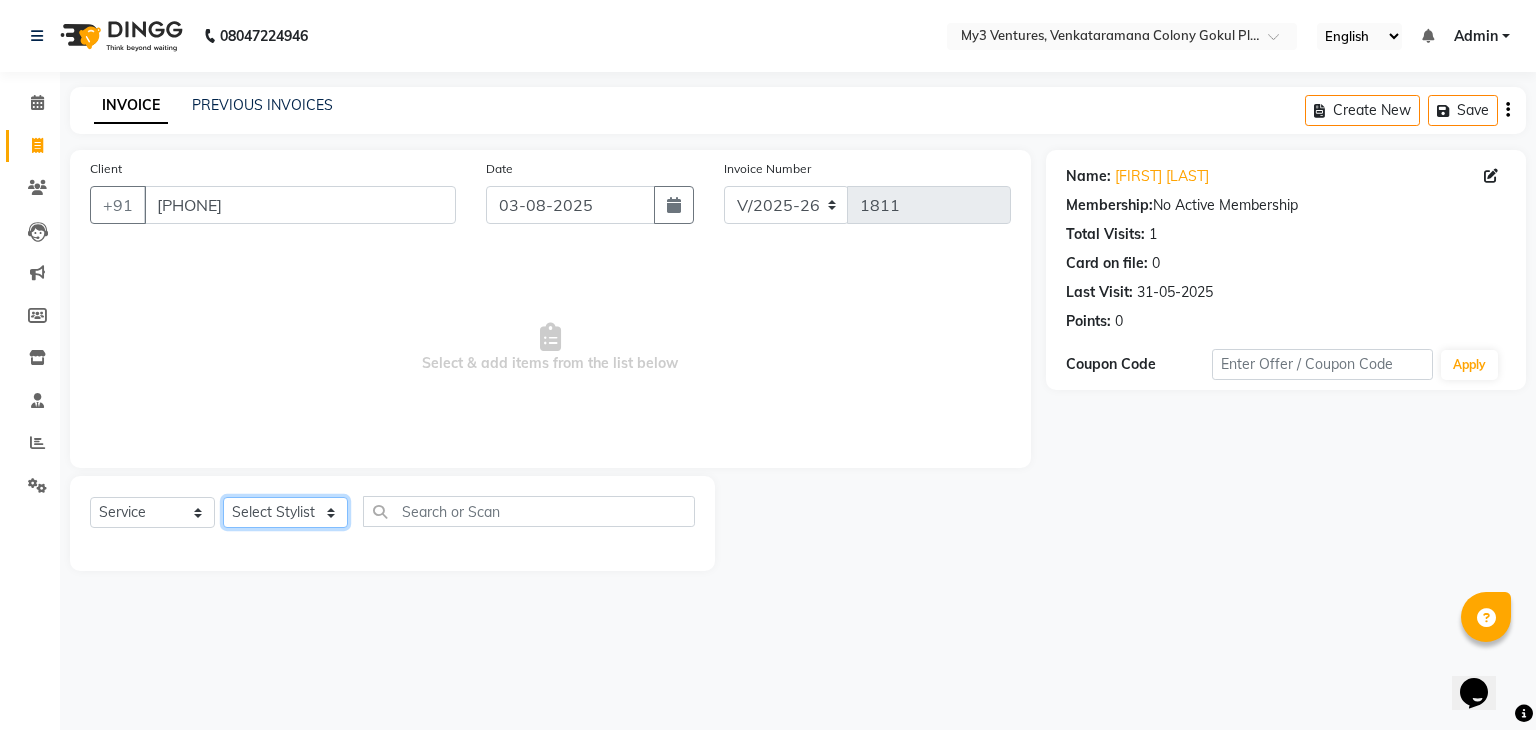 click on "Select Stylist ajju azam divya rihan Sahzad sowjanya srilatha Swapna Zeeshan" 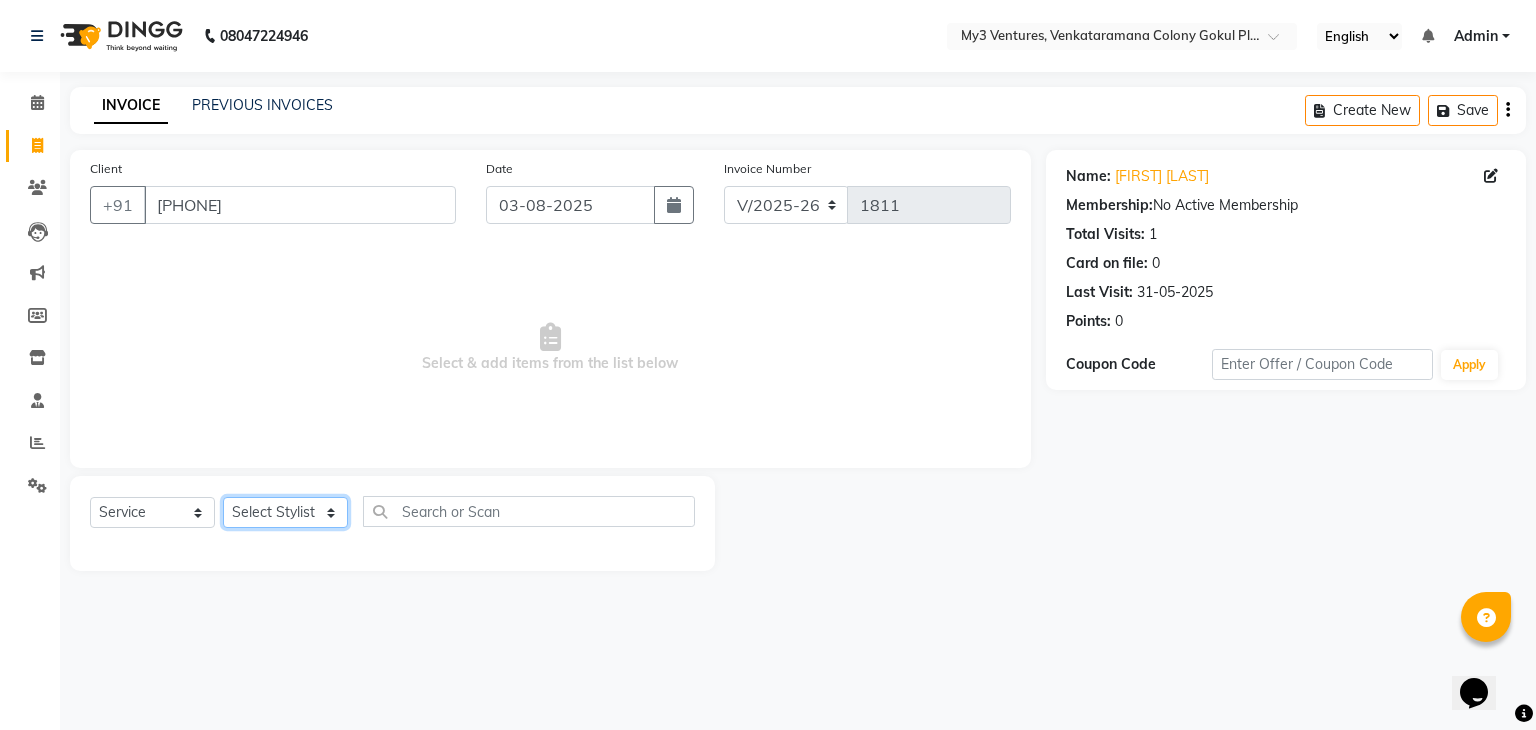 select on "72747" 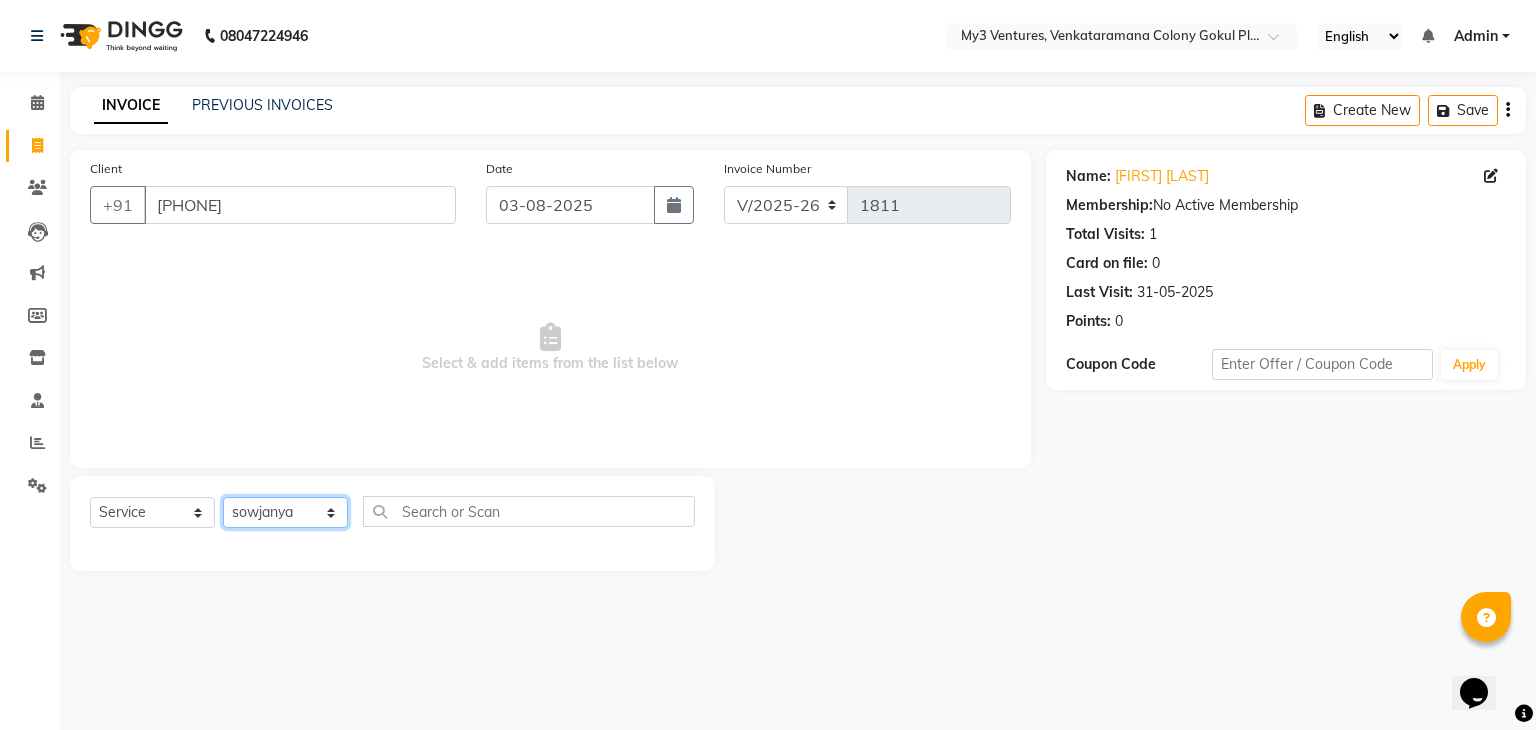 click on "Select Stylist ajju azam divya rihan Sahzad sowjanya srilatha Swapna Zeeshan" 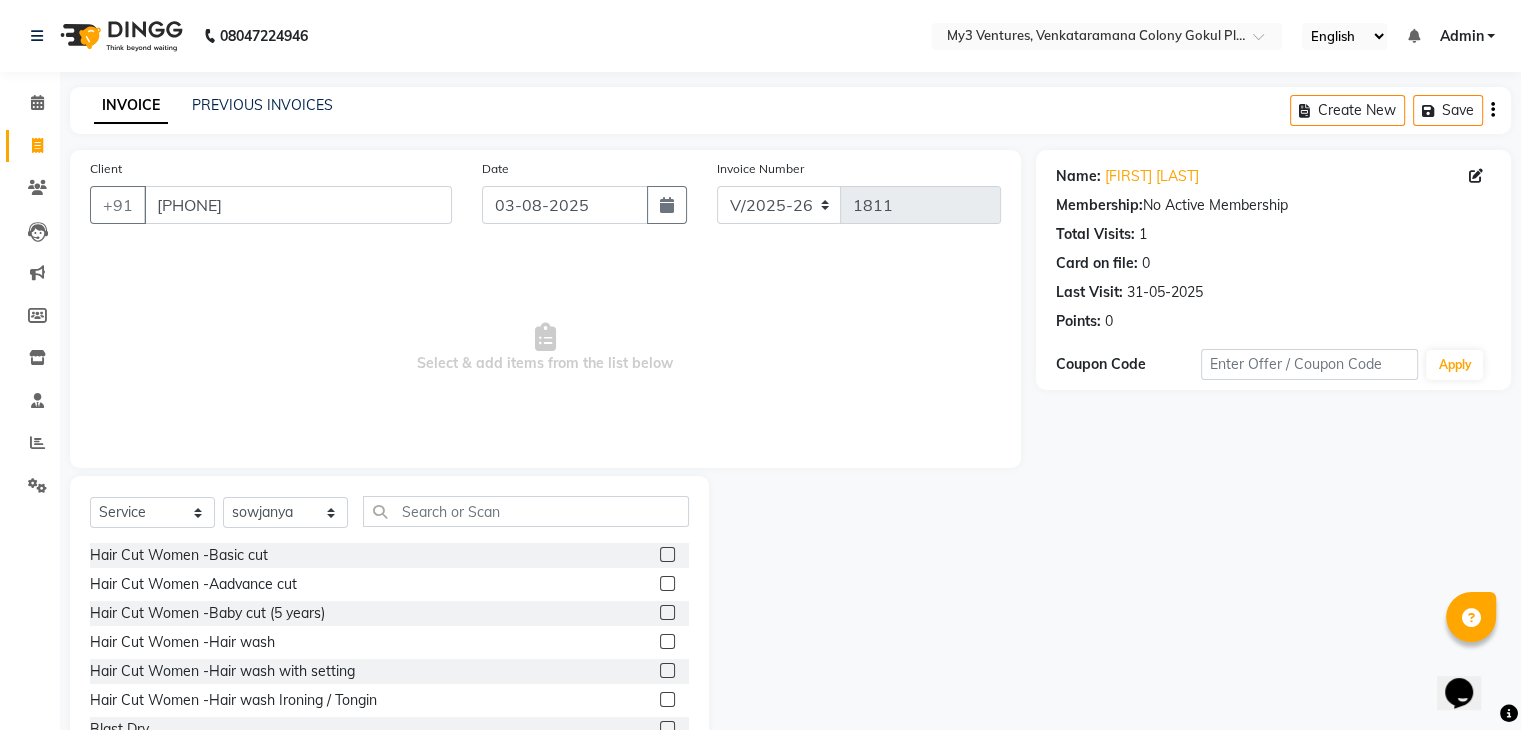 click on "Select & add items from the list below" at bounding box center (545, 348) 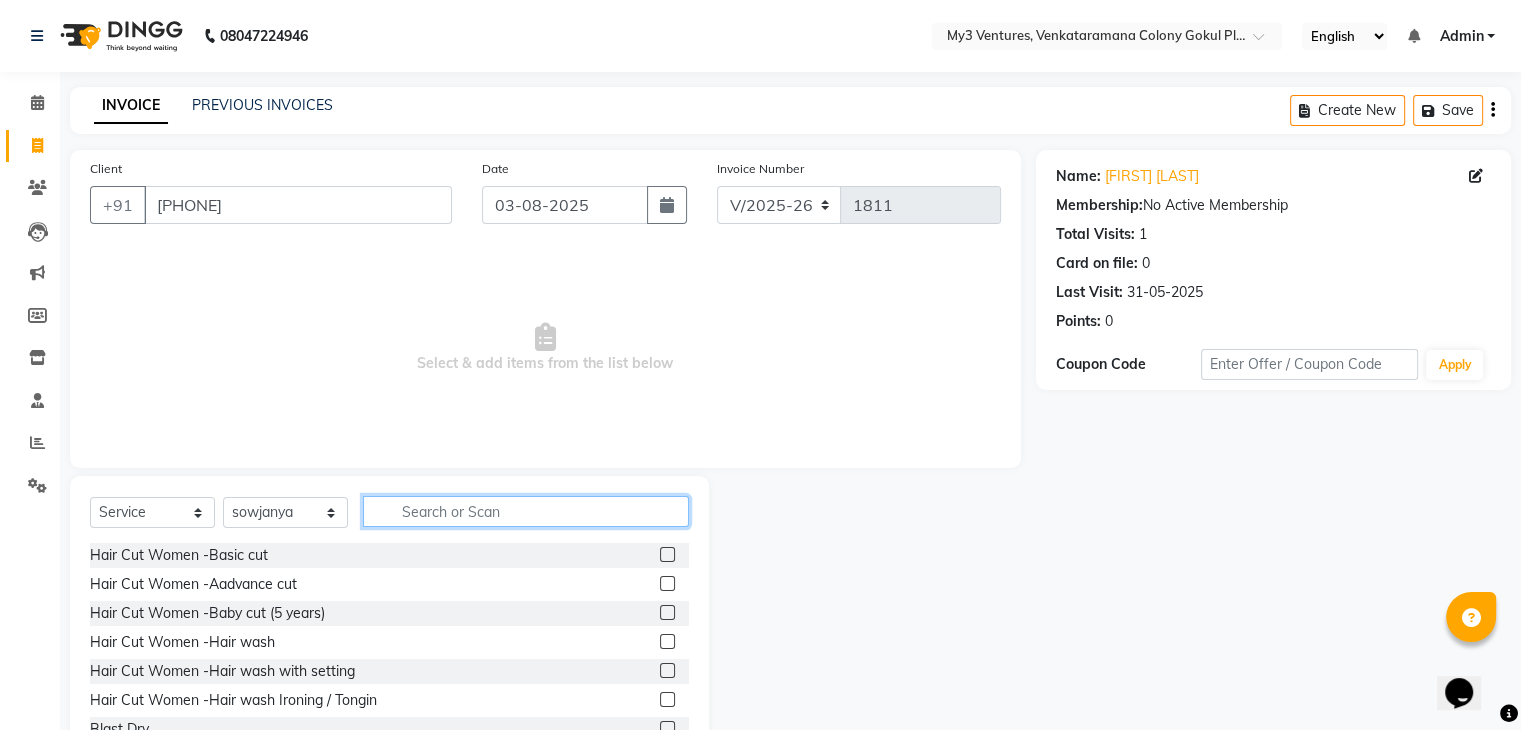 click 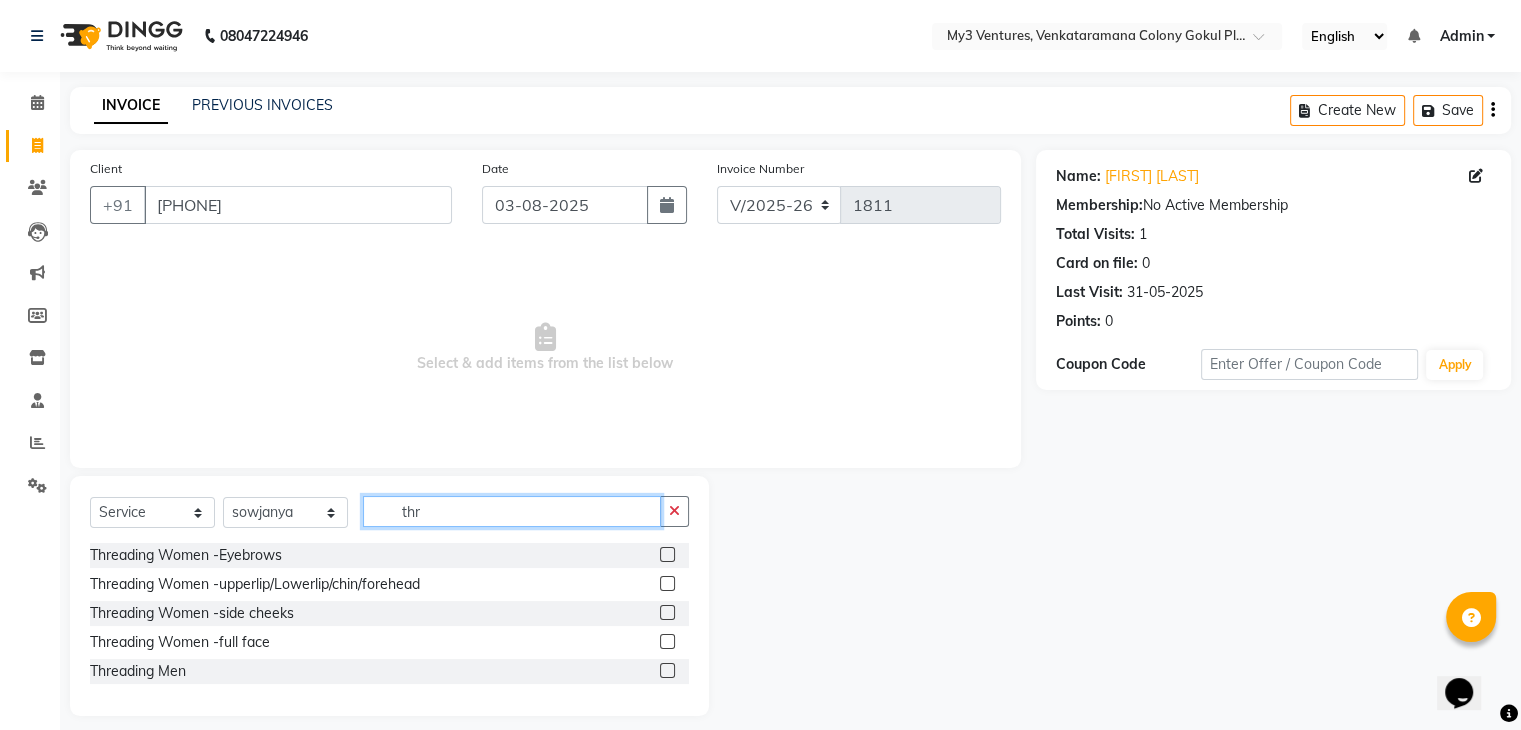 type on "thr" 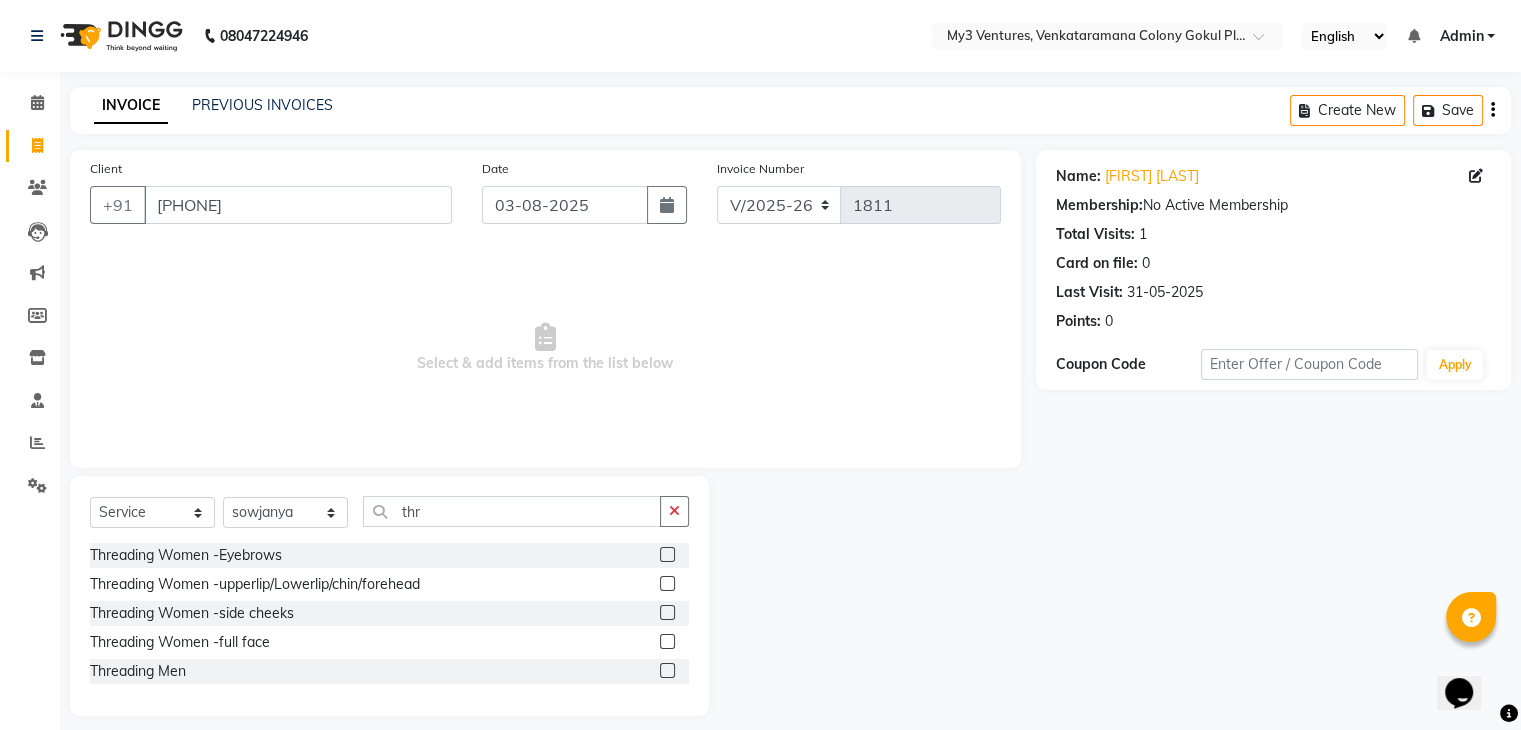 click 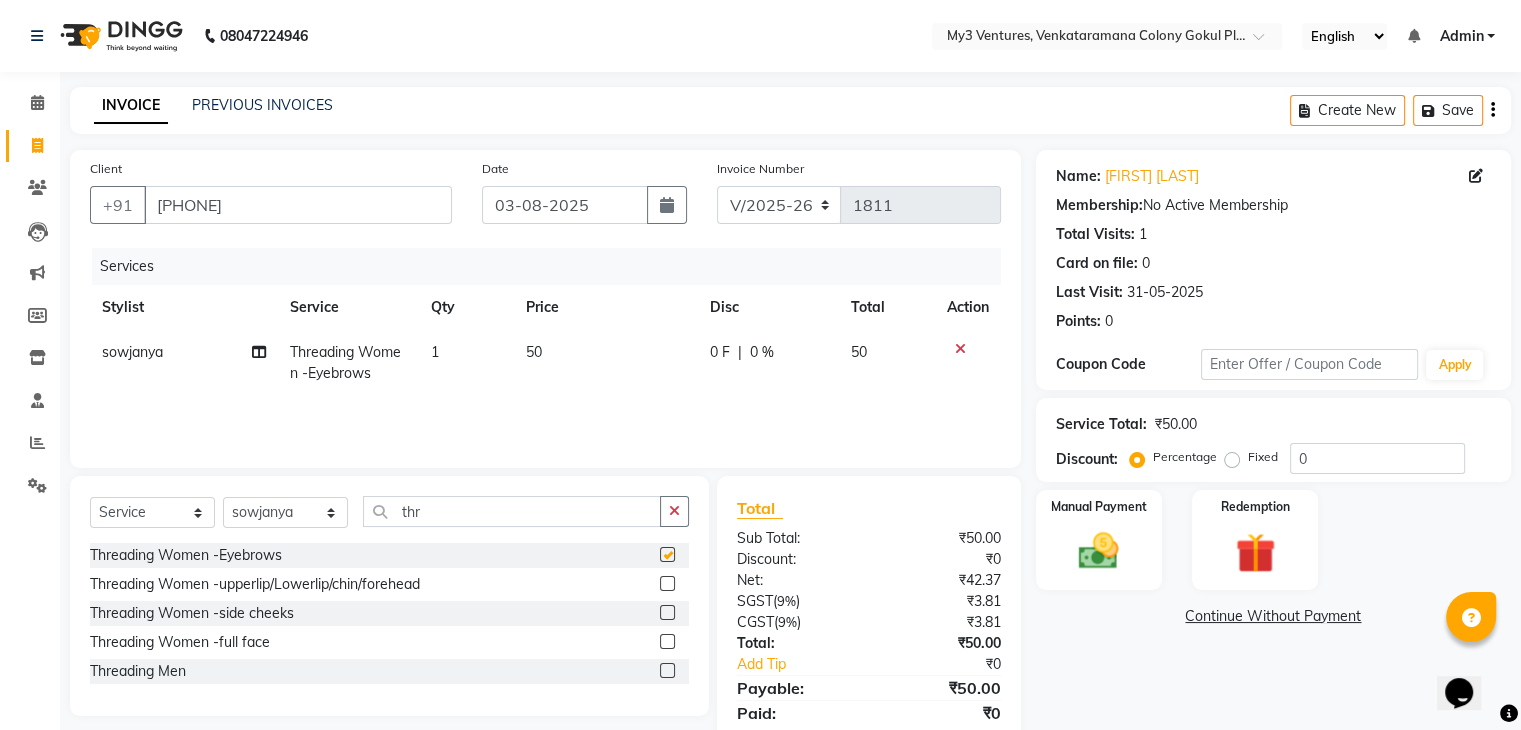 checkbox on "false" 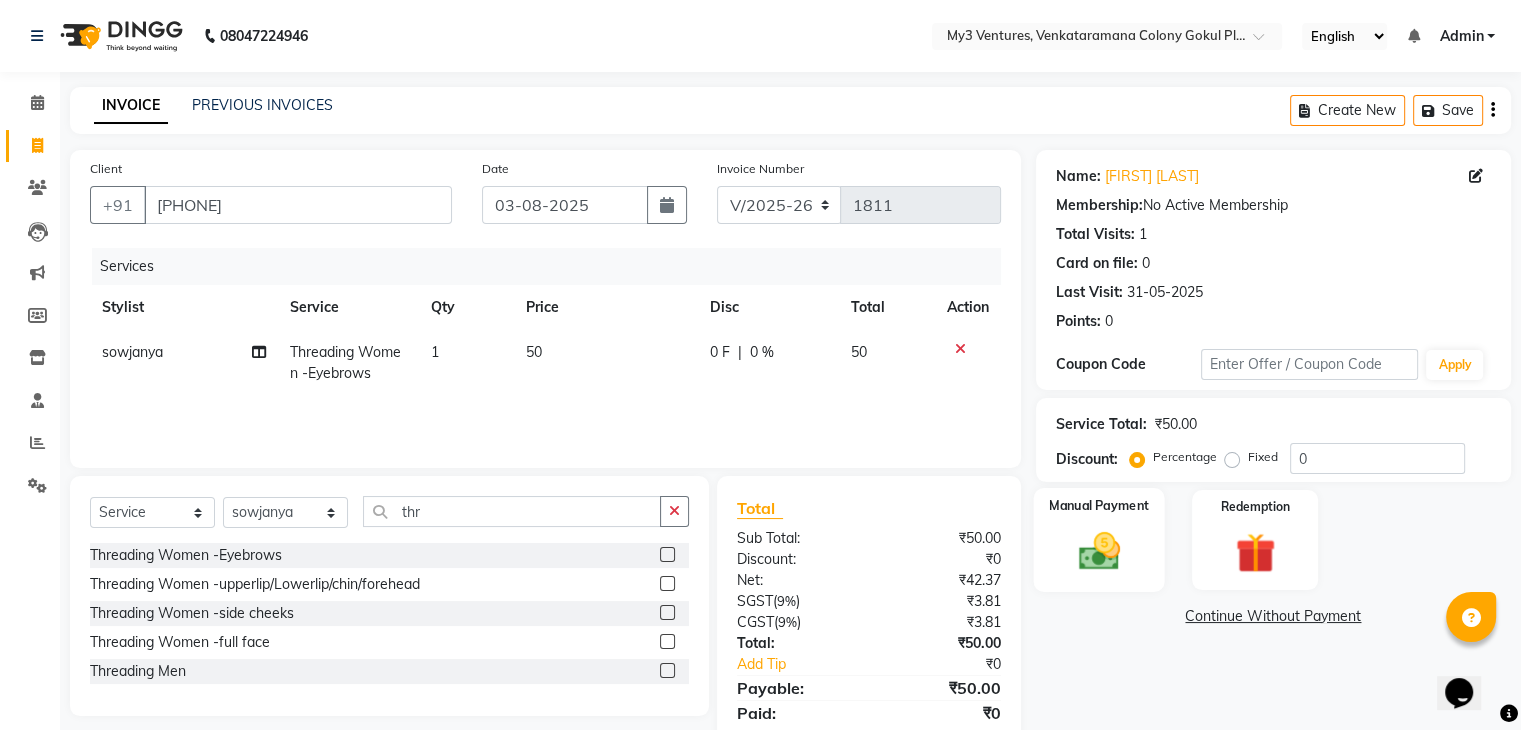 click on "Manual Payment" 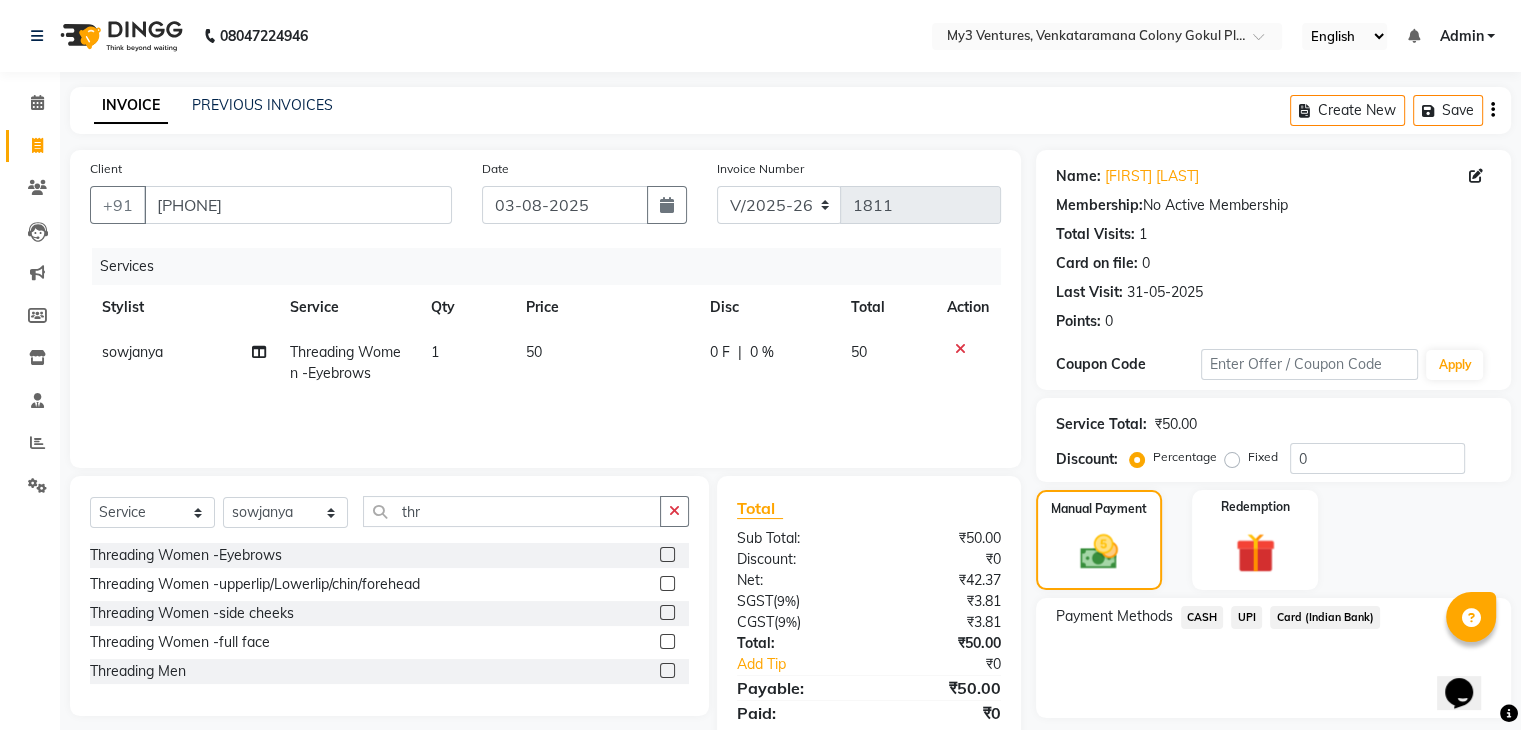 click on "UPI" 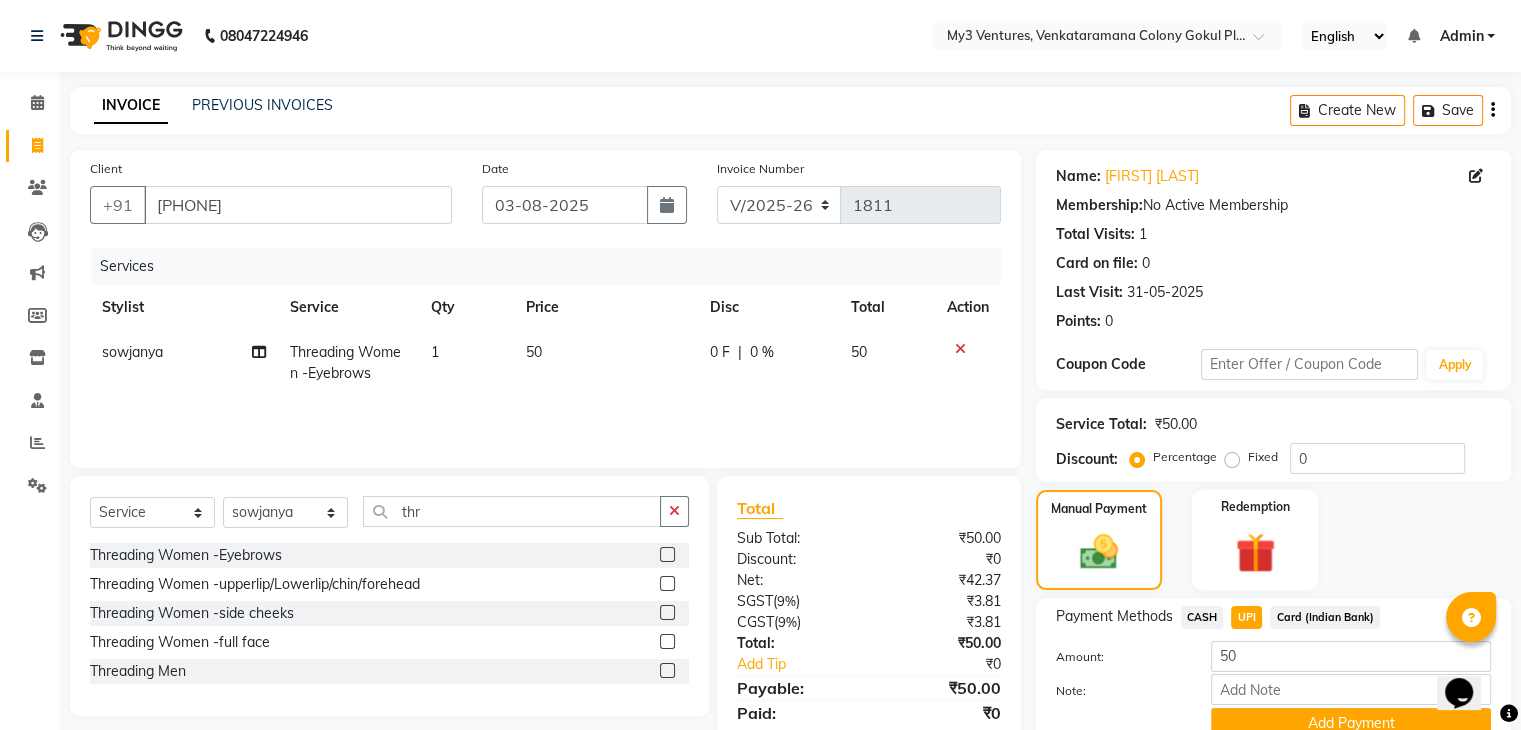 scroll, scrollTop: 89, scrollLeft: 0, axis: vertical 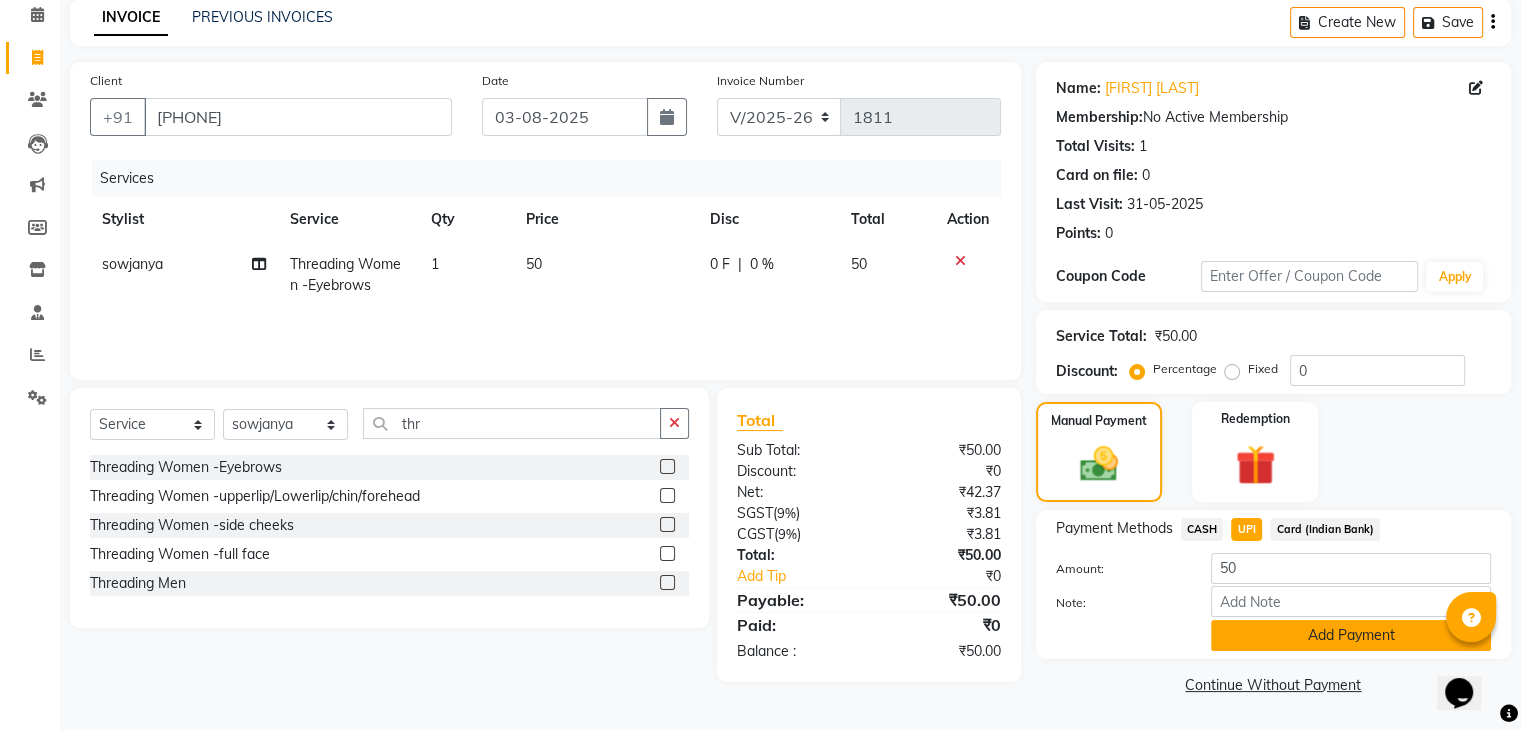 click on "Add Payment" 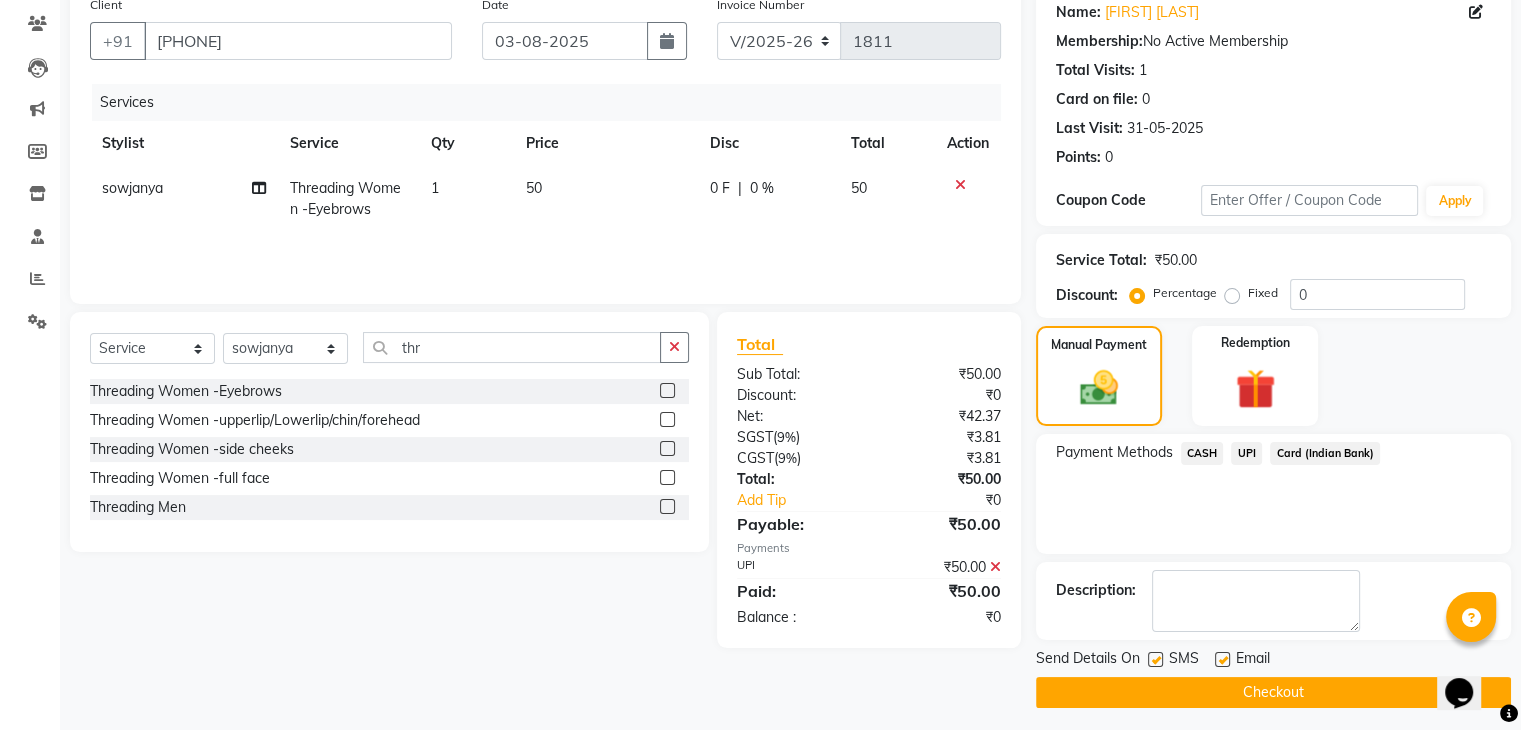 scroll, scrollTop: 171, scrollLeft: 0, axis: vertical 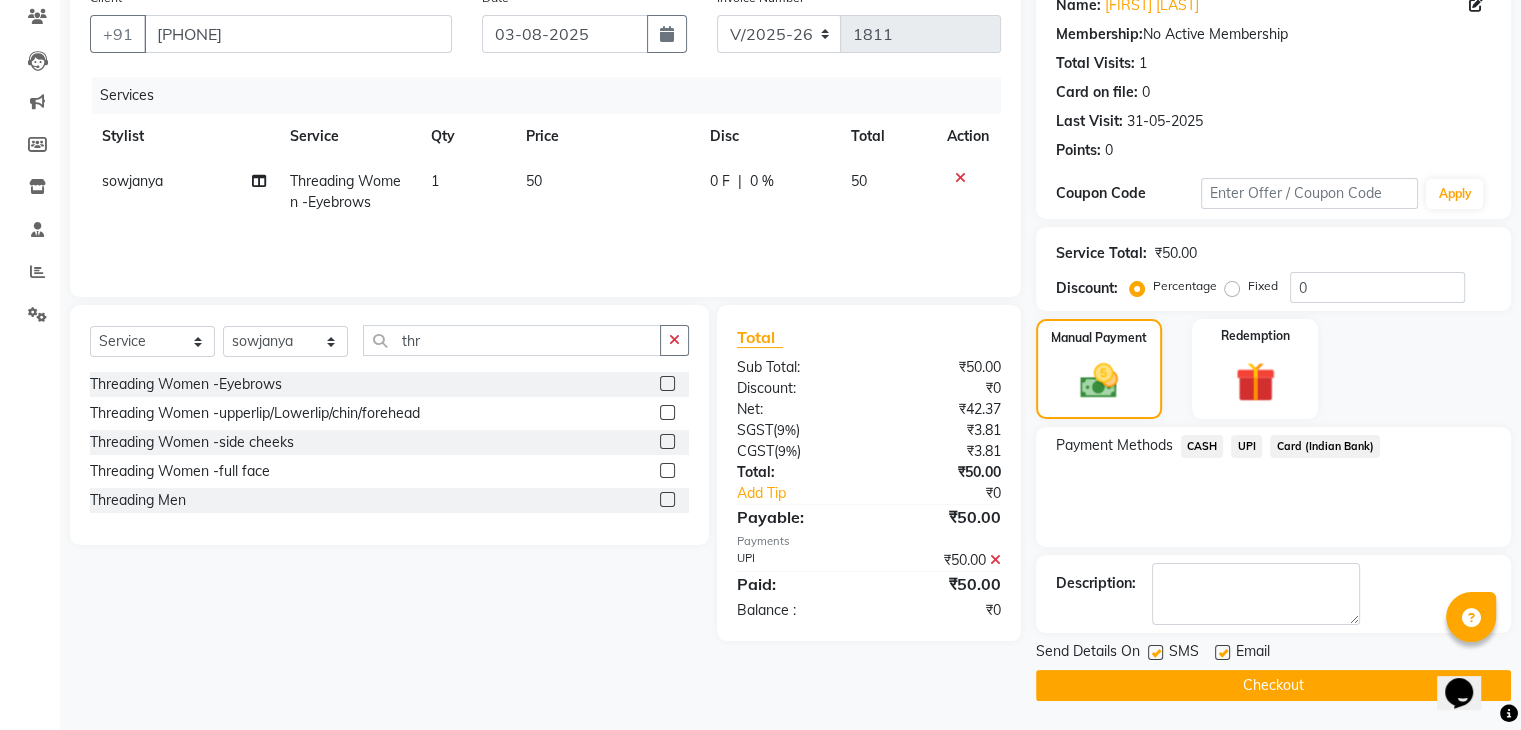 click on "Checkout" 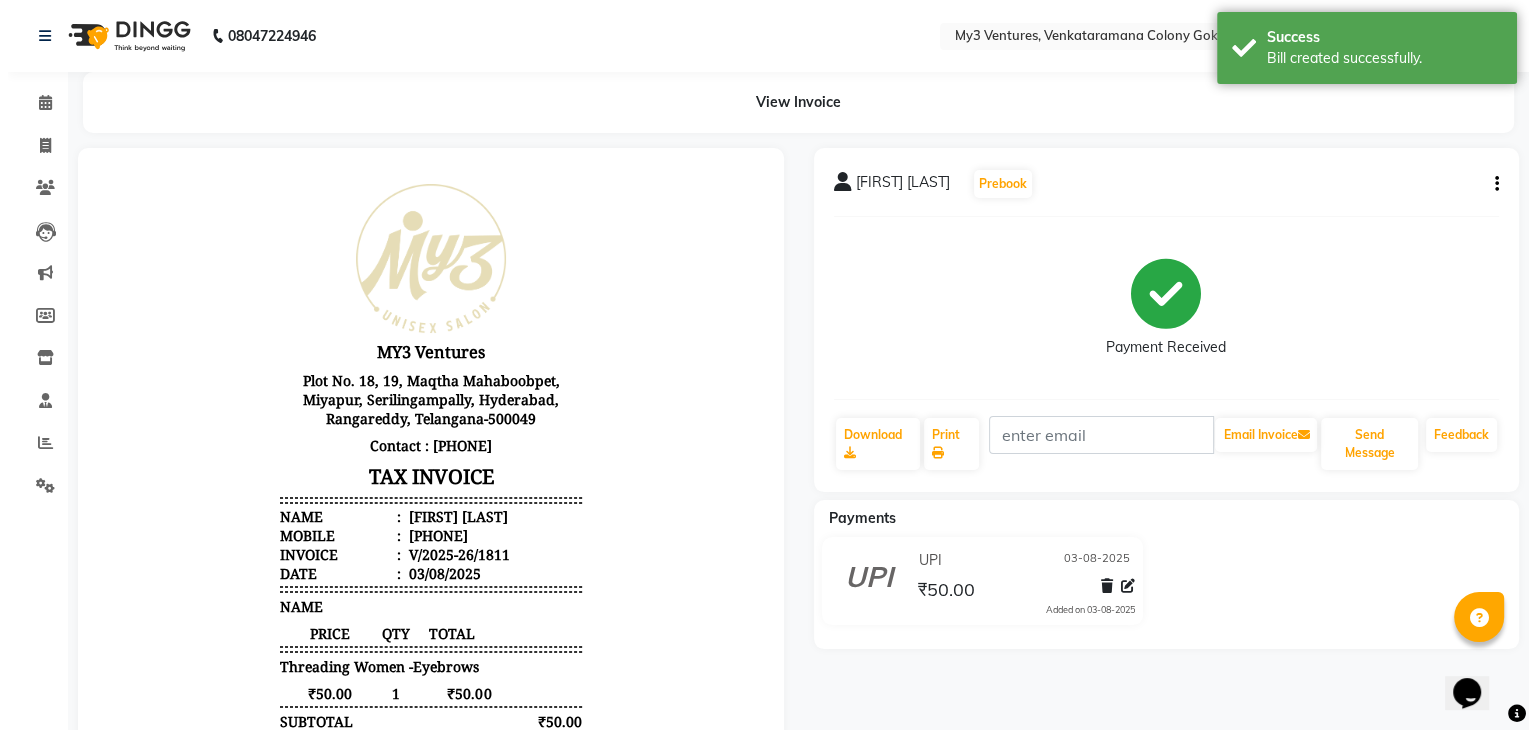 scroll, scrollTop: 0, scrollLeft: 0, axis: both 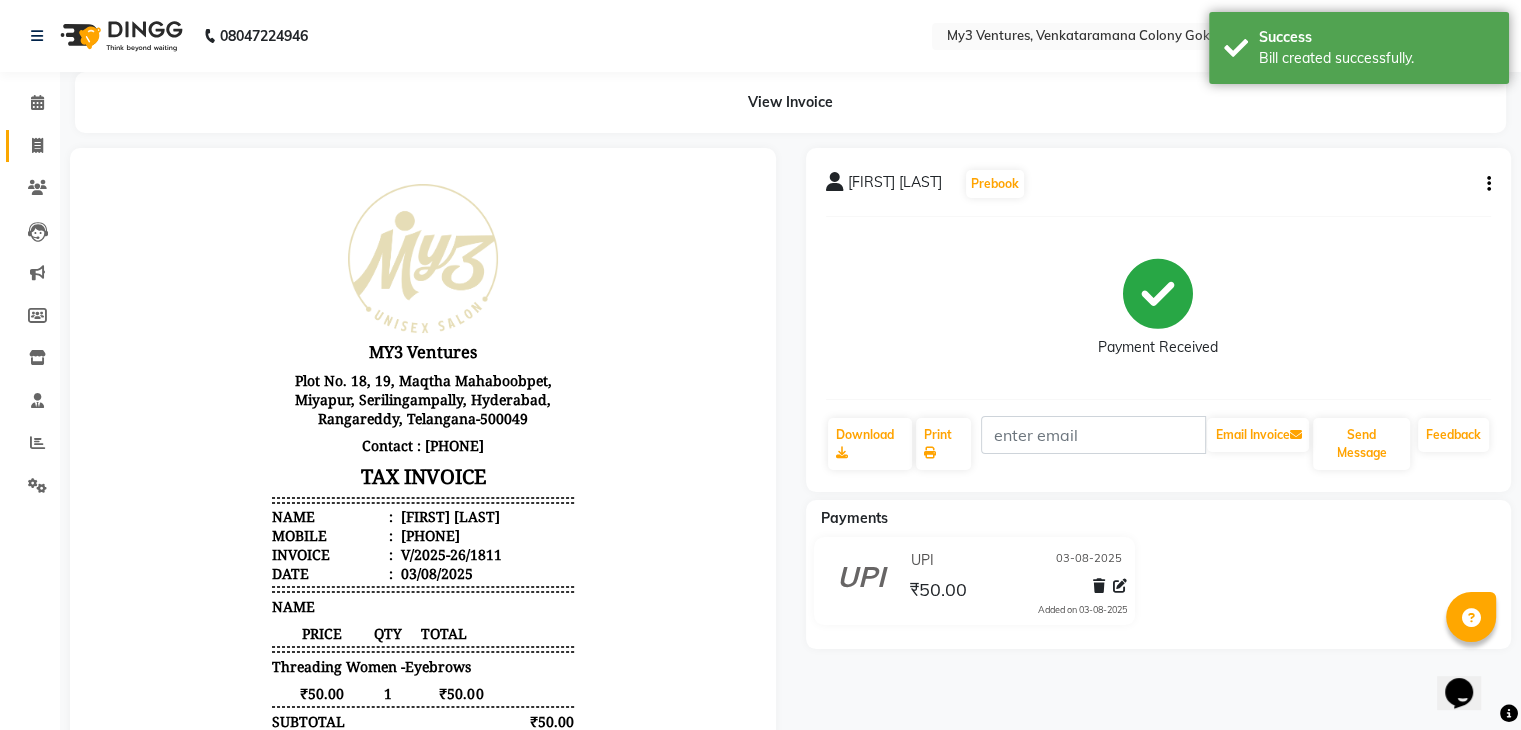 click on "Invoice" 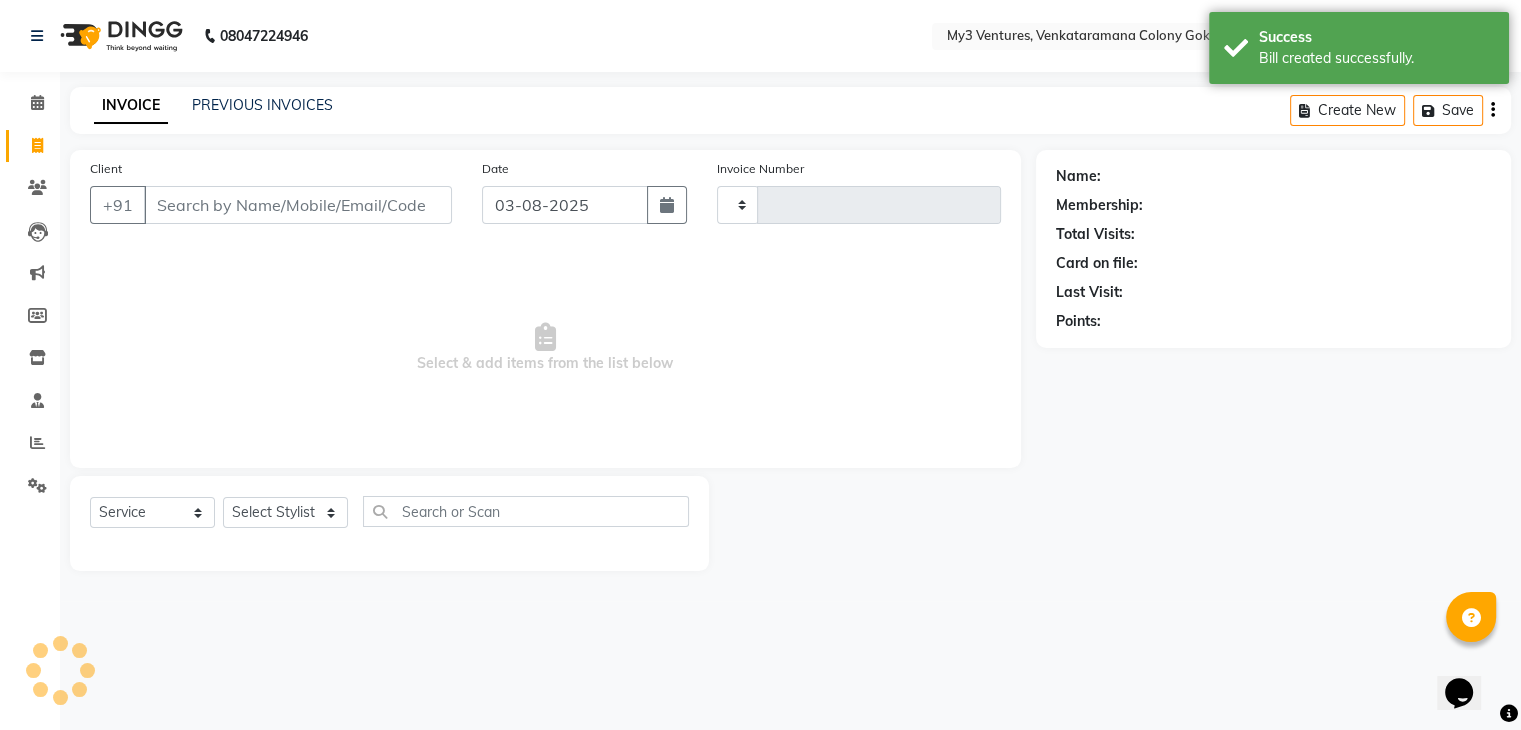 type on "1812" 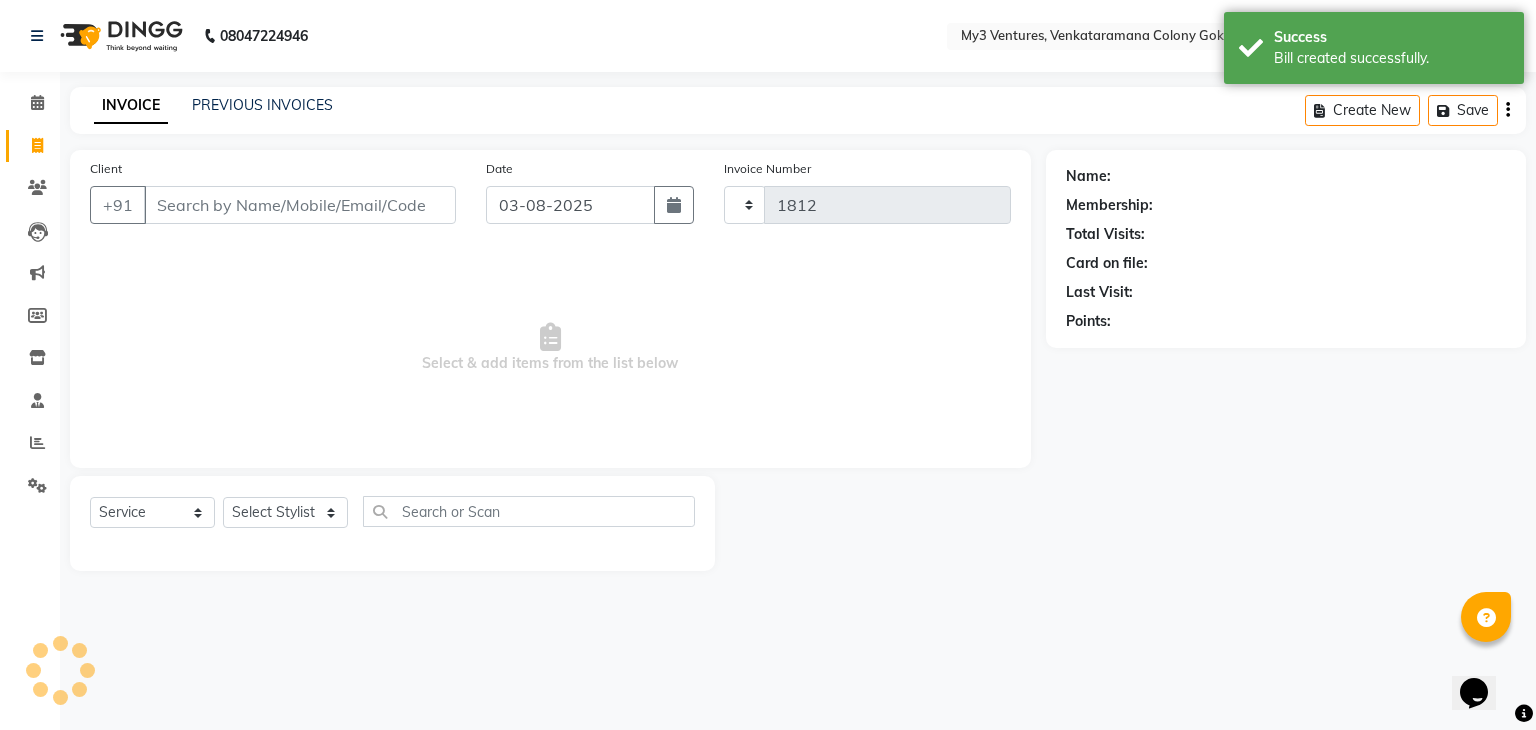 select on "6707" 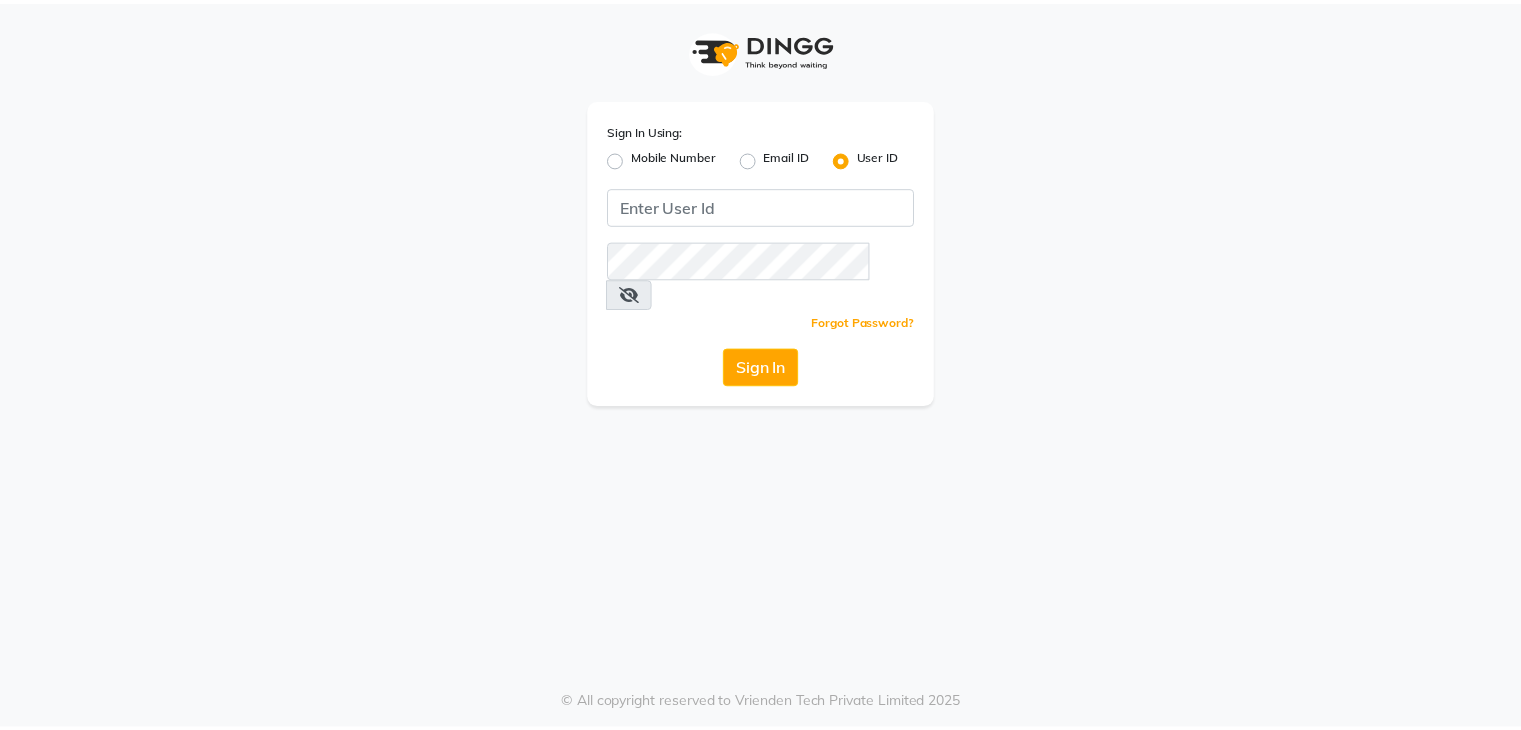 scroll, scrollTop: 0, scrollLeft: 0, axis: both 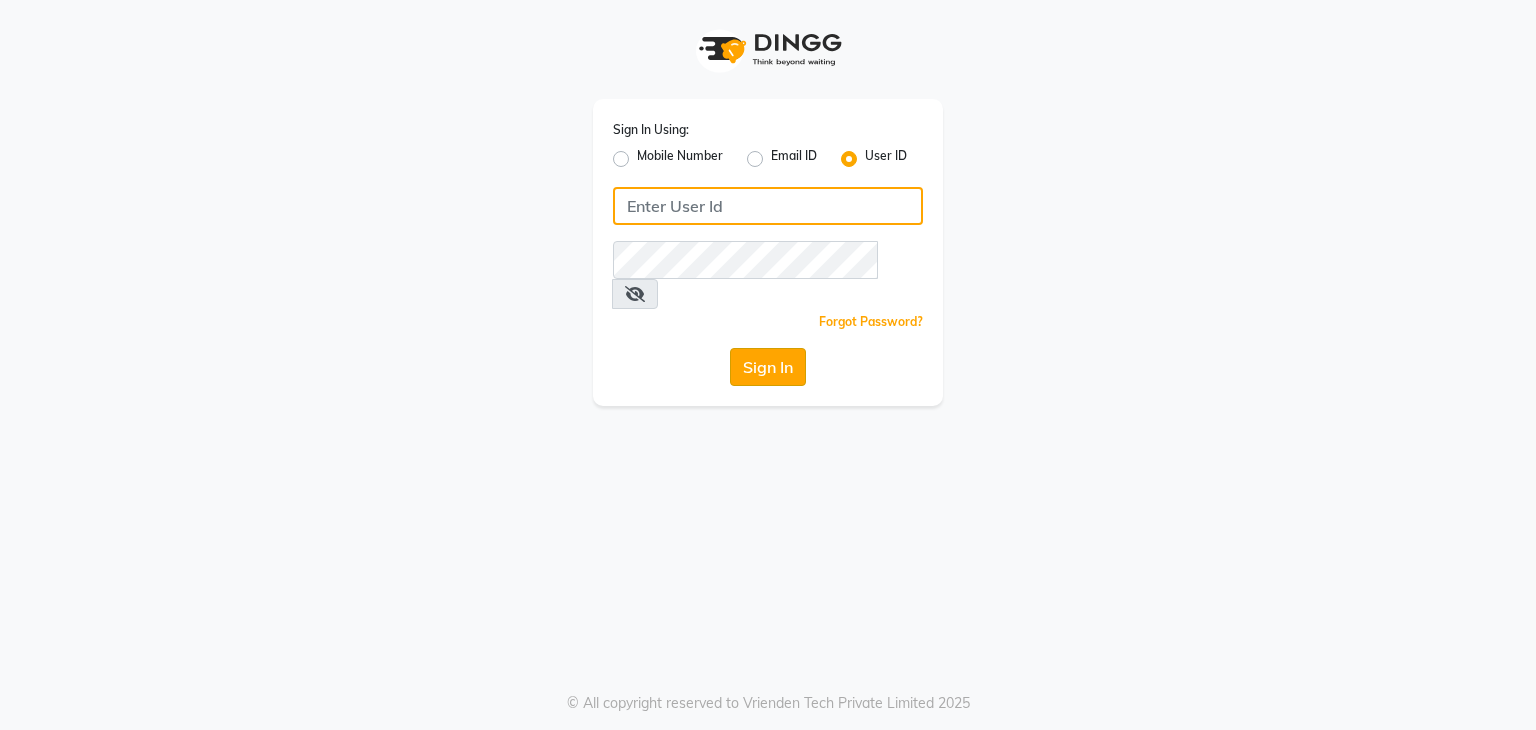 type on "[EMAIL]" 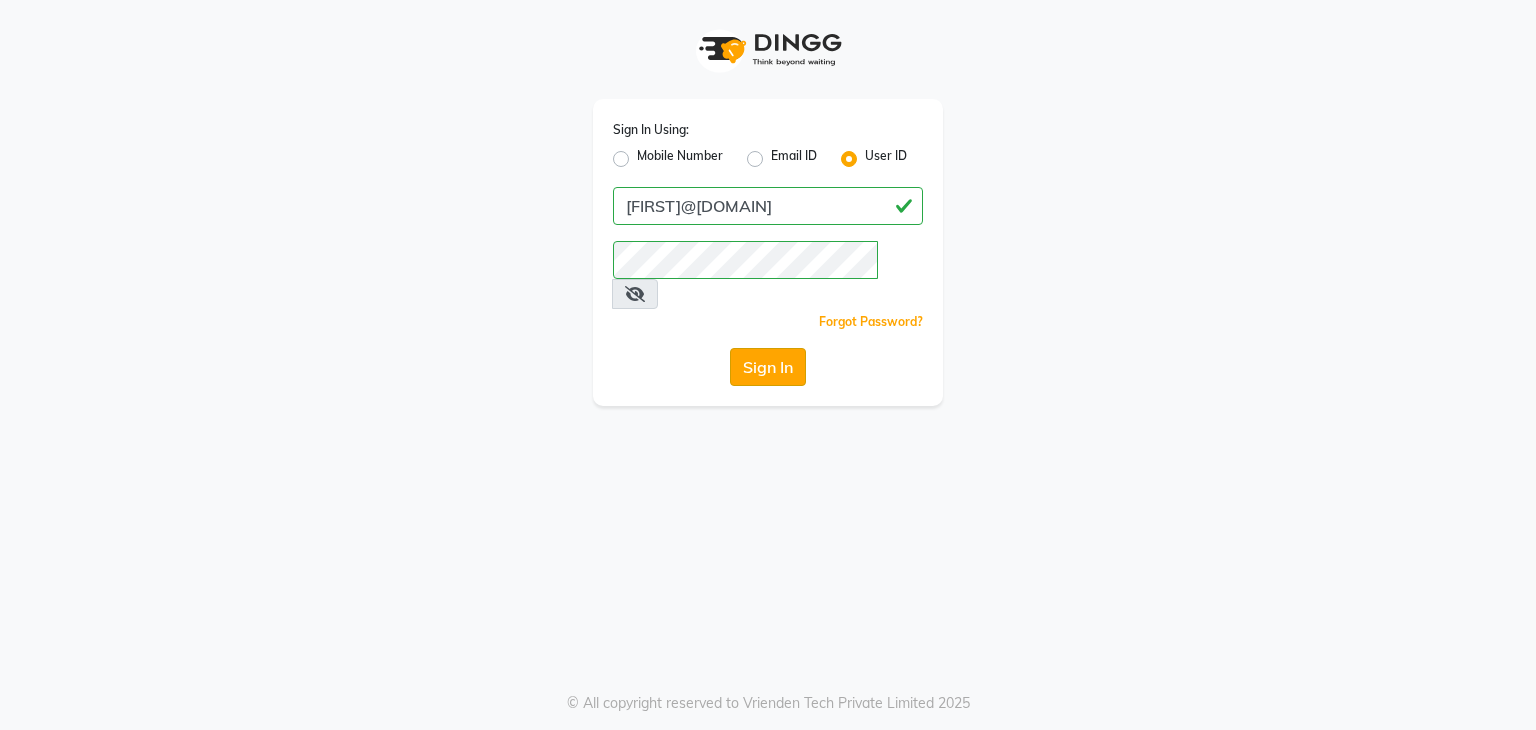 click on "Sign In" 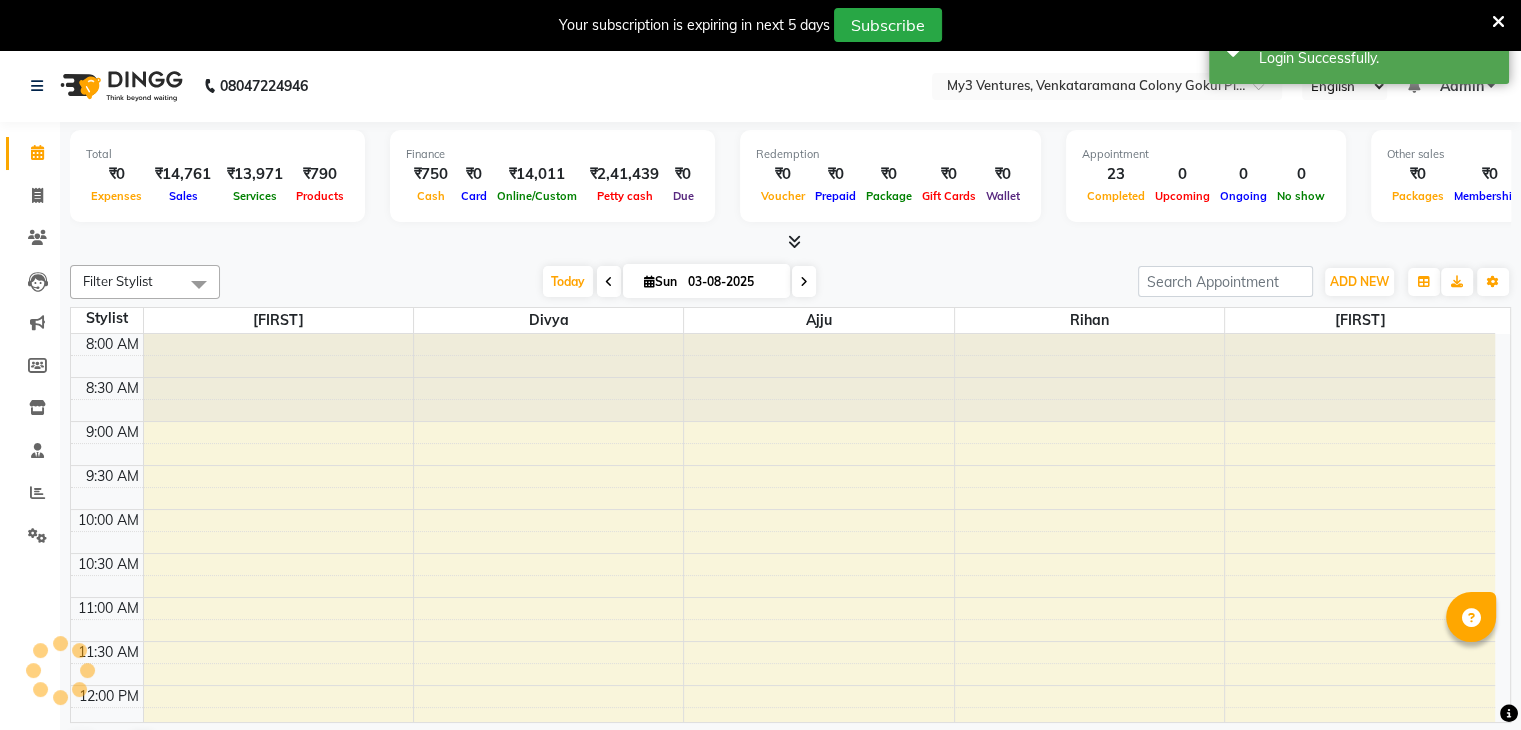 scroll, scrollTop: 0, scrollLeft: 0, axis: both 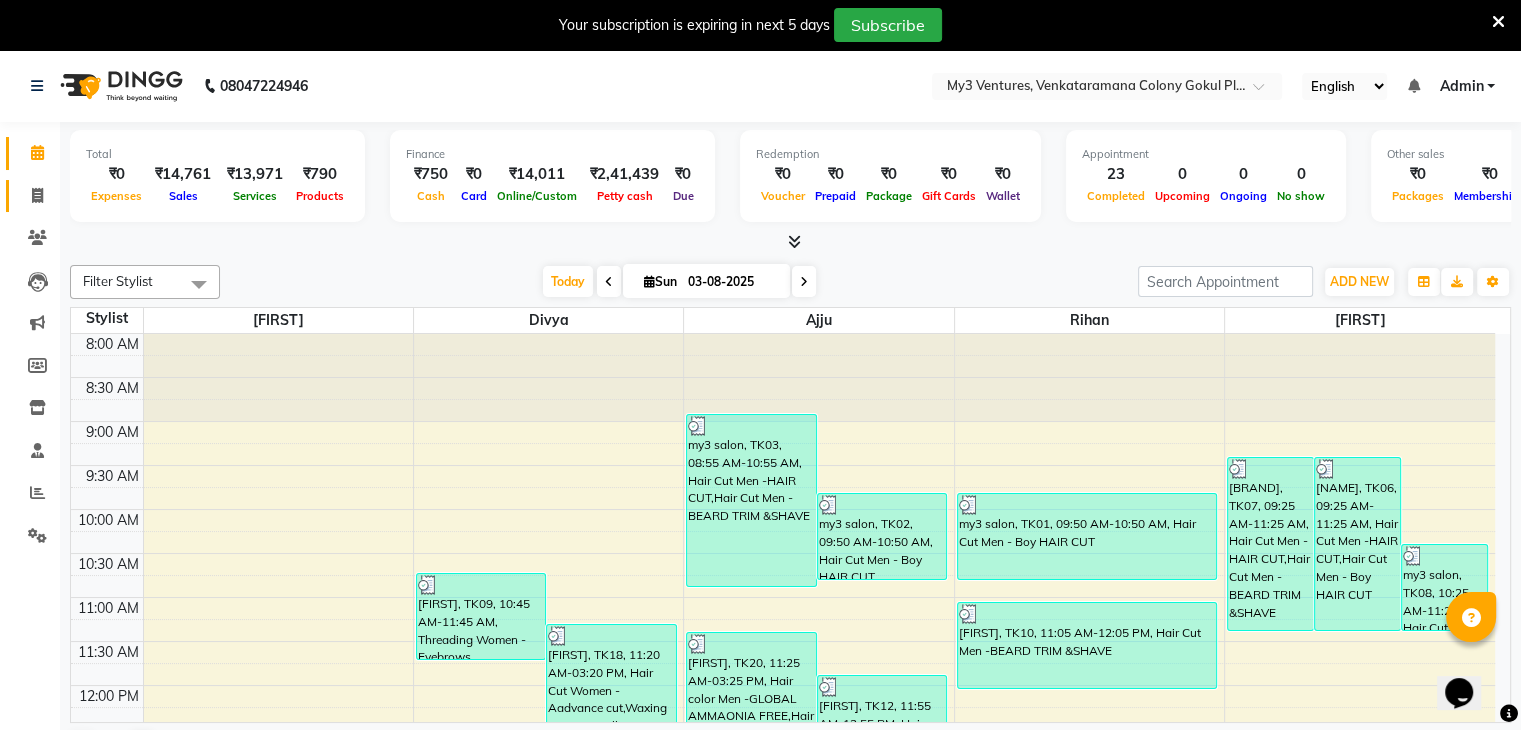 click 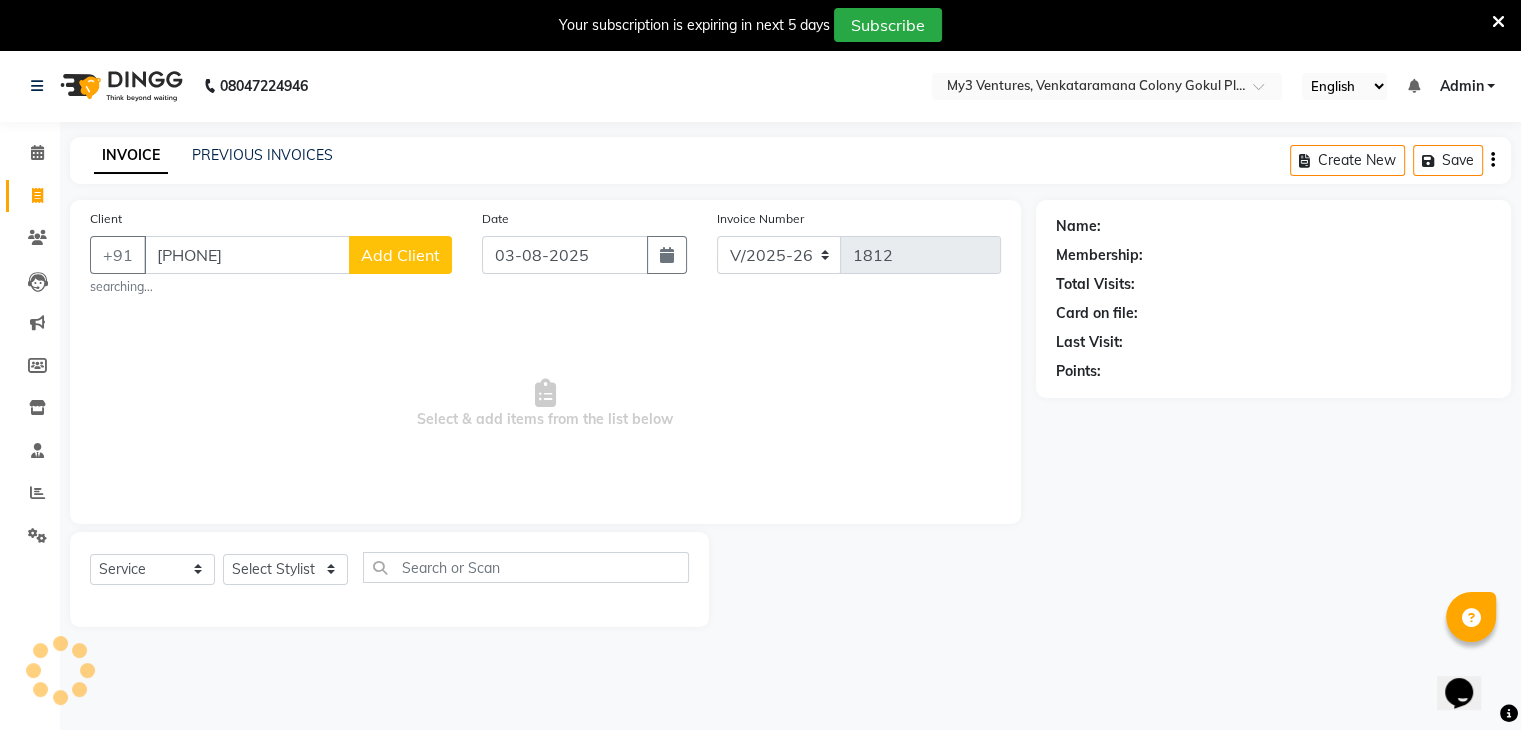 type on "9177987720" 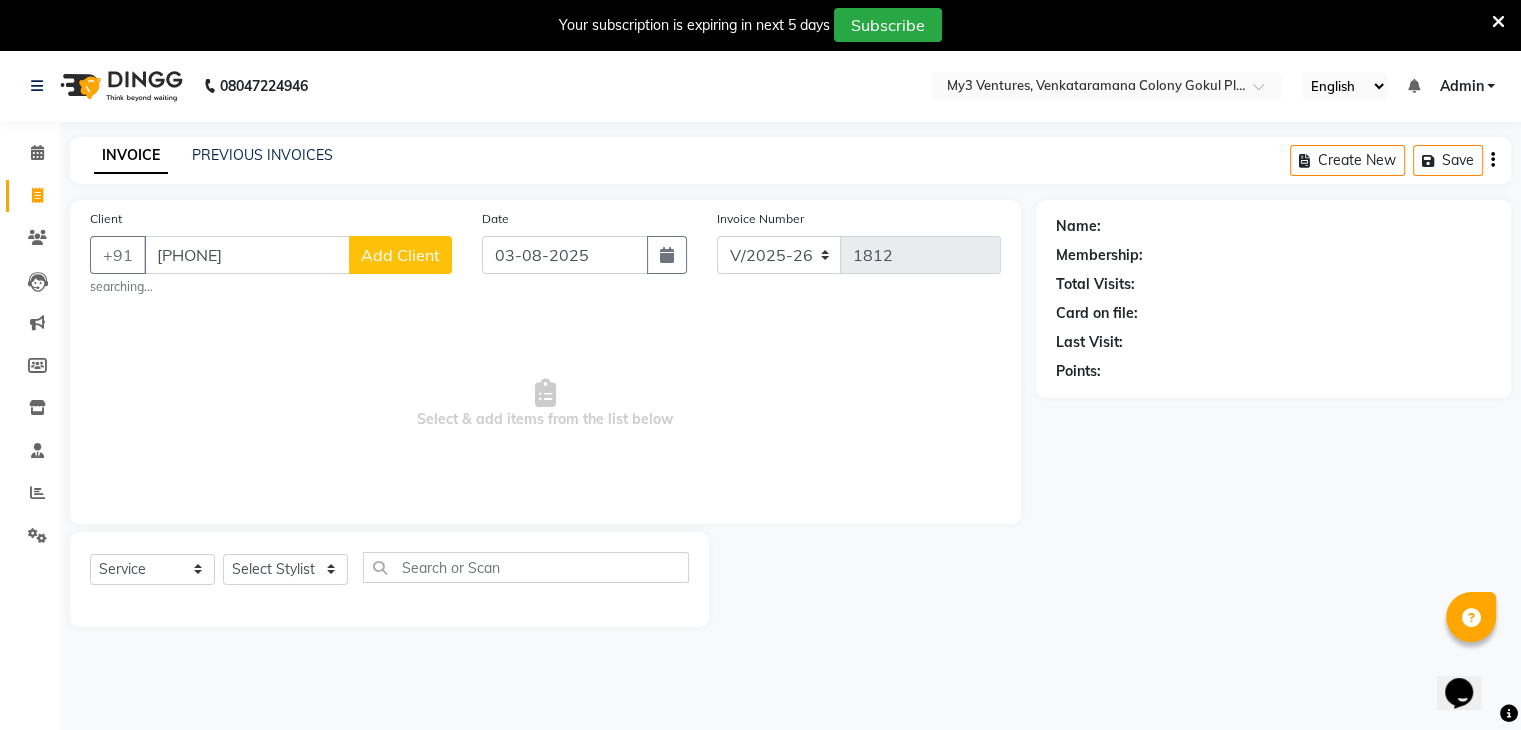 click on "Add Client" 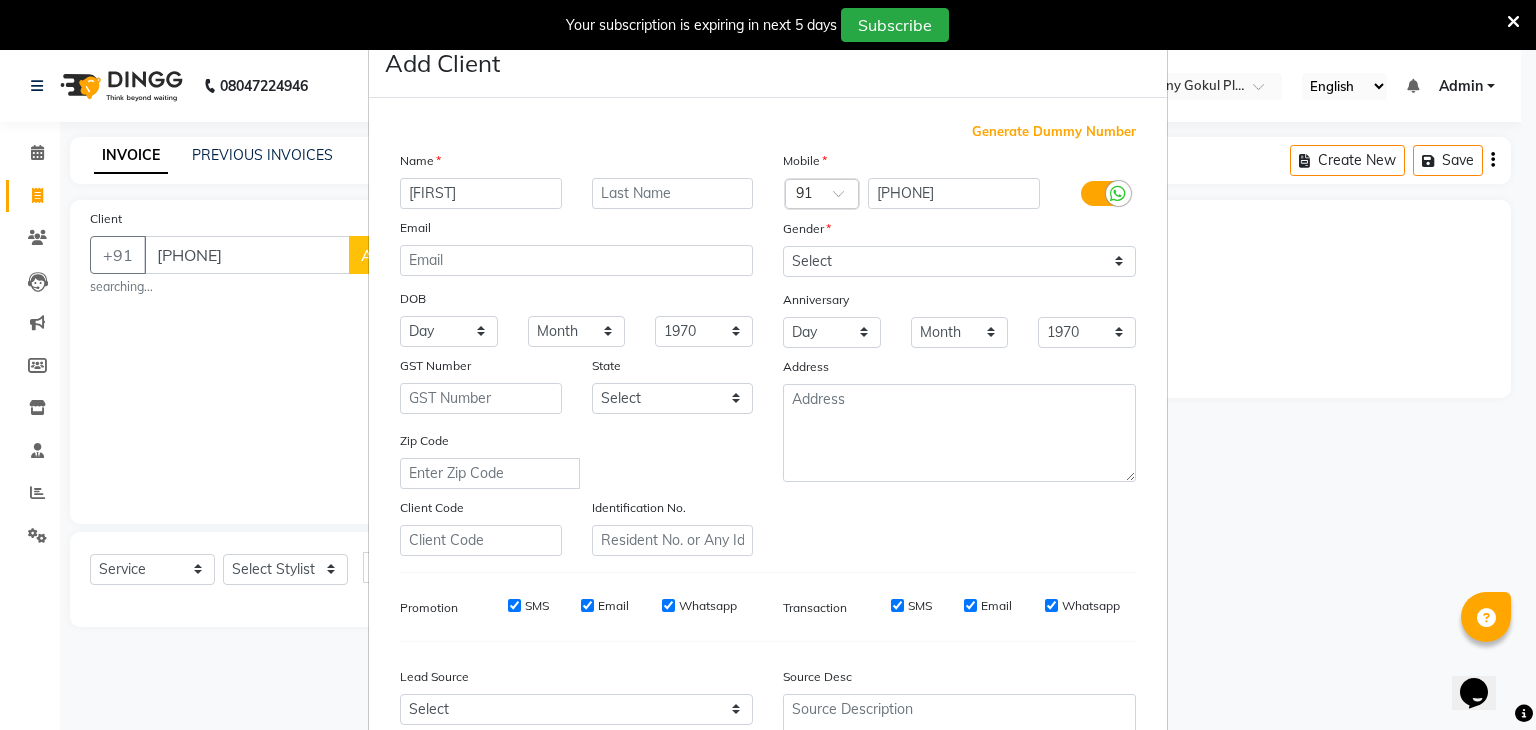 type on "sampat" 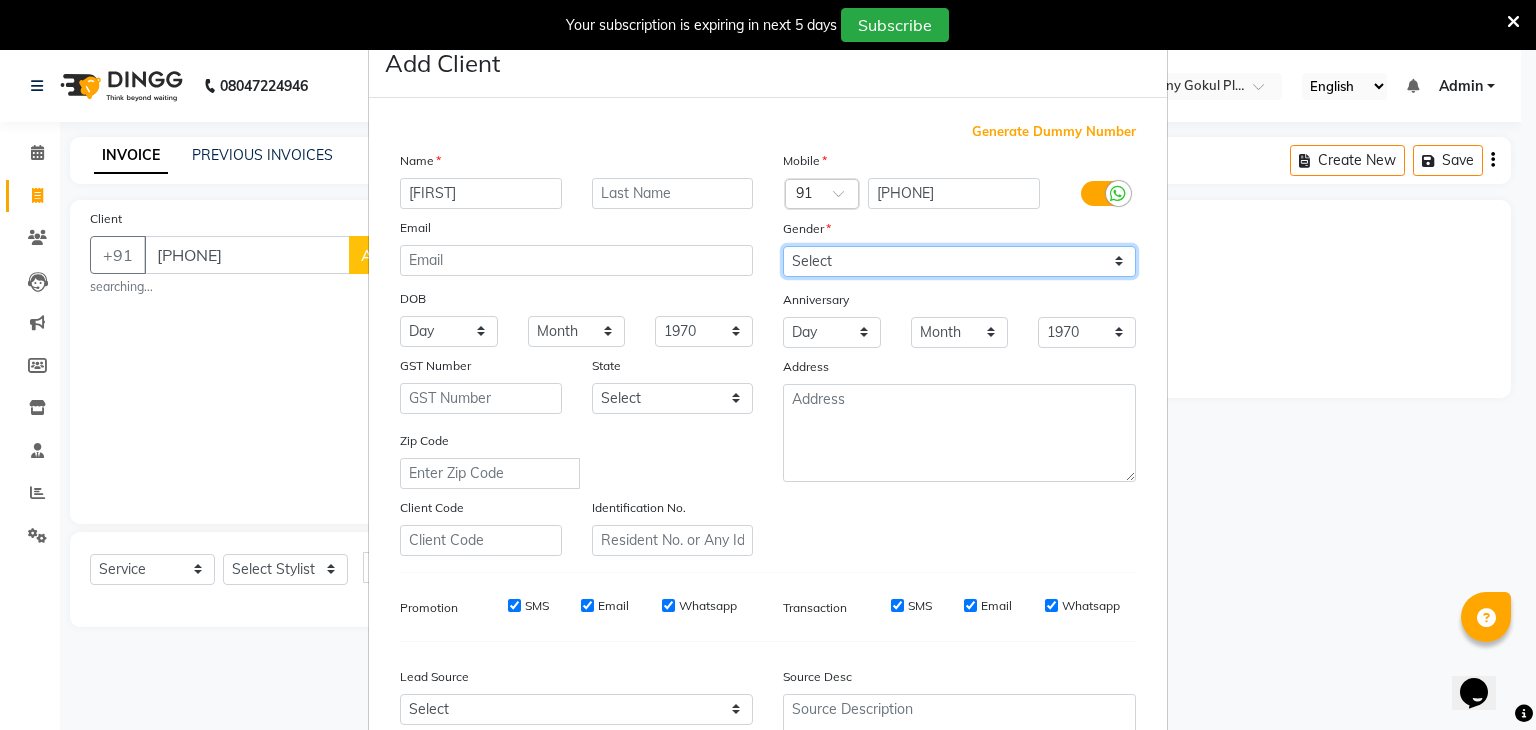 click on "Select Male Female Other Prefer Not To Say" at bounding box center [959, 261] 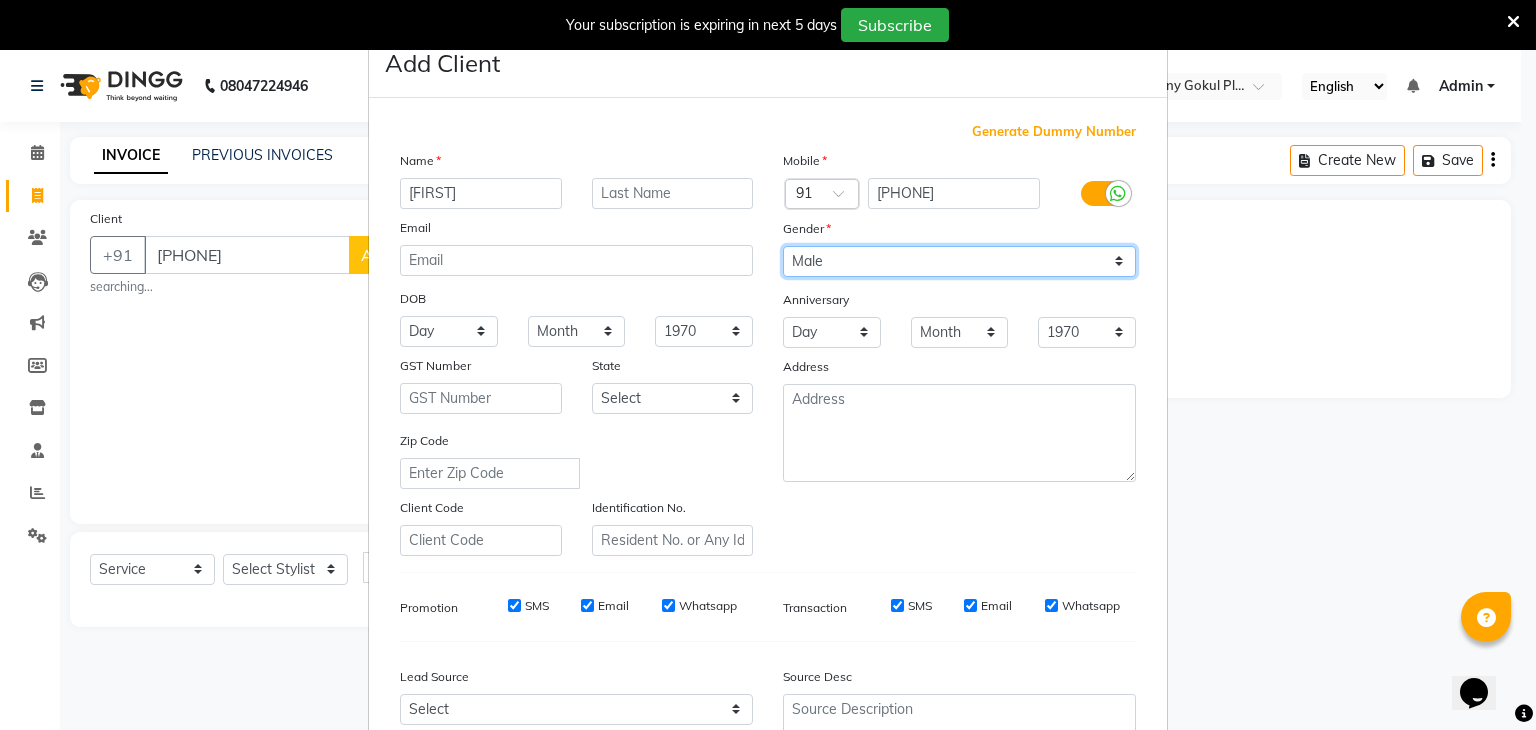 click on "Select Male Female Other Prefer Not To Say" at bounding box center (959, 261) 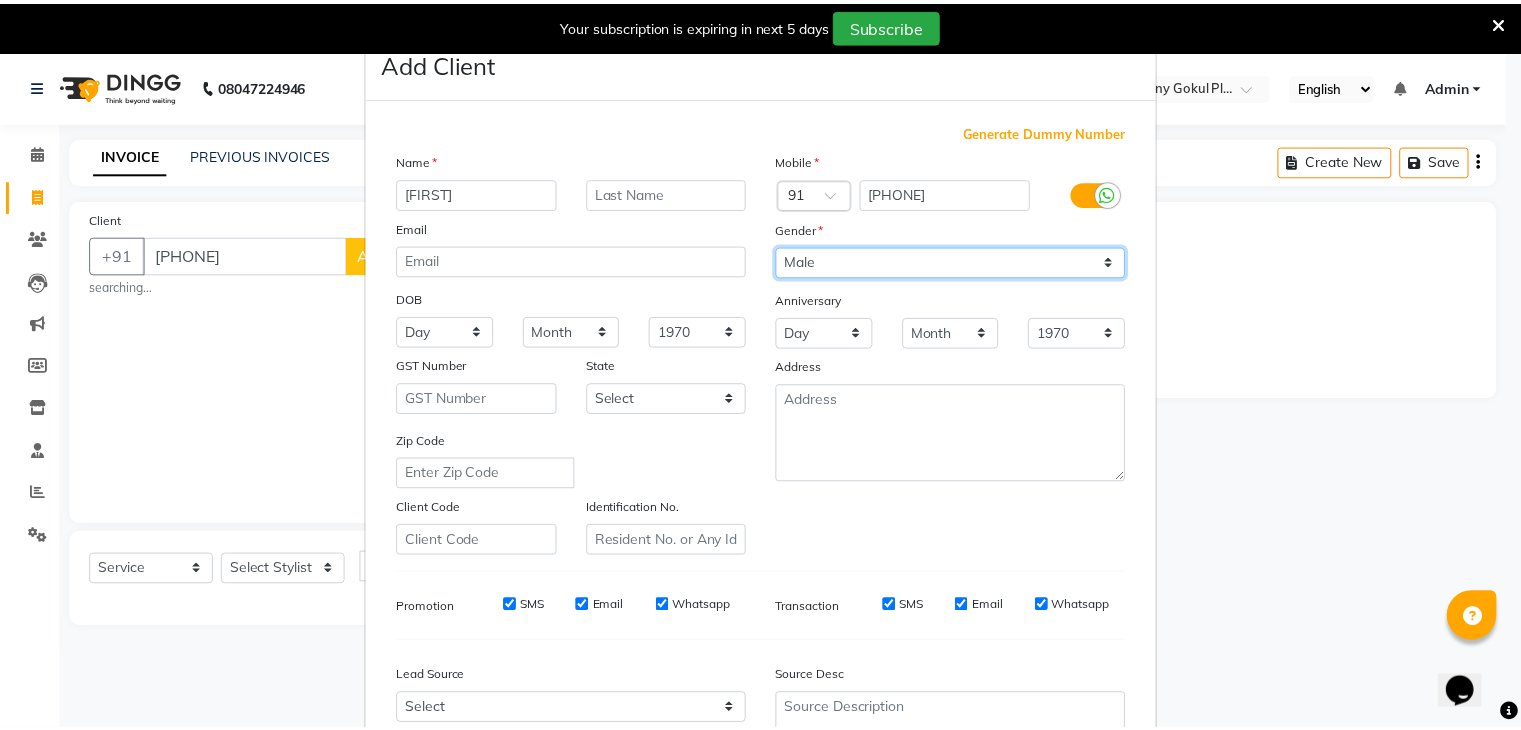 scroll, scrollTop: 203, scrollLeft: 0, axis: vertical 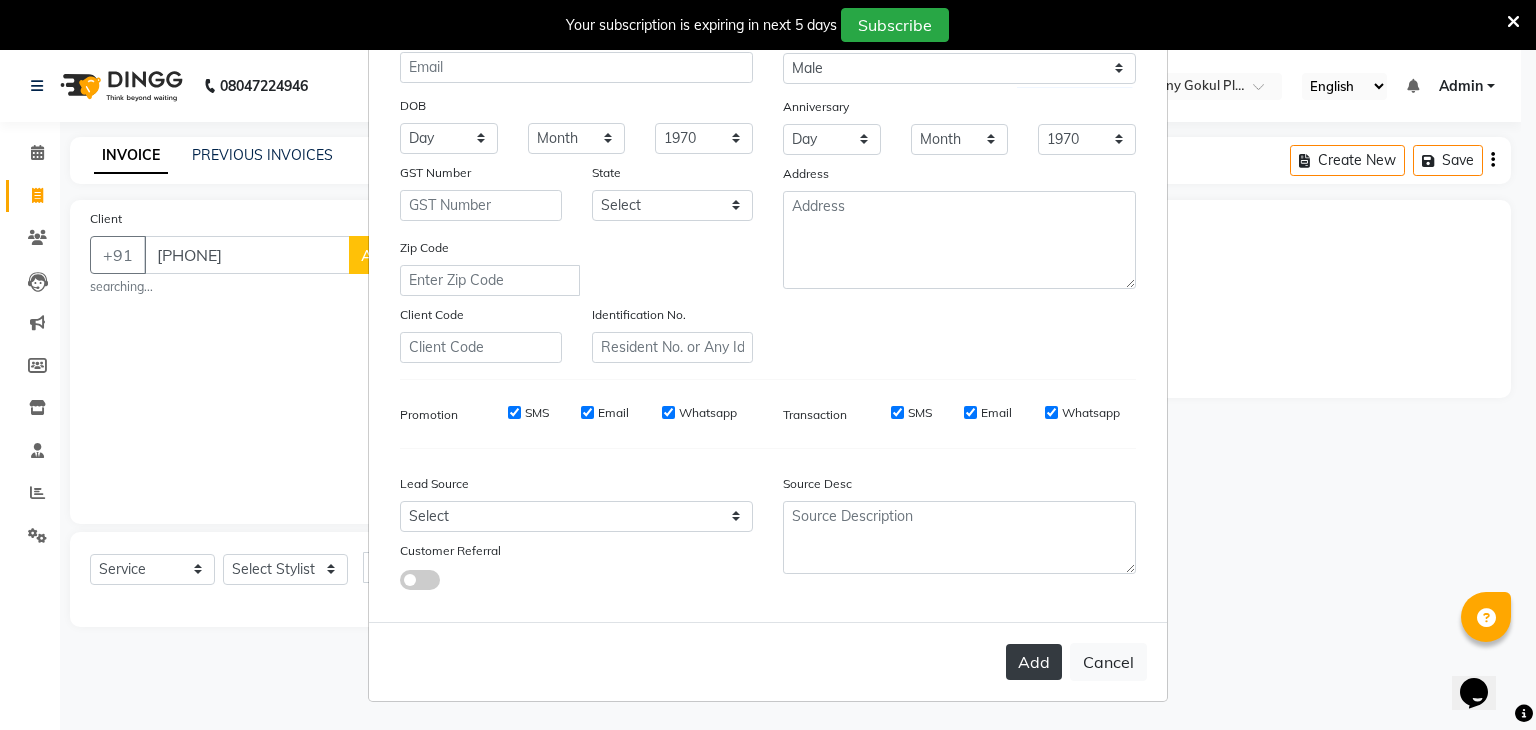 click on "Add" at bounding box center (1034, 662) 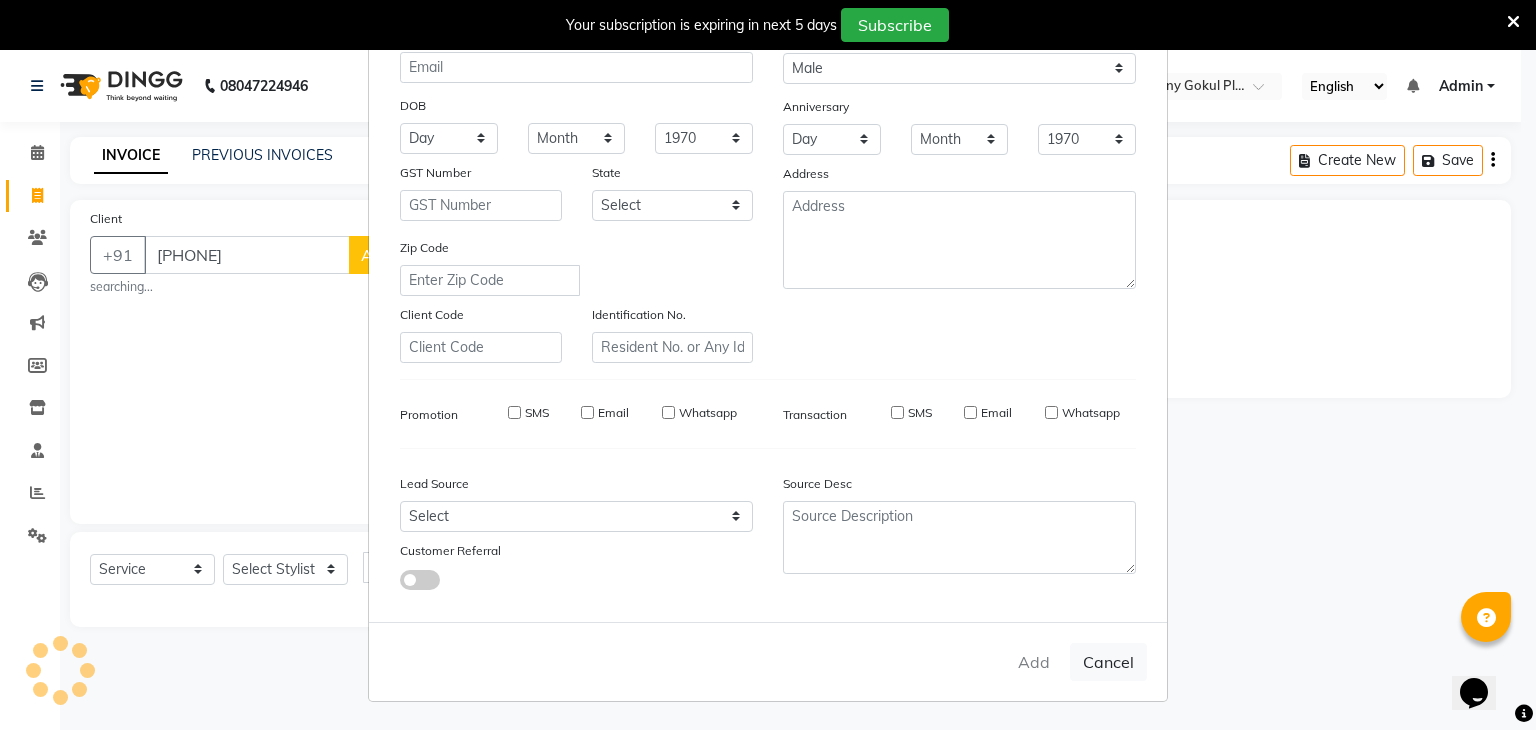 type 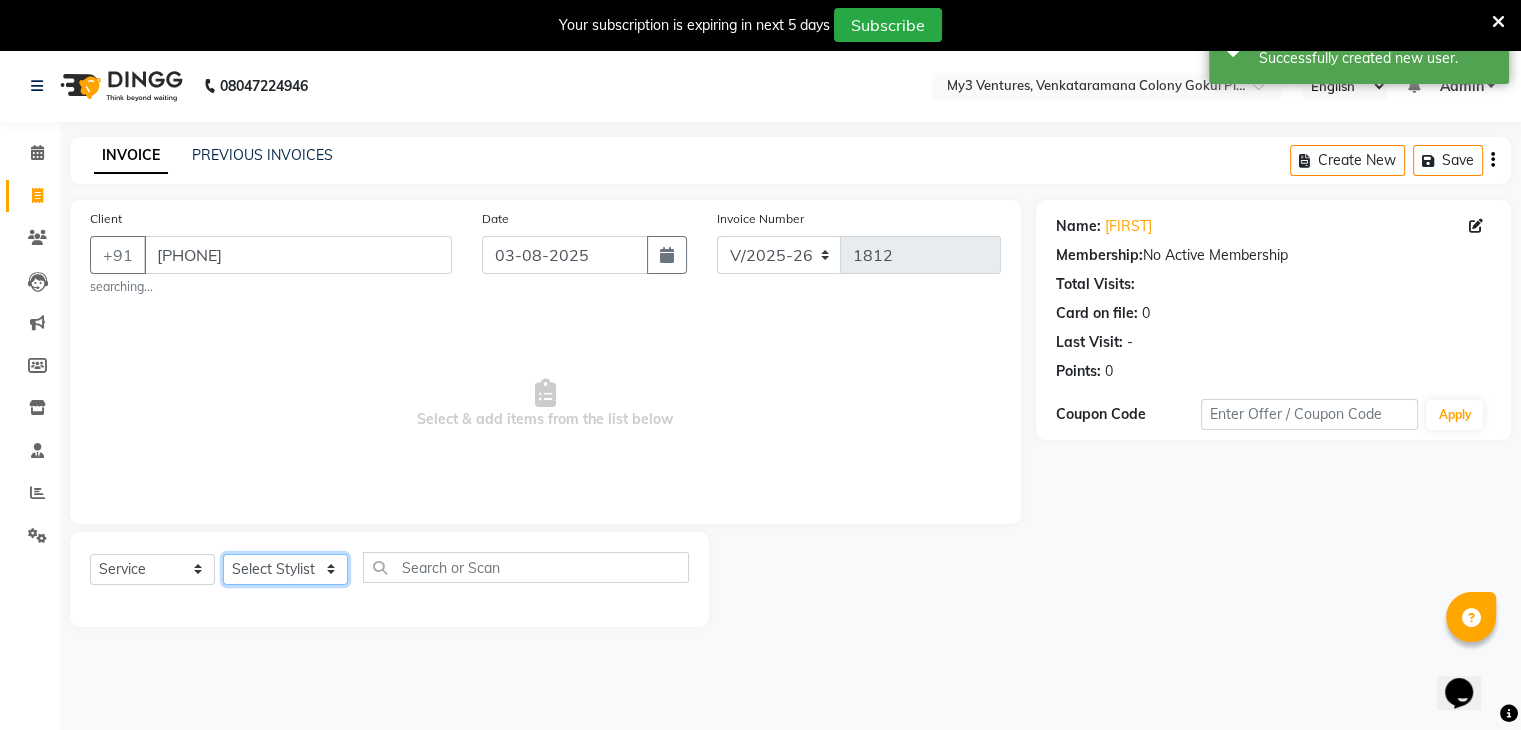 click on "Select Stylist ajju azam divya rihan Sahzad sowjanya srilatha Swapna Zeeshan" 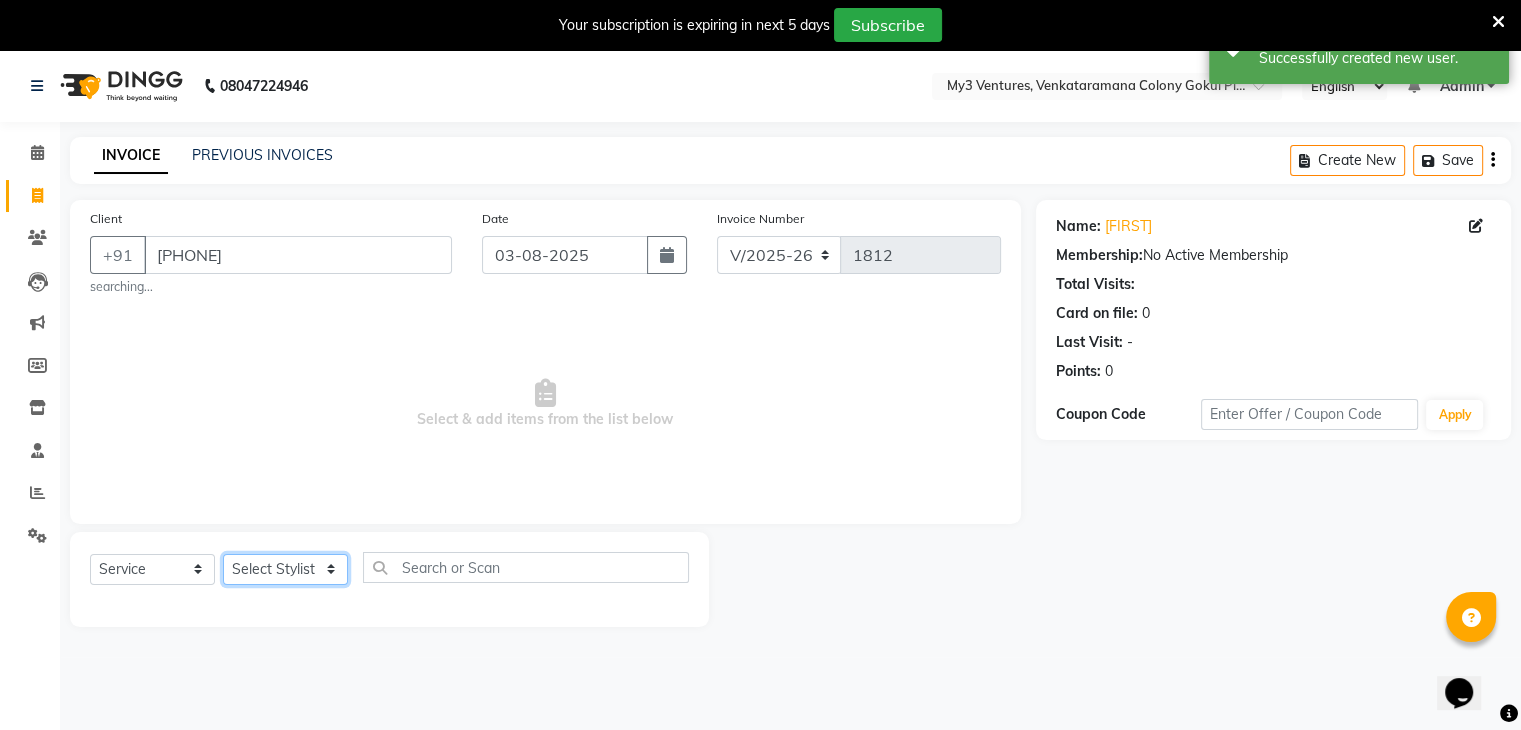 select on "86839" 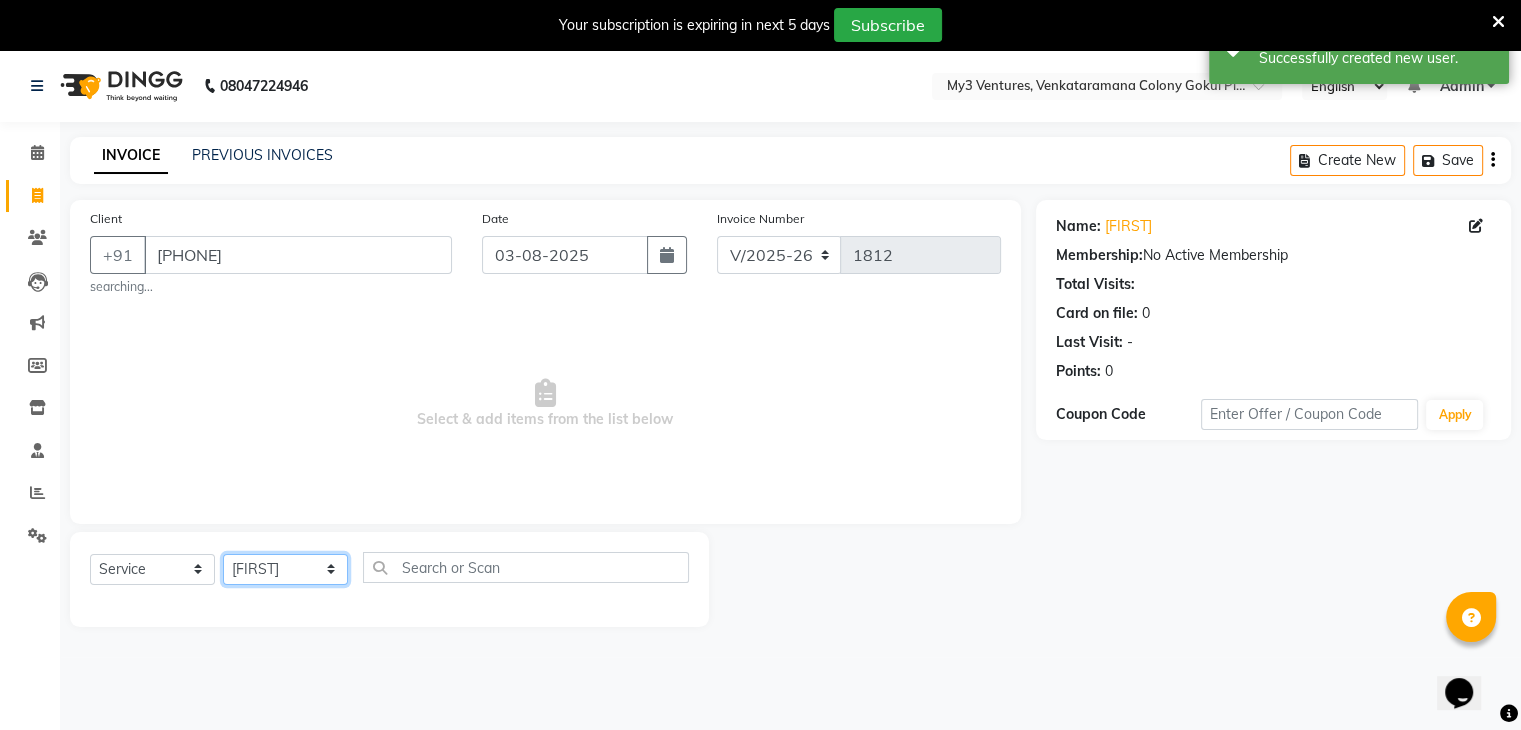 click on "Select Stylist ajju azam divya rihan Sahzad sowjanya srilatha Swapna Zeeshan" 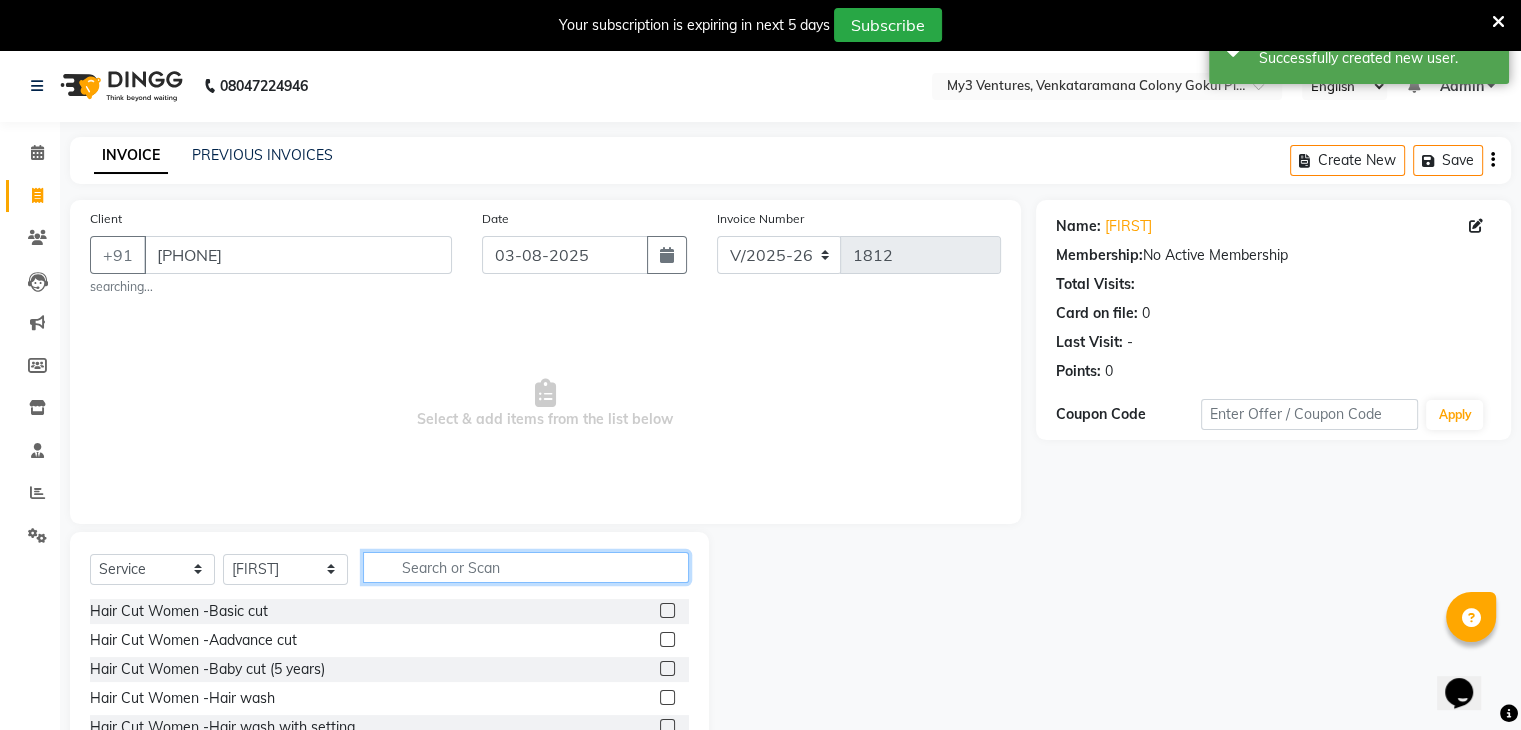 click 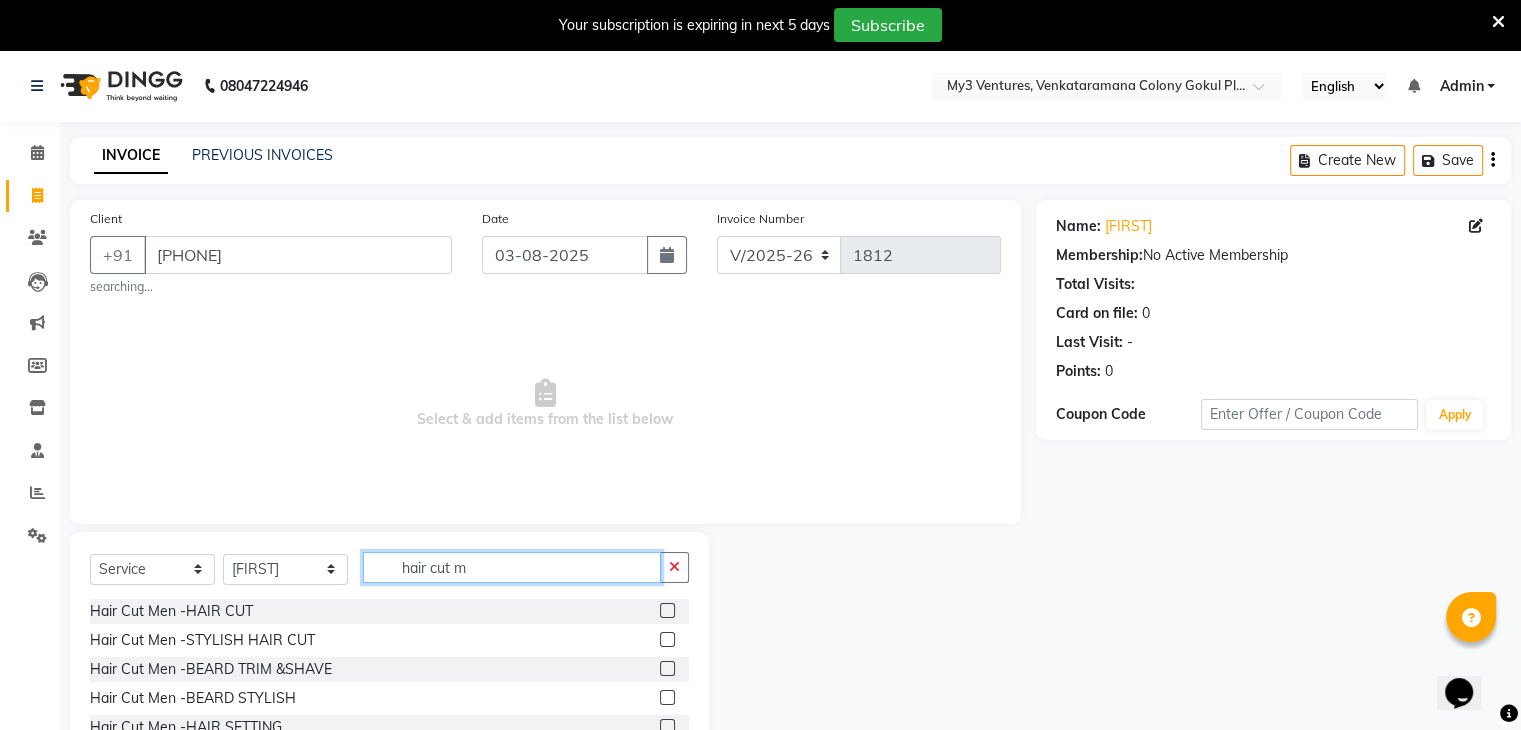 type on "hair cut m" 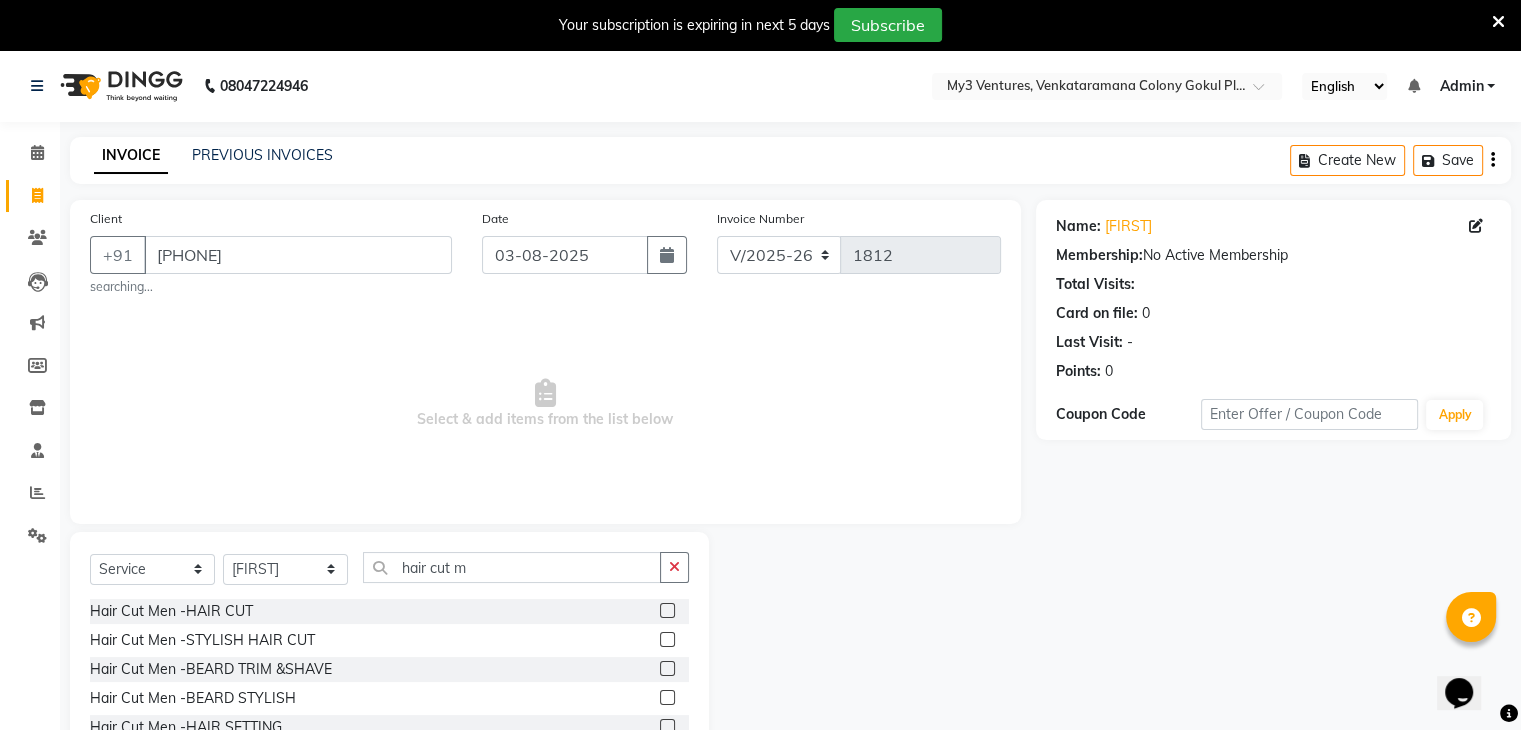 click 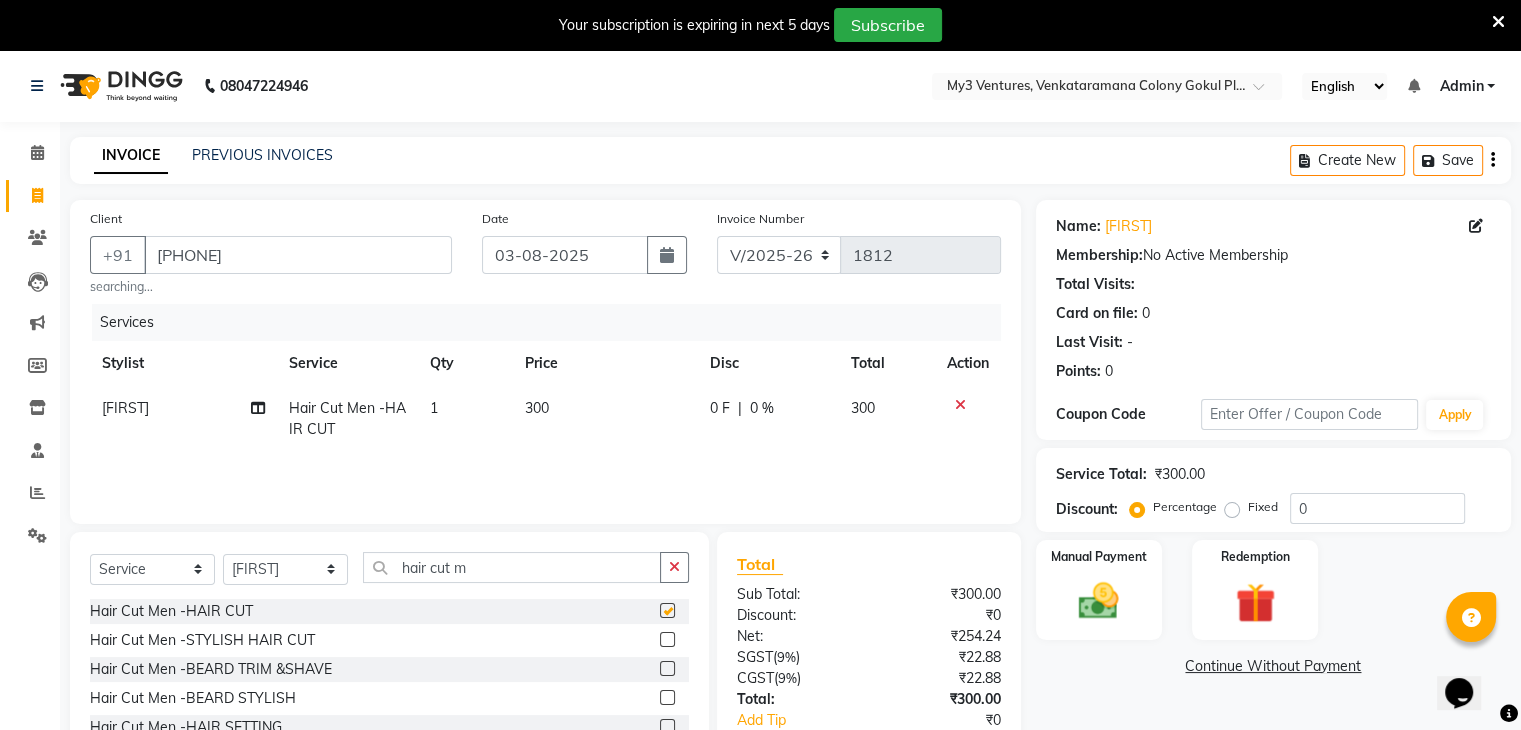 checkbox on "false" 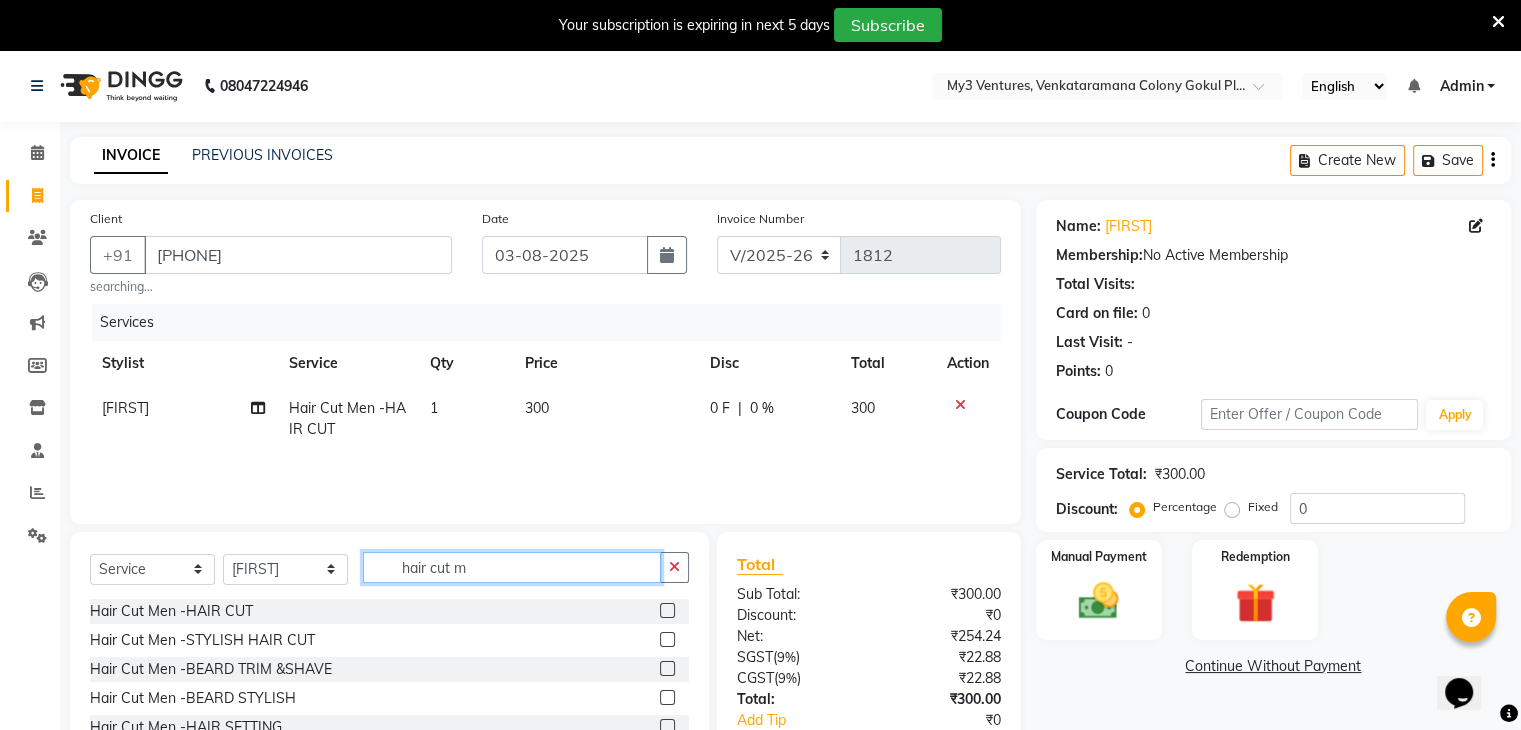 click on "hair cut m" 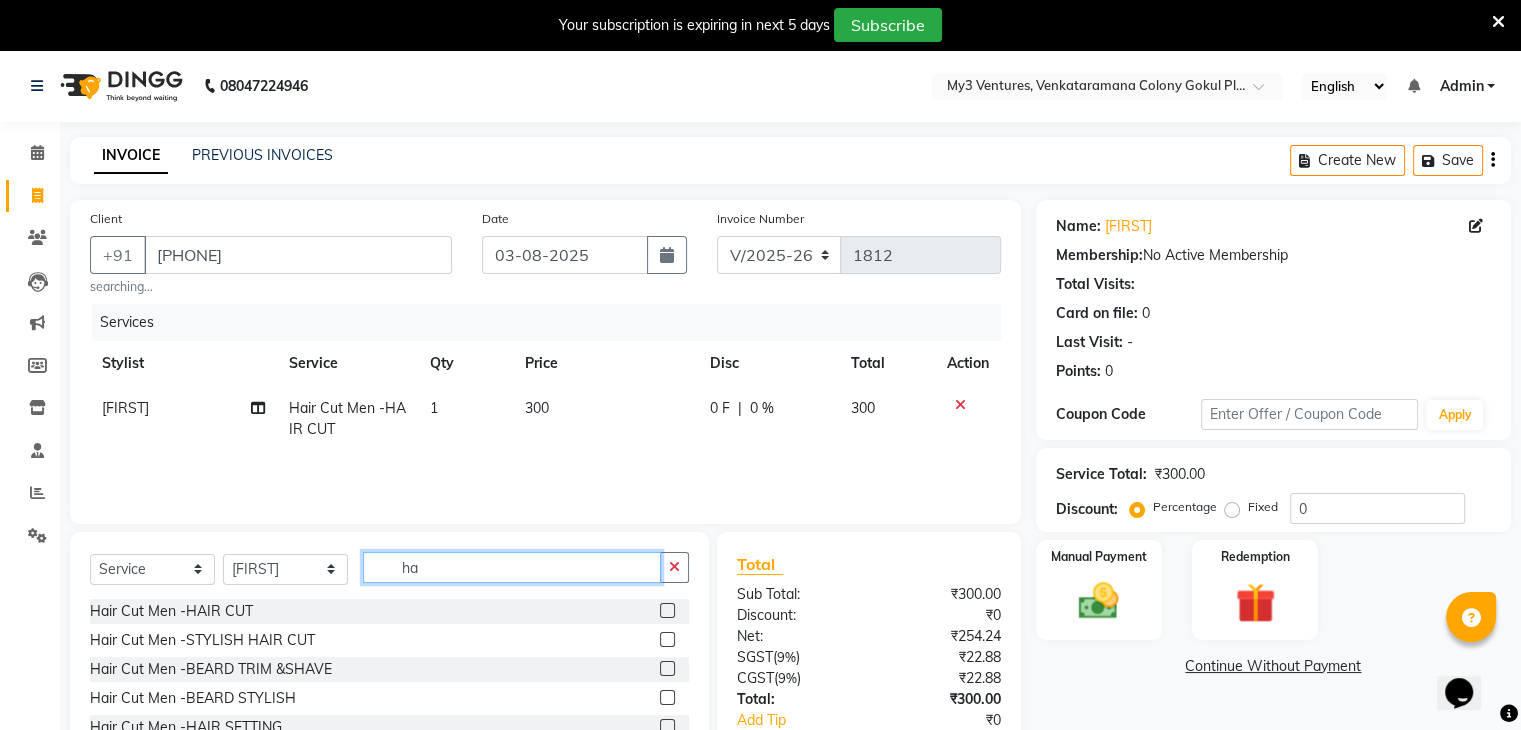 type on "h" 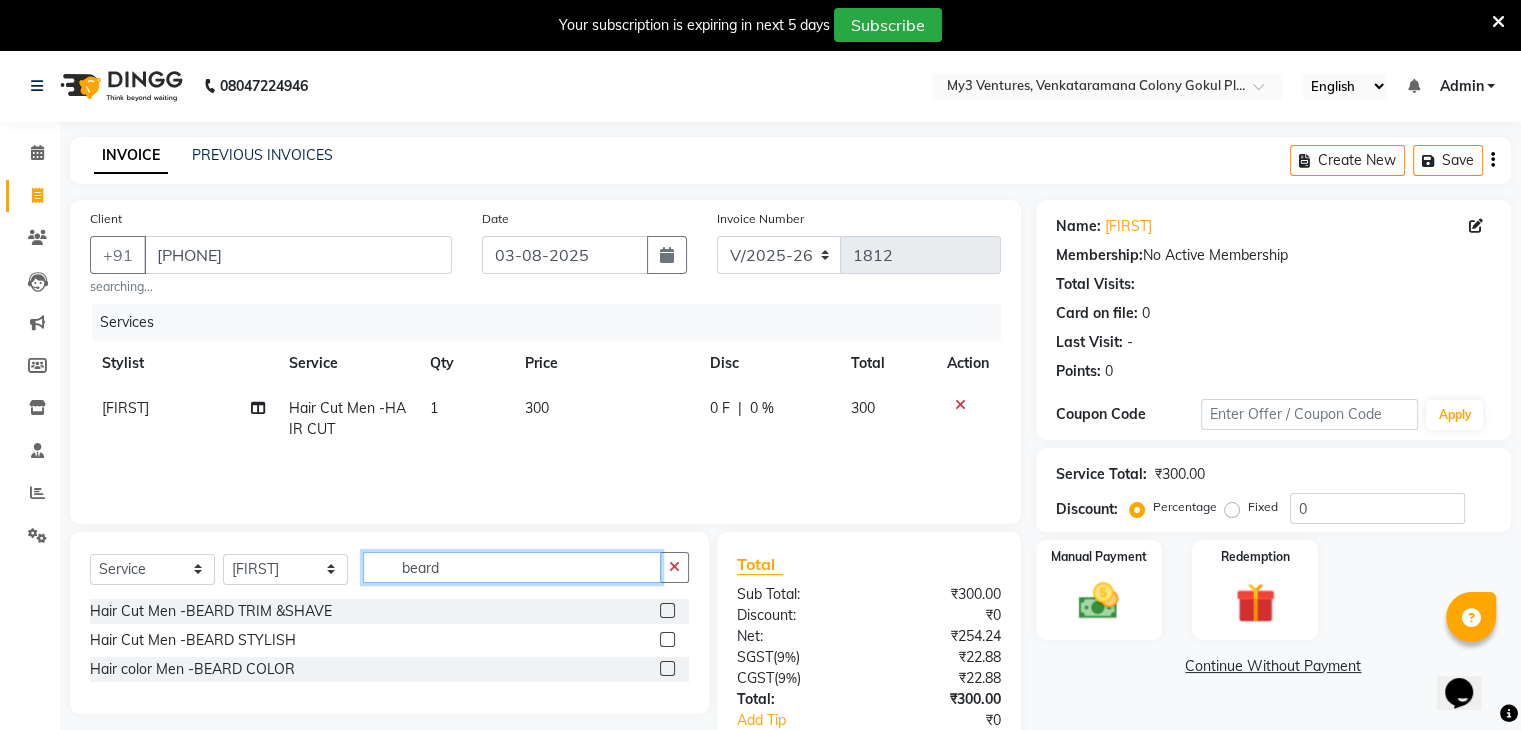 type on "beard" 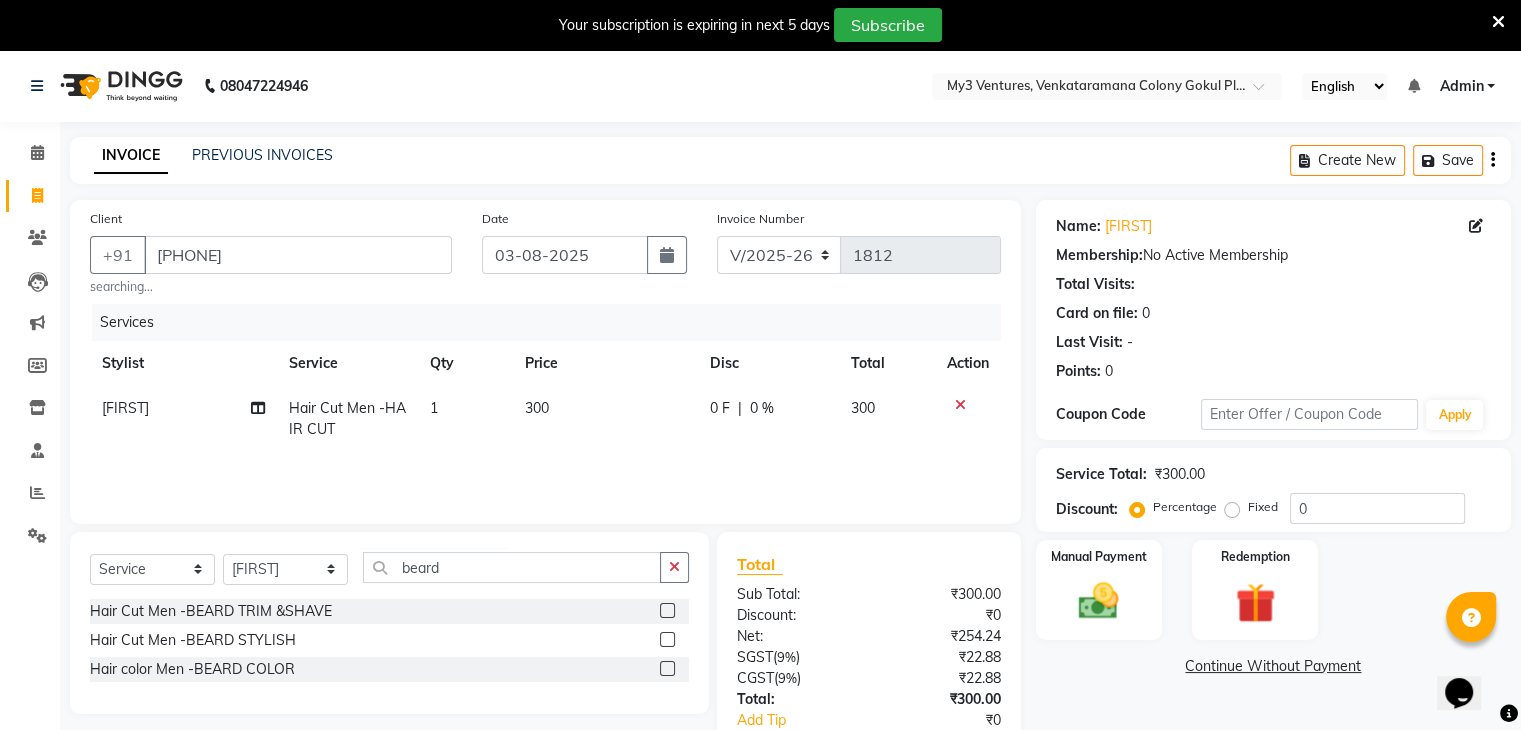 click 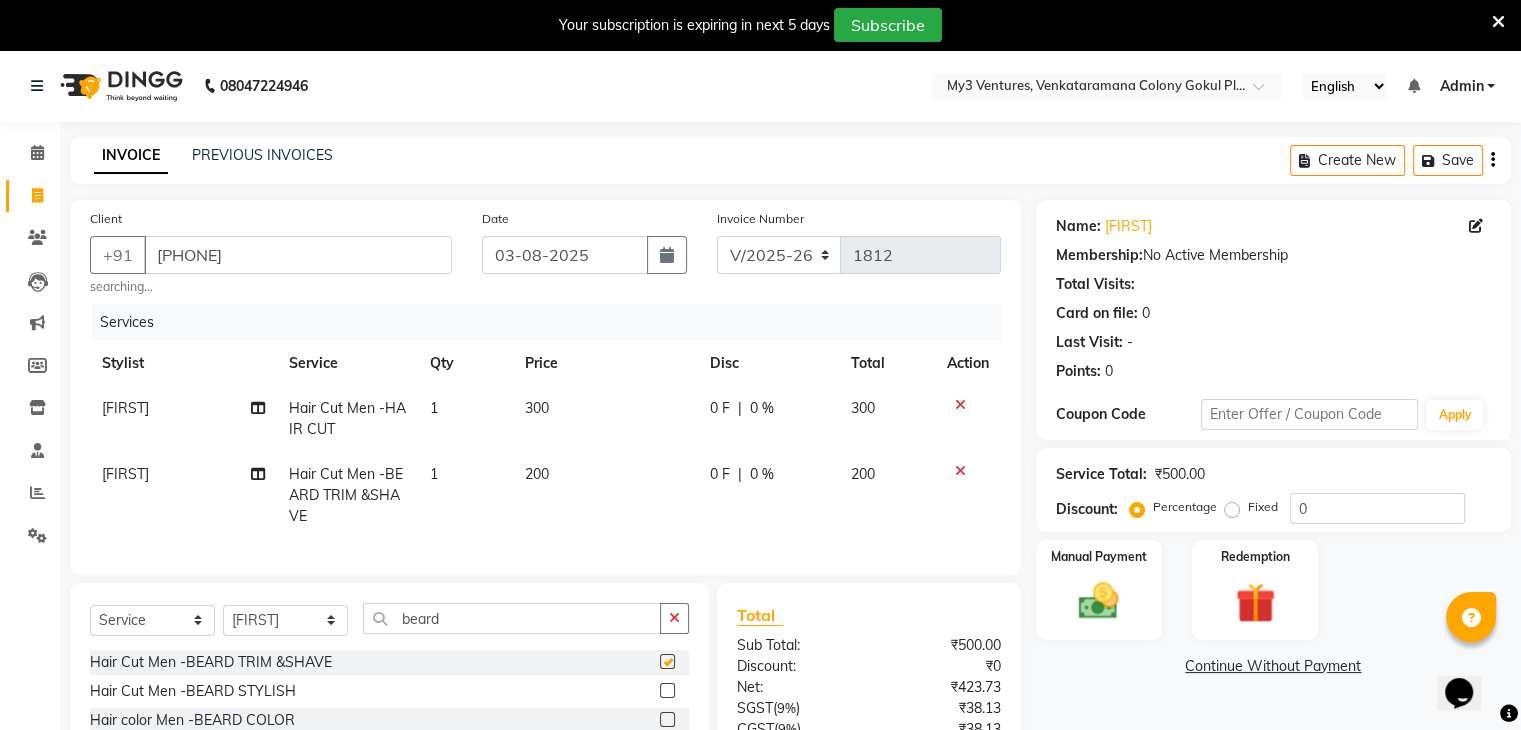 checkbox on "false" 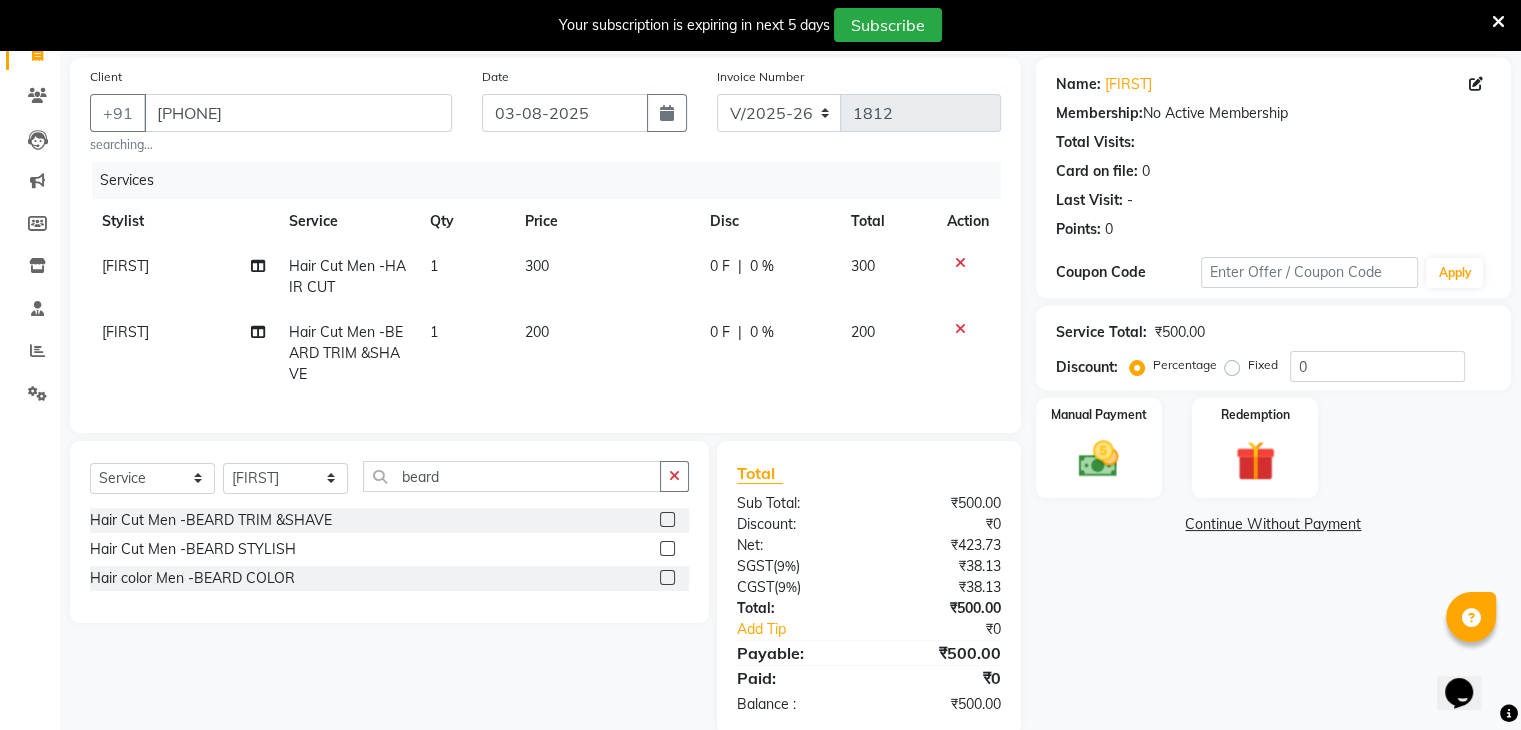 scroll, scrollTop: 132, scrollLeft: 0, axis: vertical 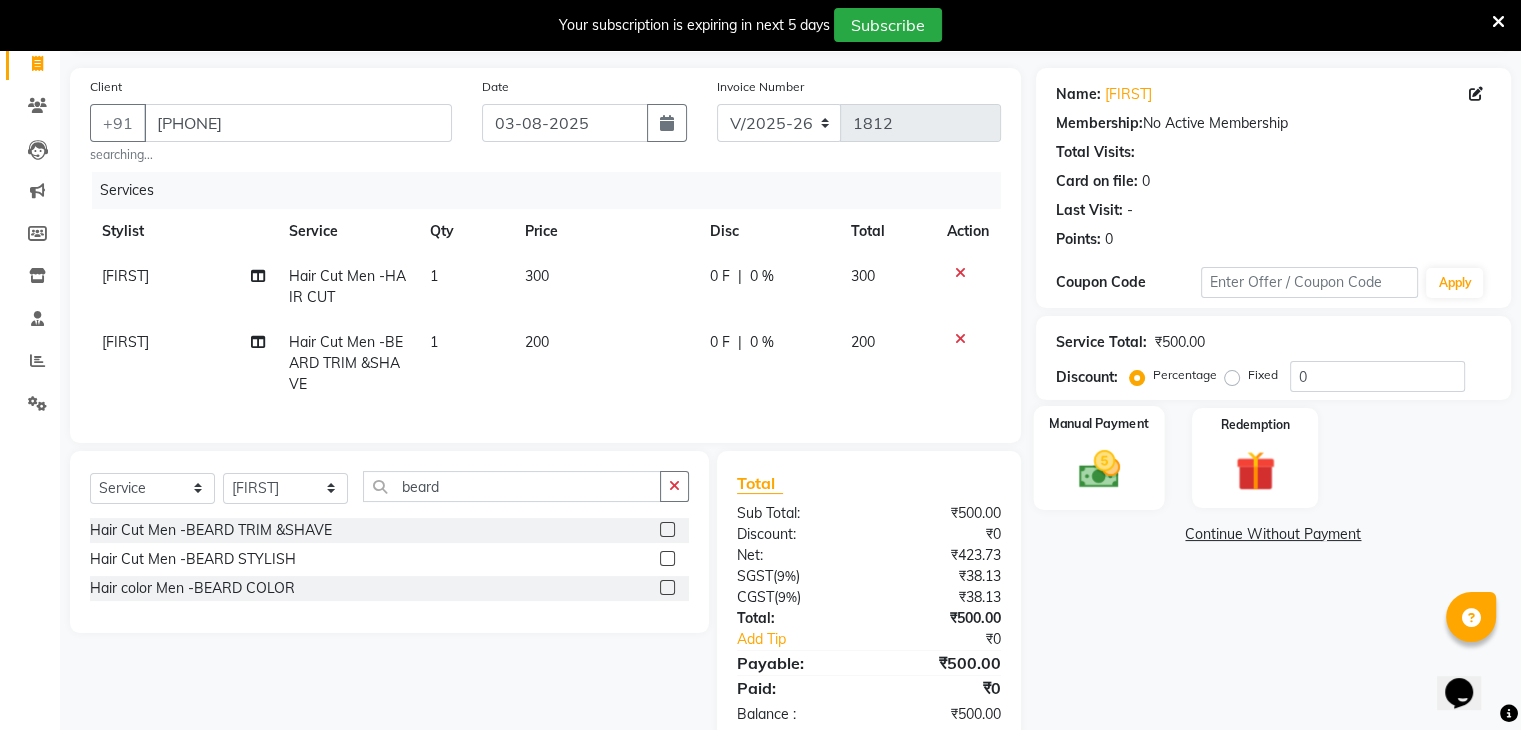 click 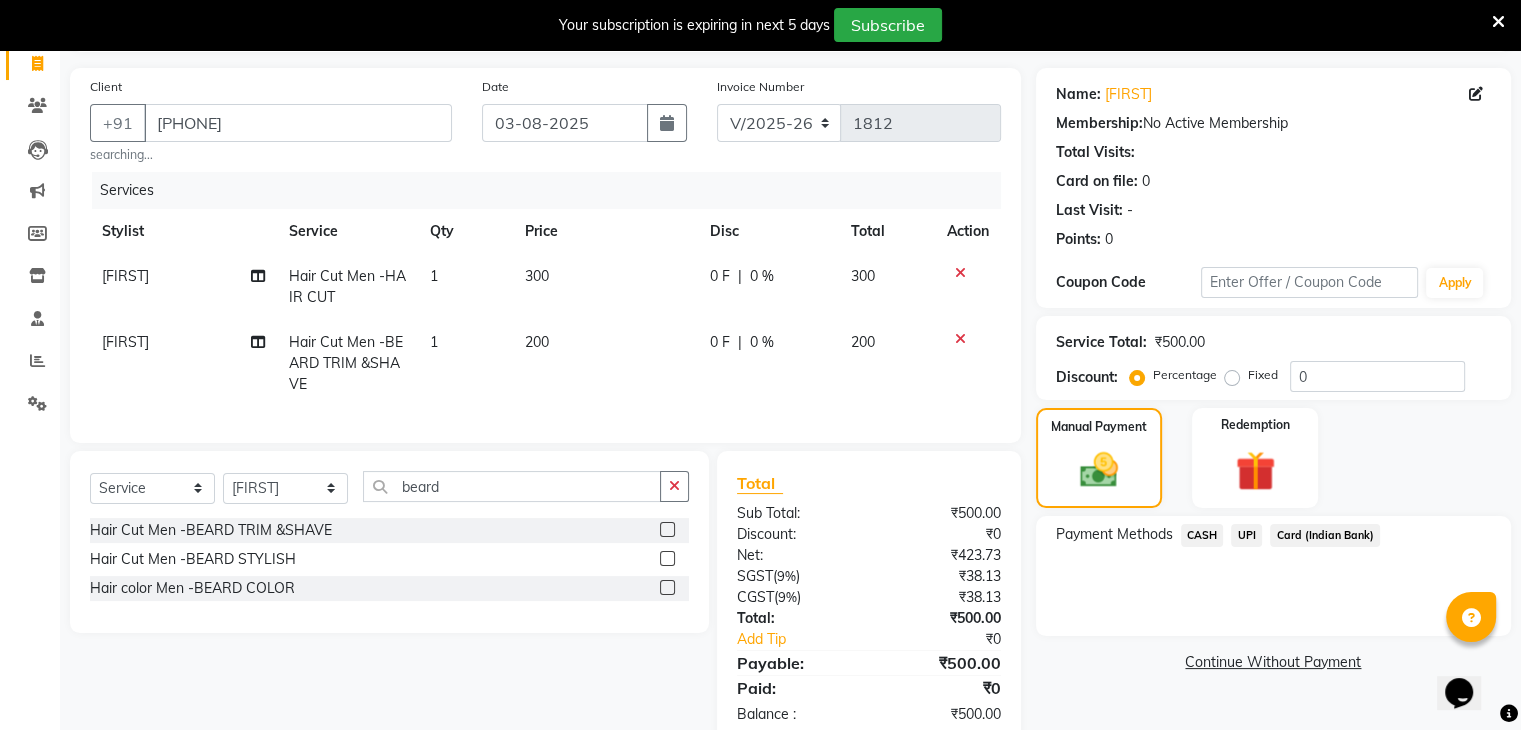 click on "UPI" 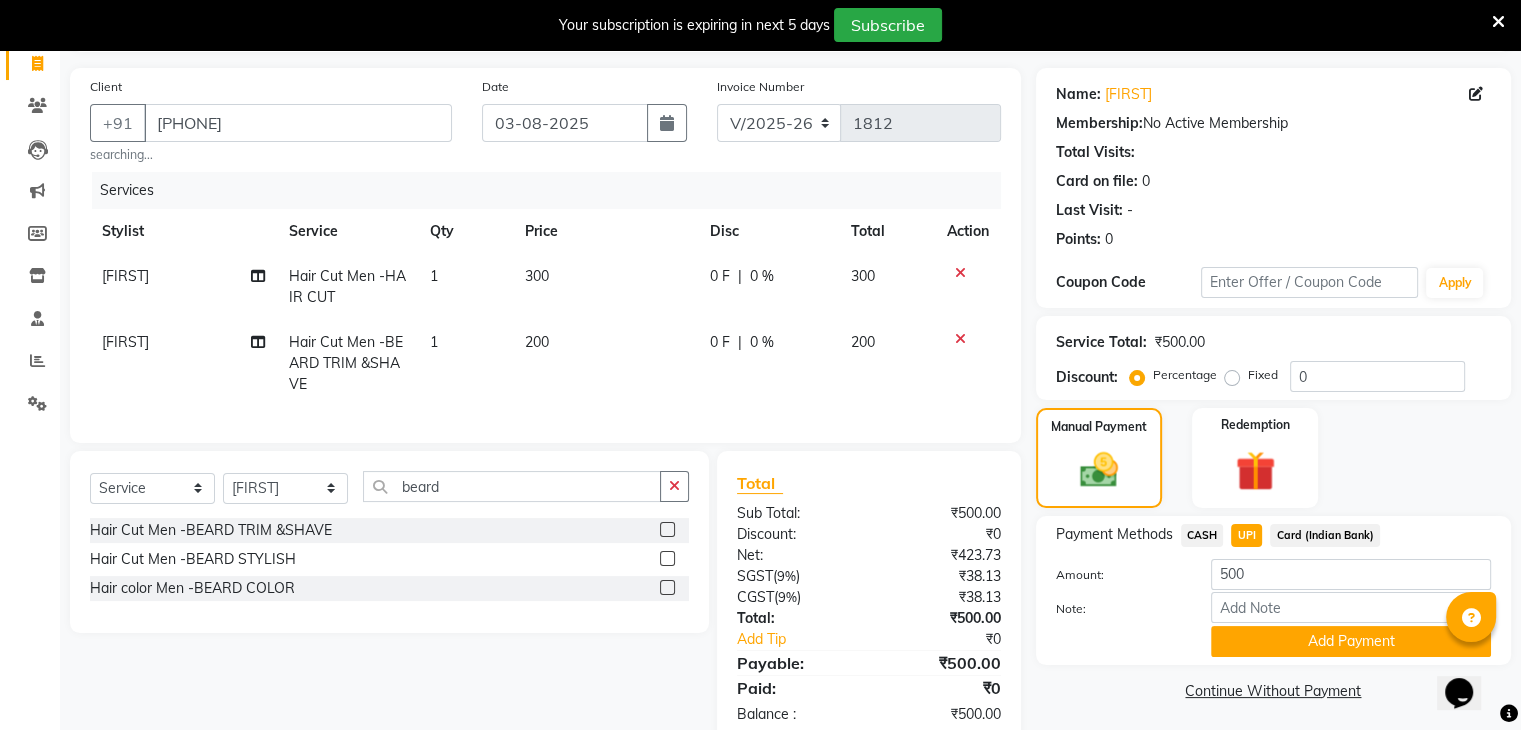 scroll, scrollTop: 193, scrollLeft: 0, axis: vertical 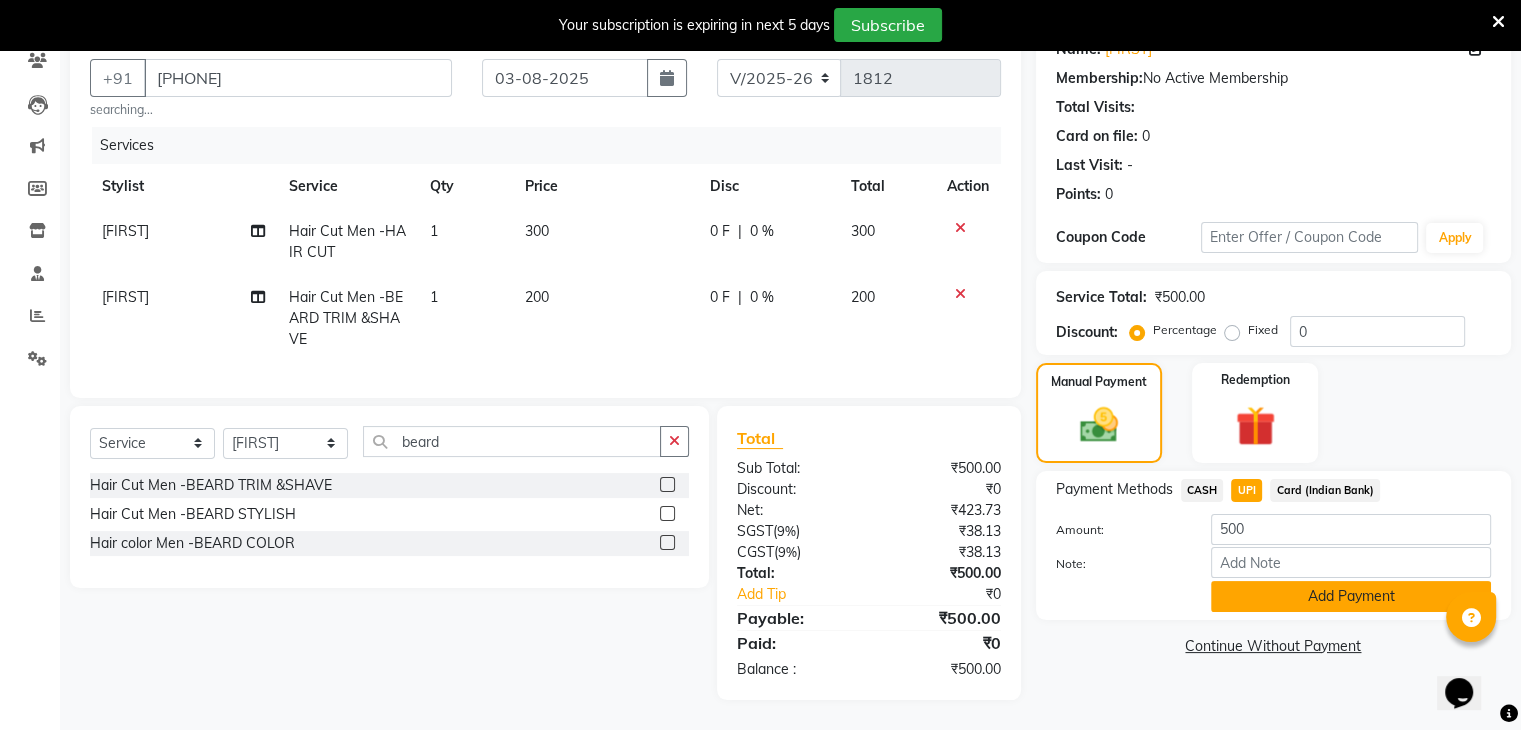 click on "Add Payment" 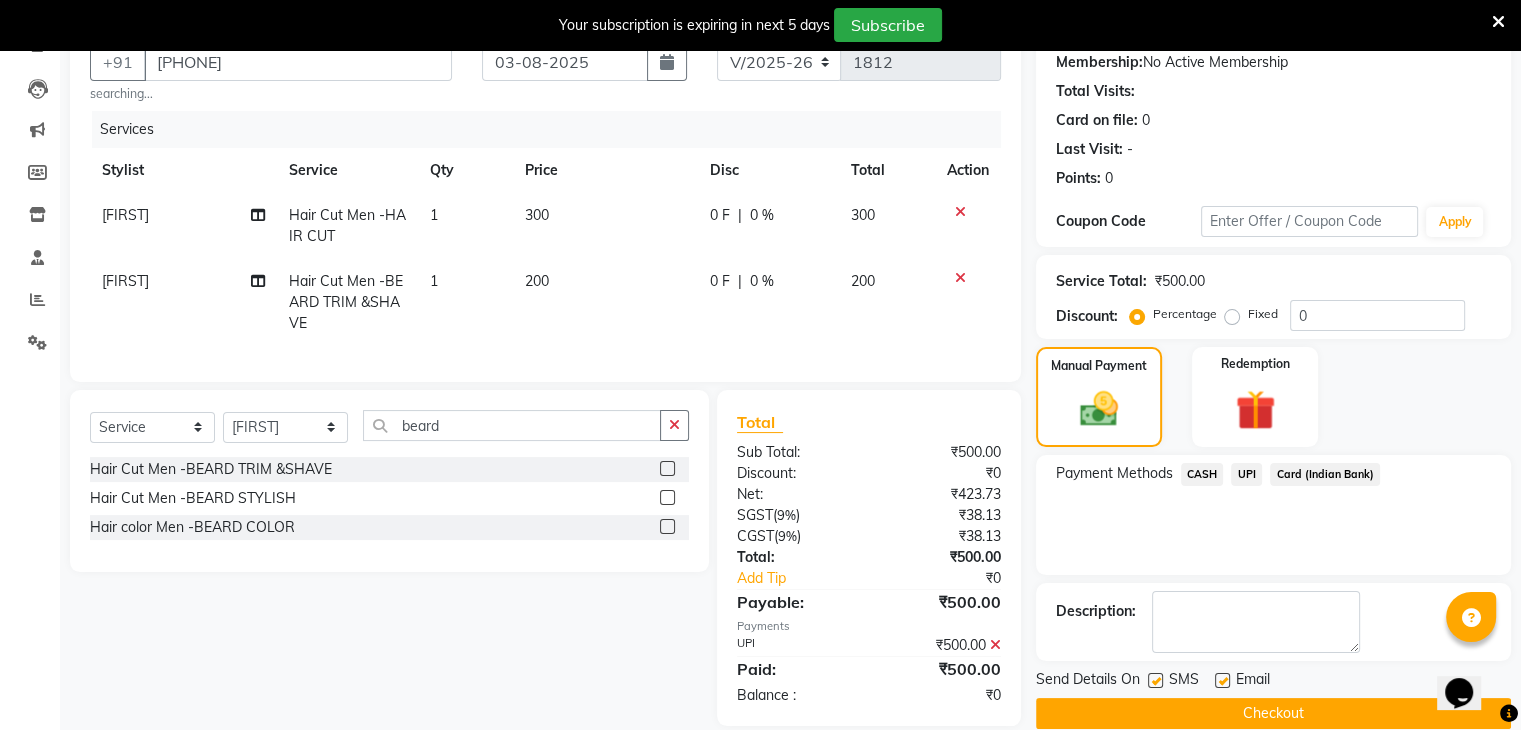 scroll, scrollTop: 235, scrollLeft: 0, axis: vertical 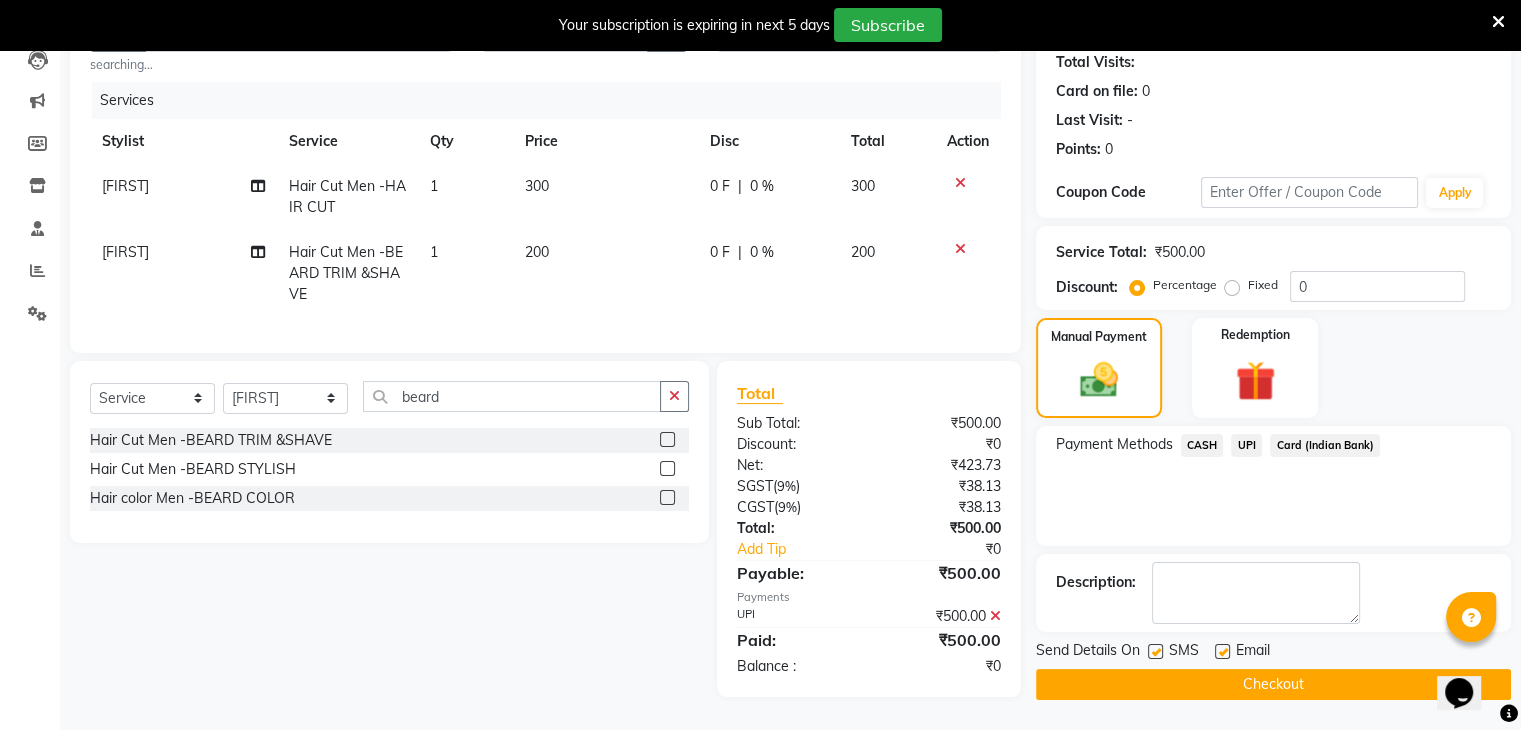 click on "Checkout" 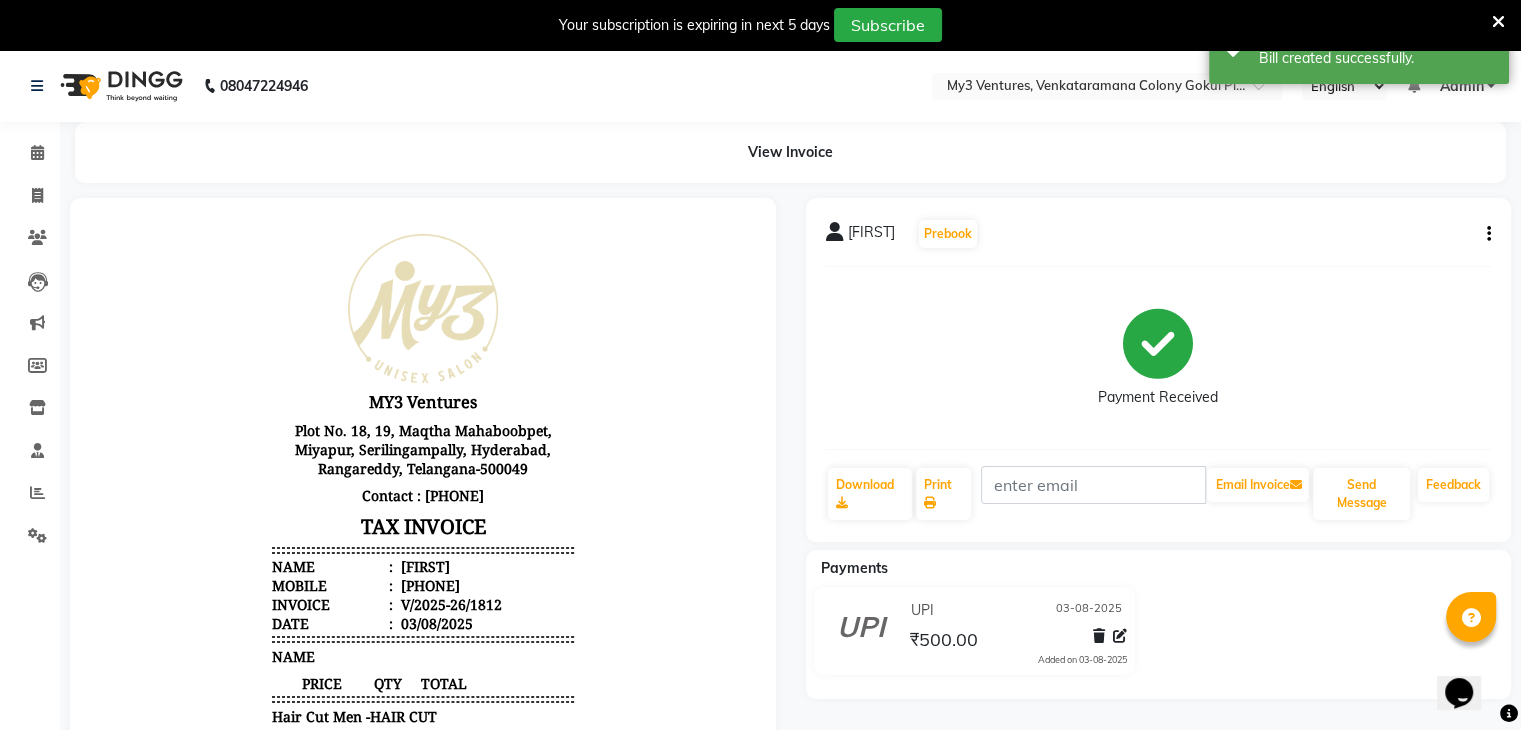 scroll, scrollTop: 0, scrollLeft: 0, axis: both 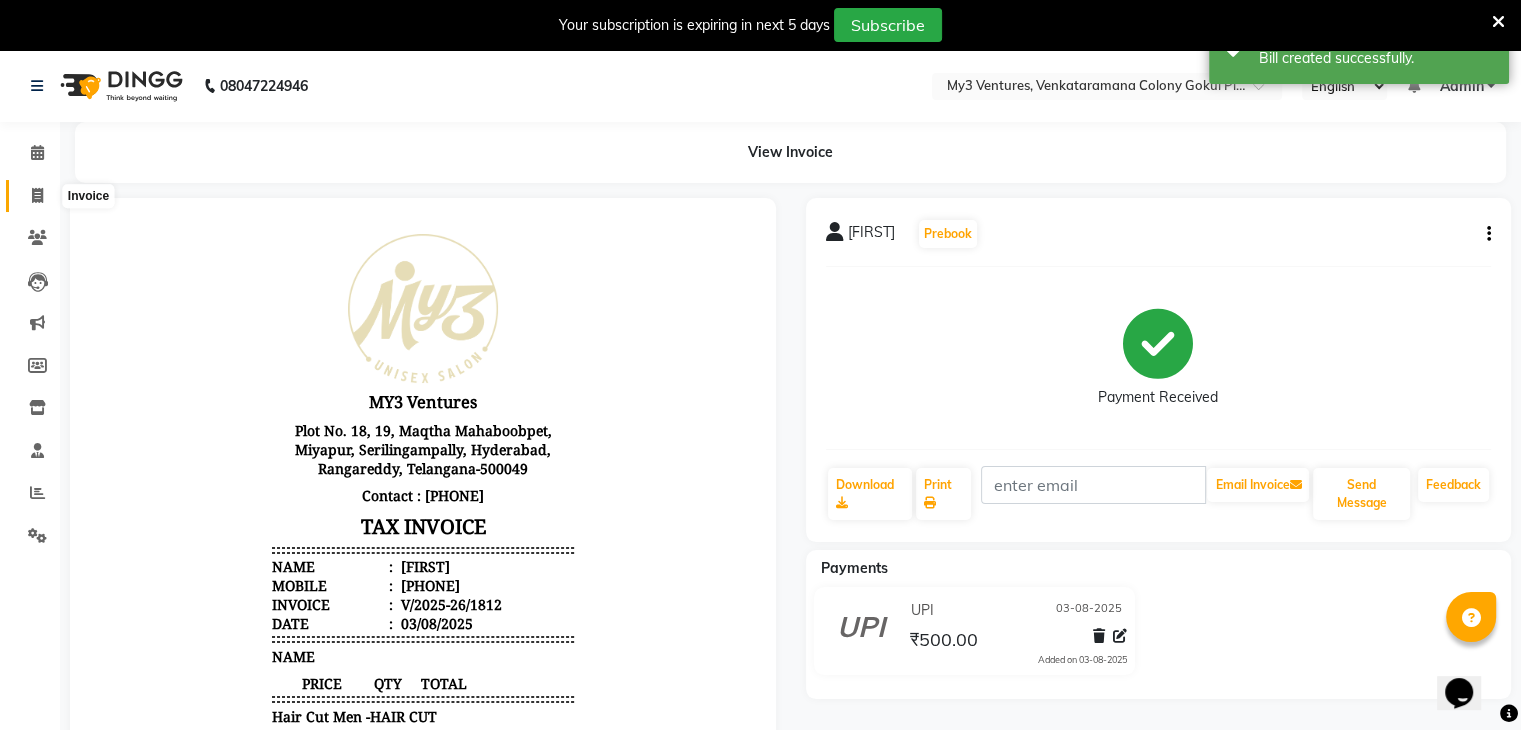 click 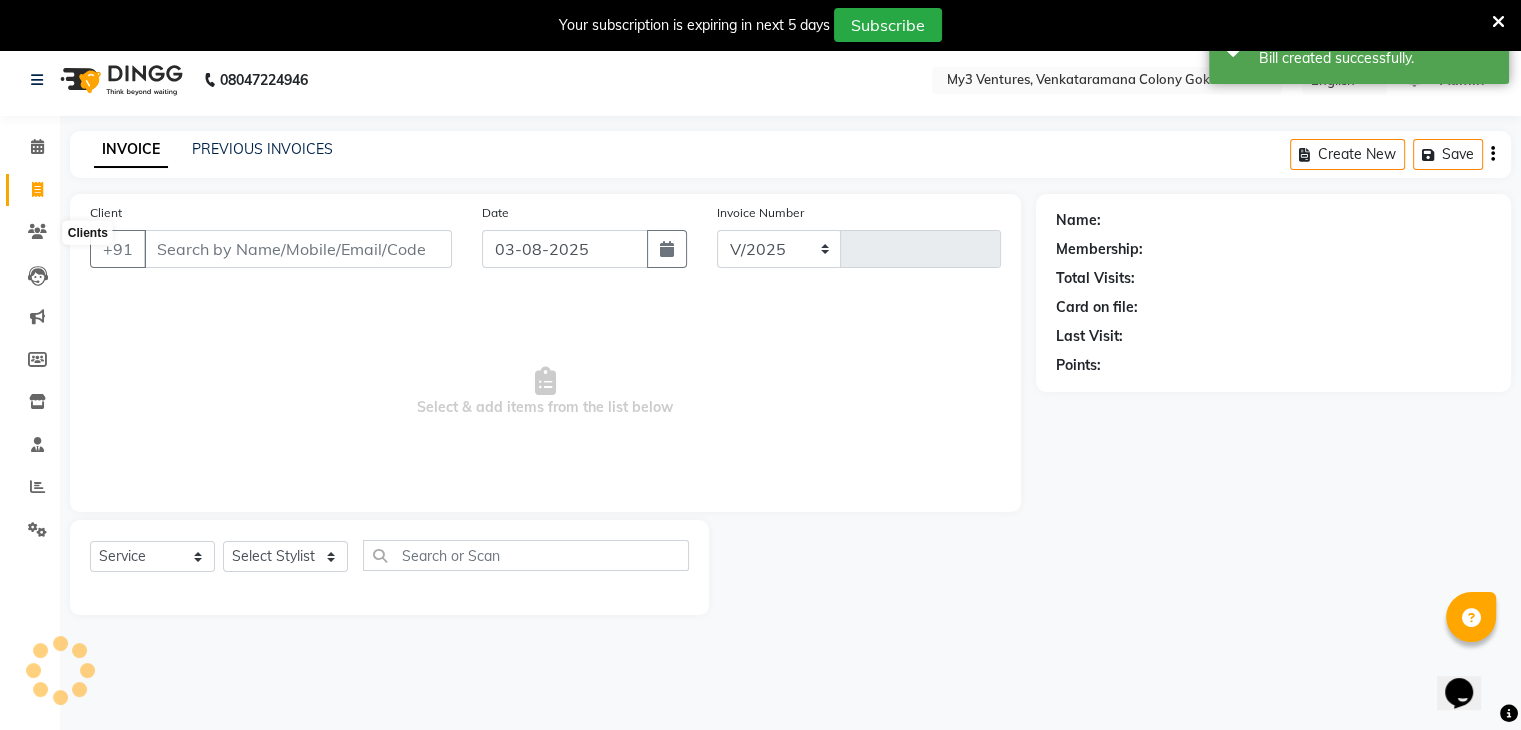select on "6707" 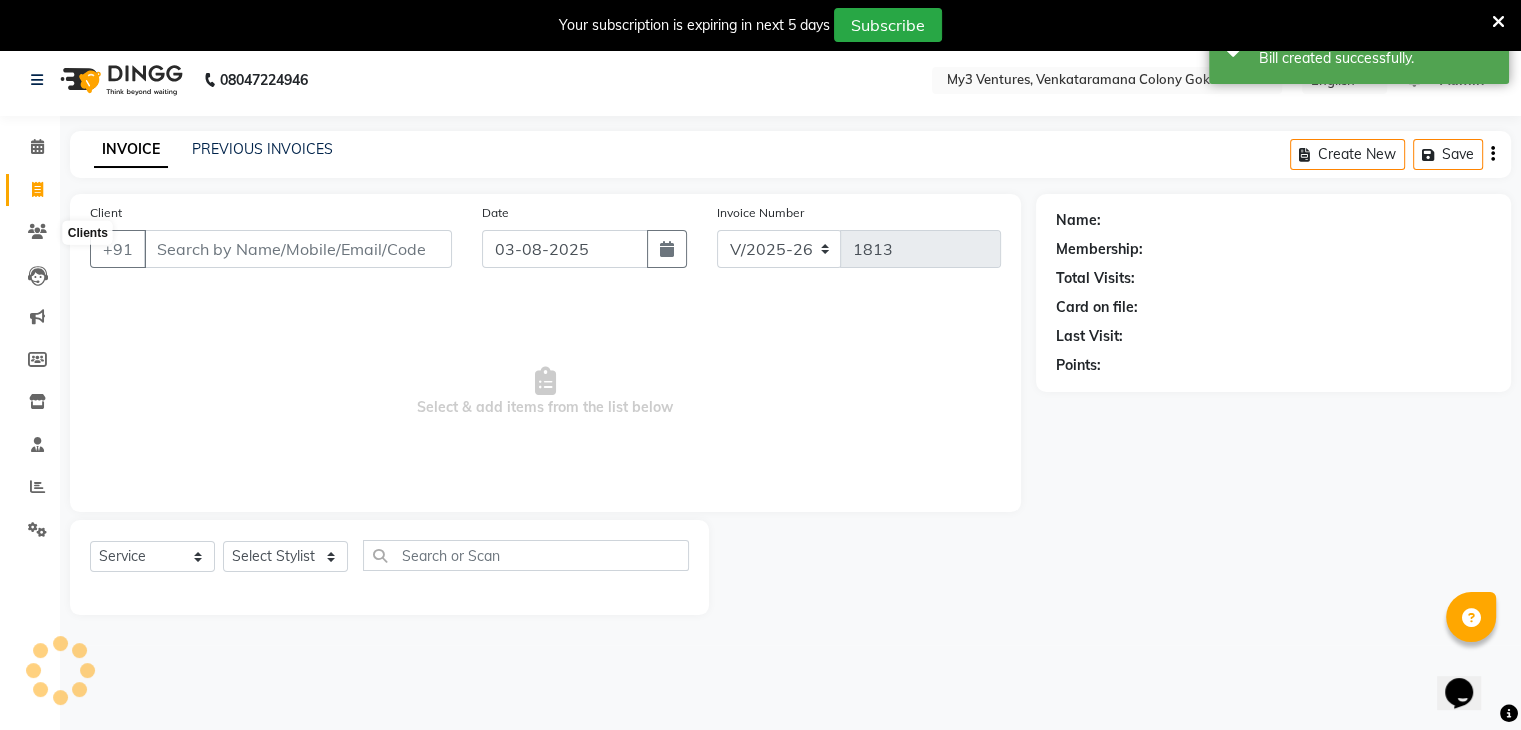scroll, scrollTop: 50, scrollLeft: 0, axis: vertical 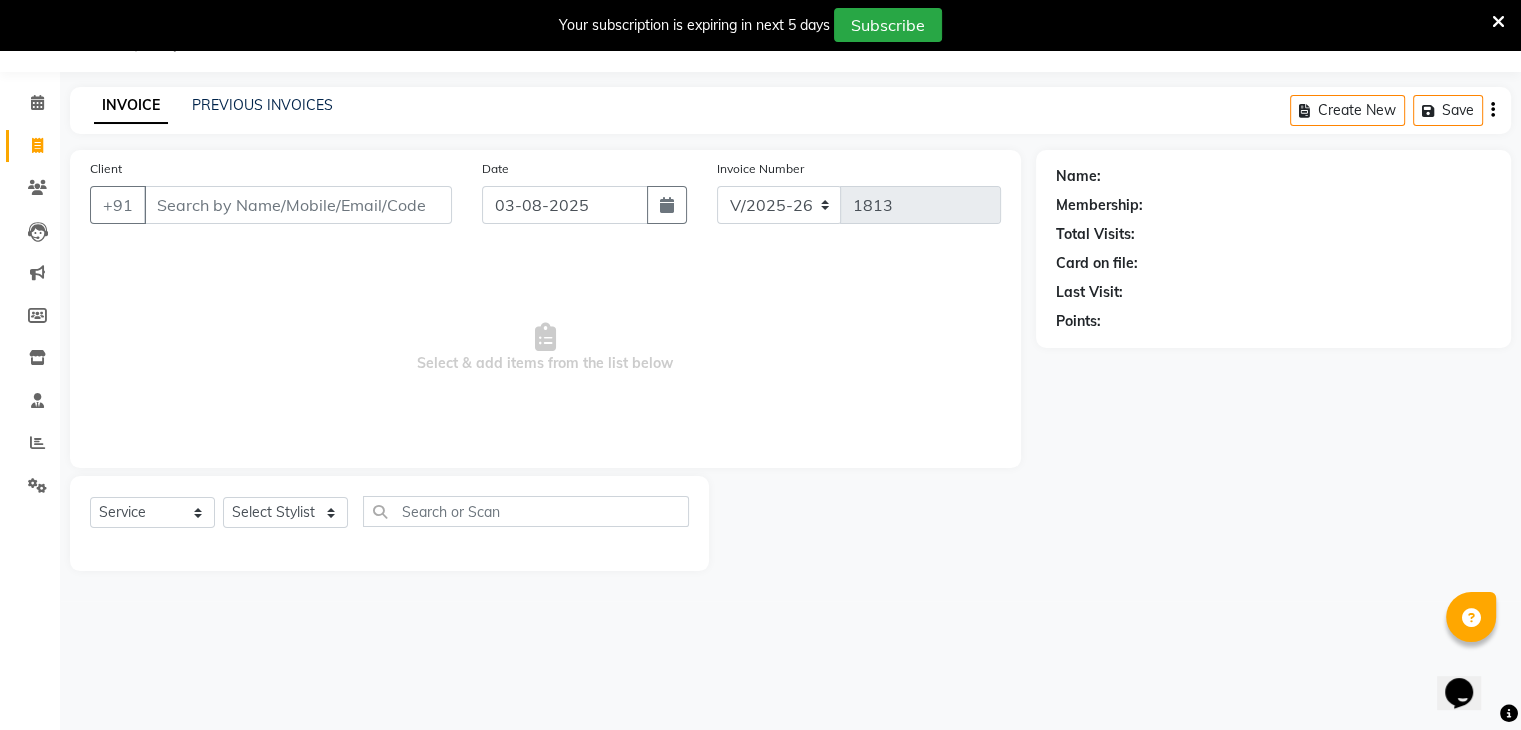 click on "Clients" 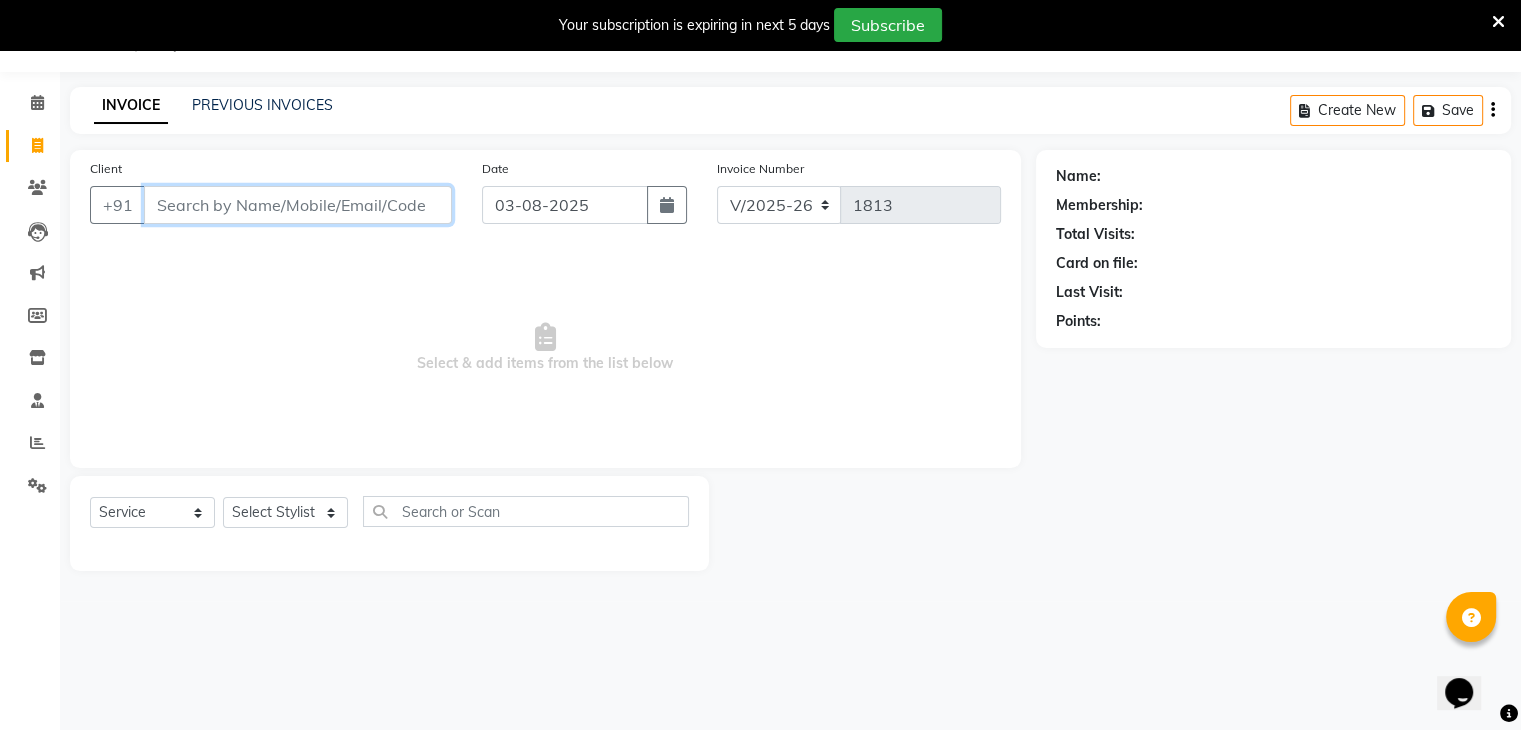 click on "Client" at bounding box center [298, 205] 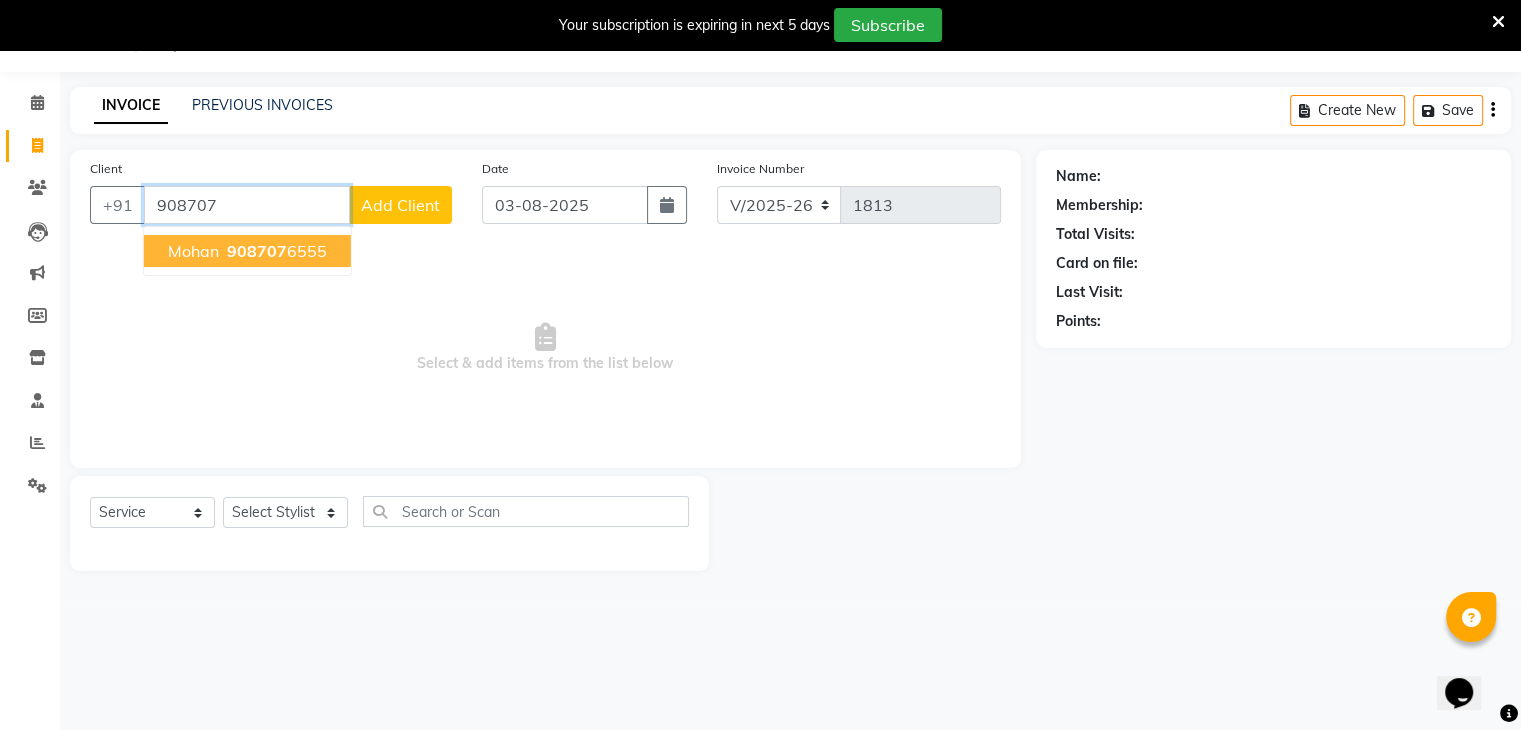 click on "Mohan" at bounding box center [193, 251] 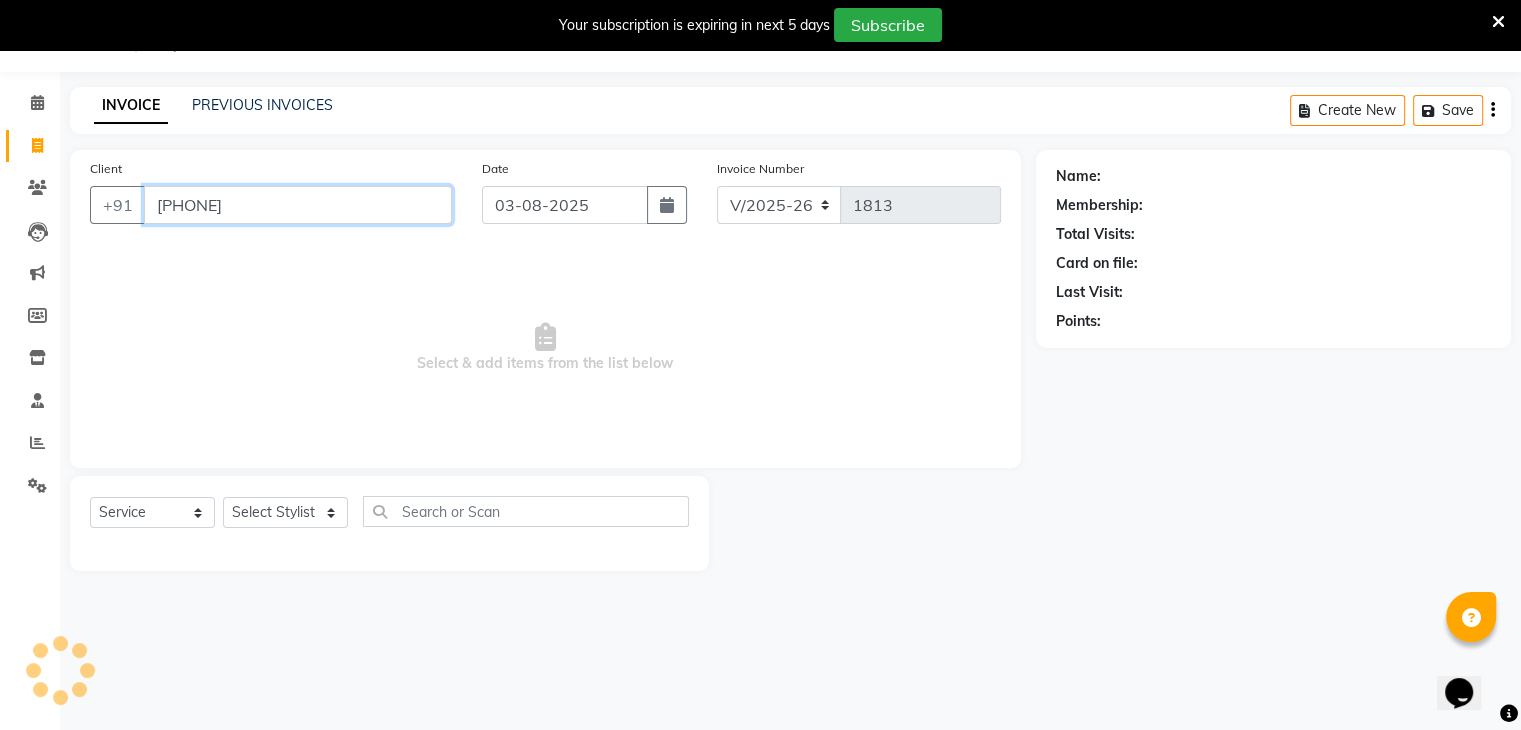 type on "9087076555" 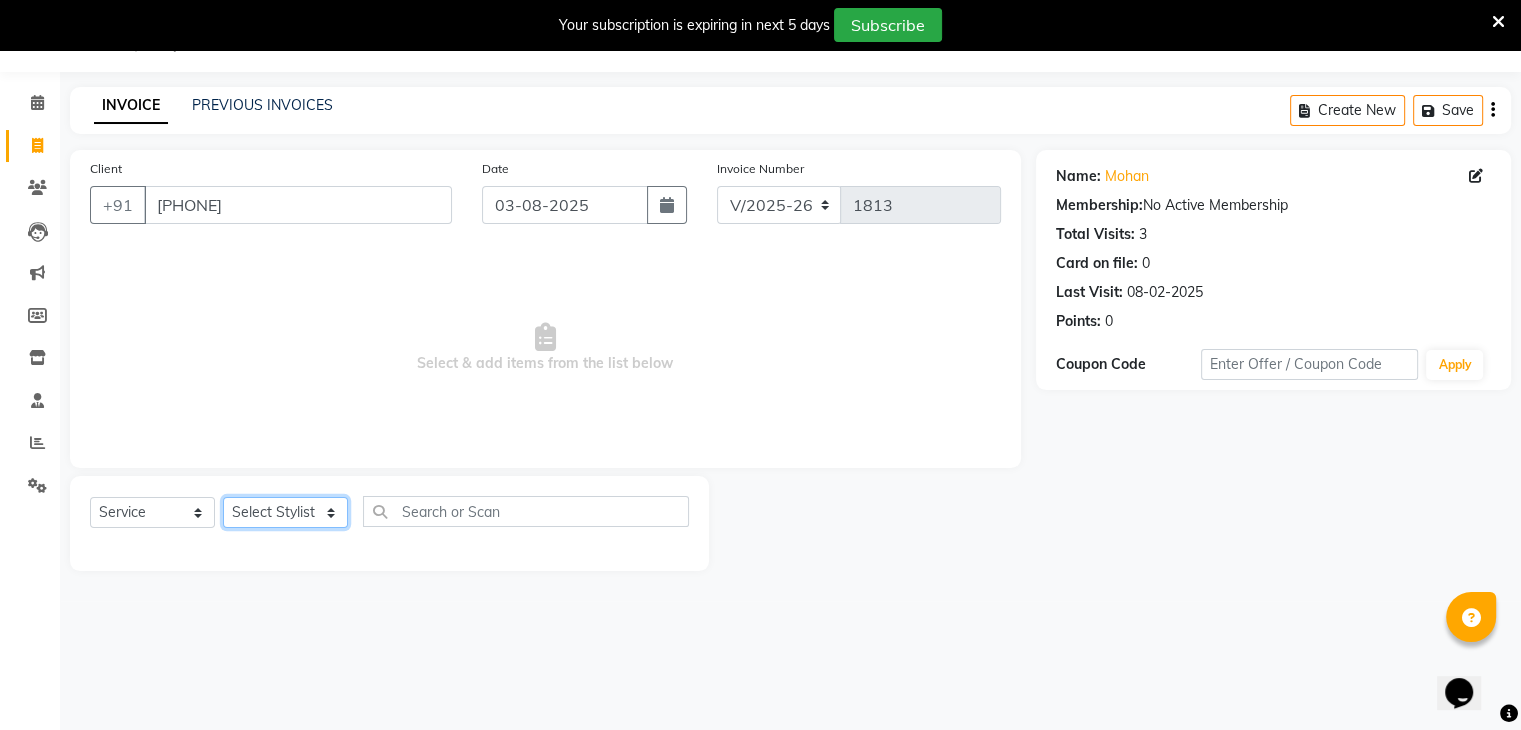 click on "Select Stylist ajju azam divya rihan Sahzad sowjanya srilatha Swapna Zeeshan" 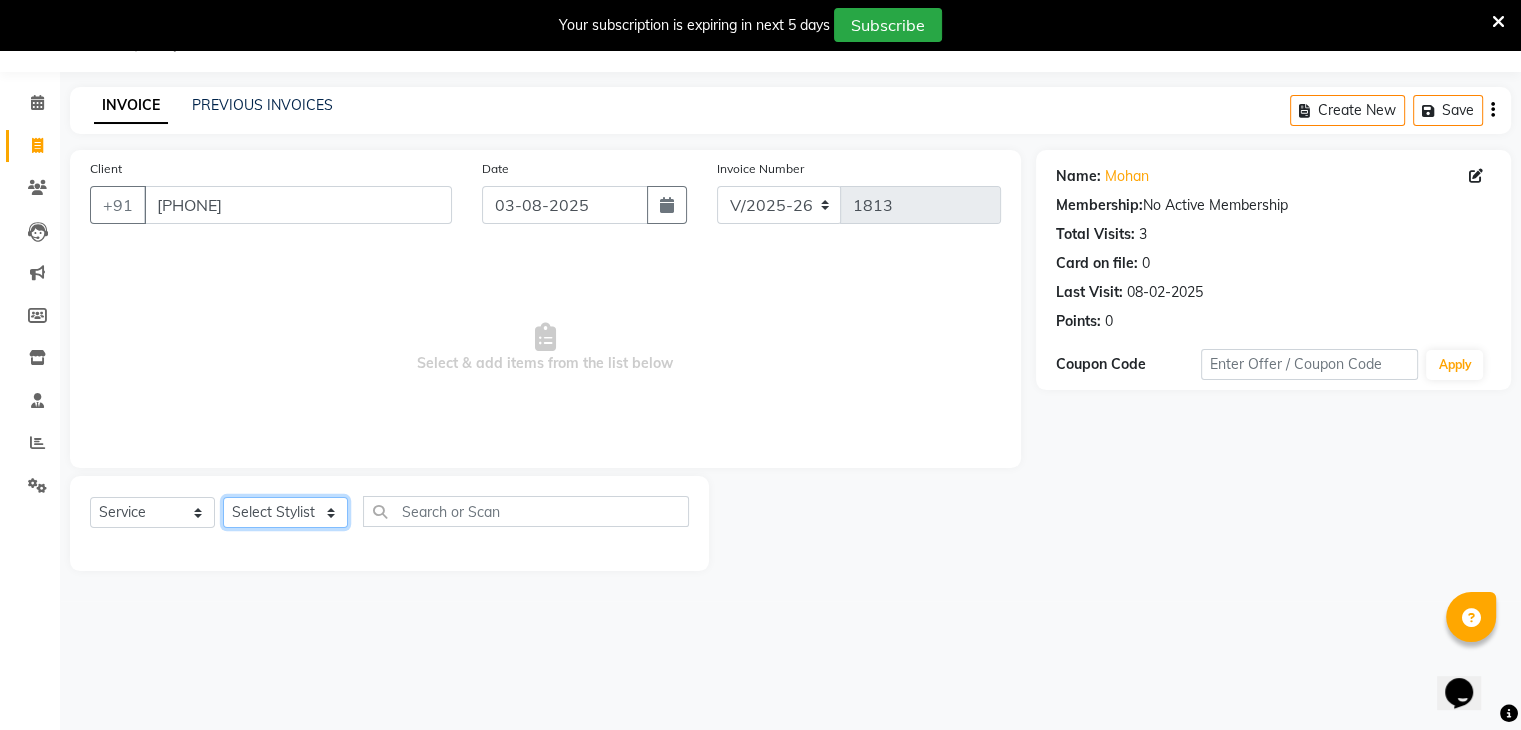 select on "85425" 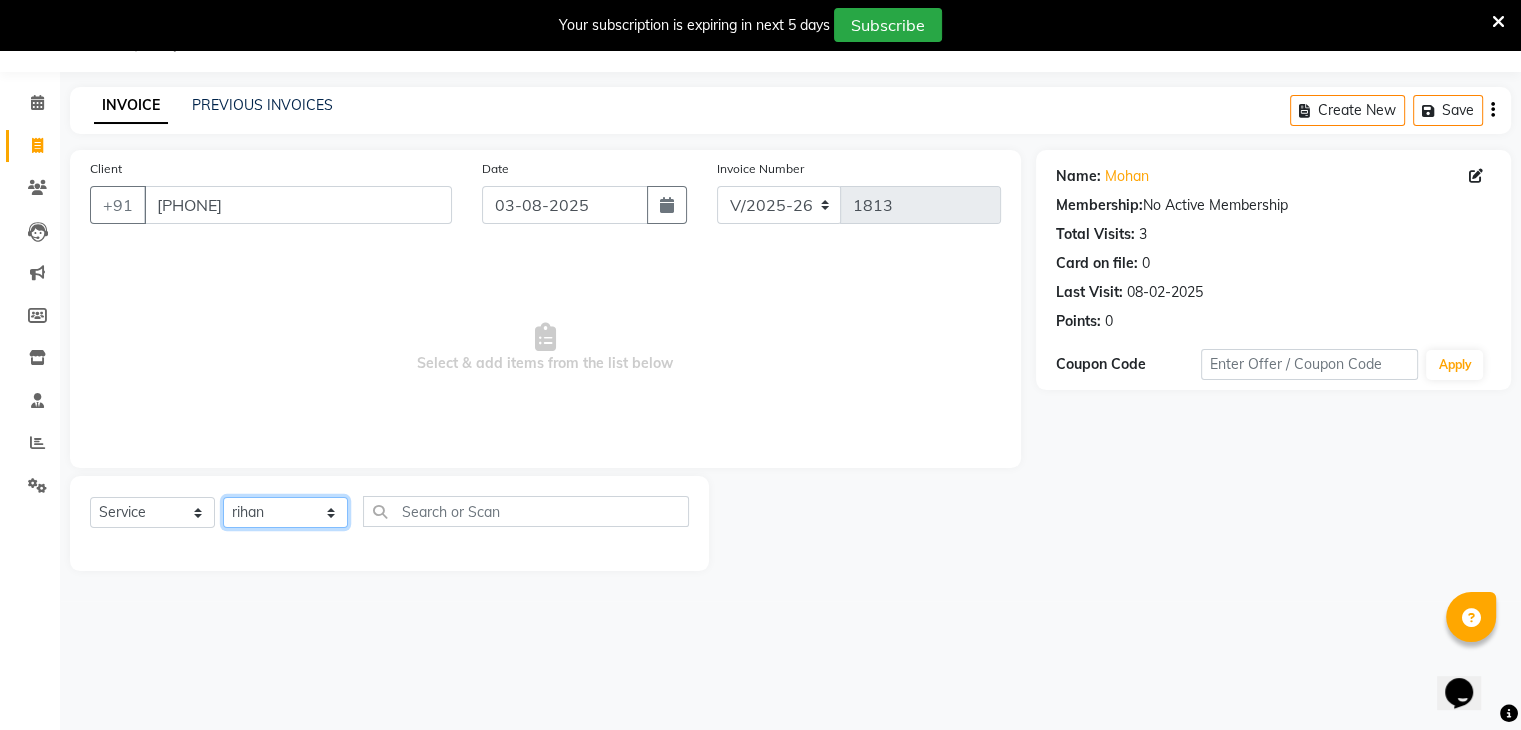 click on "Select Stylist ajju azam divya rihan Sahzad sowjanya srilatha Swapna Zeeshan" 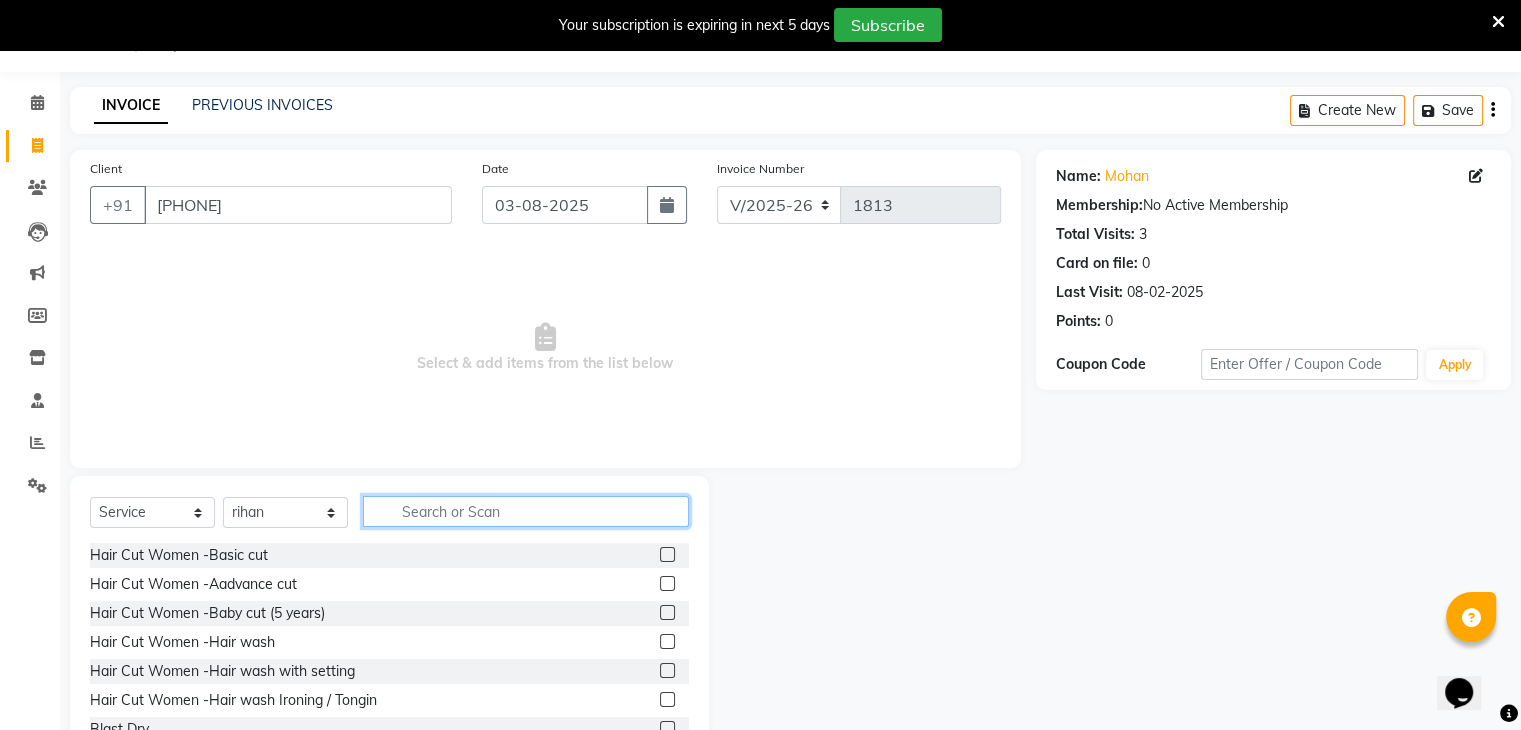 click 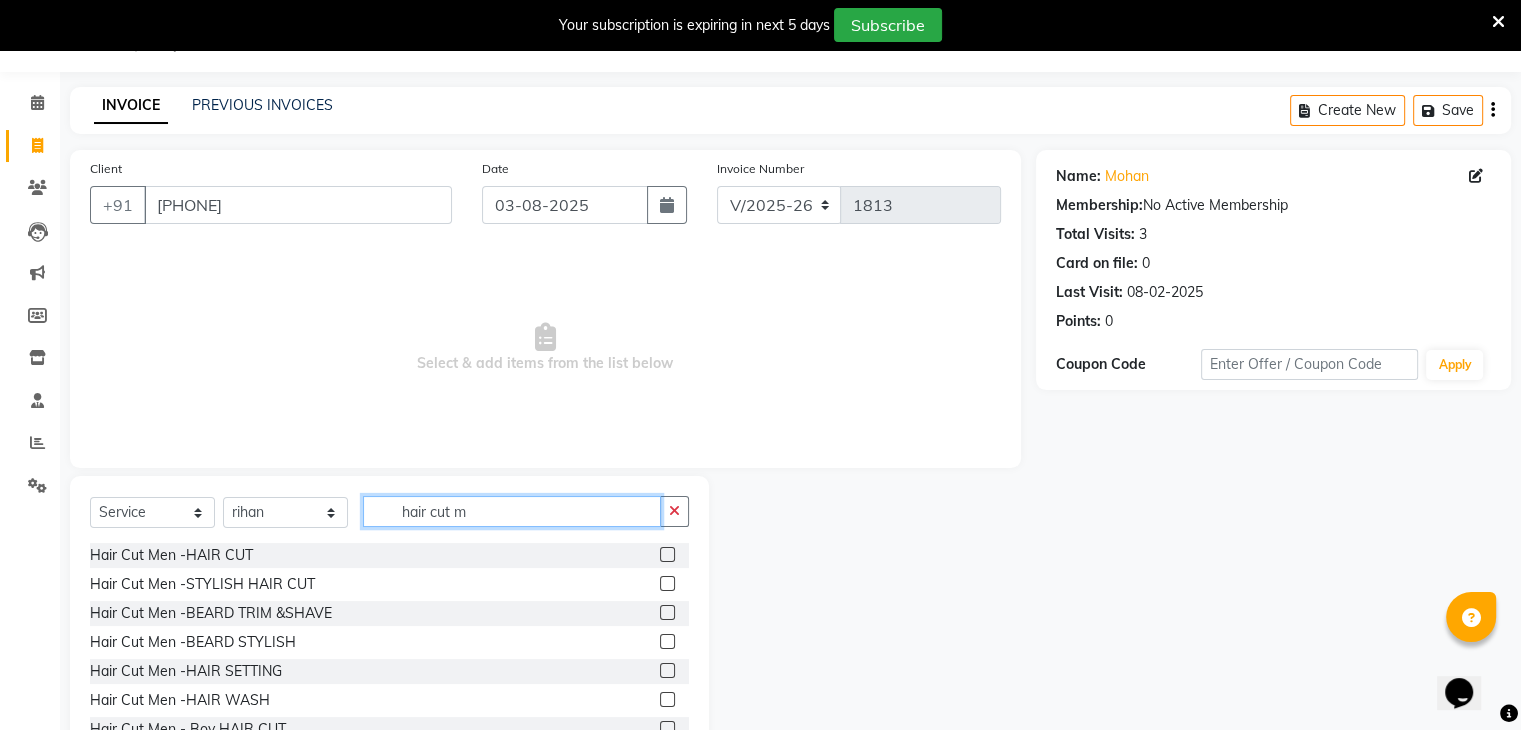 type on "hair cut m" 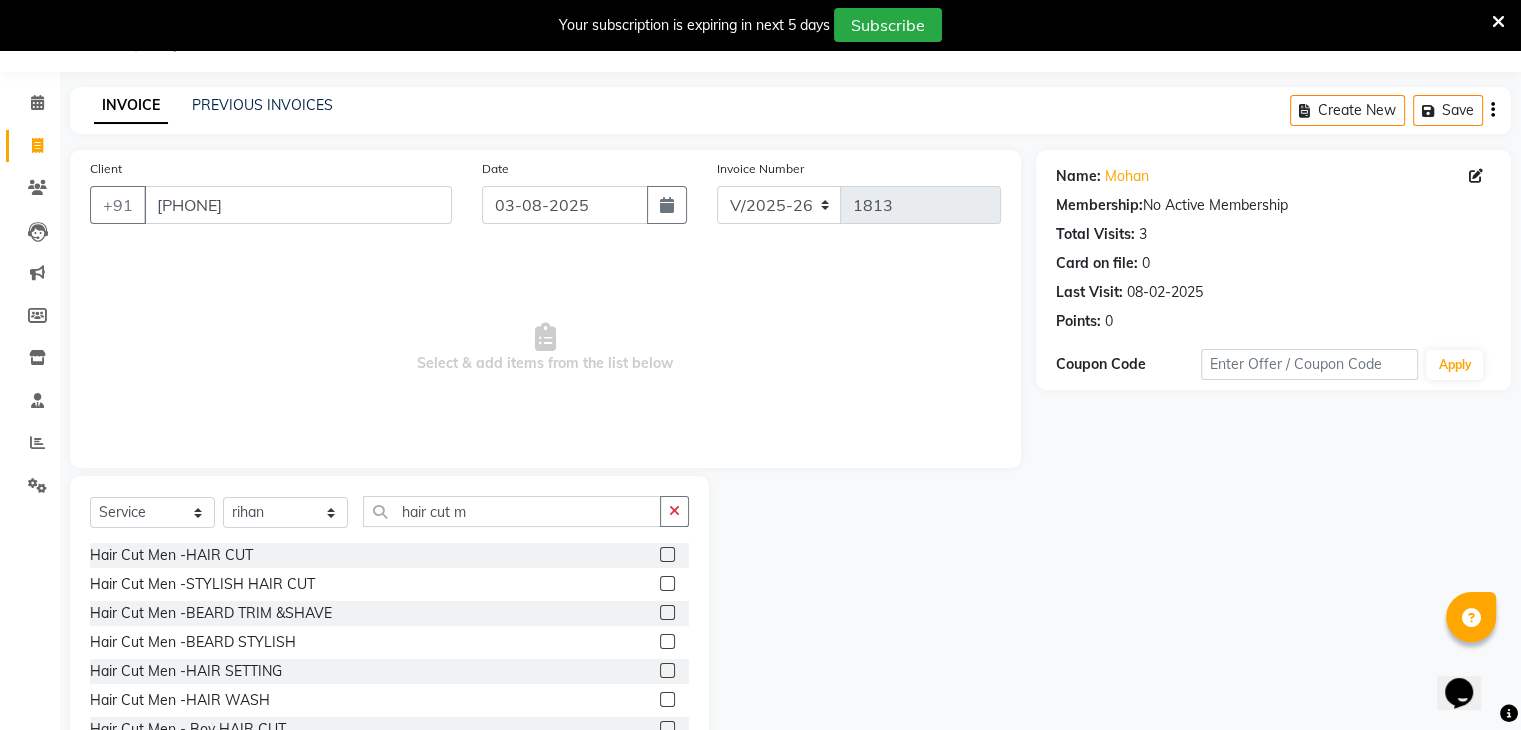 click 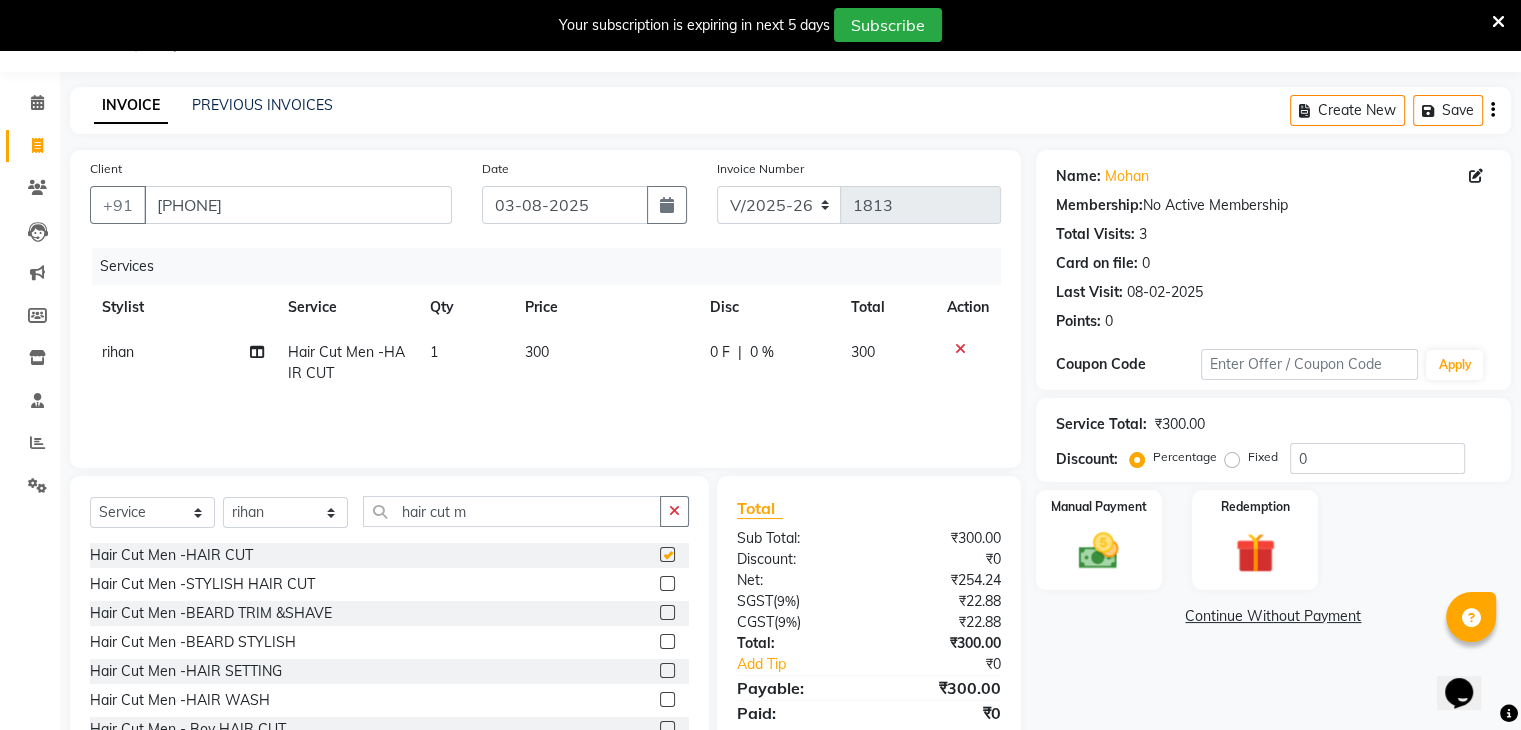 checkbox on "false" 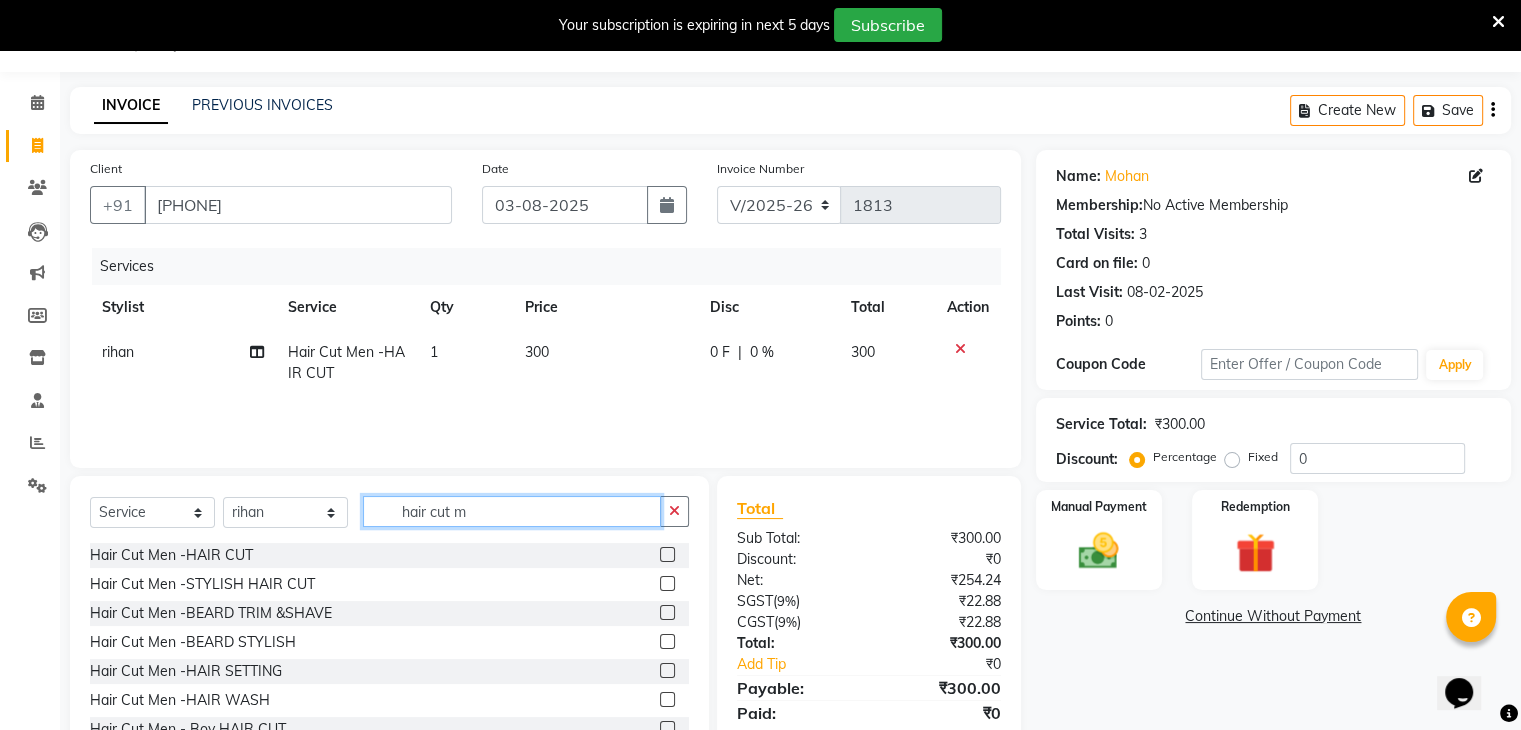 click on "hair cut m" 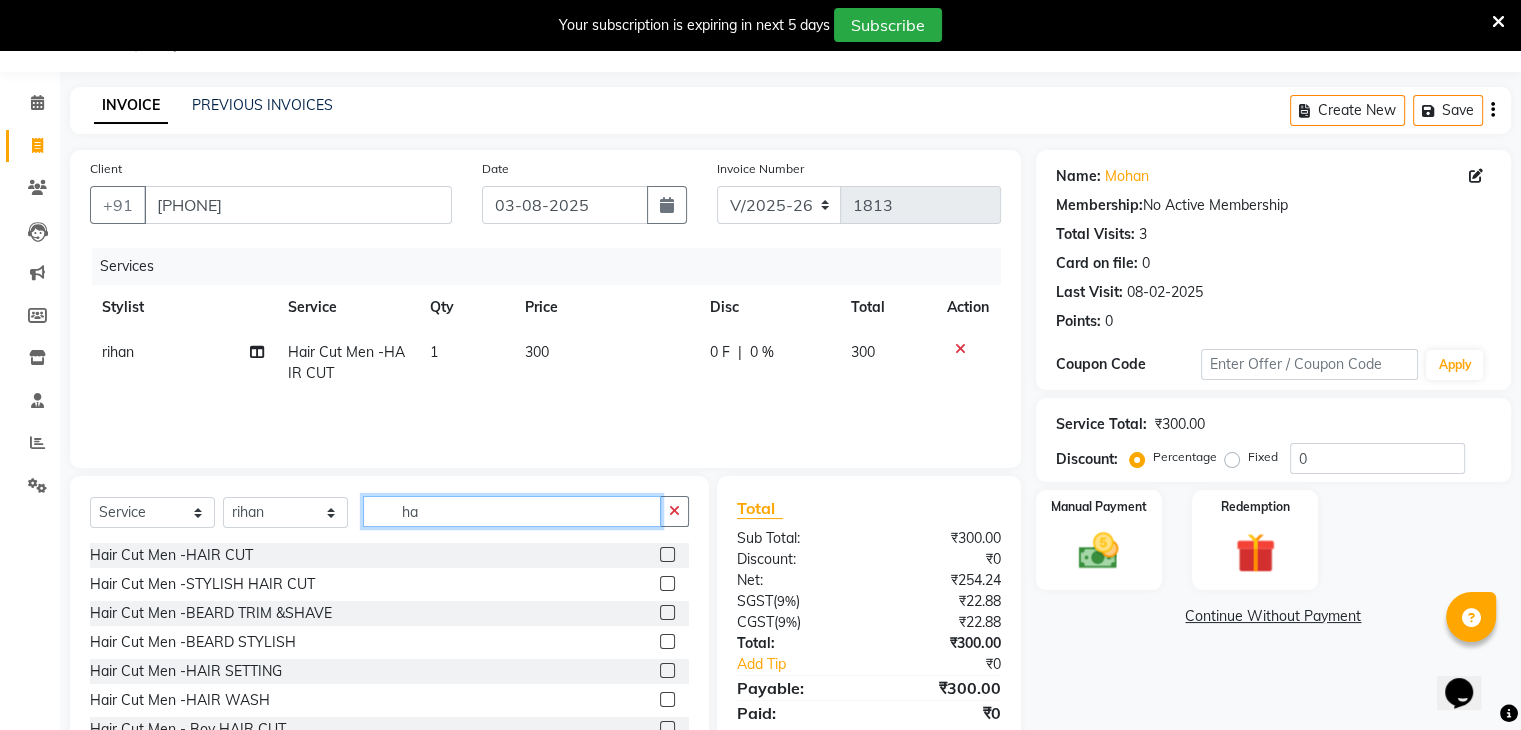 type on "h" 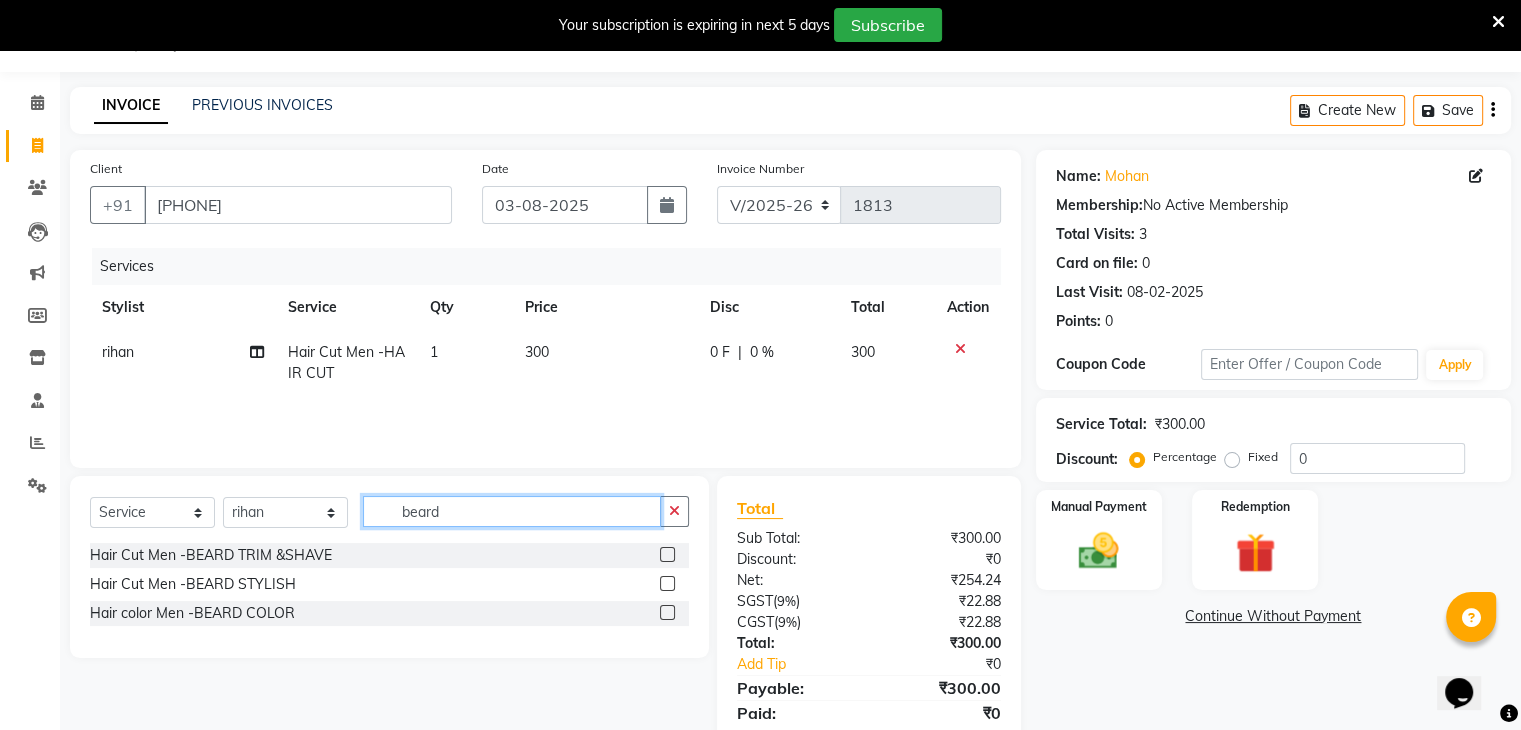 type on "beard" 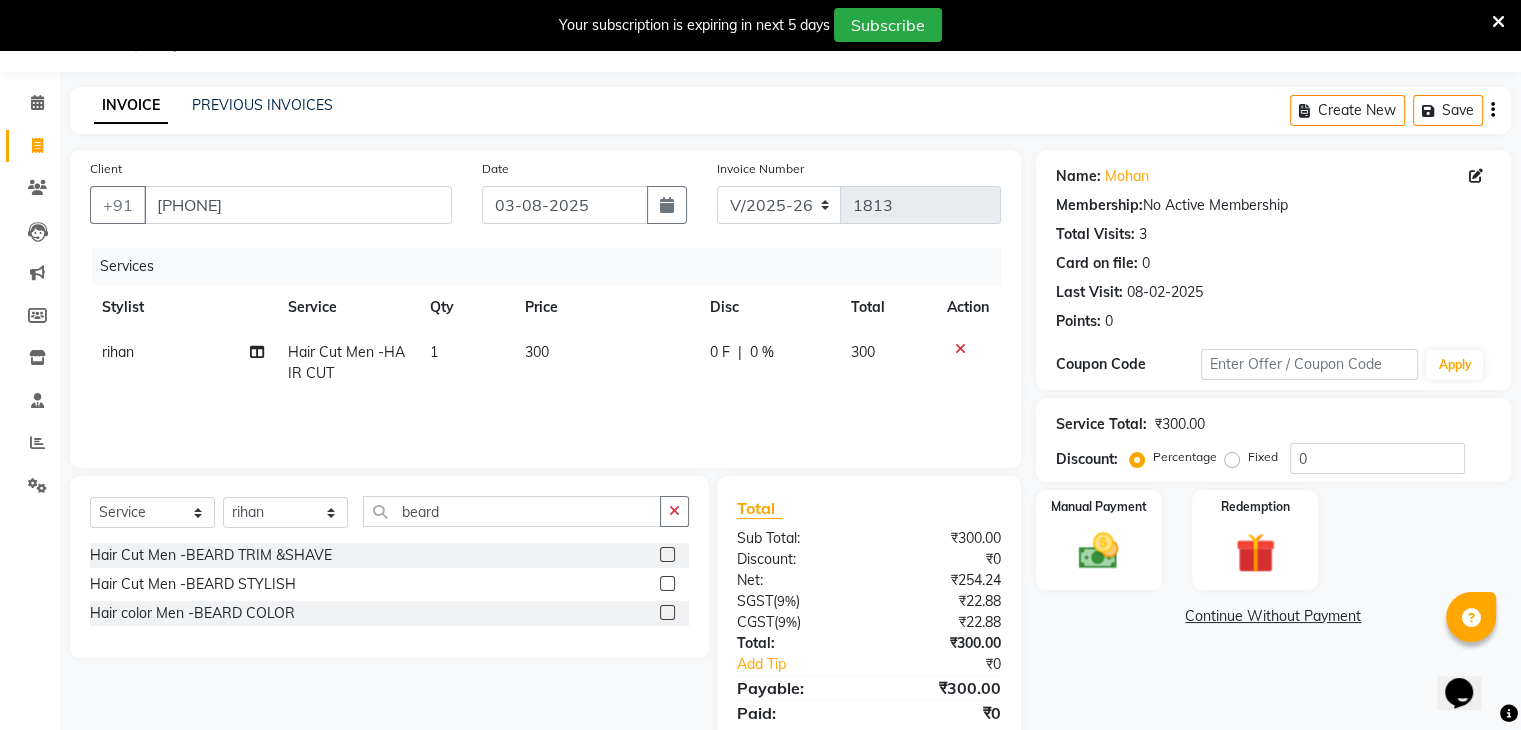 click 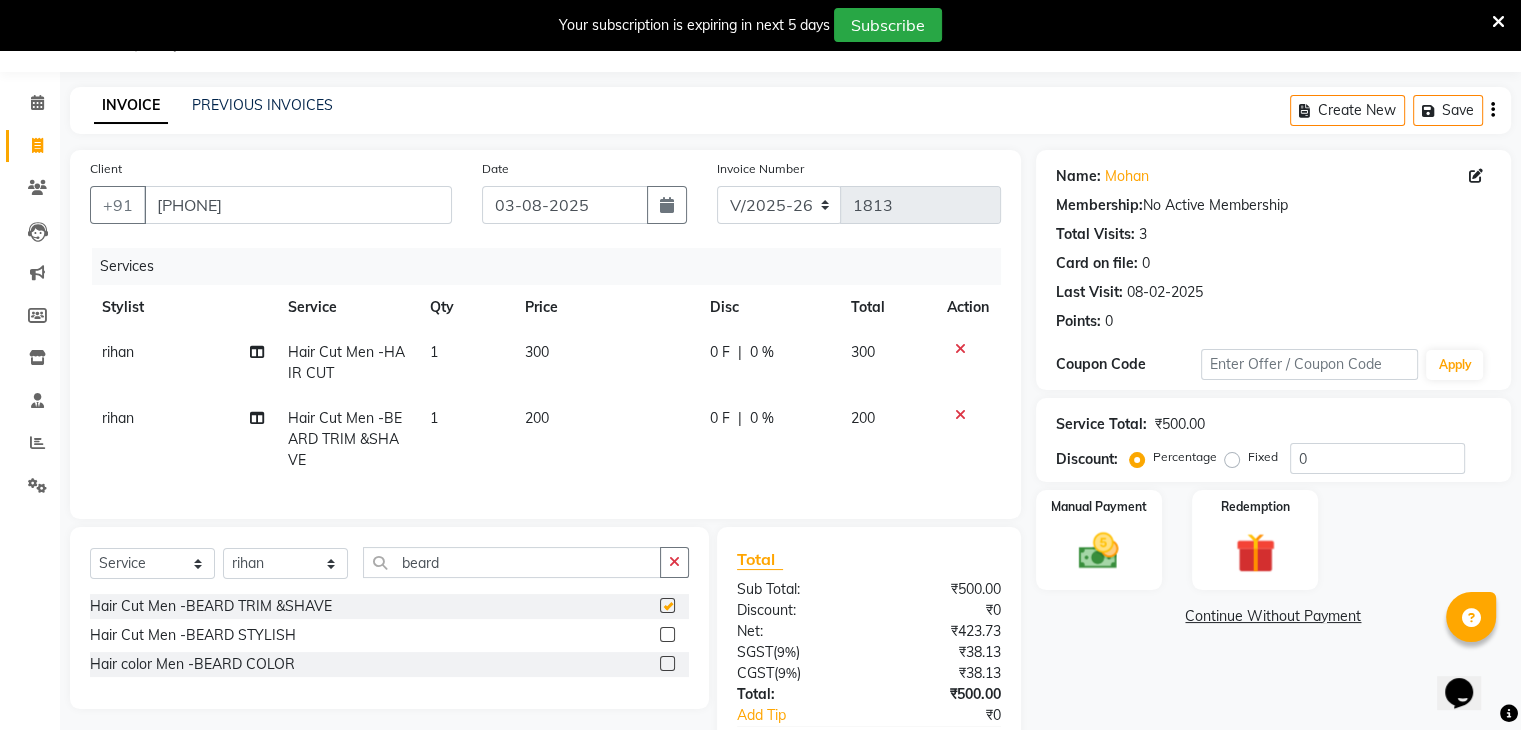 checkbox on "false" 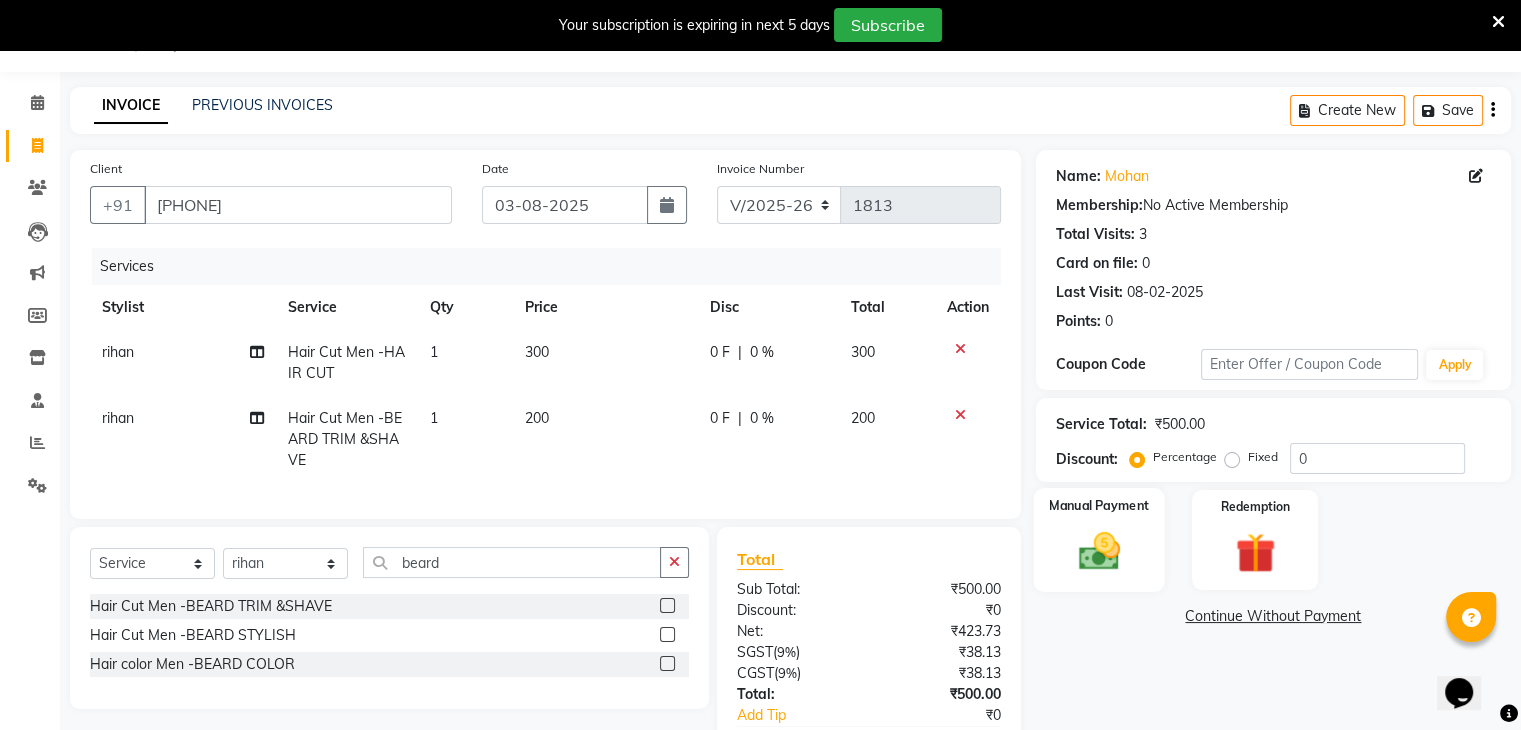 click on "Manual Payment" 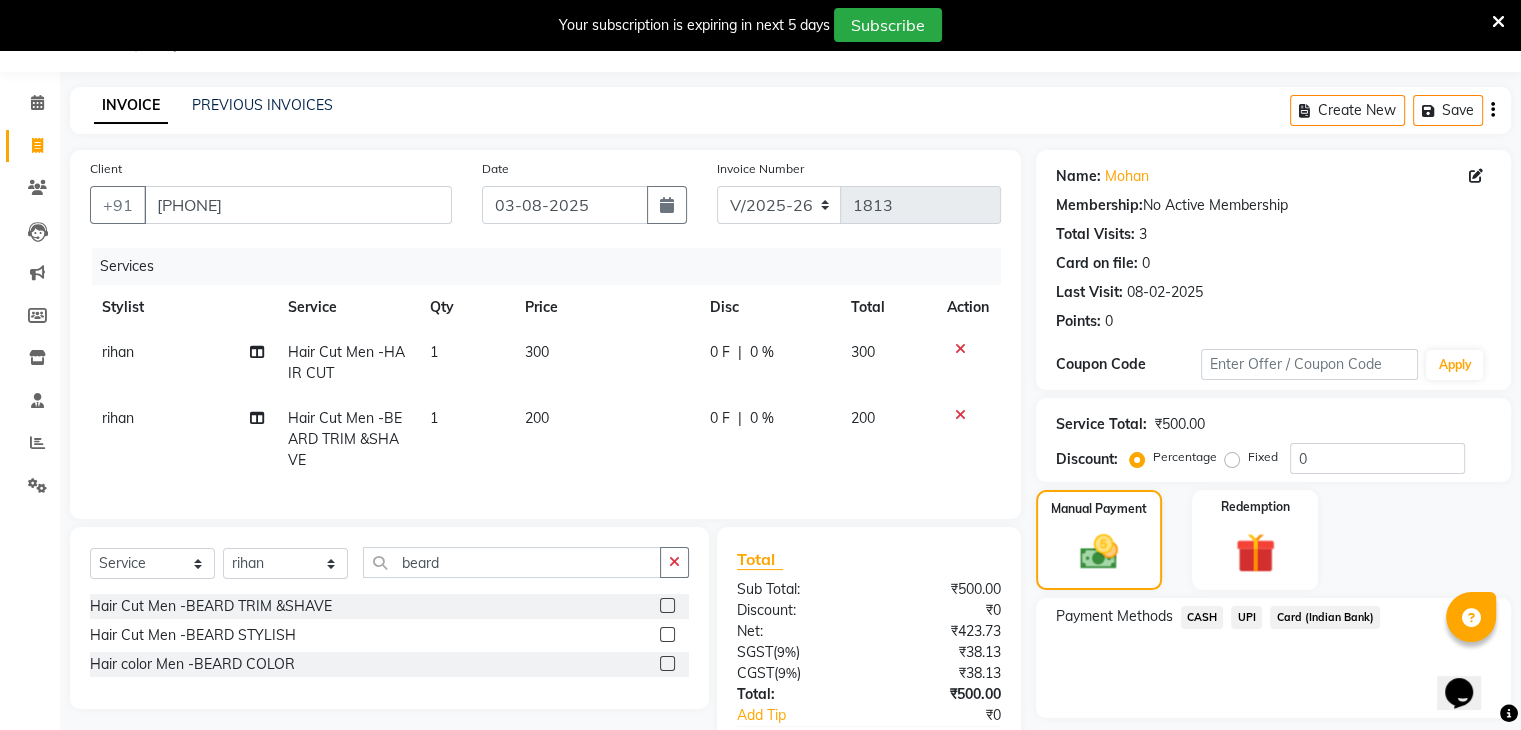 click on "UPI" 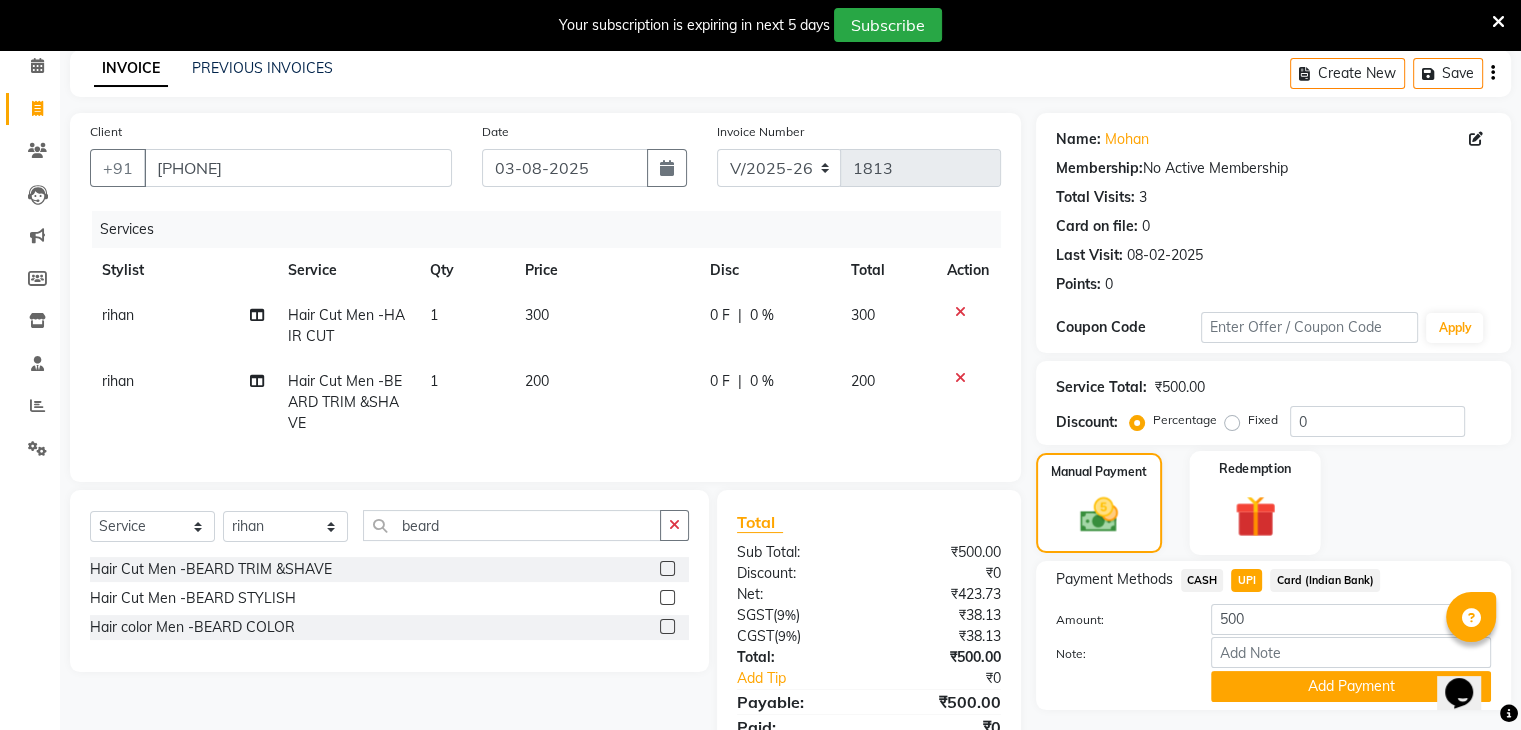 scroll, scrollTop: 116, scrollLeft: 0, axis: vertical 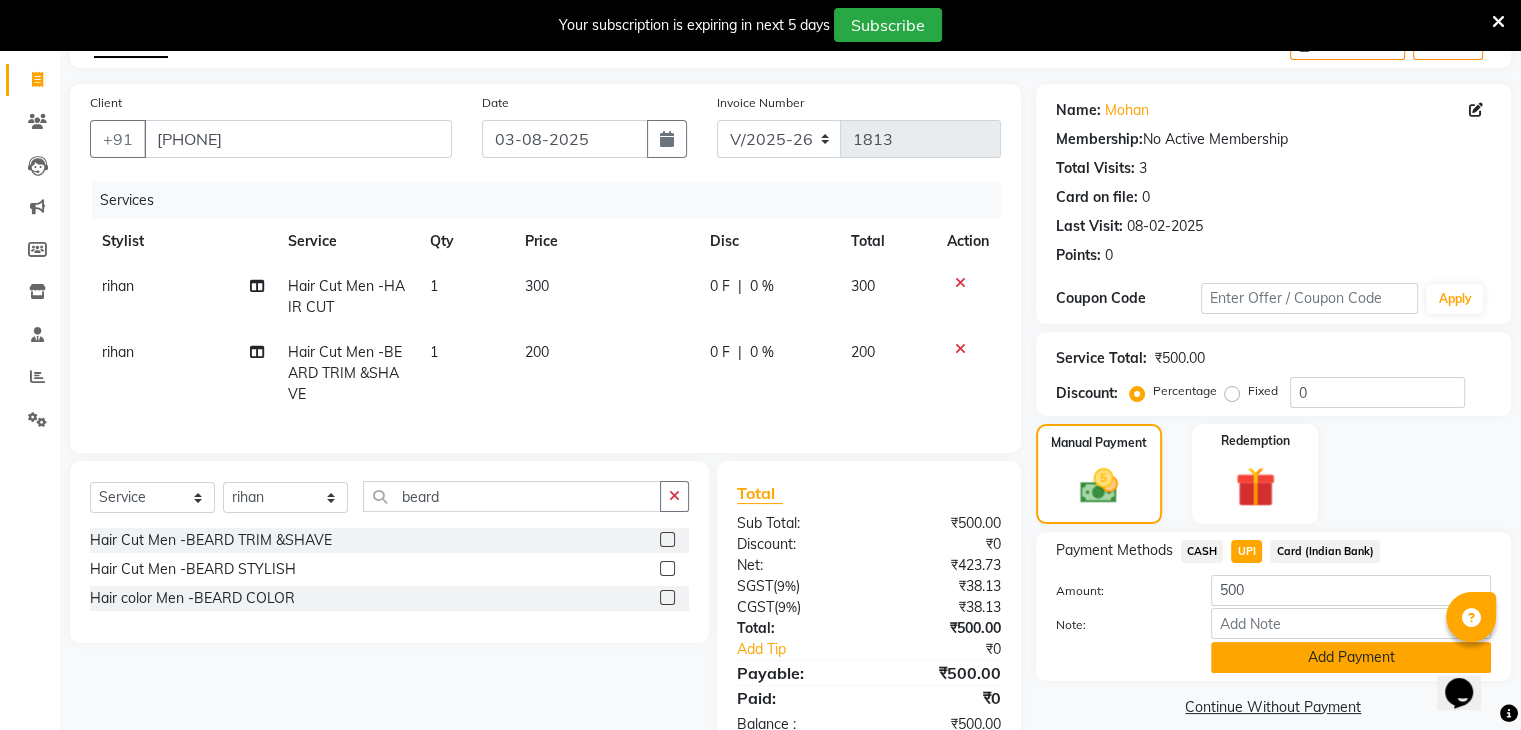 click on "Add Payment" 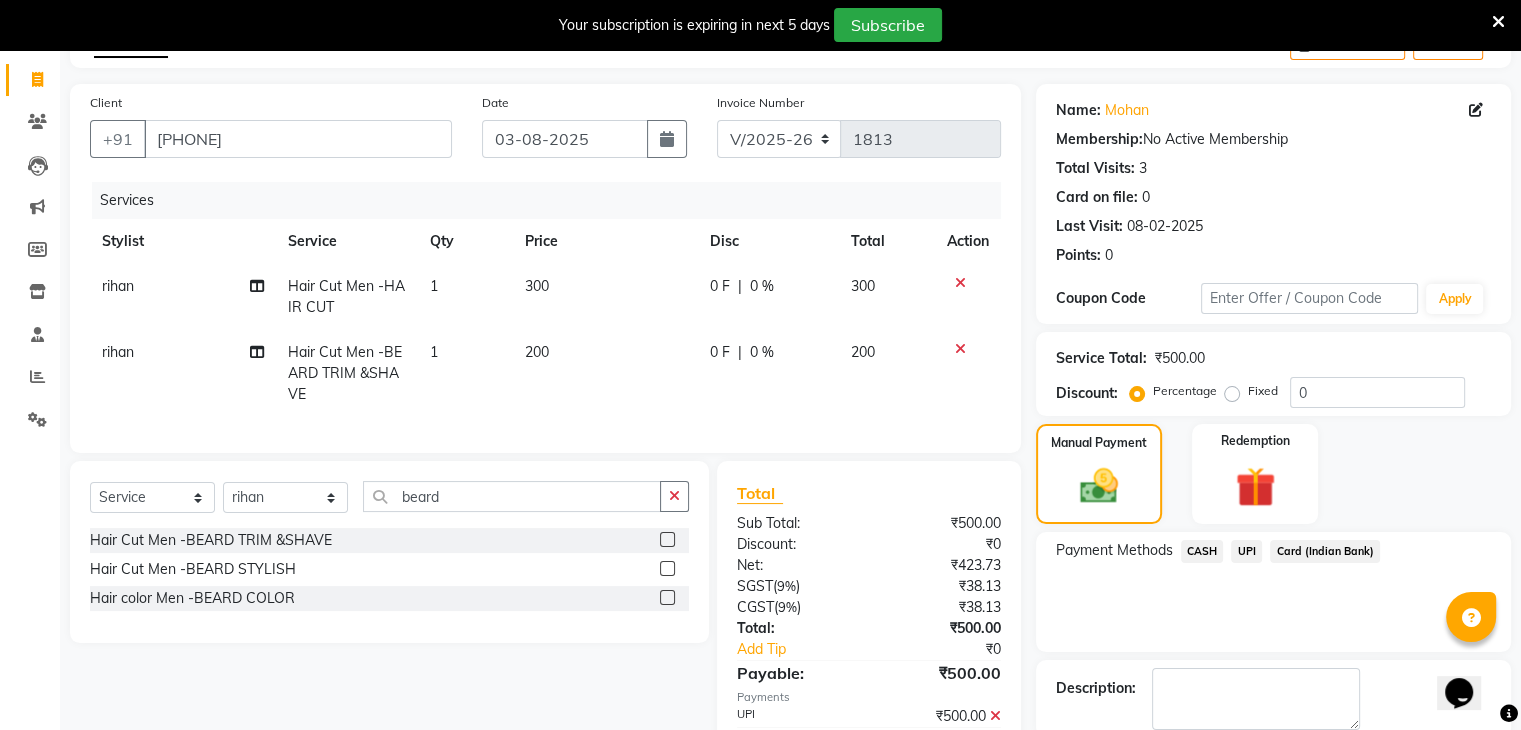 scroll, scrollTop: 228, scrollLeft: 0, axis: vertical 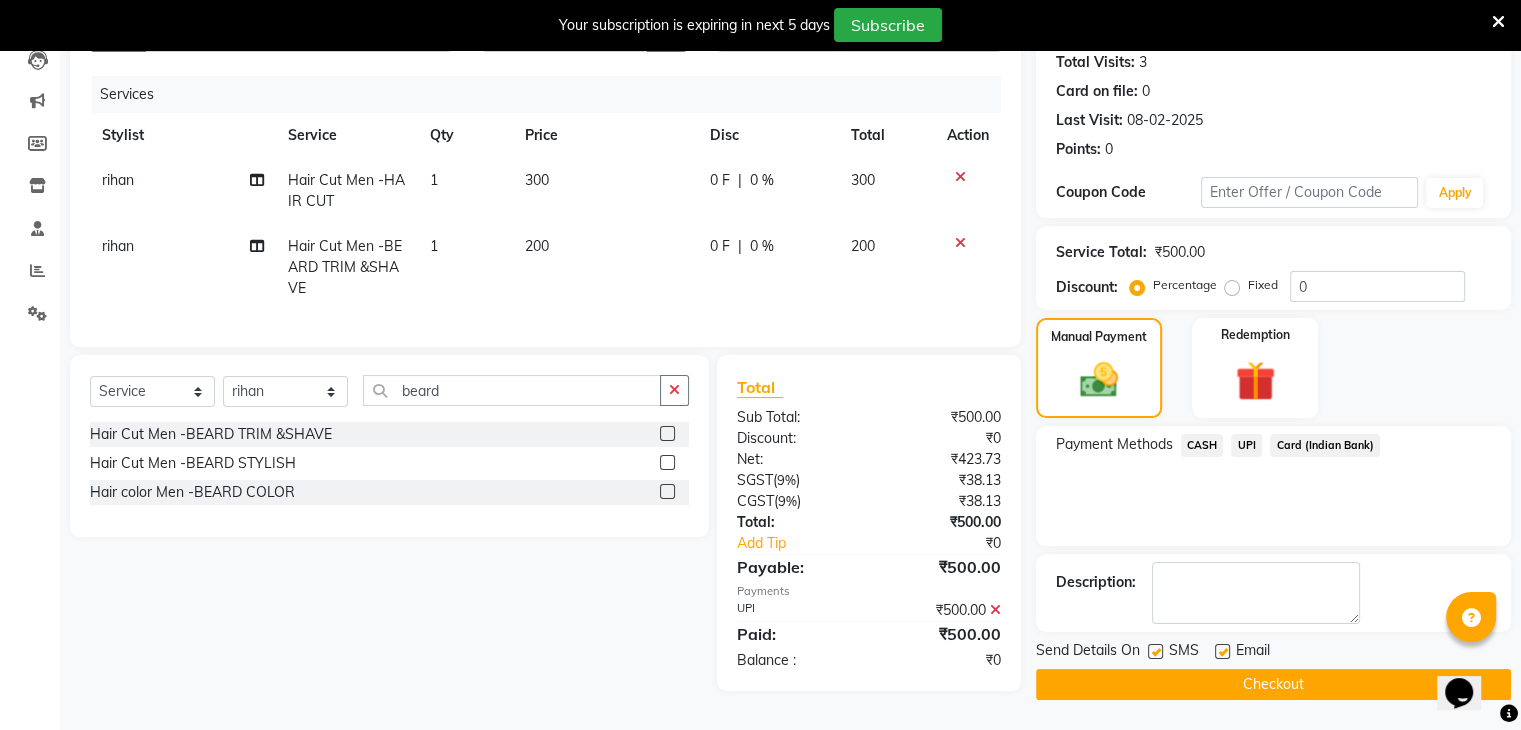 click on "Checkout" 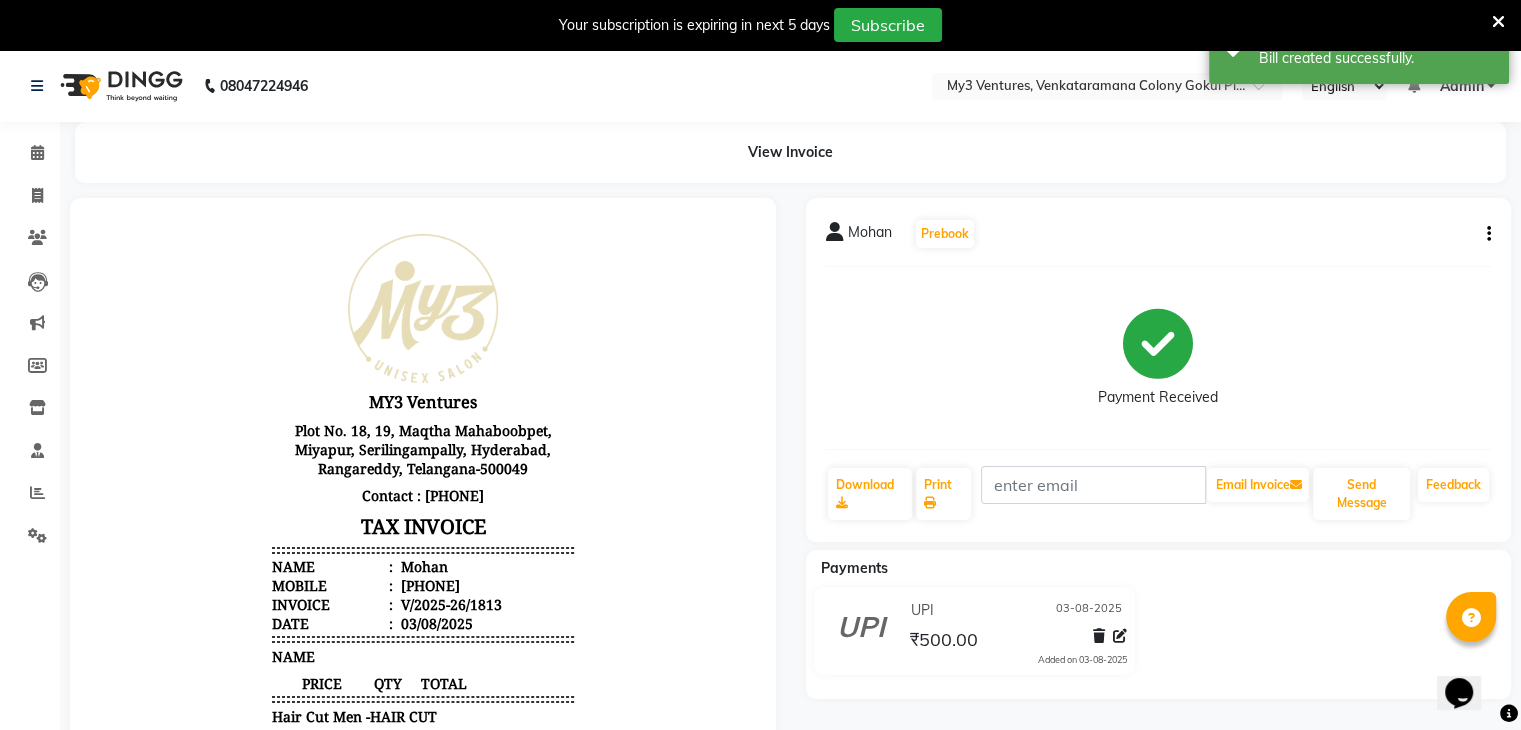 scroll, scrollTop: 0, scrollLeft: 0, axis: both 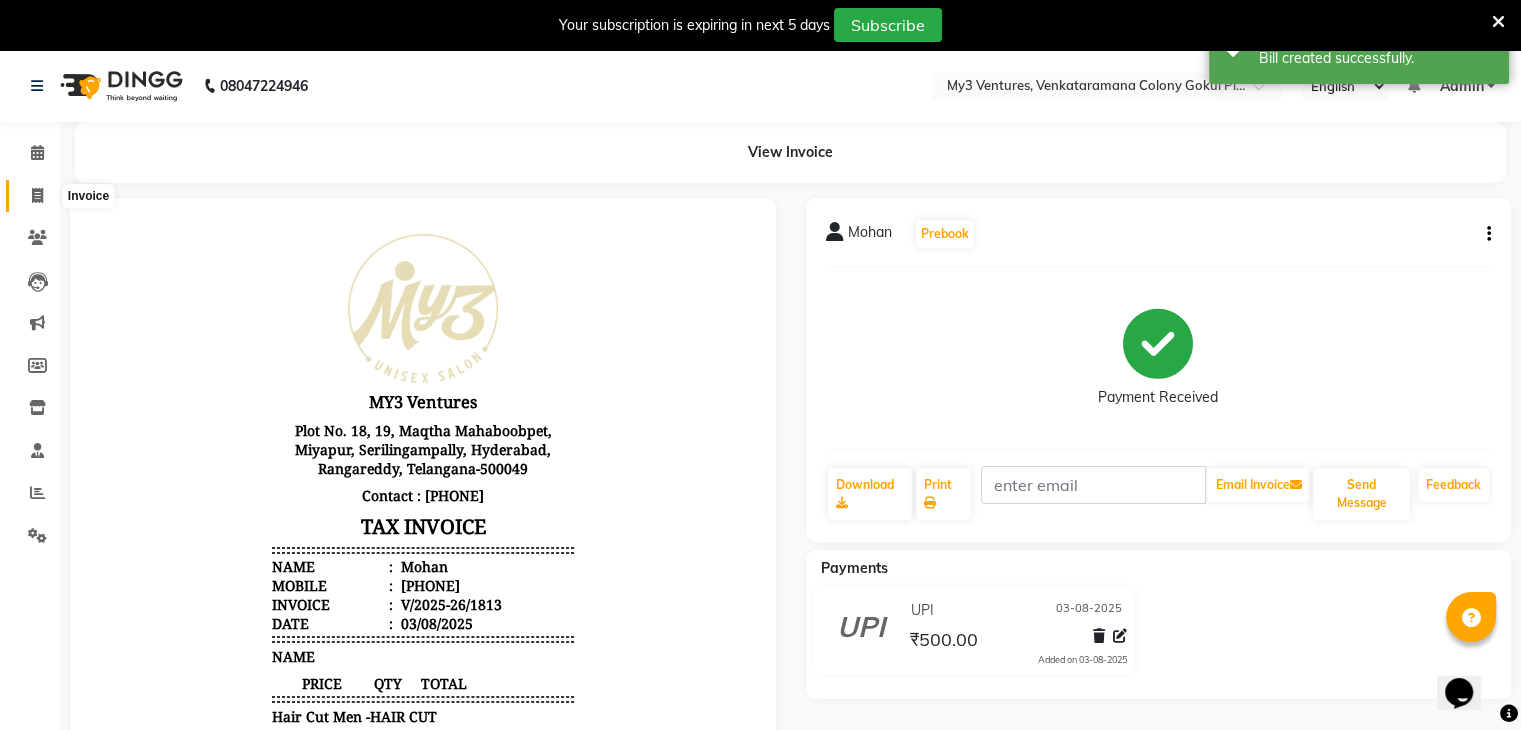 click 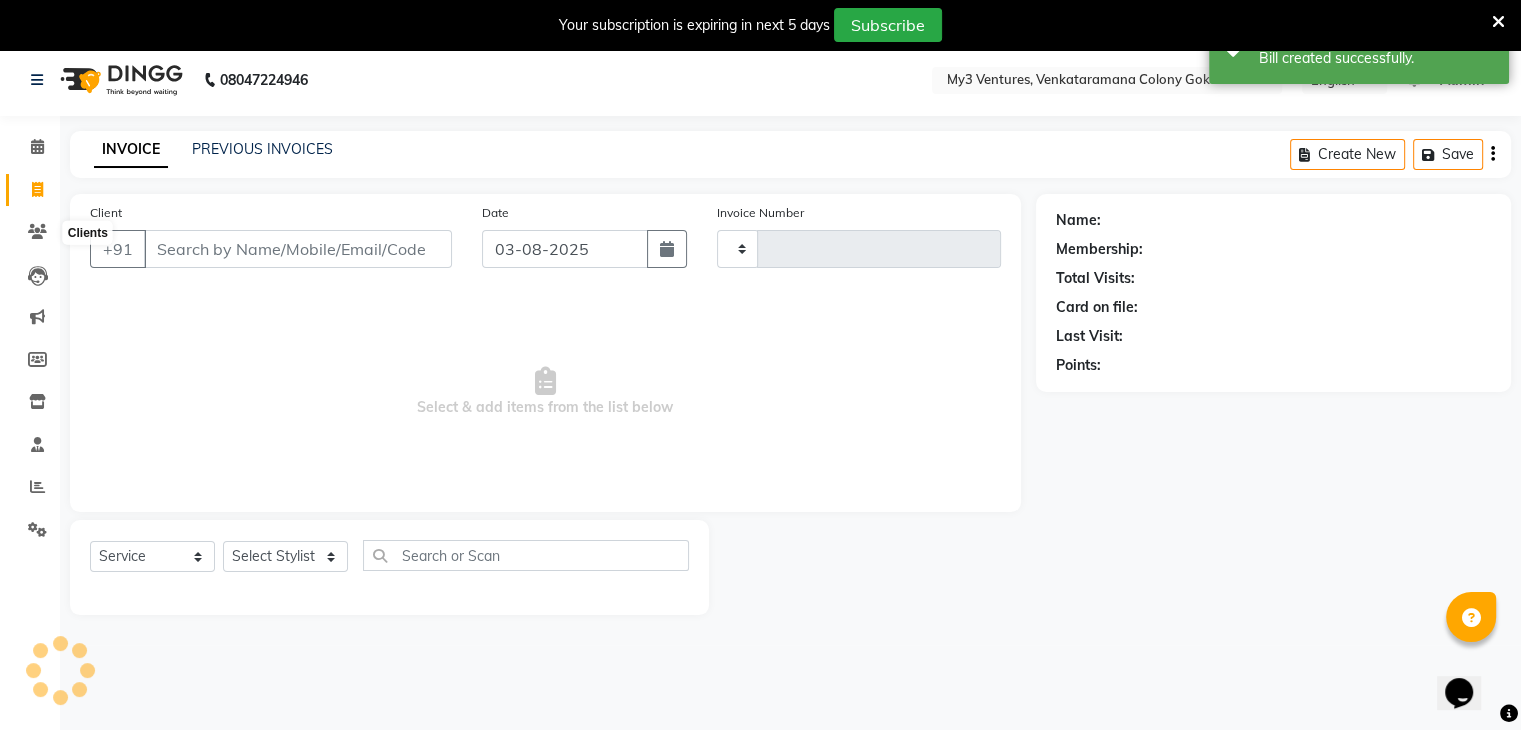 scroll, scrollTop: 50, scrollLeft: 0, axis: vertical 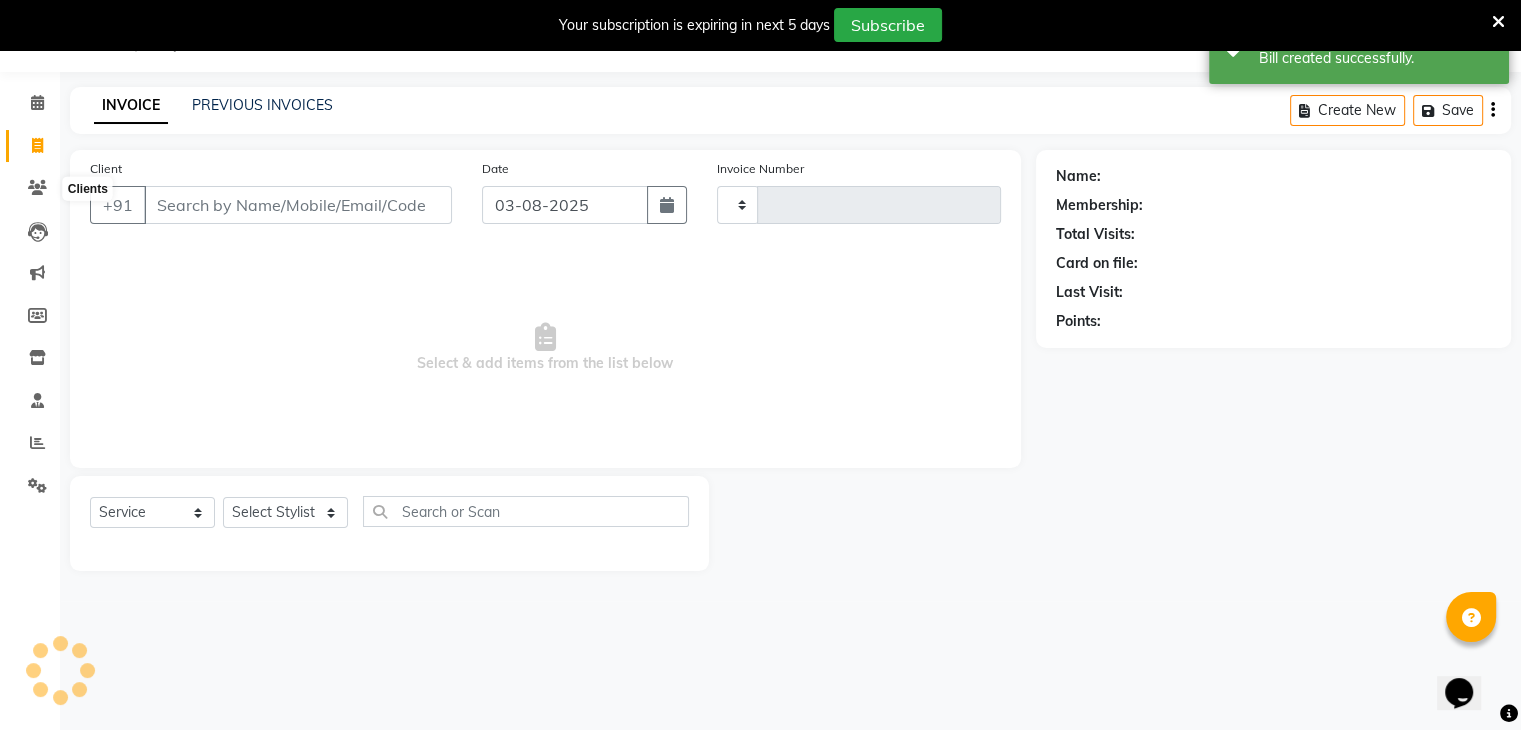 type on "1814" 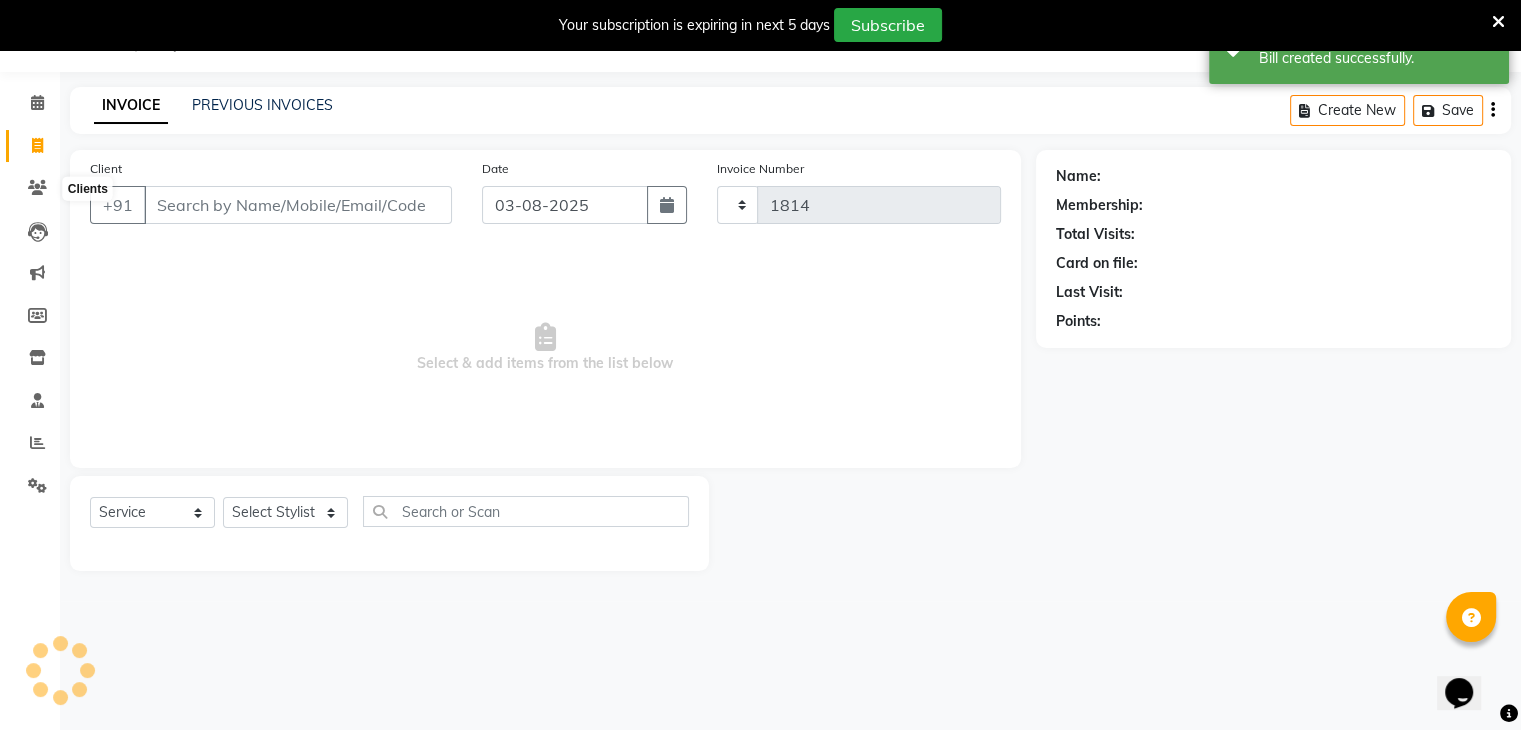 select on "6707" 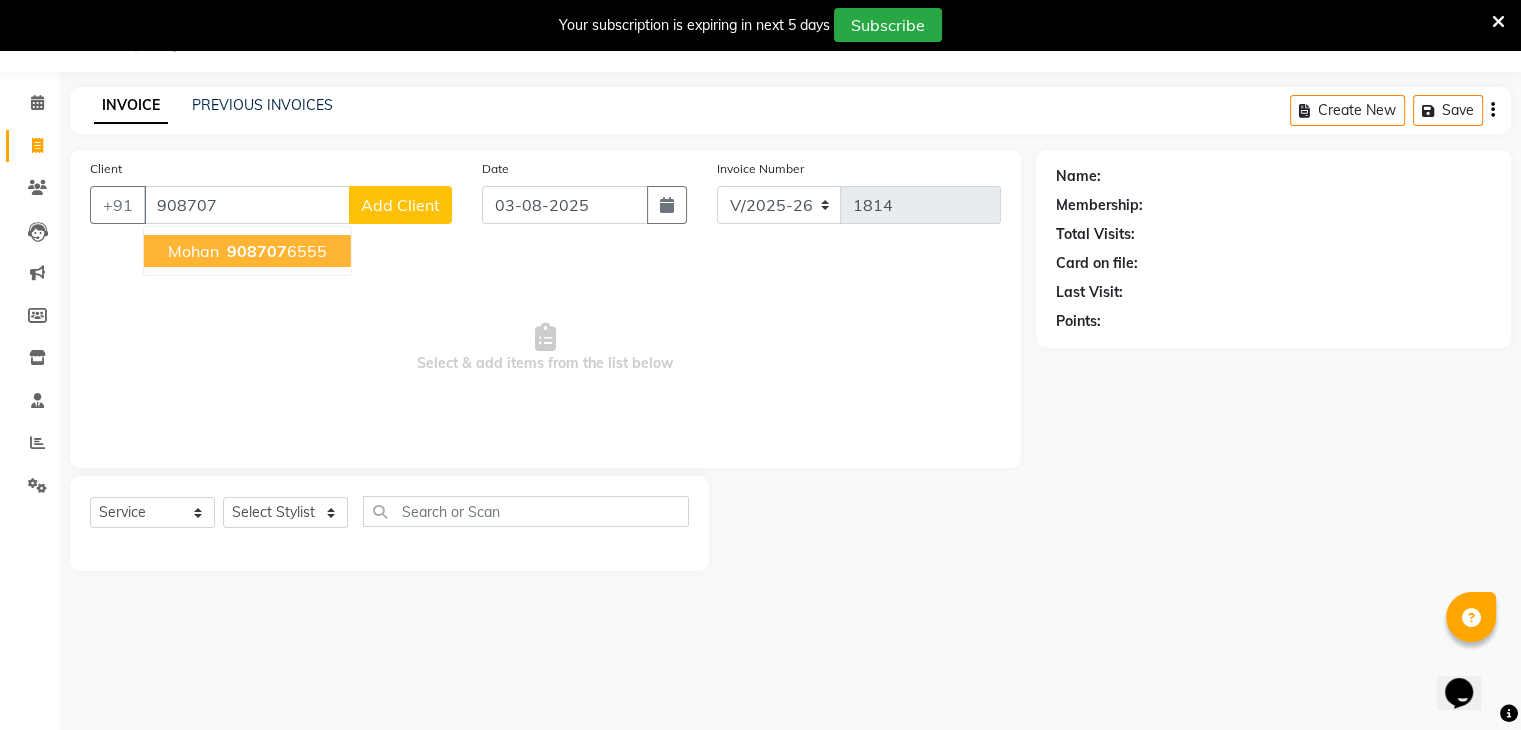 click on "Mohan" at bounding box center [193, 251] 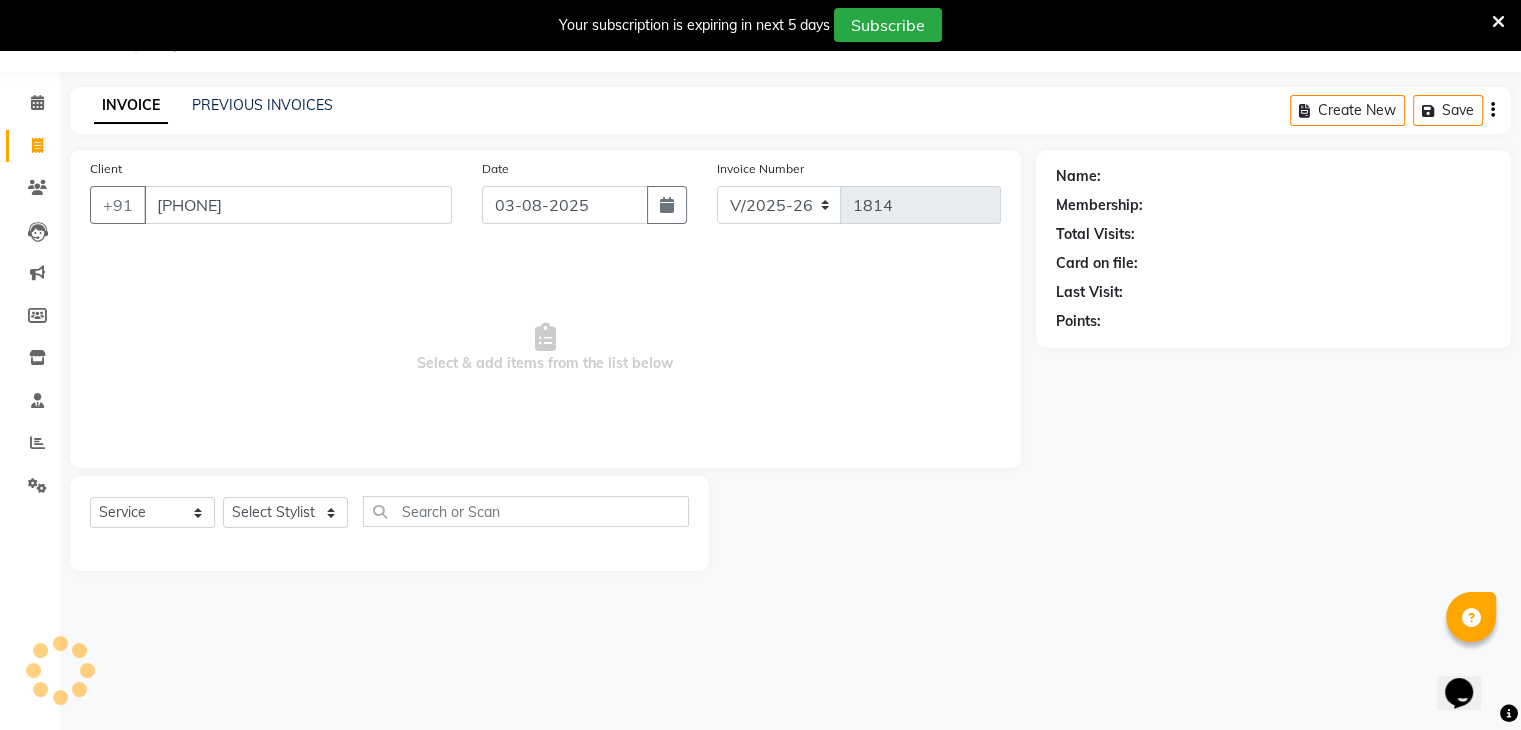 type on "9087076555" 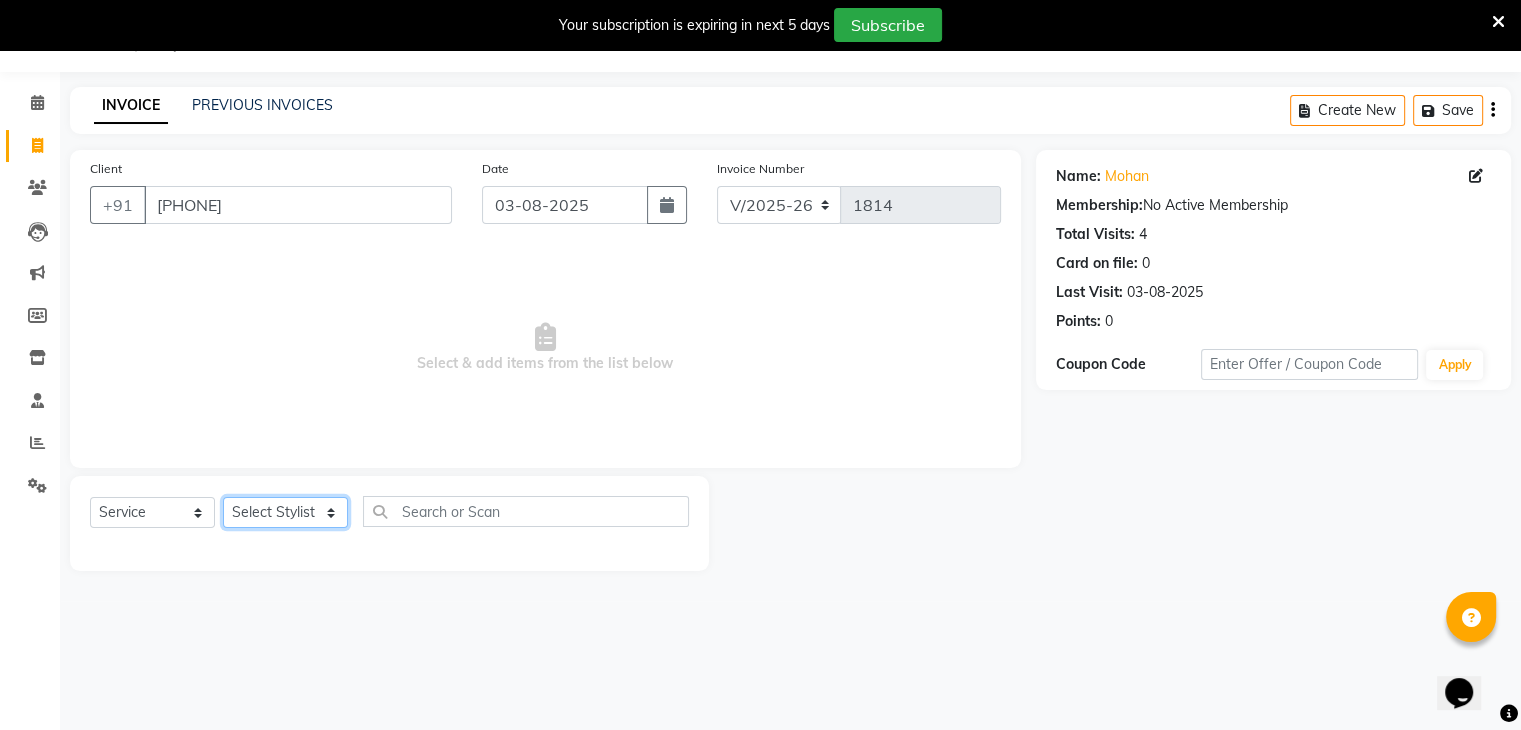 click on "Select Stylist ajju azam divya rihan Sahzad sowjanya srilatha Swapna Zeeshan" 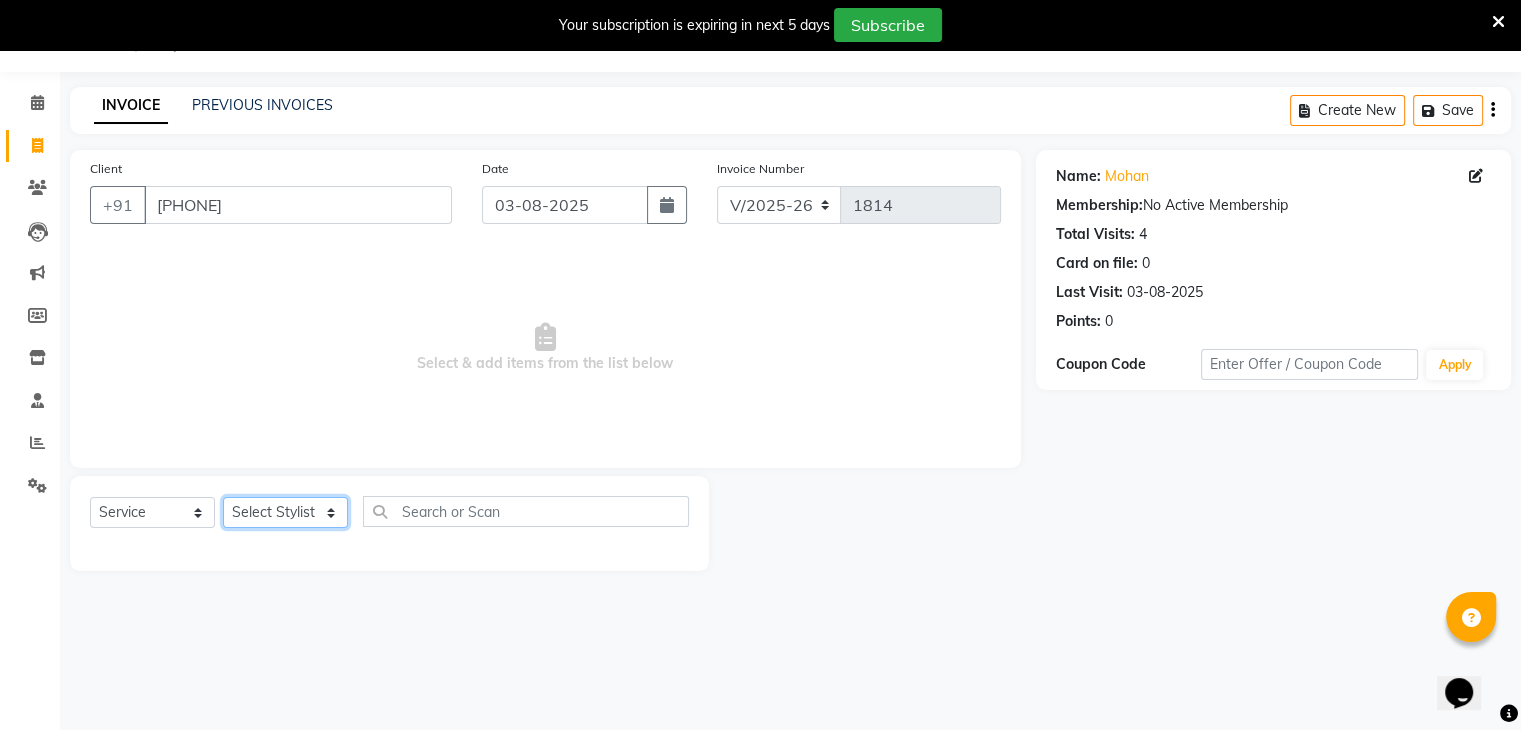 select on "85424" 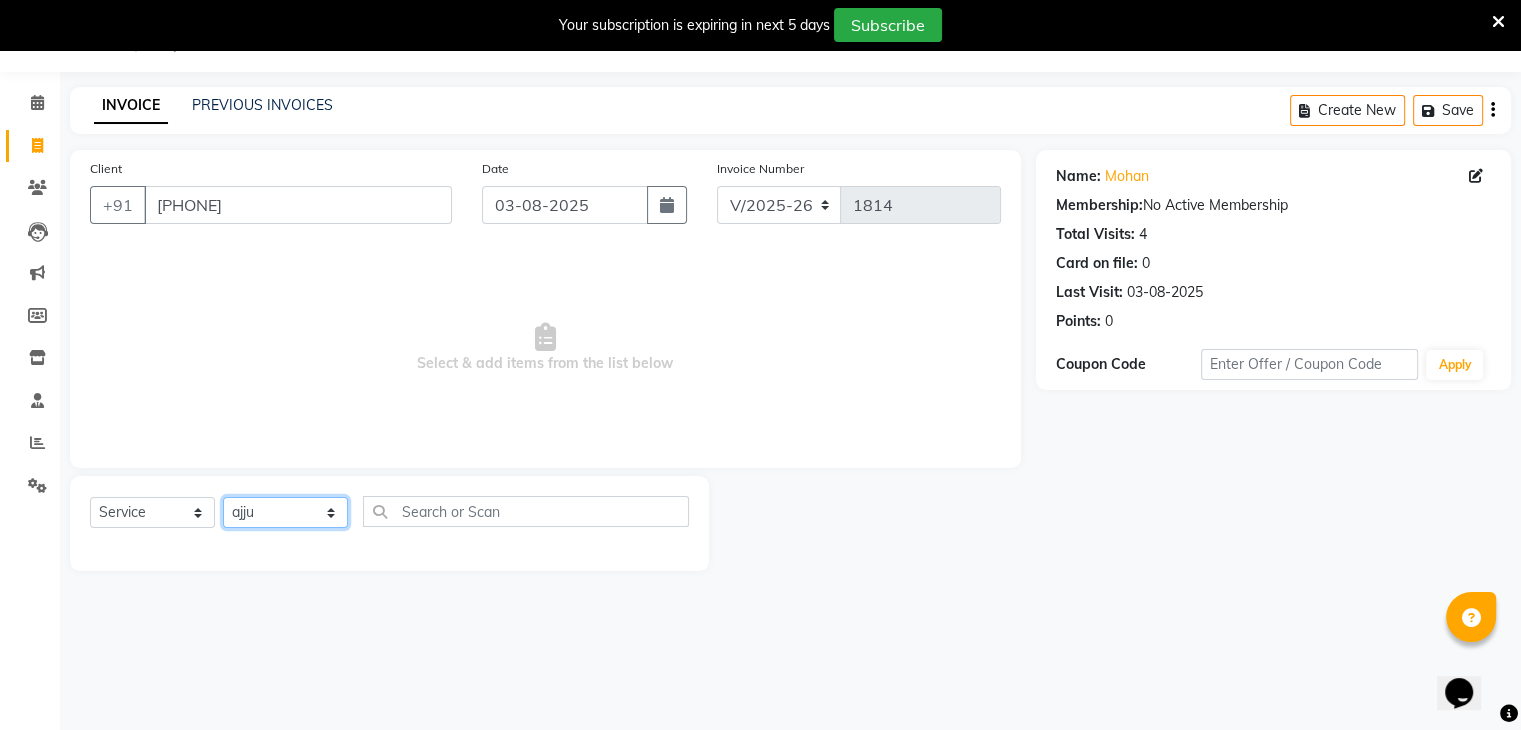 click on "Select Stylist ajju azam divya rihan Sahzad sowjanya srilatha Swapna Zeeshan" 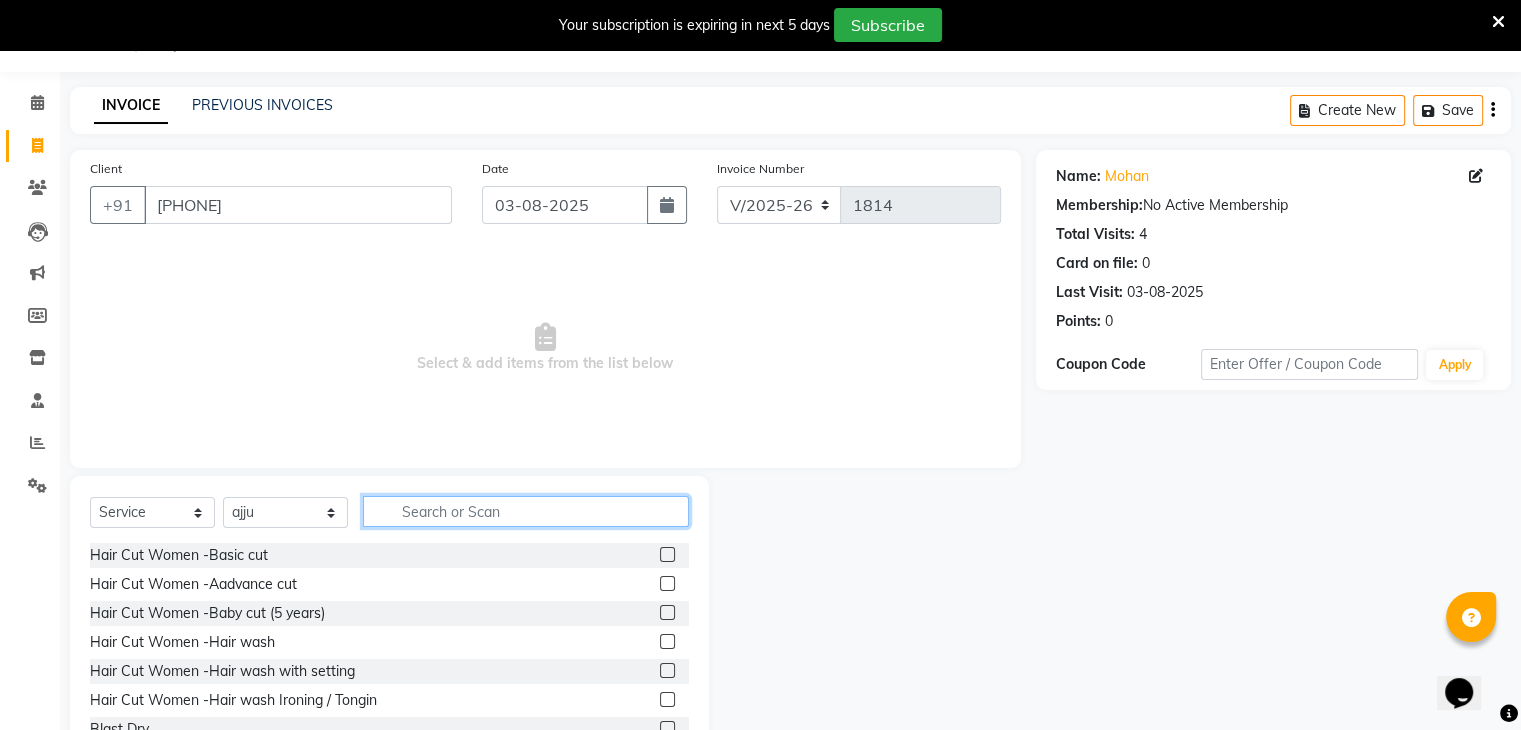 click 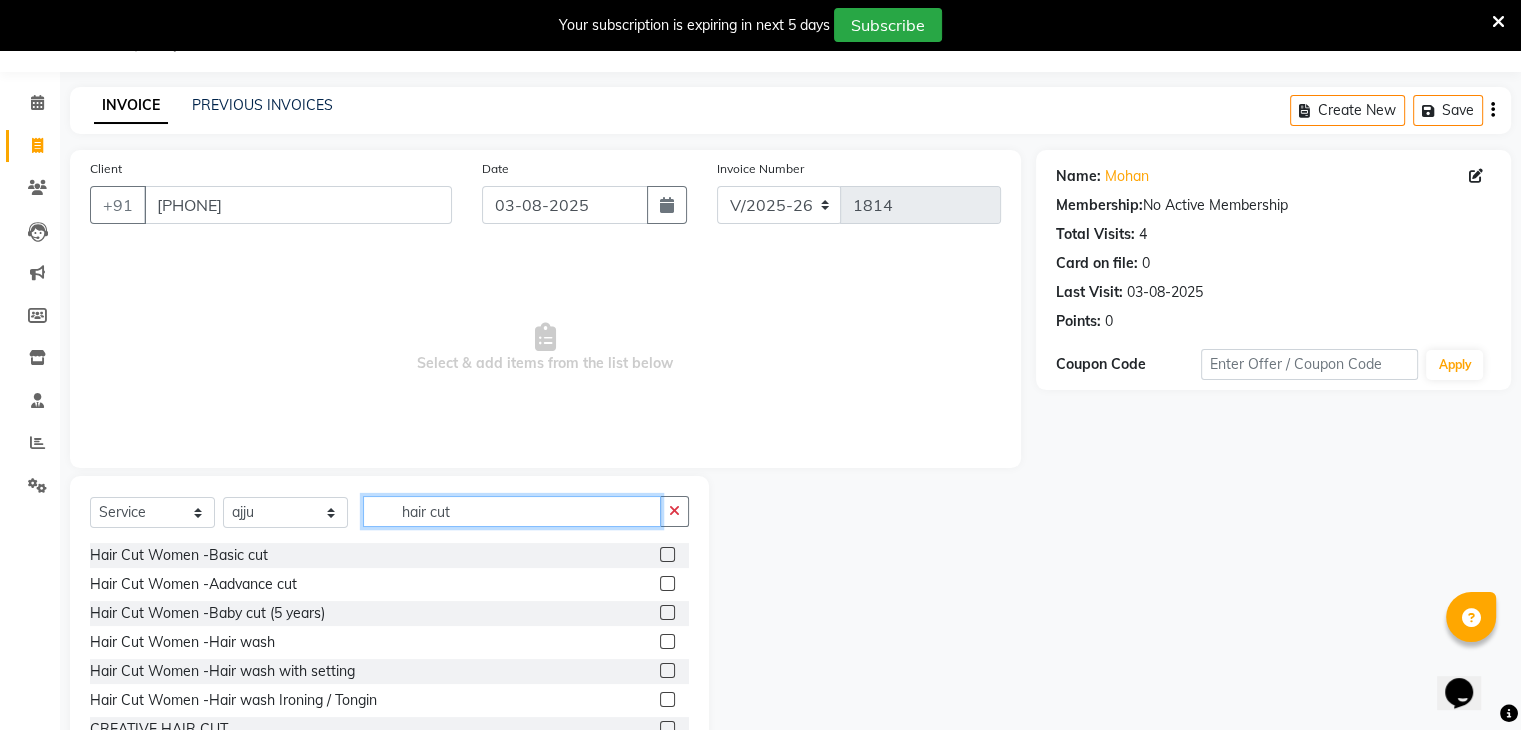 scroll, scrollTop: 122, scrollLeft: 0, axis: vertical 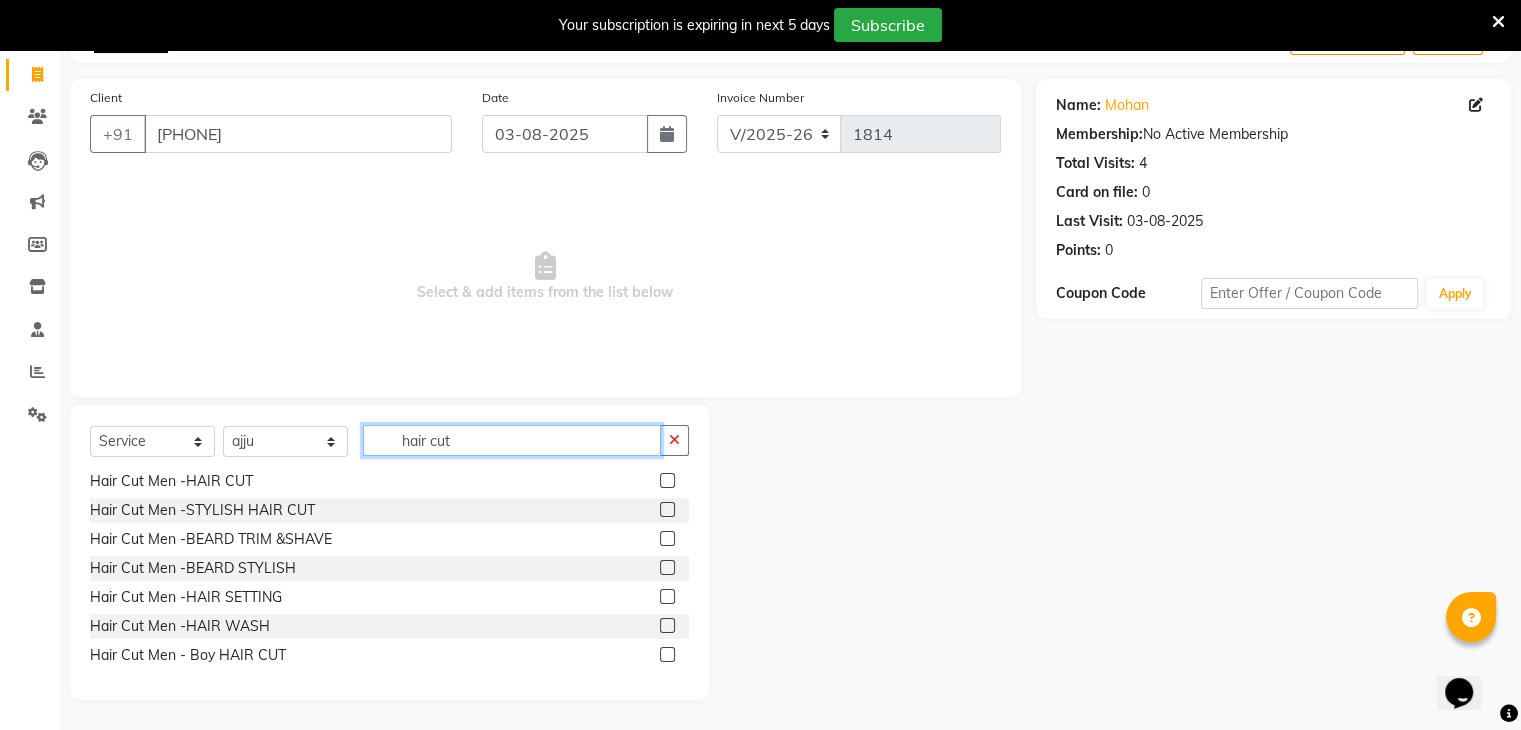 type on "hair cut" 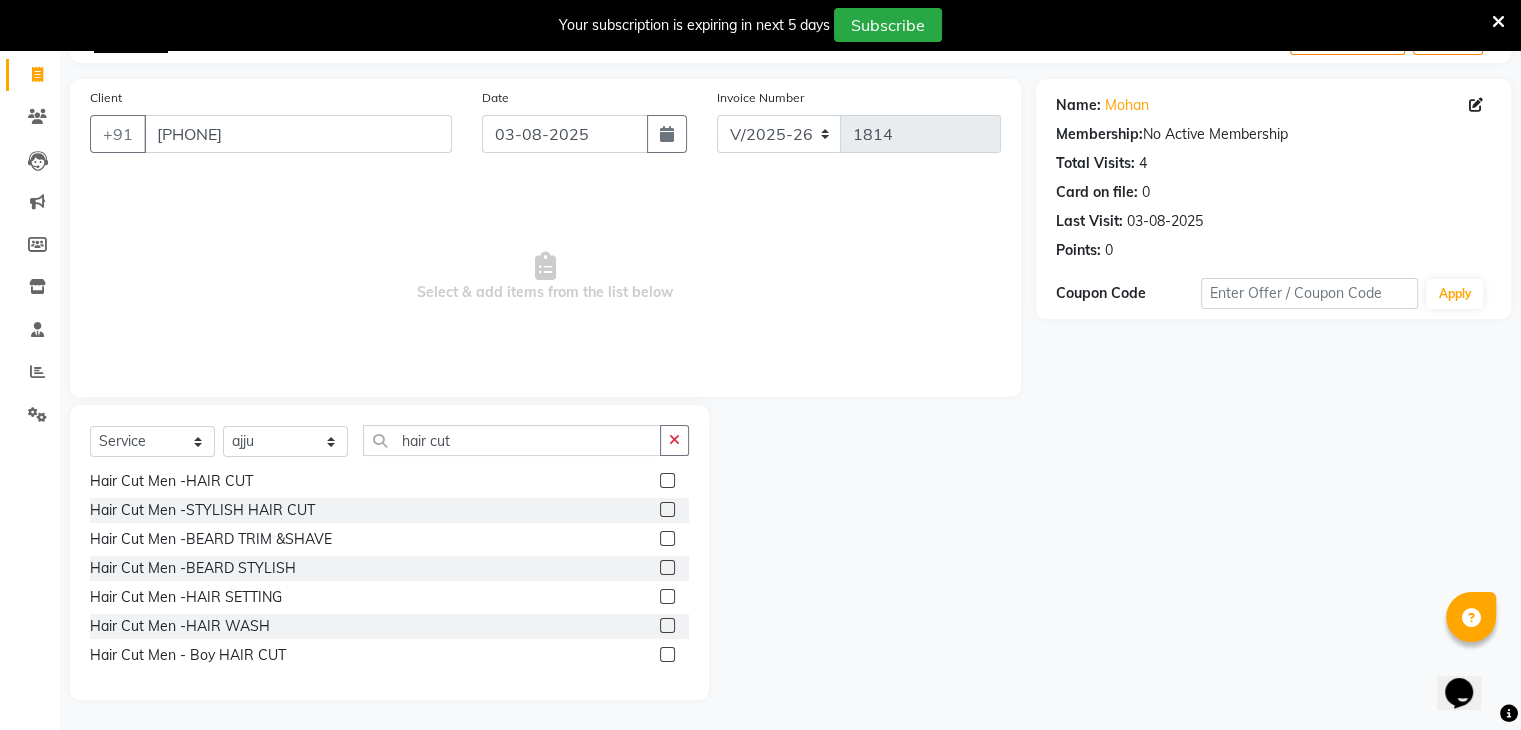 click 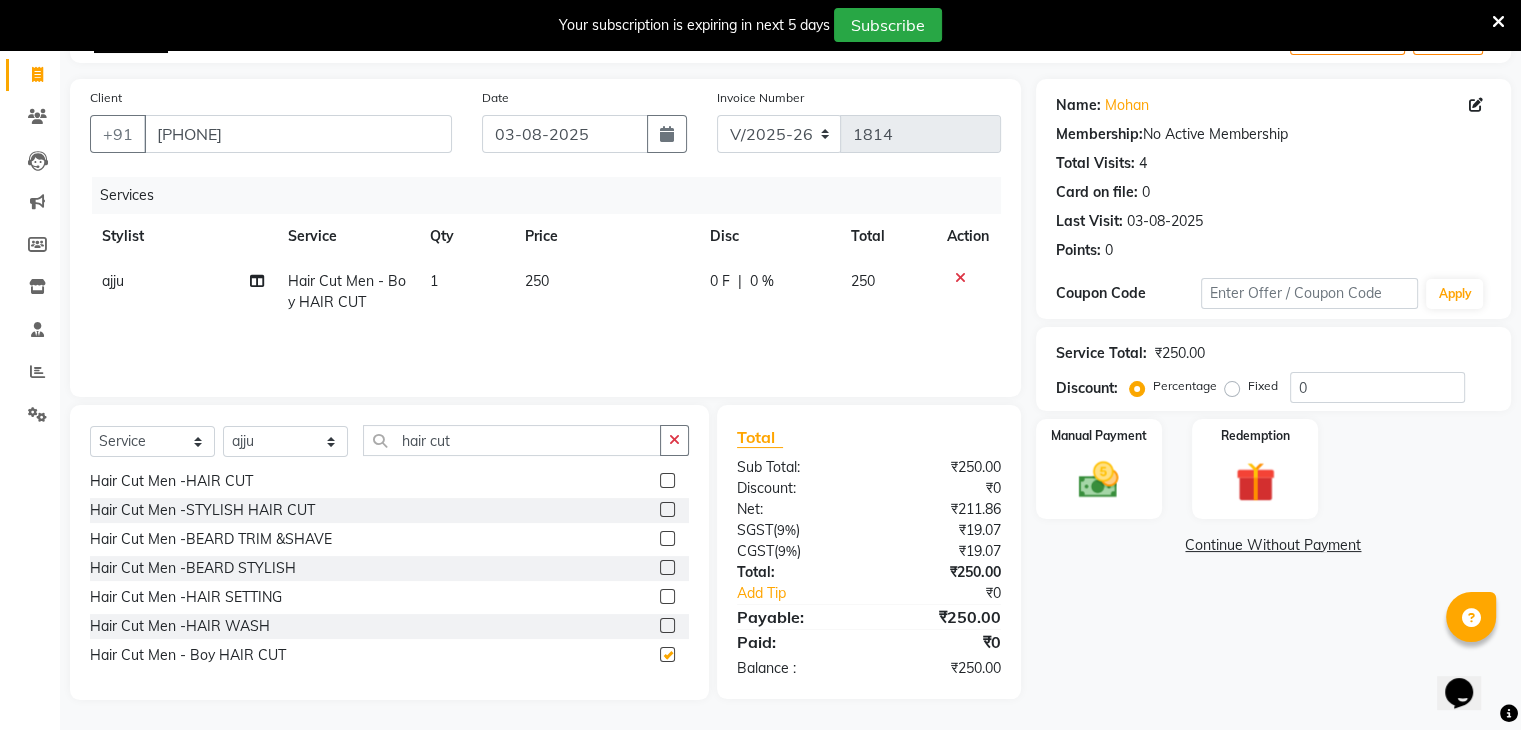 checkbox on "false" 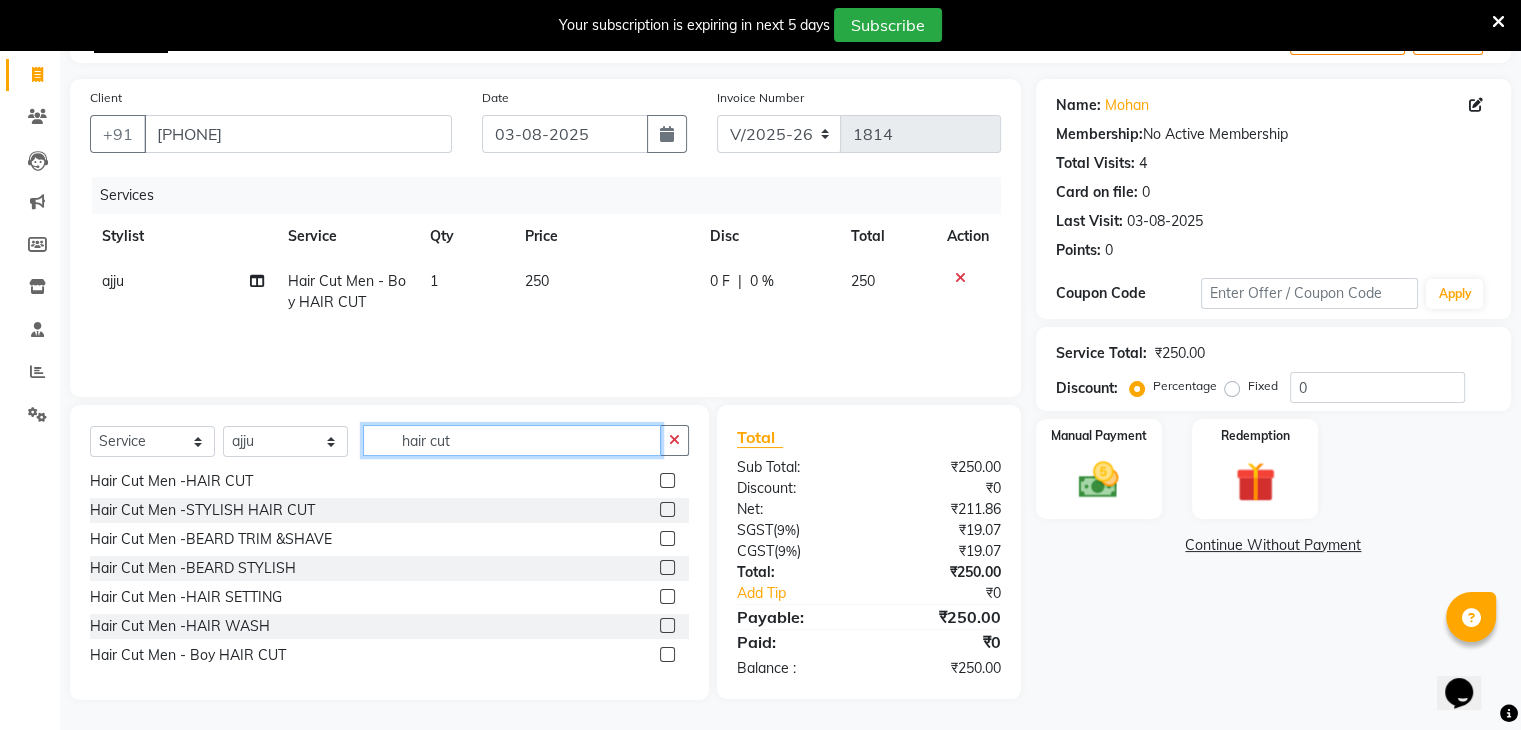 click on "hair cut" 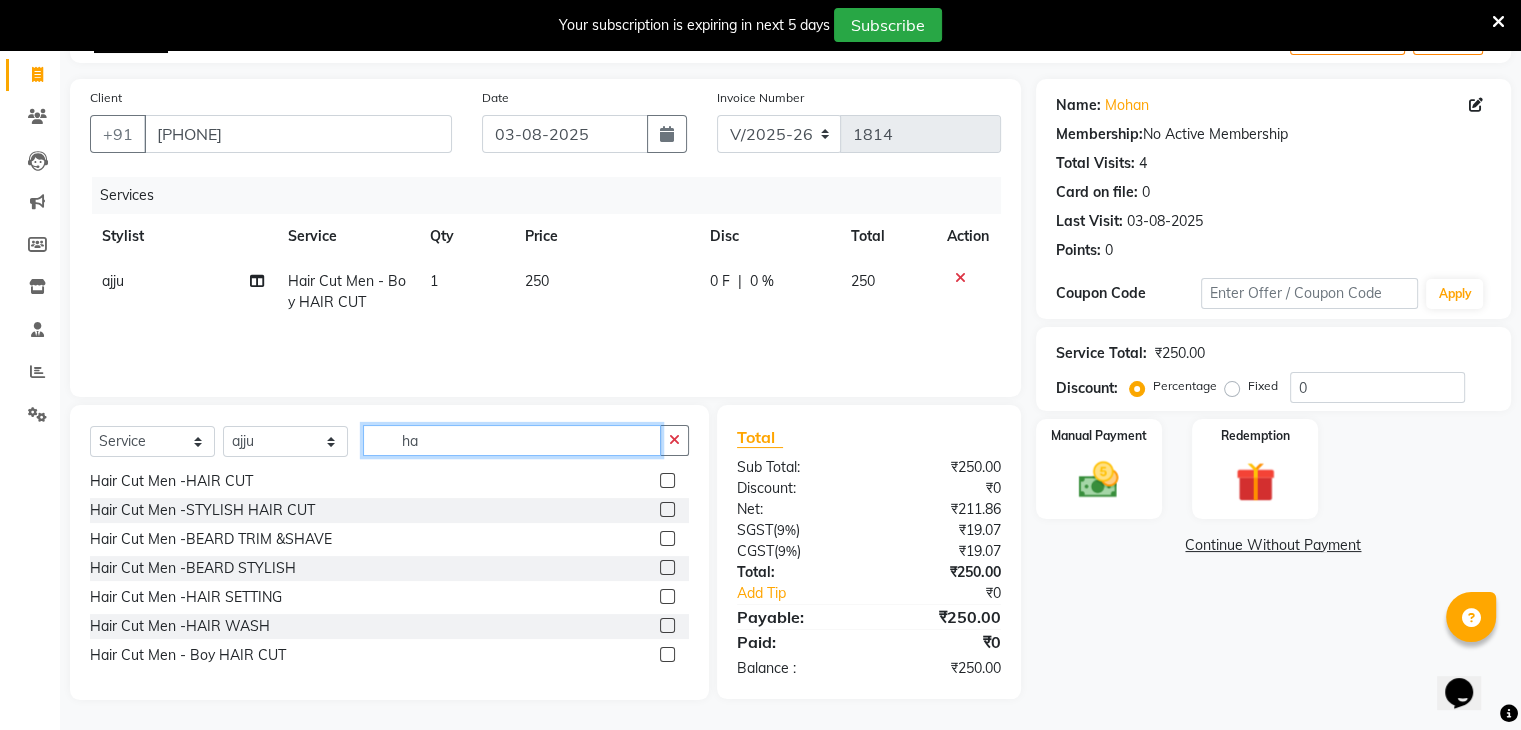 type on "h" 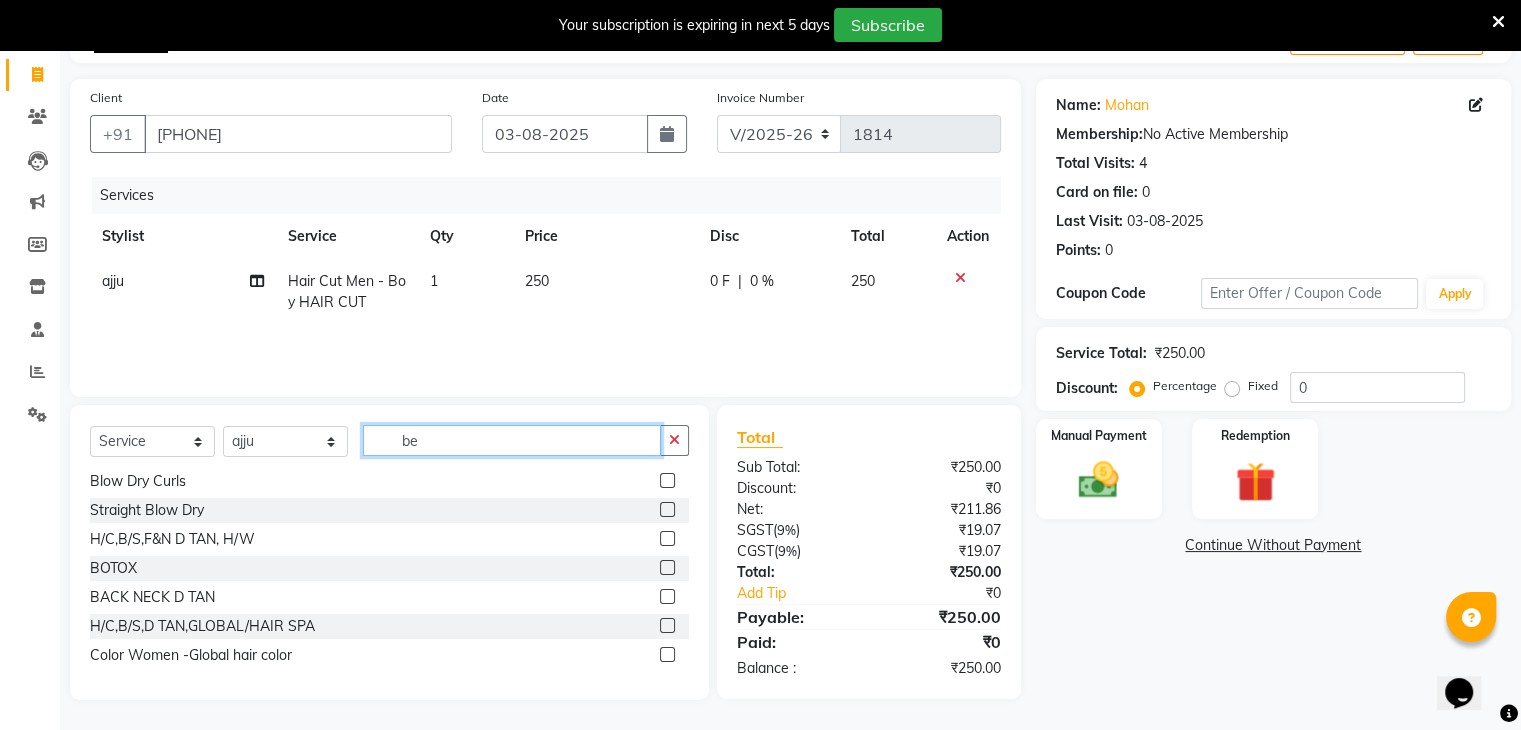 scroll, scrollTop: 0, scrollLeft: 0, axis: both 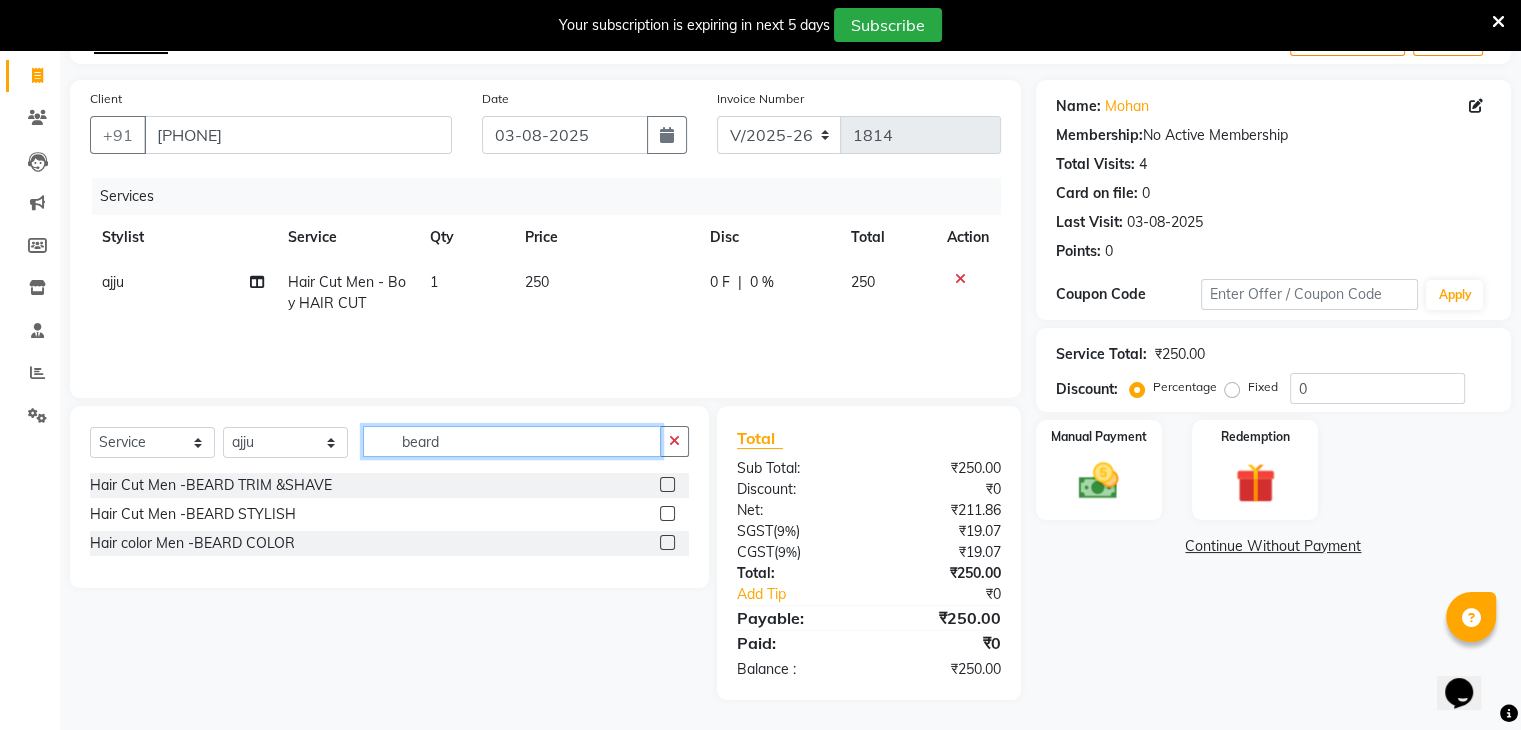 type on "beard" 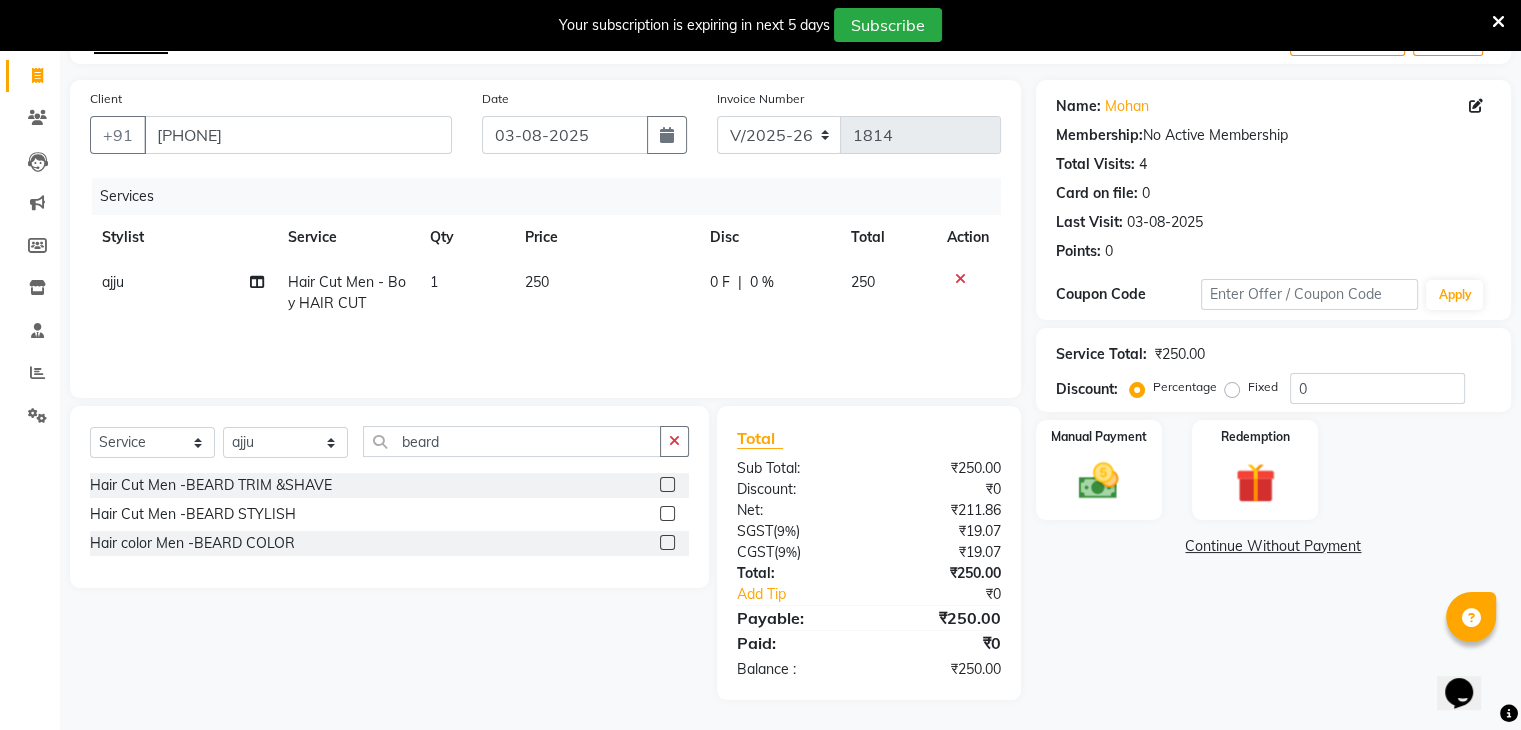 click 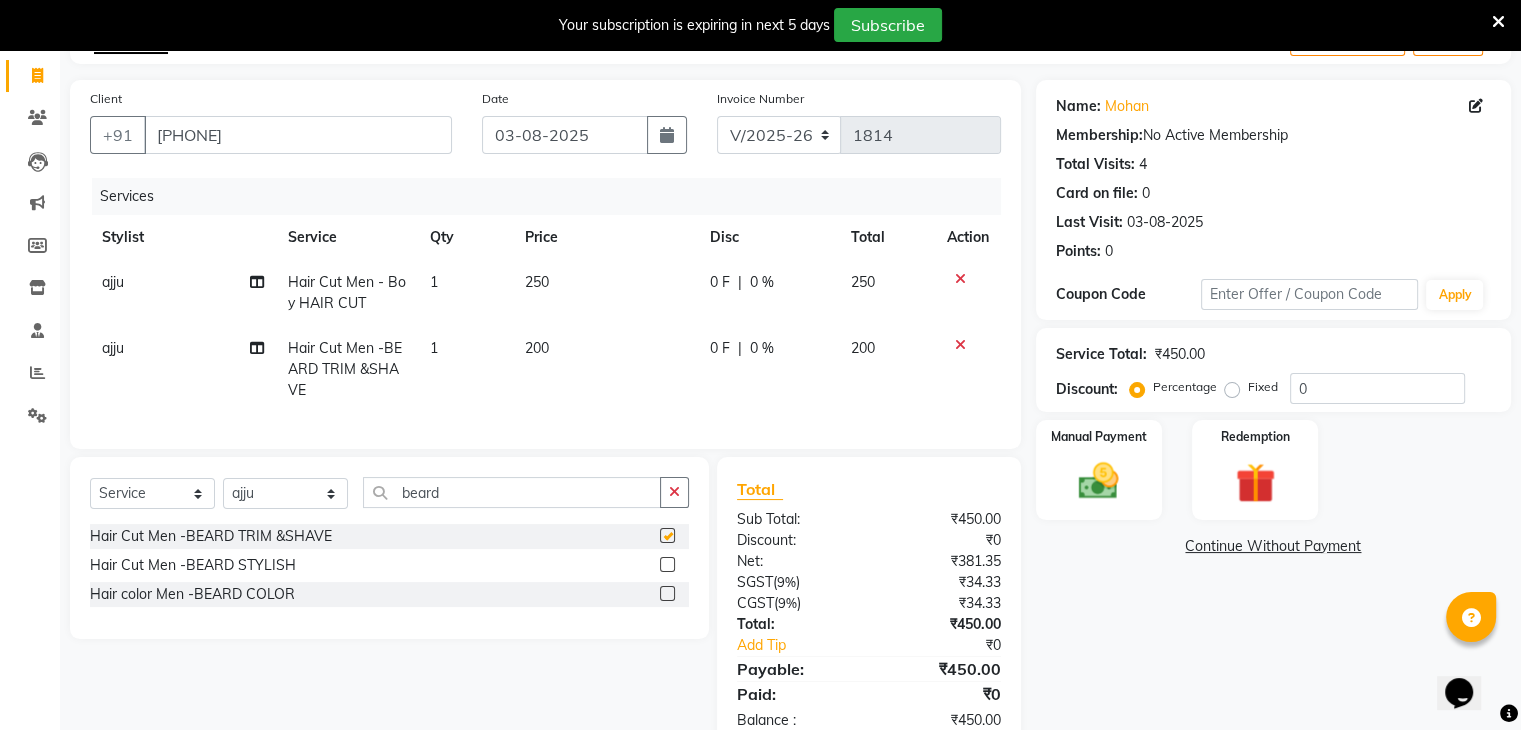 checkbox on "false" 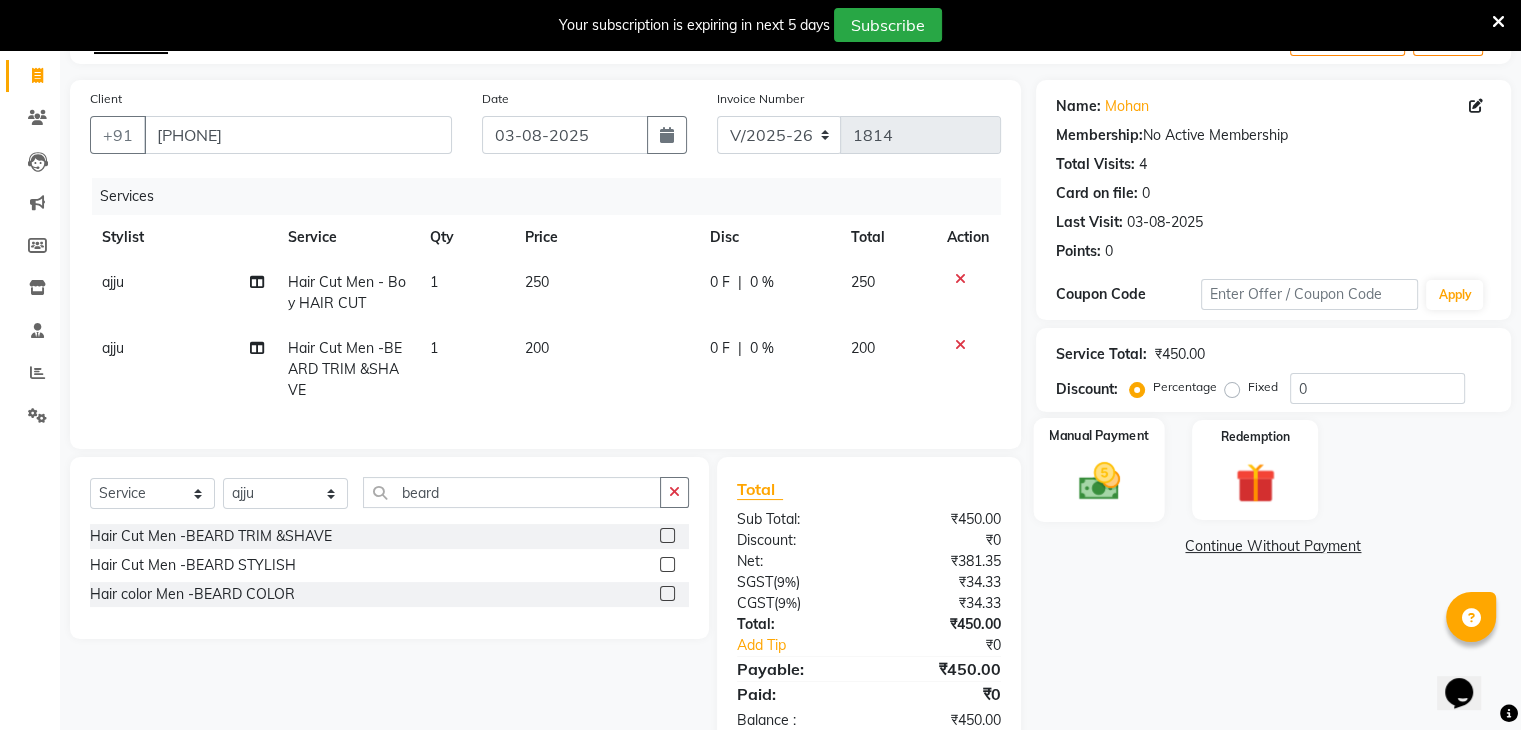 click on "Manual Payment" 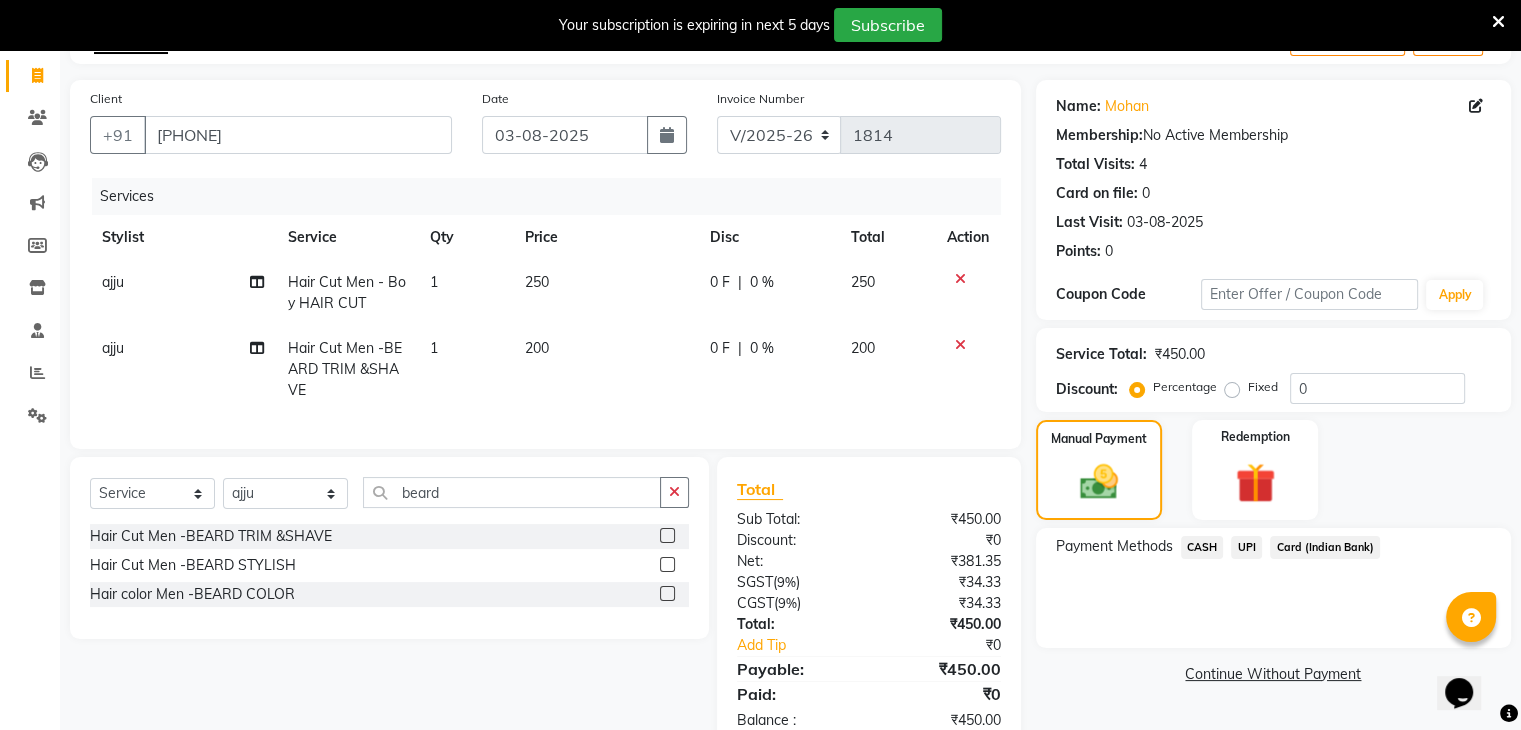 click on "UPI" 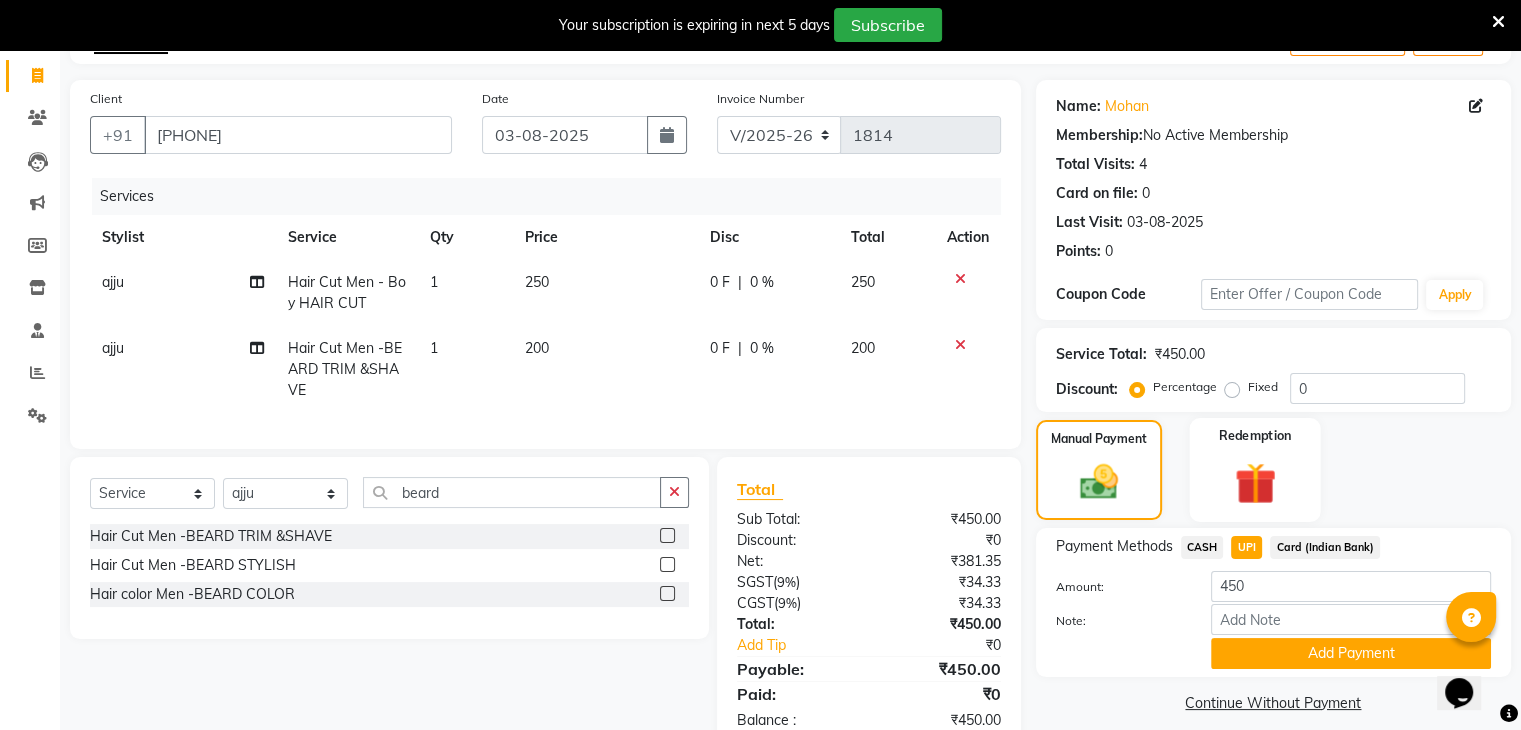 scroll, scrollTop: 187, scrollLeft: 0, axis: vertical 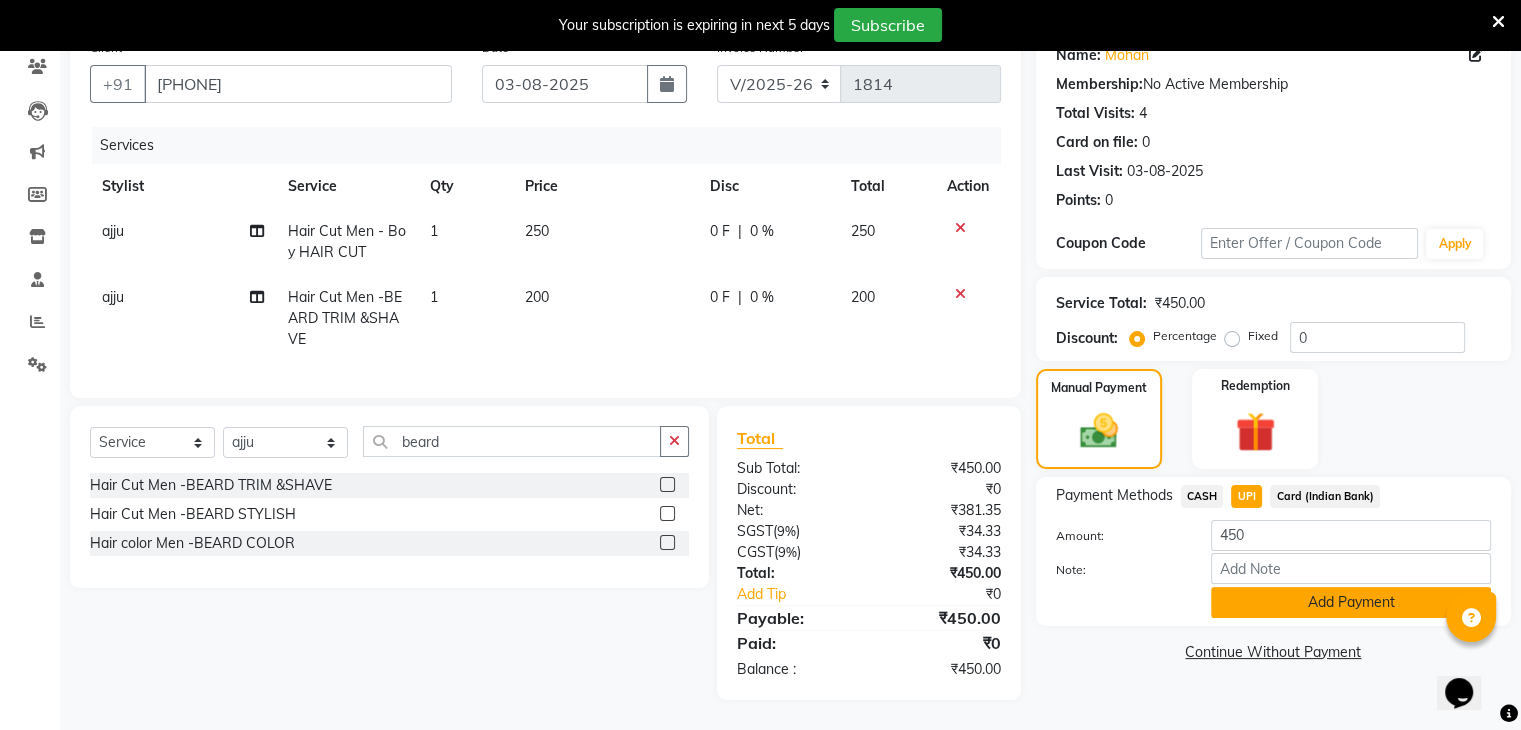 click on "Add Payment" 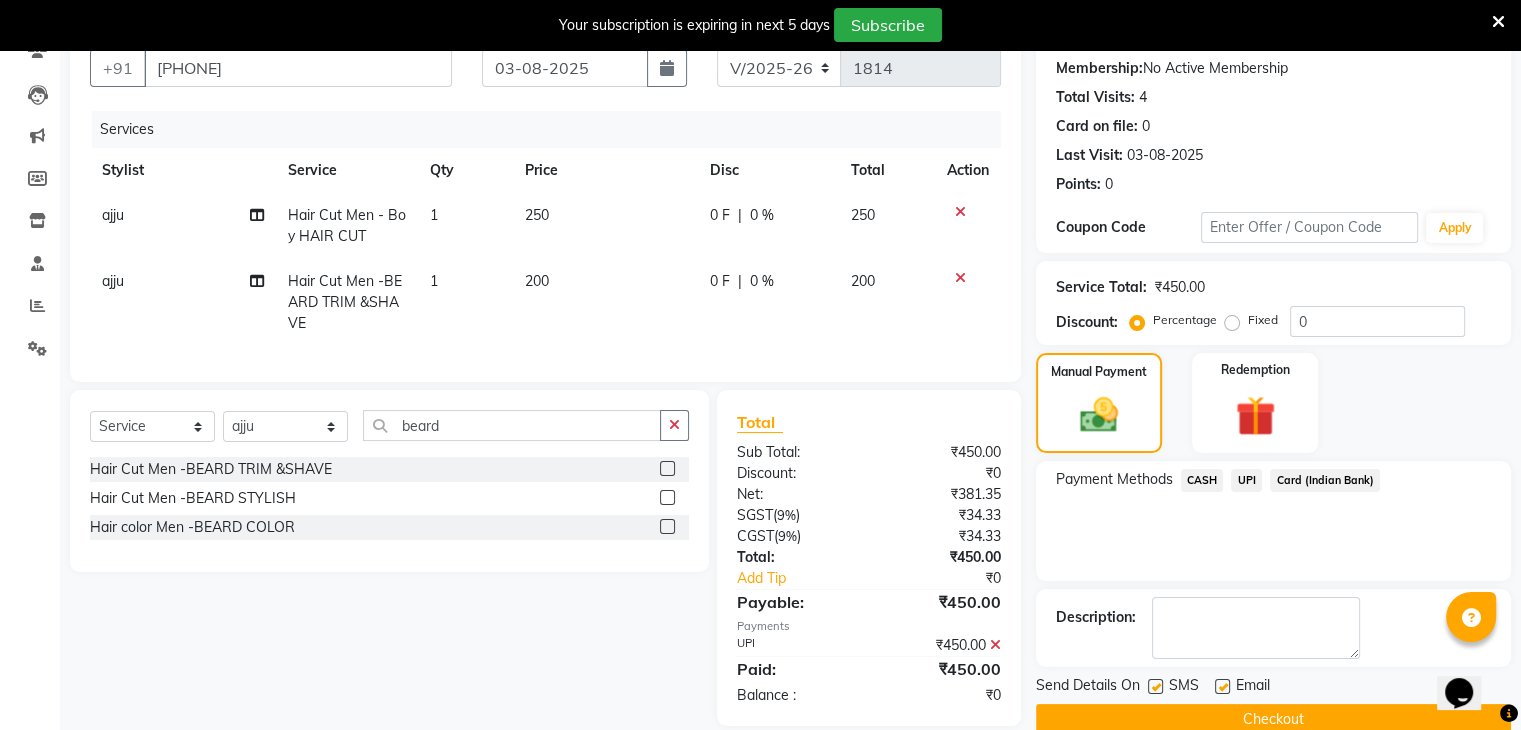 scroll, scrollTop: 228, scrollLeft: 0, axis: vertical 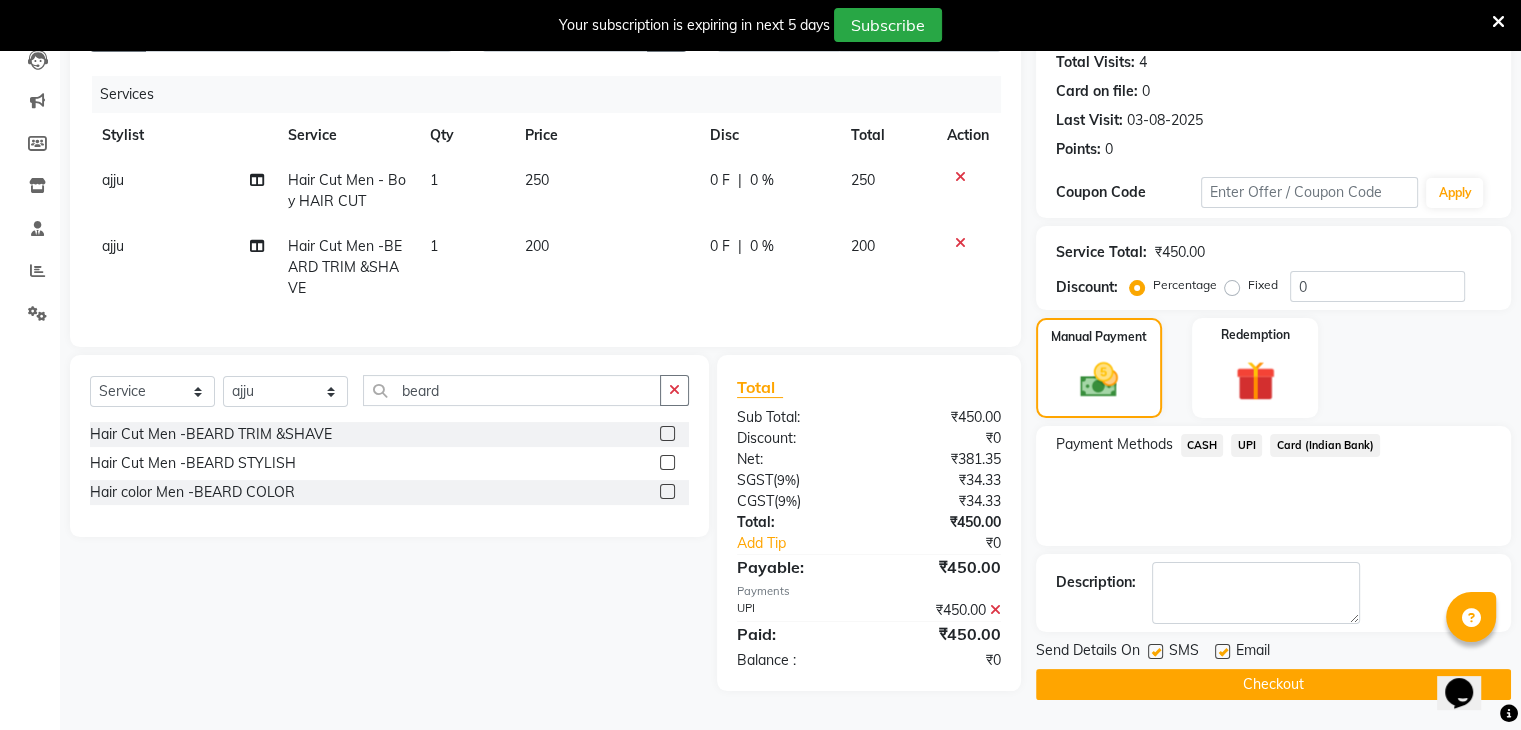 click on "Checkout" 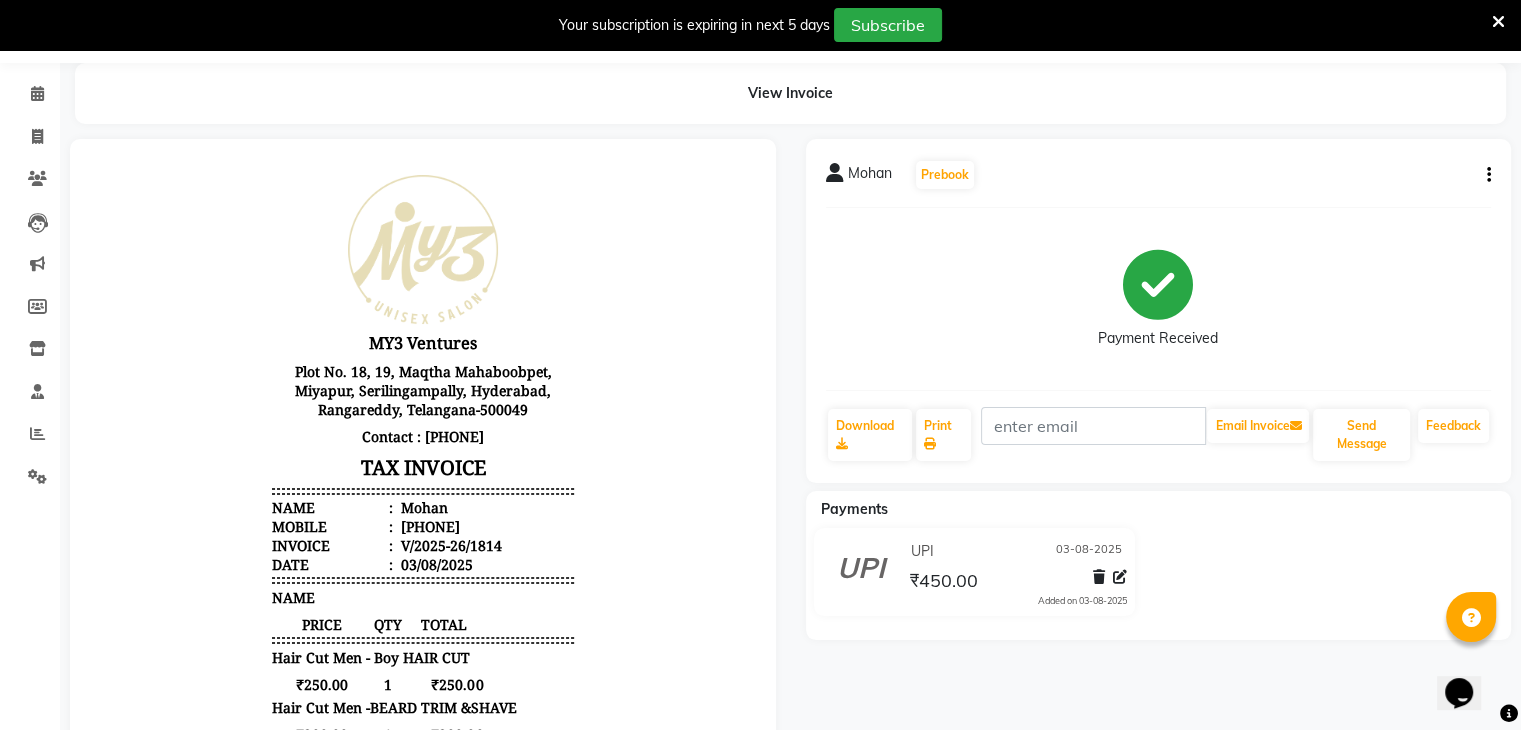 scroll, scrollTop: 0, scrollLeft: 0, axis: both 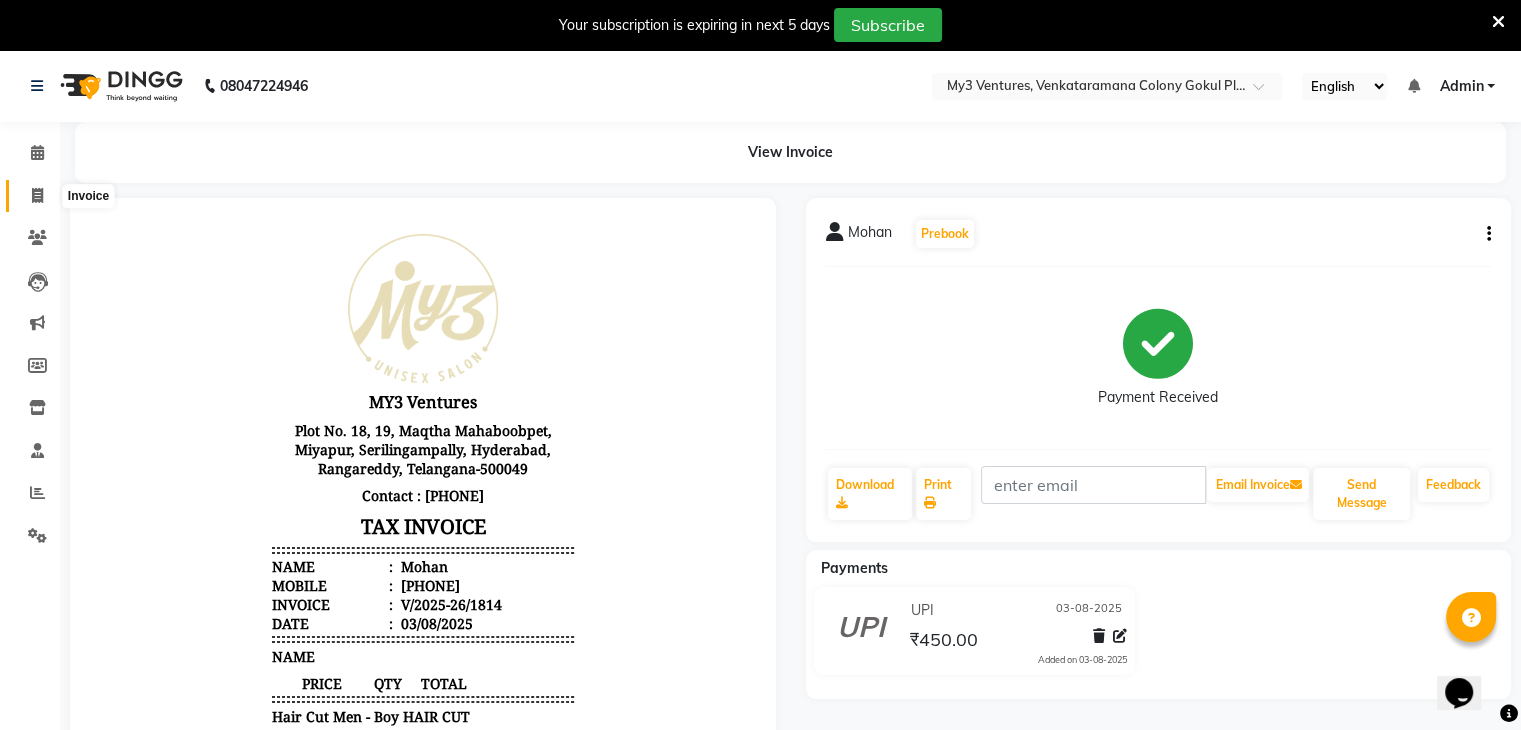 click 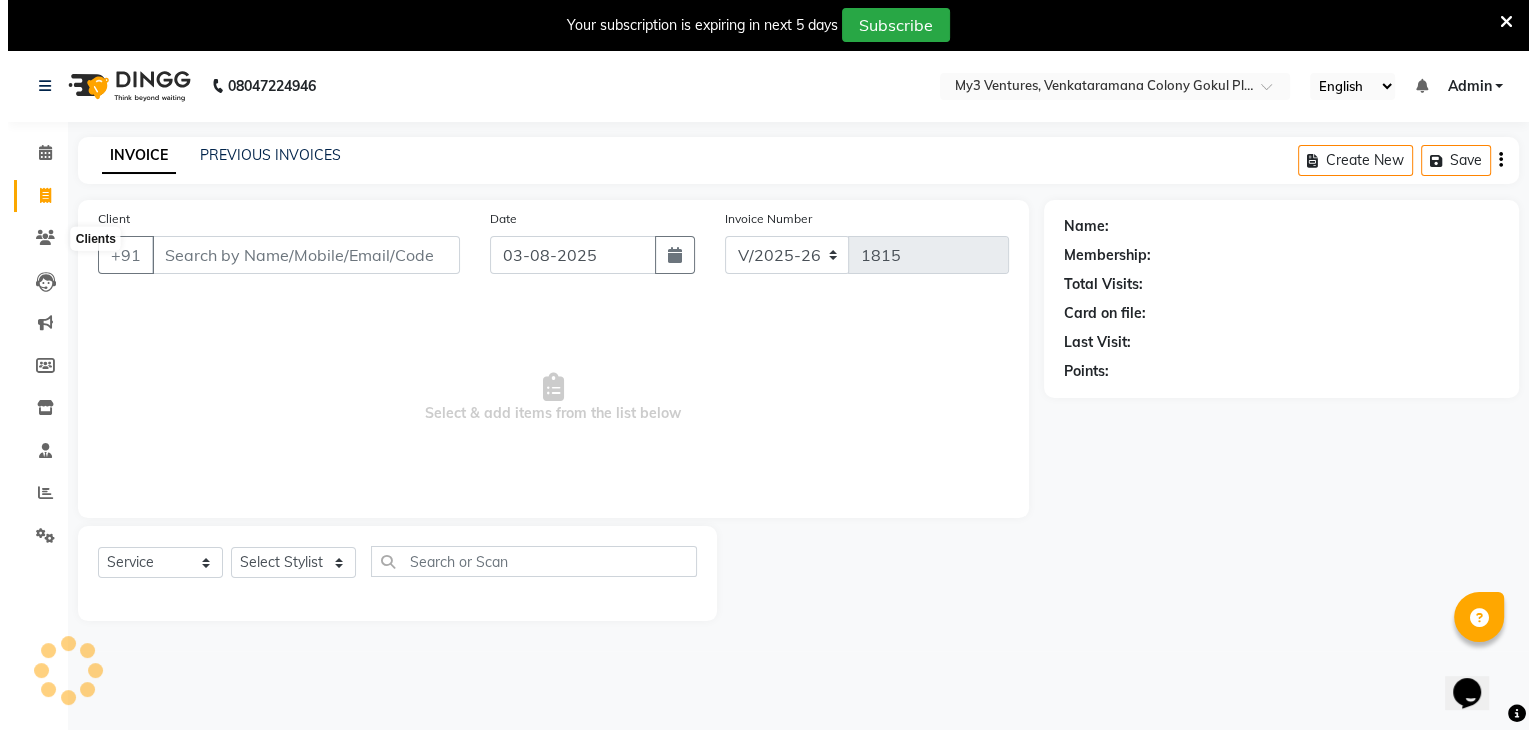 scroll, scrollTop: 50, scrollLeft: 0, axis: vertical 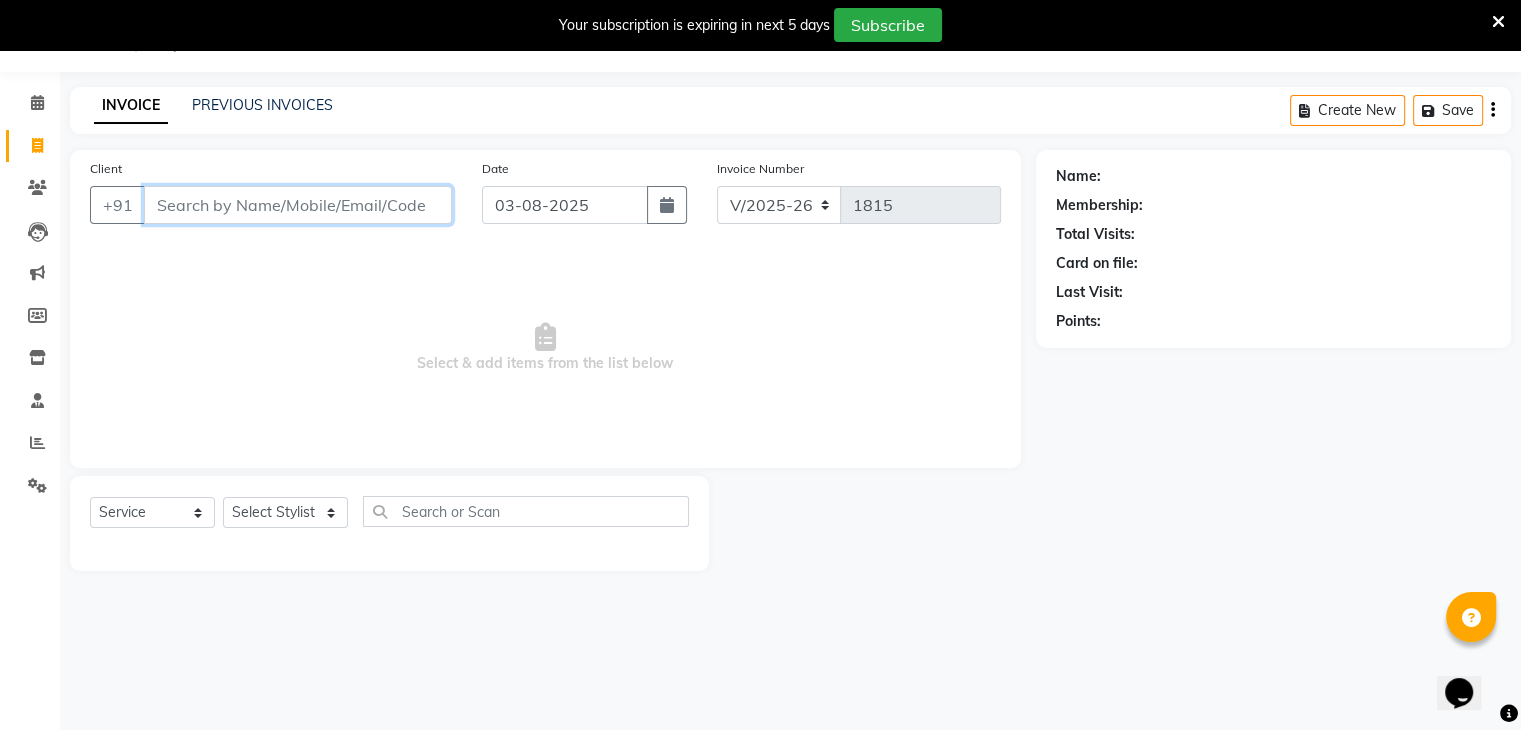 click on "Client" at bounding box center (298, 205) 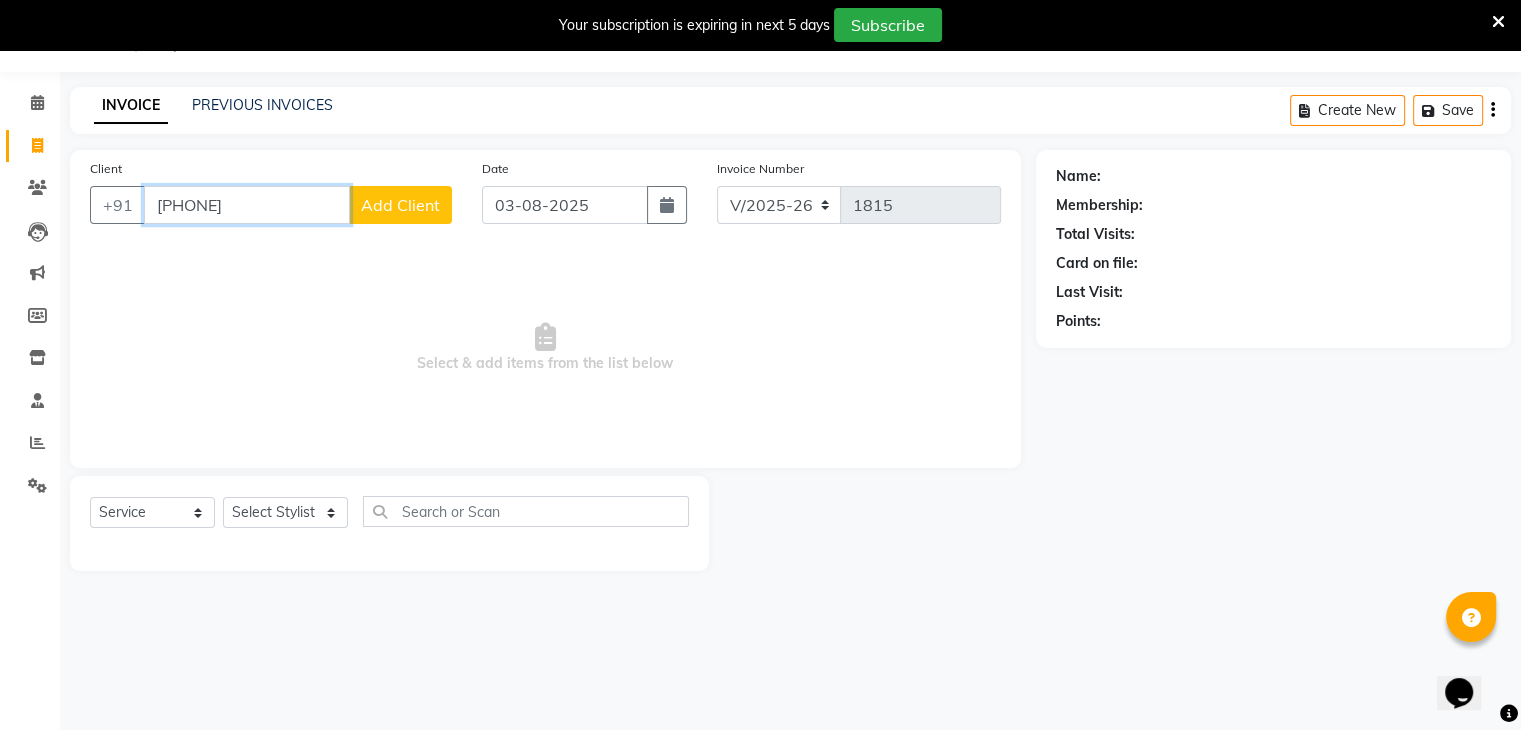 type on "8981002002" 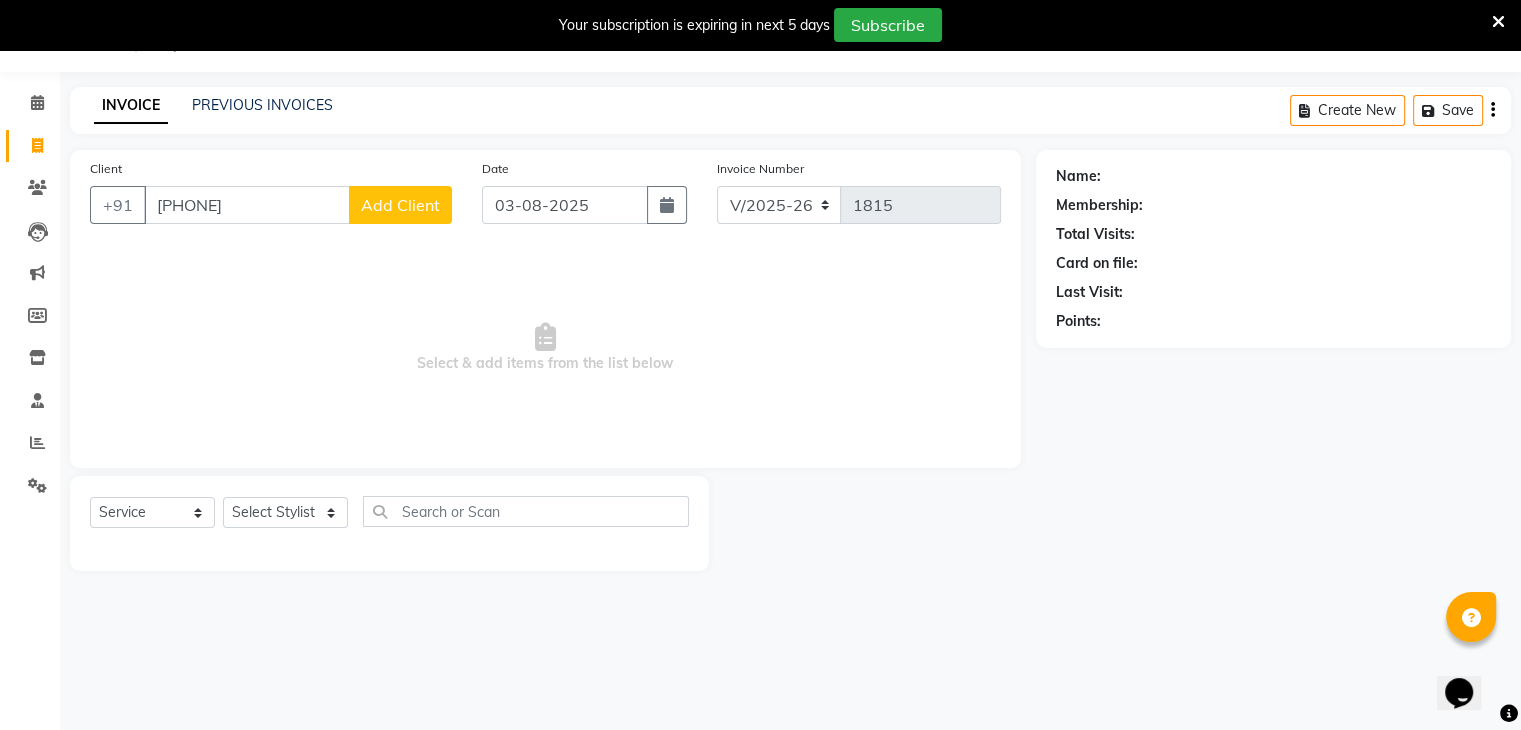 click on "Add Client" 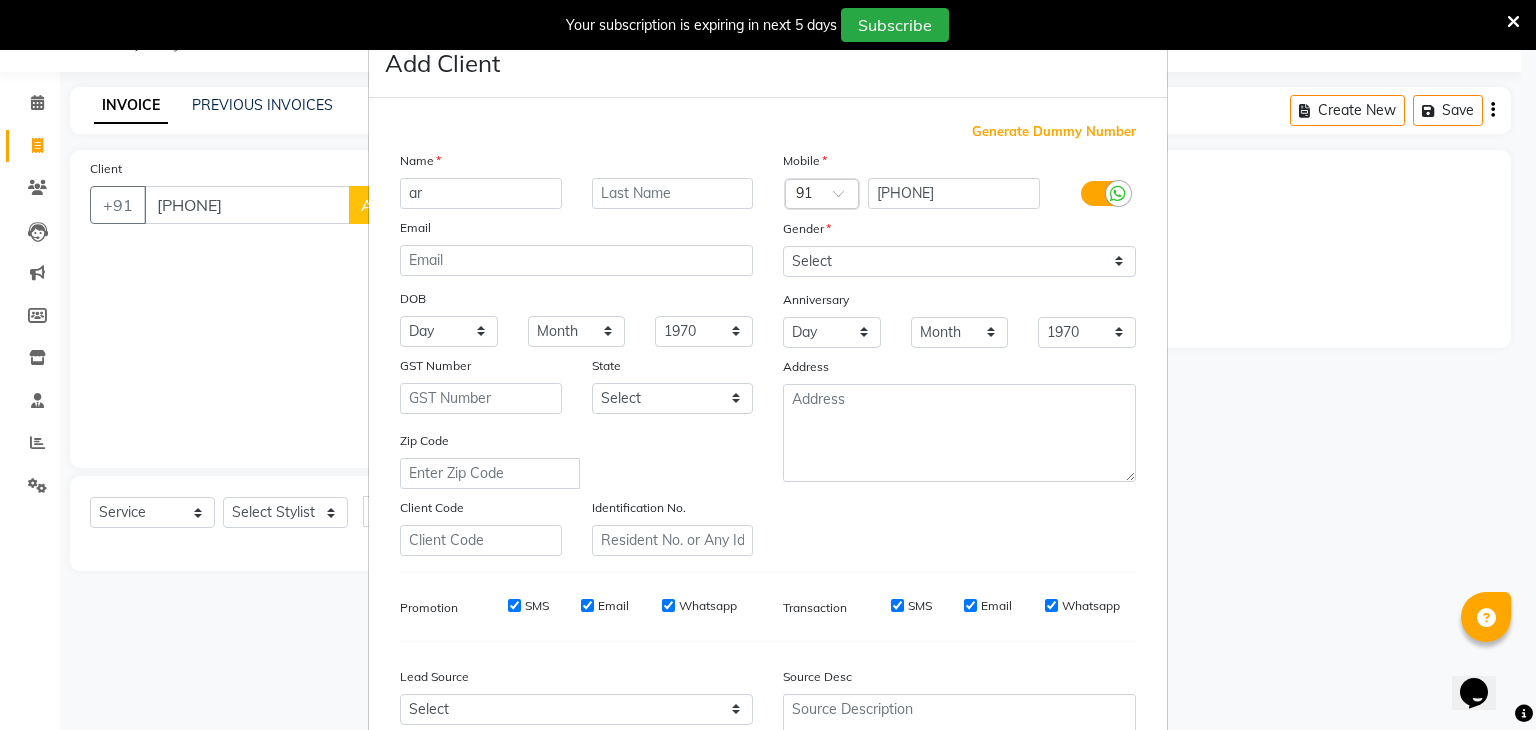 type on "a" 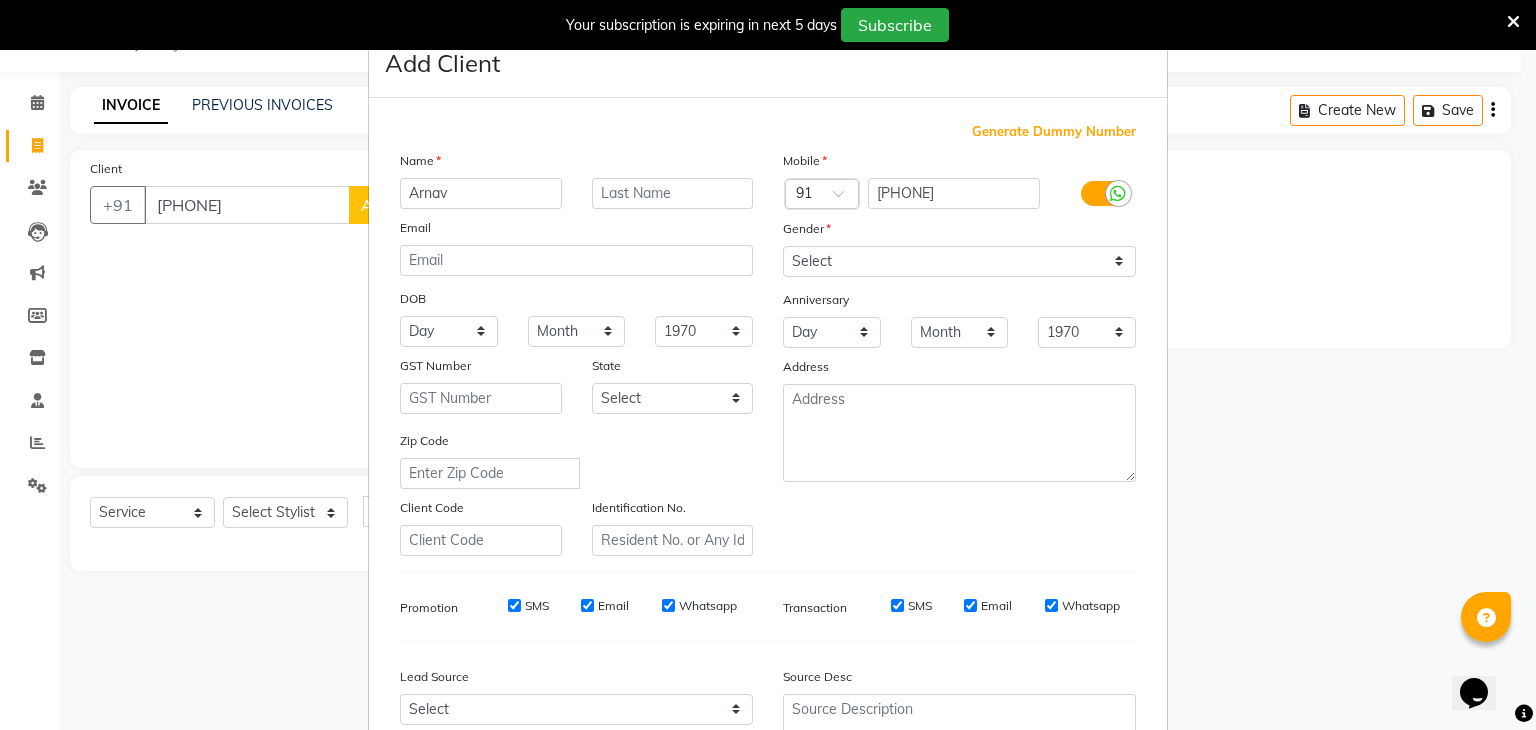 type on "Arnav" 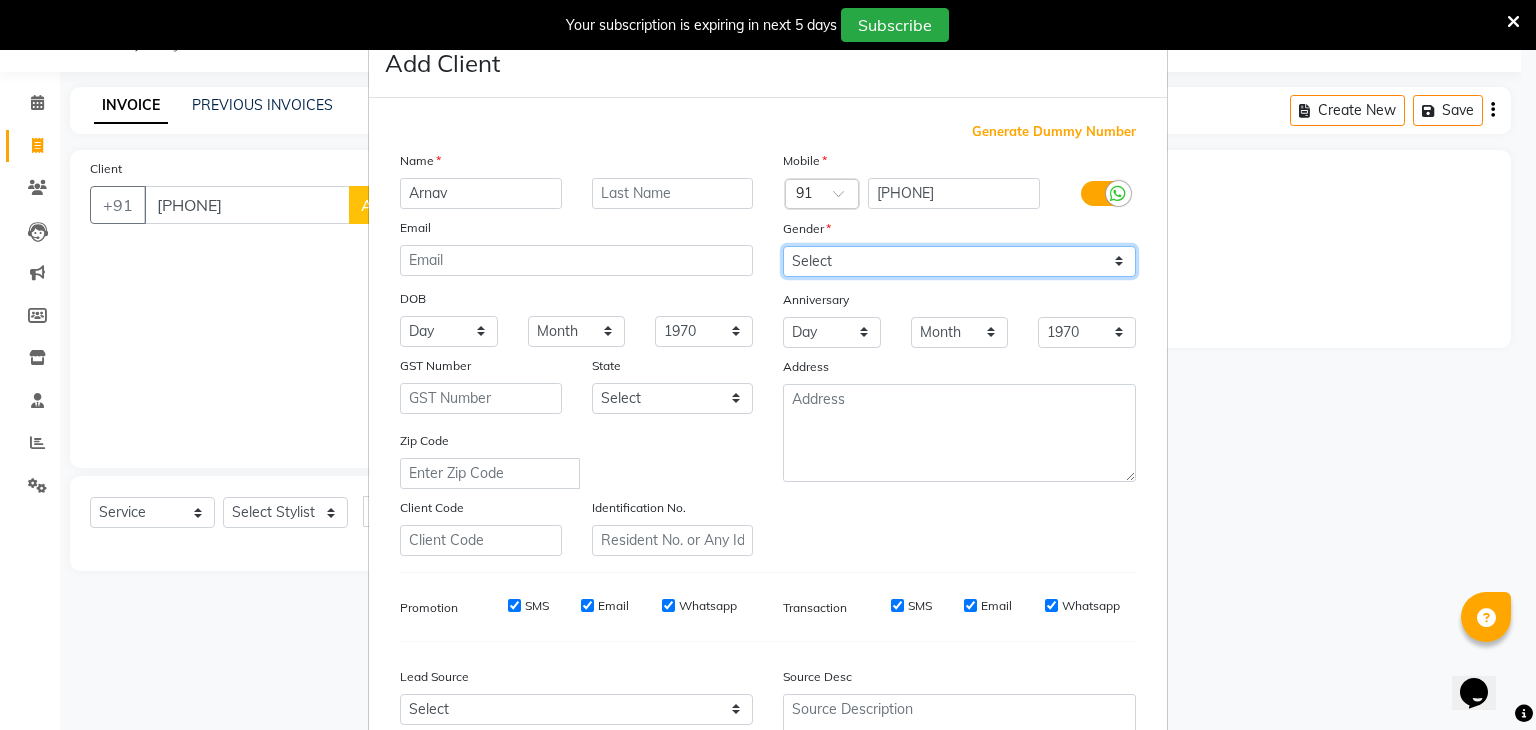 click on "Select Male Female Other Prefer Not To Say" at bounding box center (959, 261) 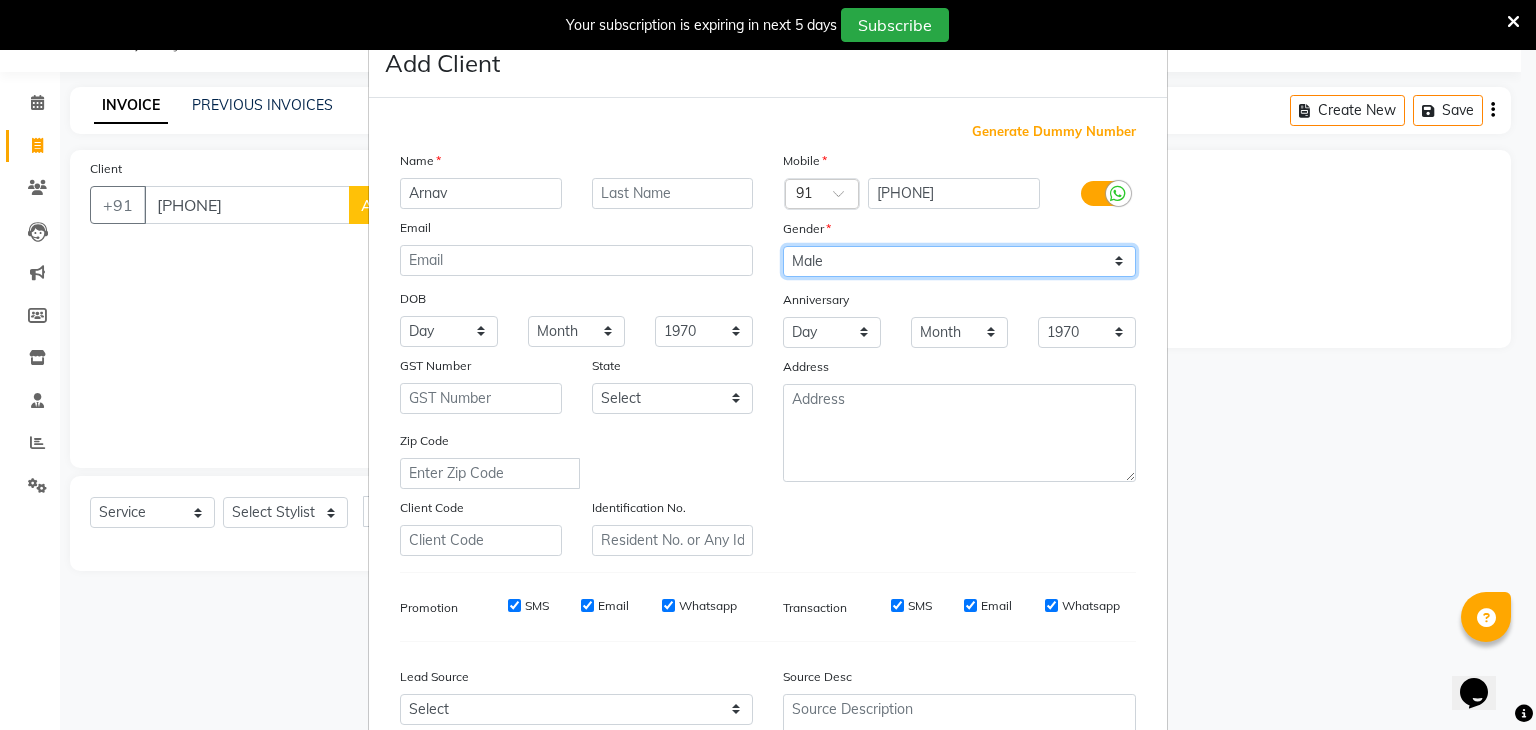 click on "Select Male Female Other Prefer Not To Say" at bounding box center [959, 261] 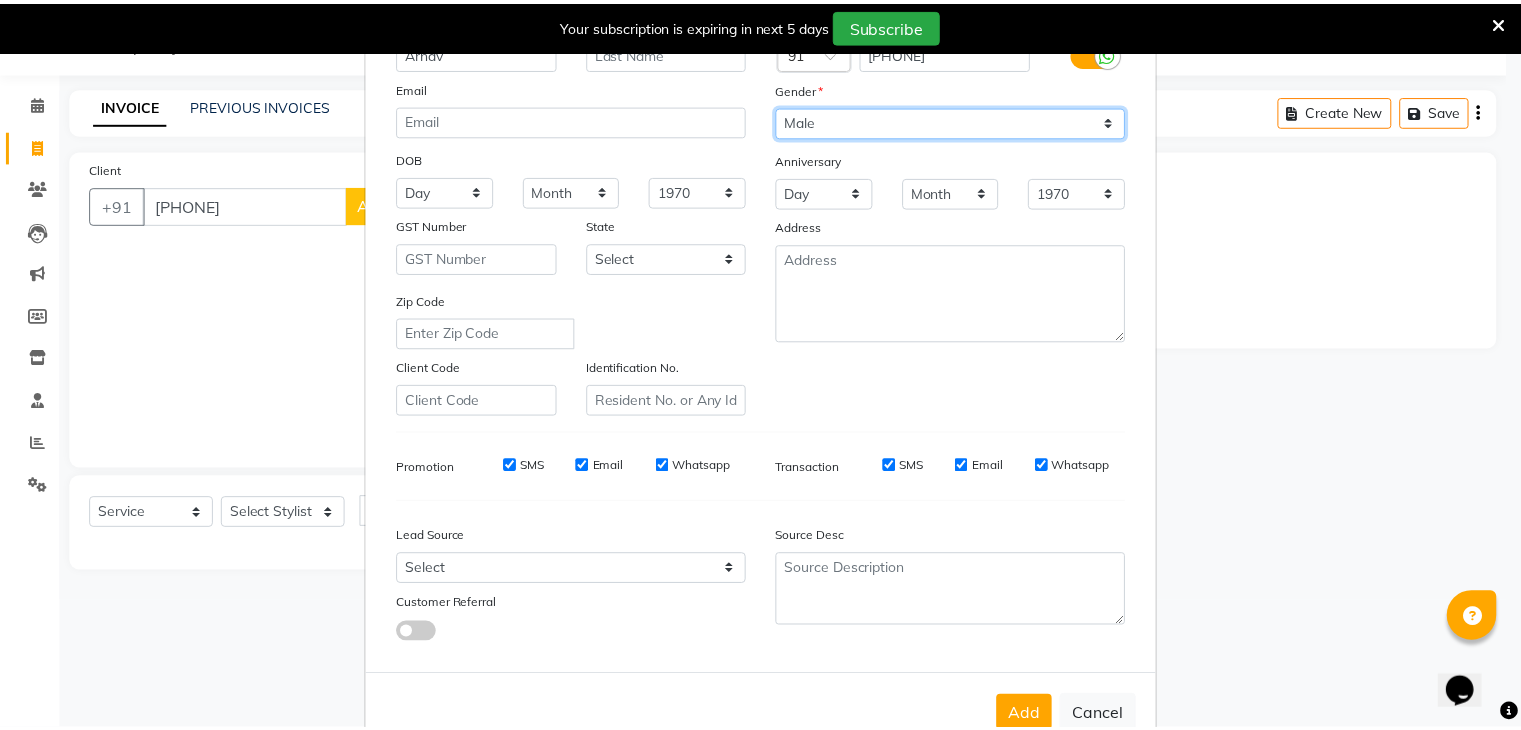 scroll, scrollTop: 203, scrollLeft: 0, axis: vertical 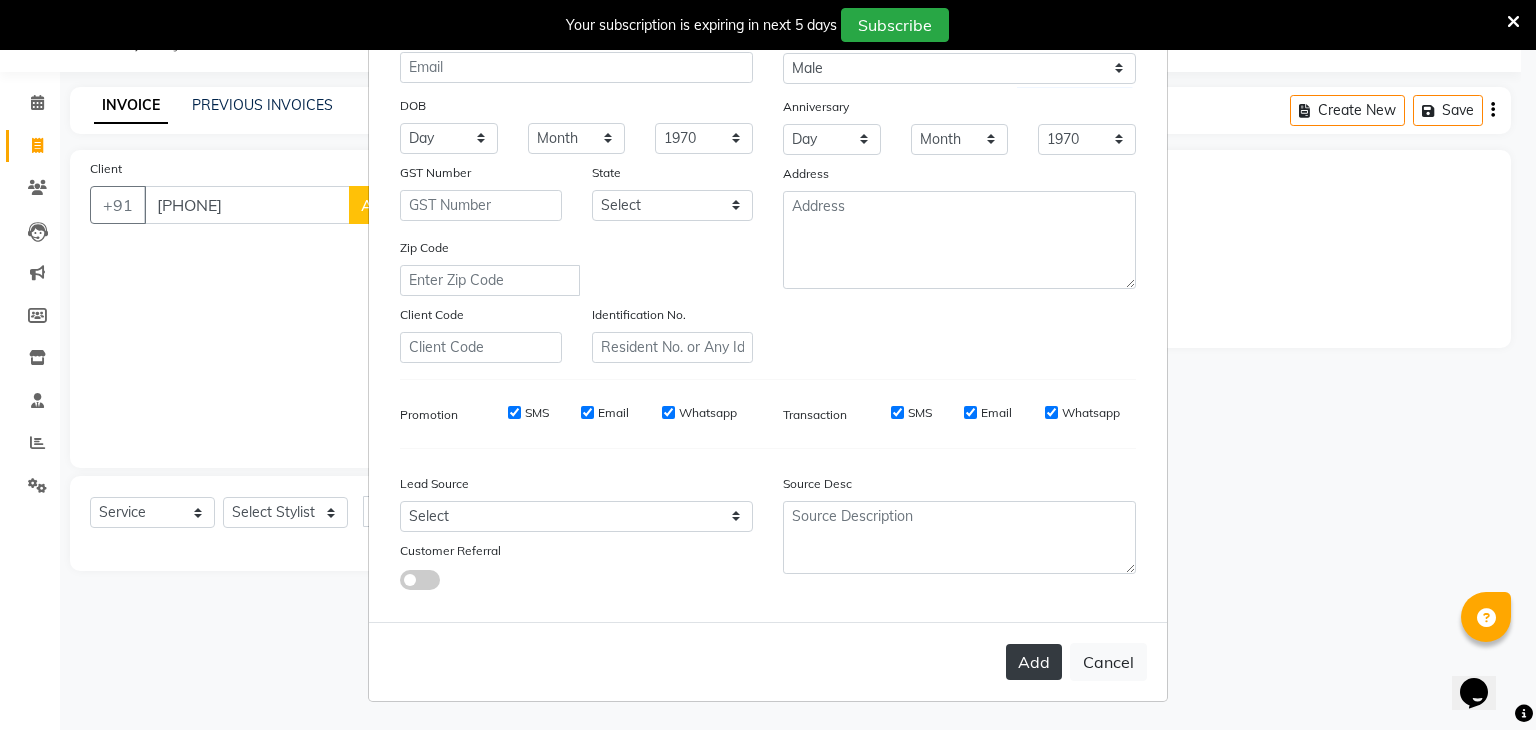 click on "Add" at bounding box center (1034, 662) 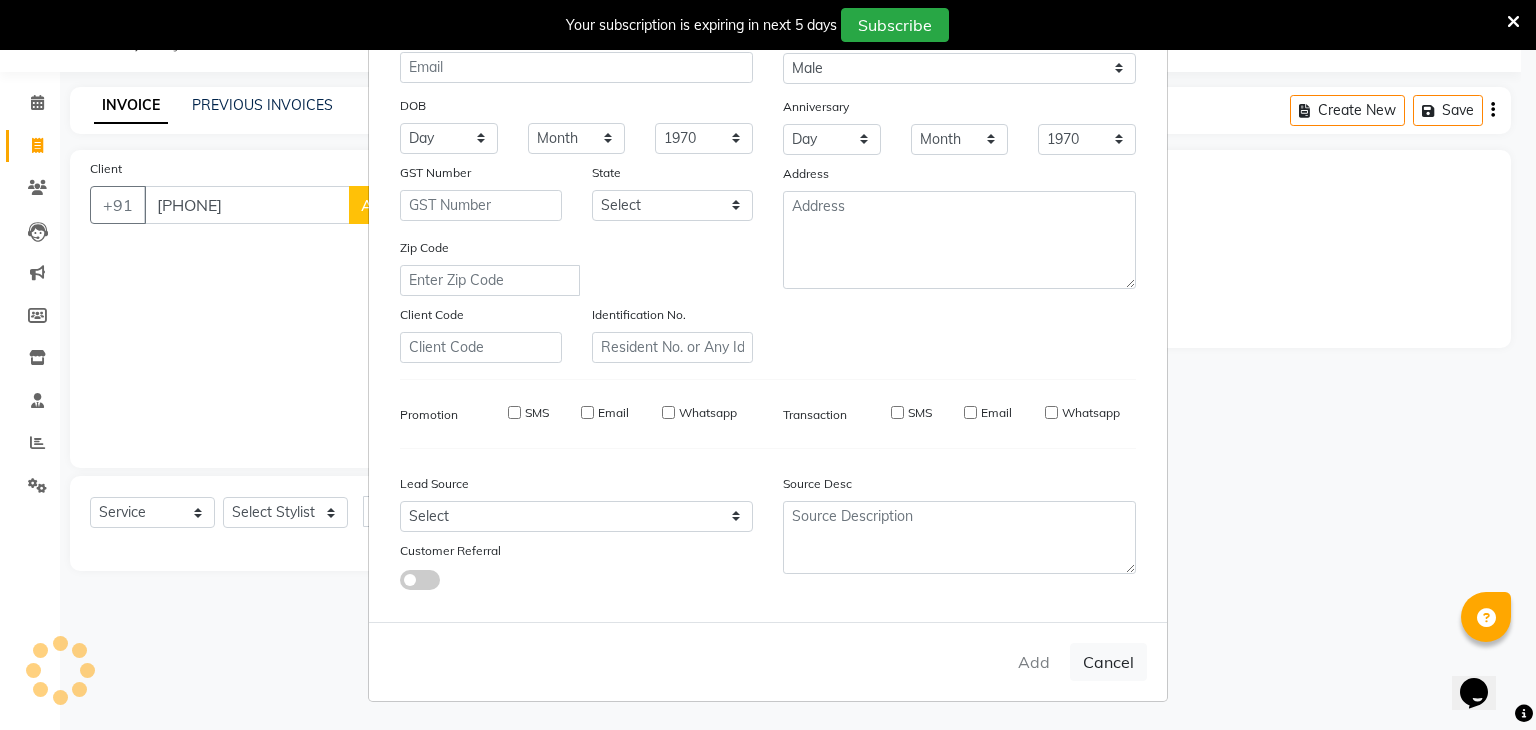 type 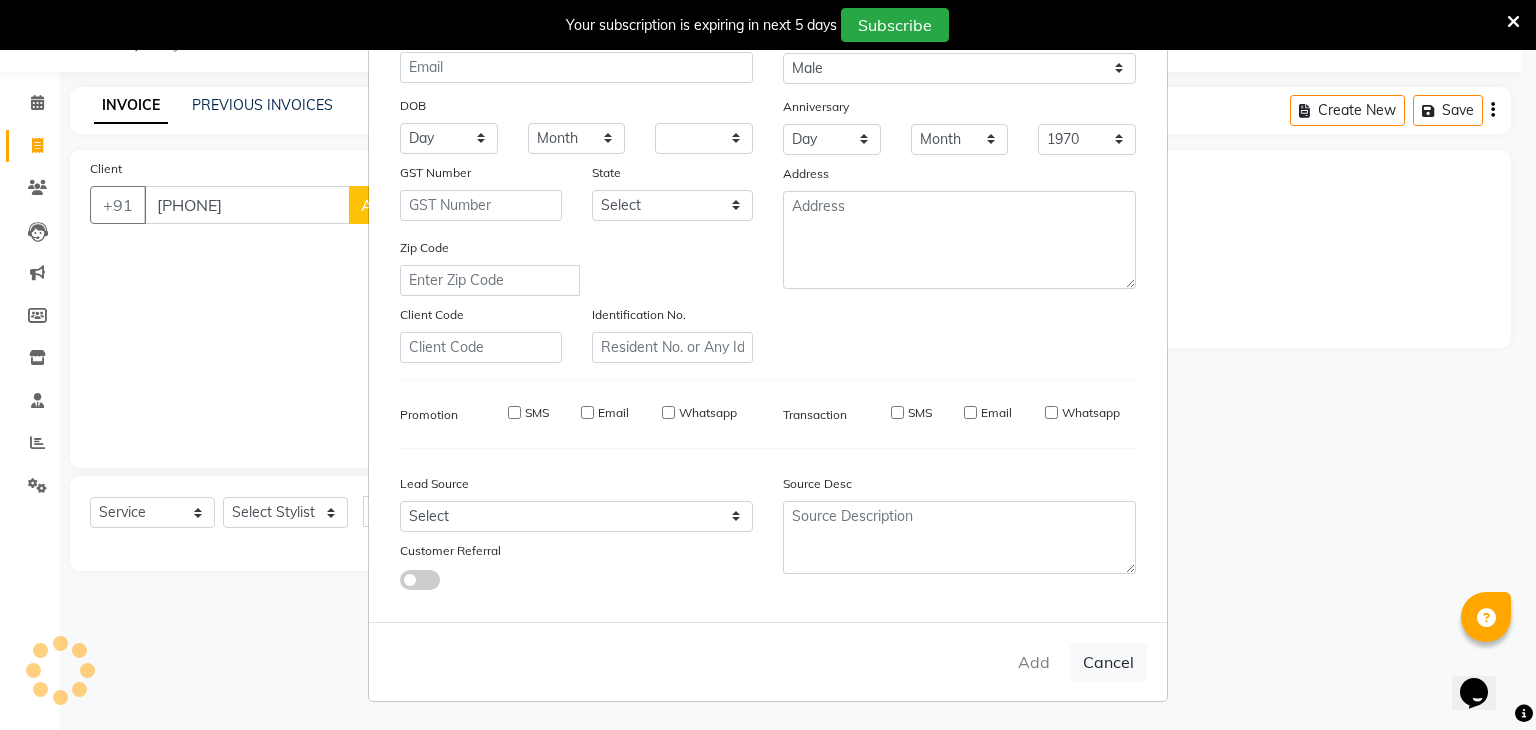 select 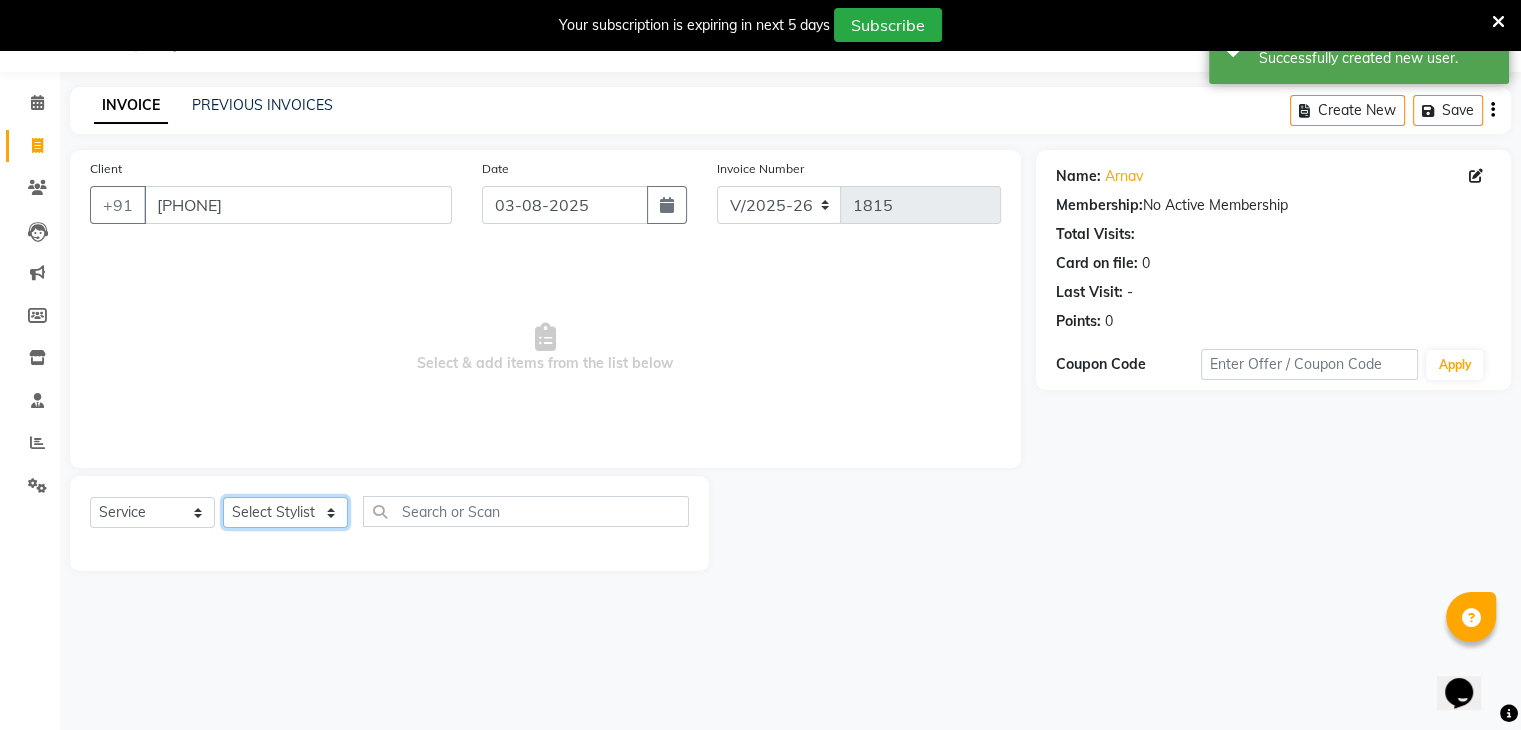 click on "Select Stylist ajju azam divya rihan Sahzad sowjanya srilatha Swapna Zeeshan" 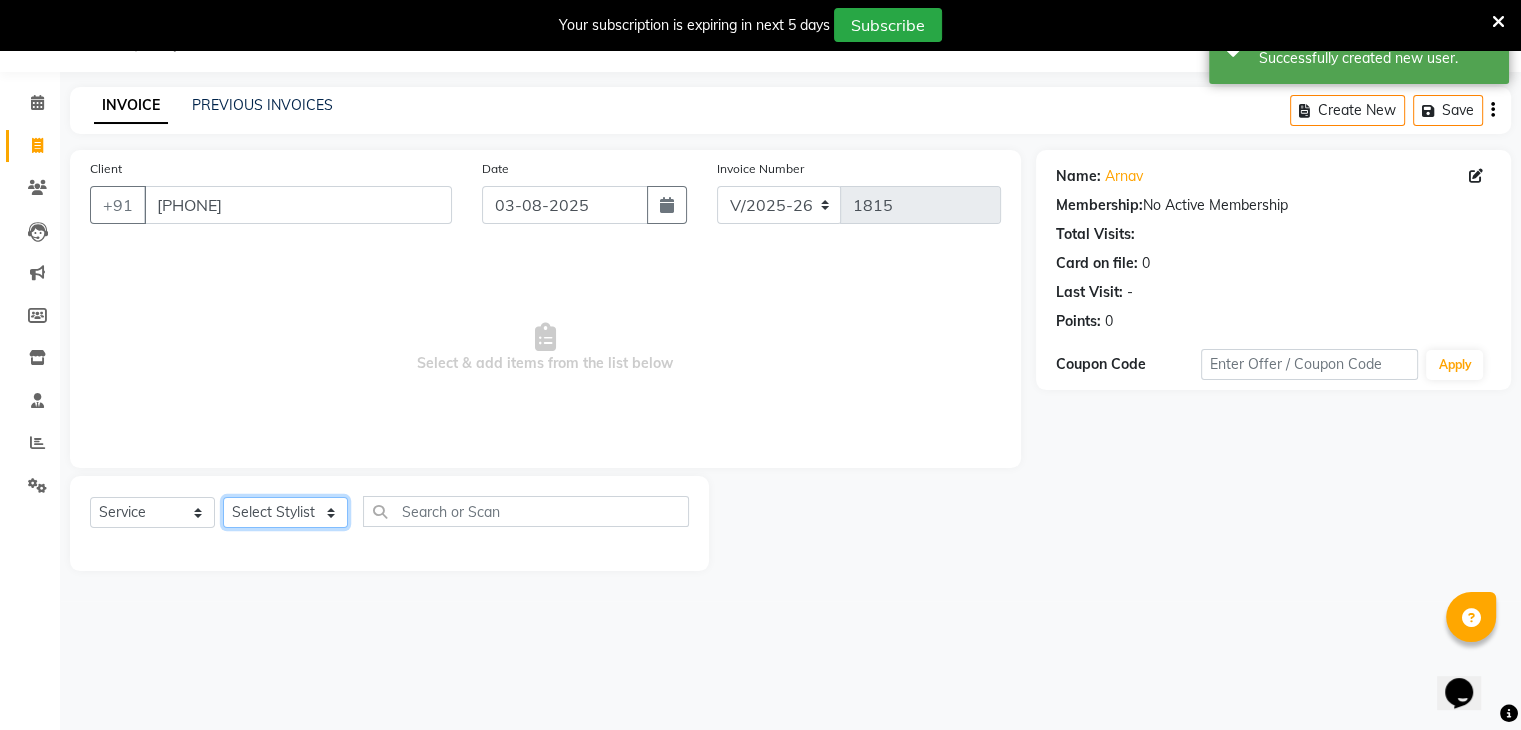 select on "79754" 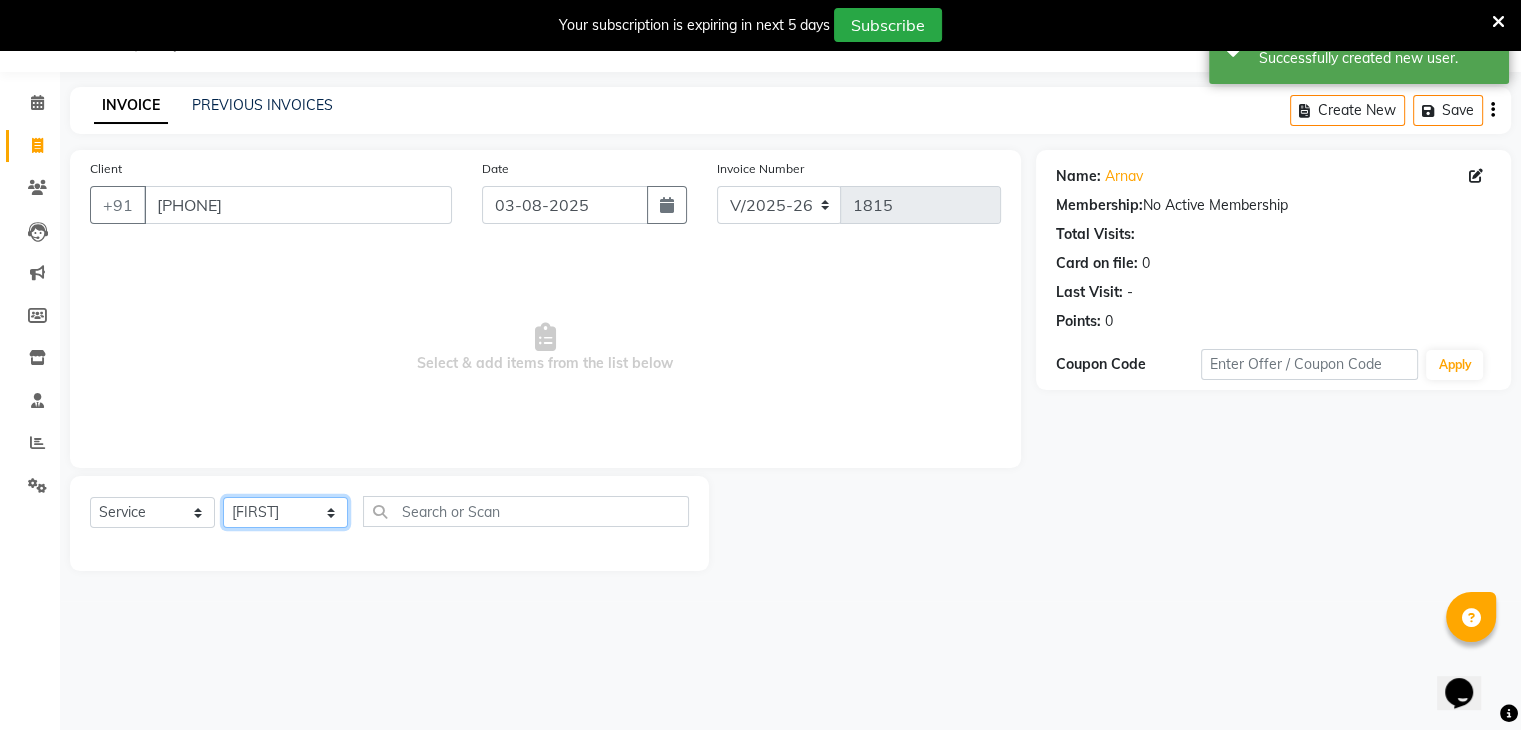 click on "Select Stylist ajju azam divya rihan Sahzad sowjanya srilatha Swapna Zeeshan" 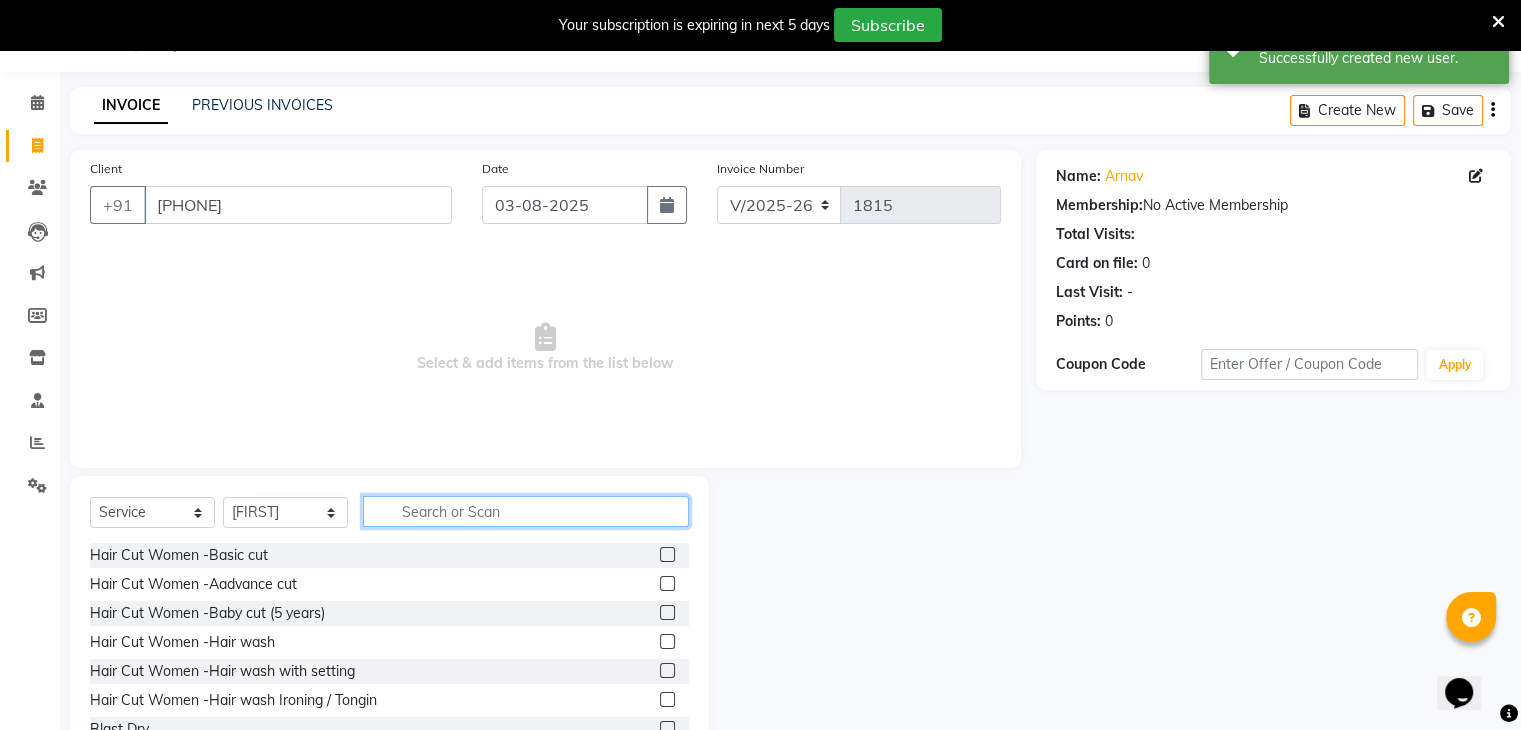 click 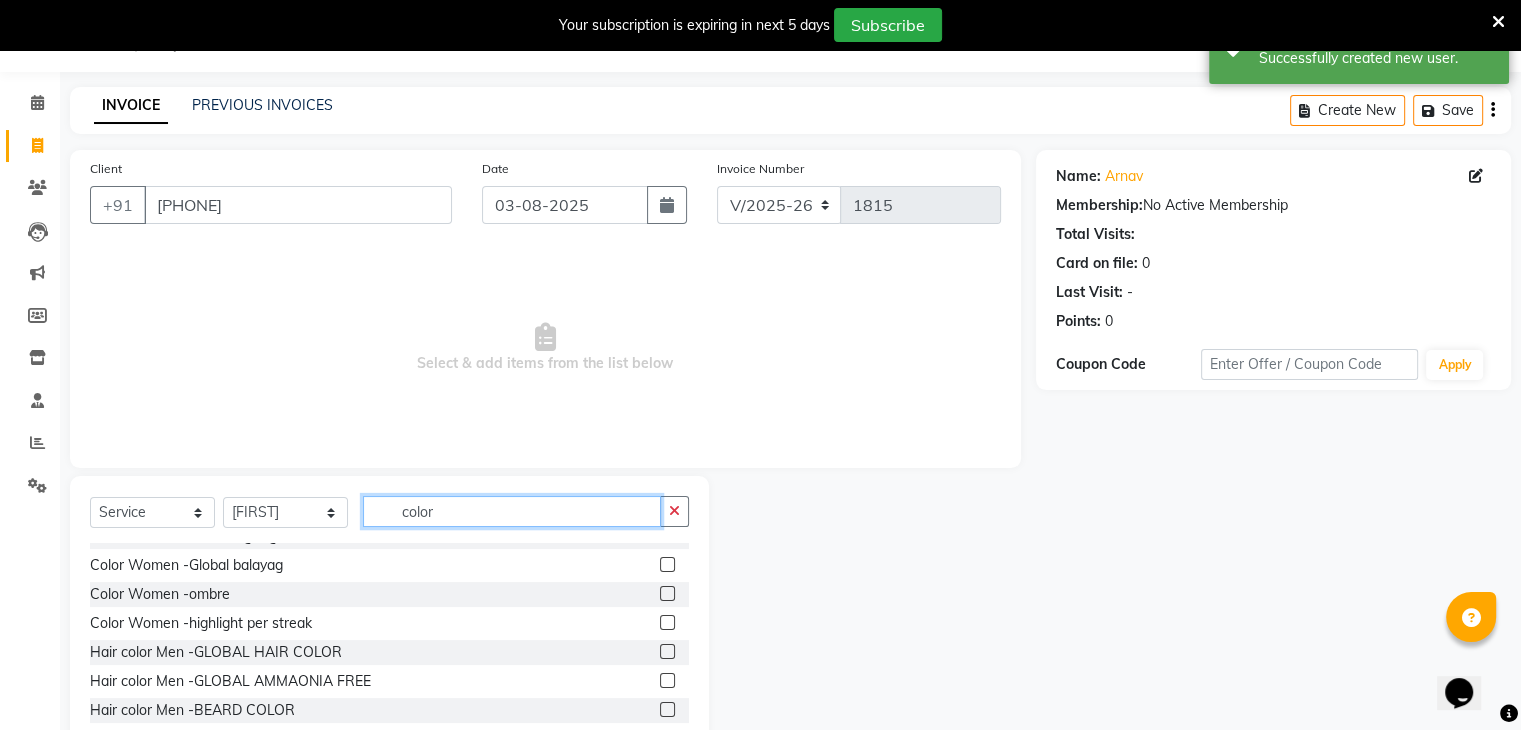 scroll, scrollTop: 176, scrollLeft: 0, axis: vertical 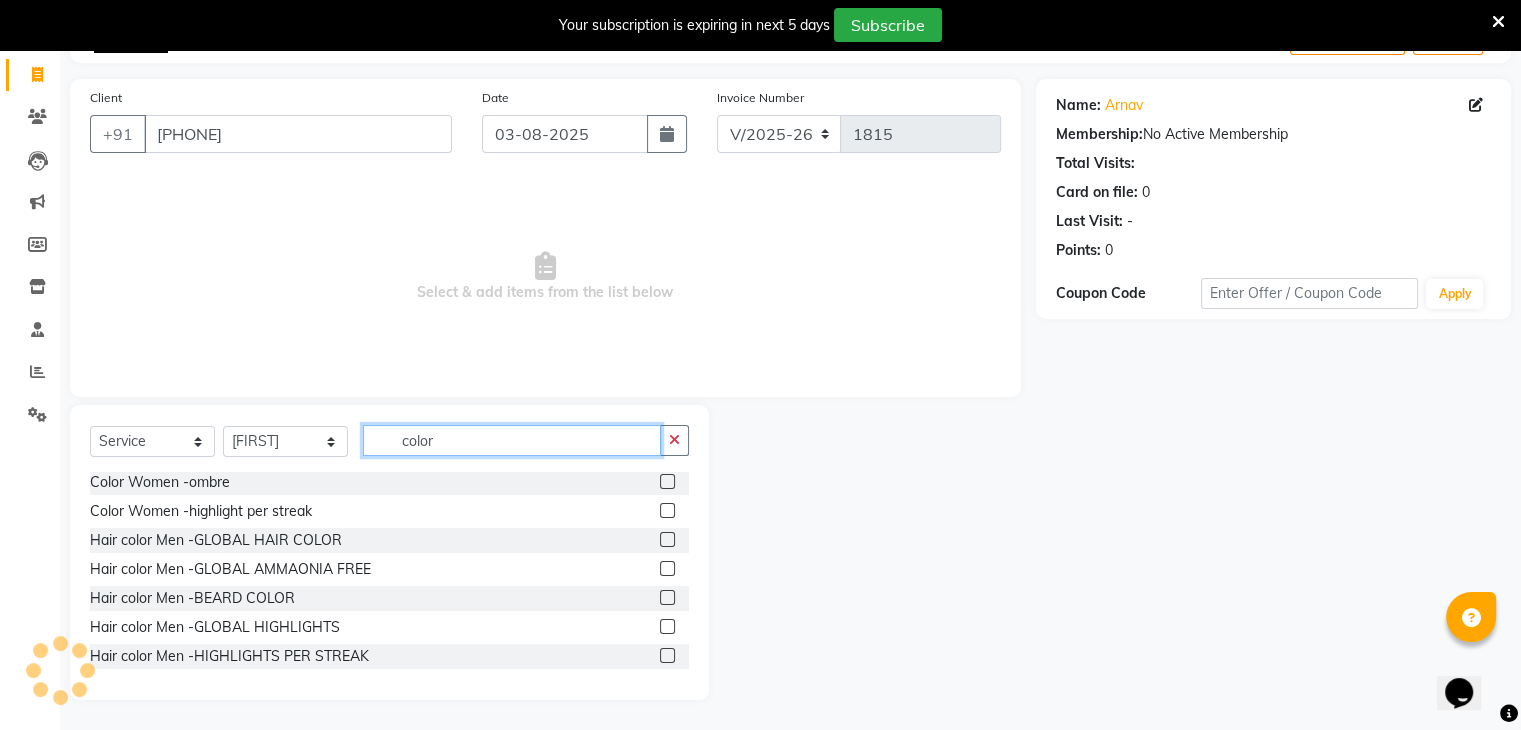 type on "color" 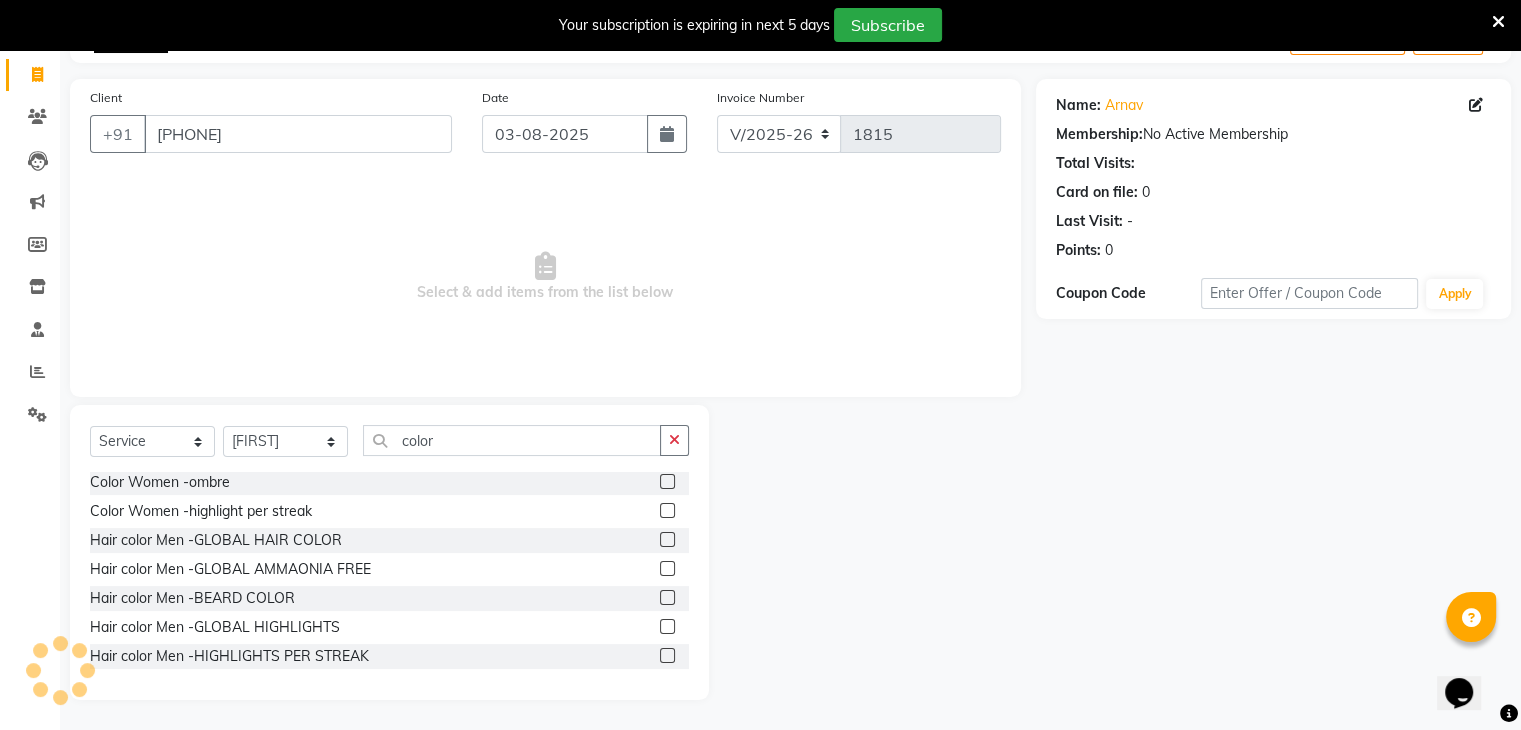 click 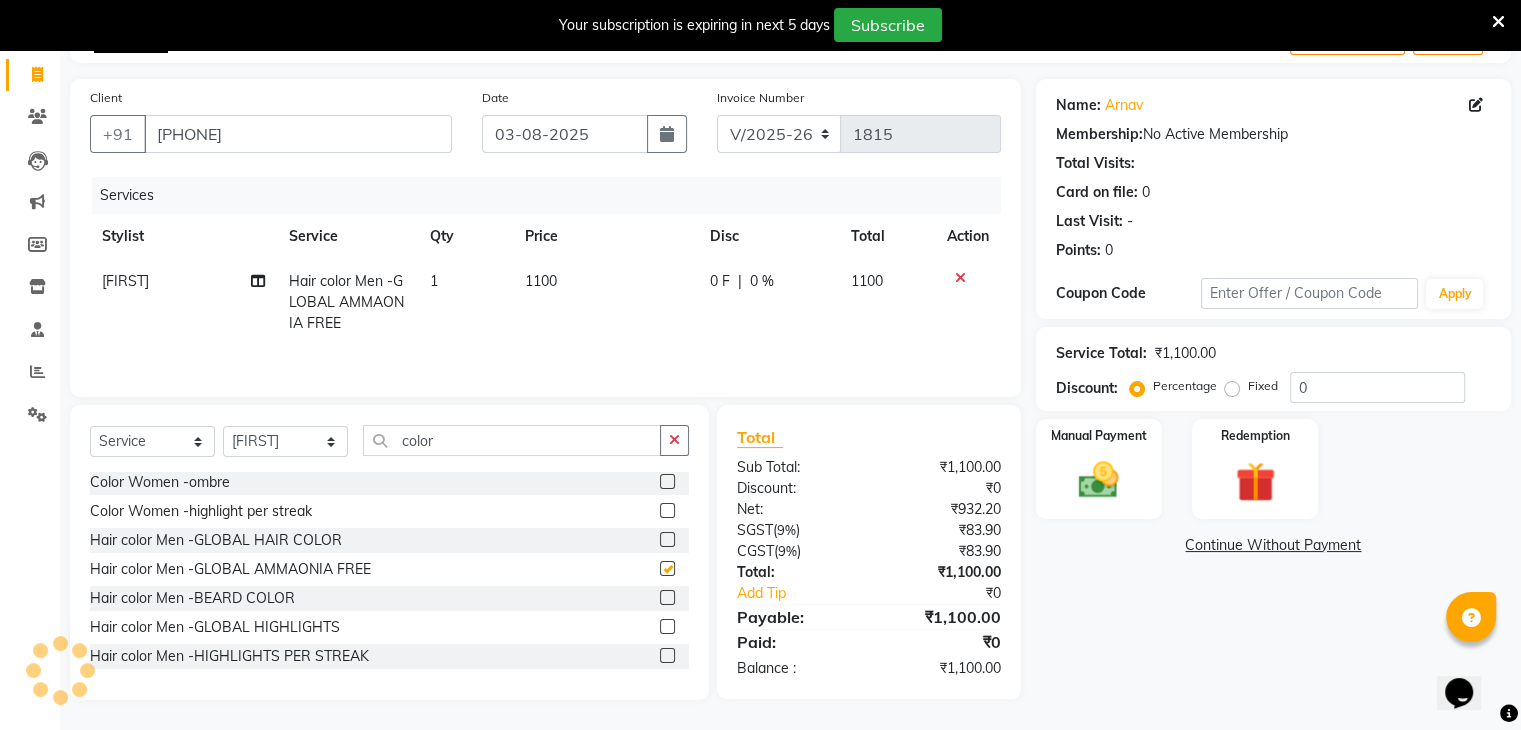 checkbox on "false" 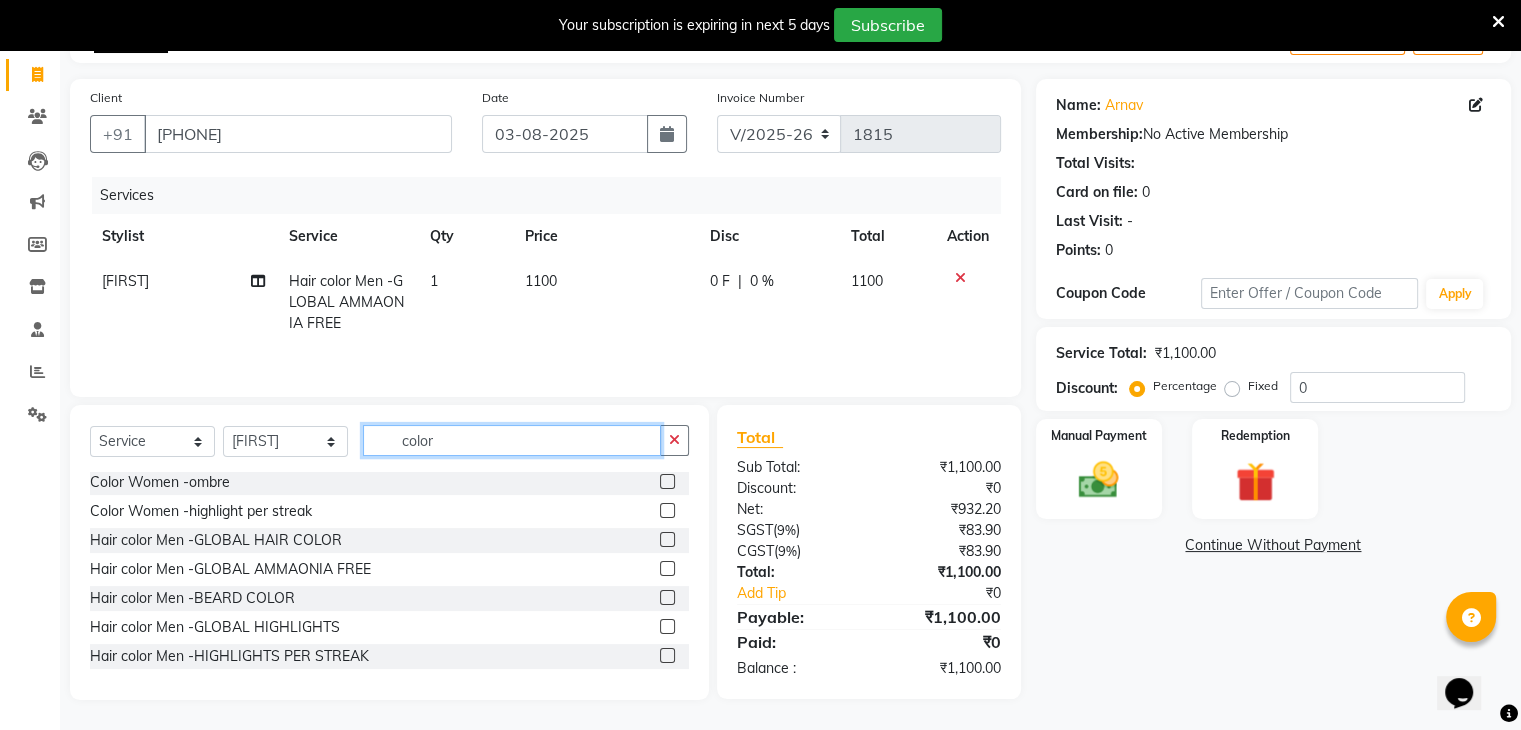 click on "color" 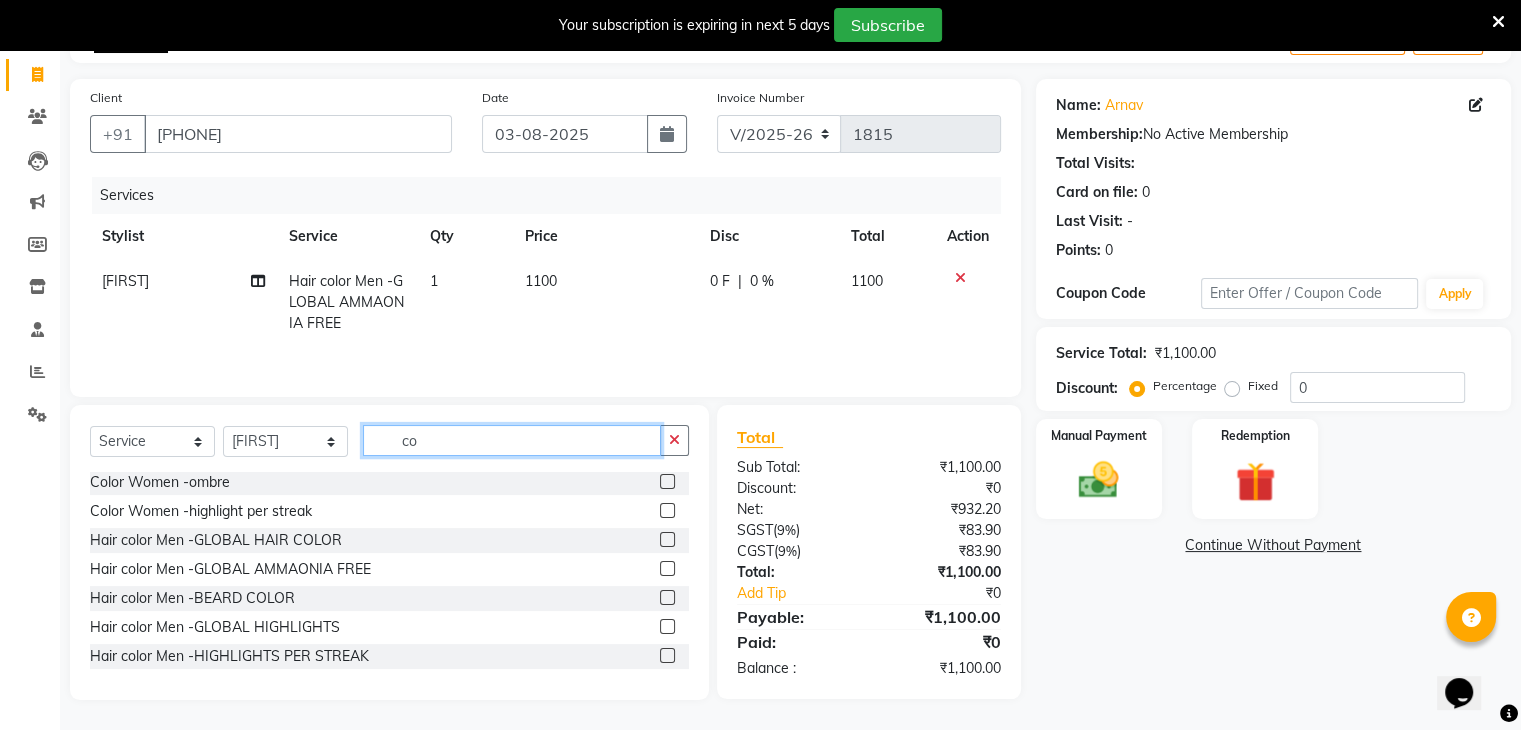type on "c" 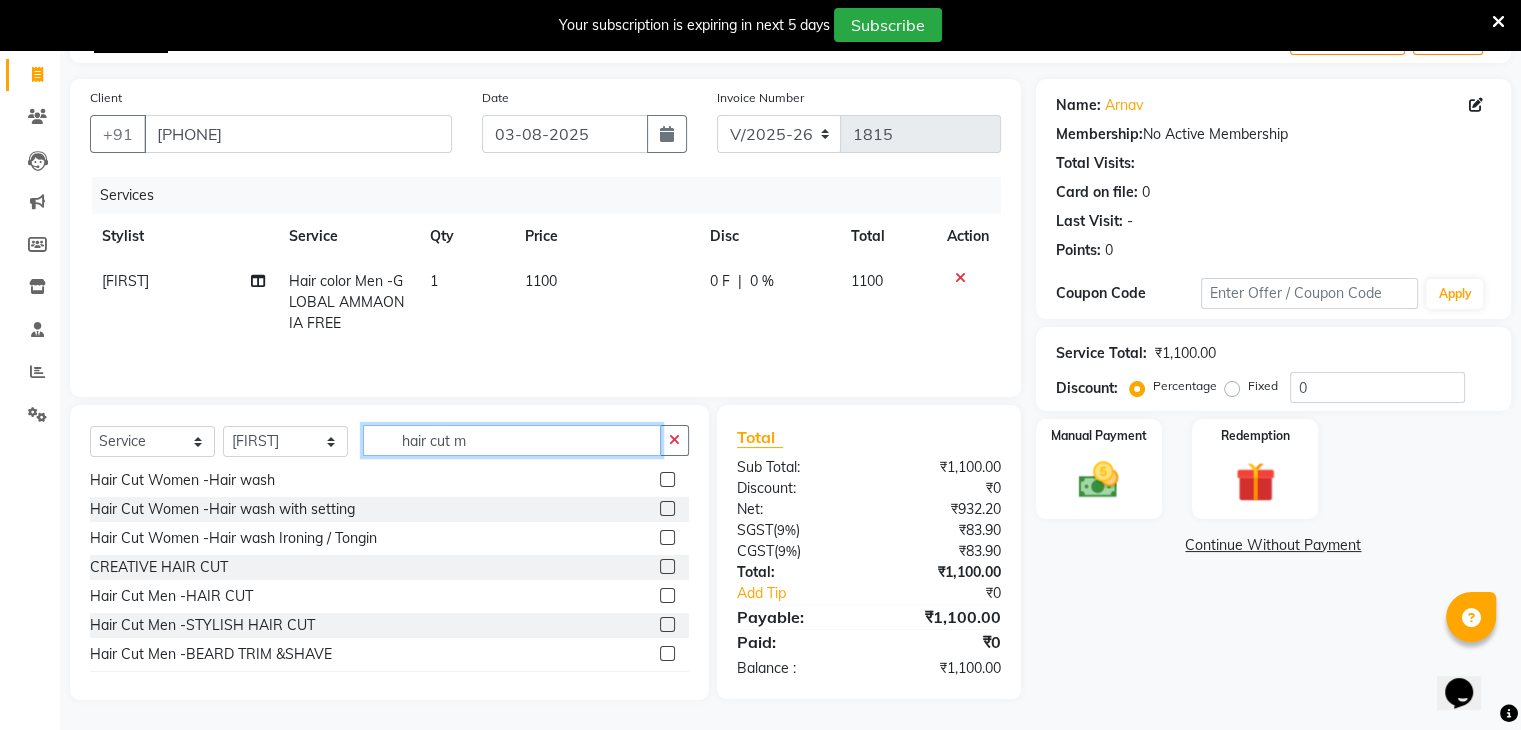 scroll, scrollTop: 0, scrollLeft: 0, axis: both 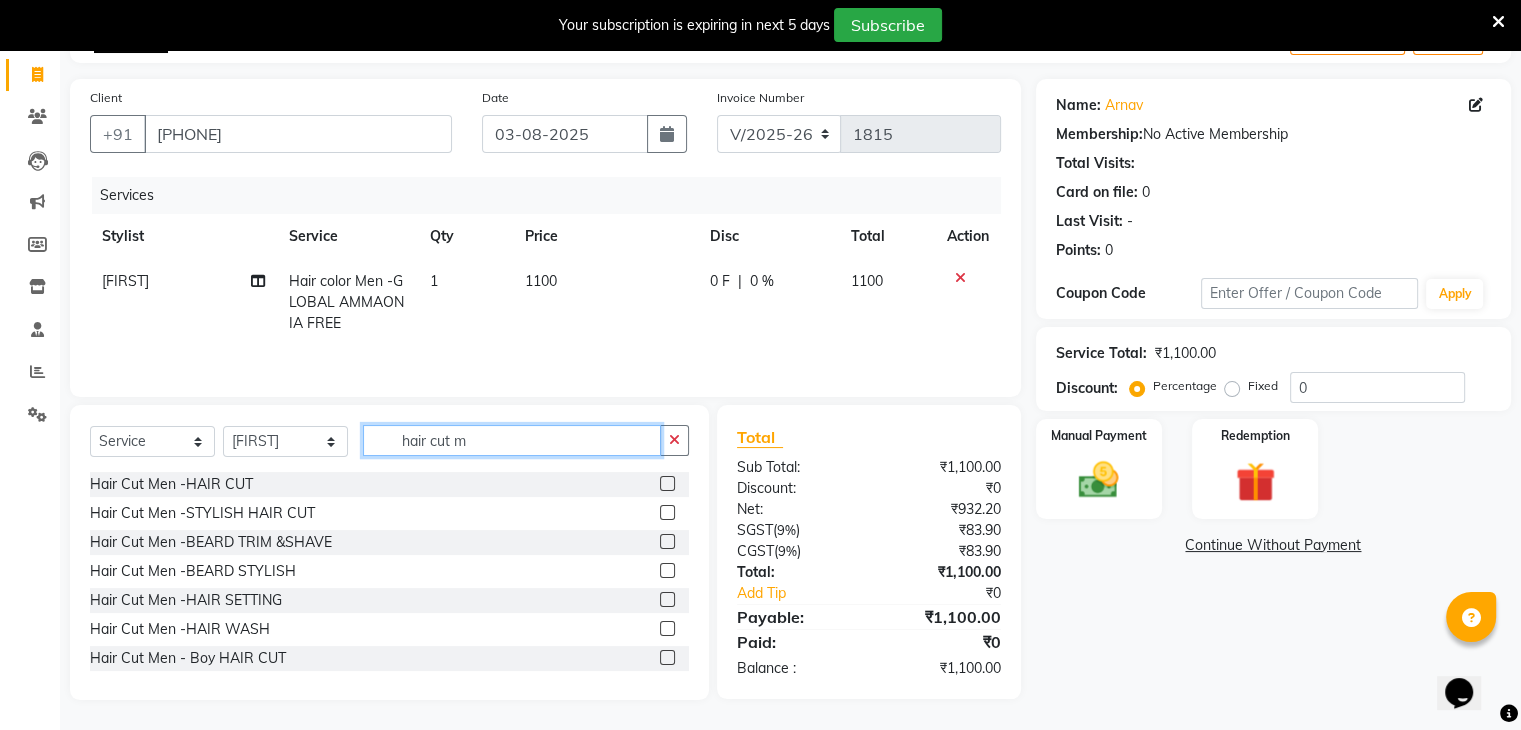 type on "hair cut m" 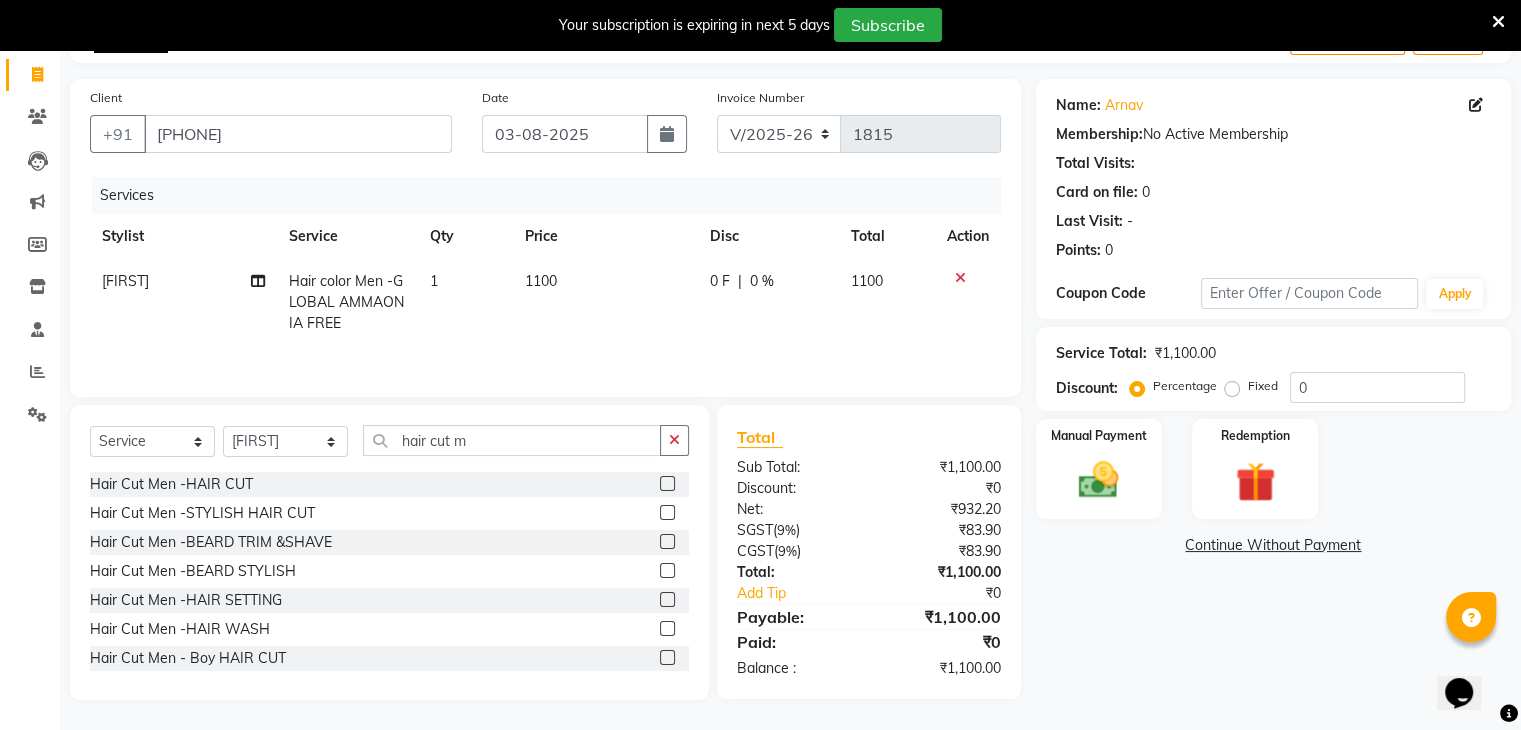 click 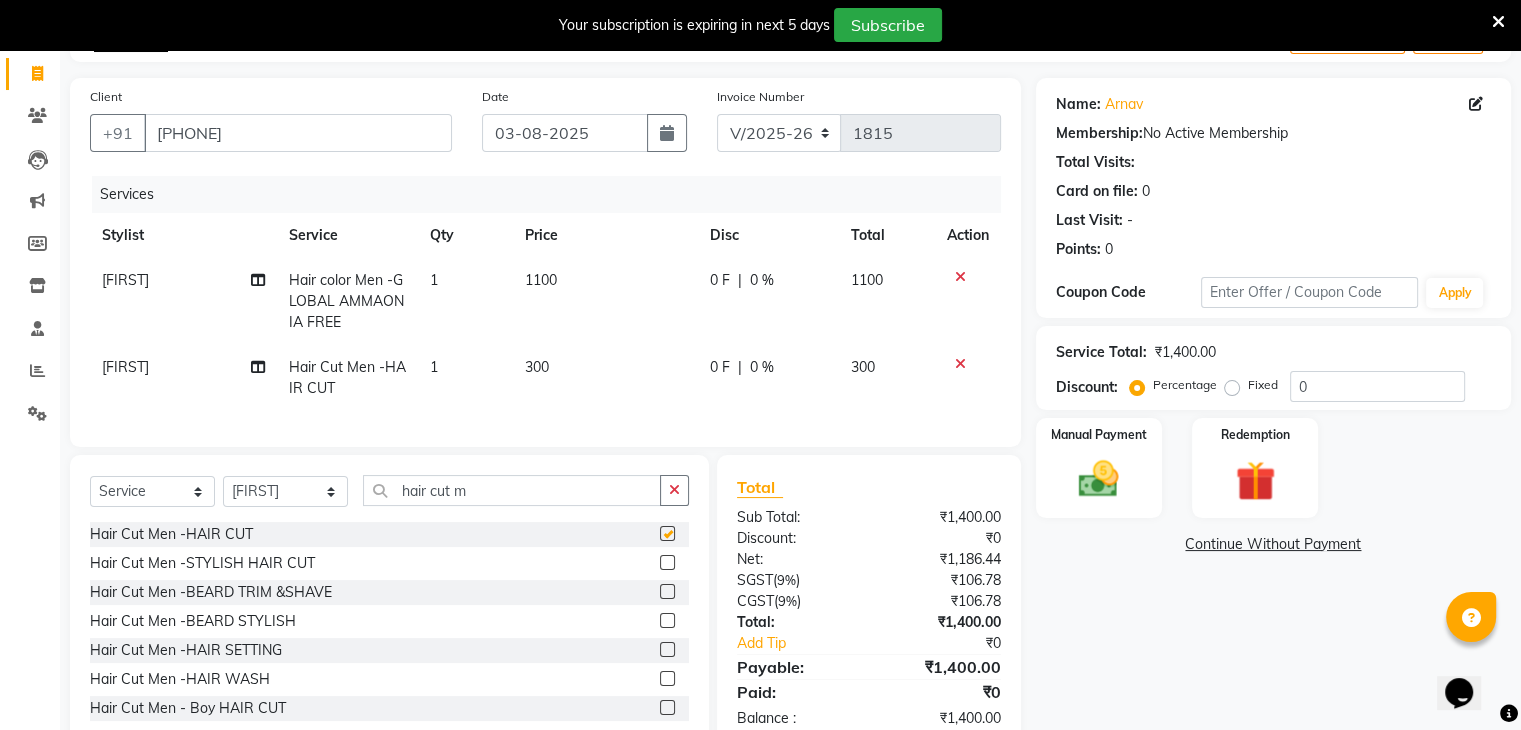 checkbox on "false" 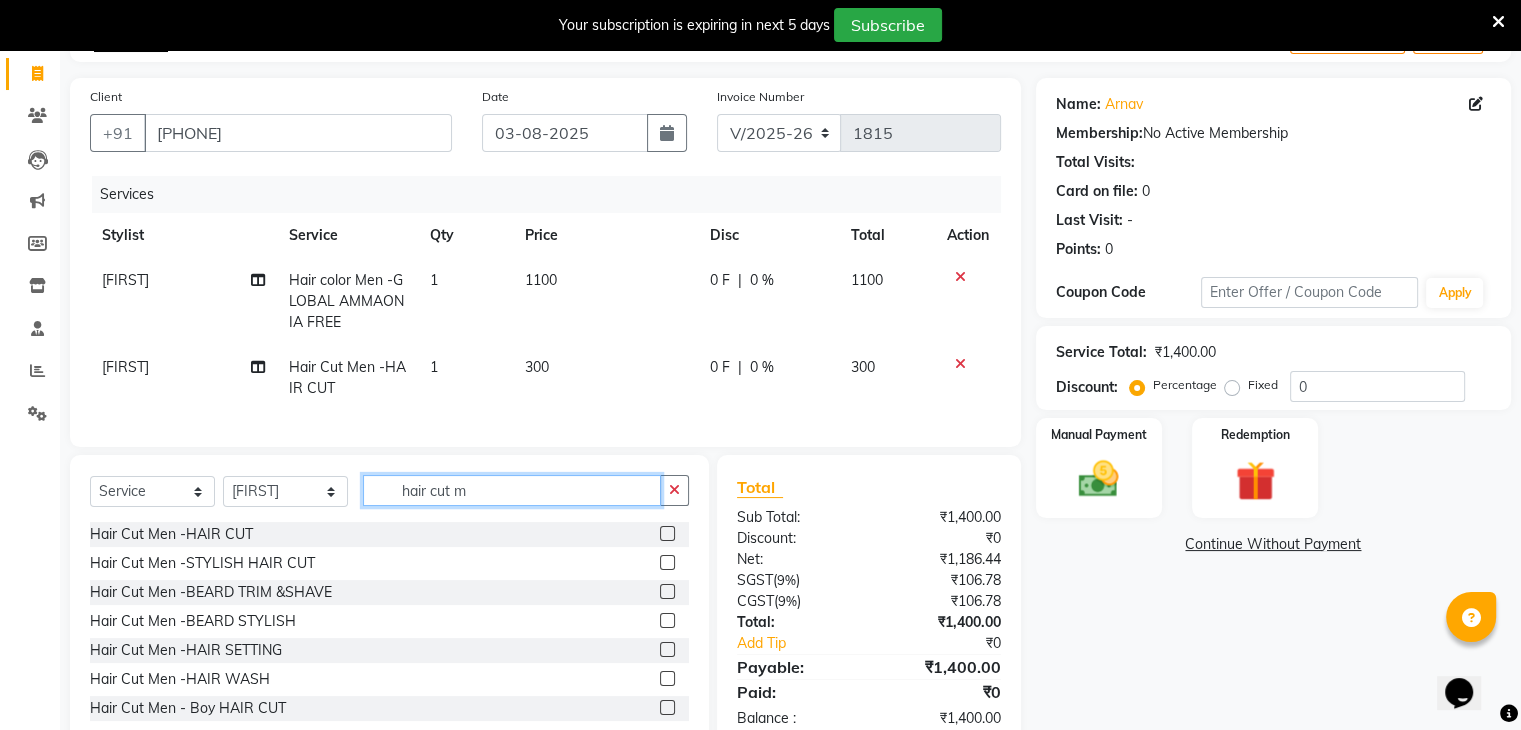 click on "hair cut m" 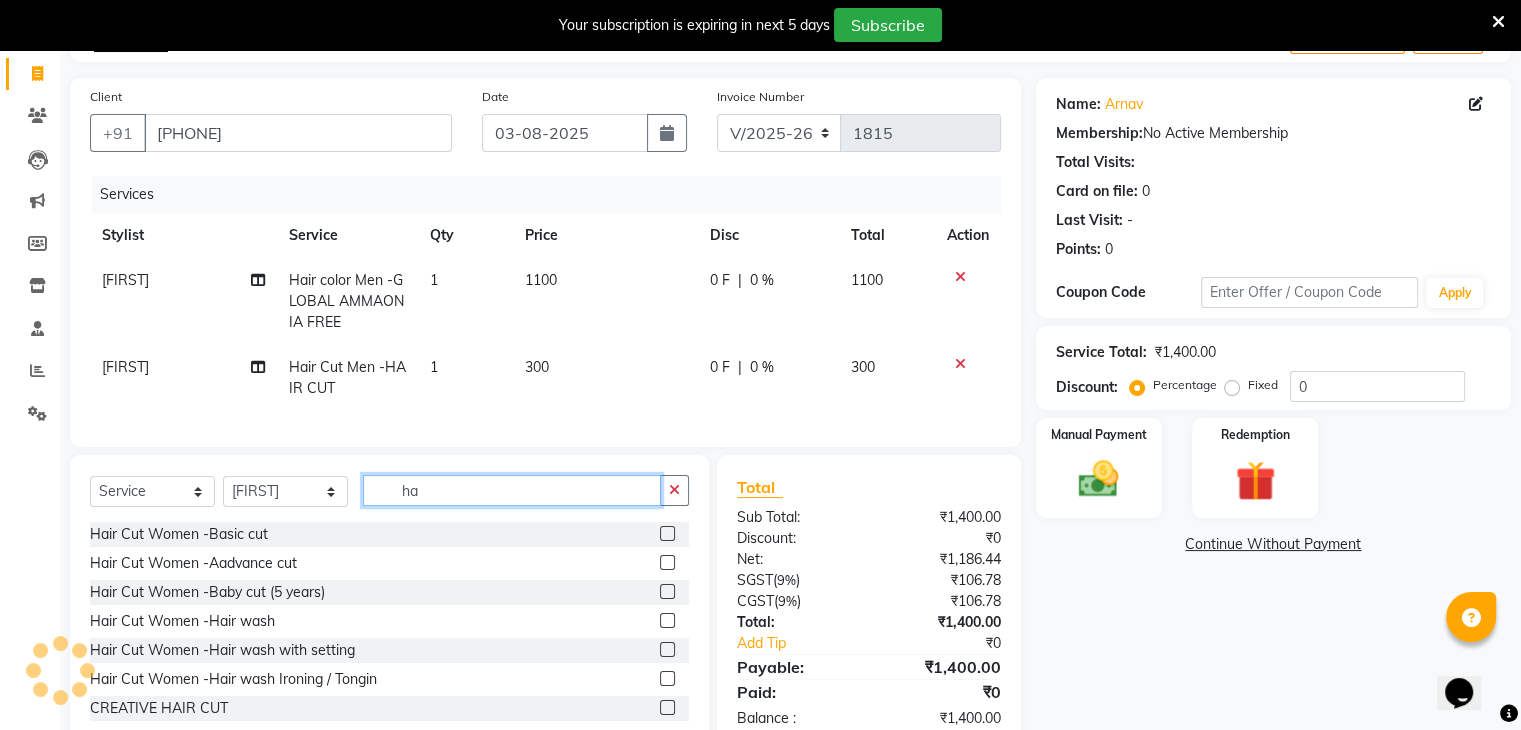 type on "h" 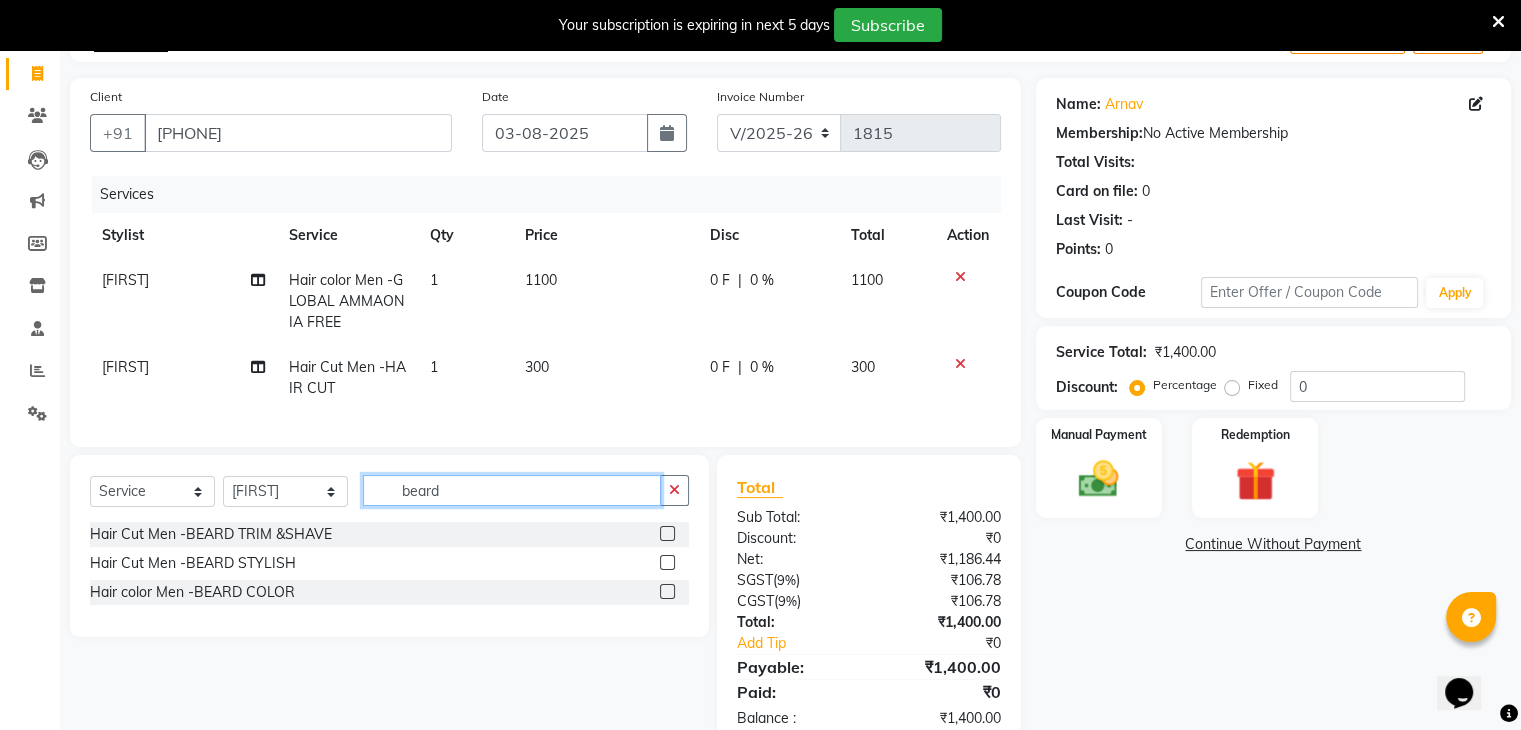 type on "beard" 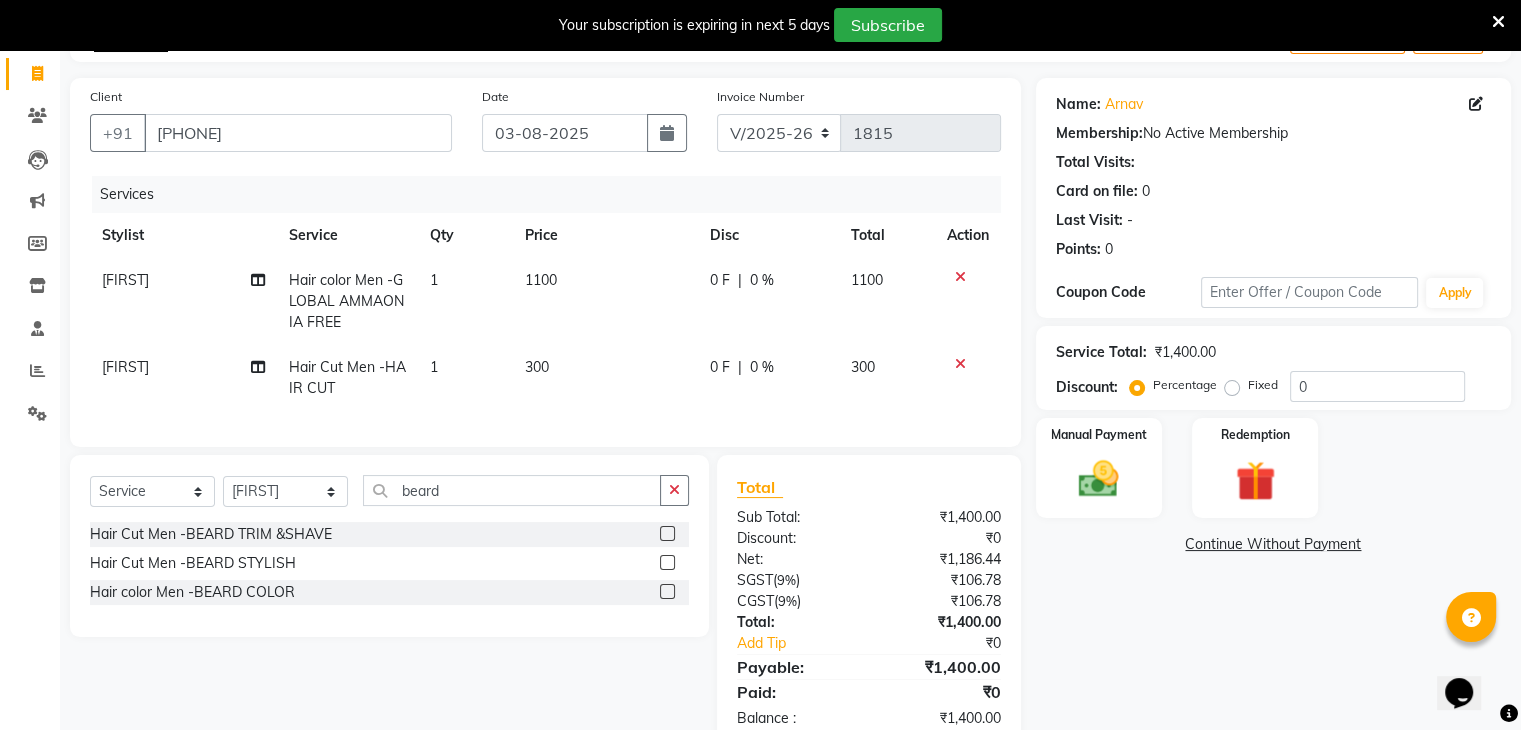 click 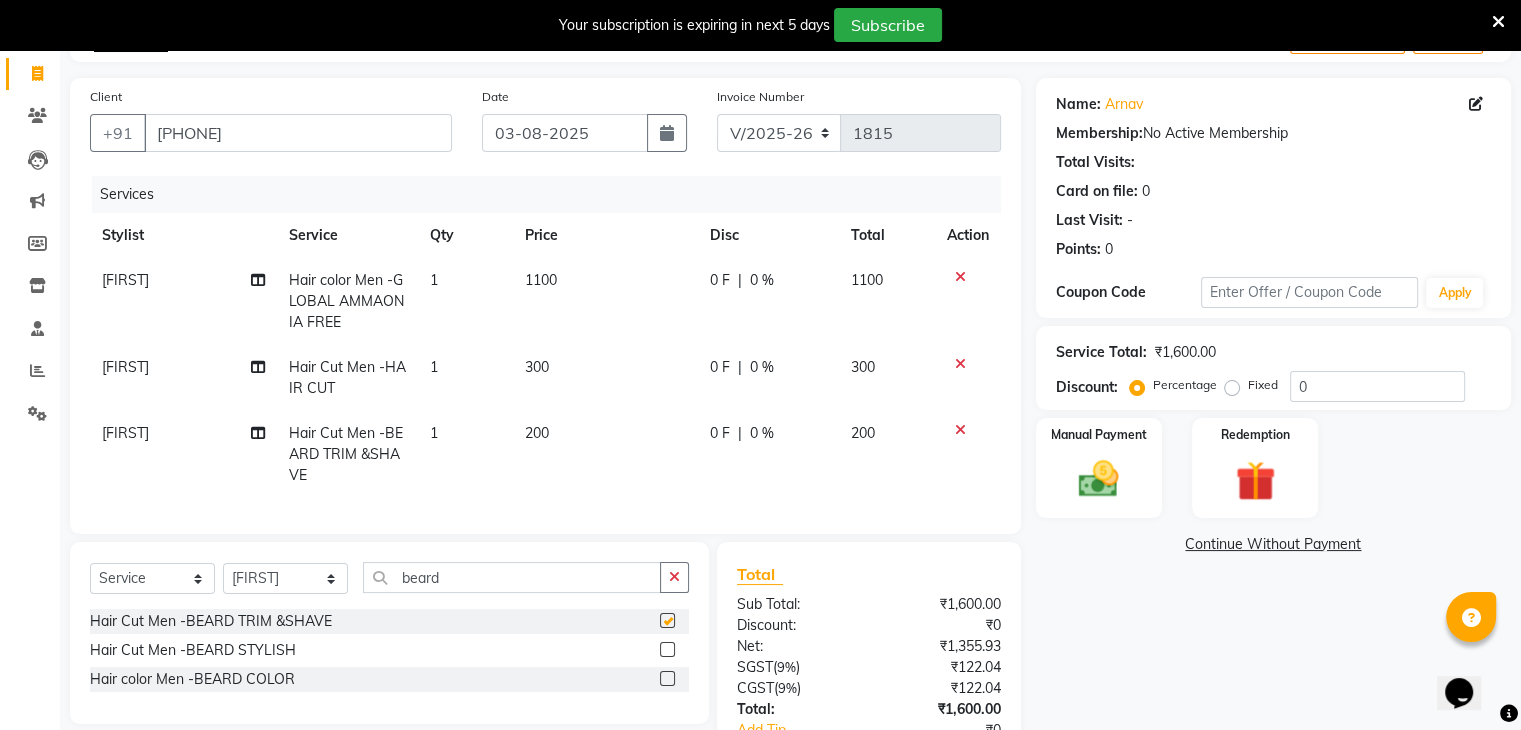 checkbox on "false" 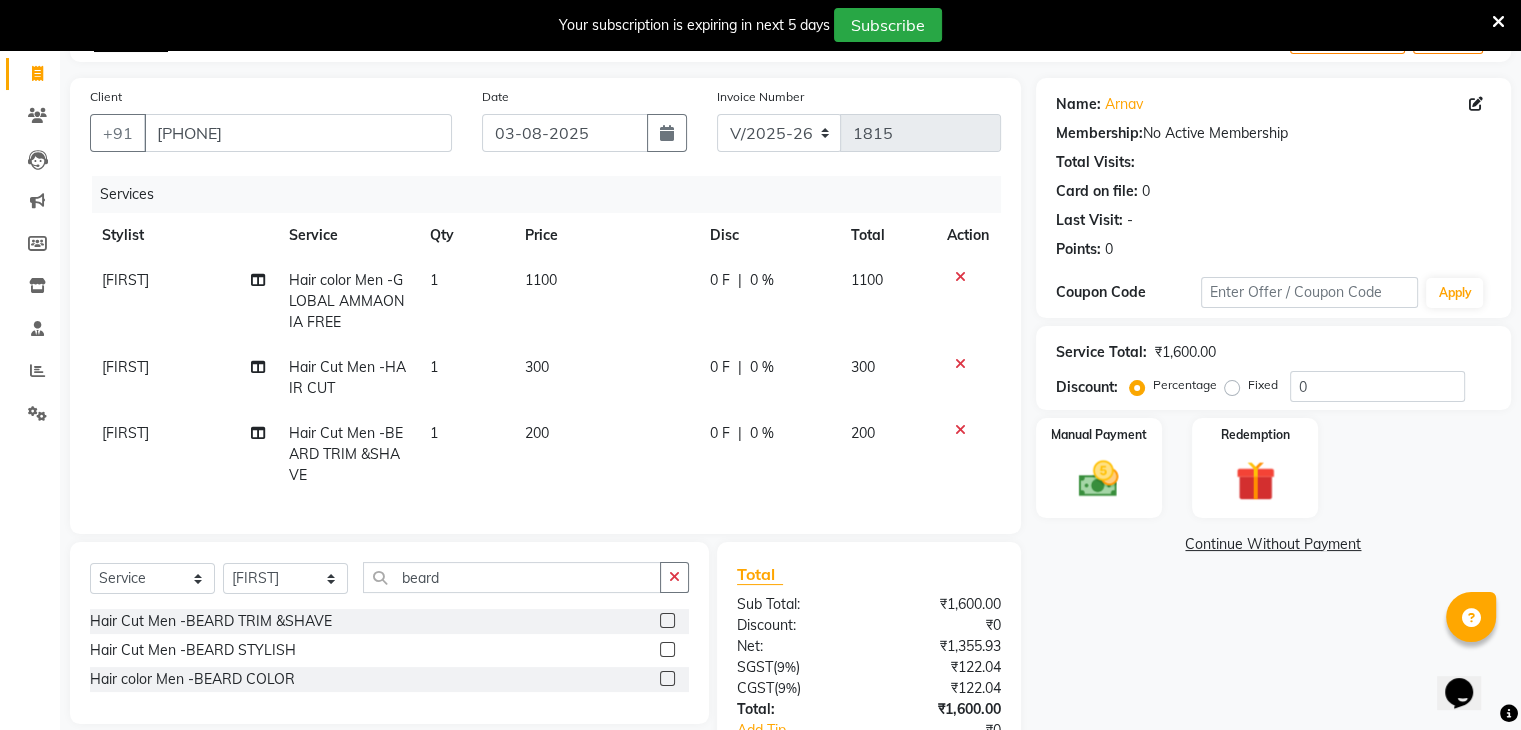 click on "200" 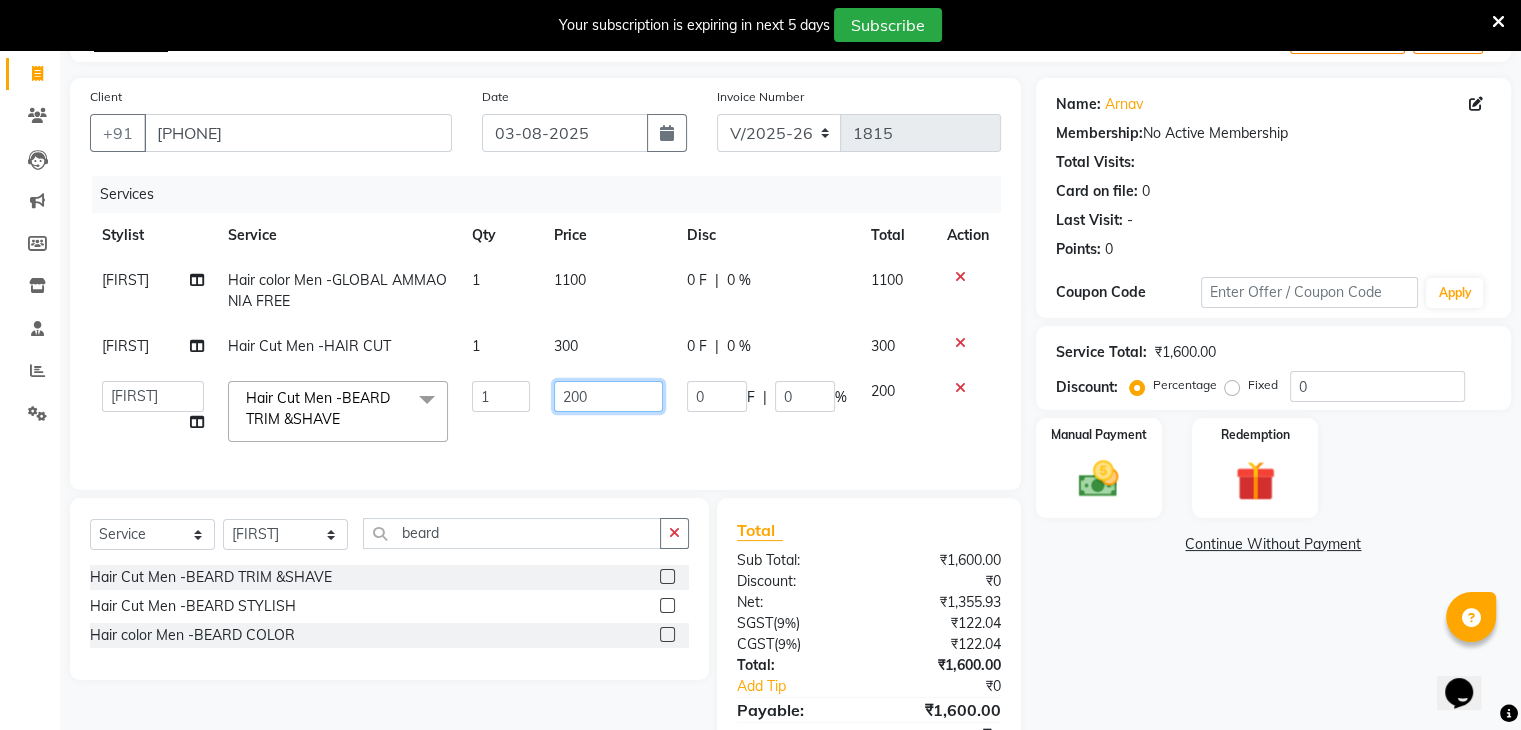 click on "200" 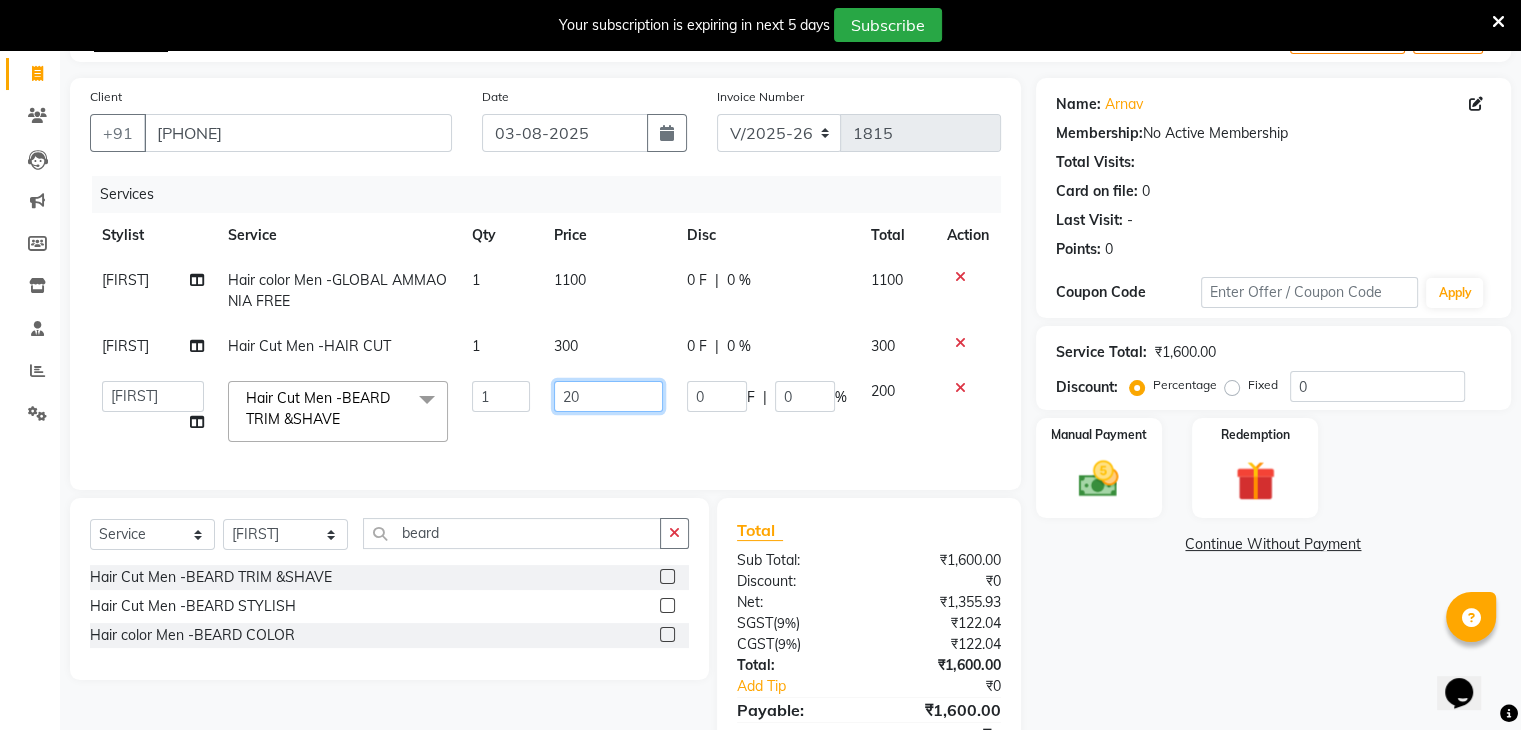type on "2" 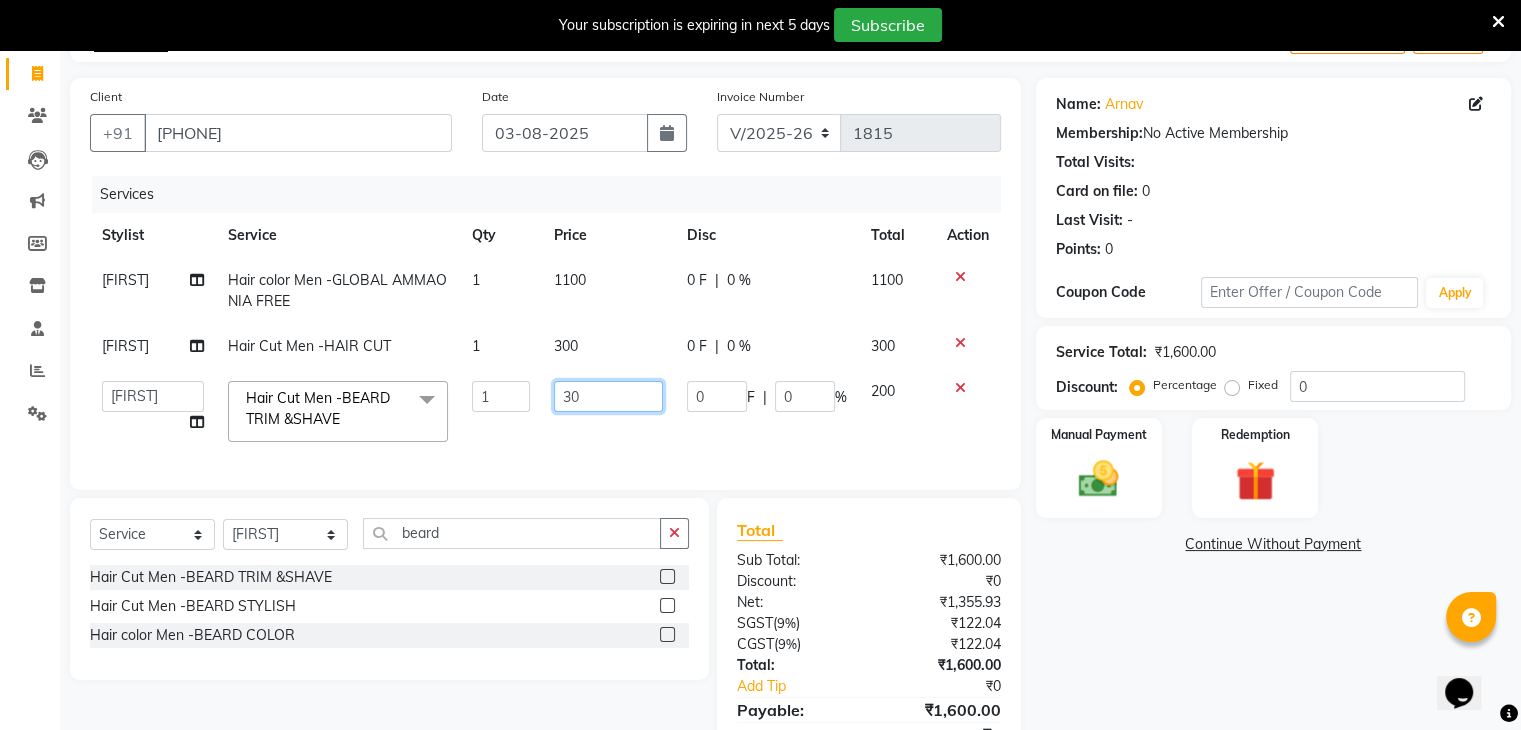 type on "300" 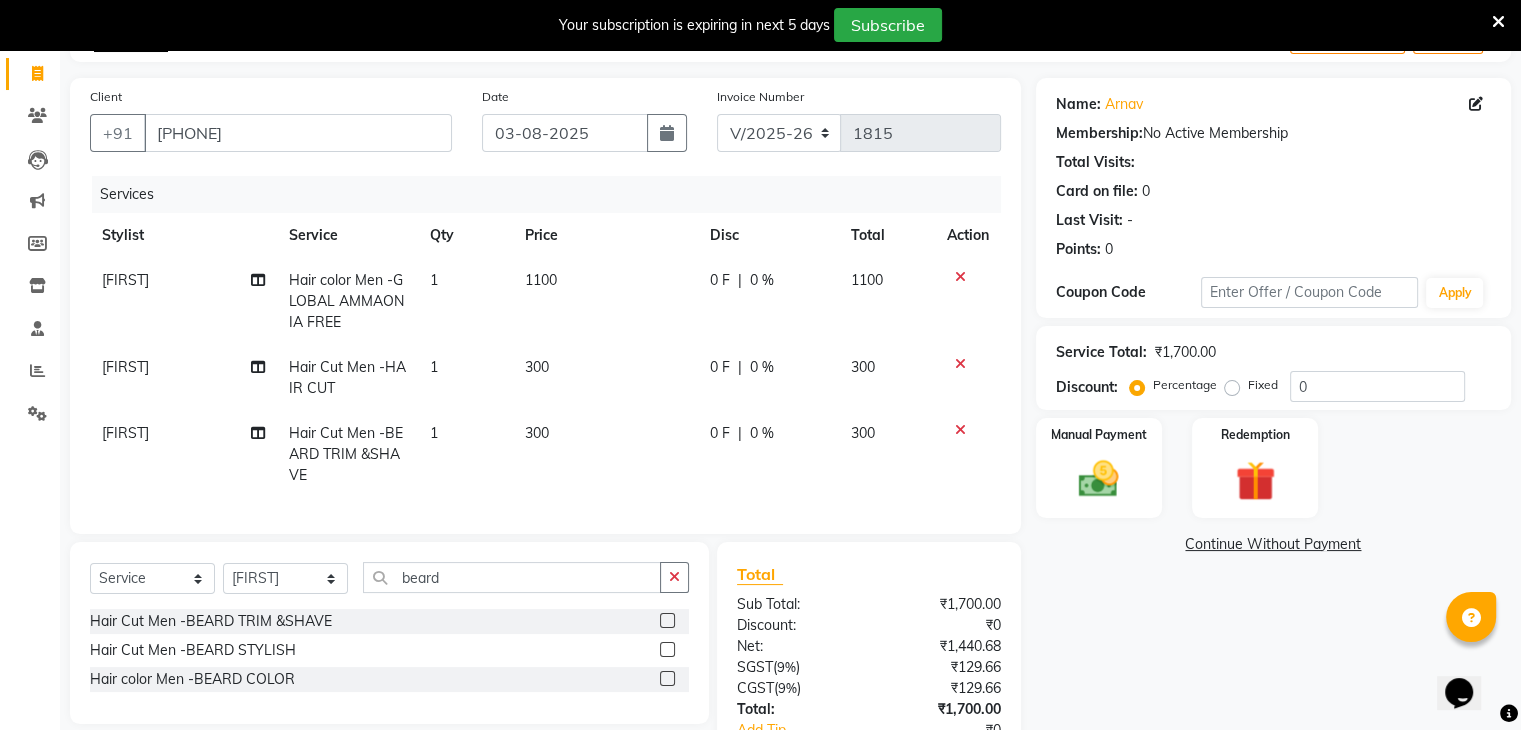 click on "Zeeshan Hair color Men  -GLOBAL AMMAONIA FREE 1 1100 0 F | 0 % 1100 Zeeshan Hair Cut Men -HAIR CUT 1 300 0 F | 0 % 300 Zeeshan Hair Cut Men -BEARD TRIM &SHAVE 1 300 0 F | 0 % 300" 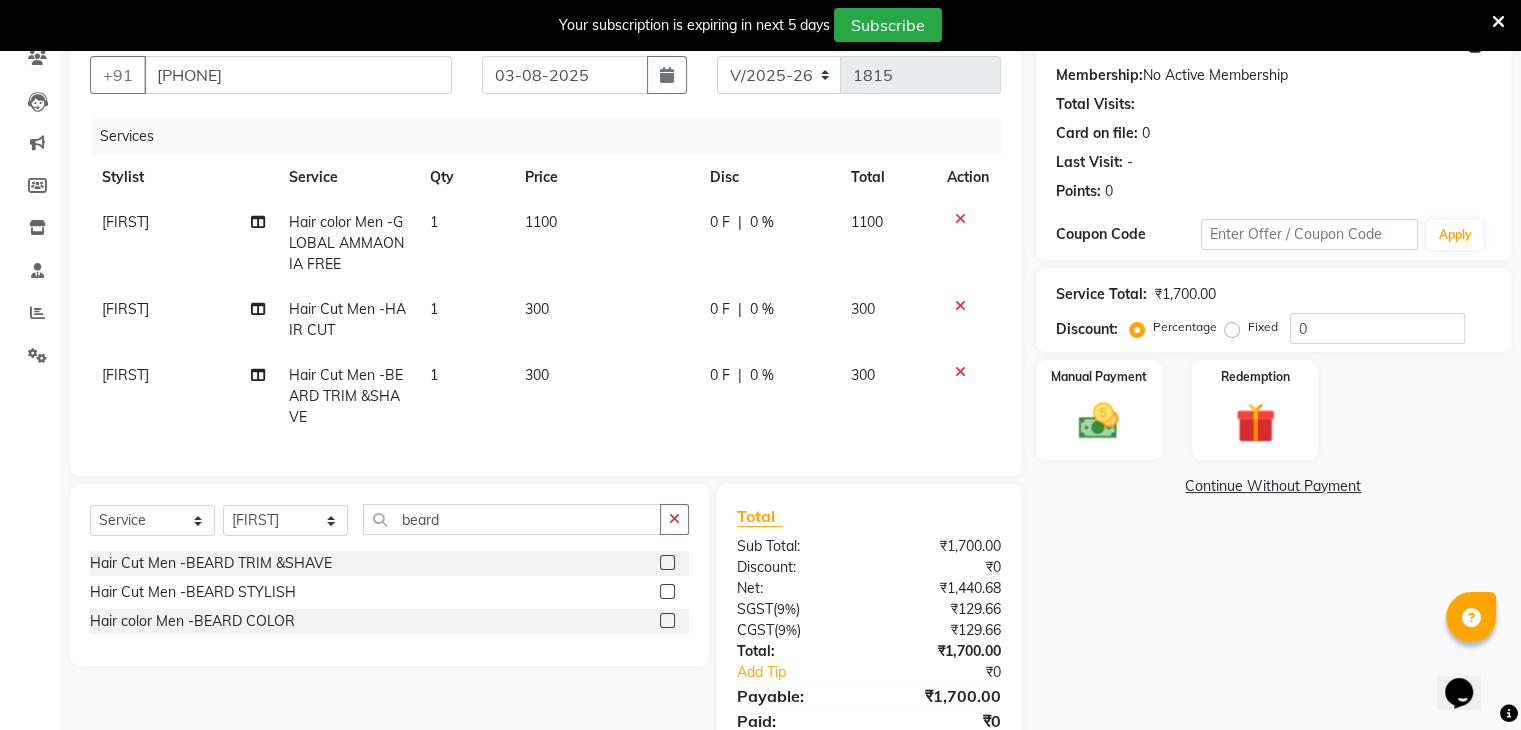 scroll, scrollTop: 202, scrollLeft: 0, axis: vertical 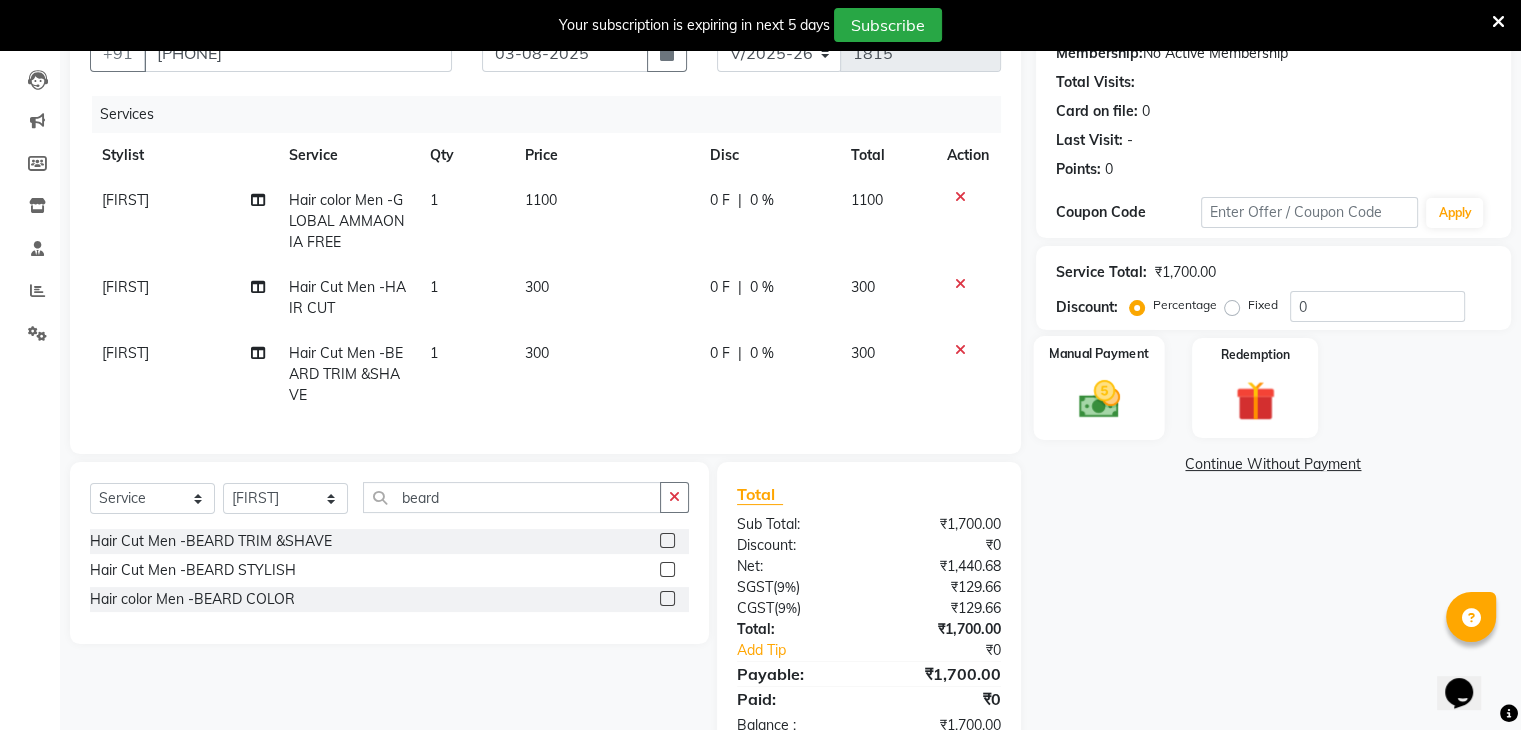 click 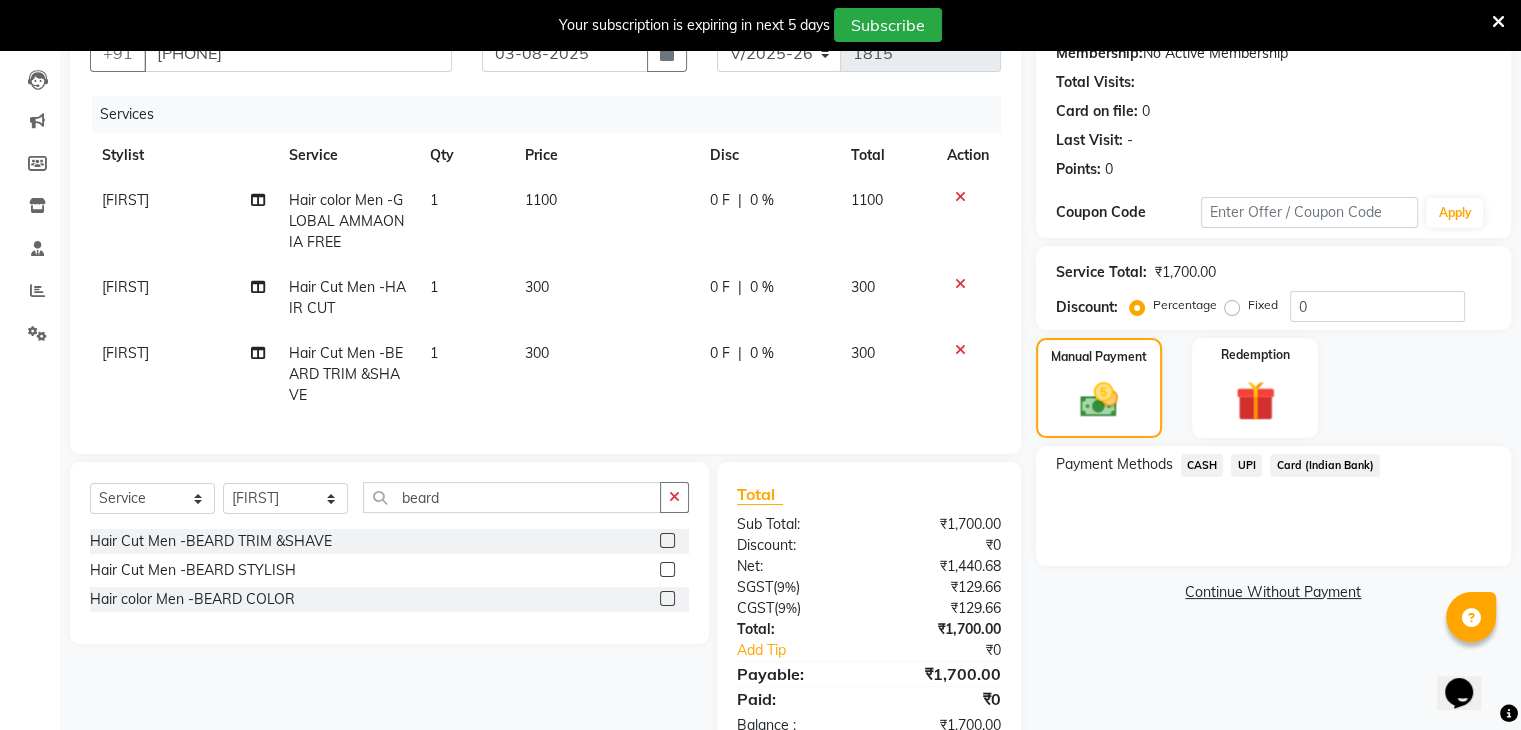 click on "UPI" 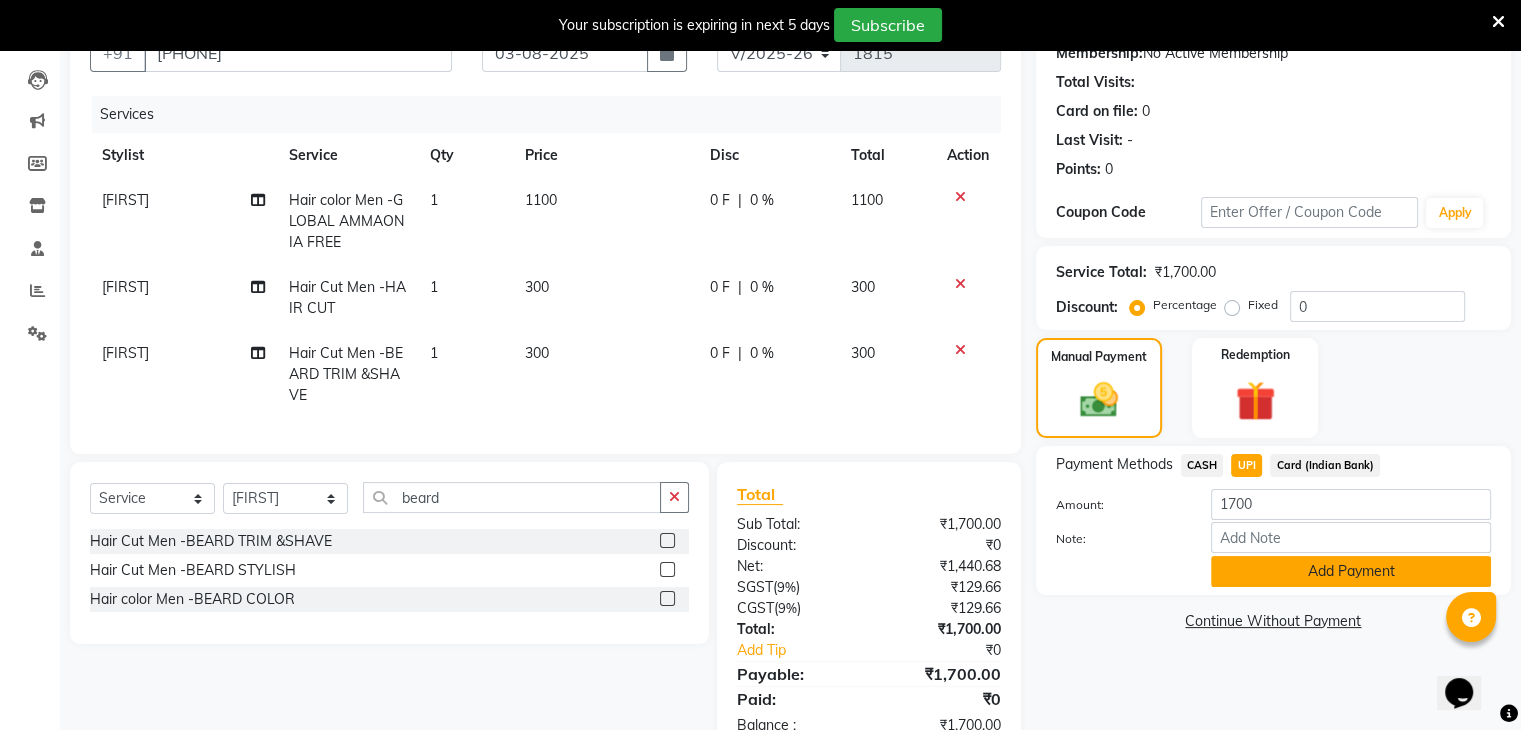 click on "Add Payment" 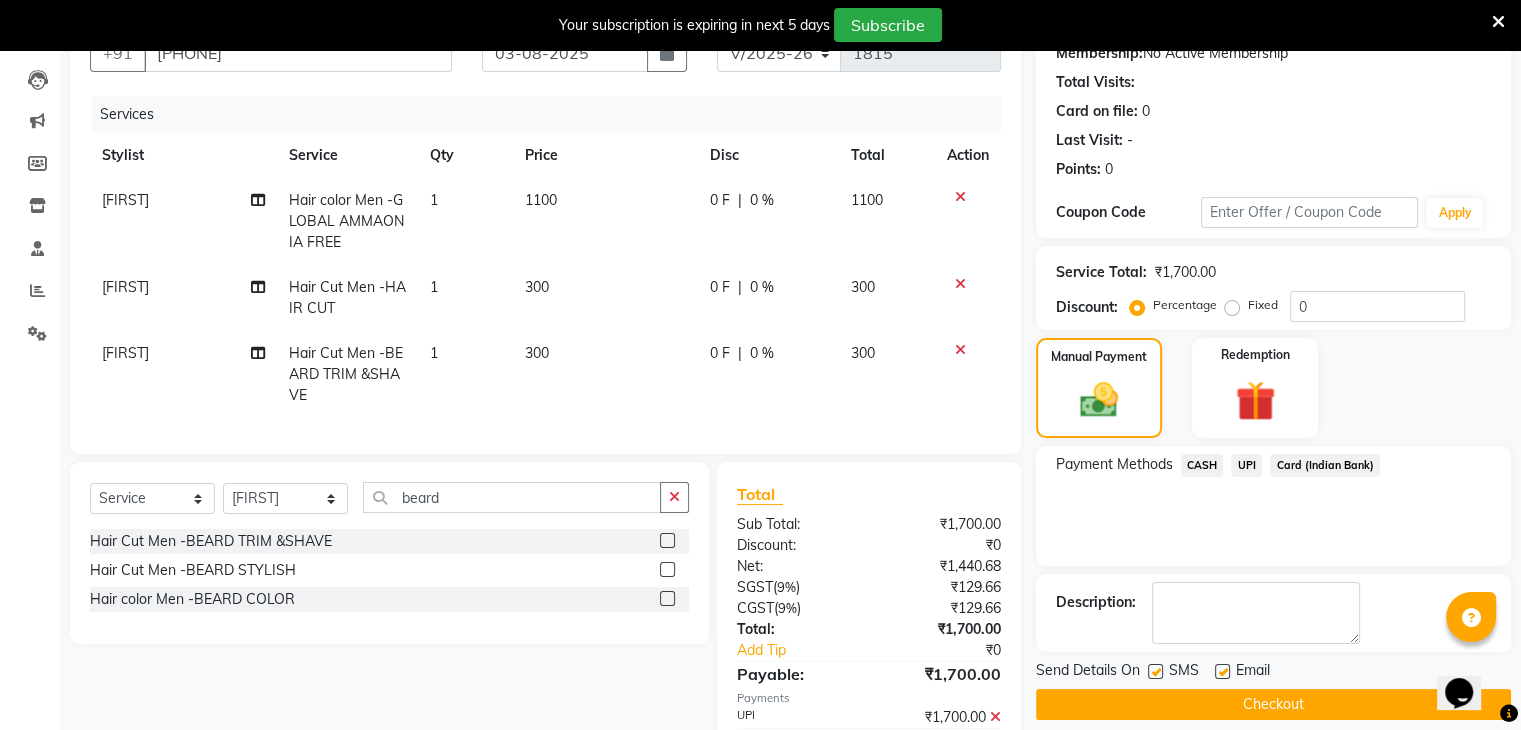 scroll, scrollTop: 316, scrollLeft: 0, axis: vertical 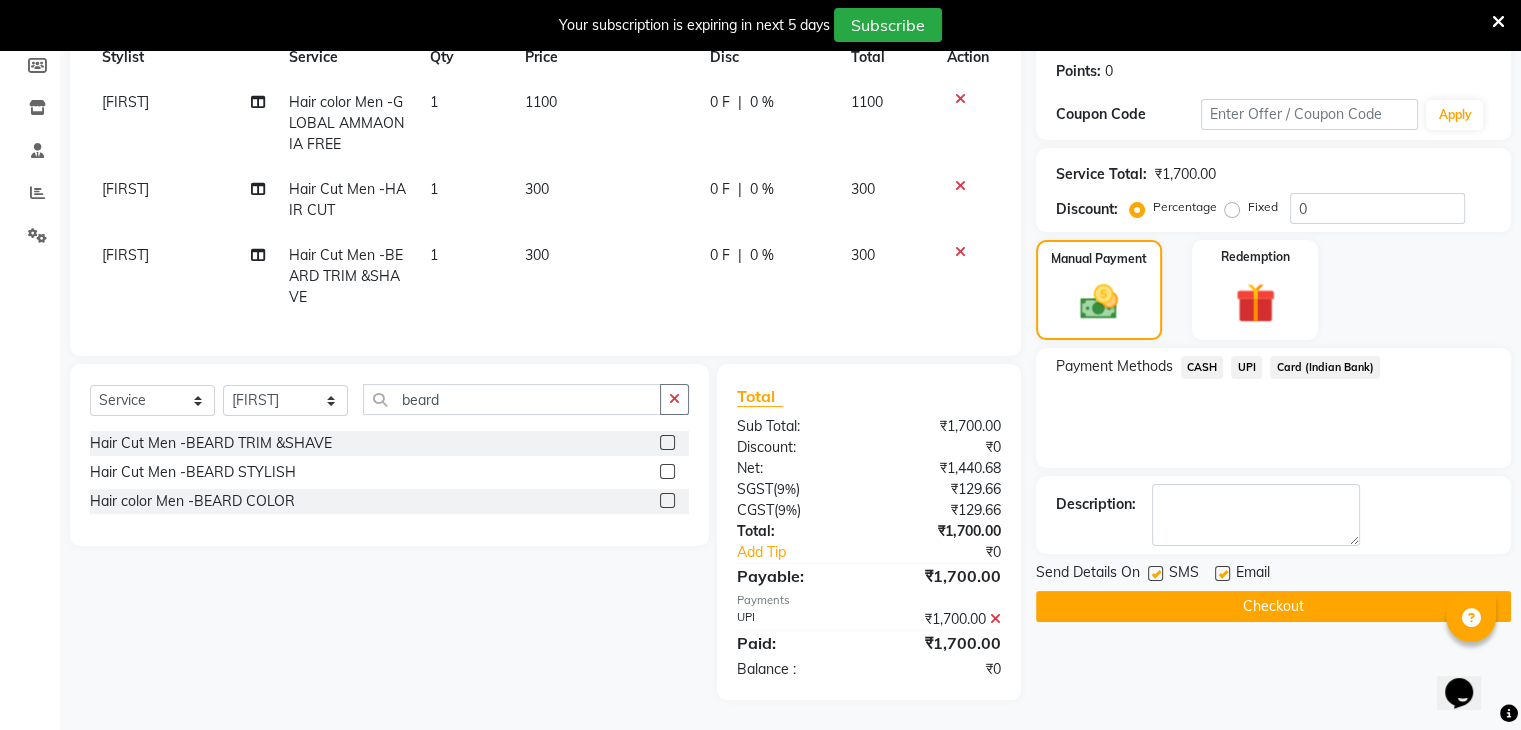 click on "Checkout" 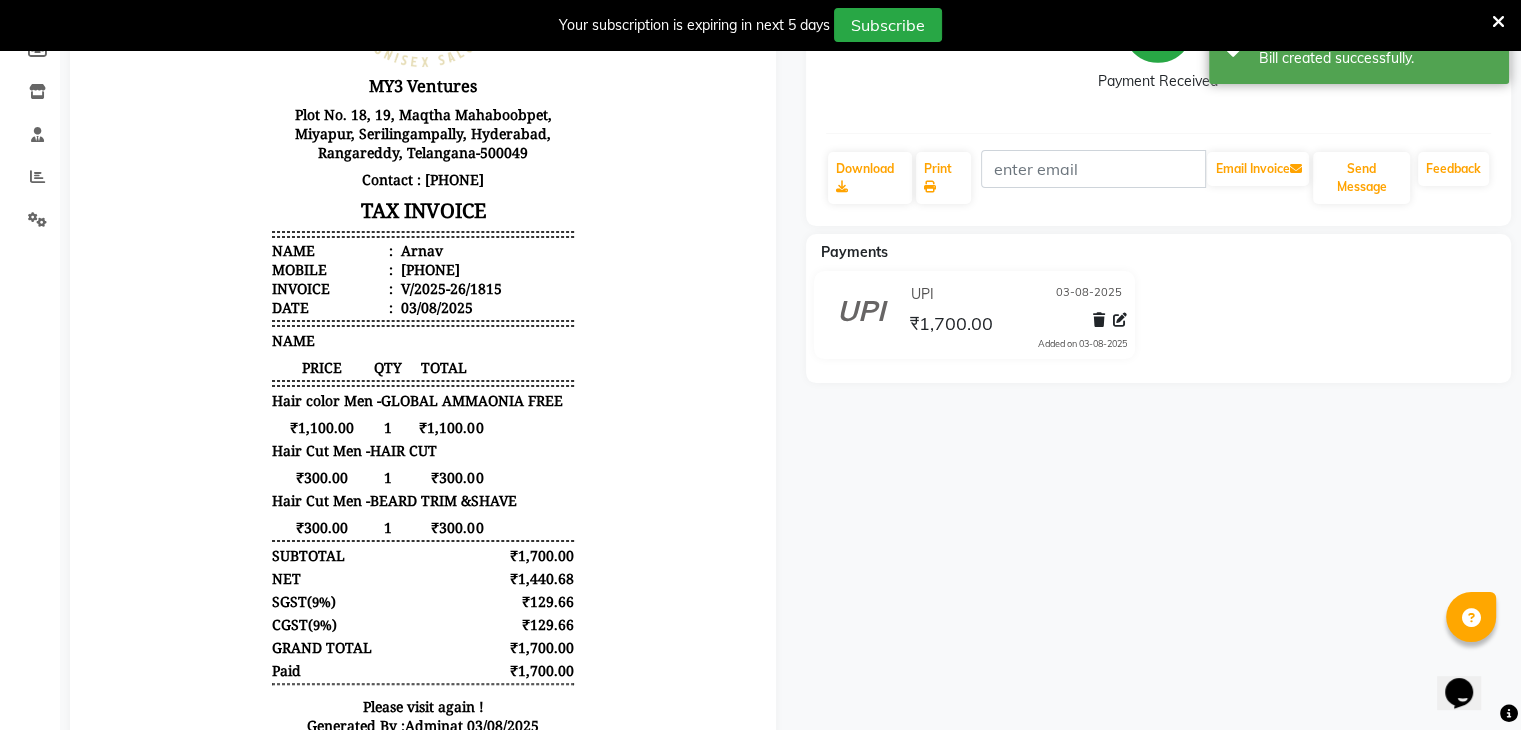scroll, scrollTop: 0, scrollLeft: 0, axis: both 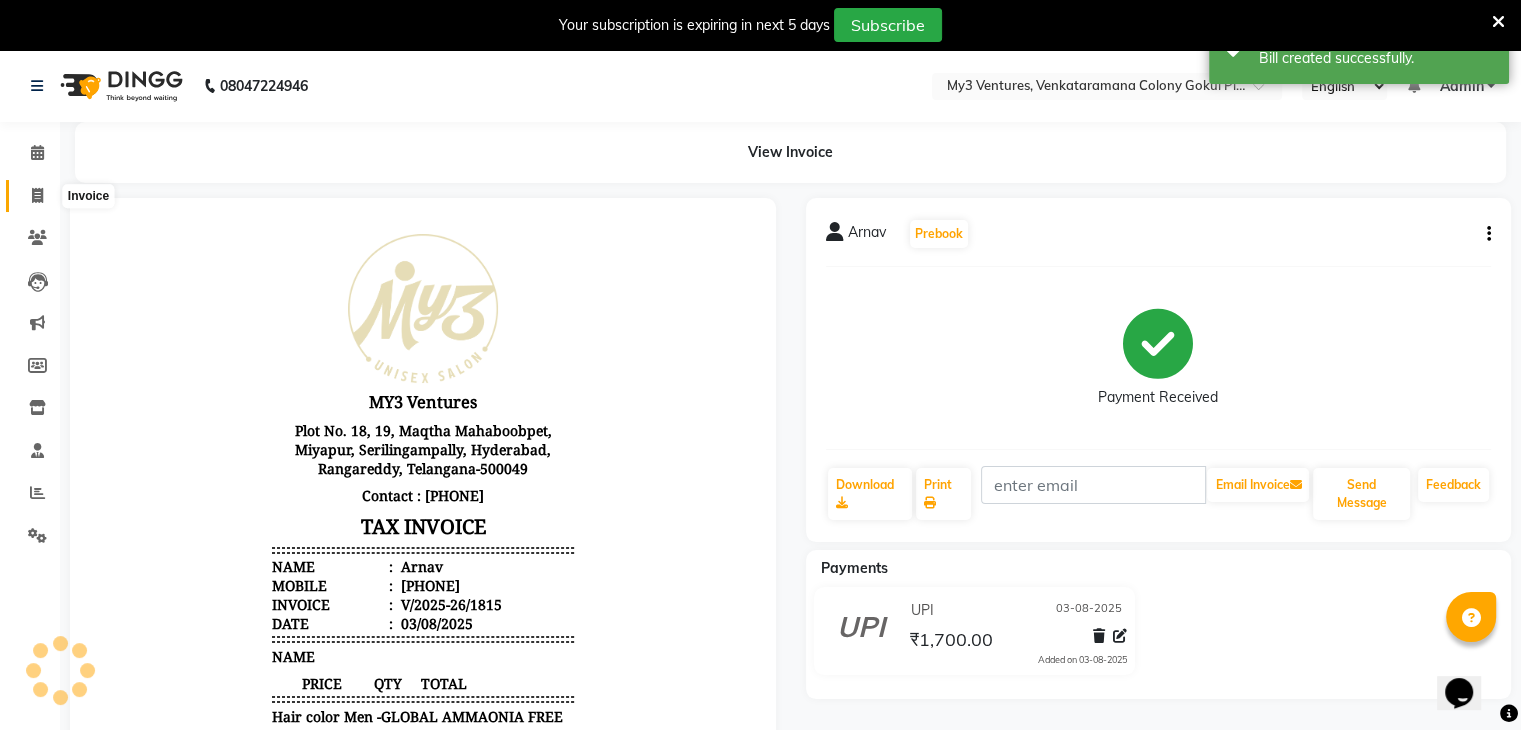 click 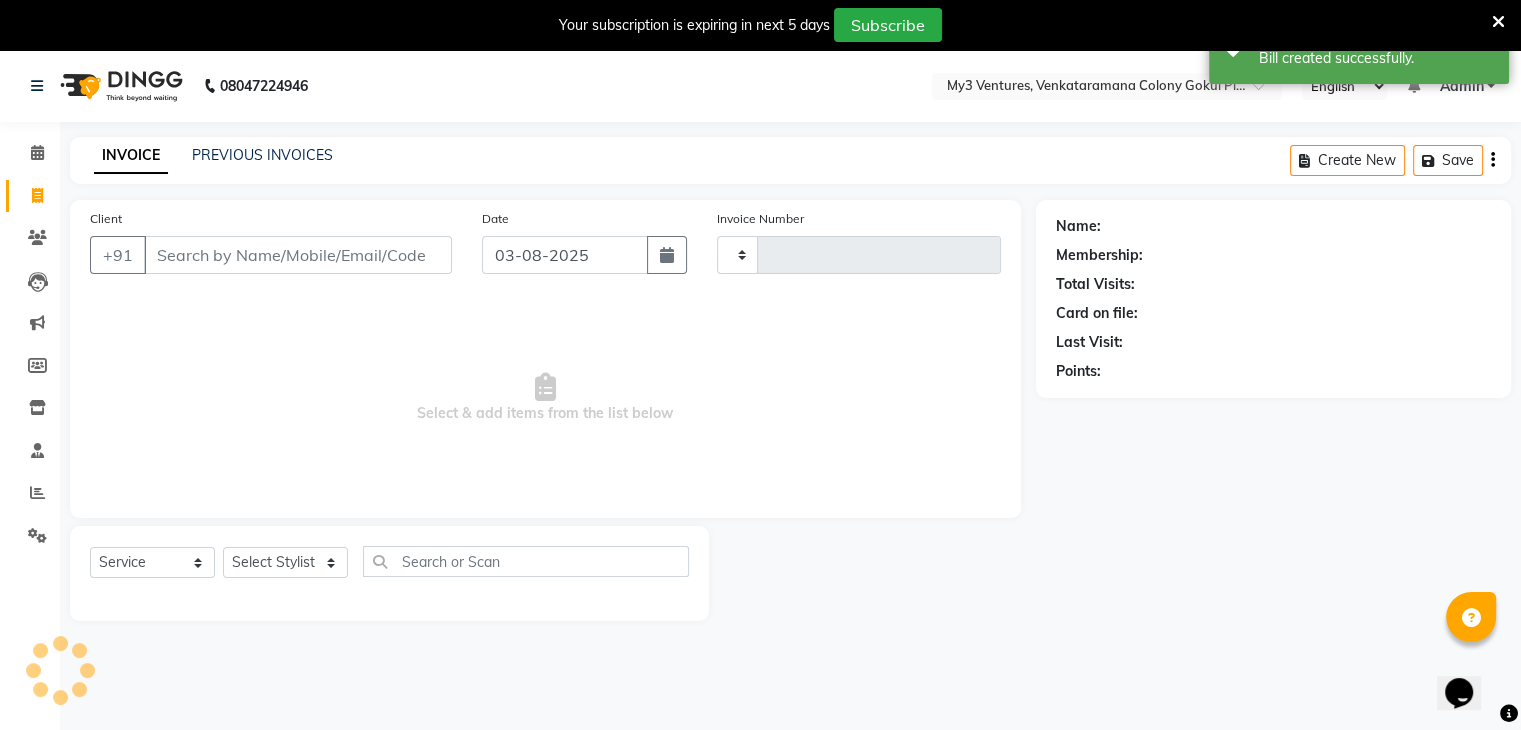 type on "1816" 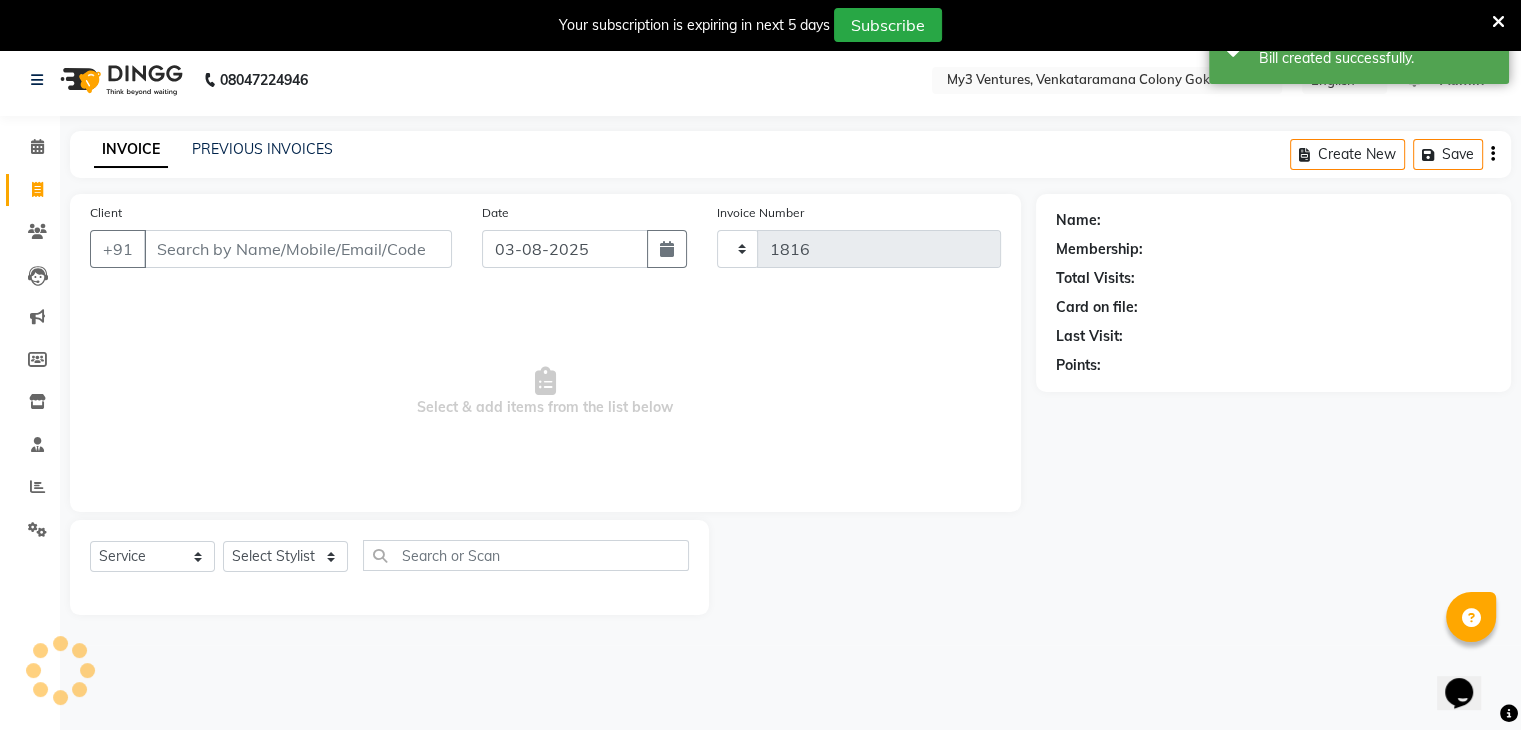 select on "6707" 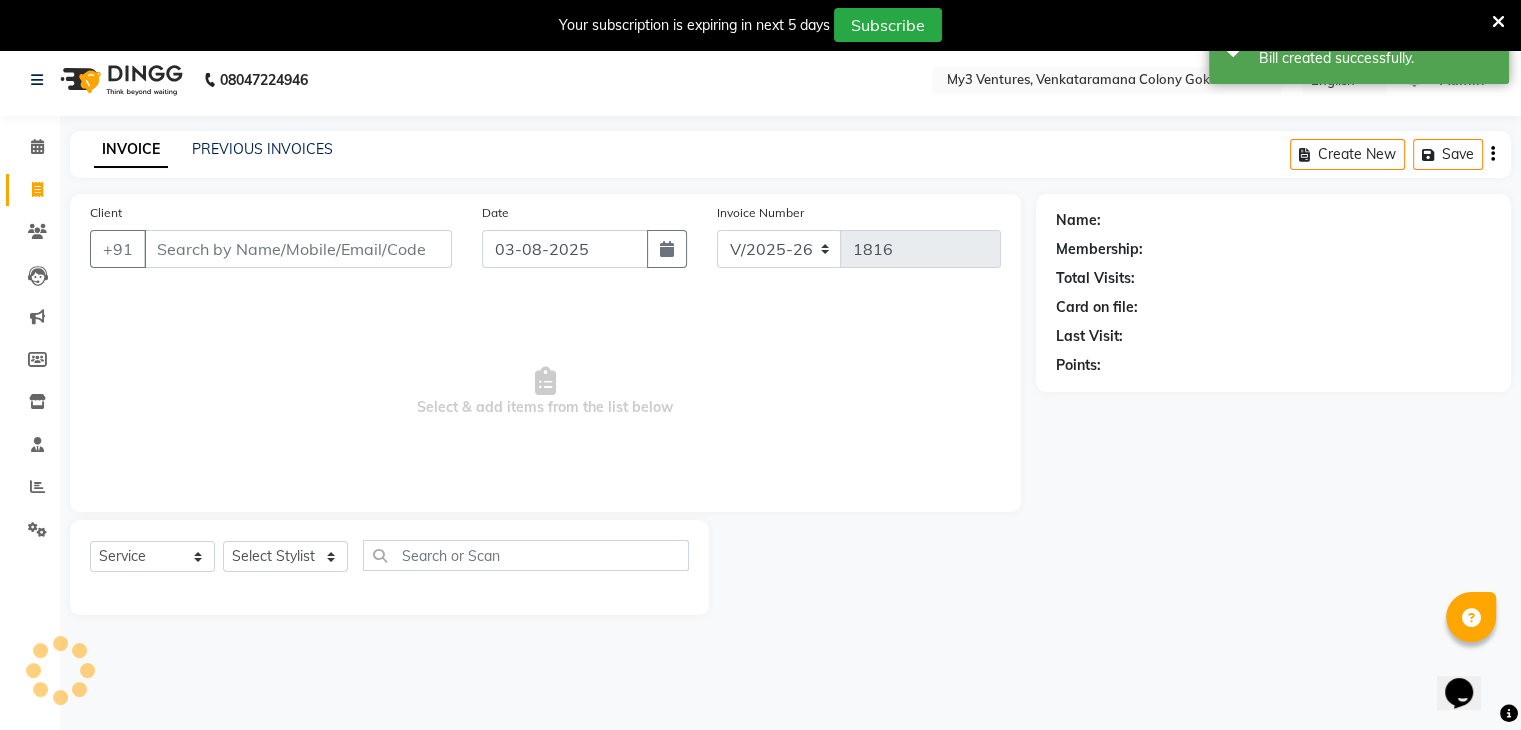 scroll, scrollTop: 50, scrollLeft: 0, axis: vertical 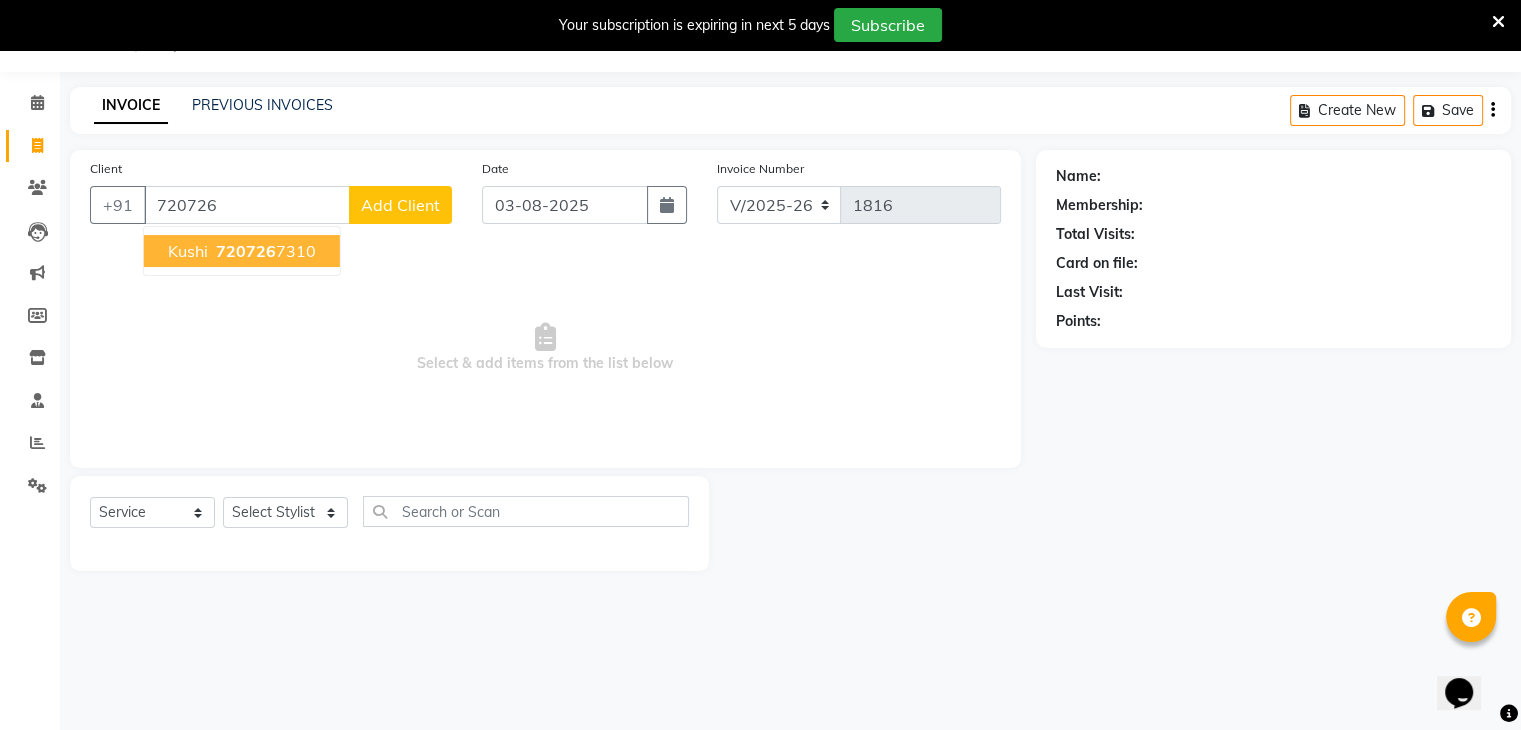 click on "Kushi   720726 7310" at bounding box center (242, 251) 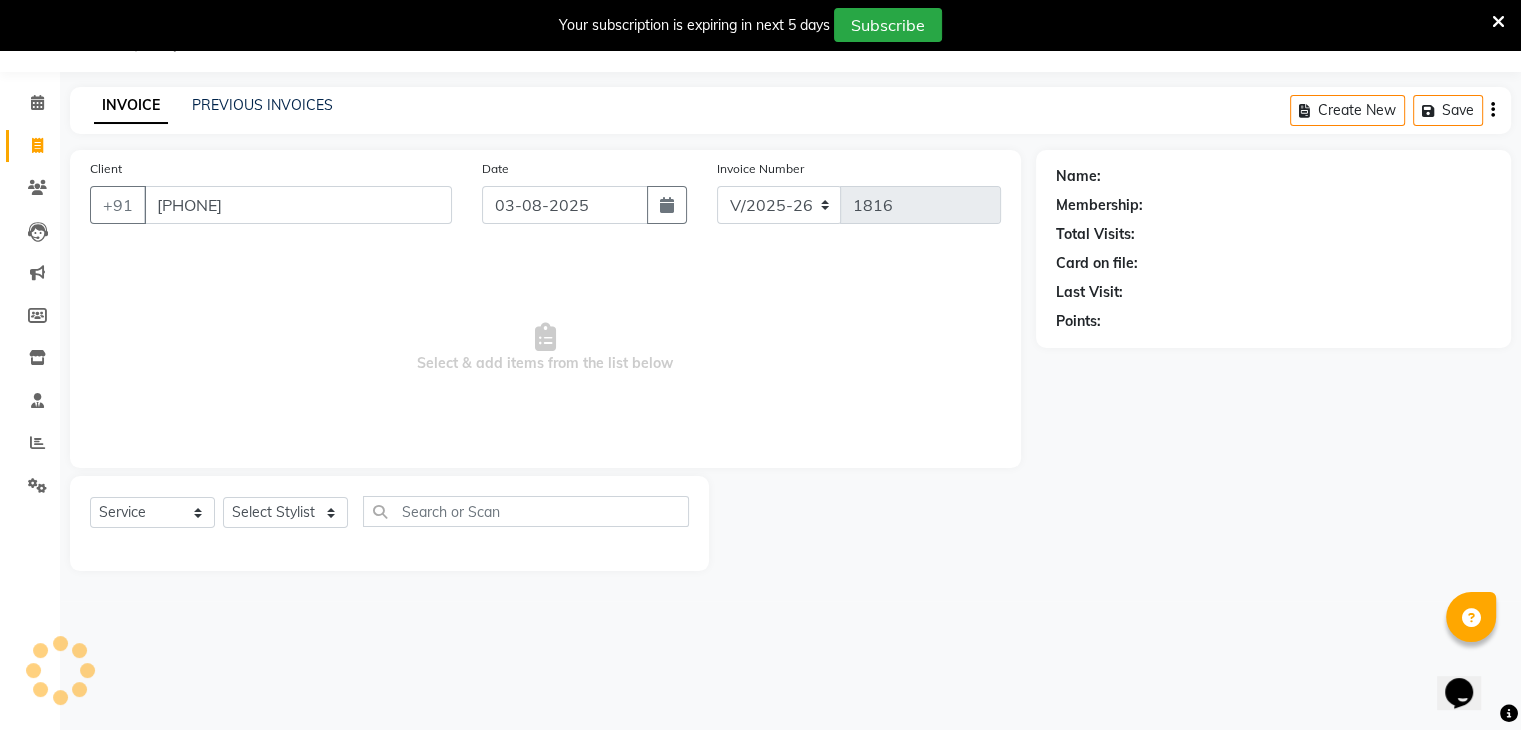 type on "7207267310" 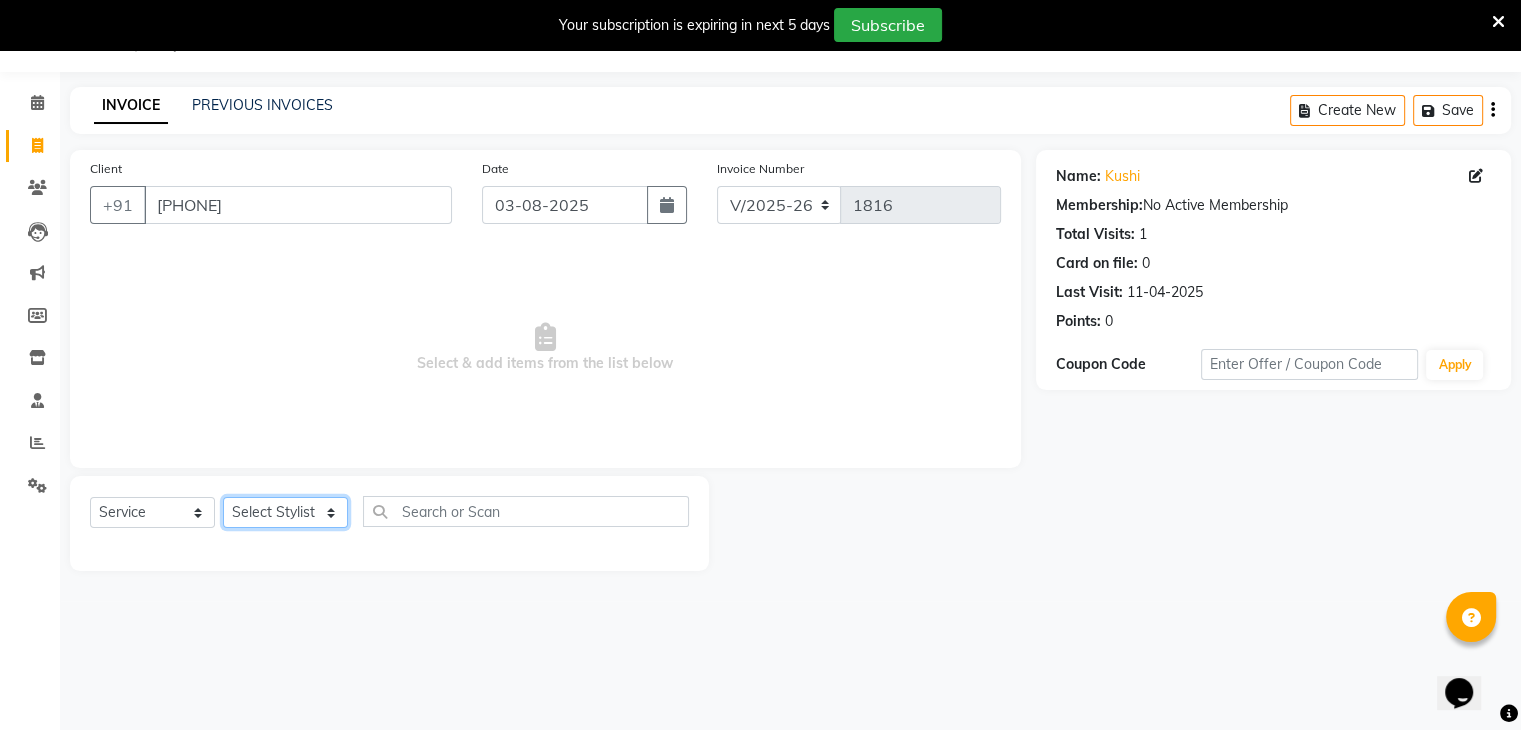 click on "Select Stylist ajju azam divya rihan Sahzad sowjanya srilatha Swapna Zeeshan" 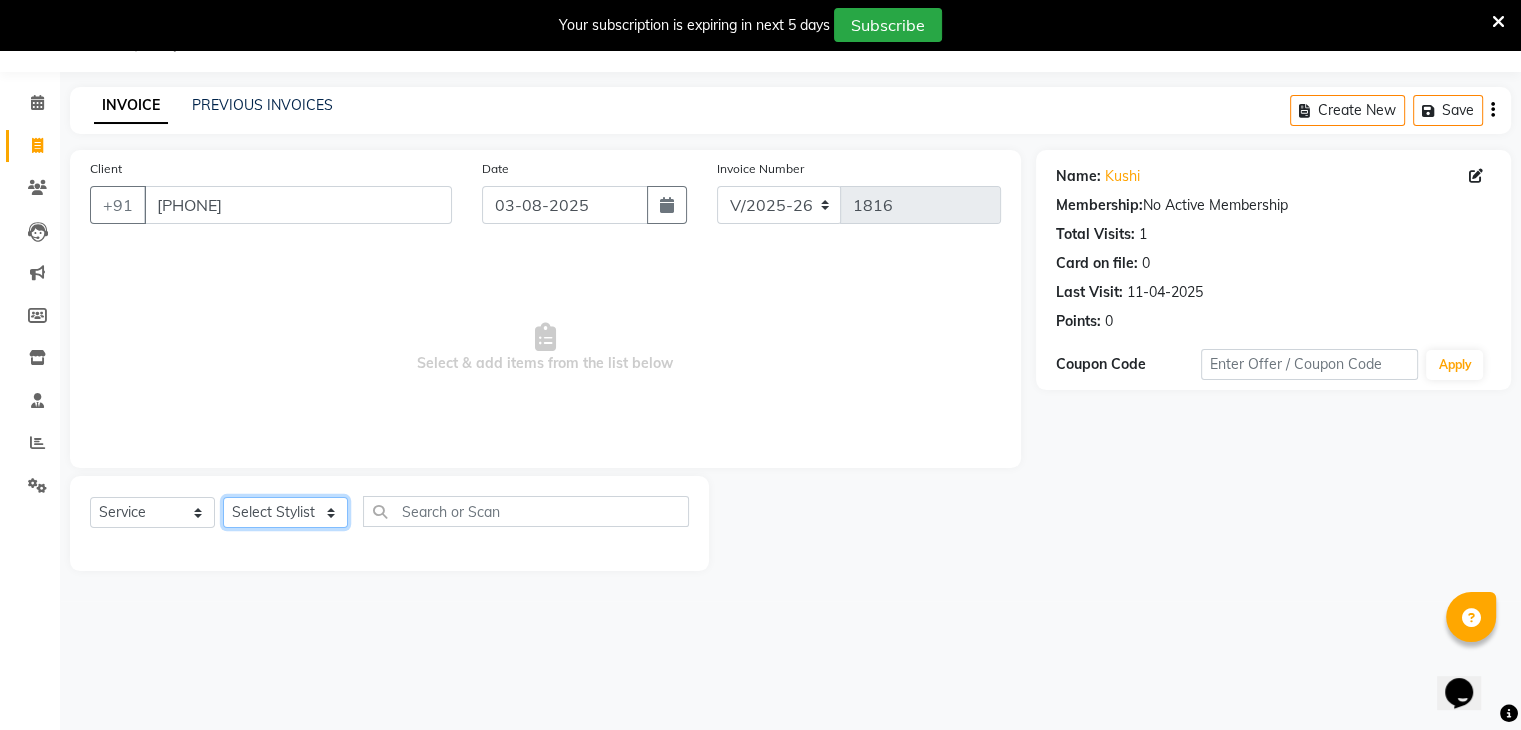 select on "85423" 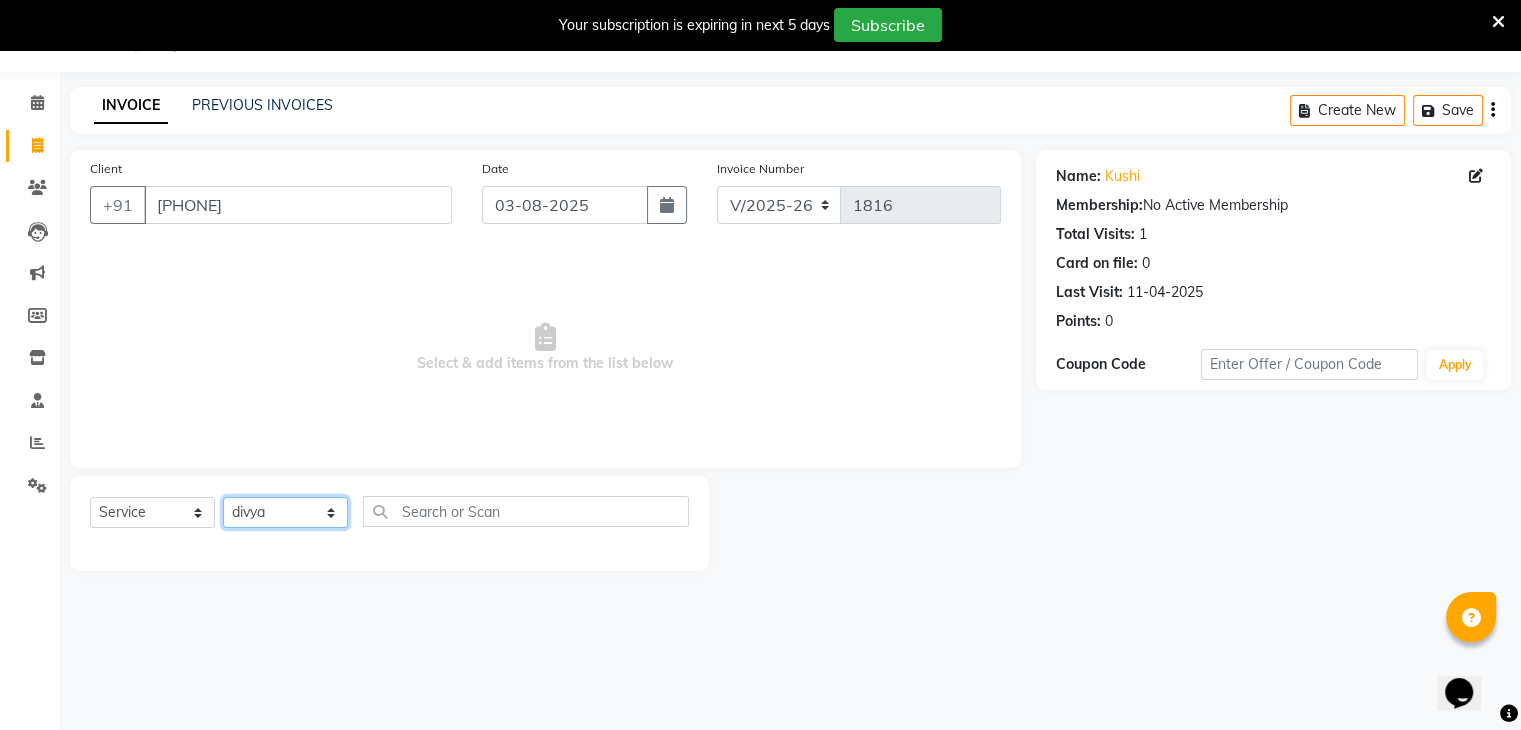 click on "Select Stylist ajju azam divya rihan Sahzad sowjanya srilatha Swapna Zeeshan" 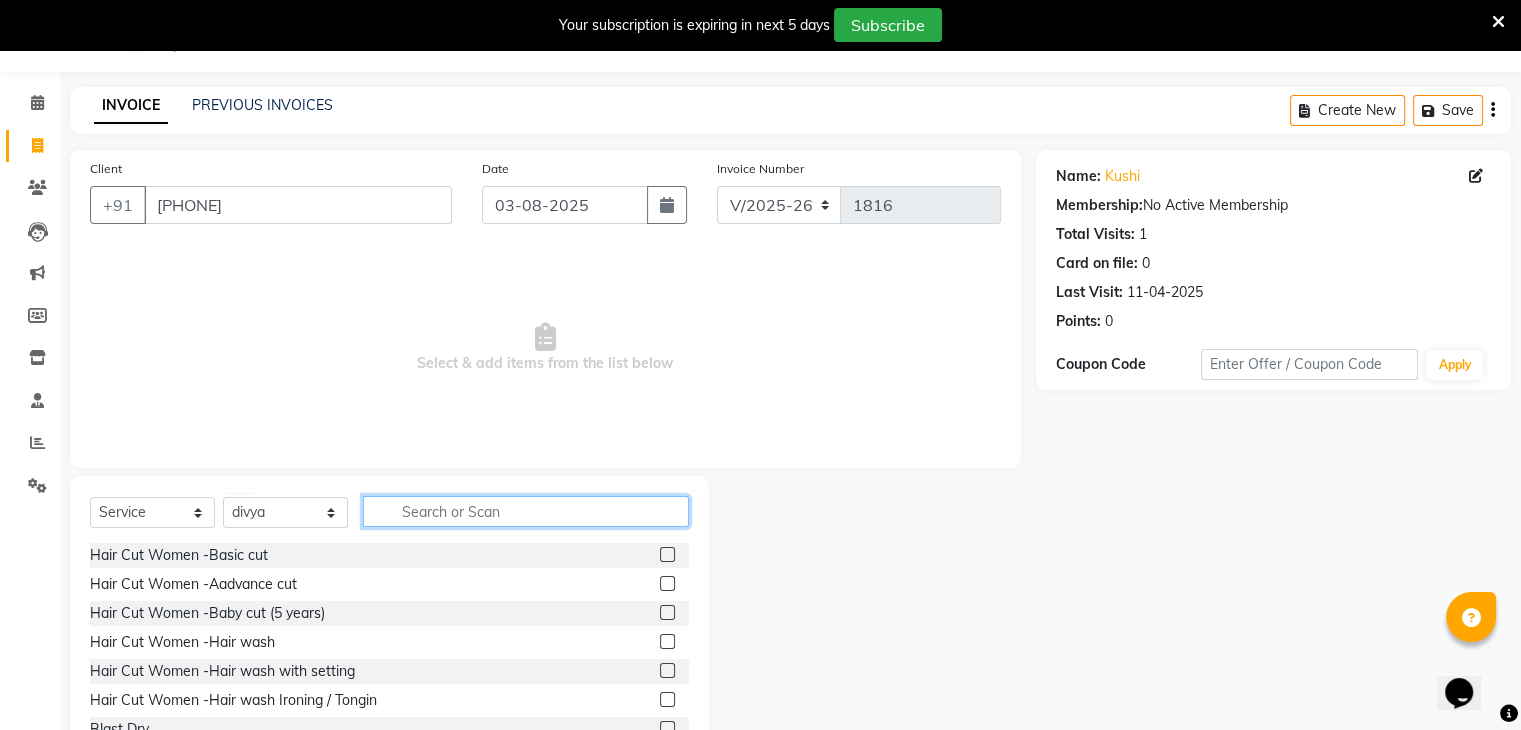 click 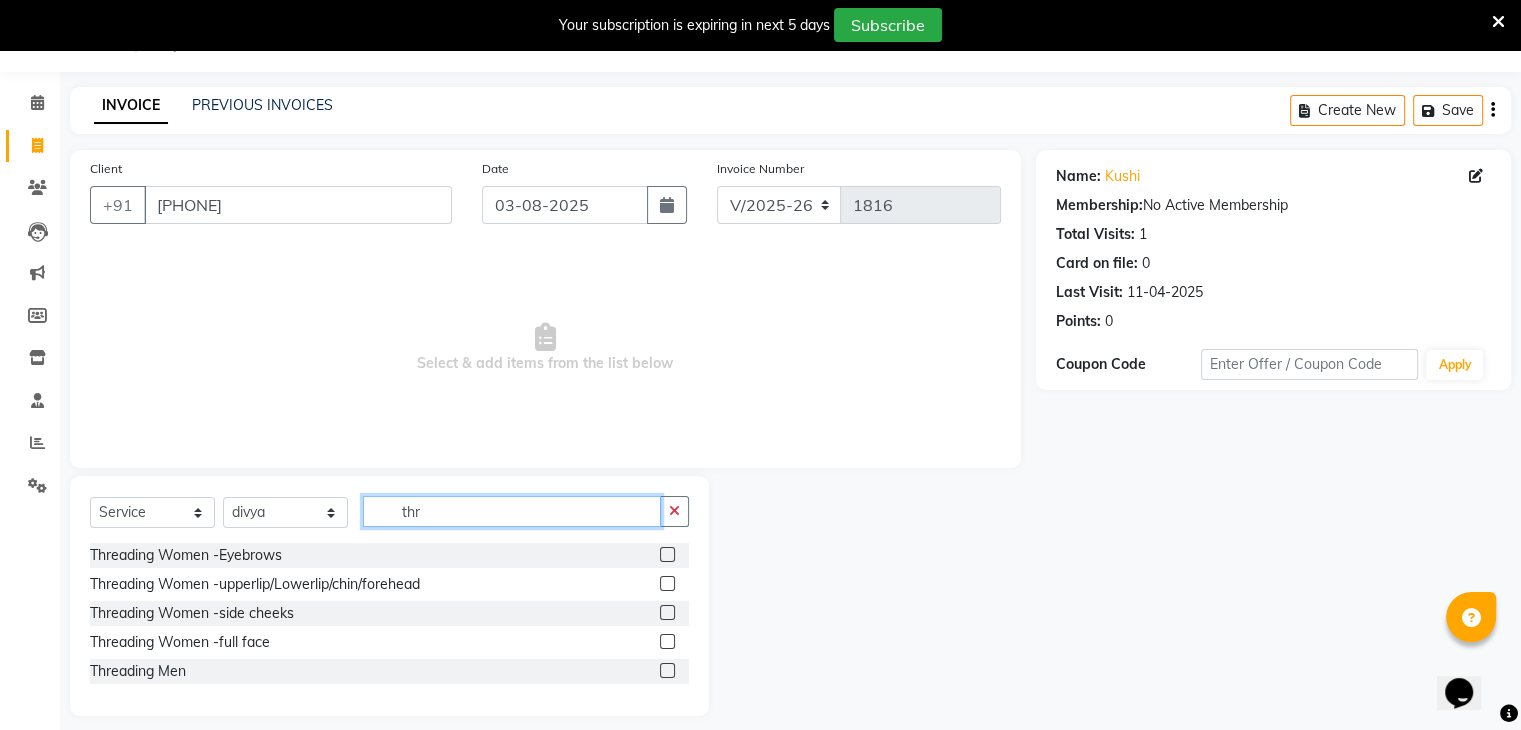 type on "thr" 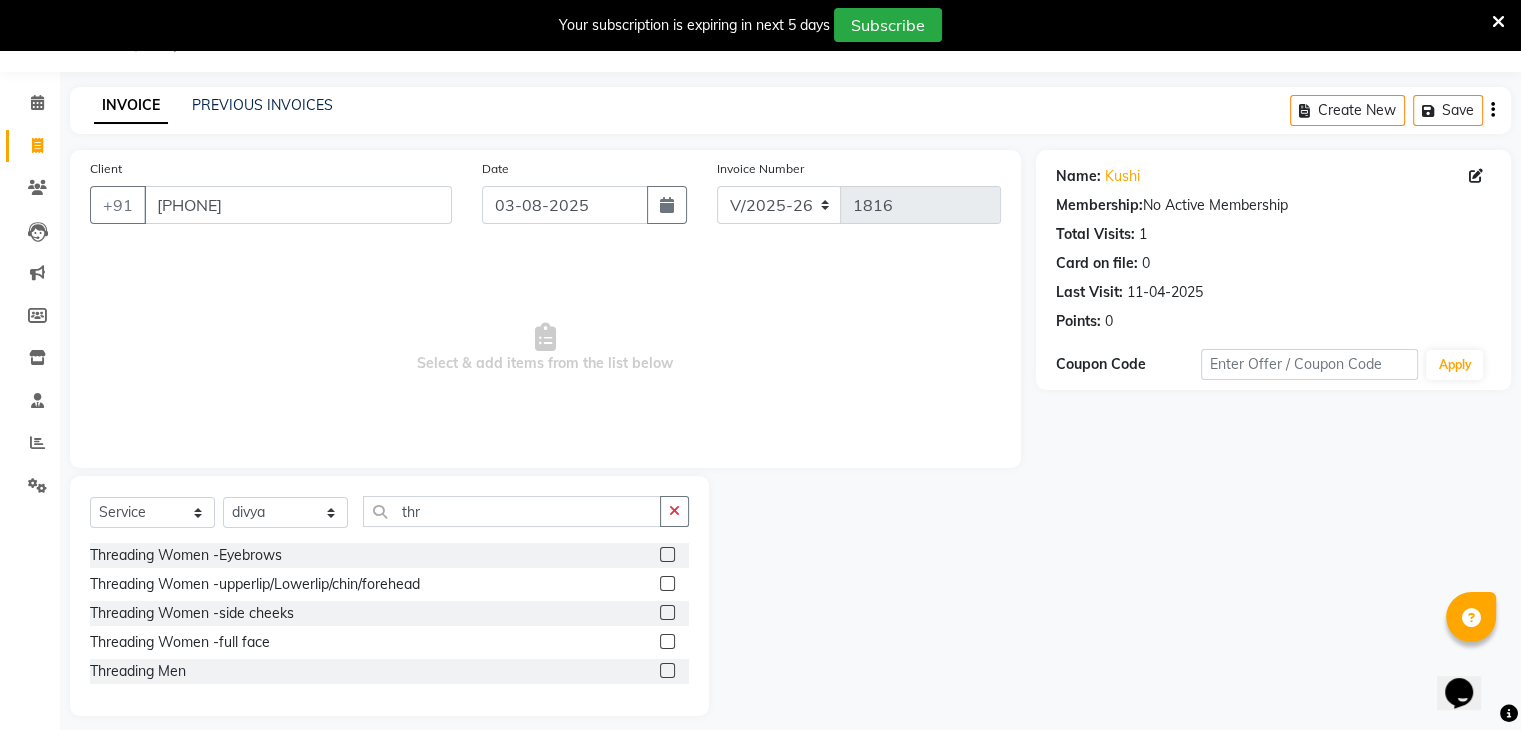 click 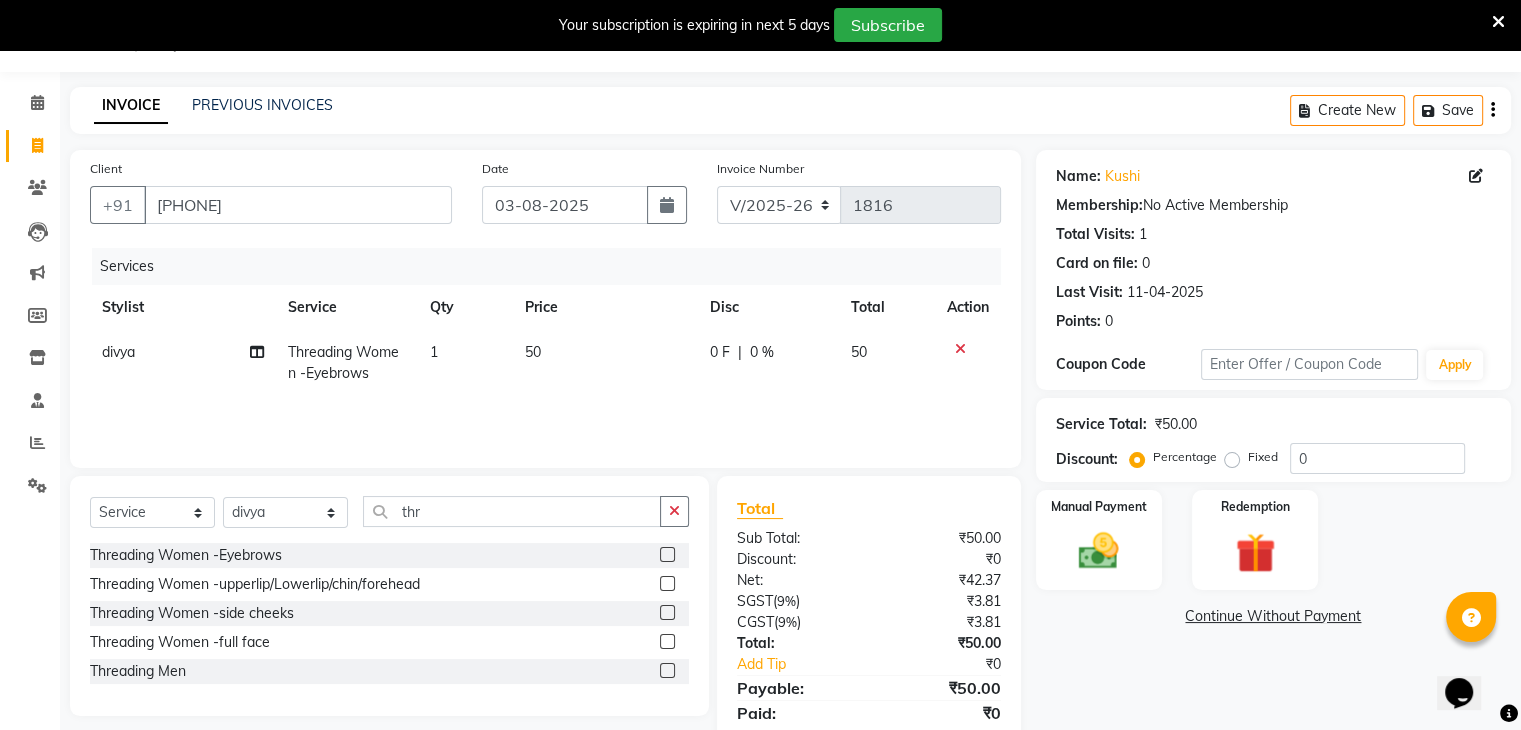 click 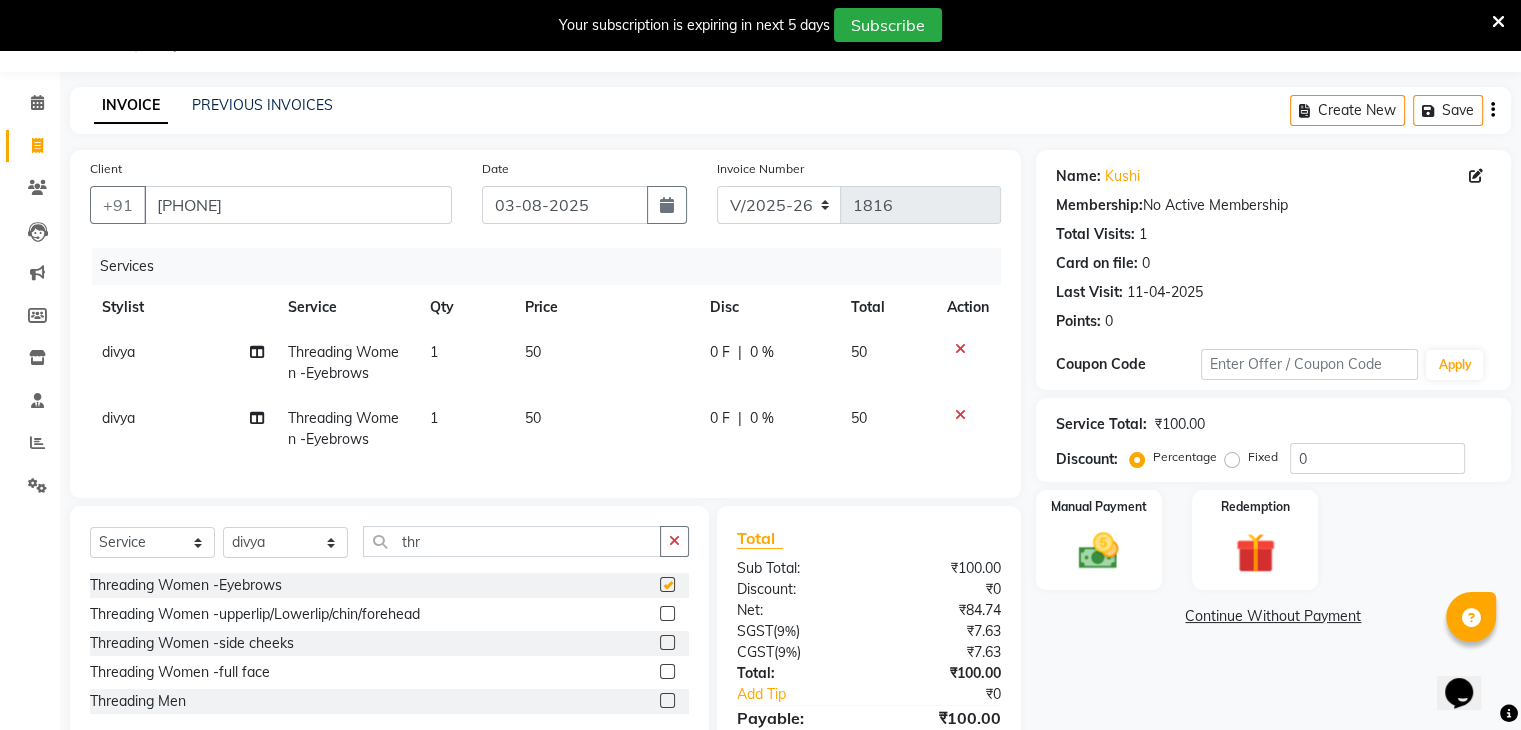 checkbox on "false" 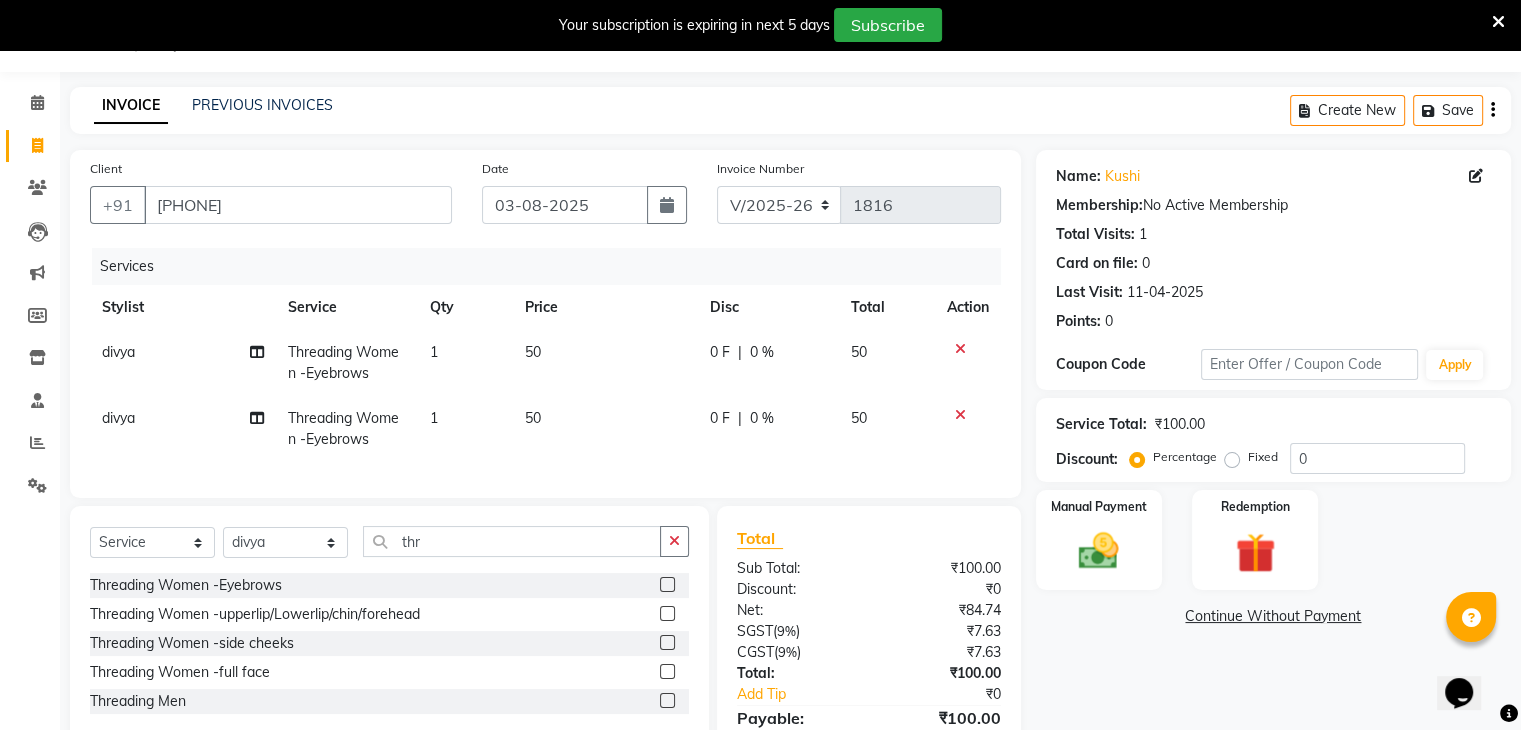 click 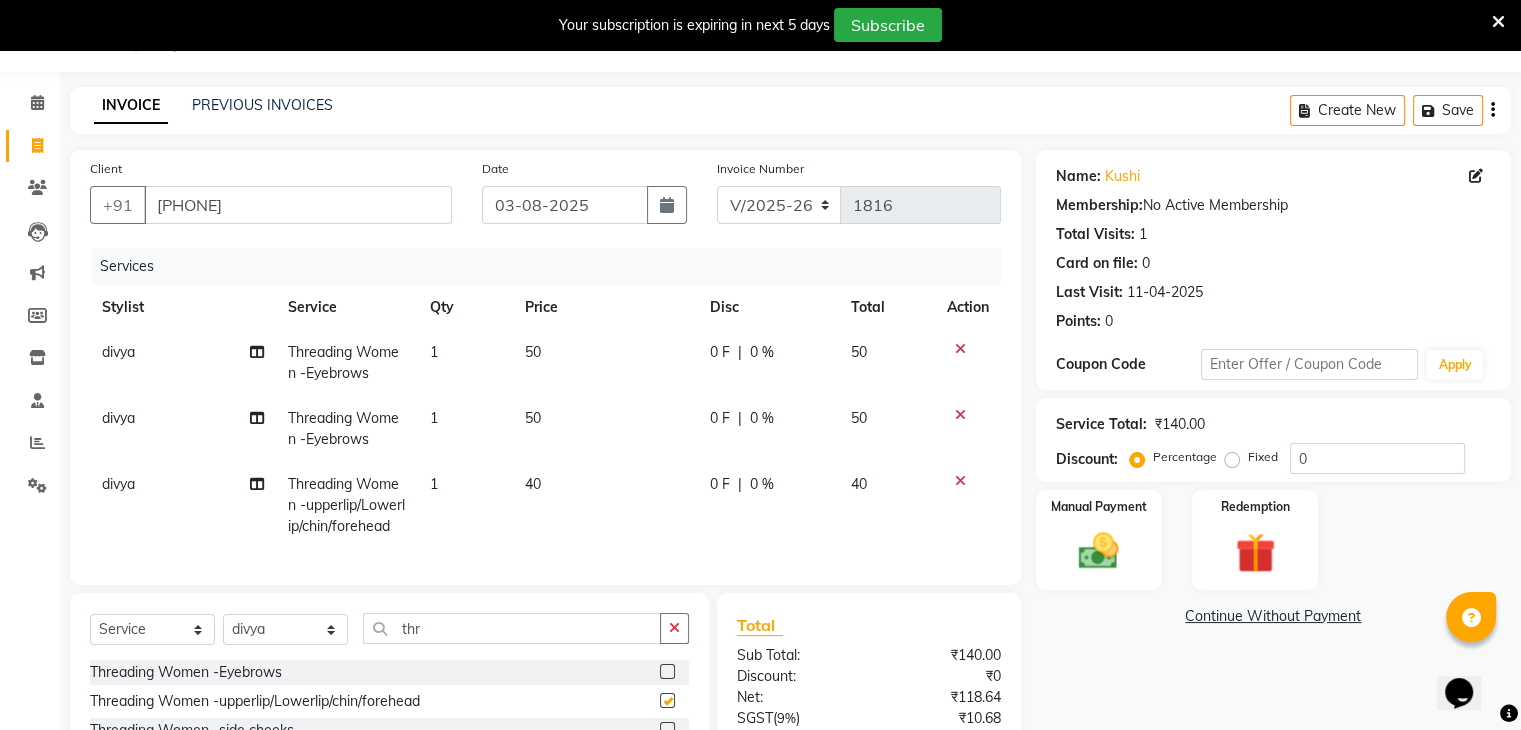 checkbox on "false" 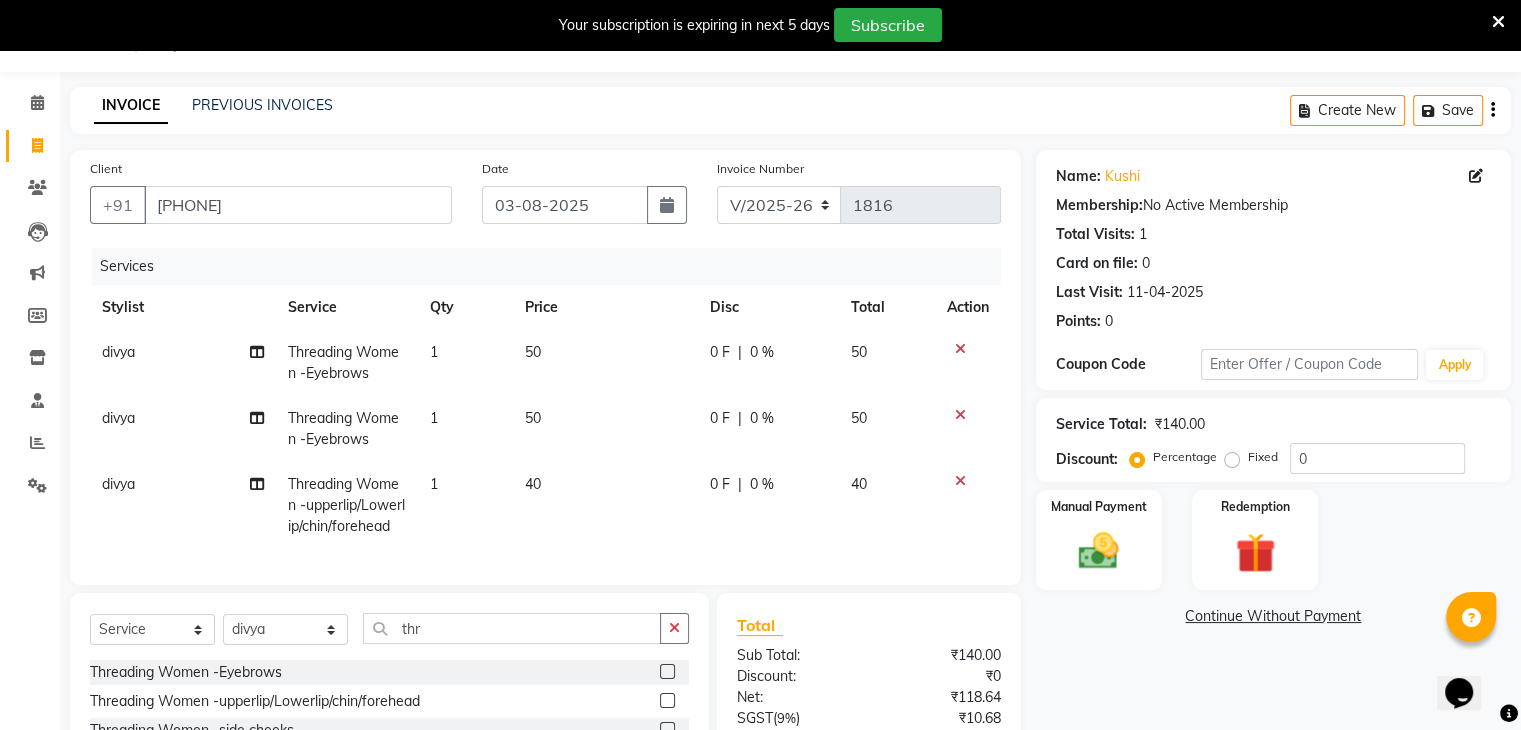 scroll, scrollTop: 109, scrollLeft: 0, axis: vertical 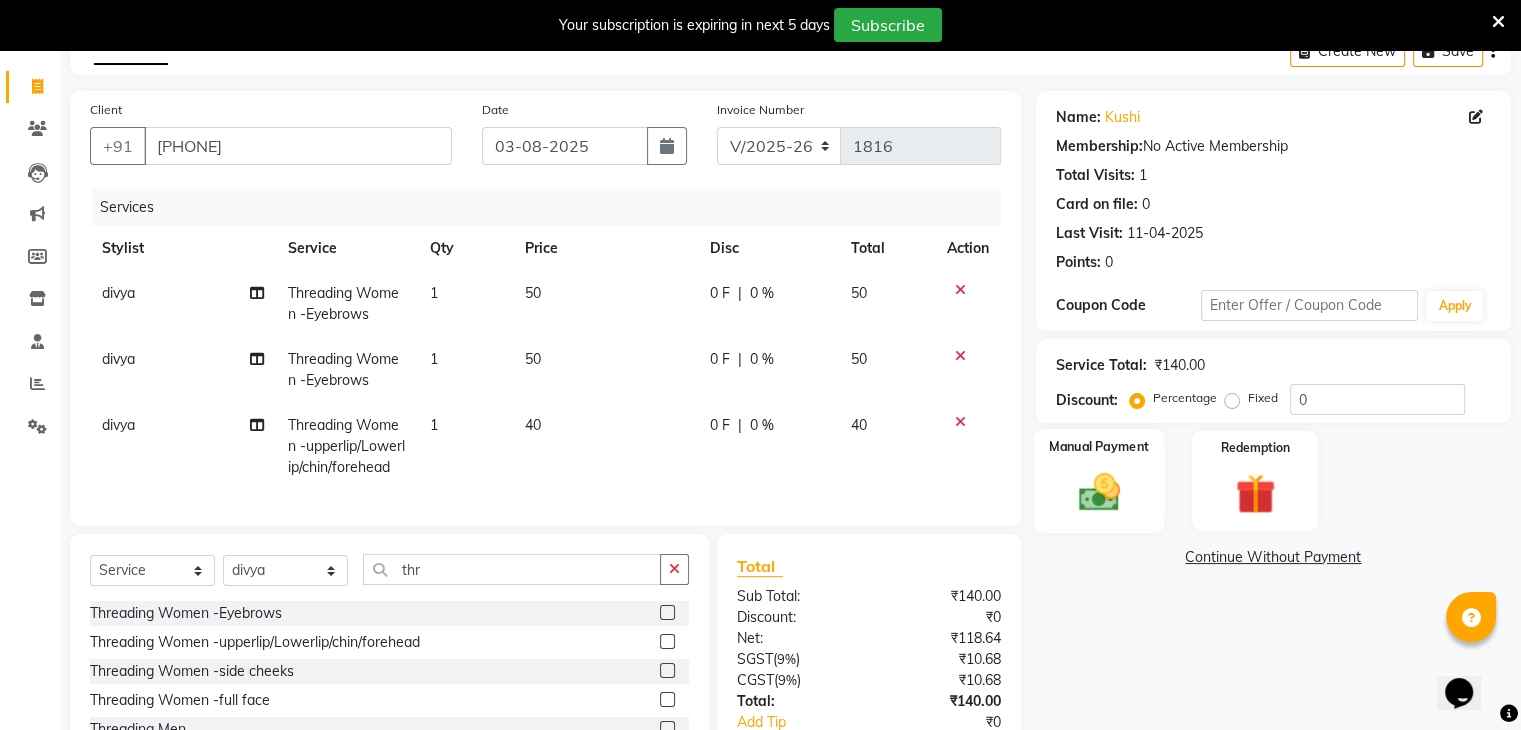 click 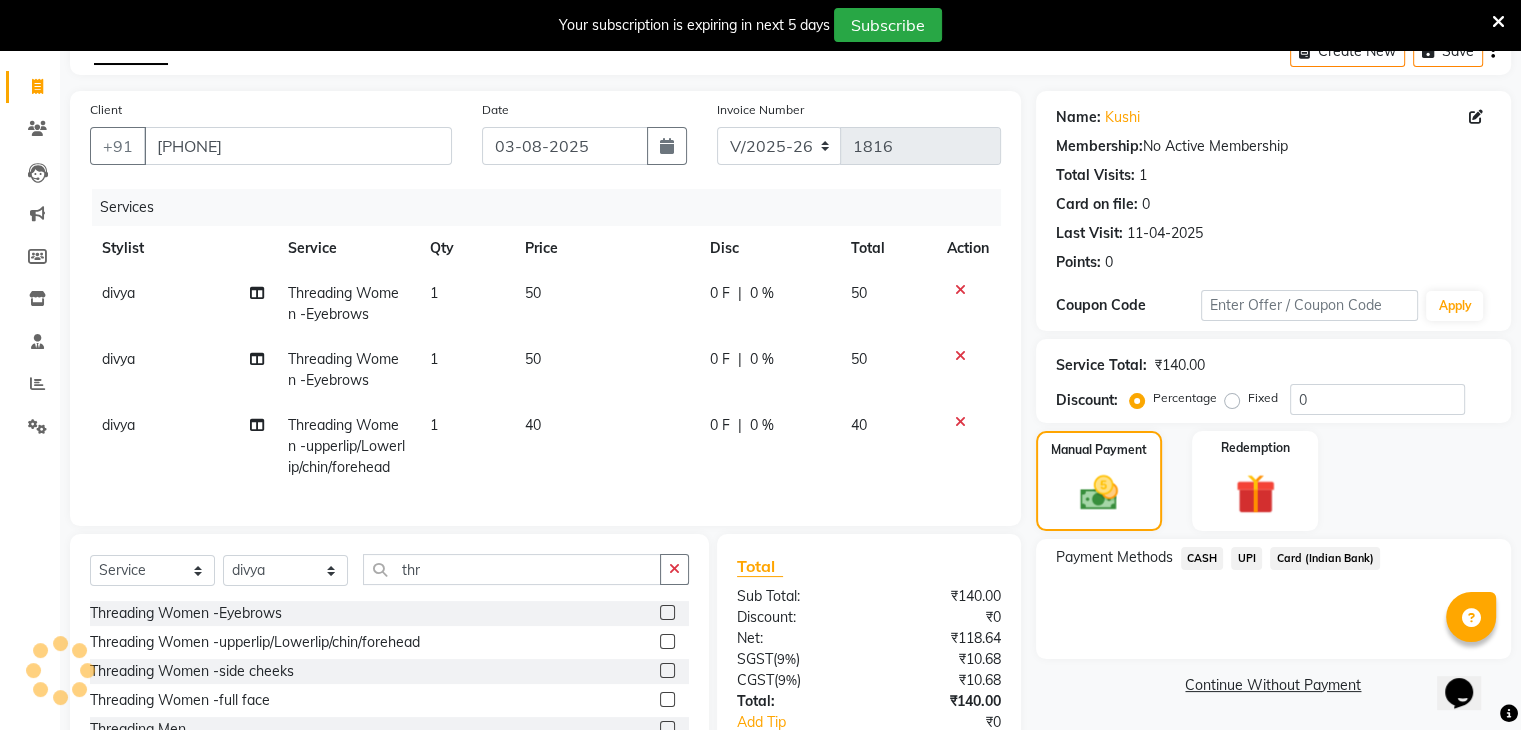 click on "UPI" 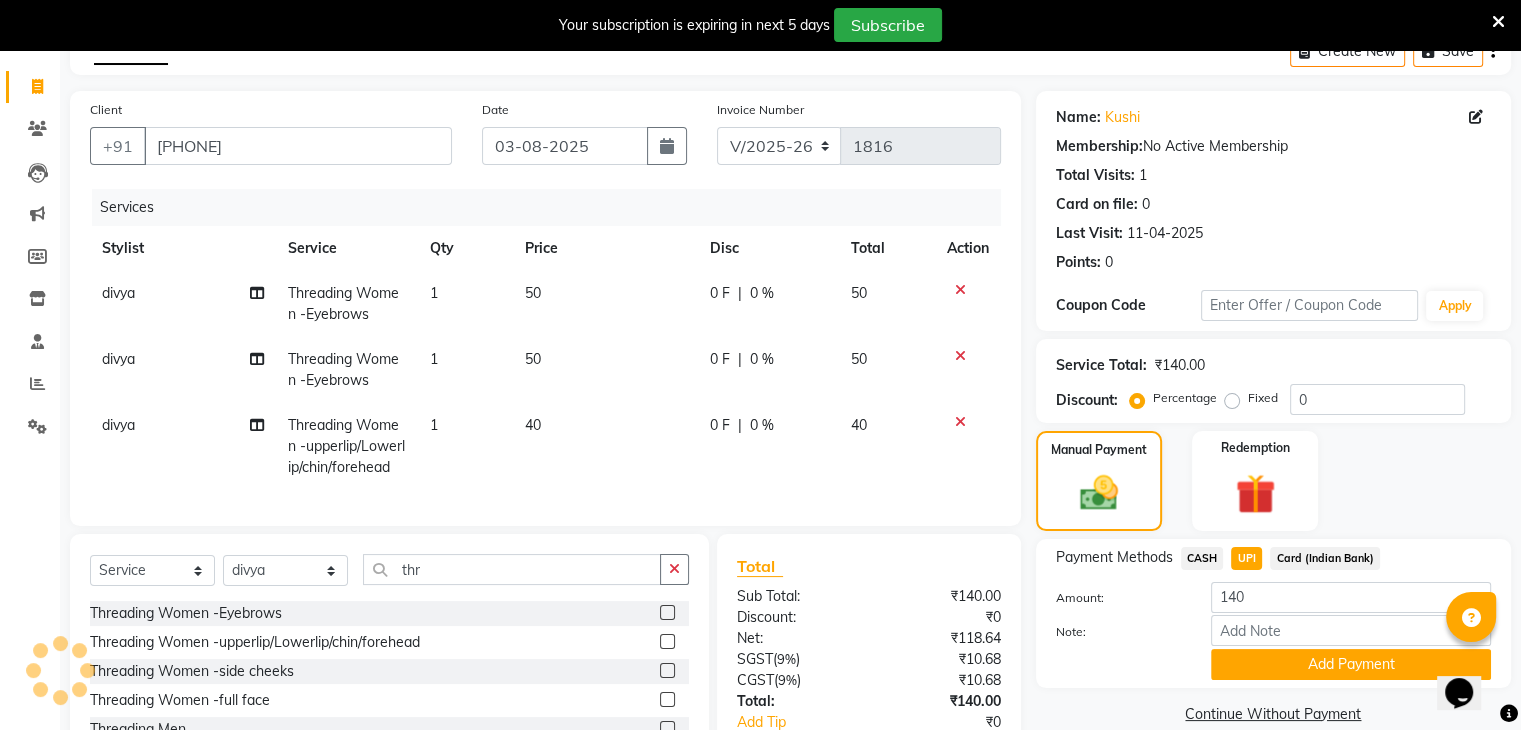 scroll, scrollTop: 253, scrollLeft: 0, axis: vertical 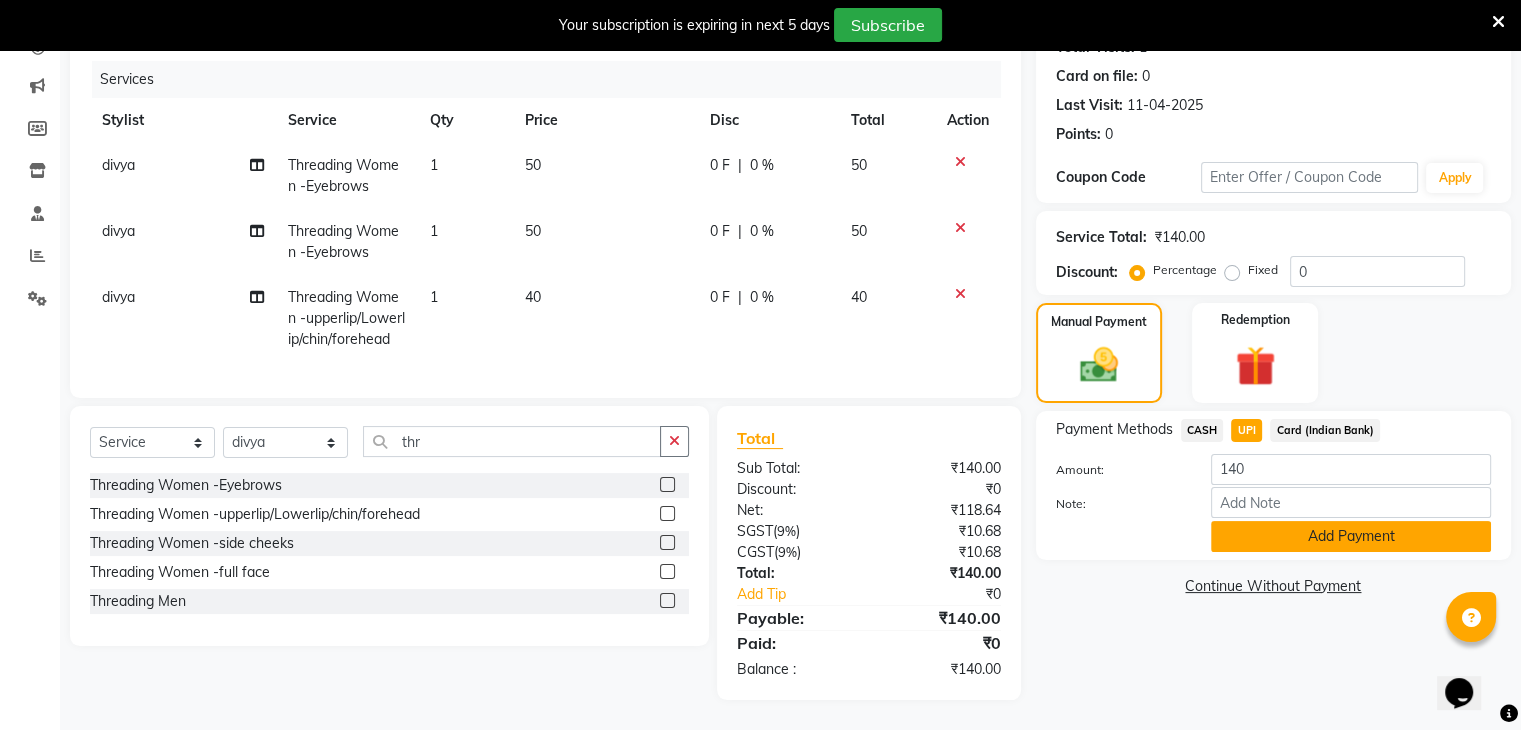 click on "Add Payment" 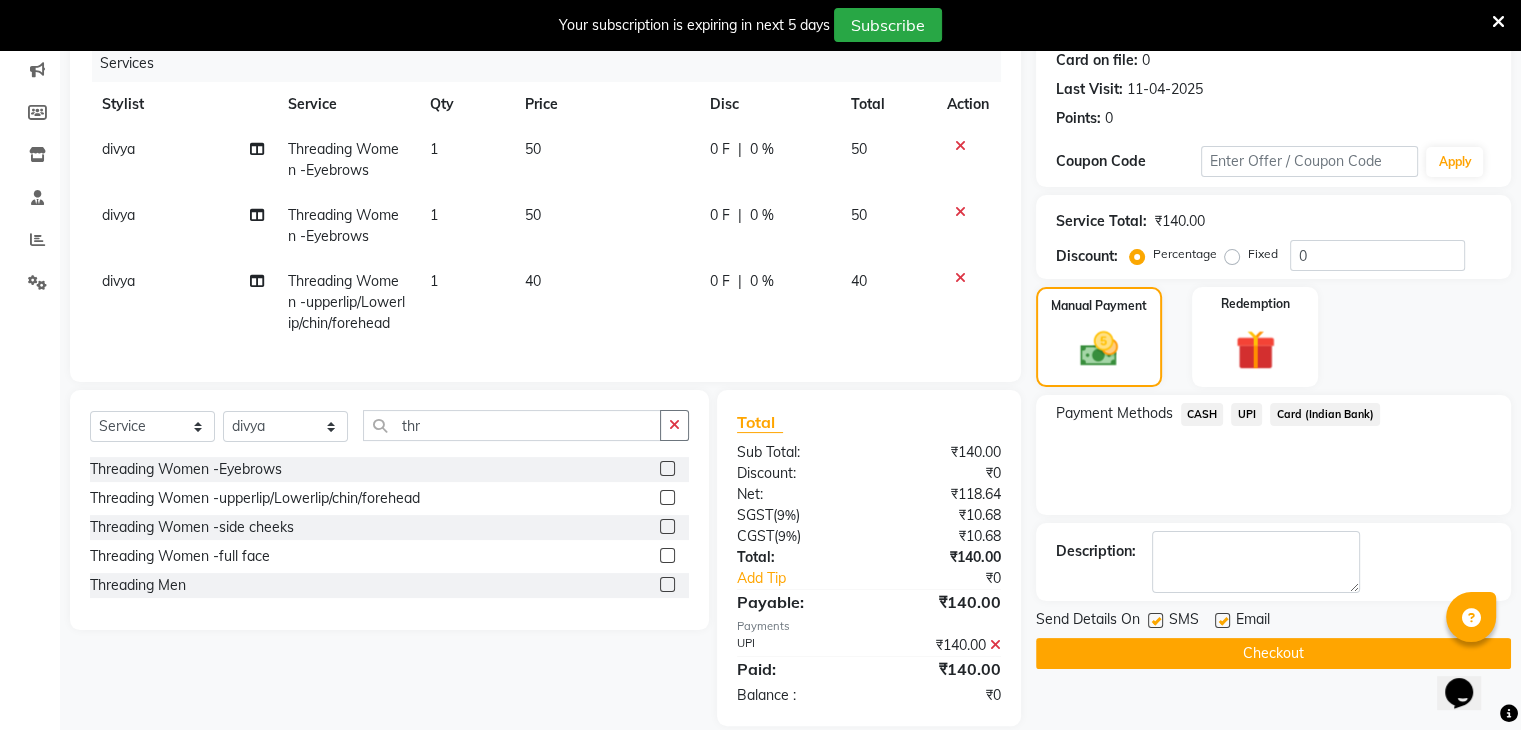 scroll, scrollTop: 295, scrollLeft: 0, axis: vertical 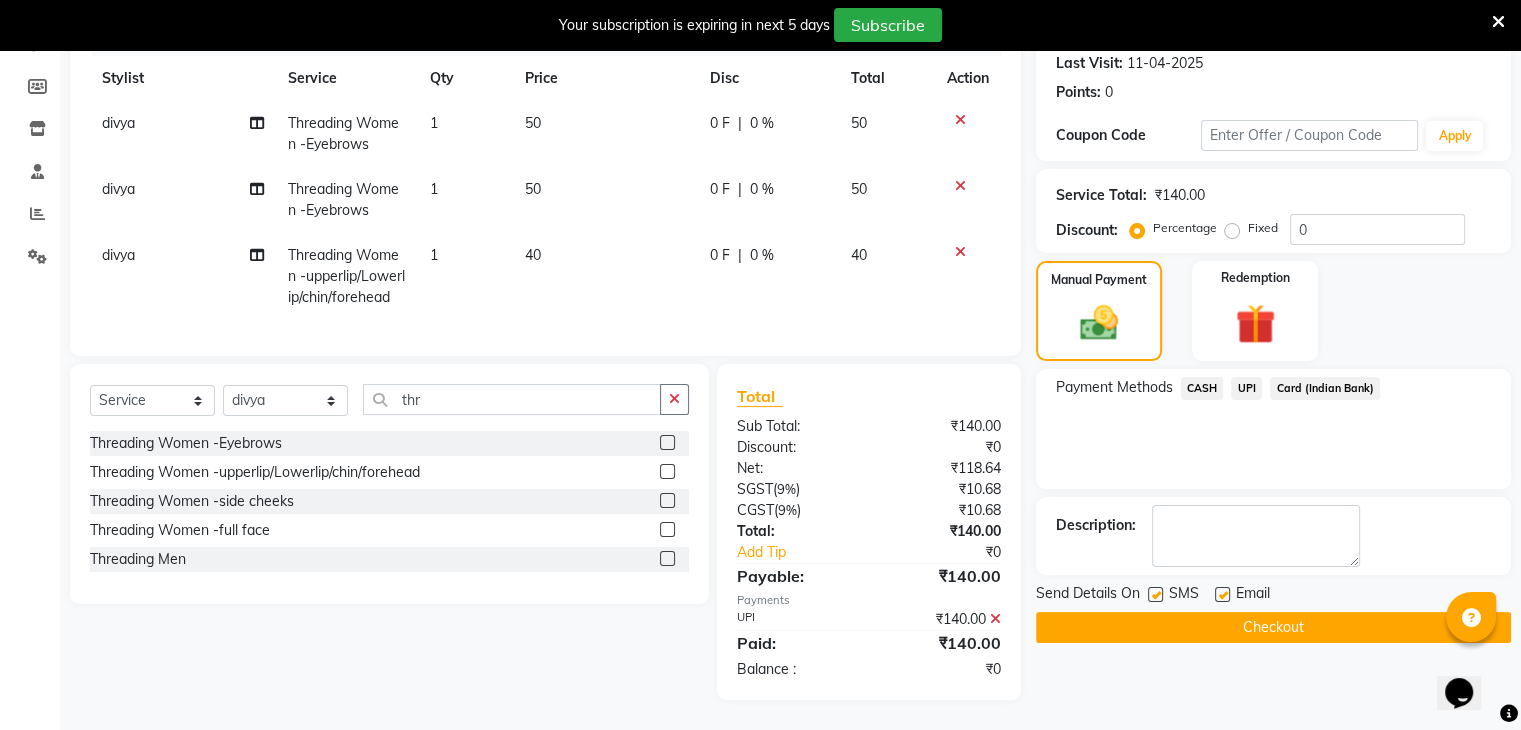 click on "Checkout" 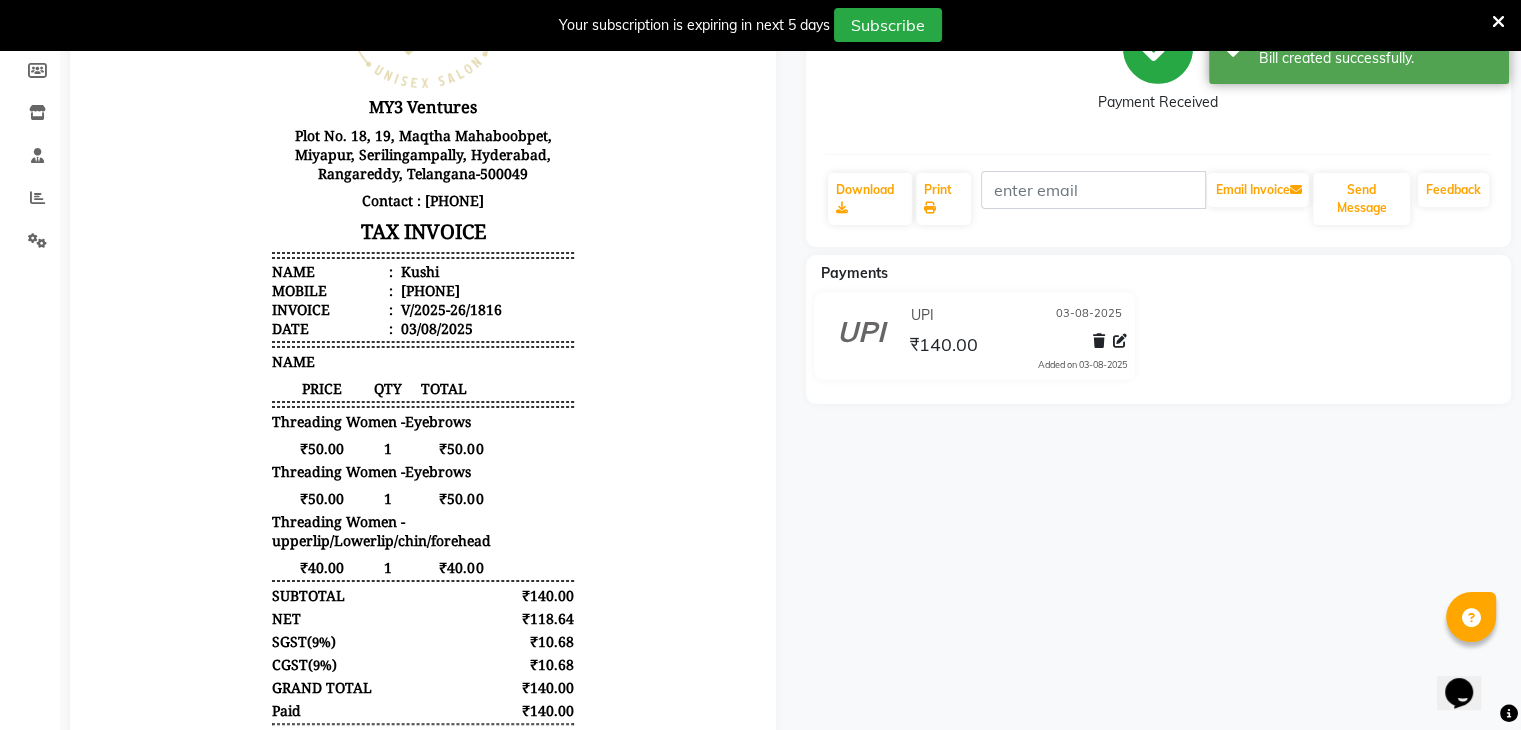 scroll, scrollTop: 0, scrollLeft: 0, axis: both 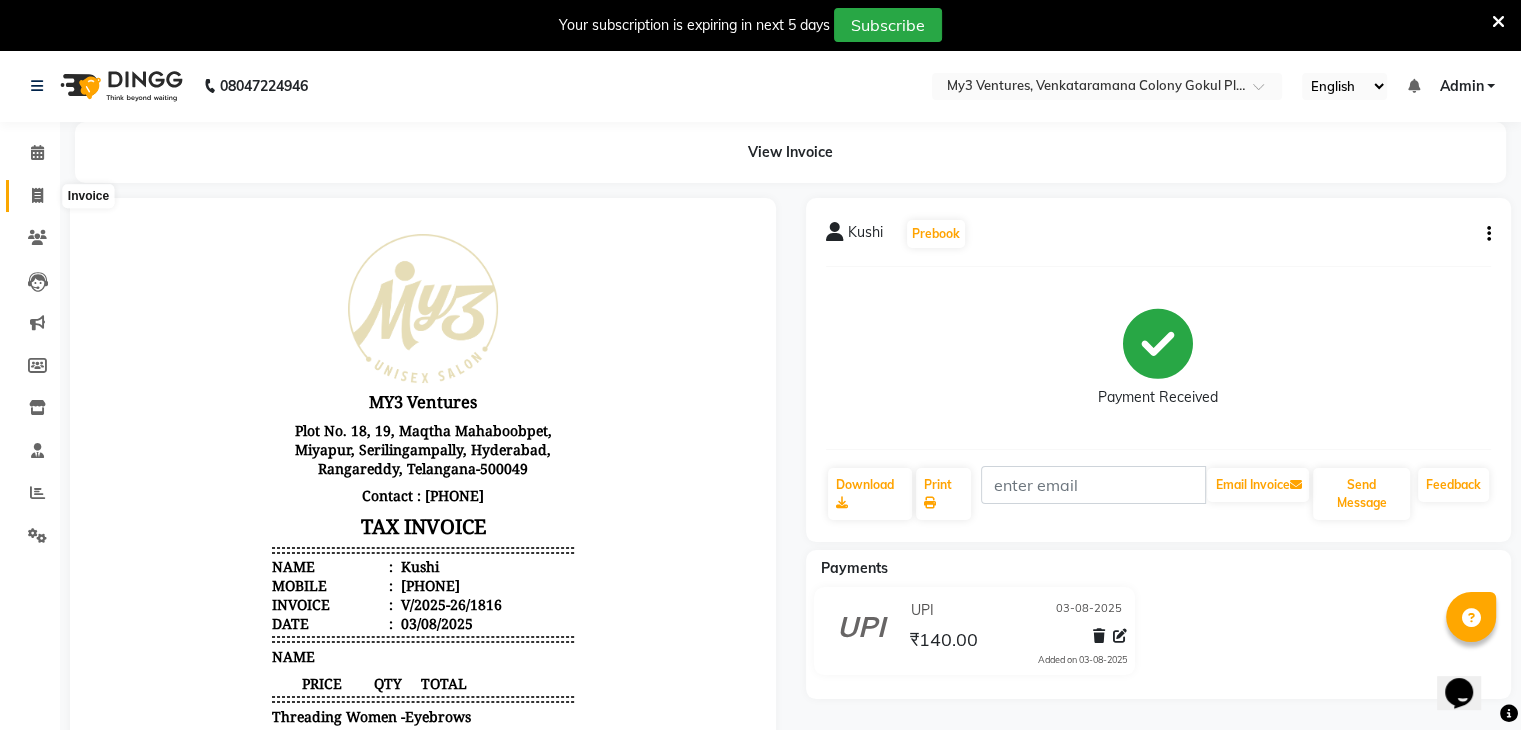 click 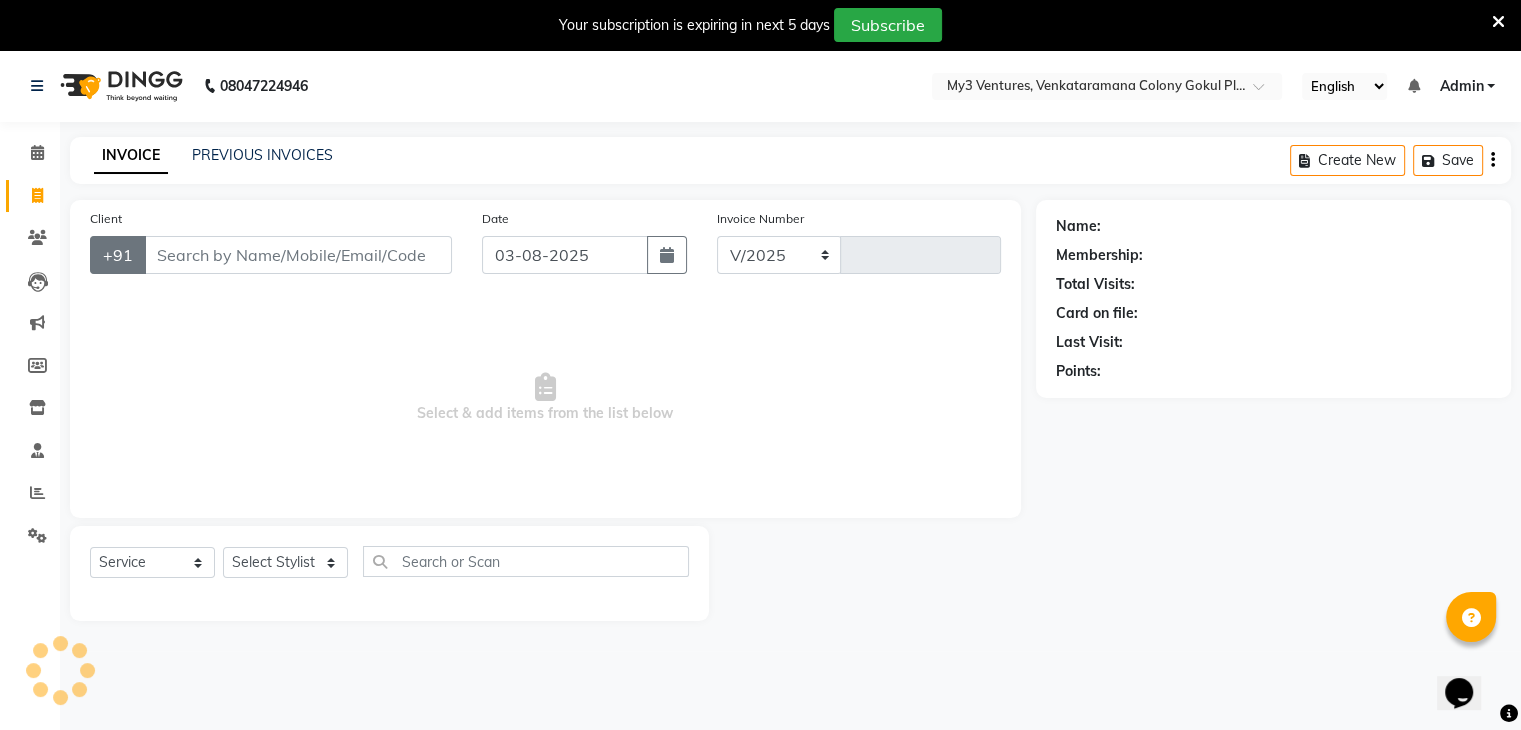 select on "6707" 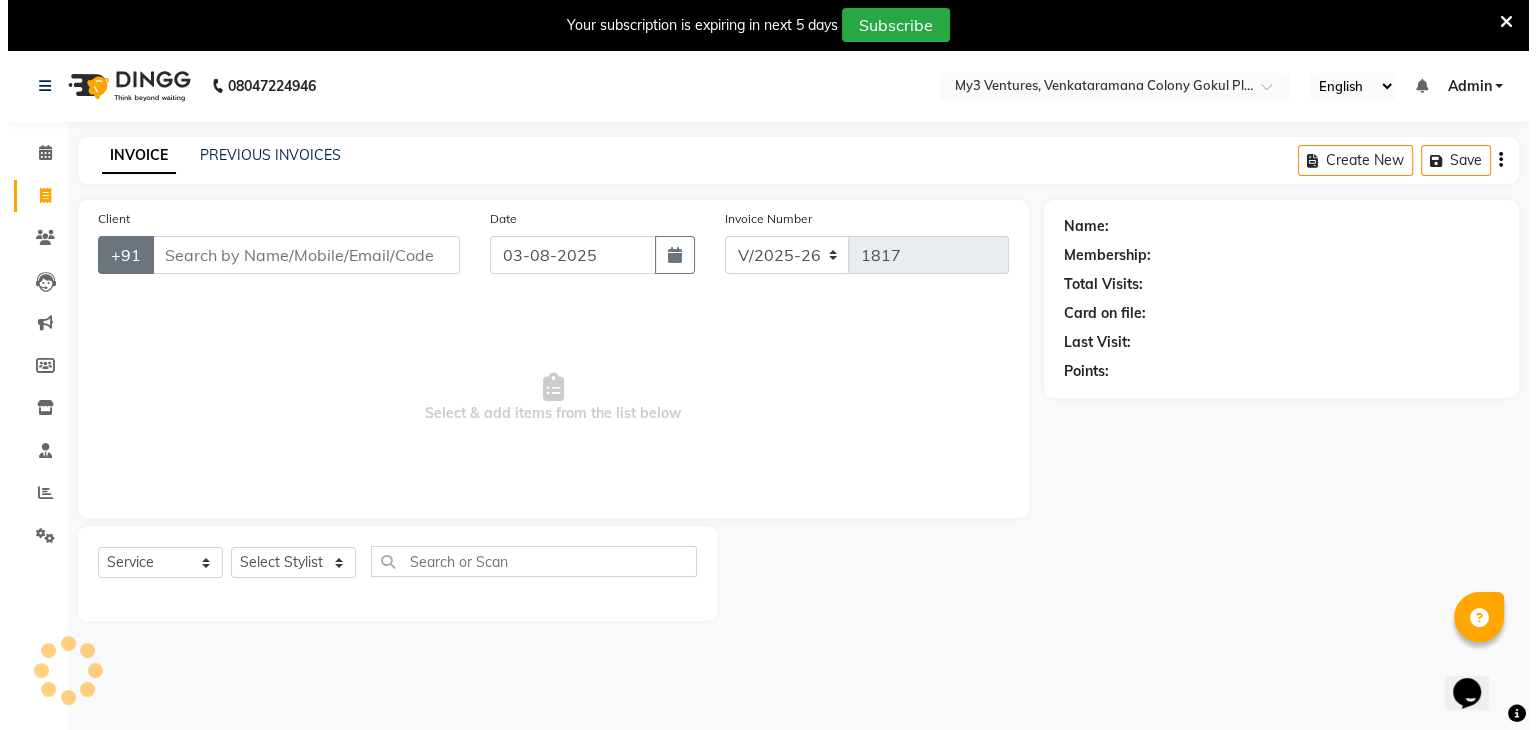 scroll, scrollTop: 50, scrollLeft: 0, axis: vertical 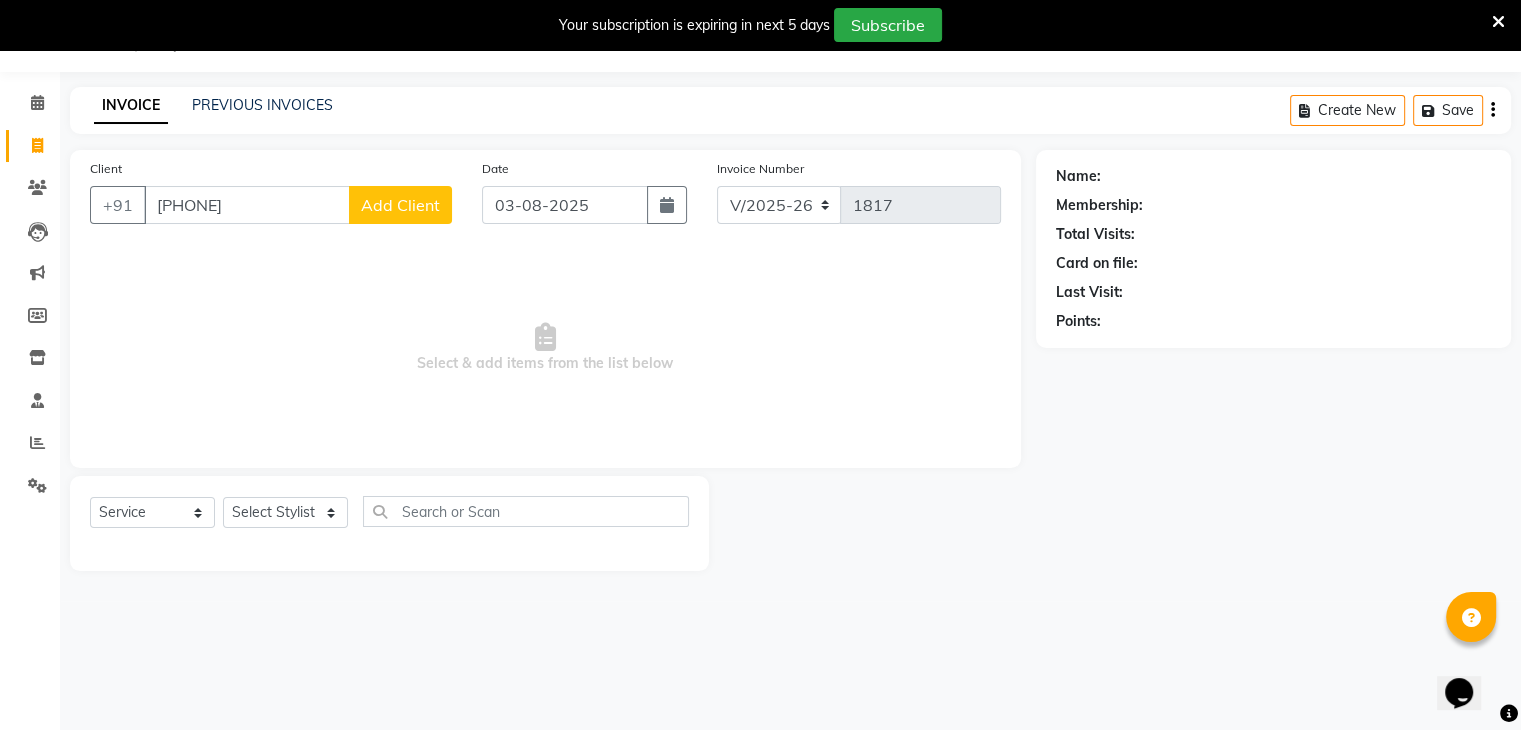 type on "9100148488" 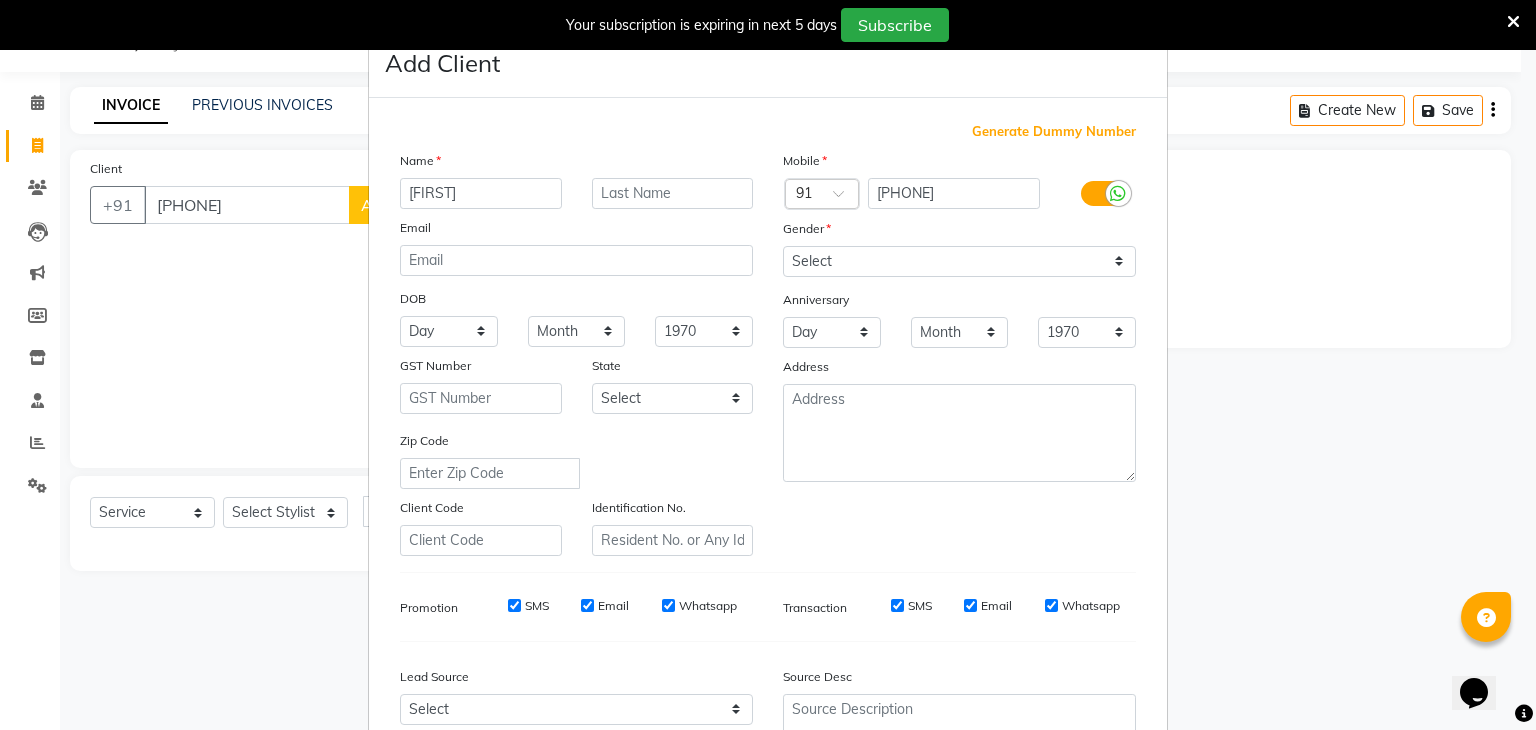 type on "[FIRST]" 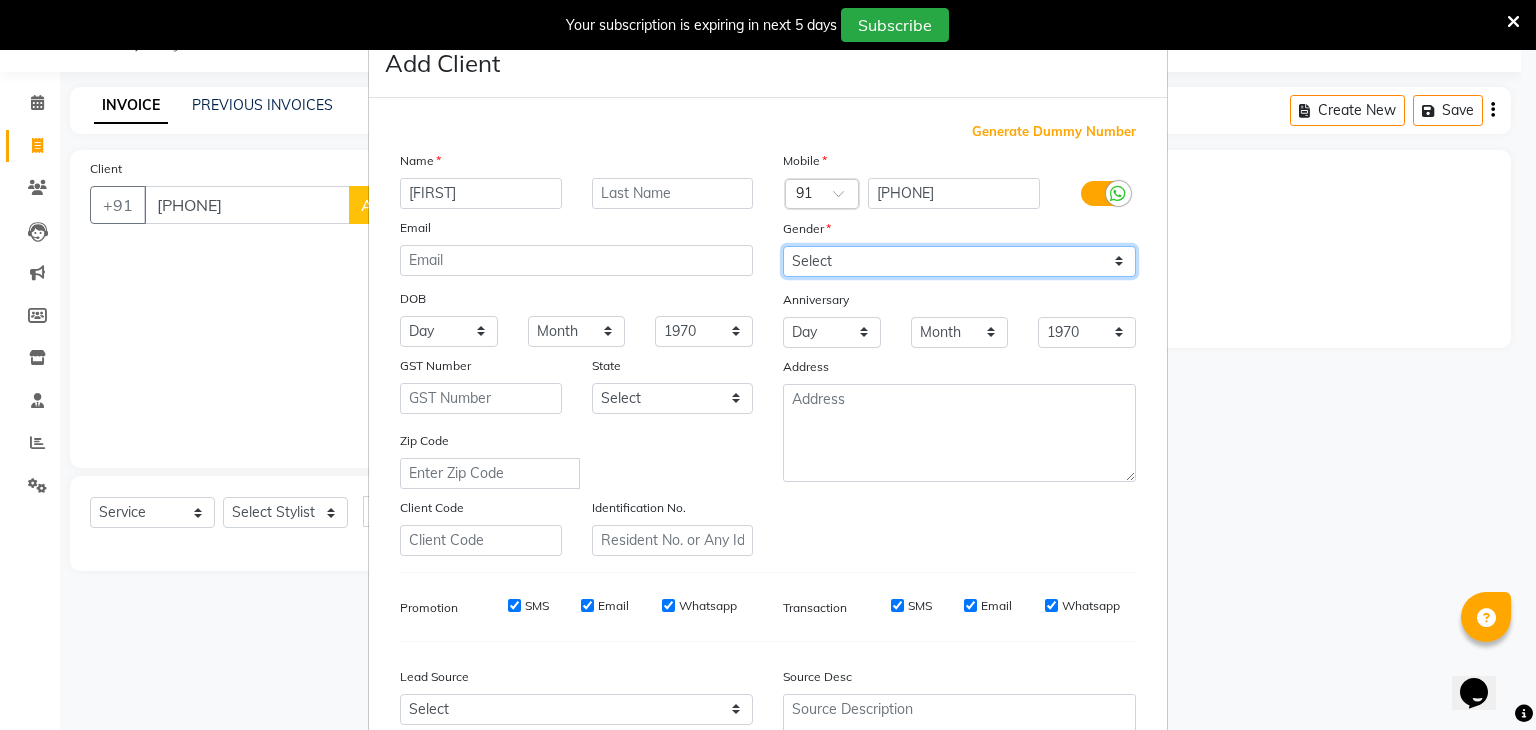 click on "Select Male Female Other Prefer Not To Say" at bounding box center [959, 261] 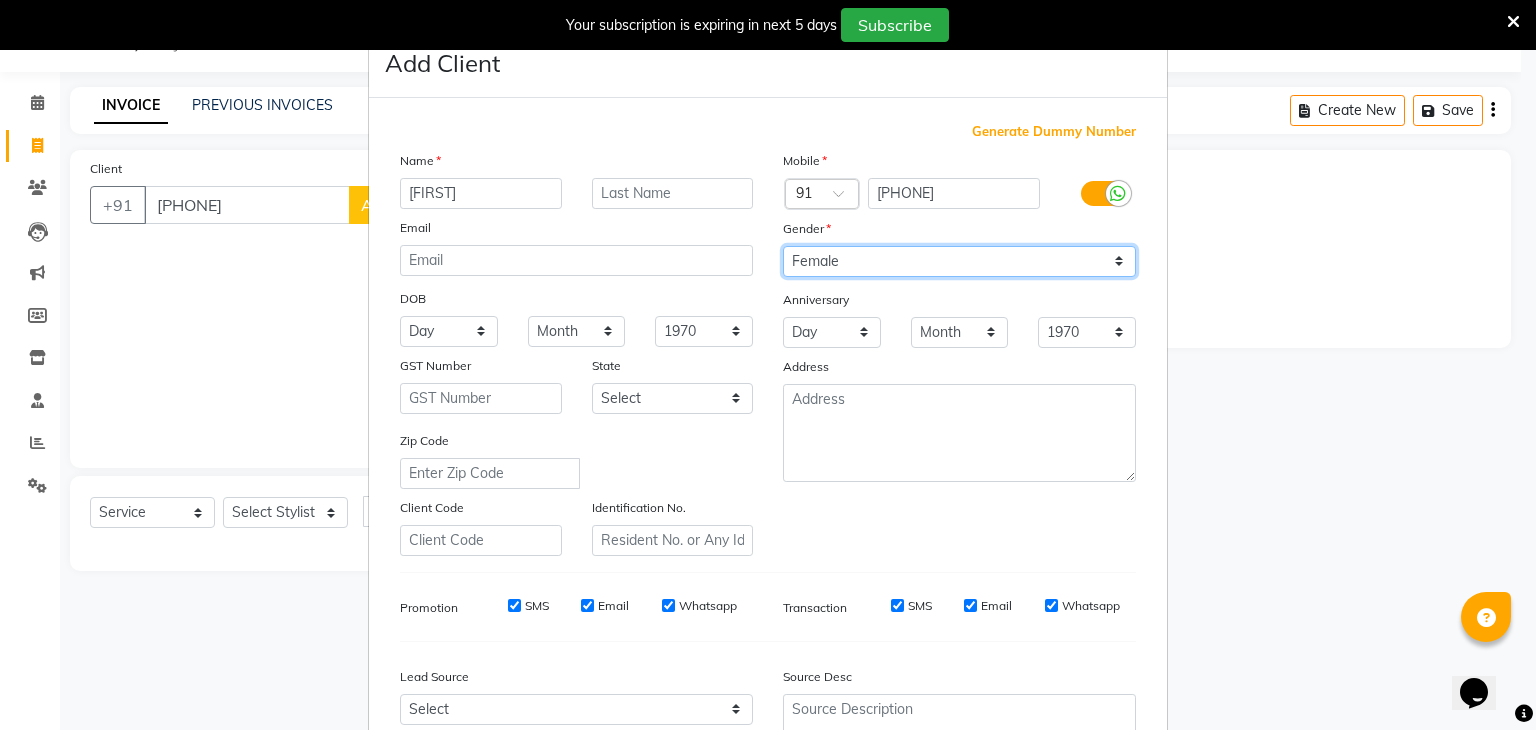 click on "Select Male Female Other Prefer Not To Say" at bounding box center [959, 261] 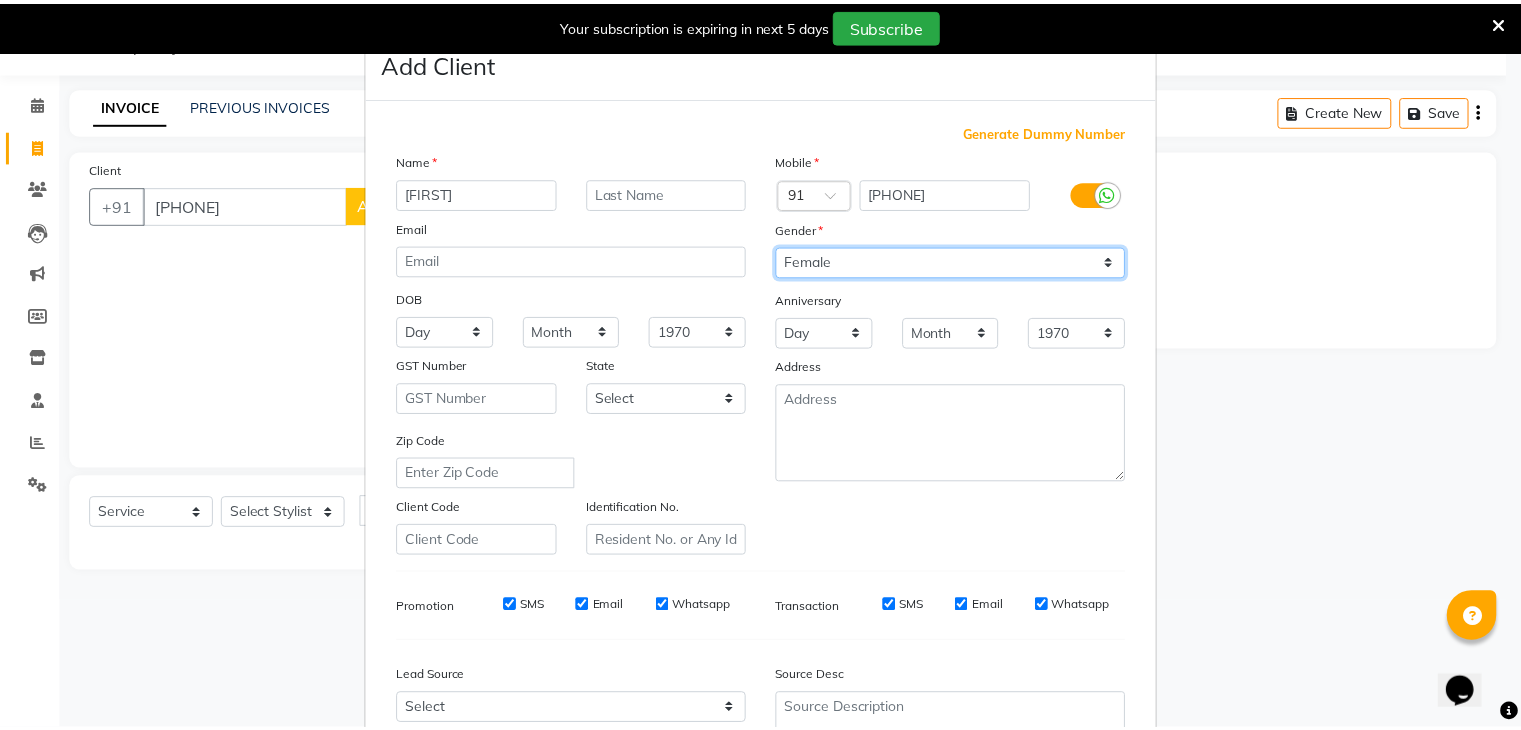 scroll, scrollTop: 196, scrollLeft: 0, axis: vertical 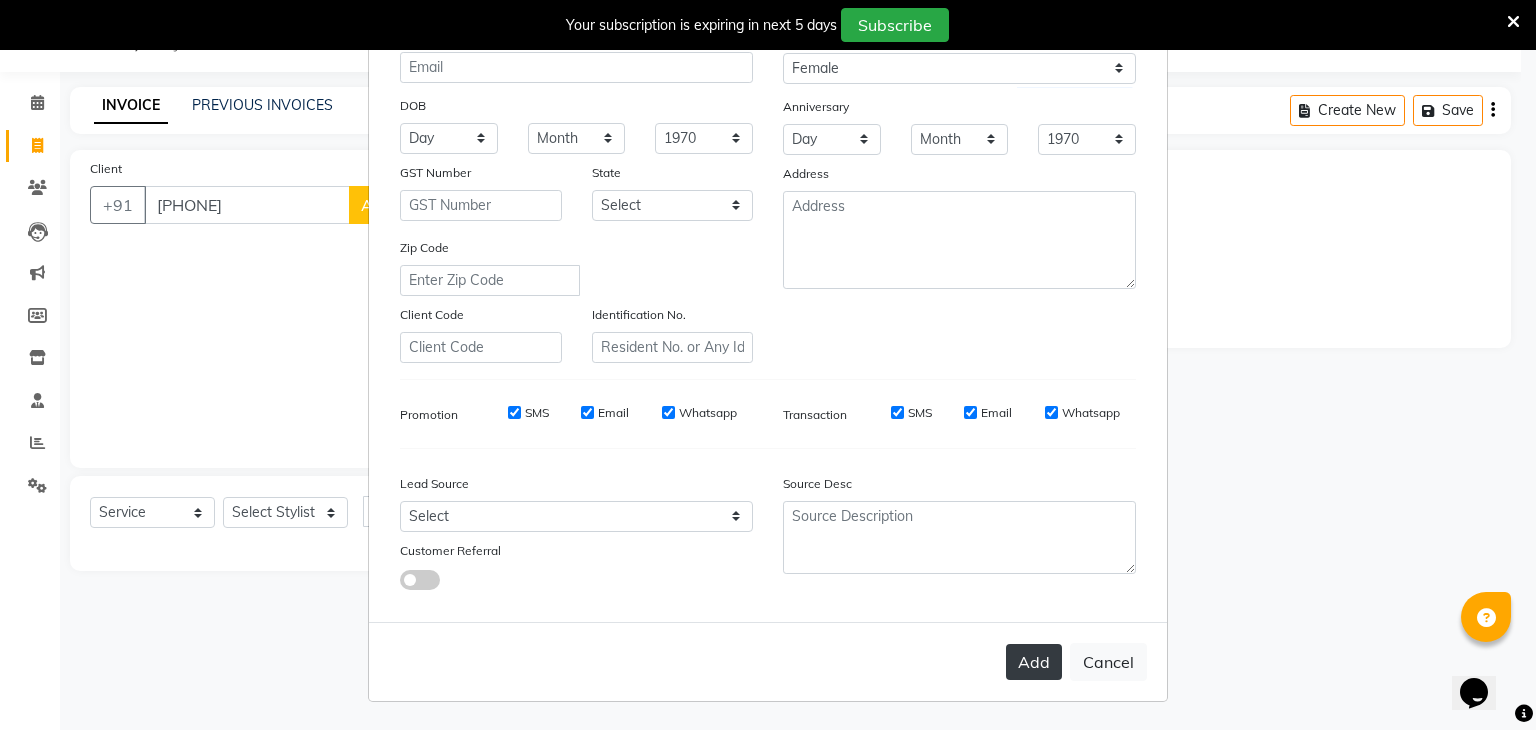 click on "Add" at bounding box center (1034, 662) 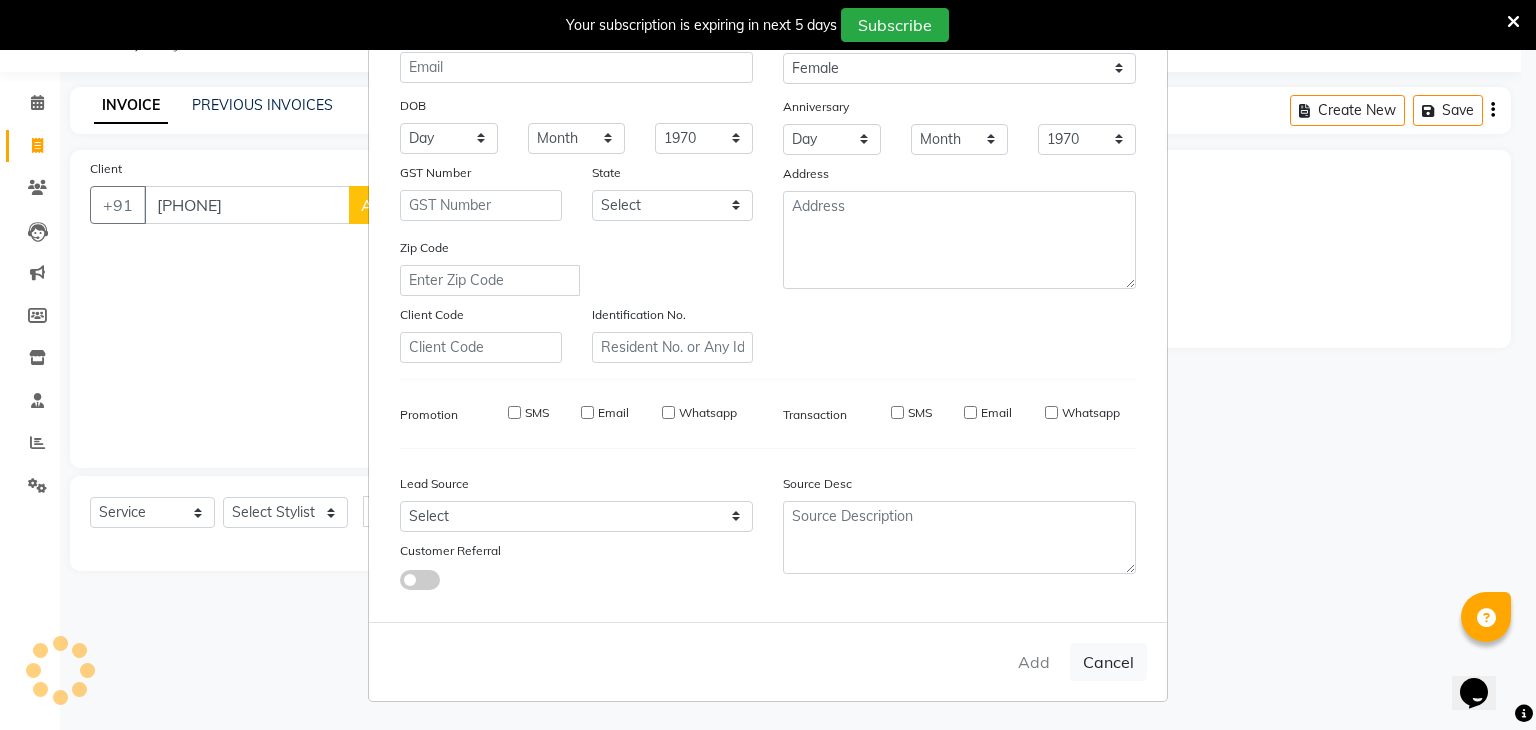 type 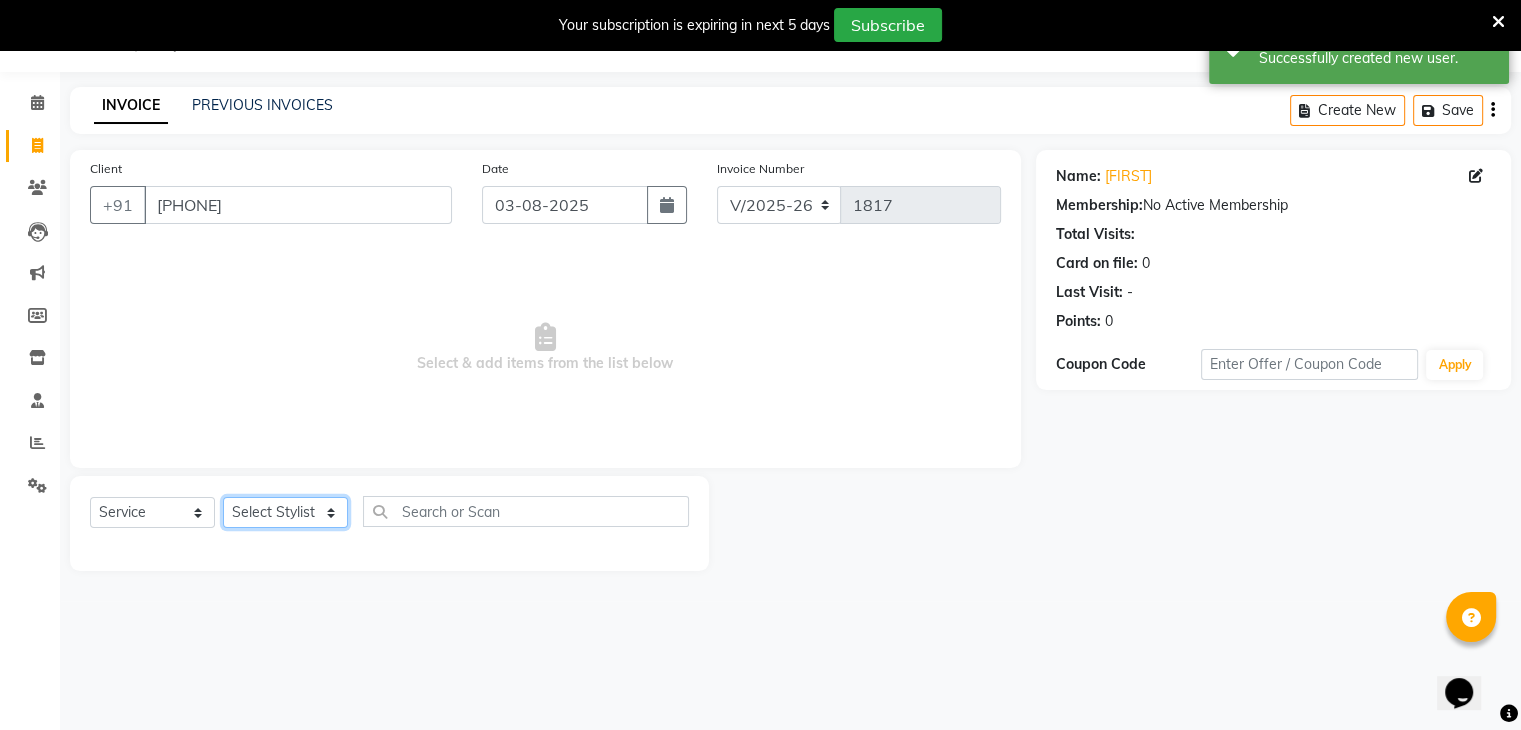 click on "Select Stylist ajju azam divya rihan Sahzad sowjanya srilatha Swapna Zeeshan" 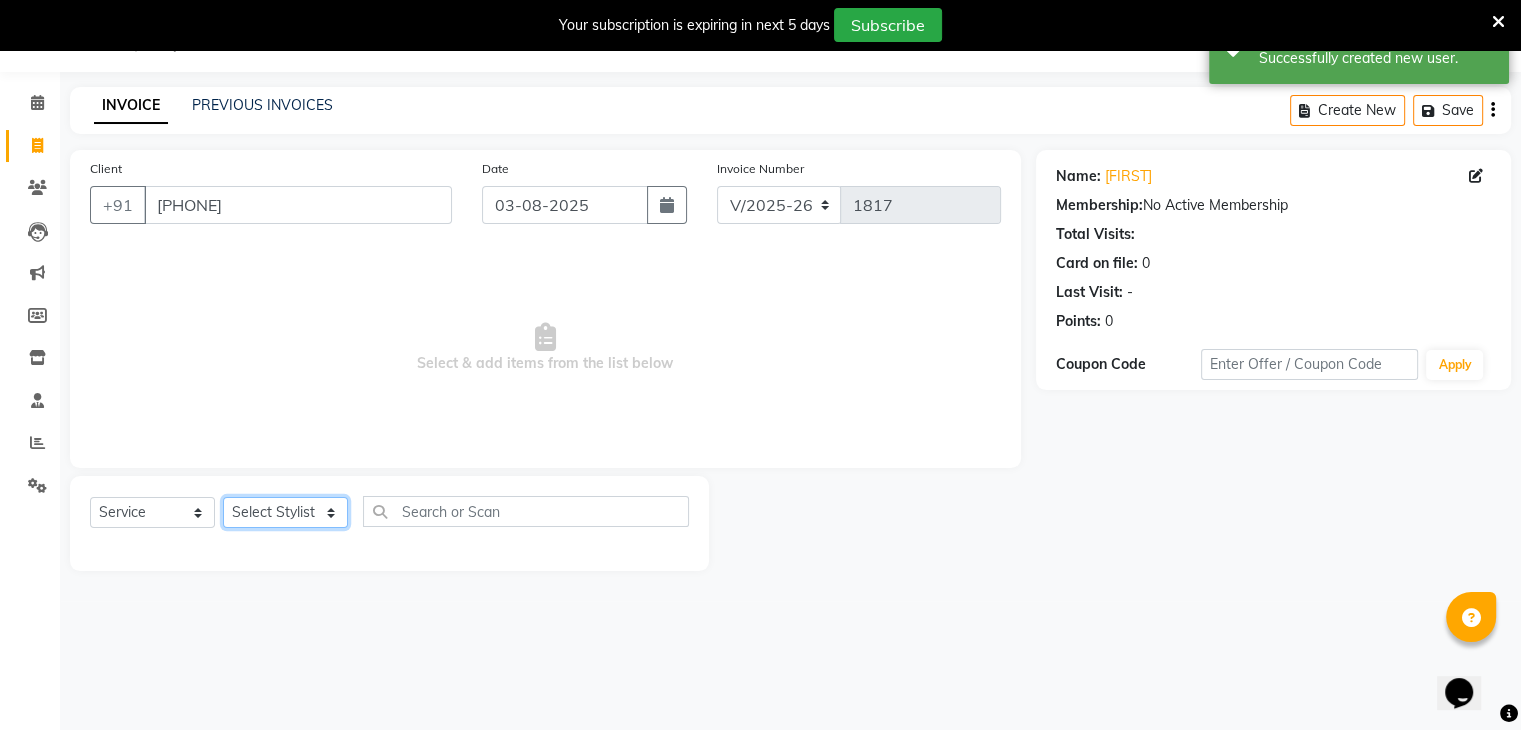 select on "72747" 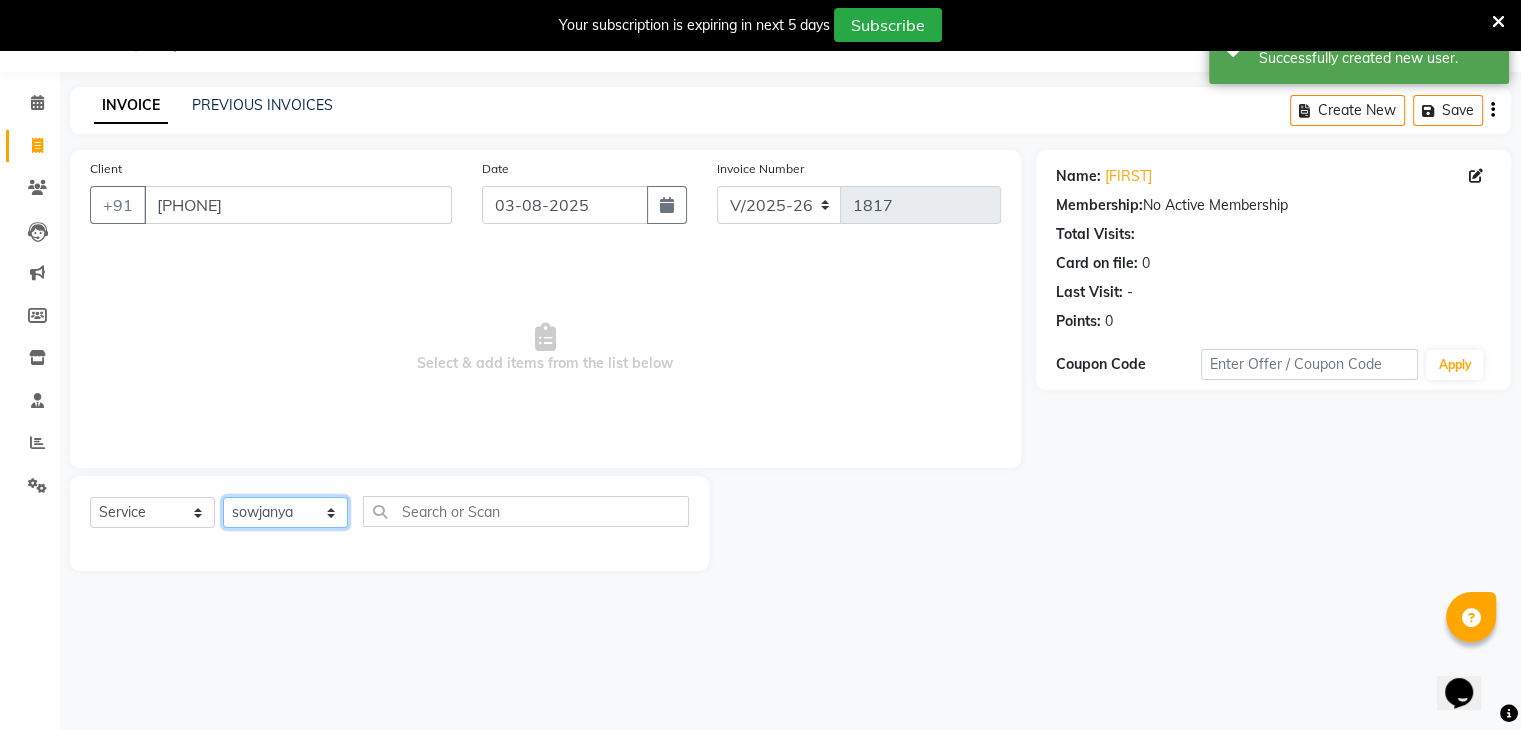 click on "Select Stylist ajju azam divya rihan Sahzad sowjanya srilatha Swapna Zeeshan" 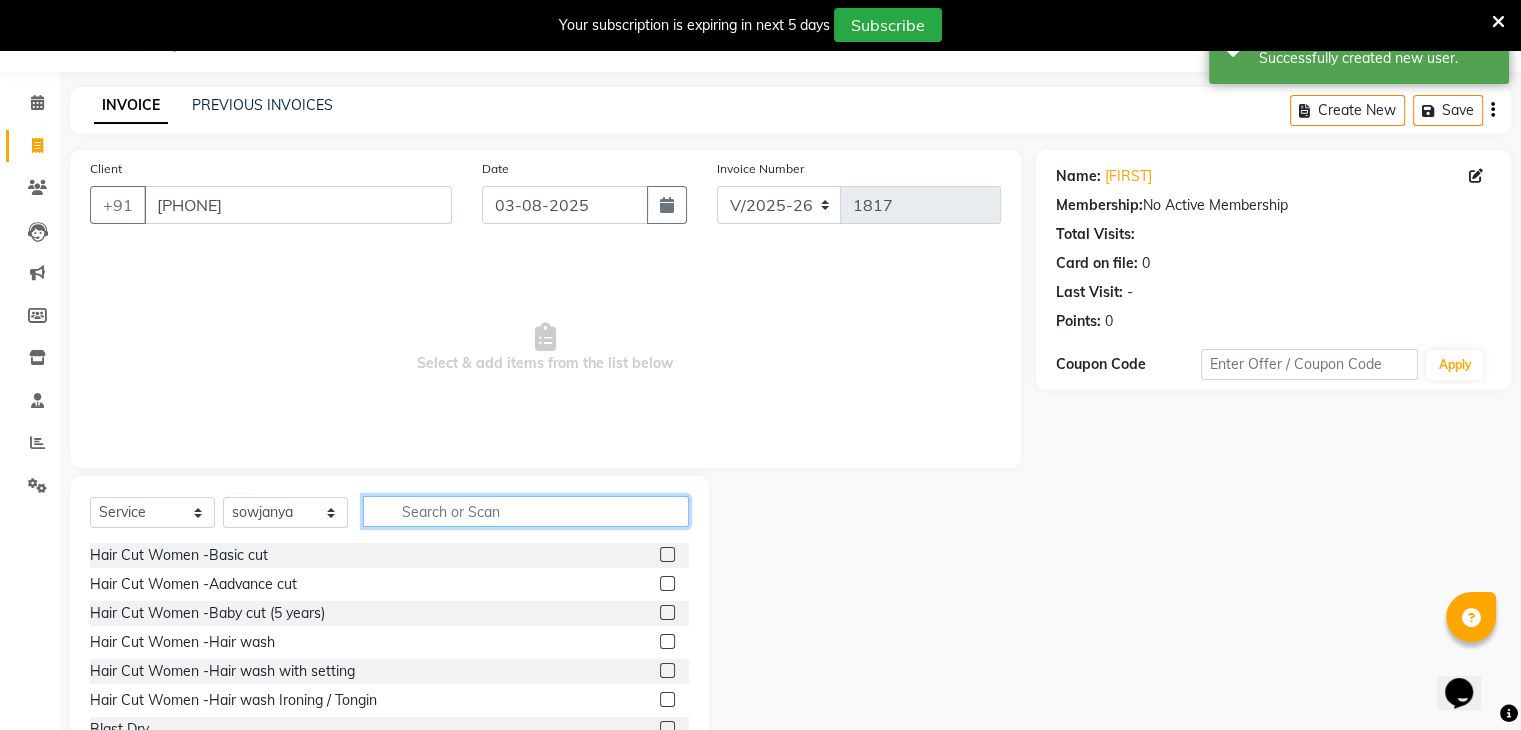 click 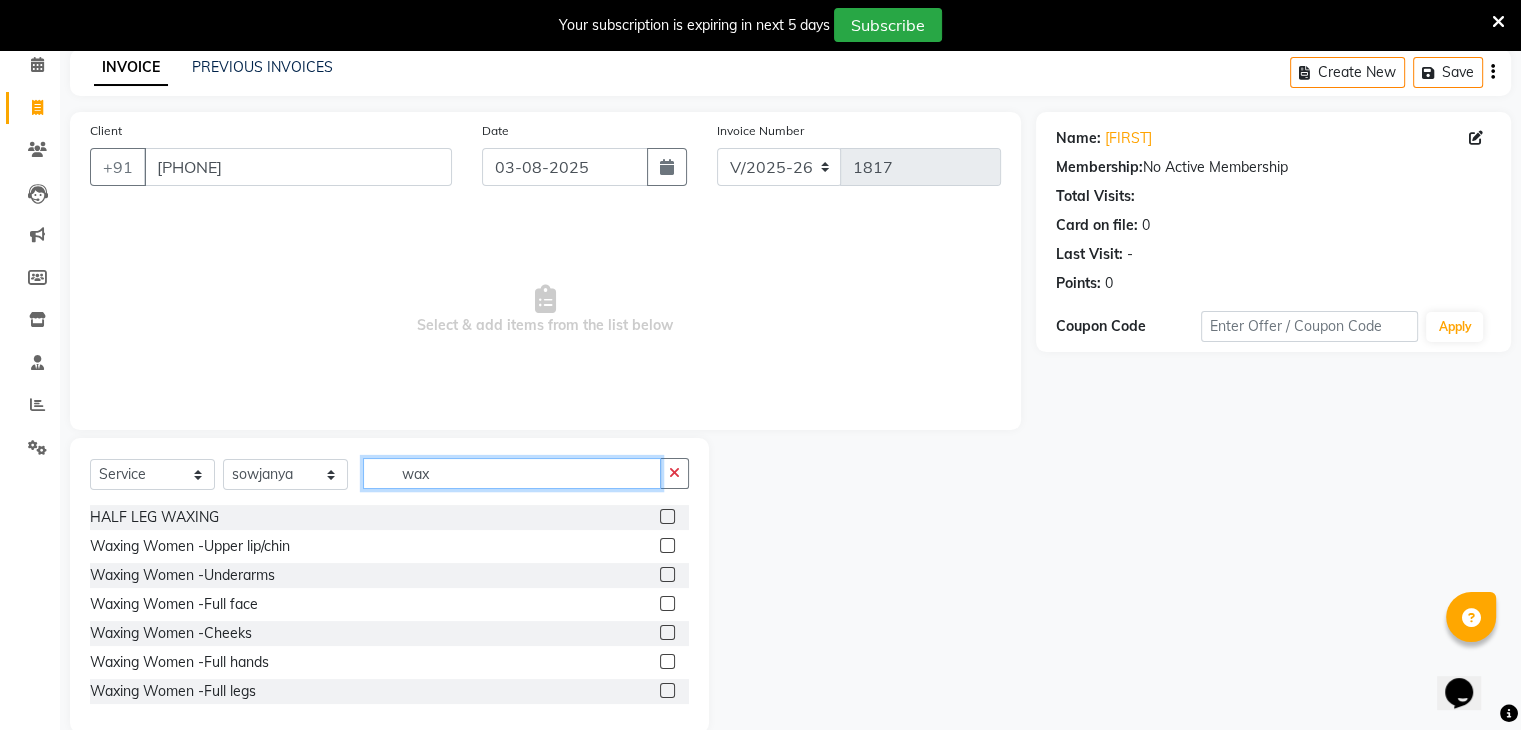 scroll, scrollTop: 122, scrollLeft: 0, axis: vertical 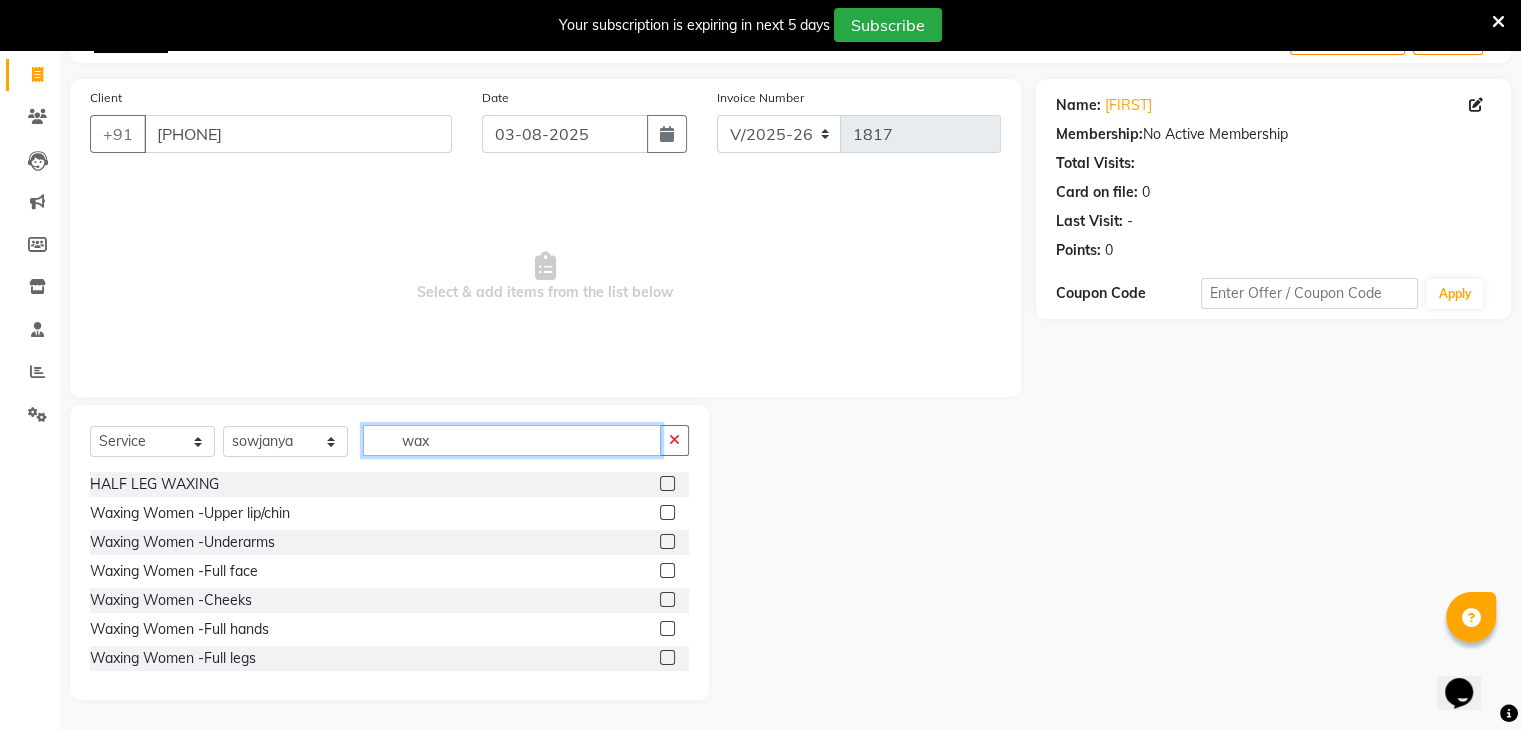type on "wax" 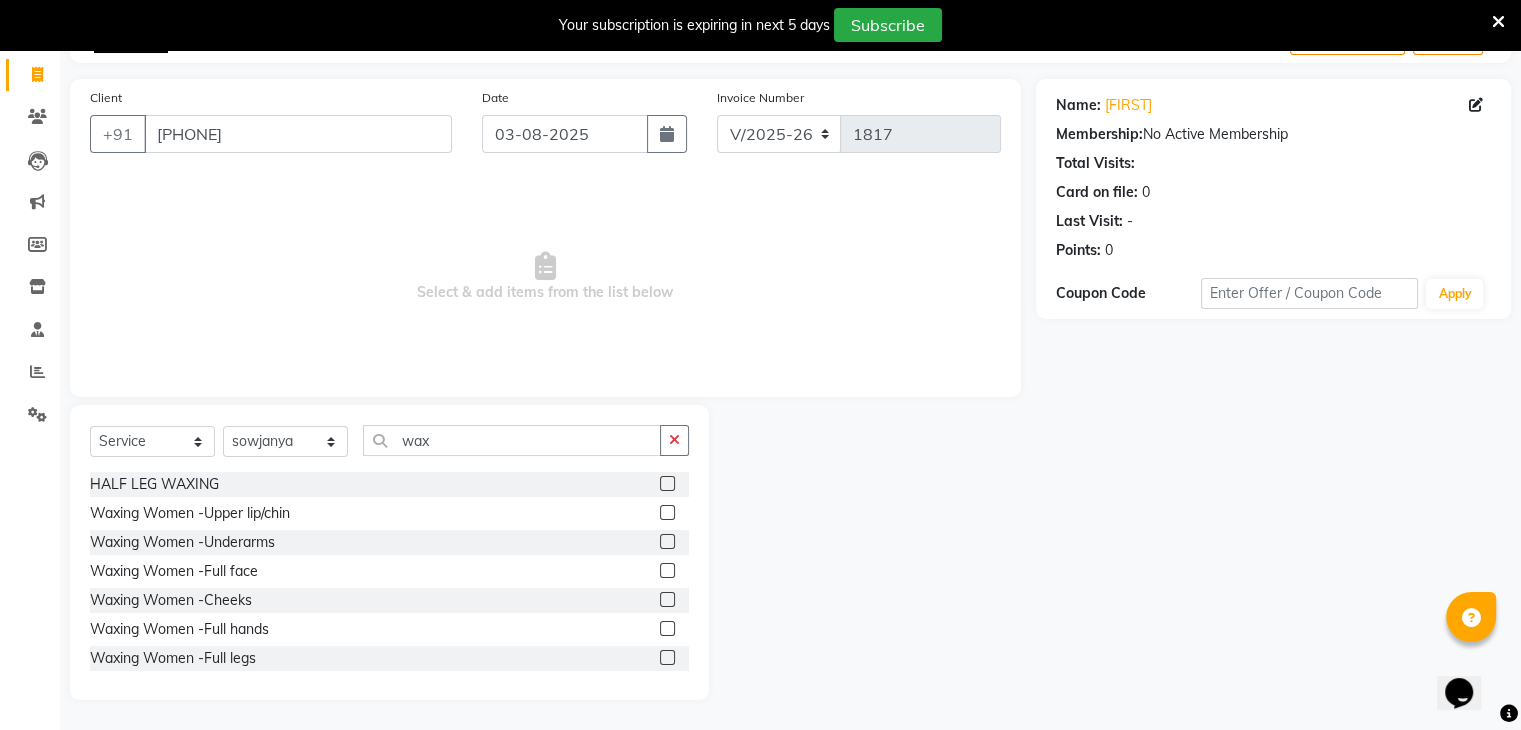 click 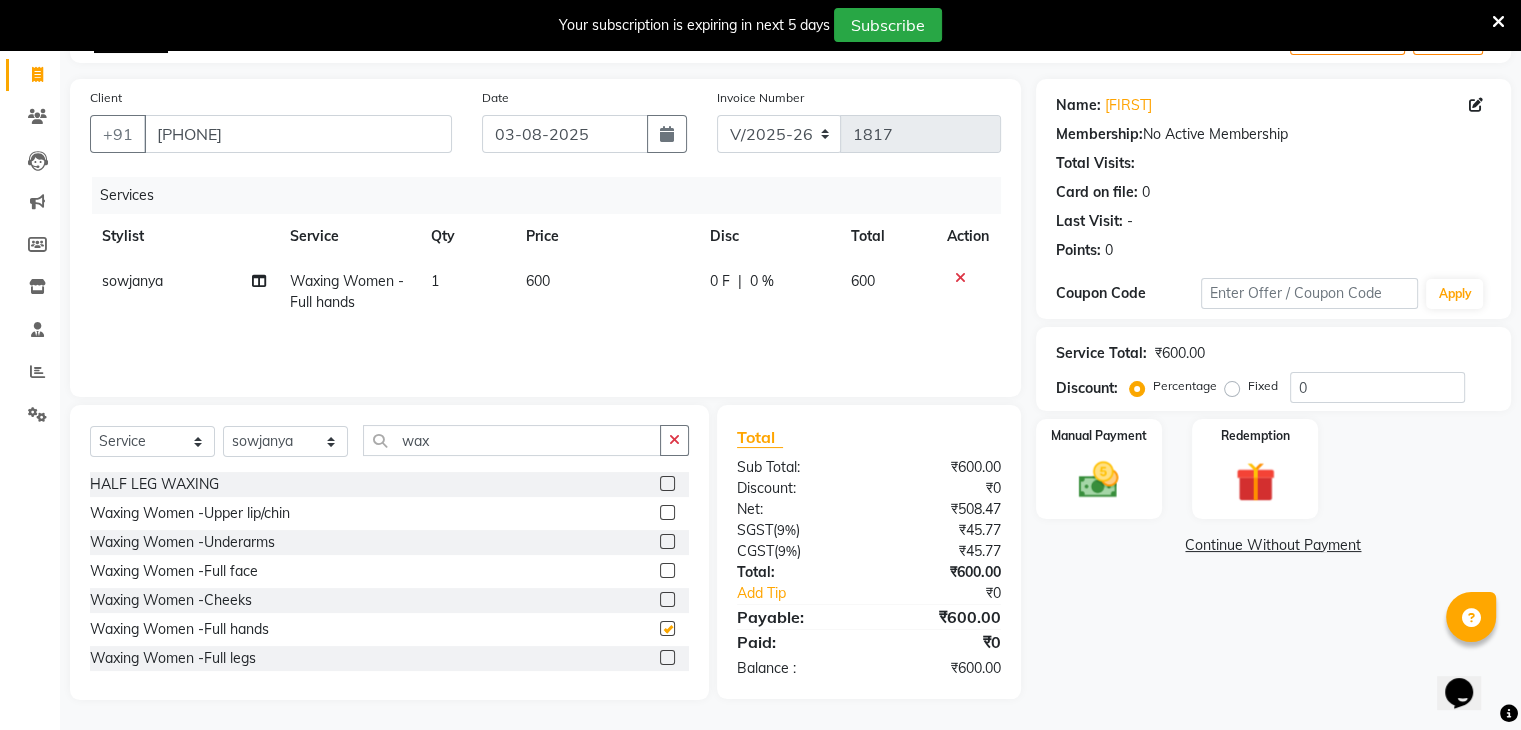 checkbox on "false" 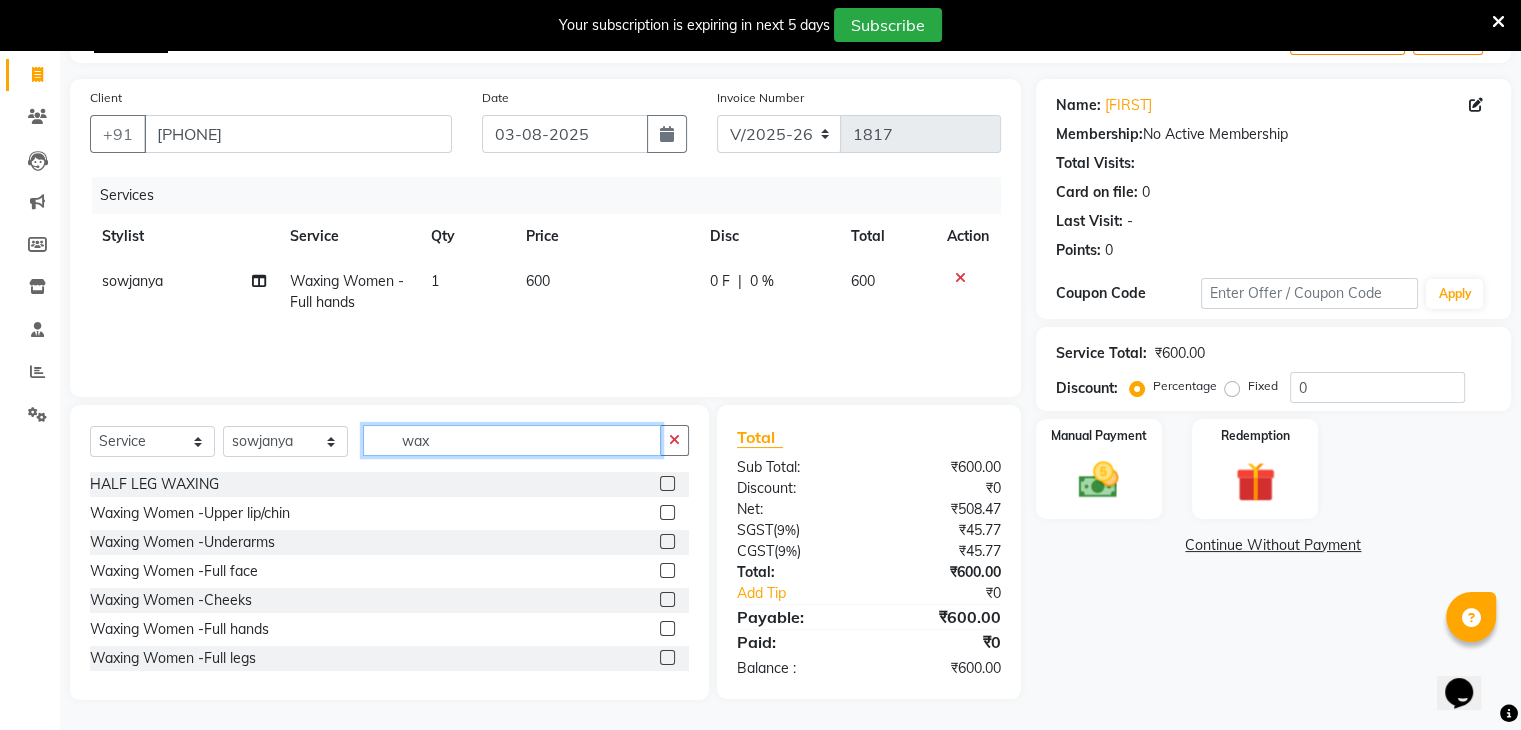 click on "wax" 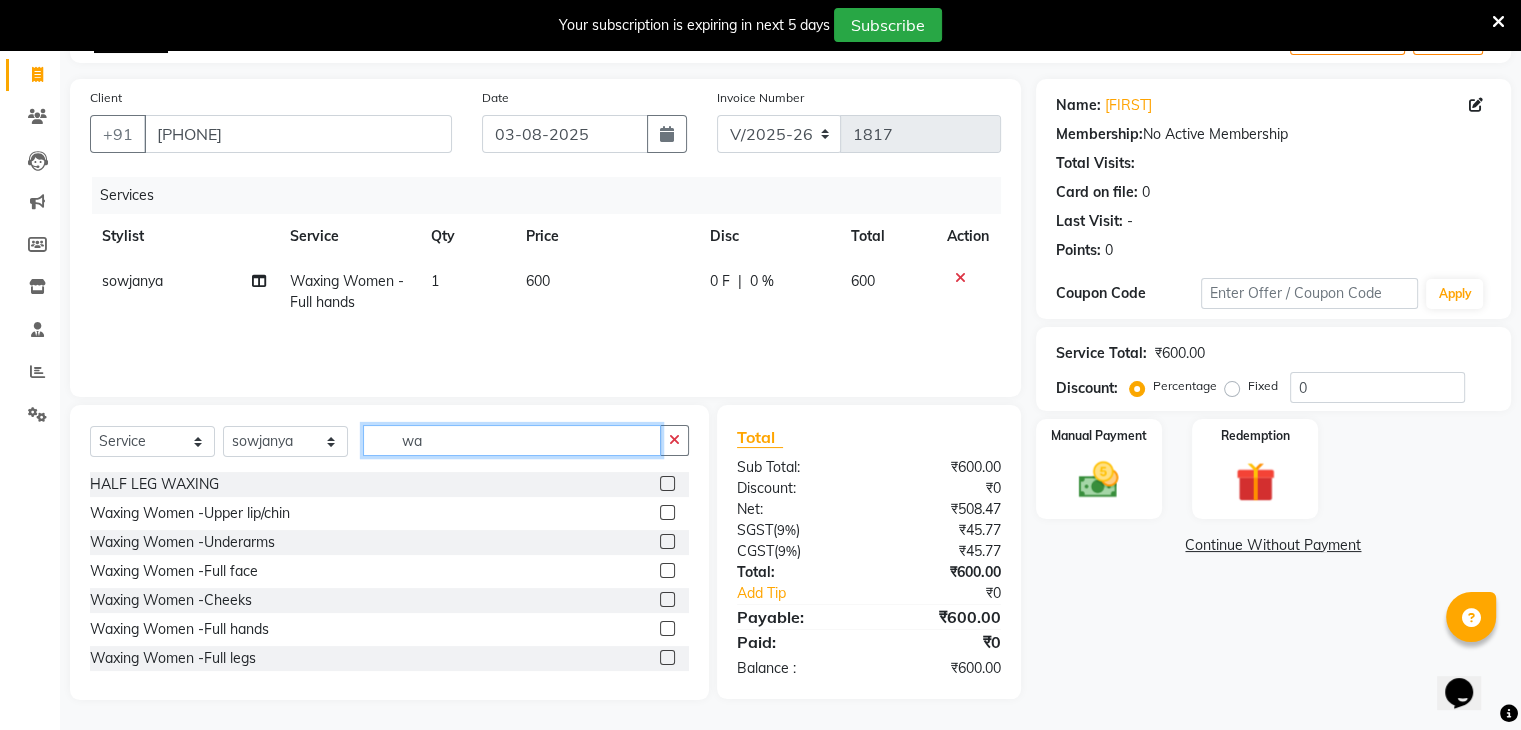 type on "w" 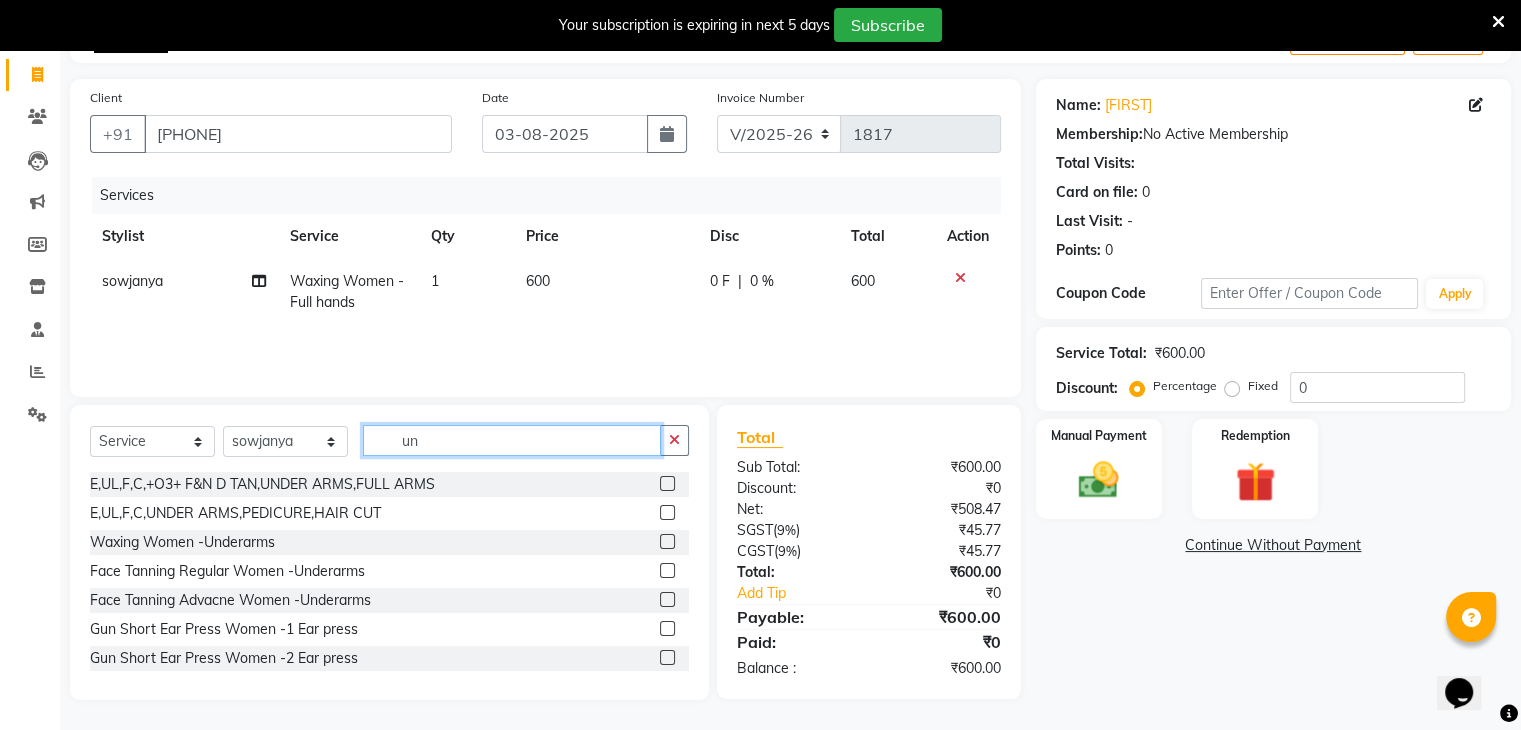 type on "un" 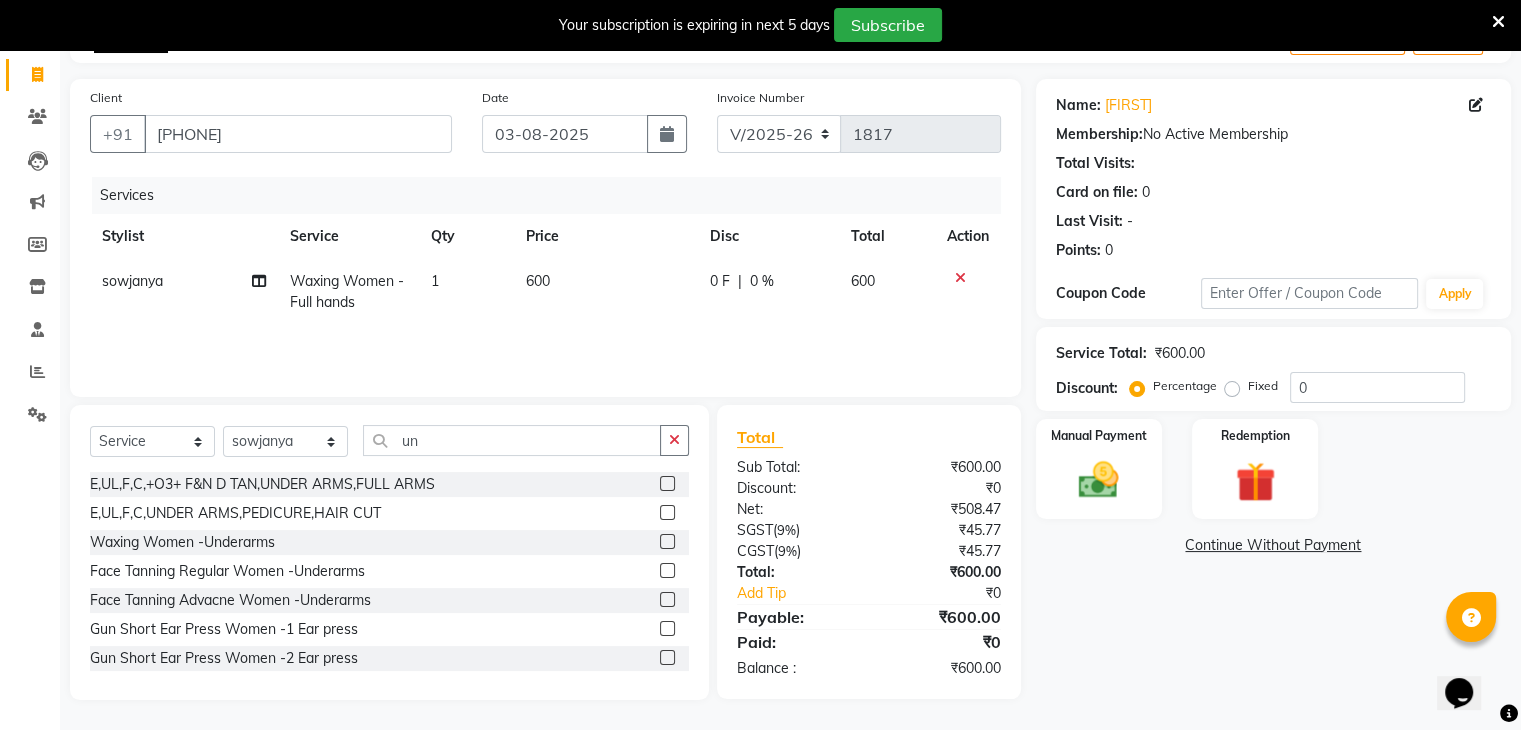 click 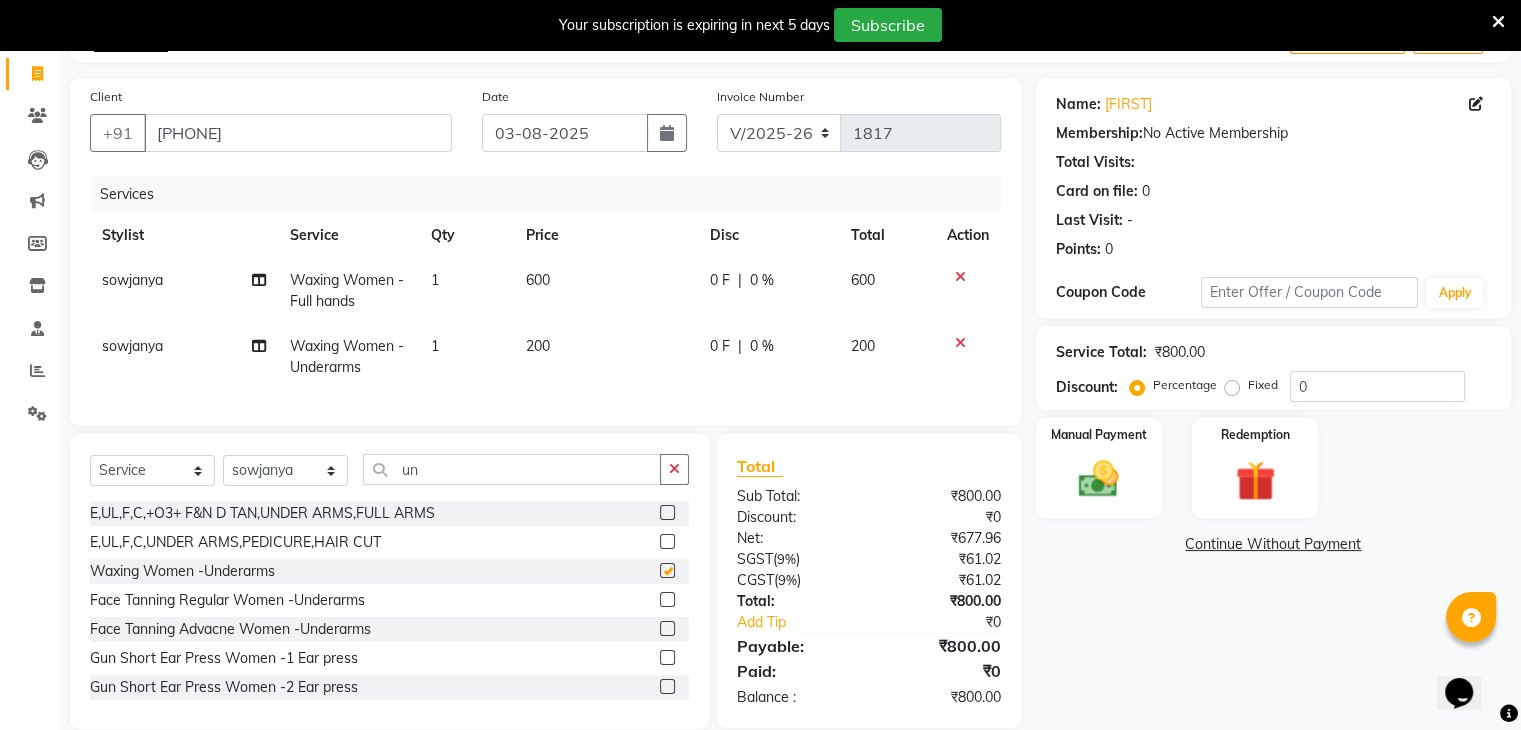 checkbox on "false" 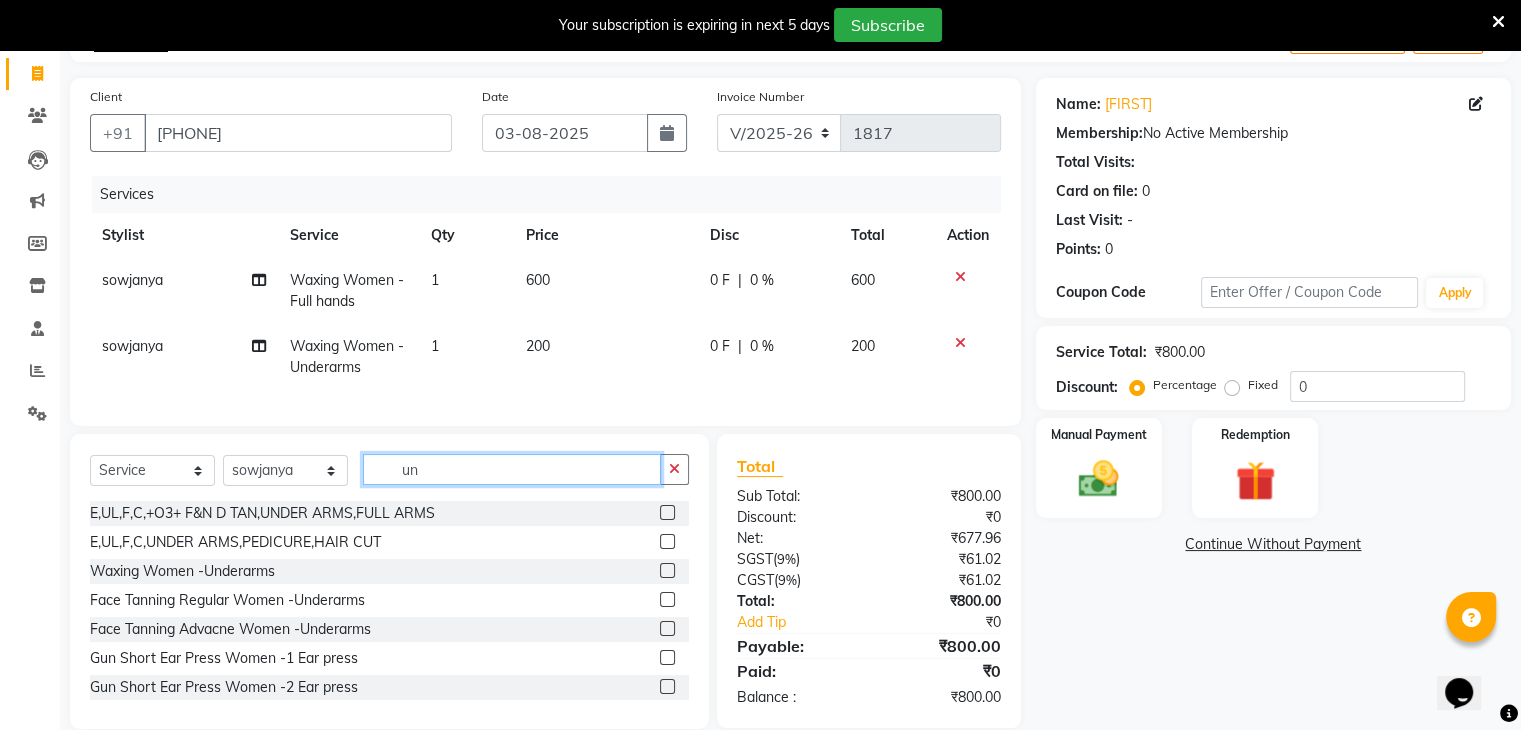 click on "un" 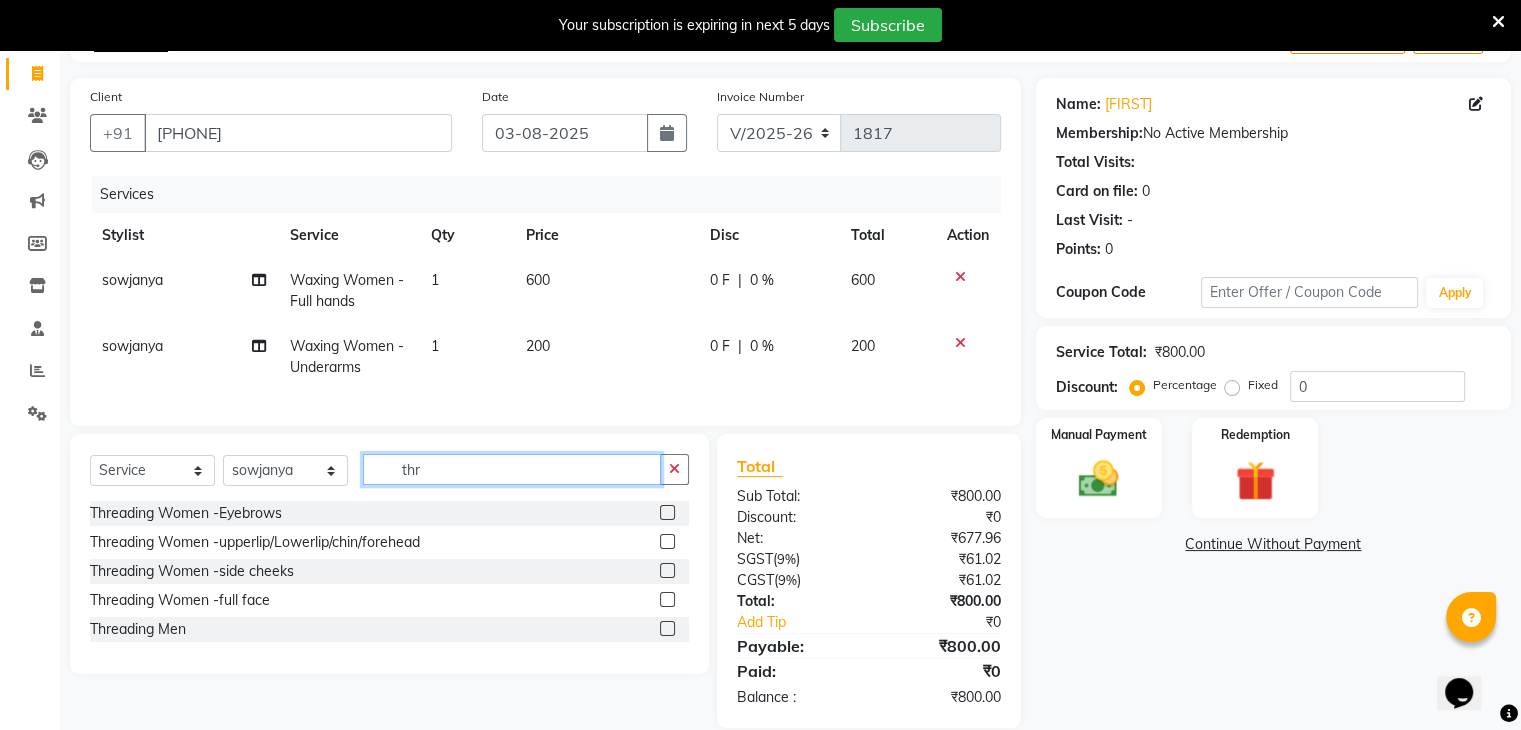 type on "thr" 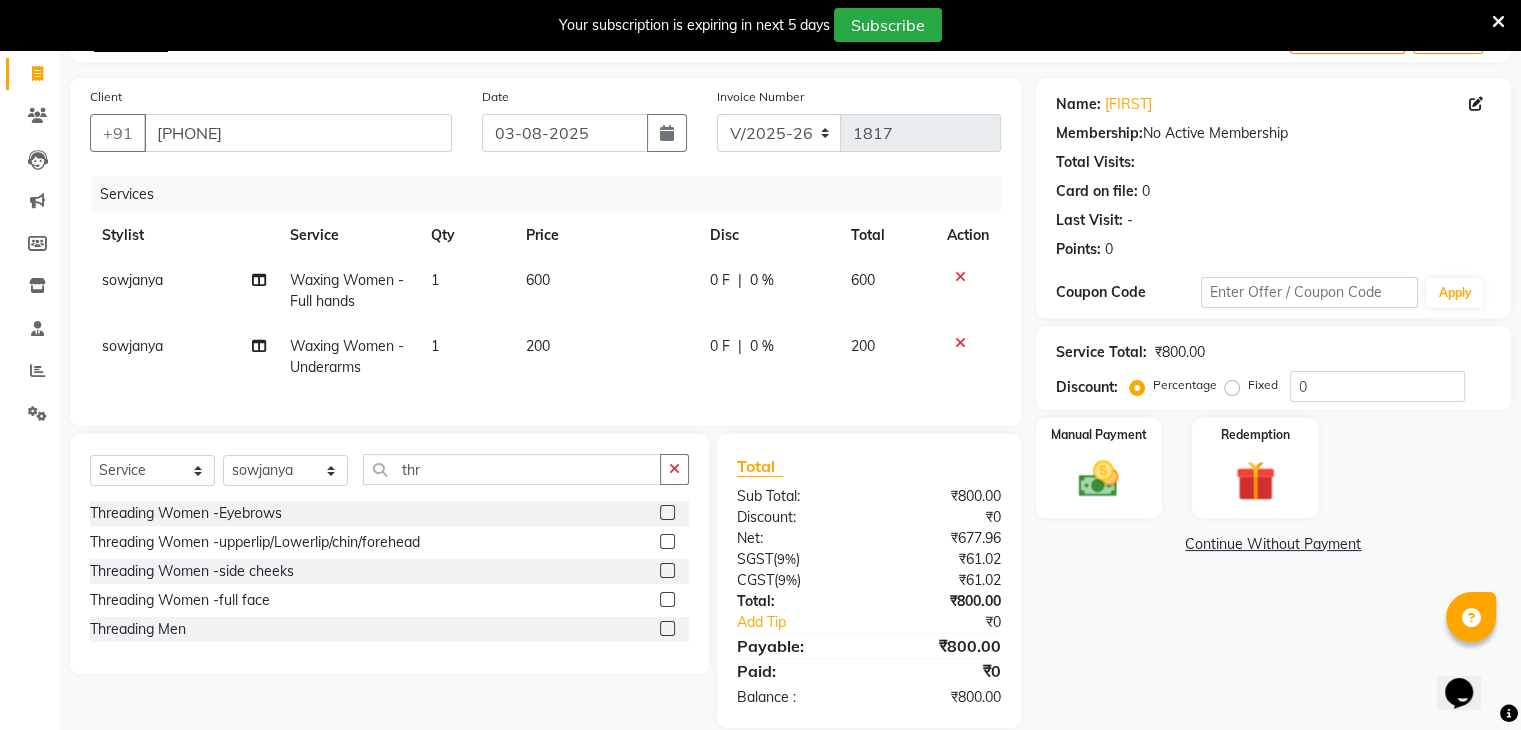 click 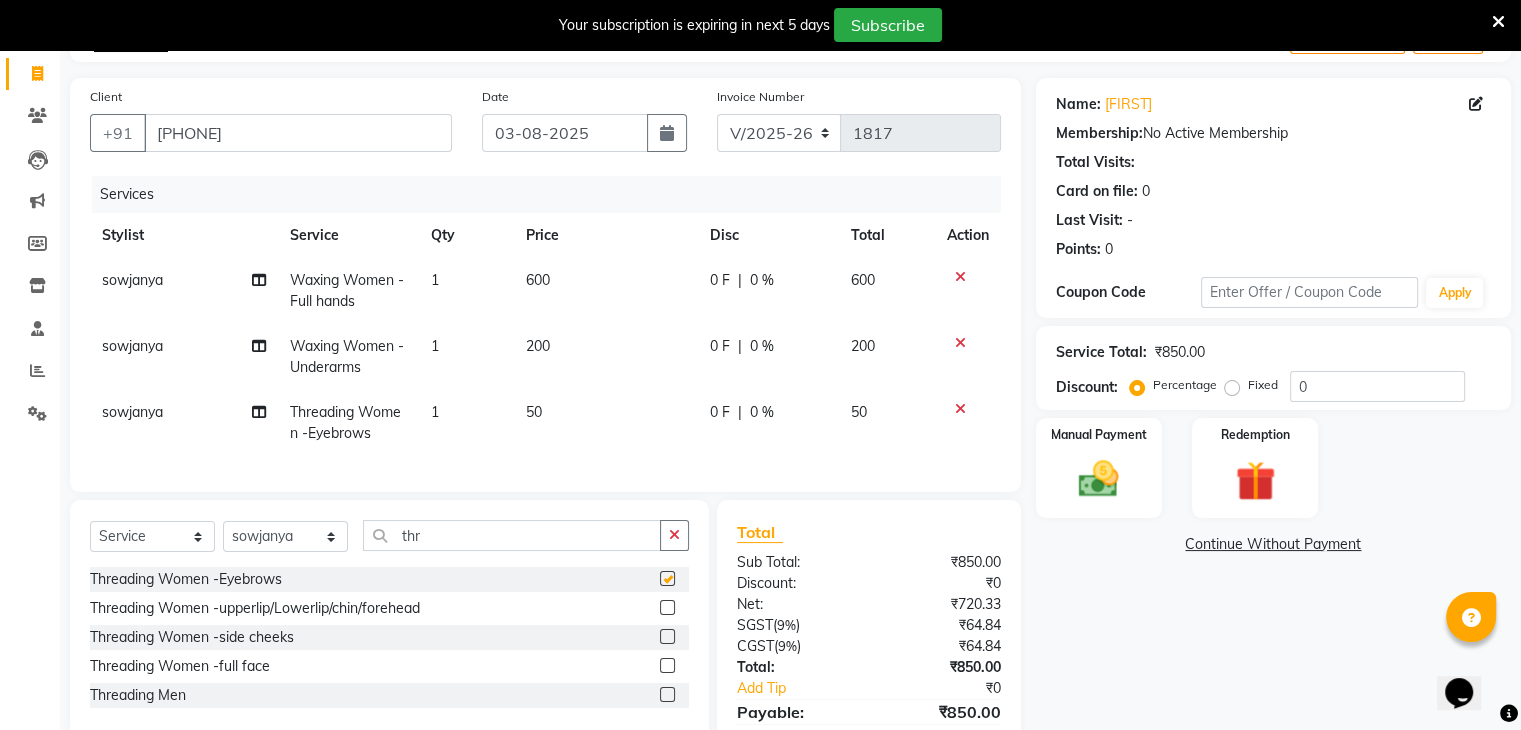 checkbox on "false" 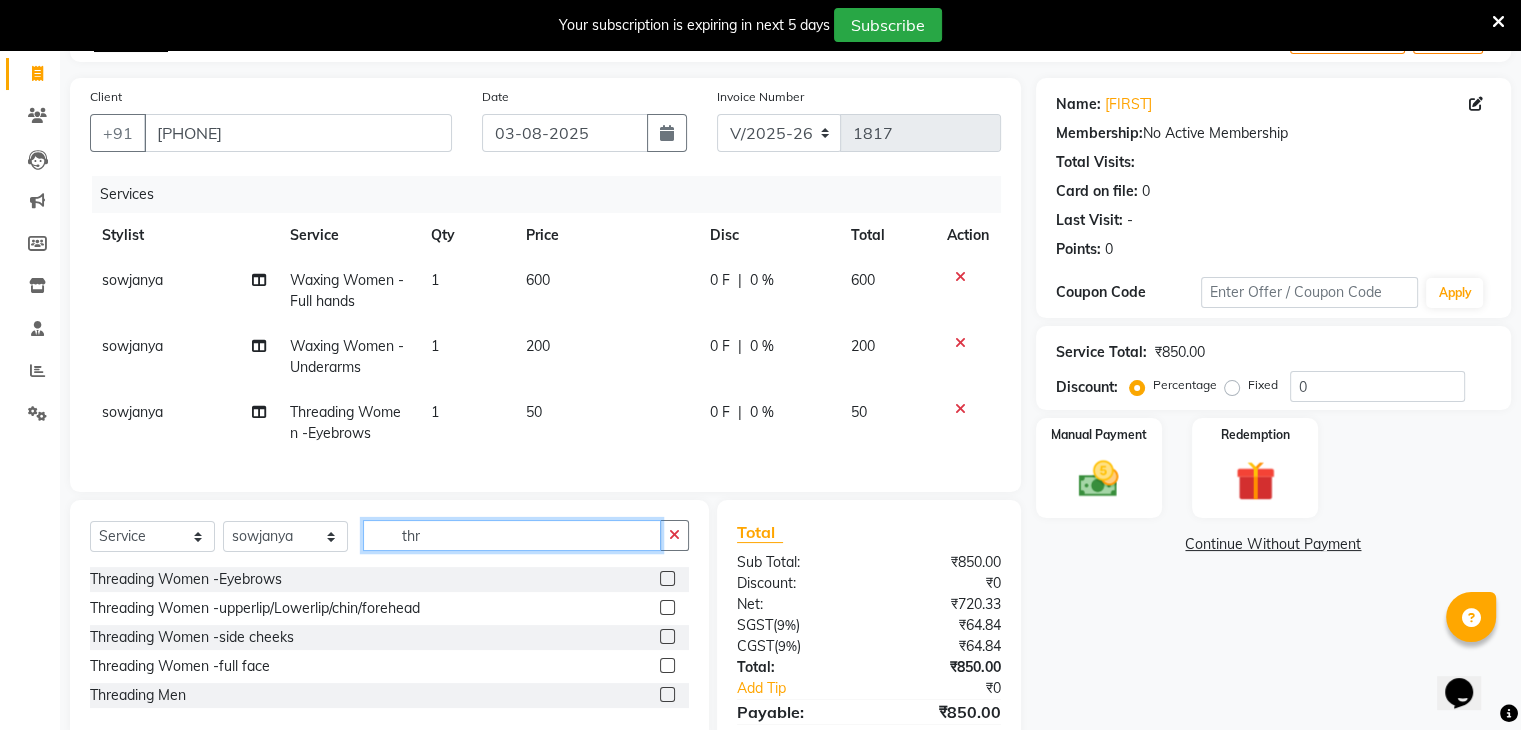click on "thr" 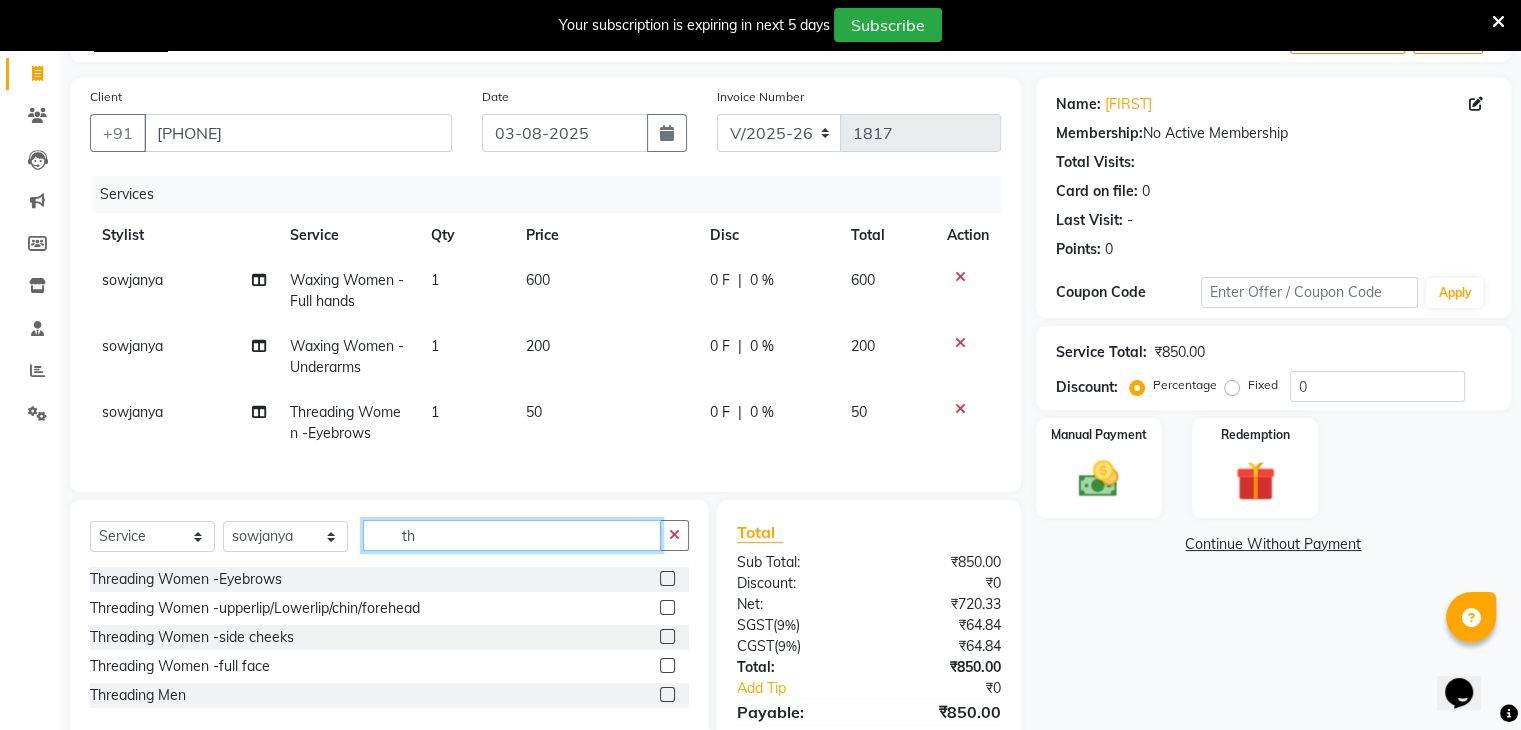 type on "t" 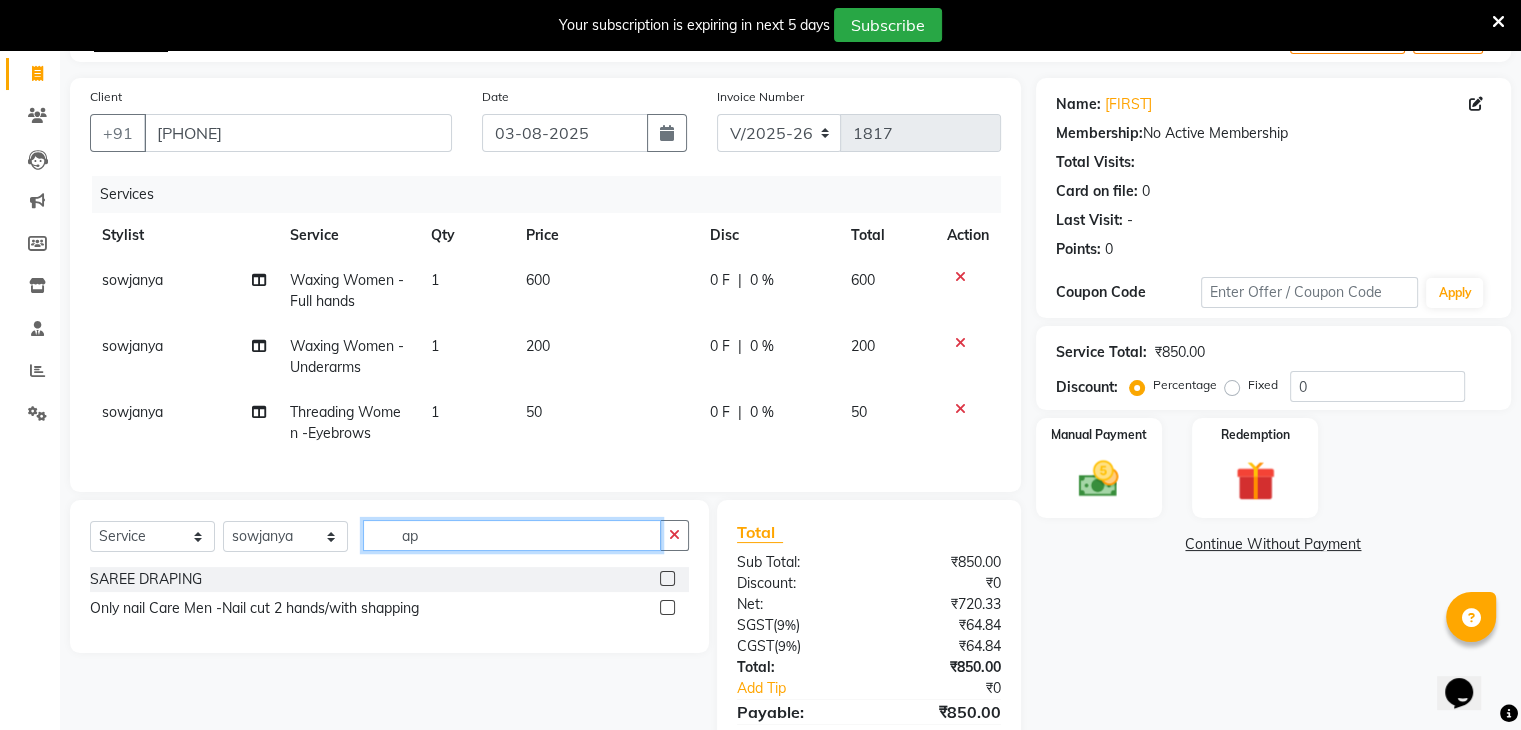 type on "a" 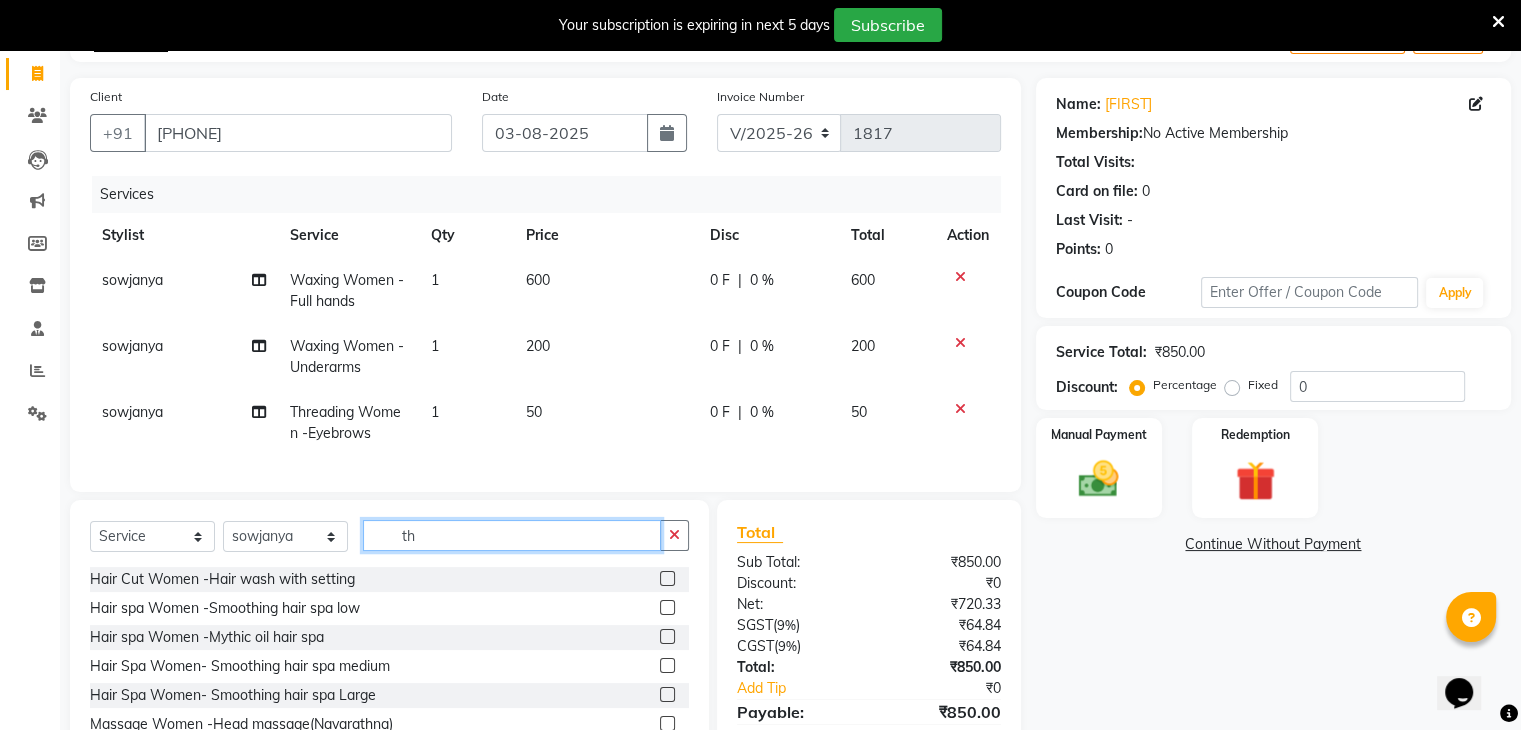 type on "thr" 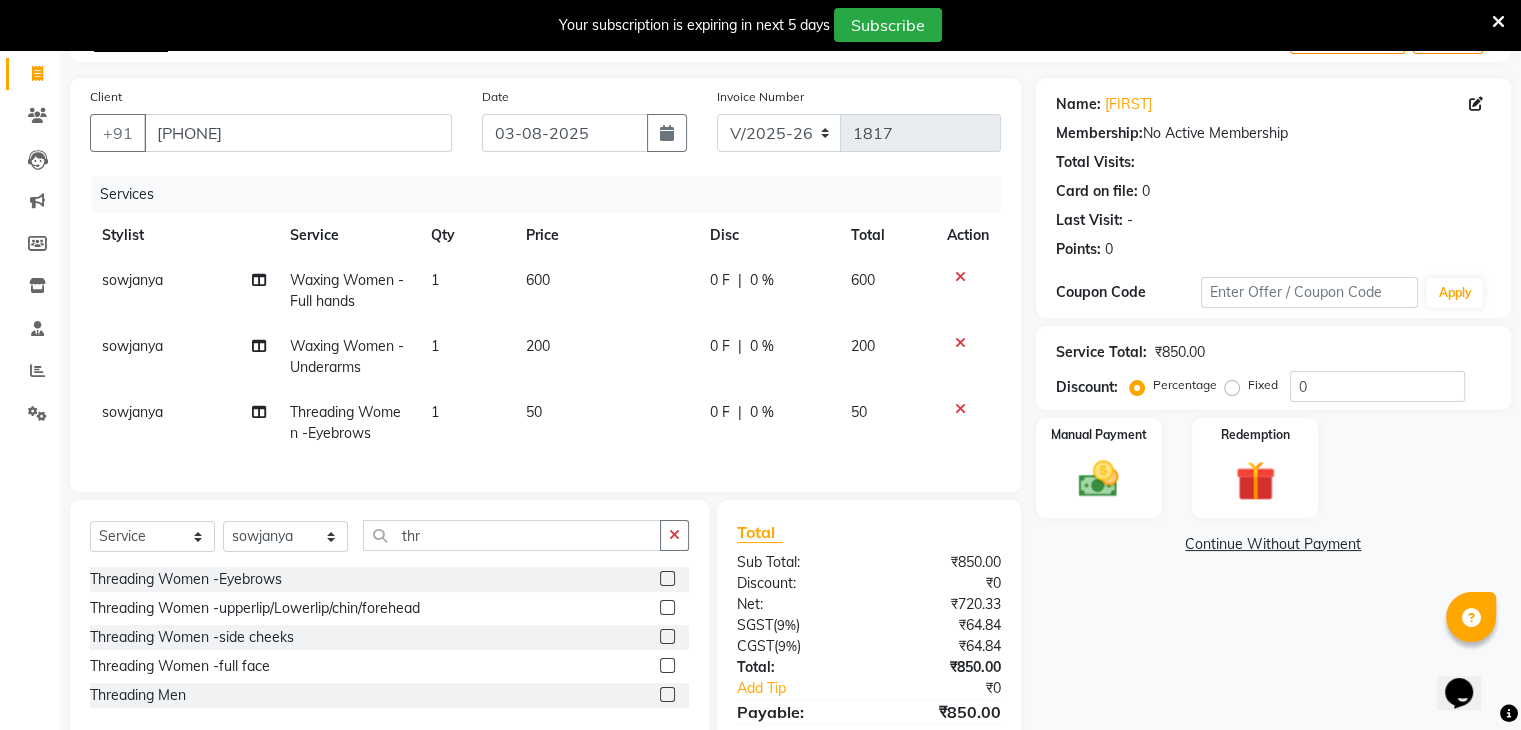 click 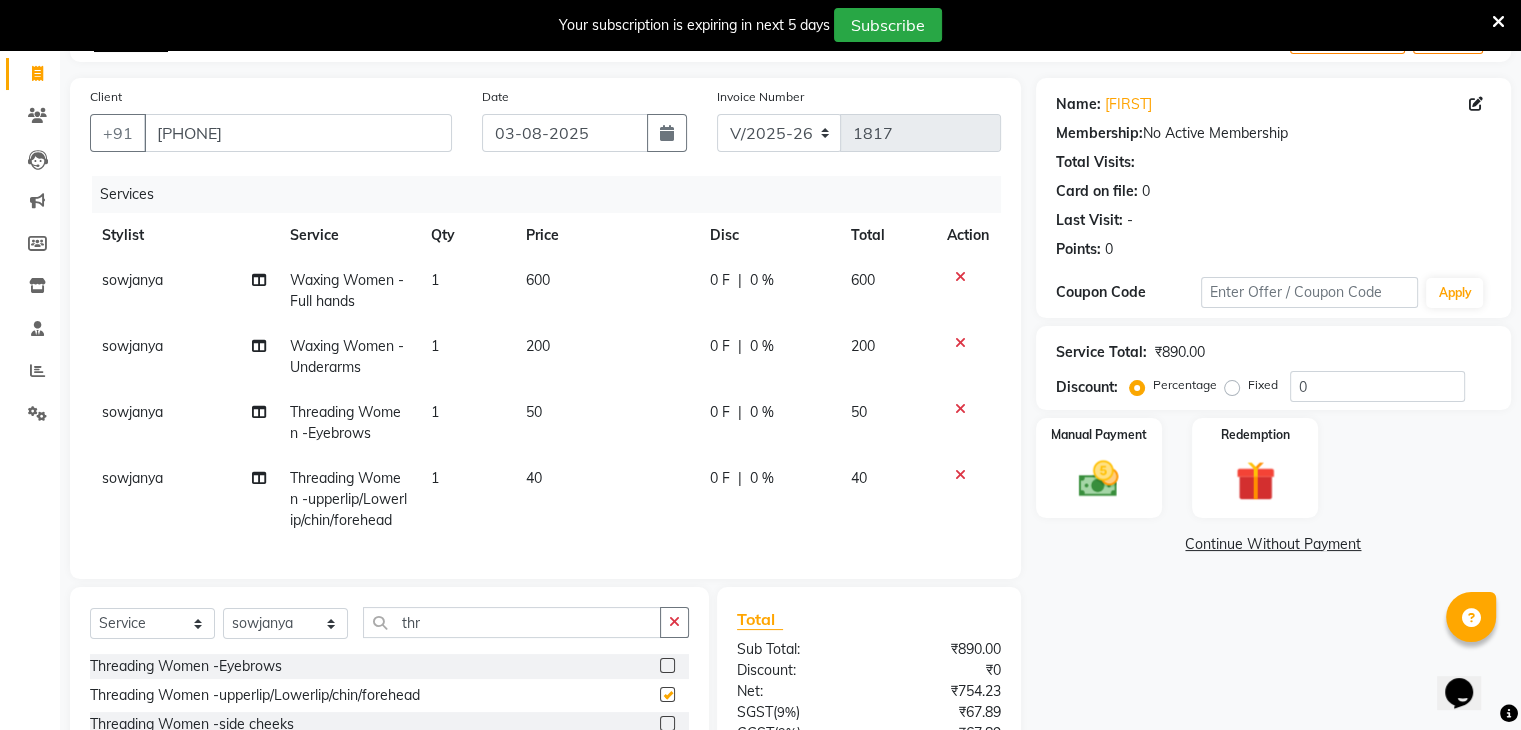 checkbox on "false" 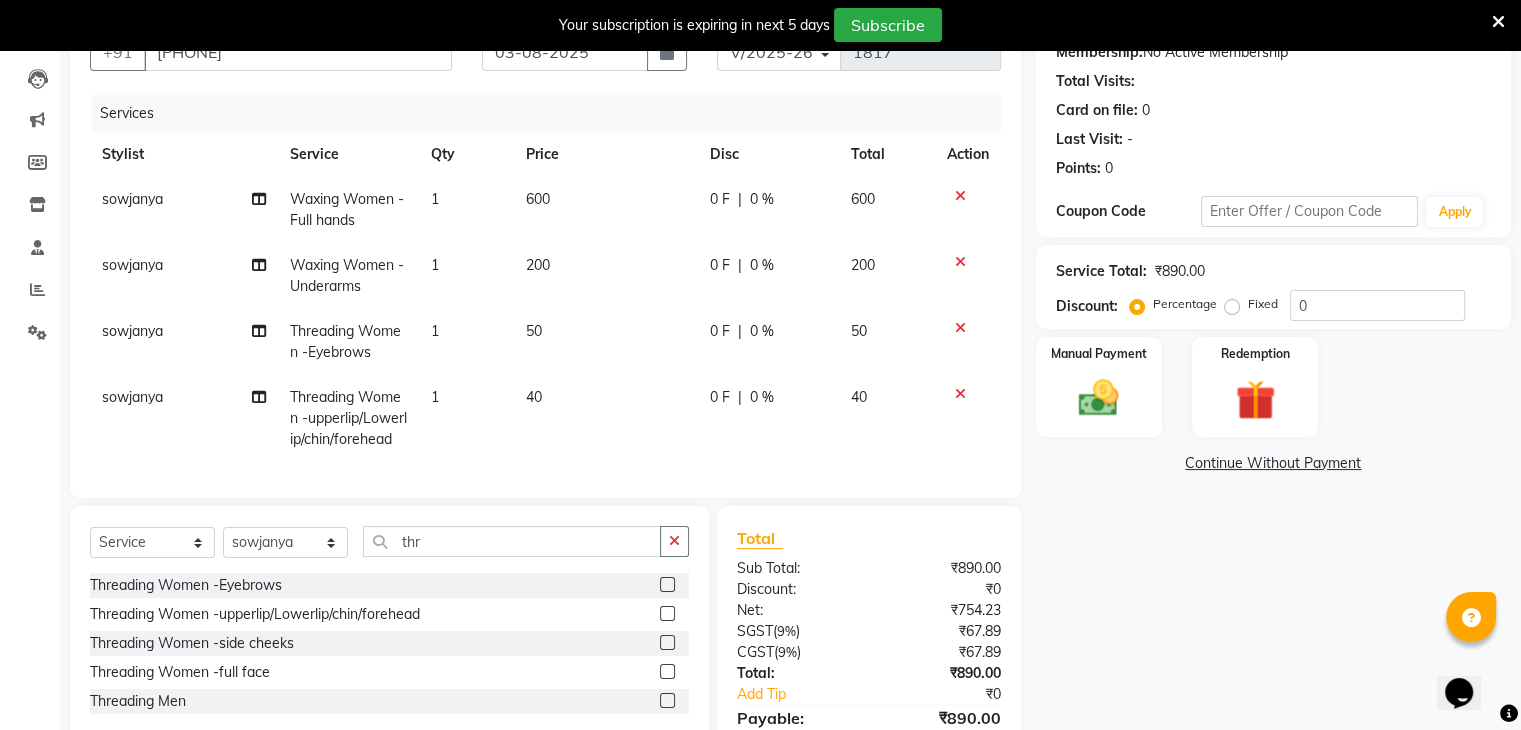 scroll, scrollTop: 274, scrollLeft: 0, axis: vertical 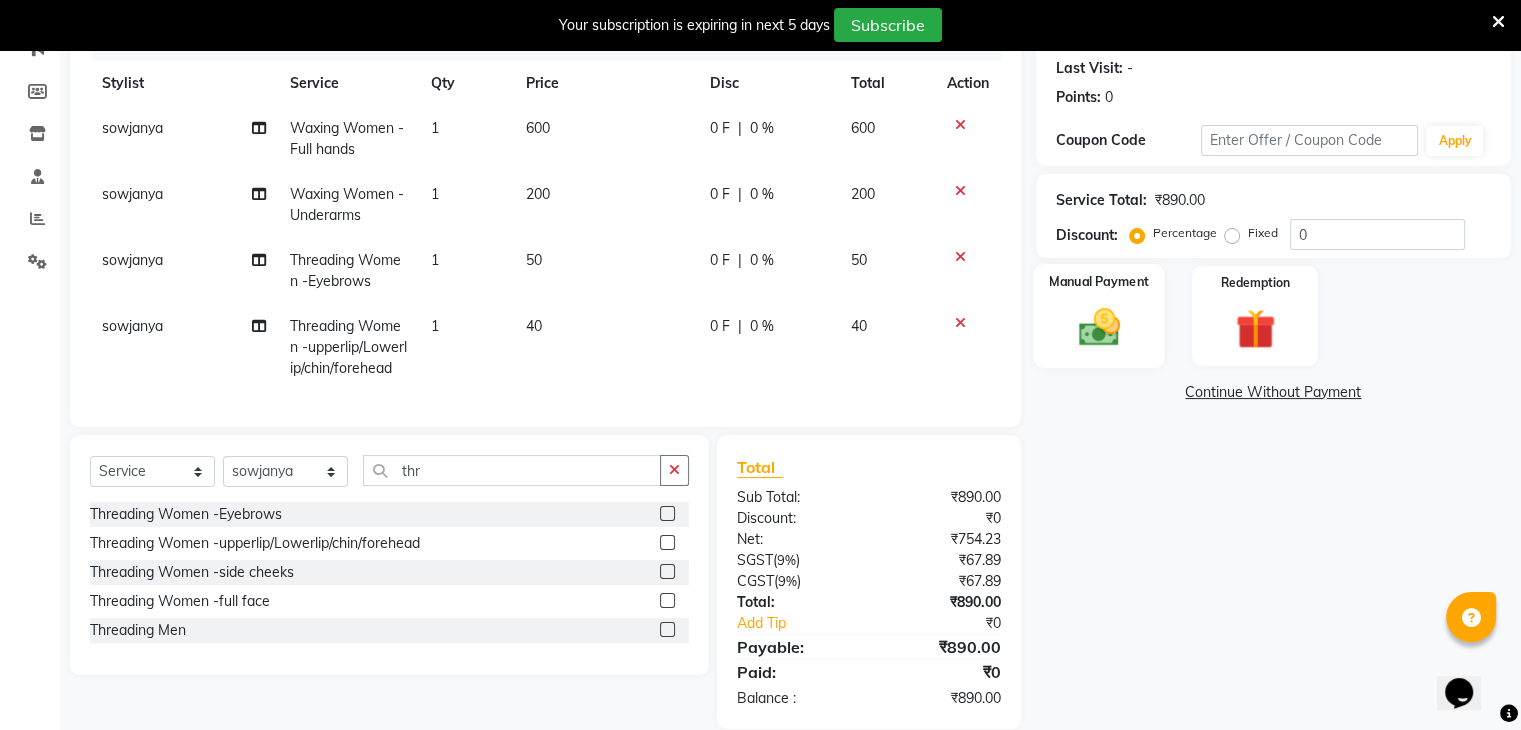 click 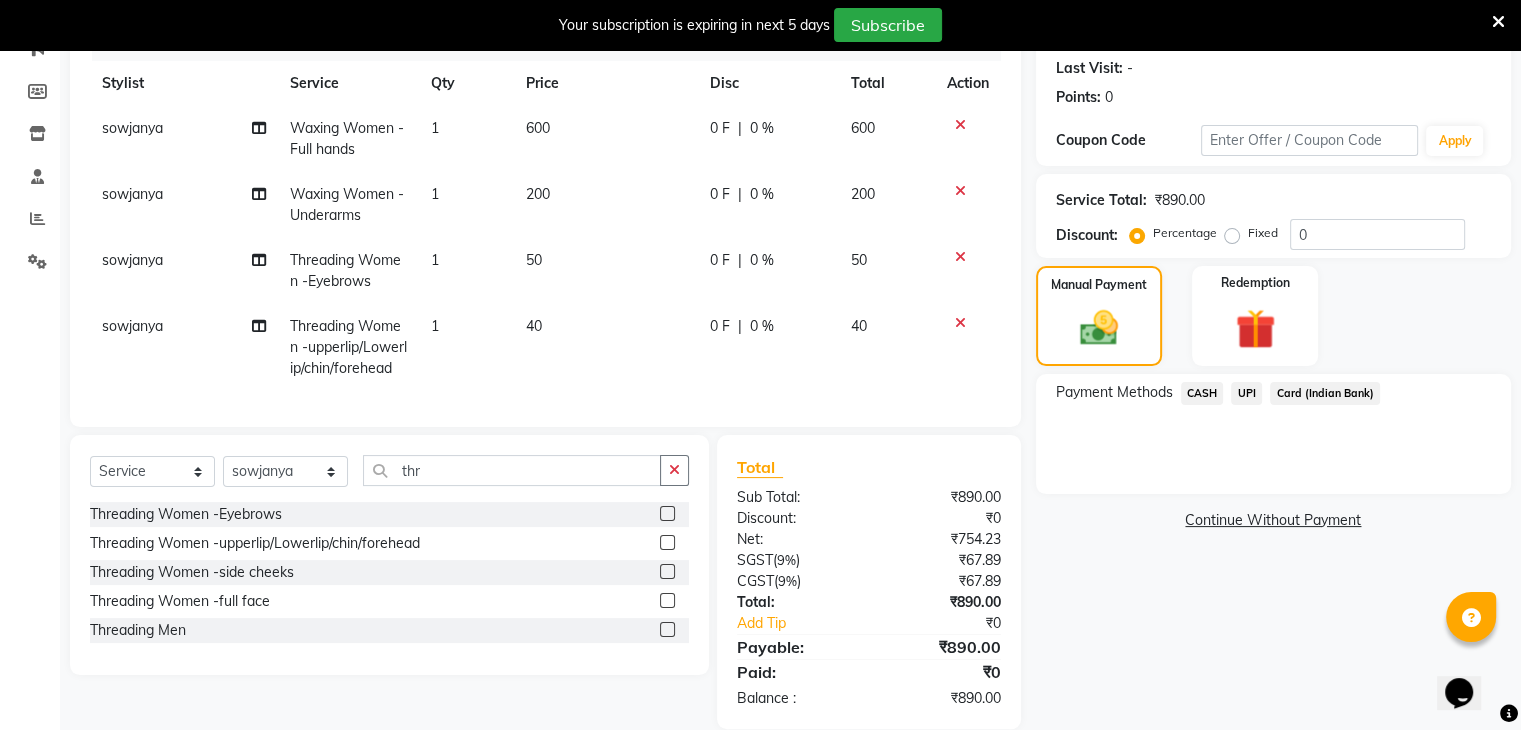 click on "UPI" 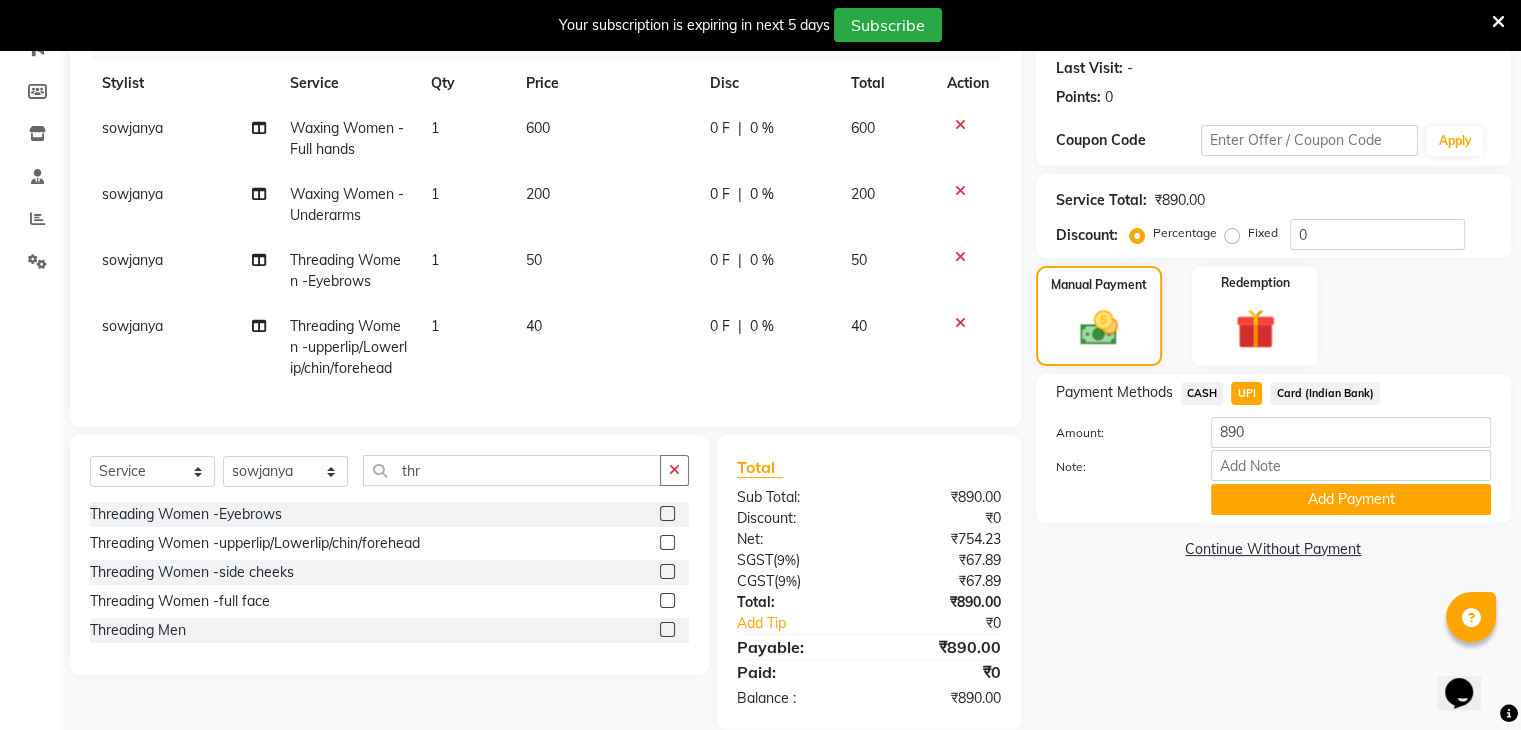 scroll, scrollTop: 319, scrollLeft: 0, axis: vertical 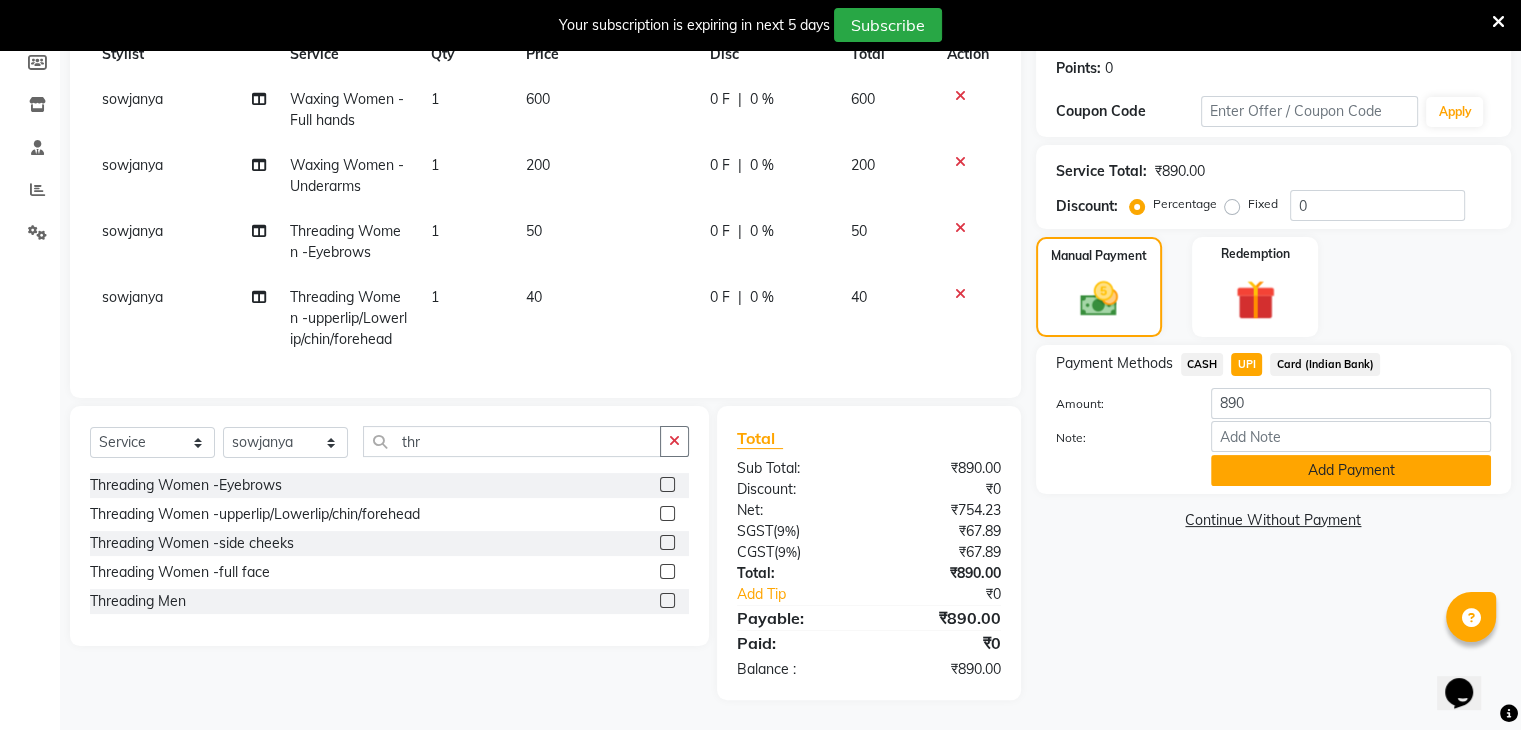 click on "Add Payment" 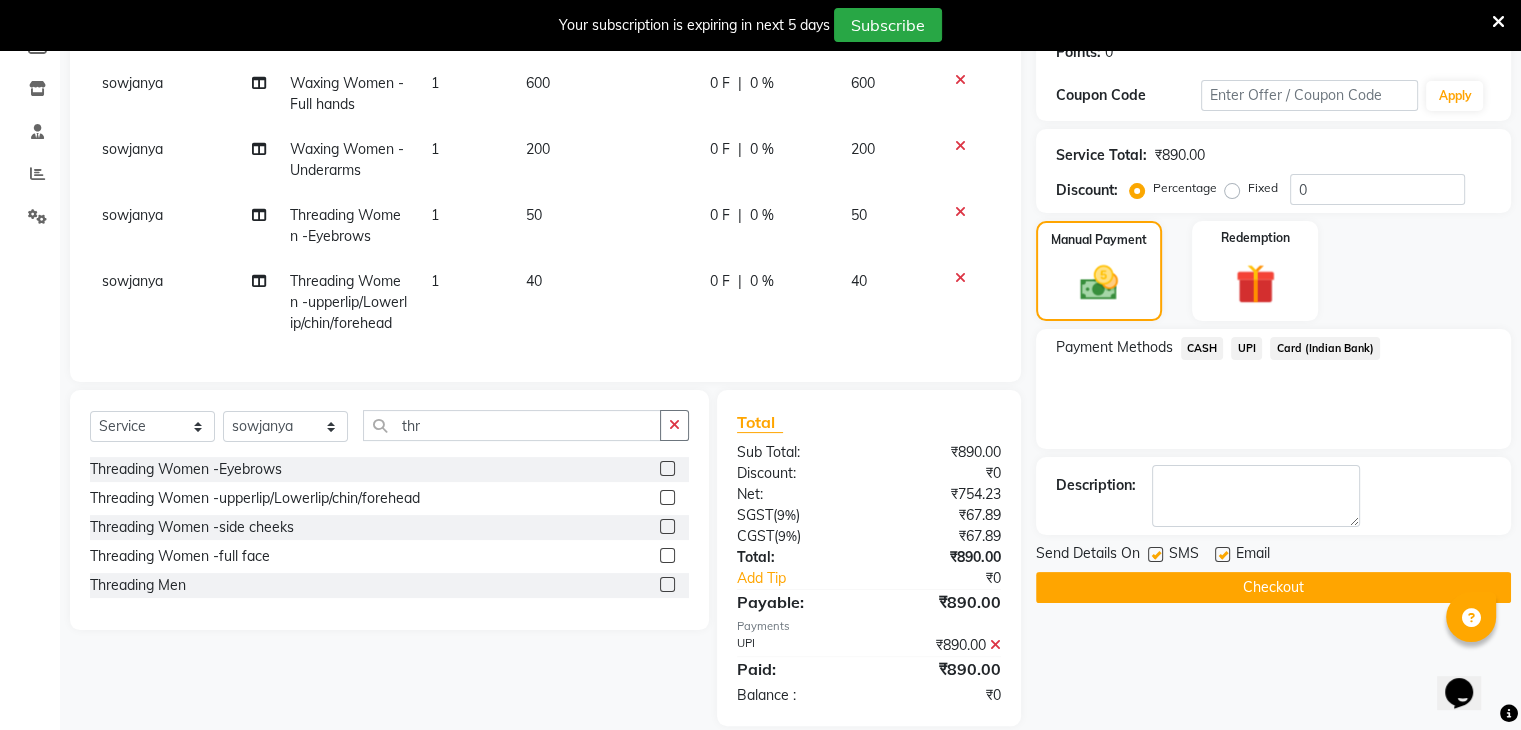 scroll, scrollTop: 360, scrollLeft: 0, axis: vertical 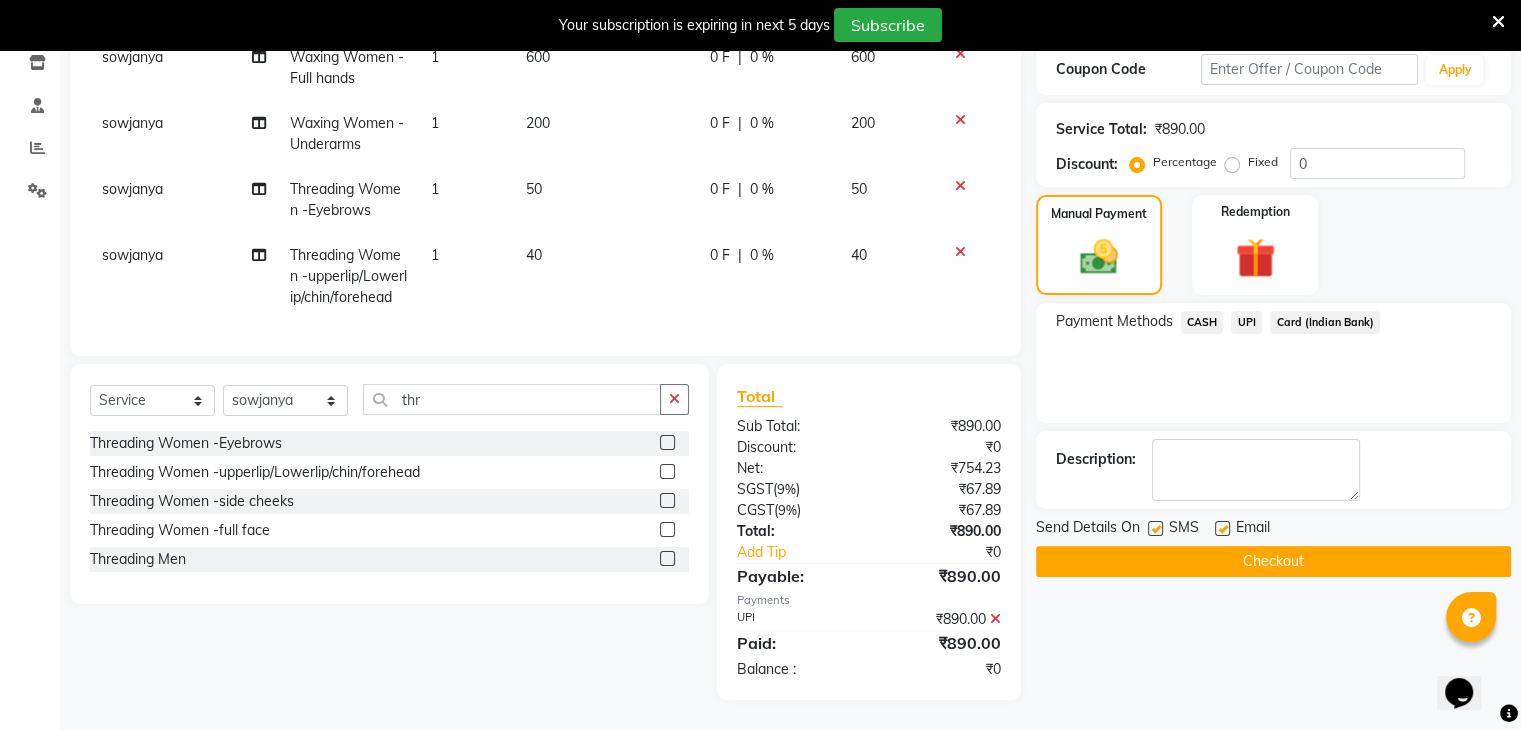 click on "Checkout" 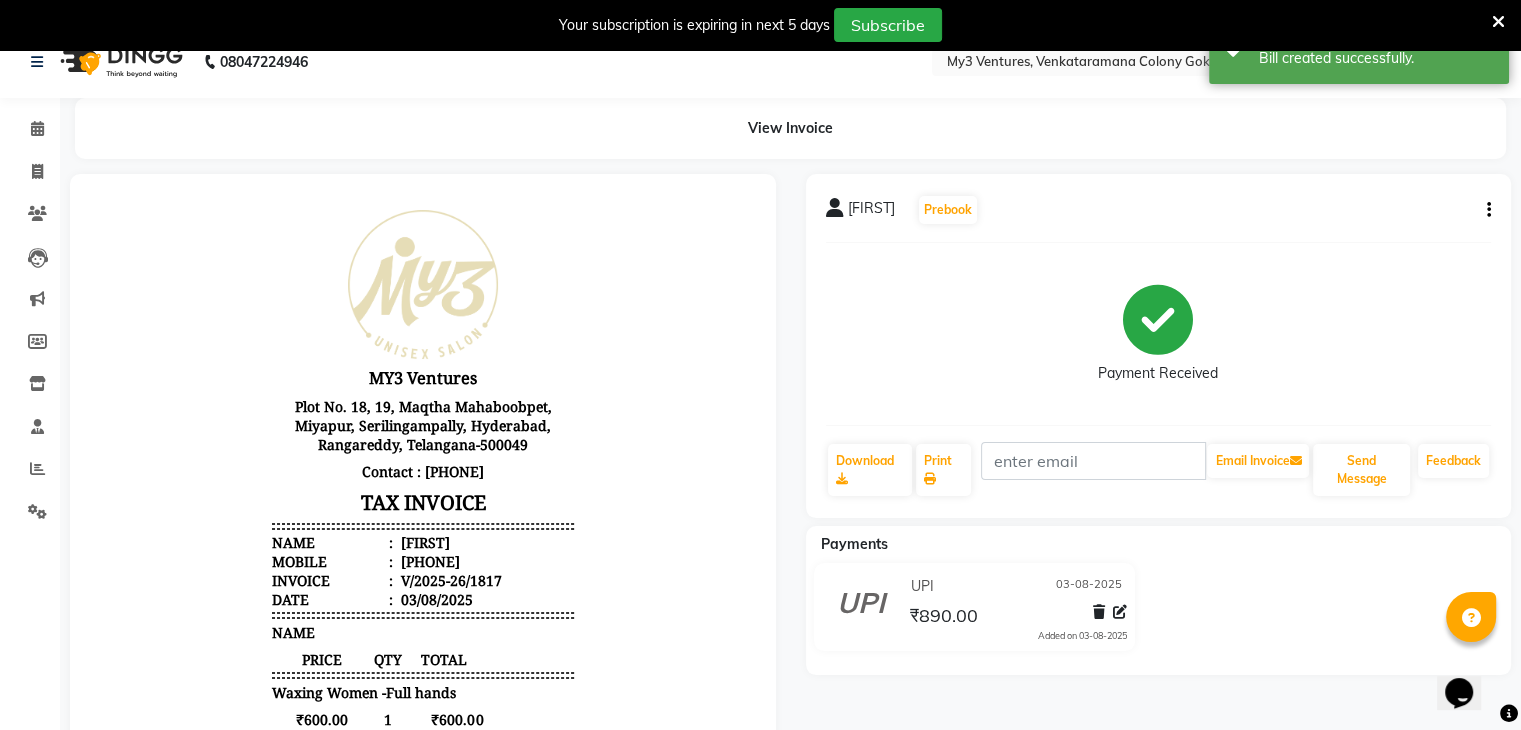 scroll, scrollTop: 0, scrollLeft: 0, axis: both 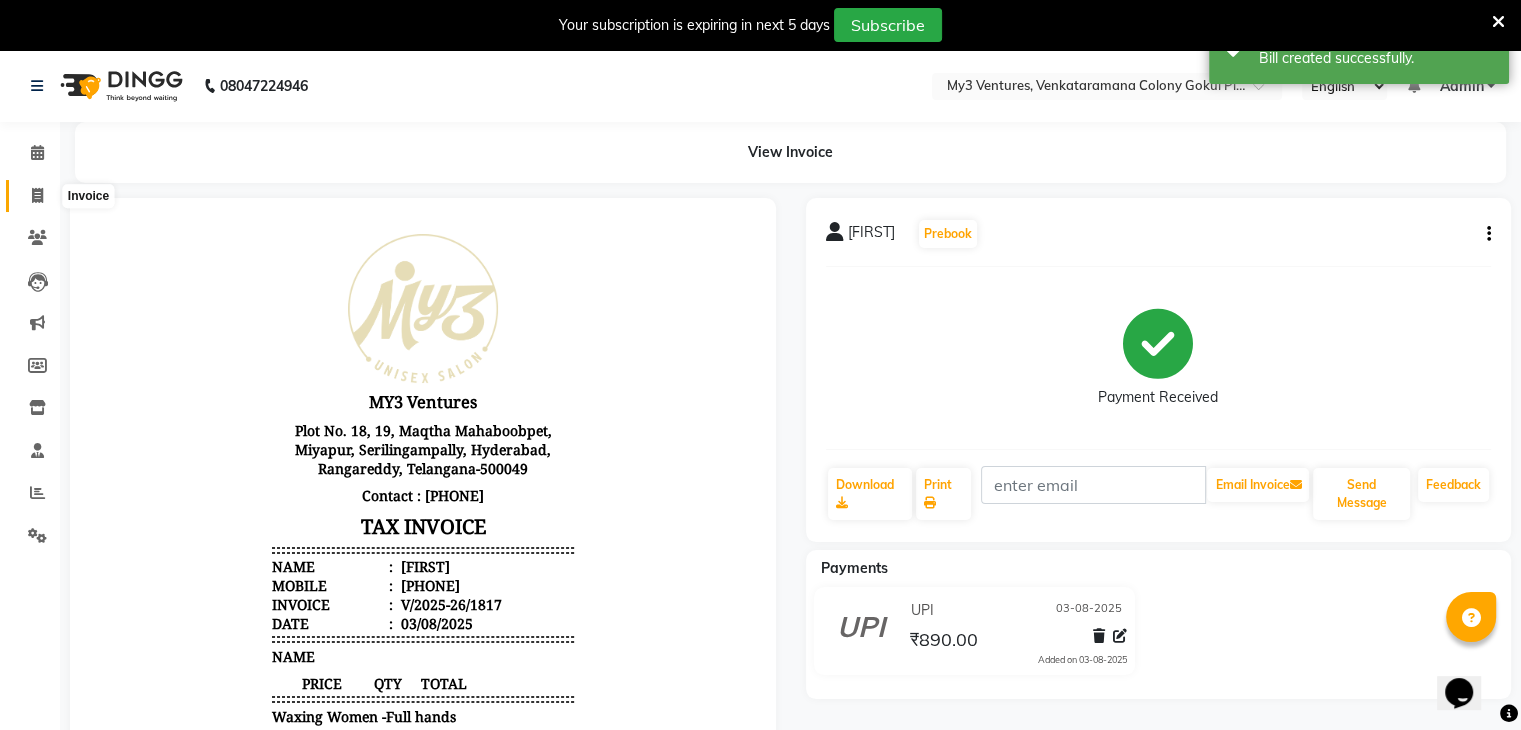 click 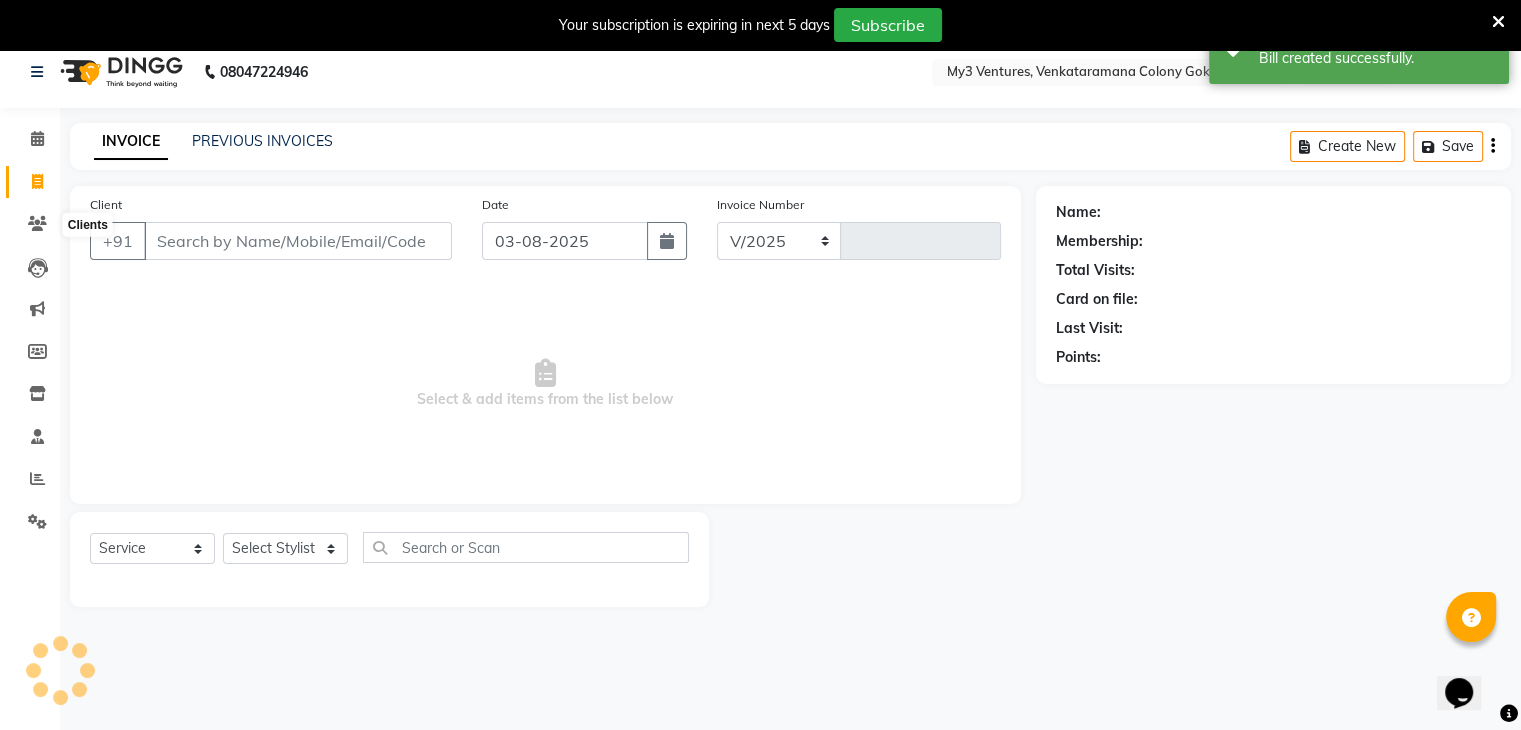 select on "6707" 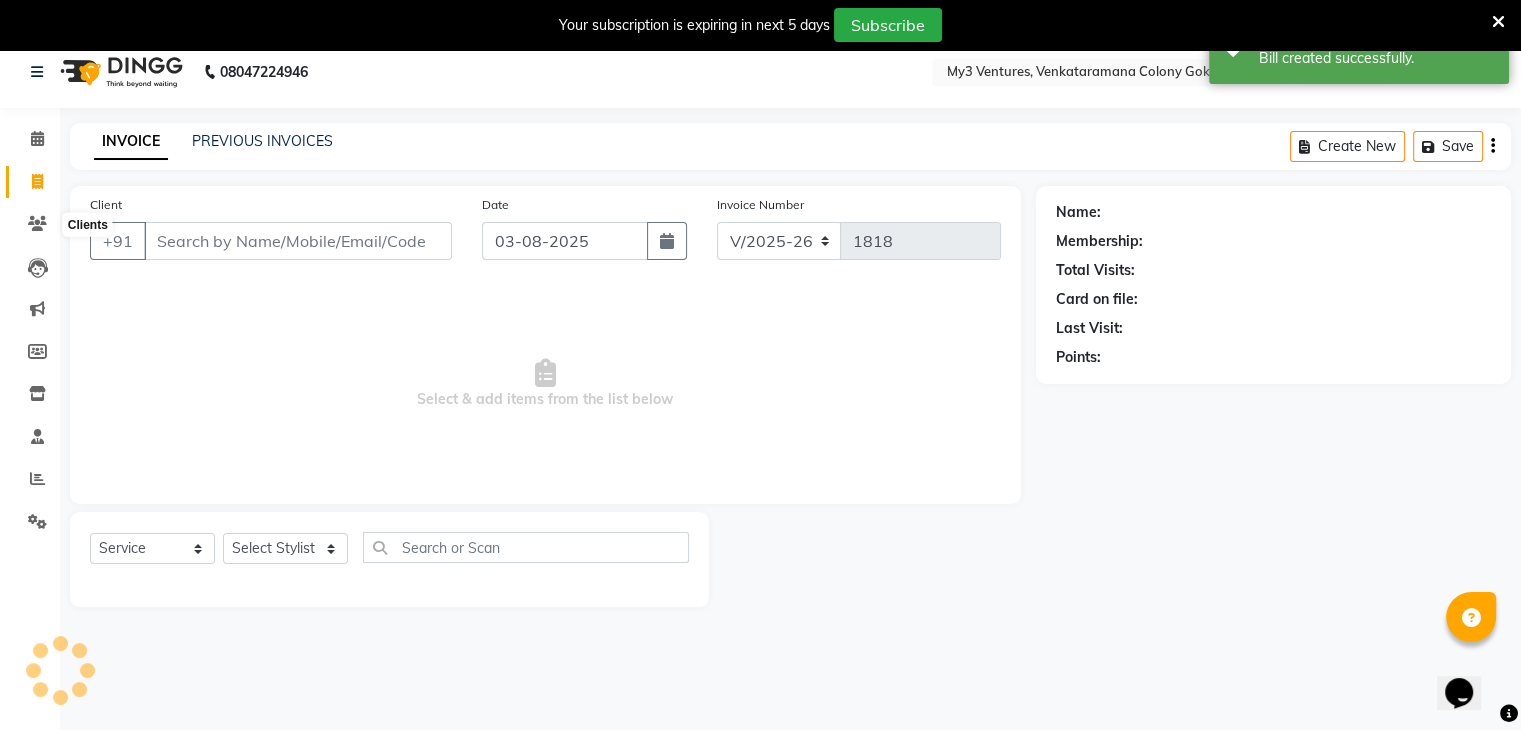 scroll, scrollTop: 50, scrollLeft: 0, axis: vertical 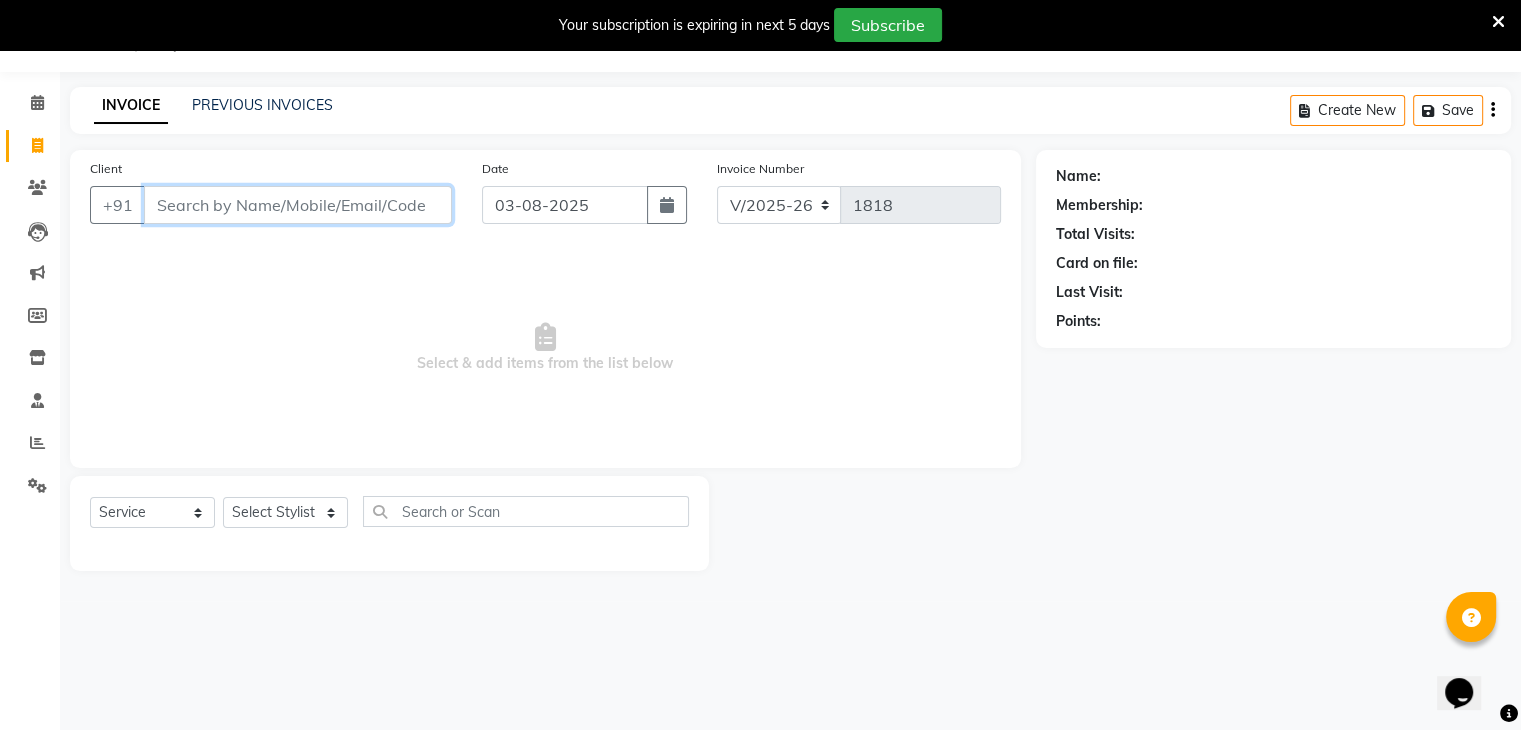 click on "Client" at bounding box center (298, 205) 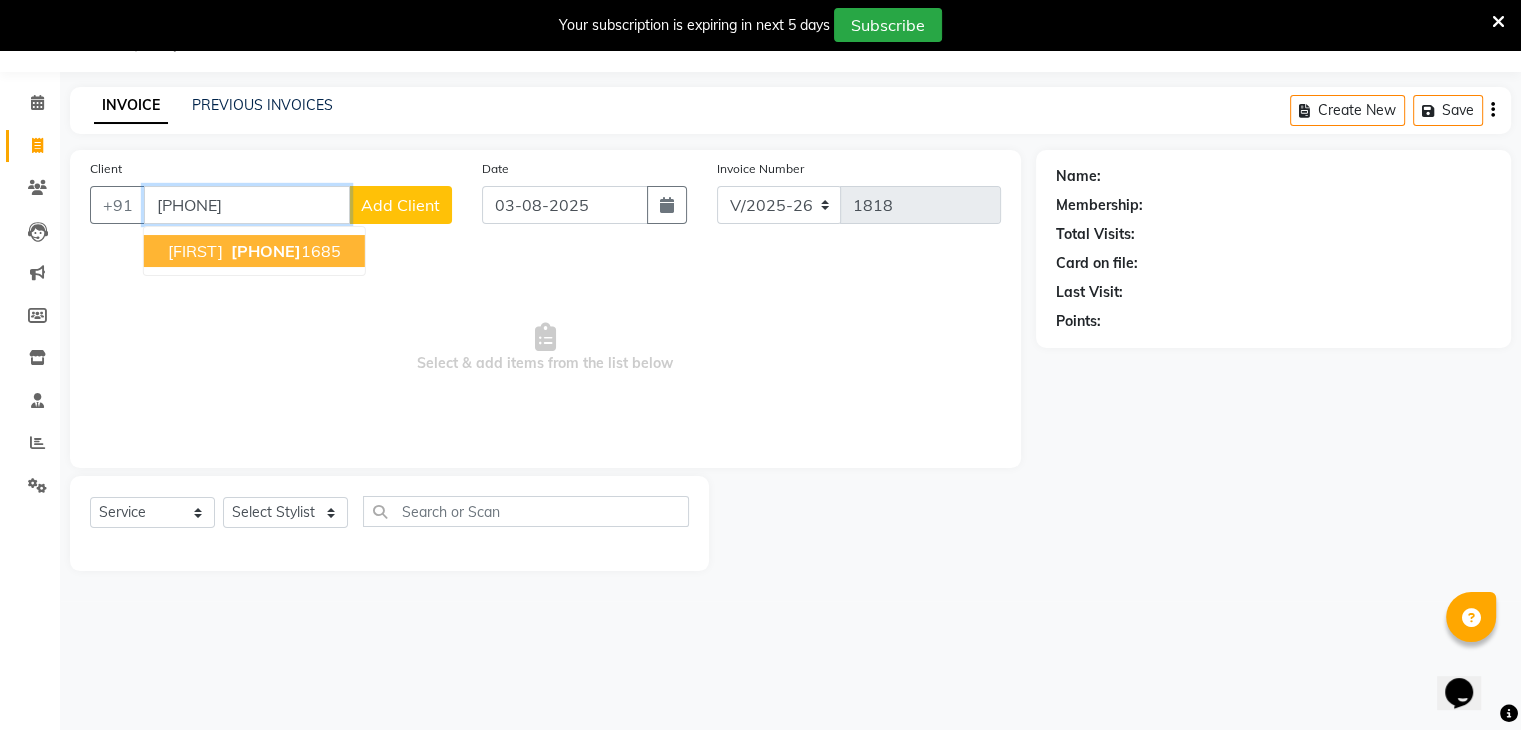 click on "996645" at bounding box center [266, 251] 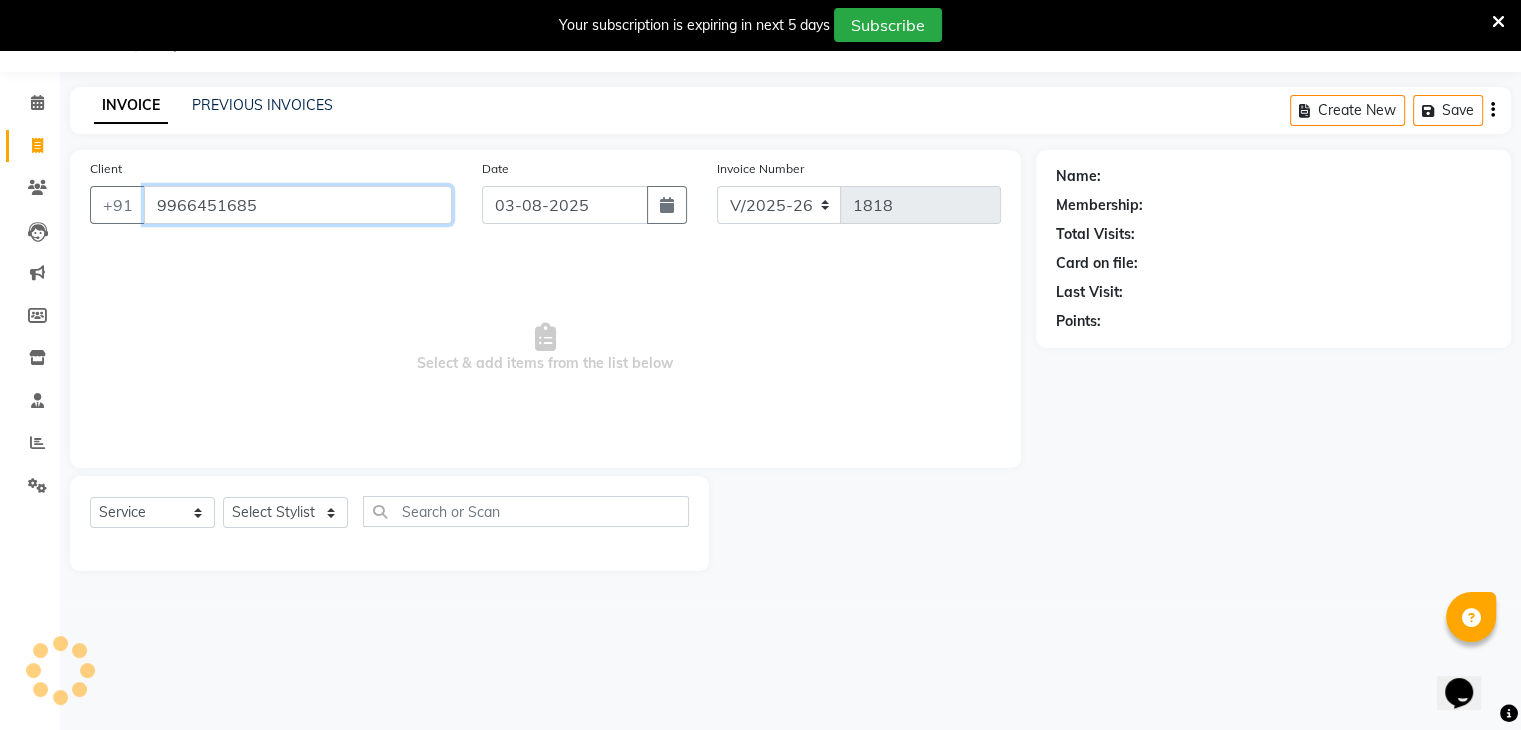type on "9966451685" 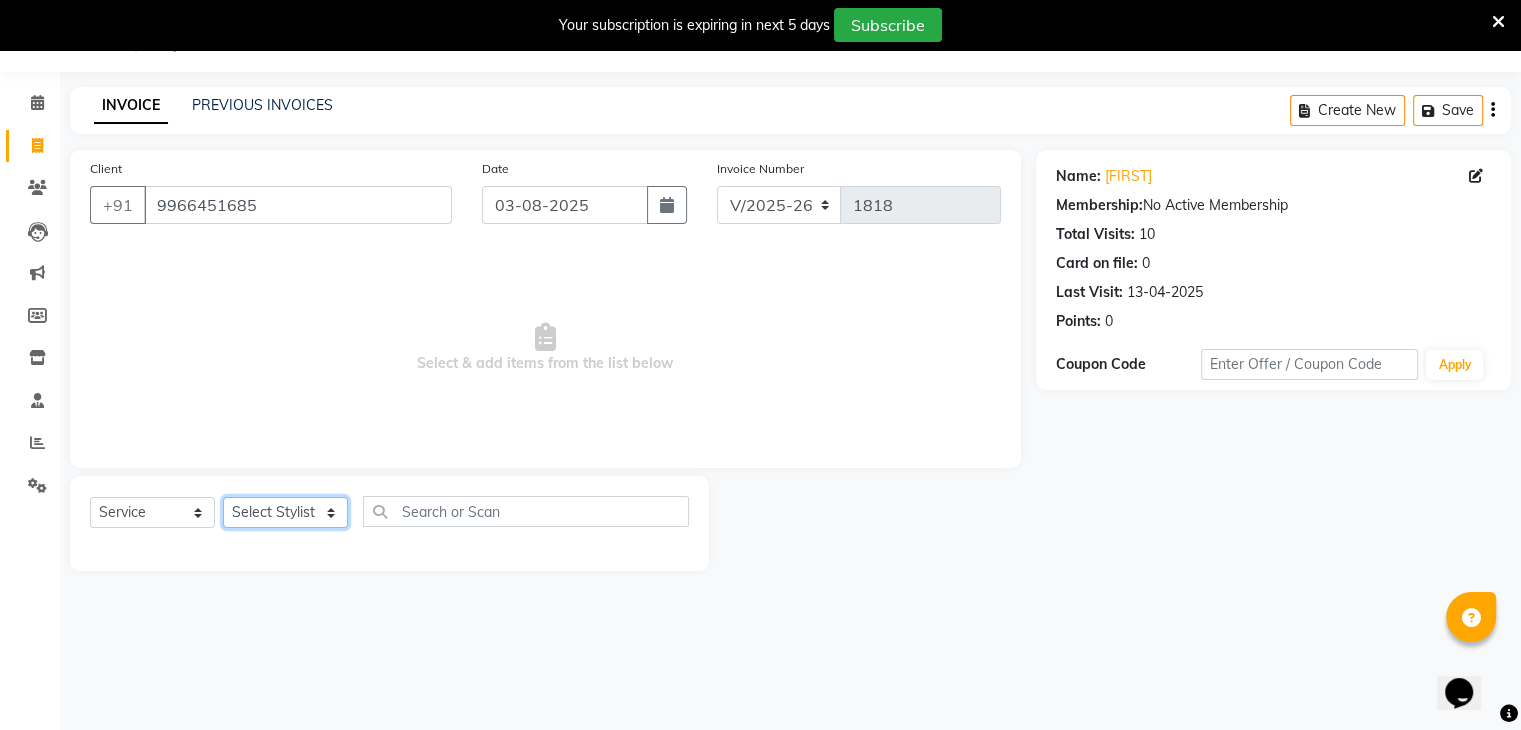 click on "Select Stylist ajju azam divya rihan Sahzad sowjanya srilatha Swapna Zeeshan" 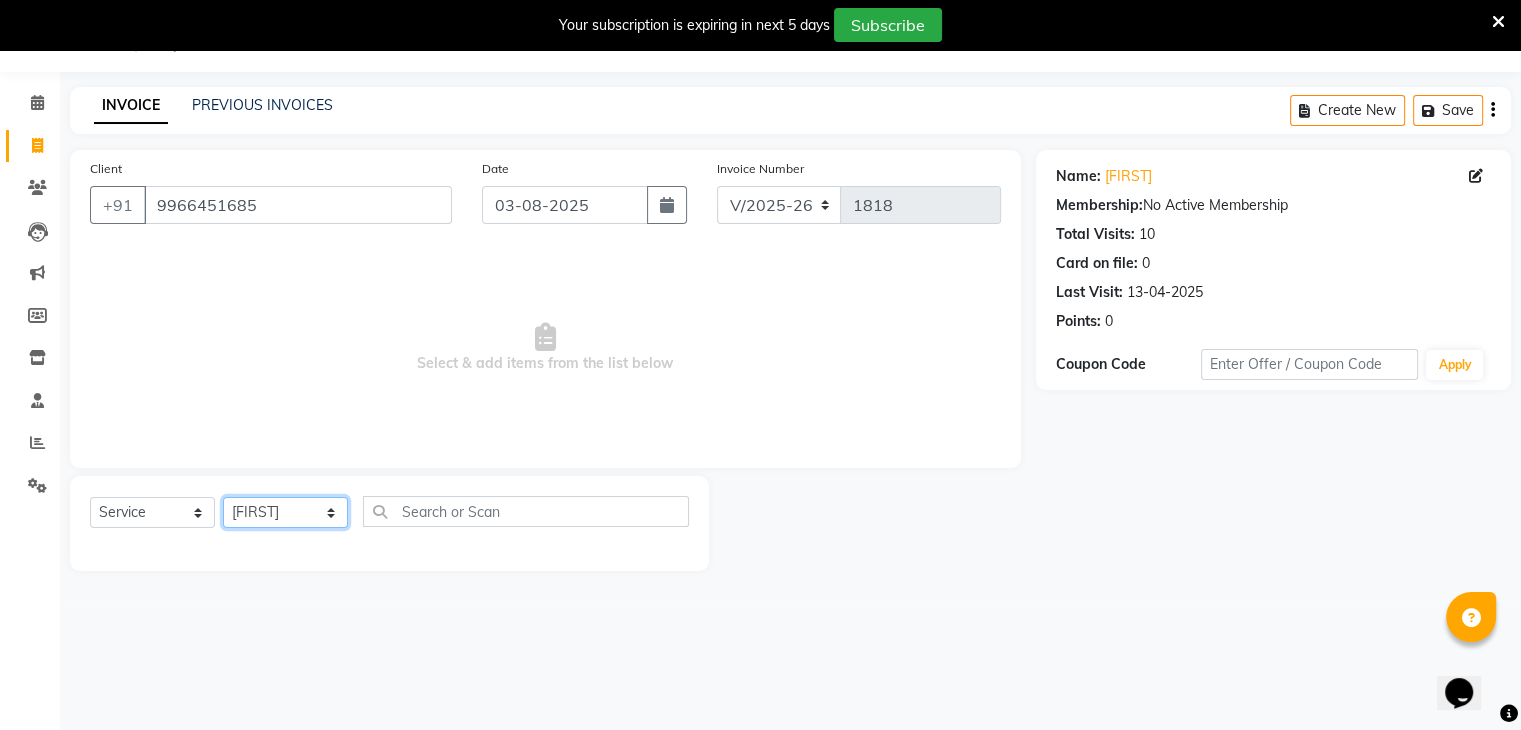 click on "Select Stylist ajju azam divya rihan Sahzad sowjanya srilatha Swapna Zeeshan" 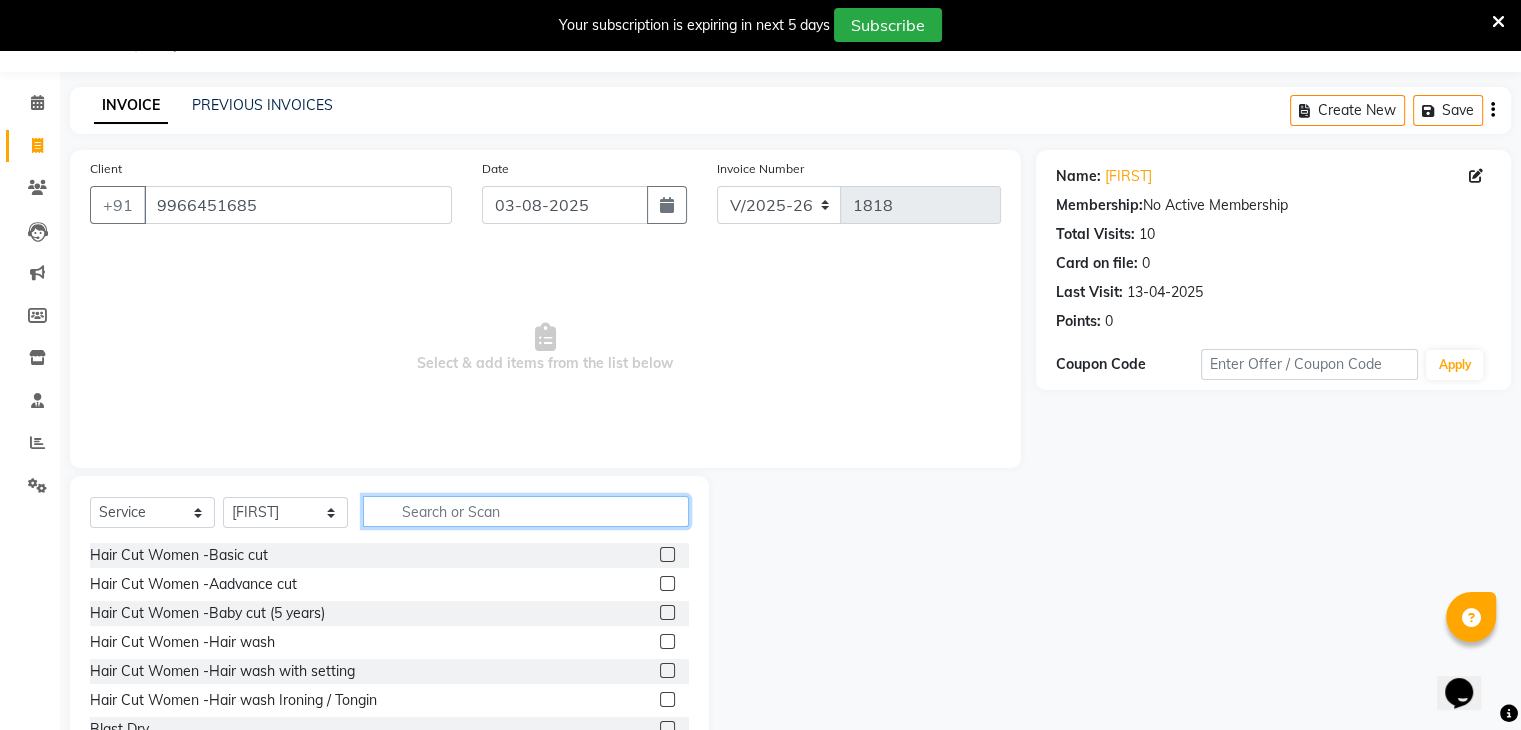 click 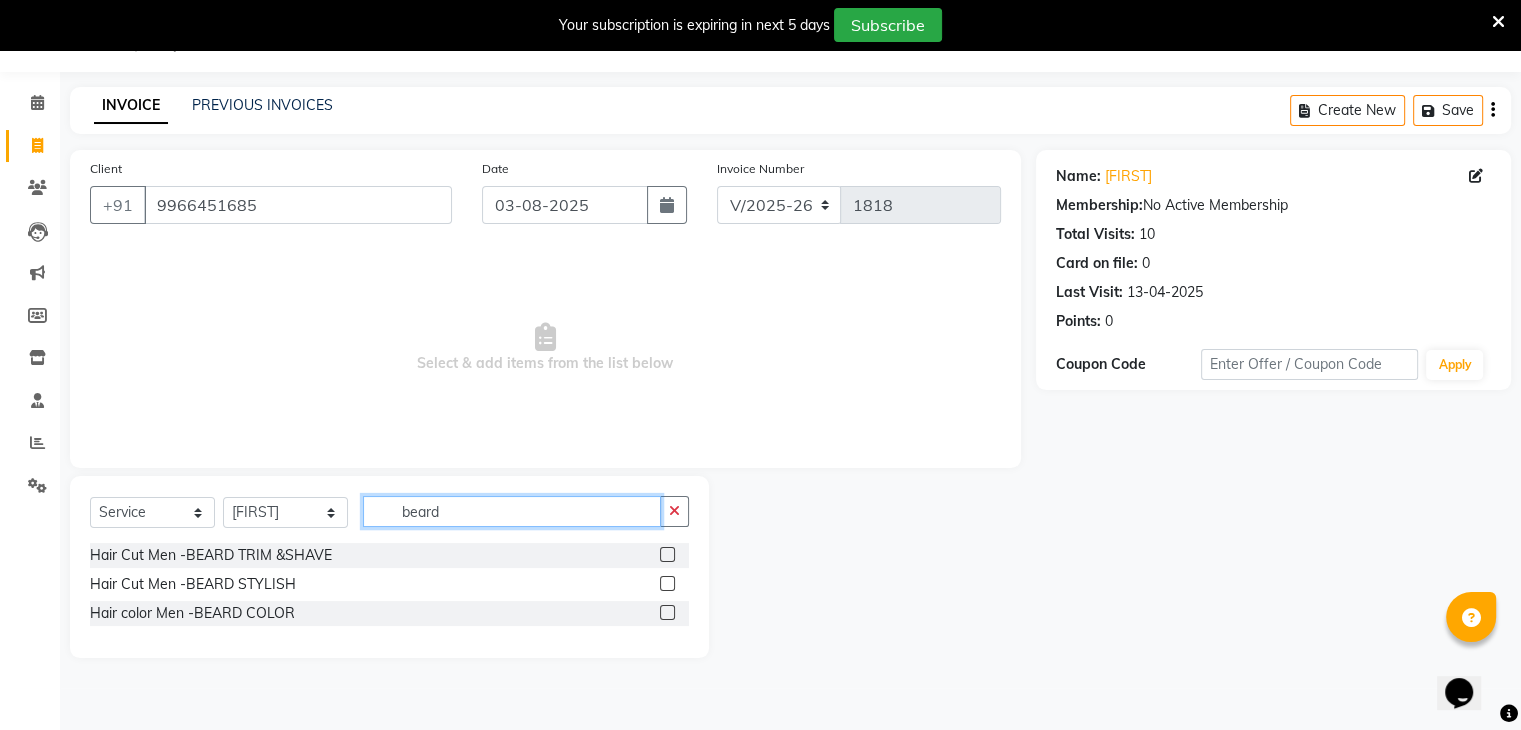 type on "beard" 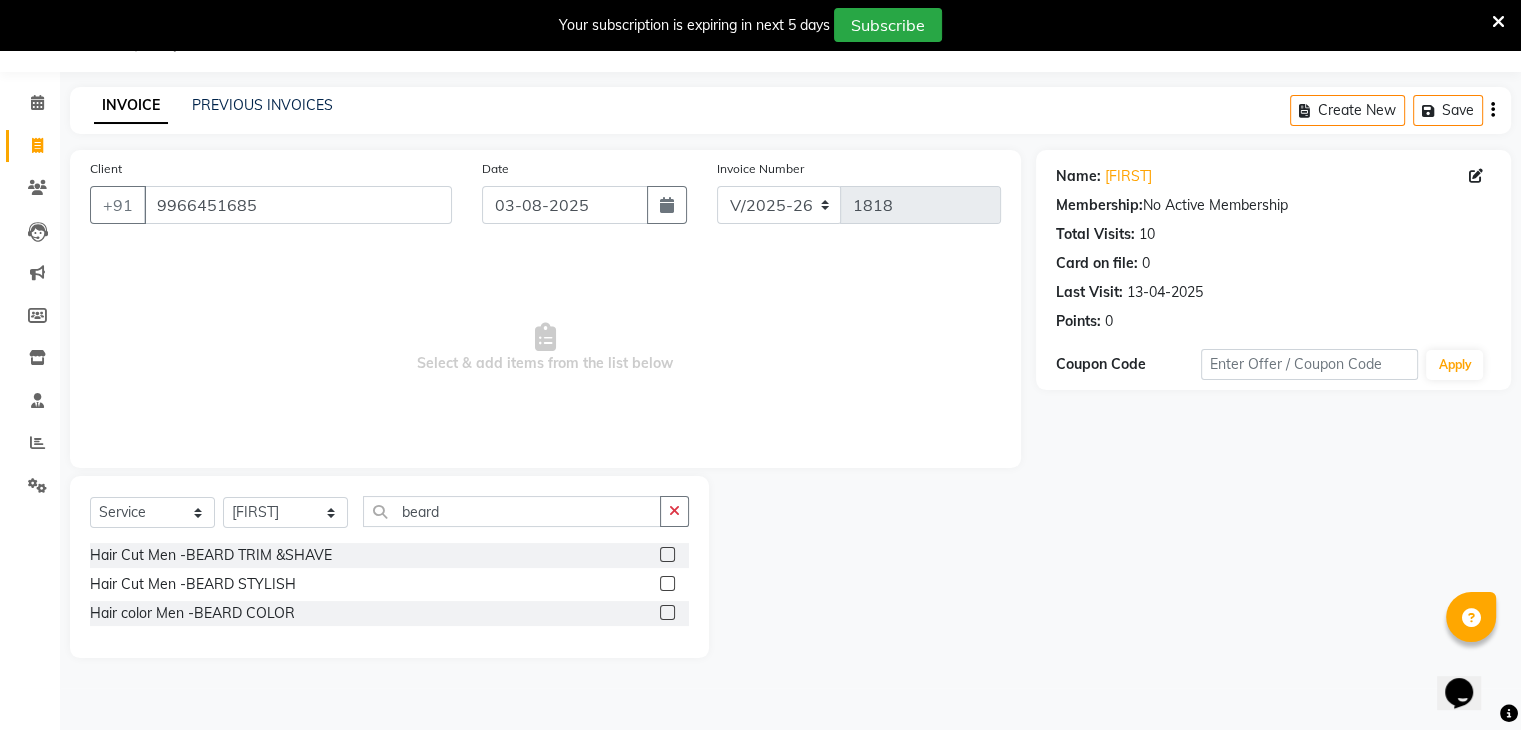 click 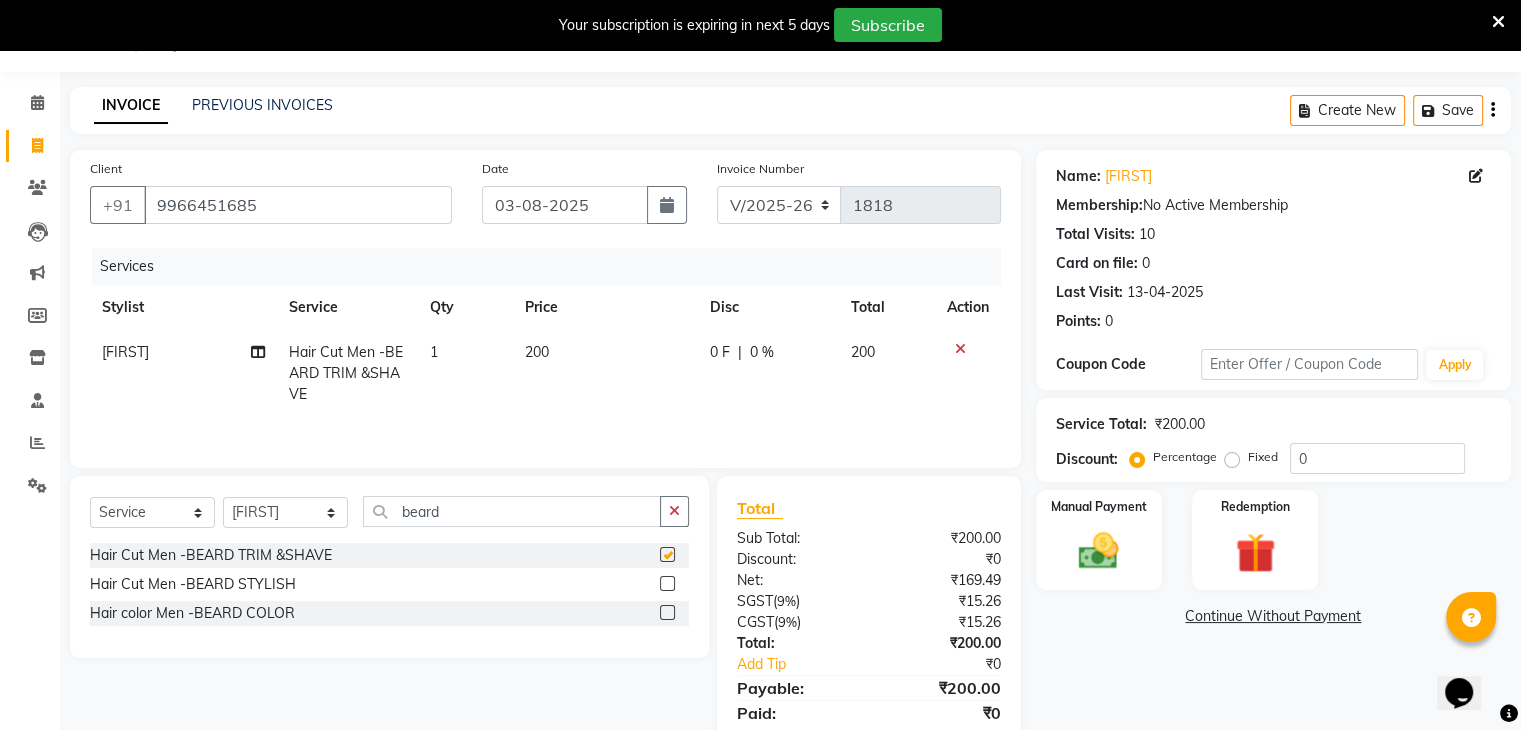 checkbox on "false" 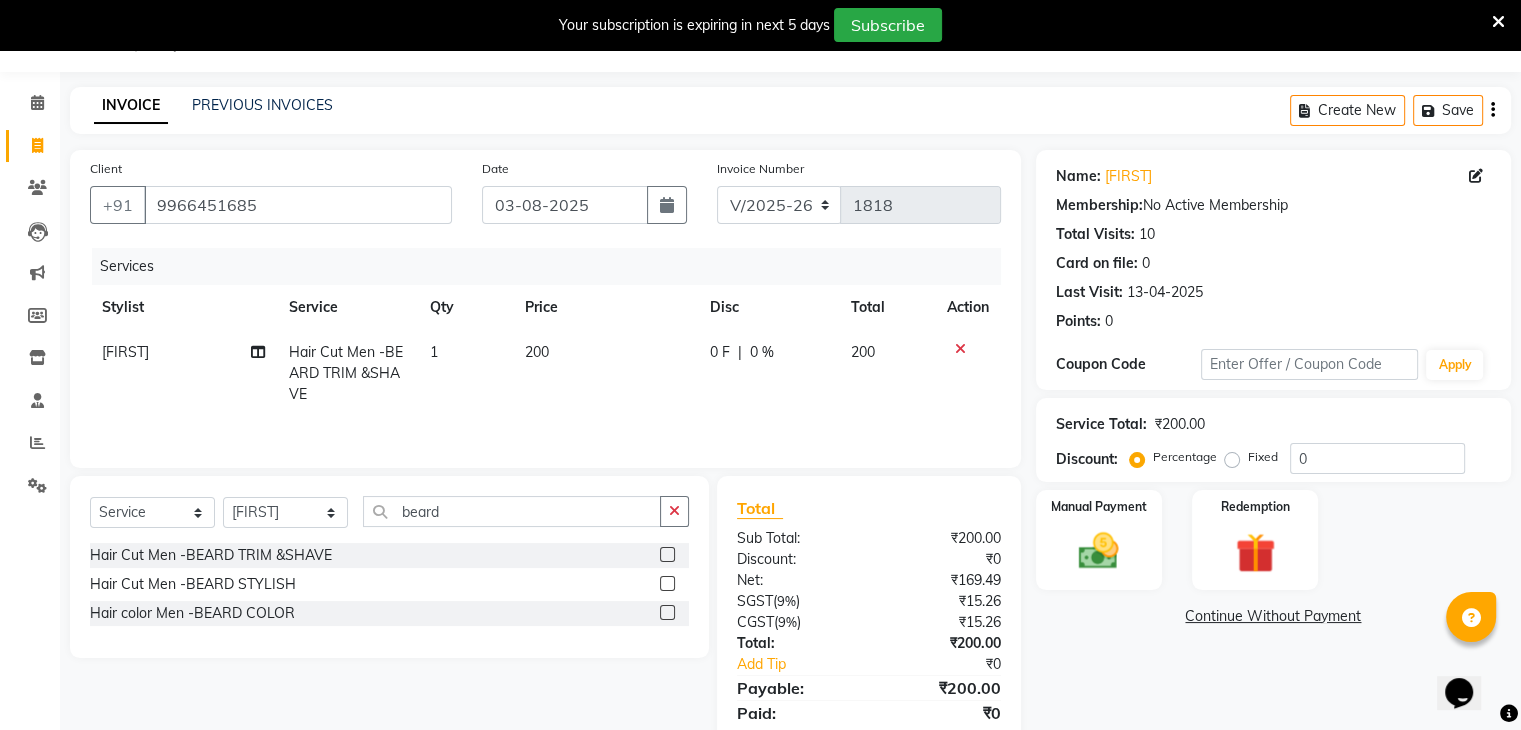 click on "200" 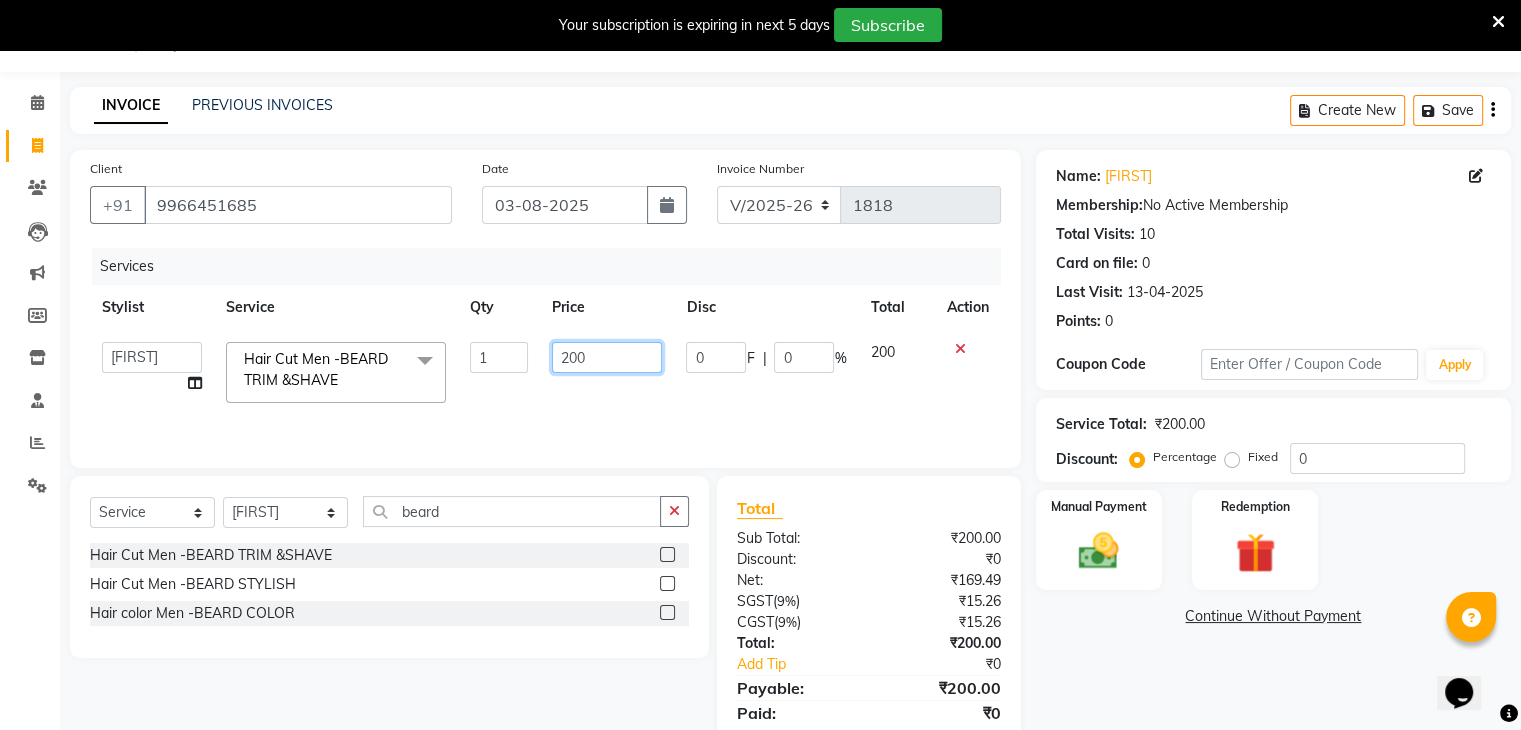 click on "200" 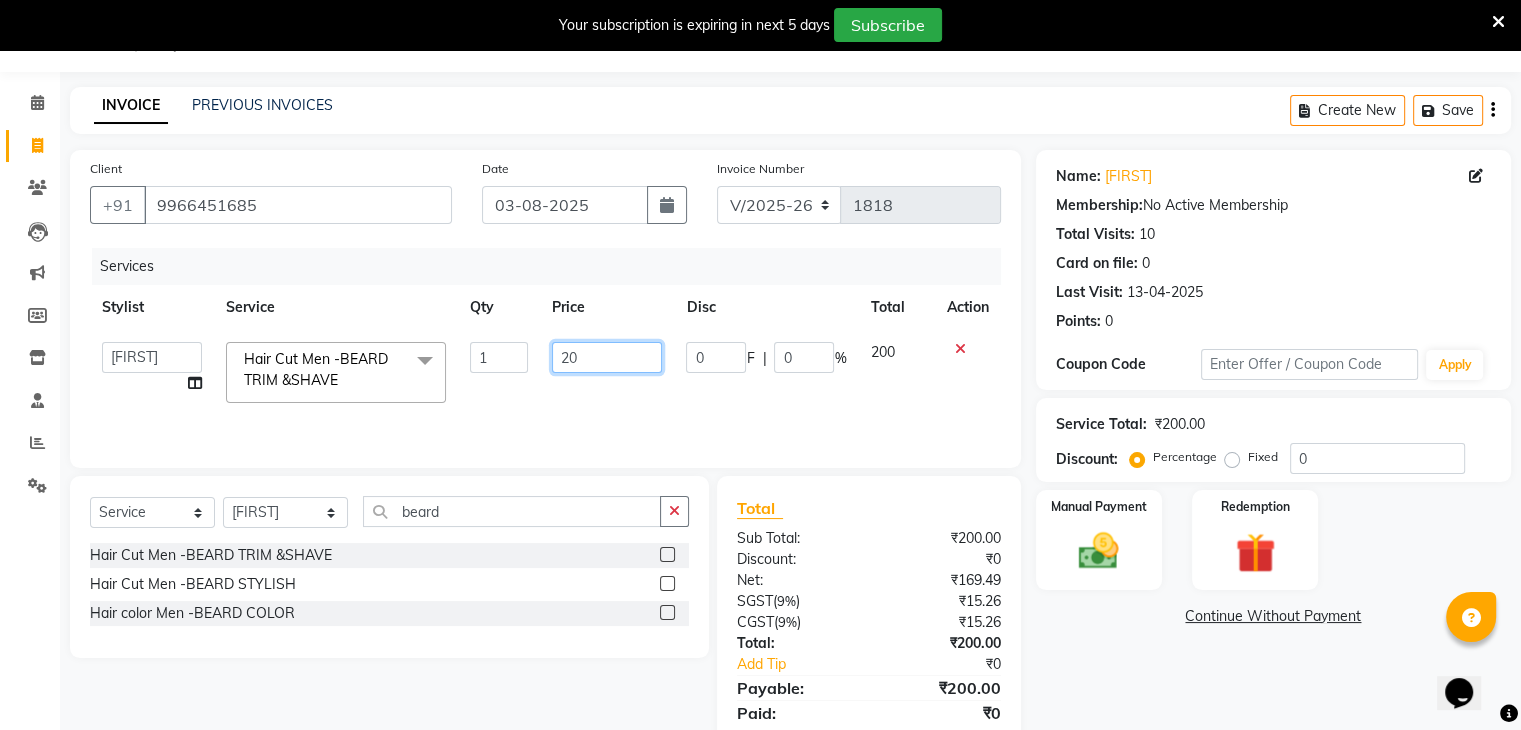 type on "2" 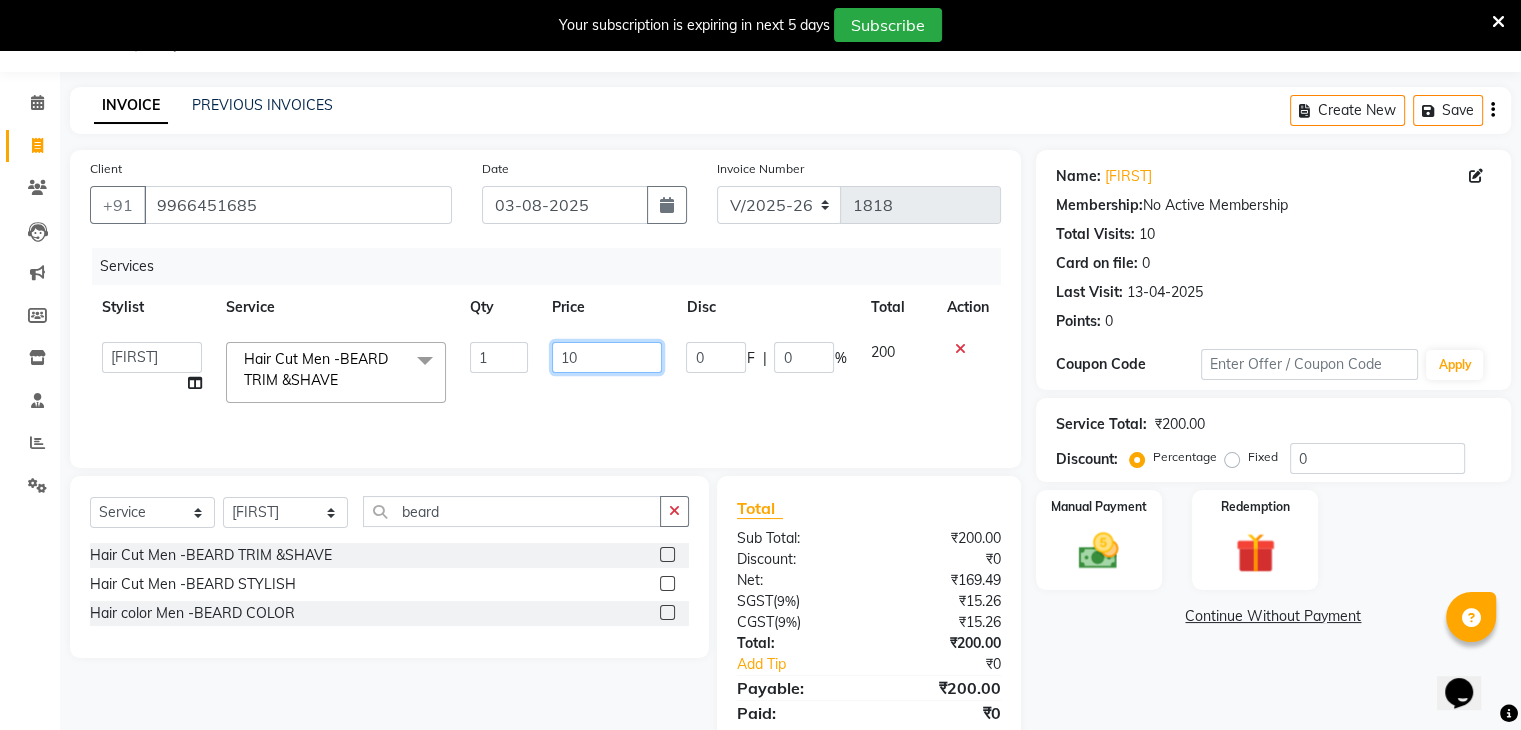 type on "100" 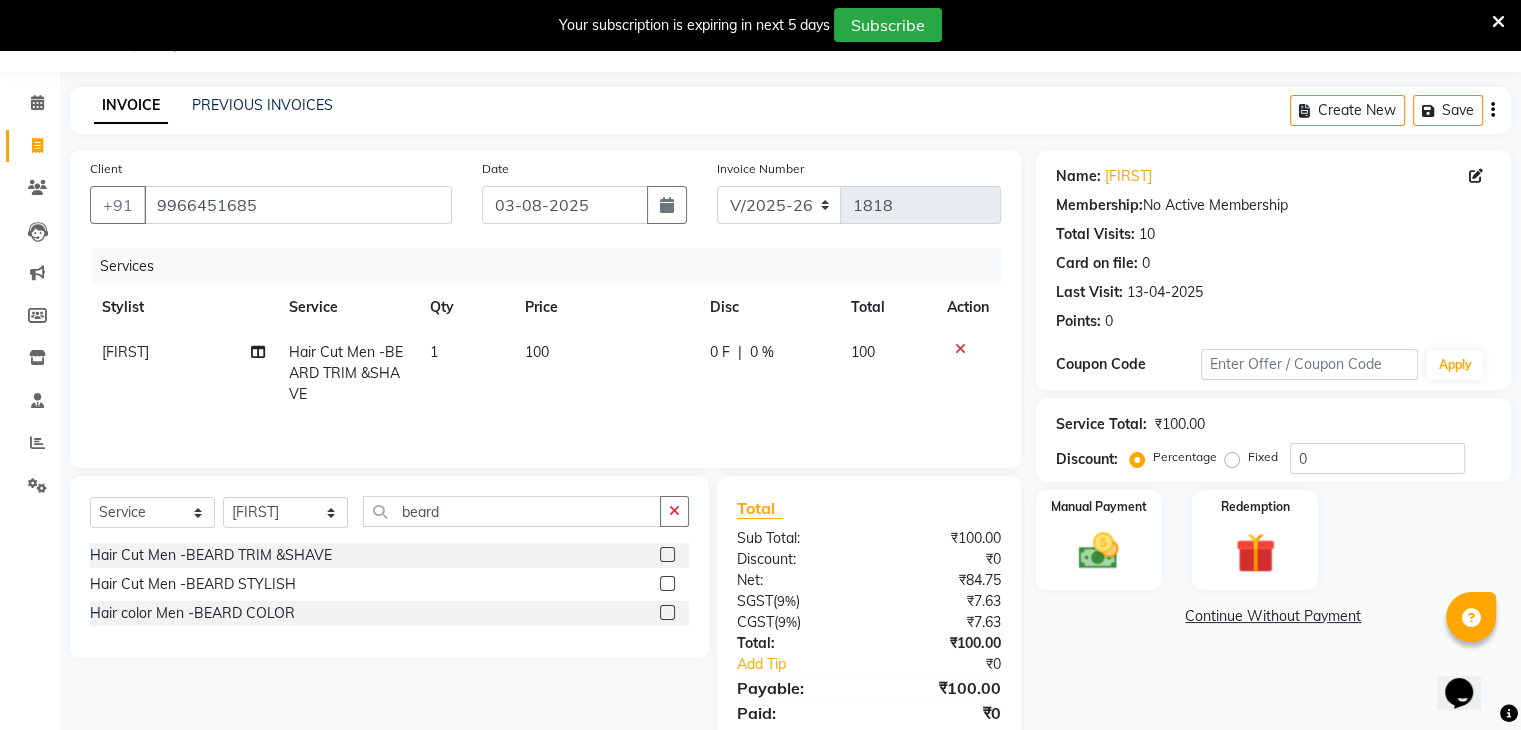 click on "100" 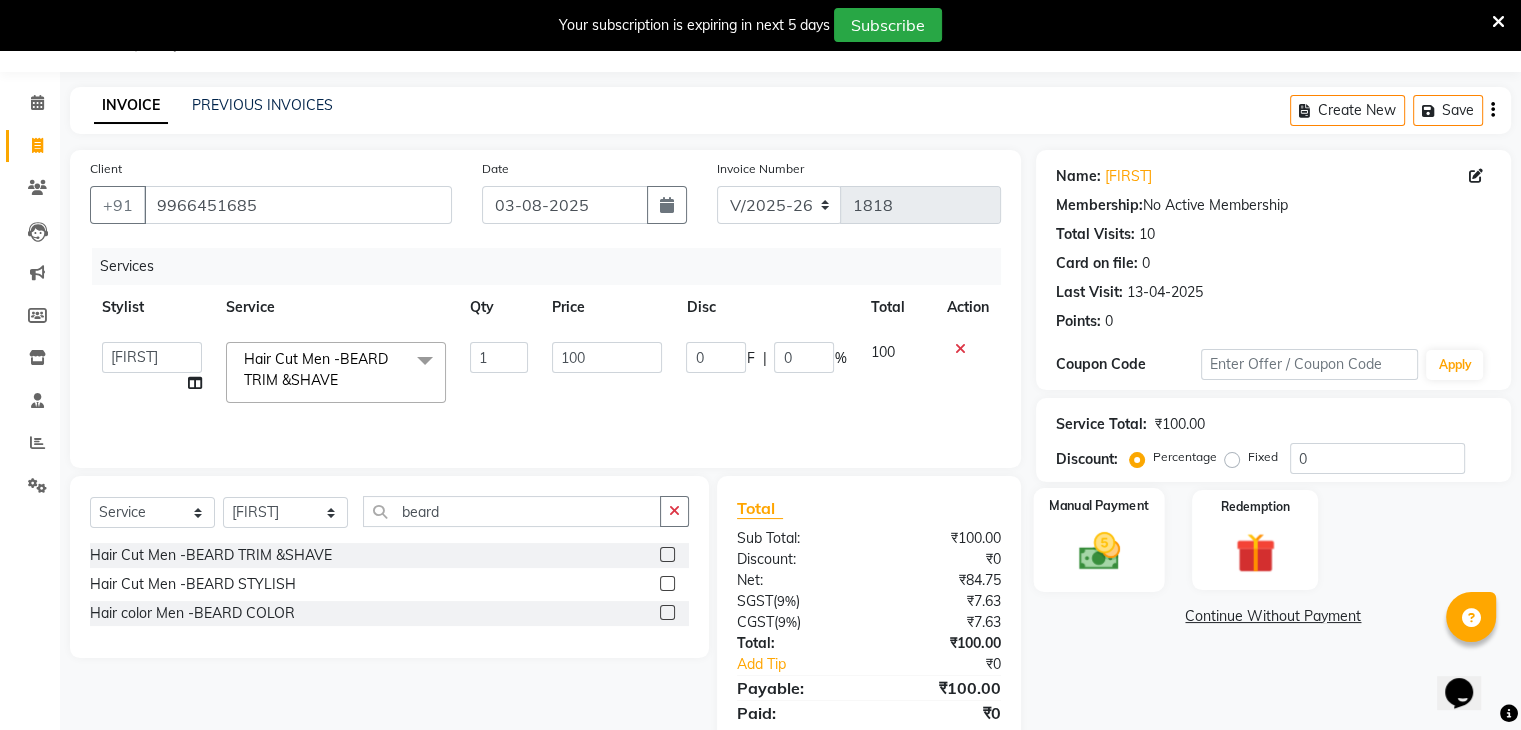 click on "Manual Payment" 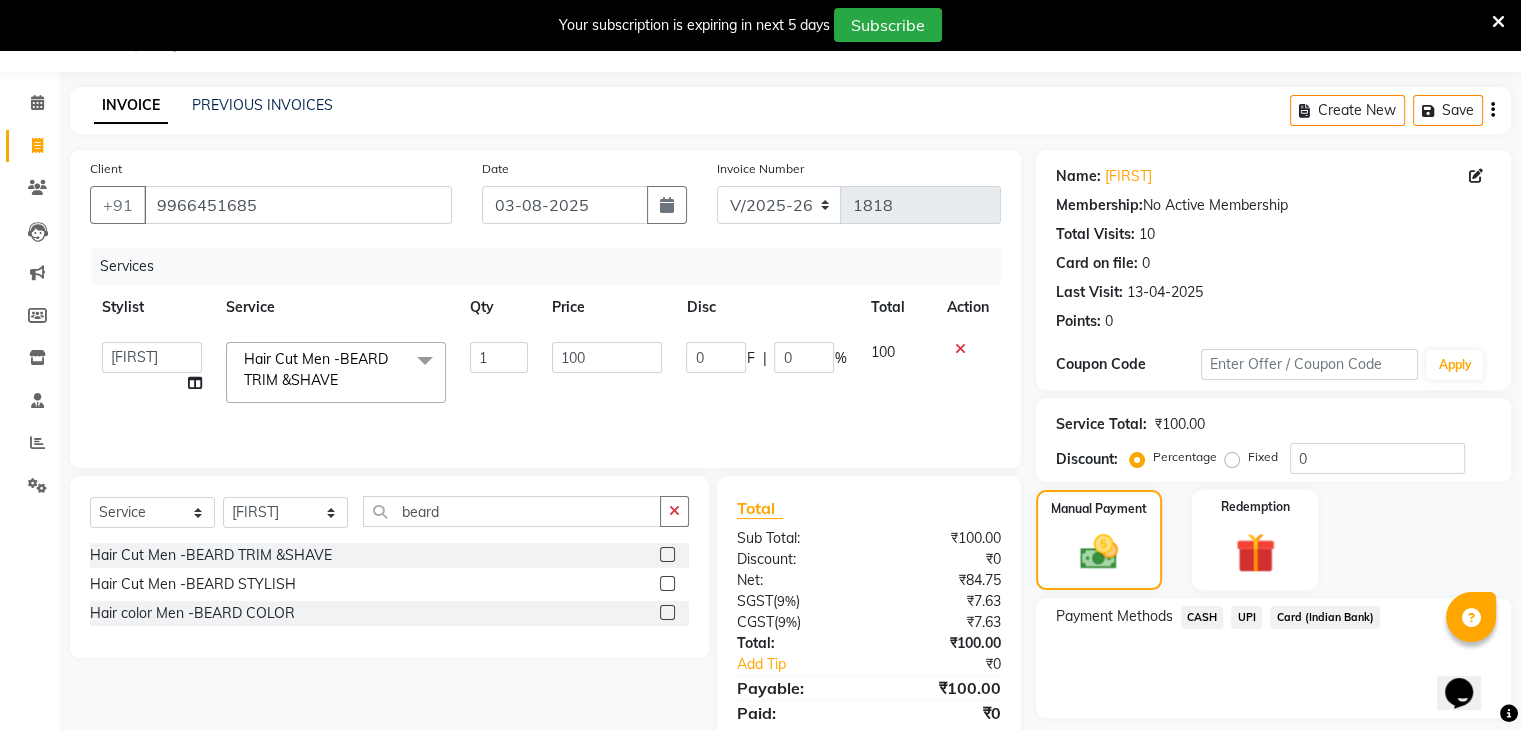 click on "UPI" 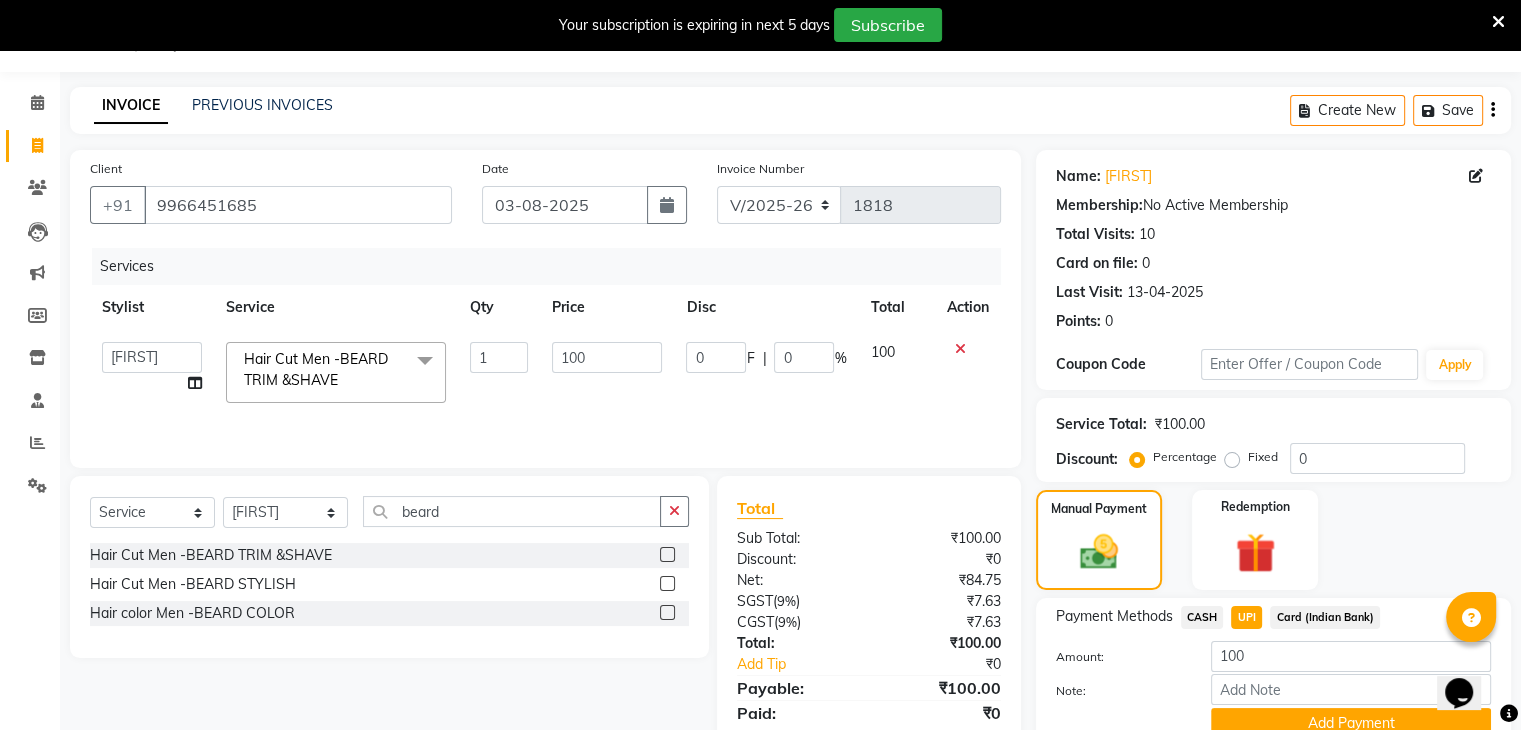 scroll, scrollTop: 140, scrollLeft: 0, axis: vertical 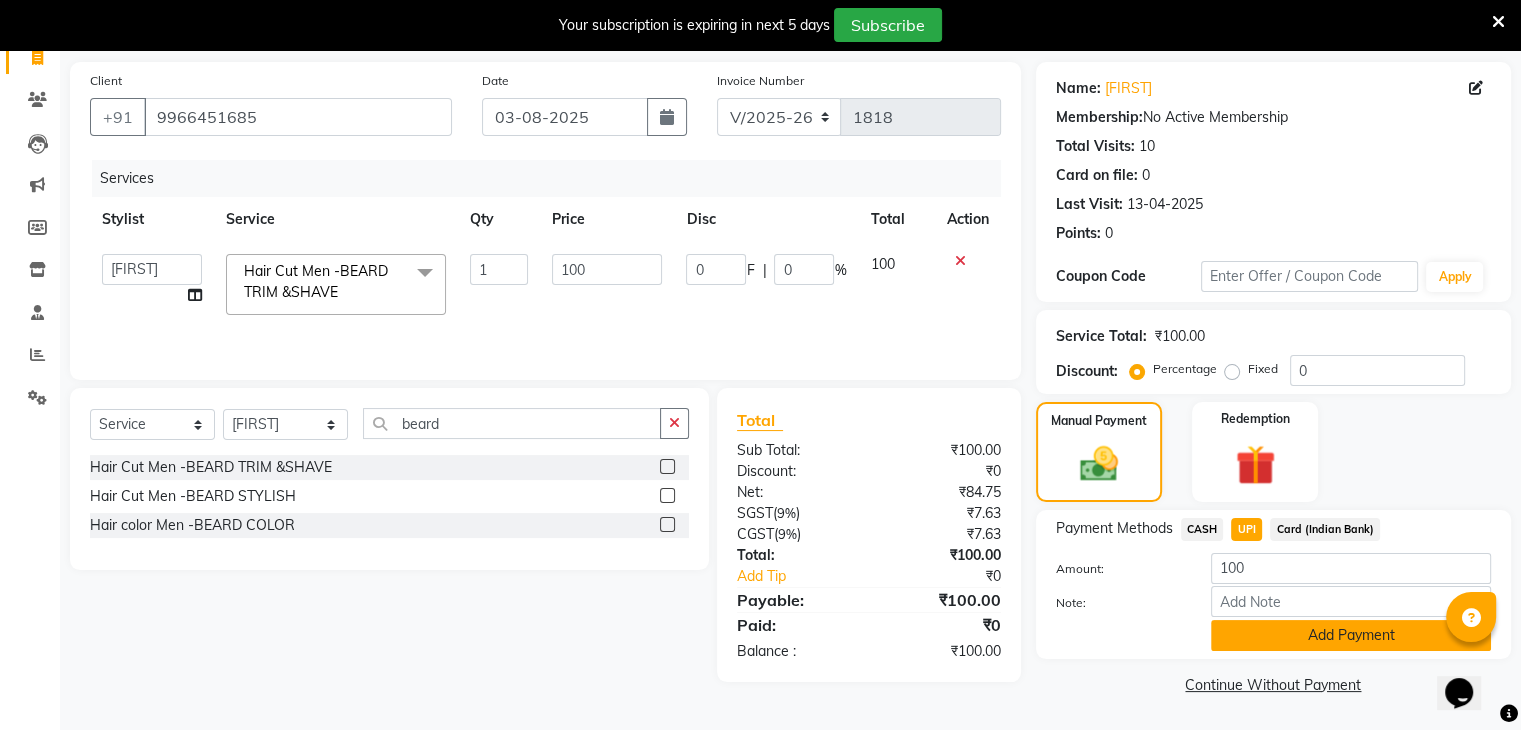 click on "Add Payment" 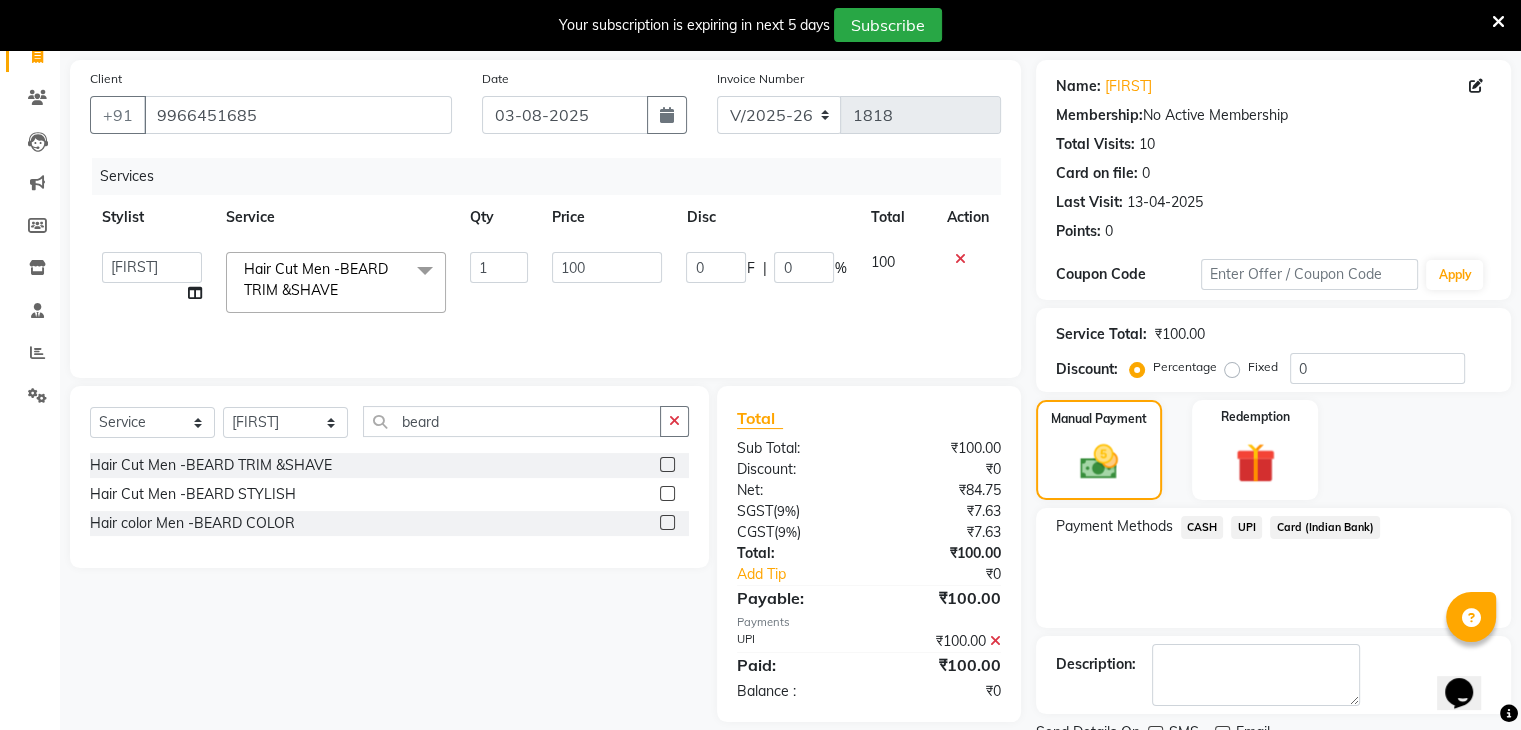 scroll, scrollTop: 220, scrollLeft: 0, axis: vertical 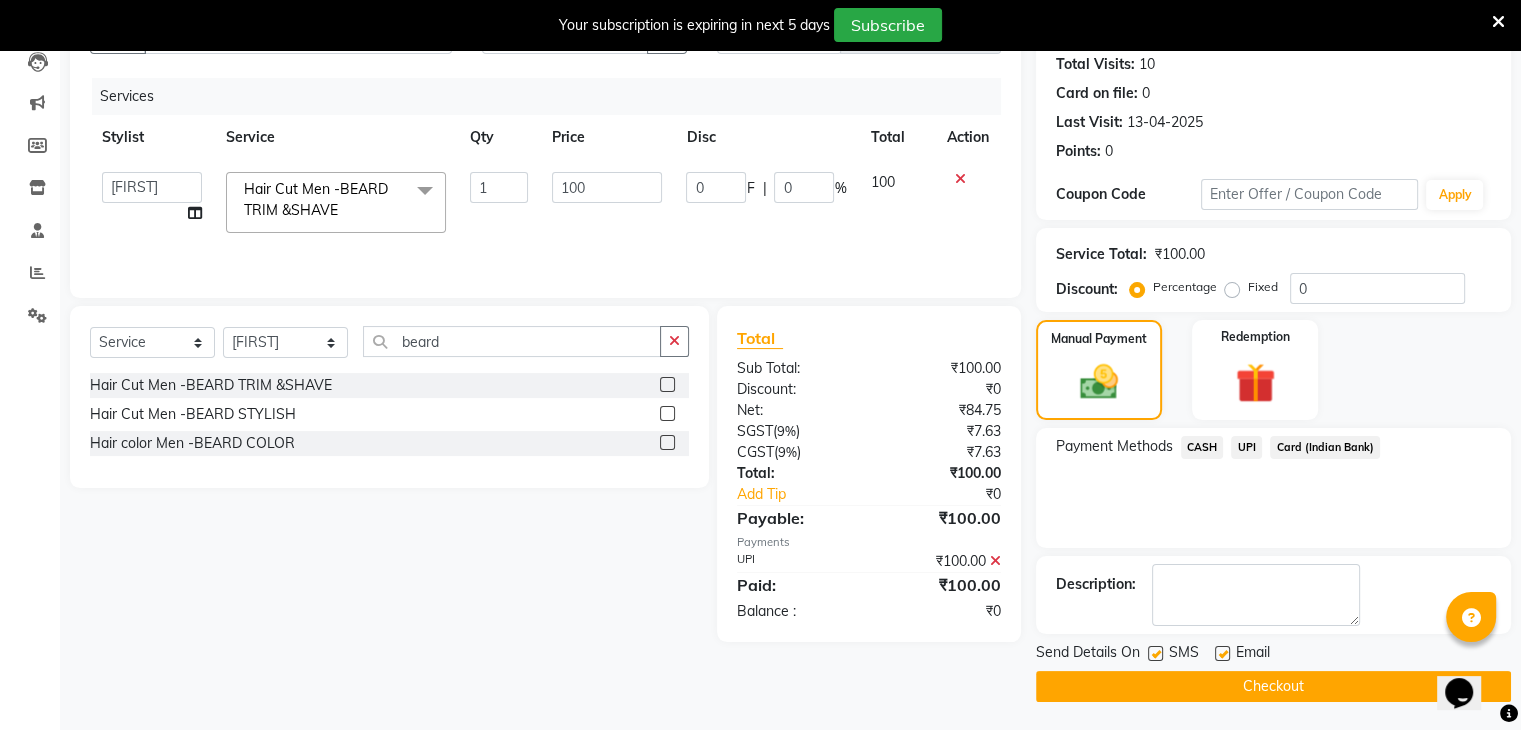click on "Checkout" 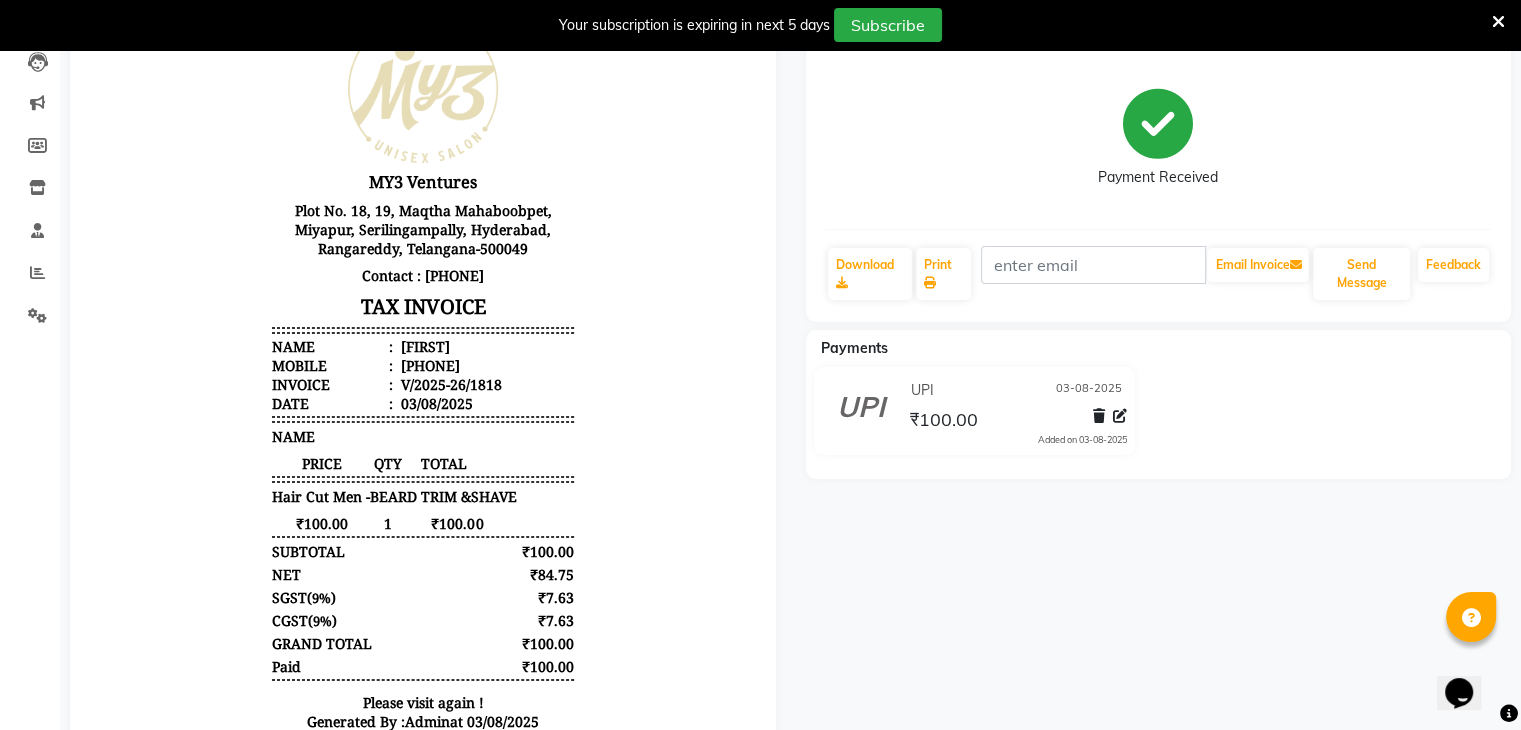 scroll, scrollTop: 0, scrollLeft: 0, axis: both 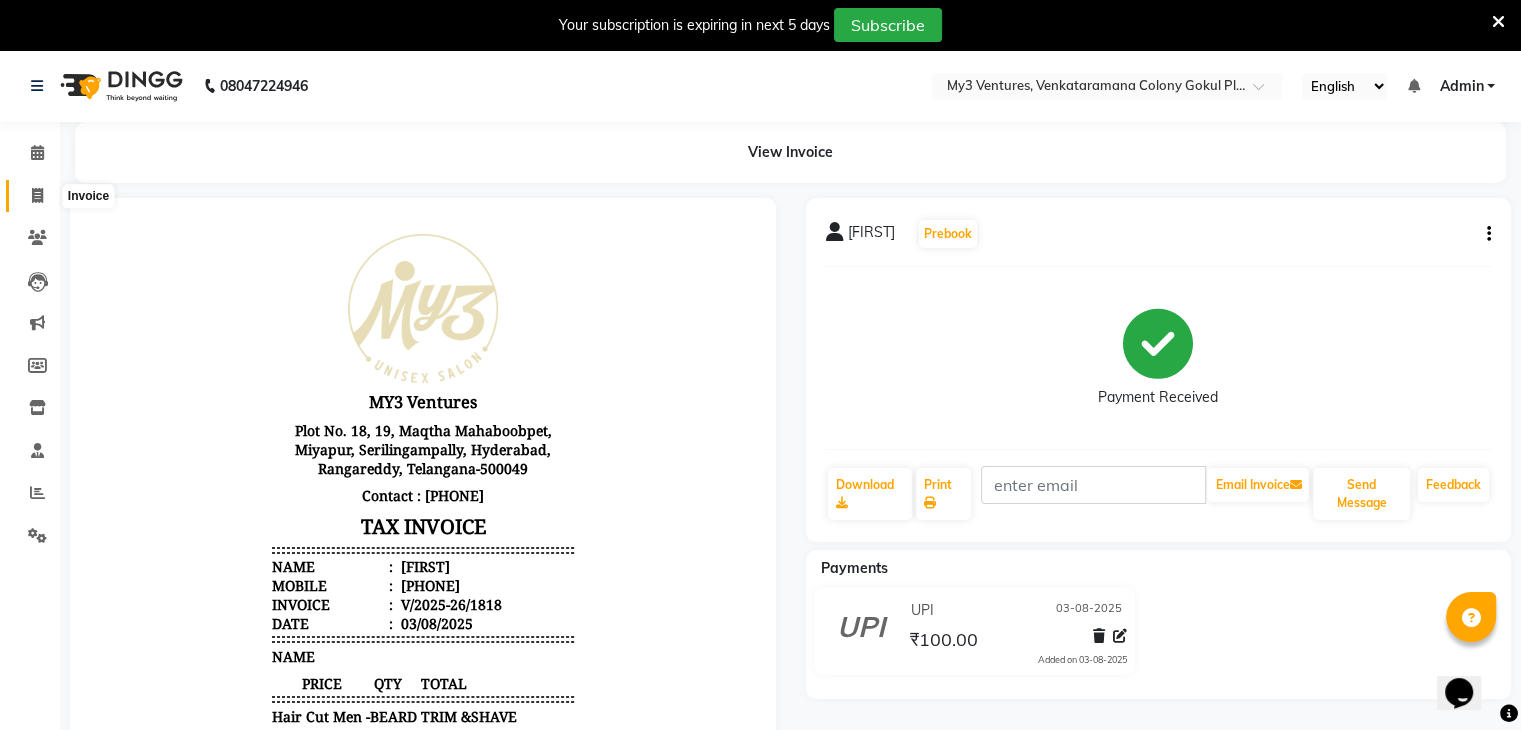click 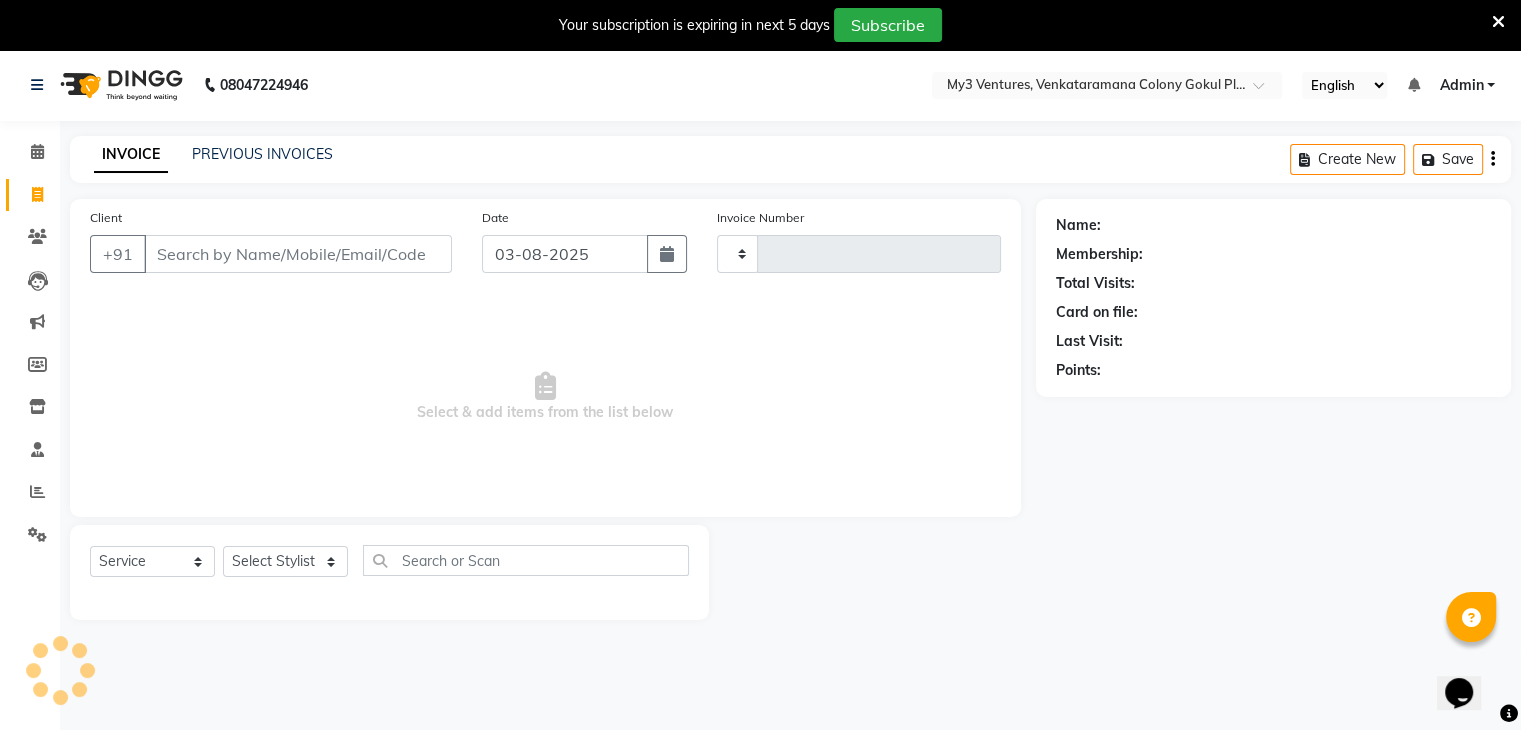 type on "1819" 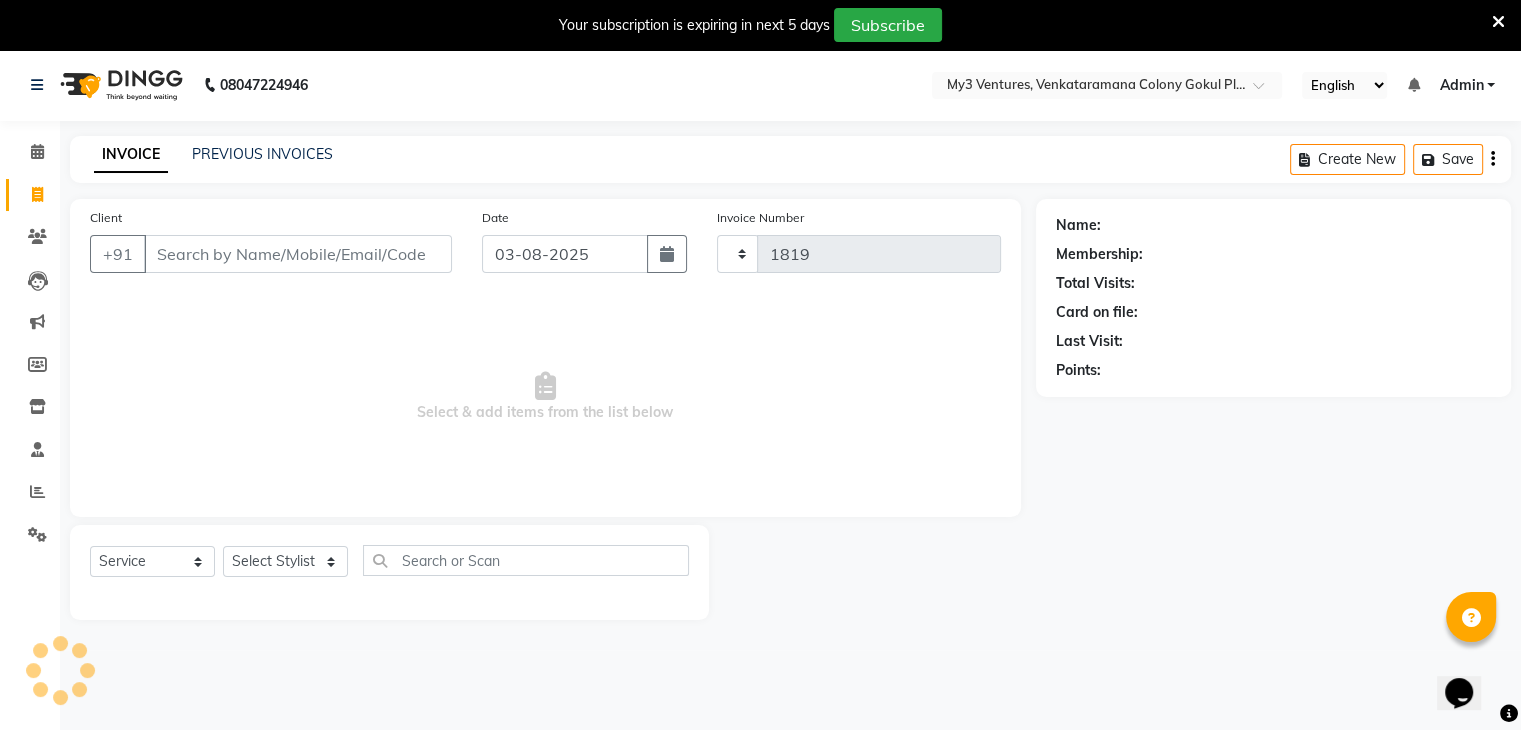 select on "6707" 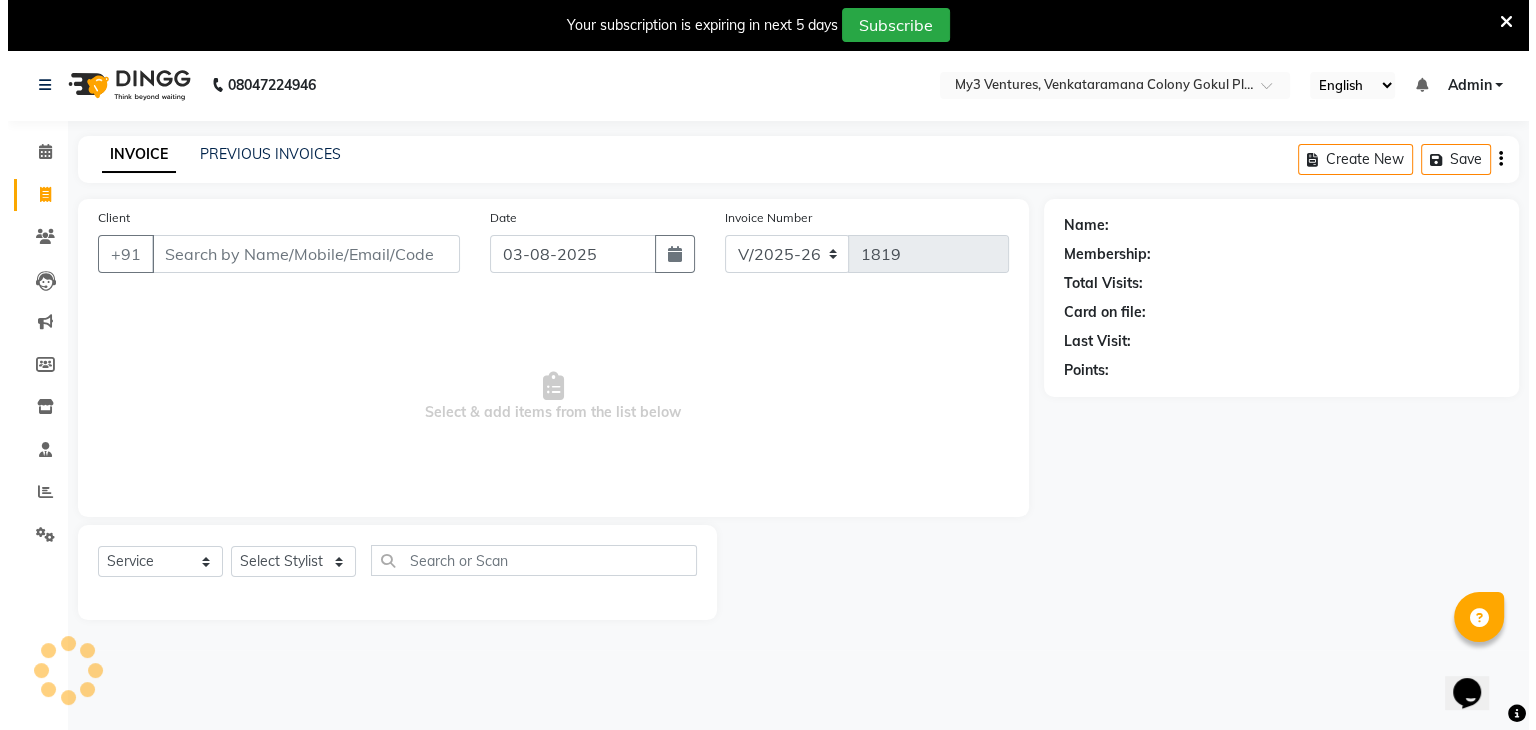 scroll, scrollTop: 50, scrollLeft: 0, axis: vertical 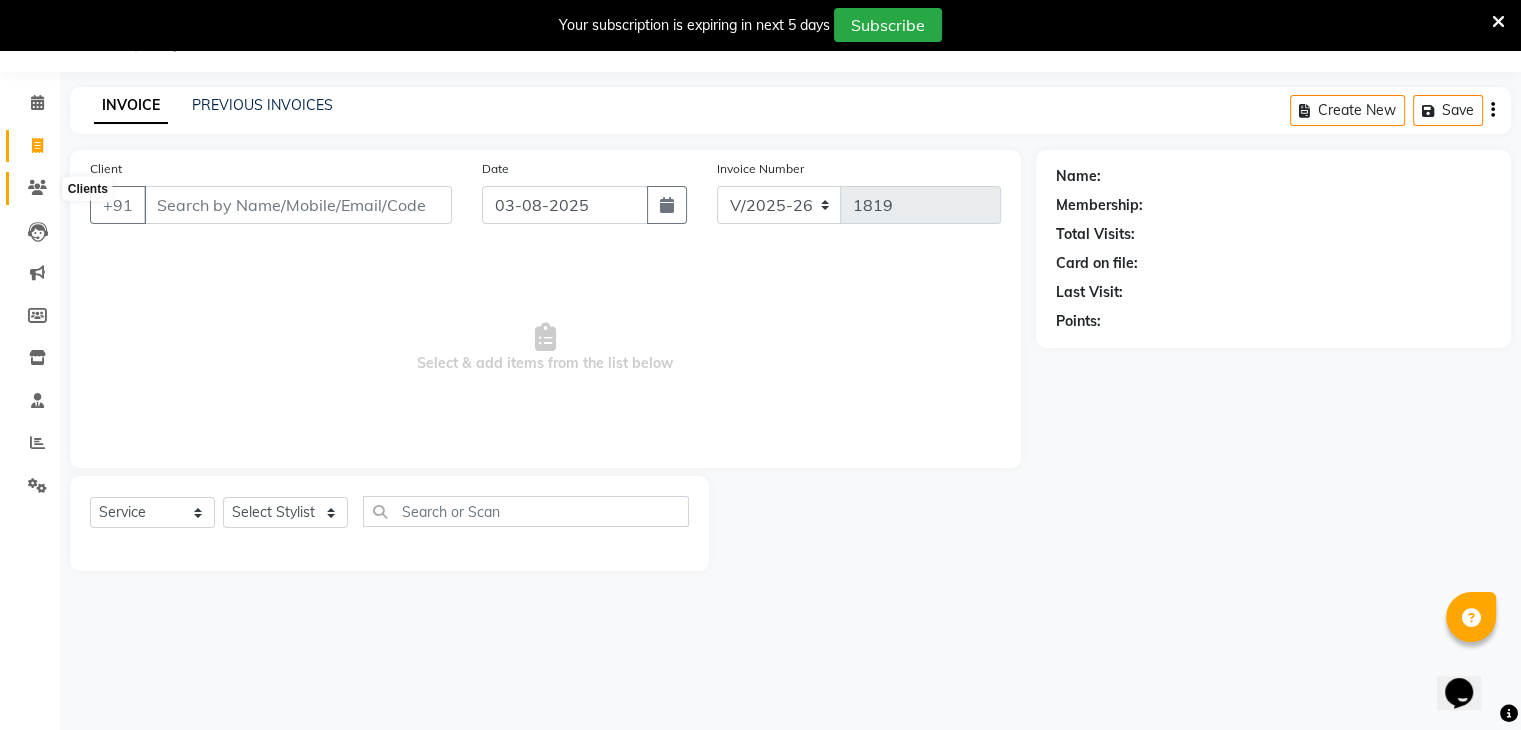 click 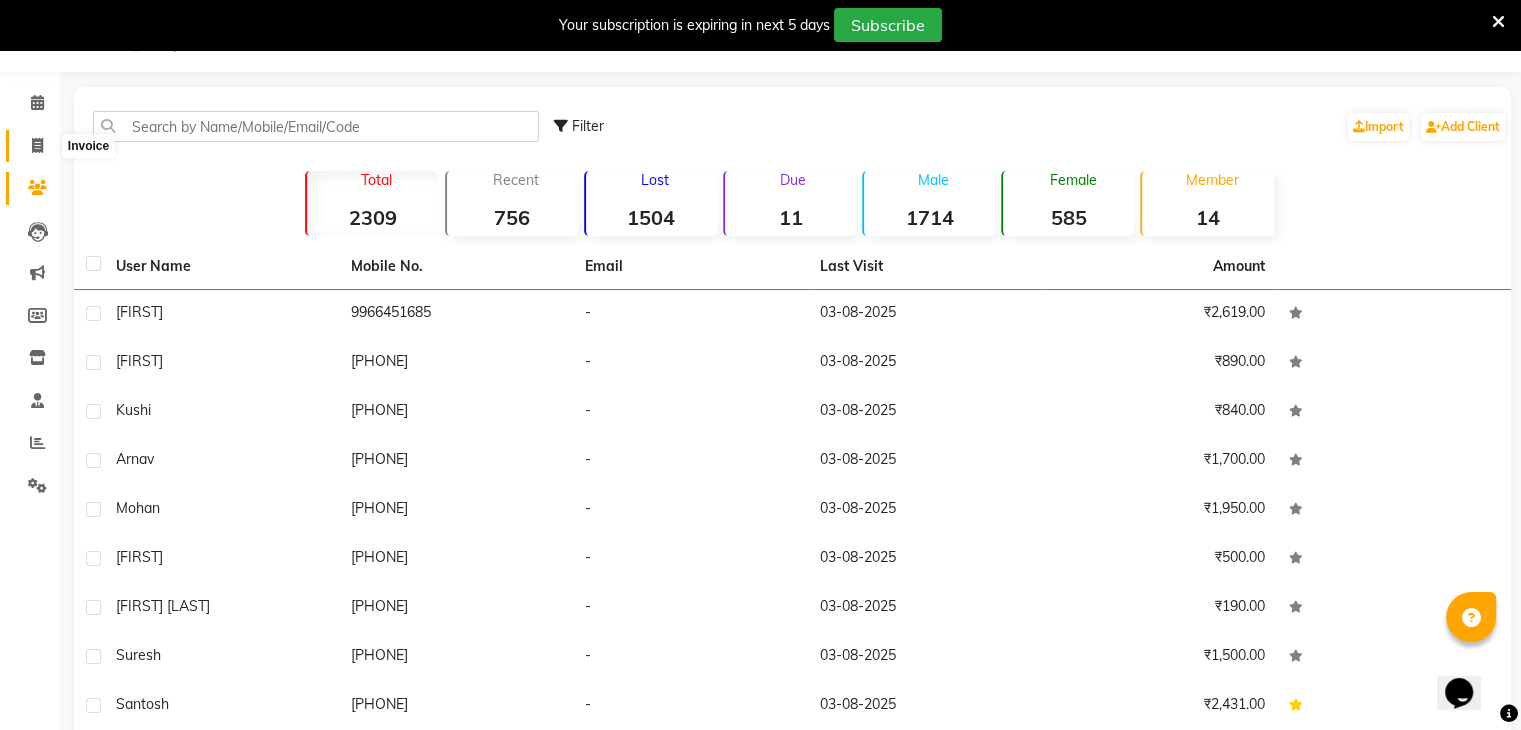 click 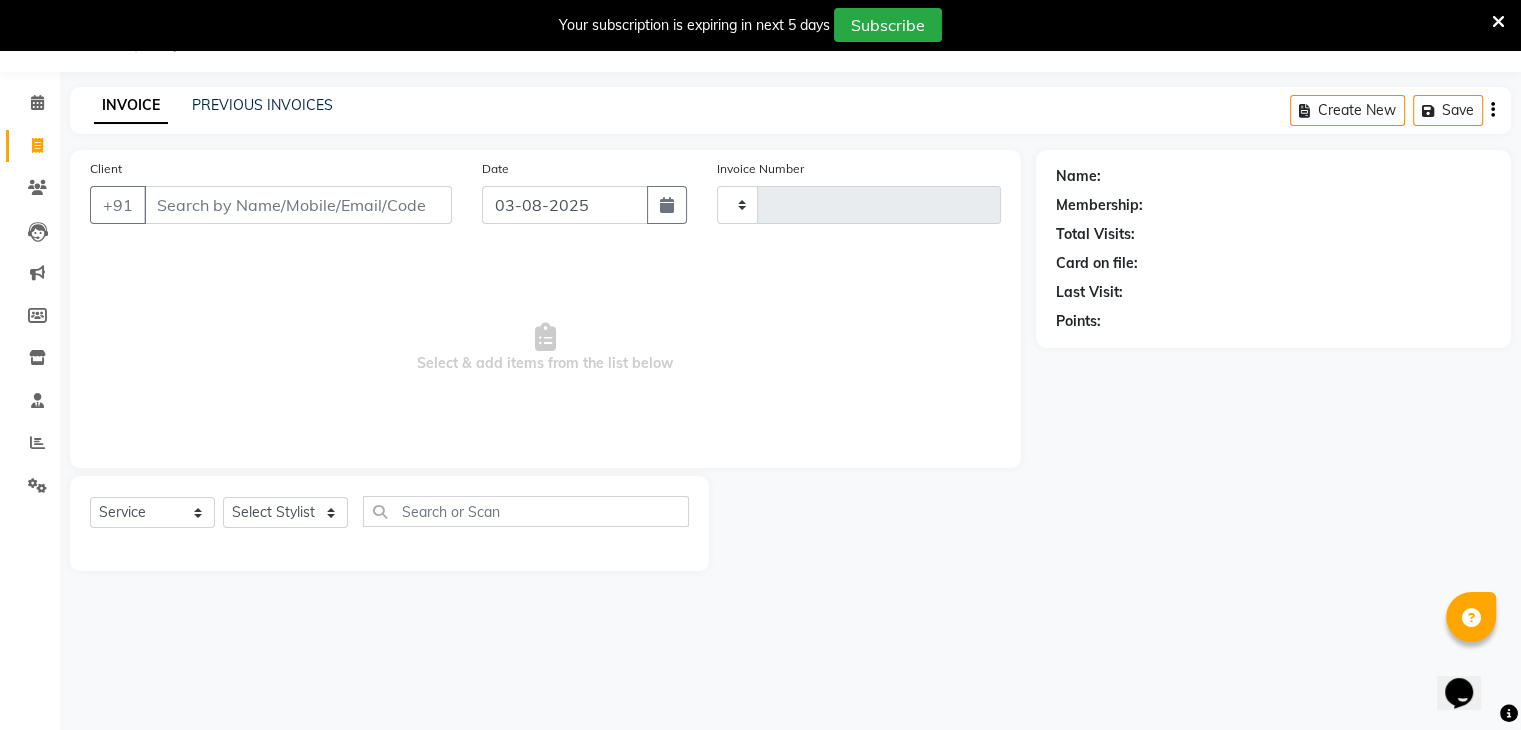 type on "1819" 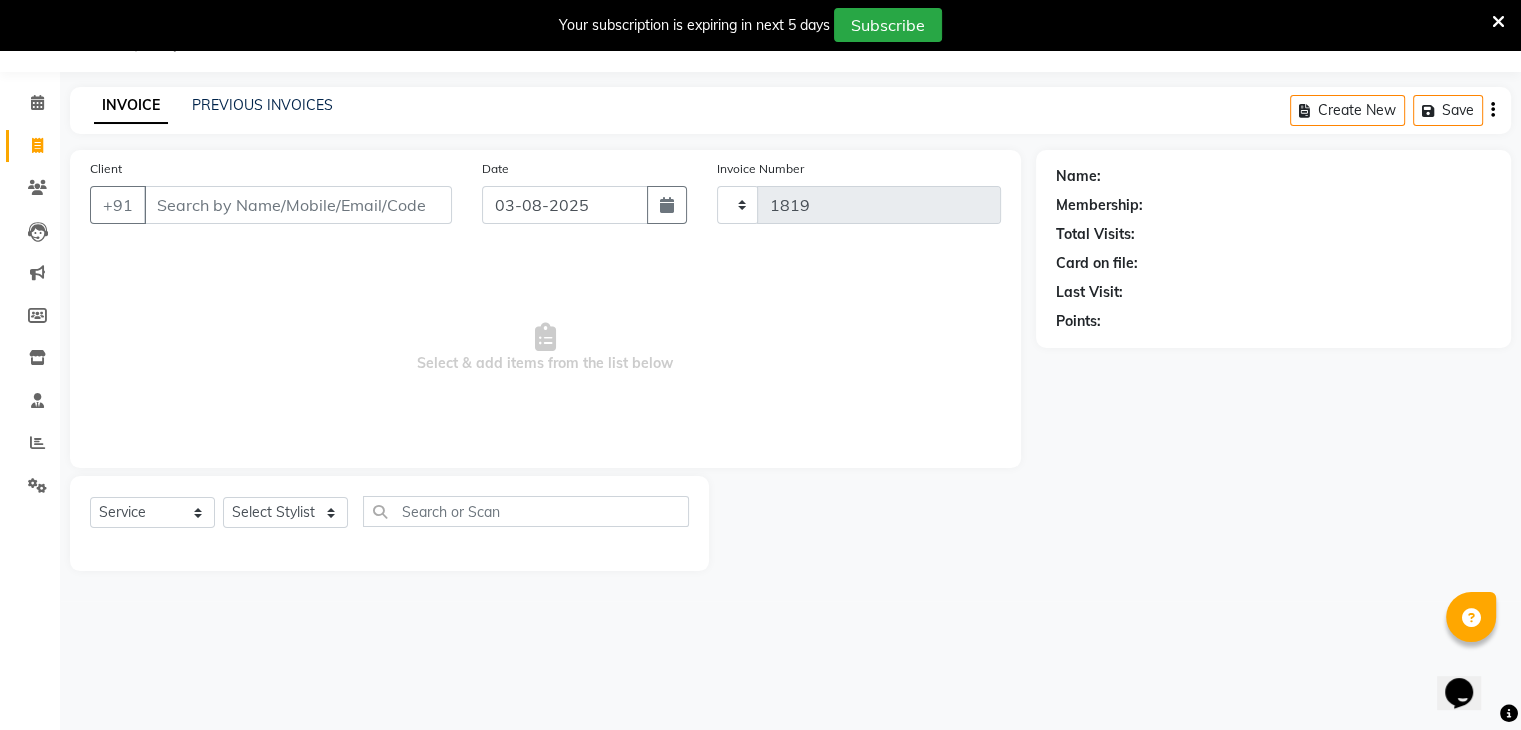 select on "6707" 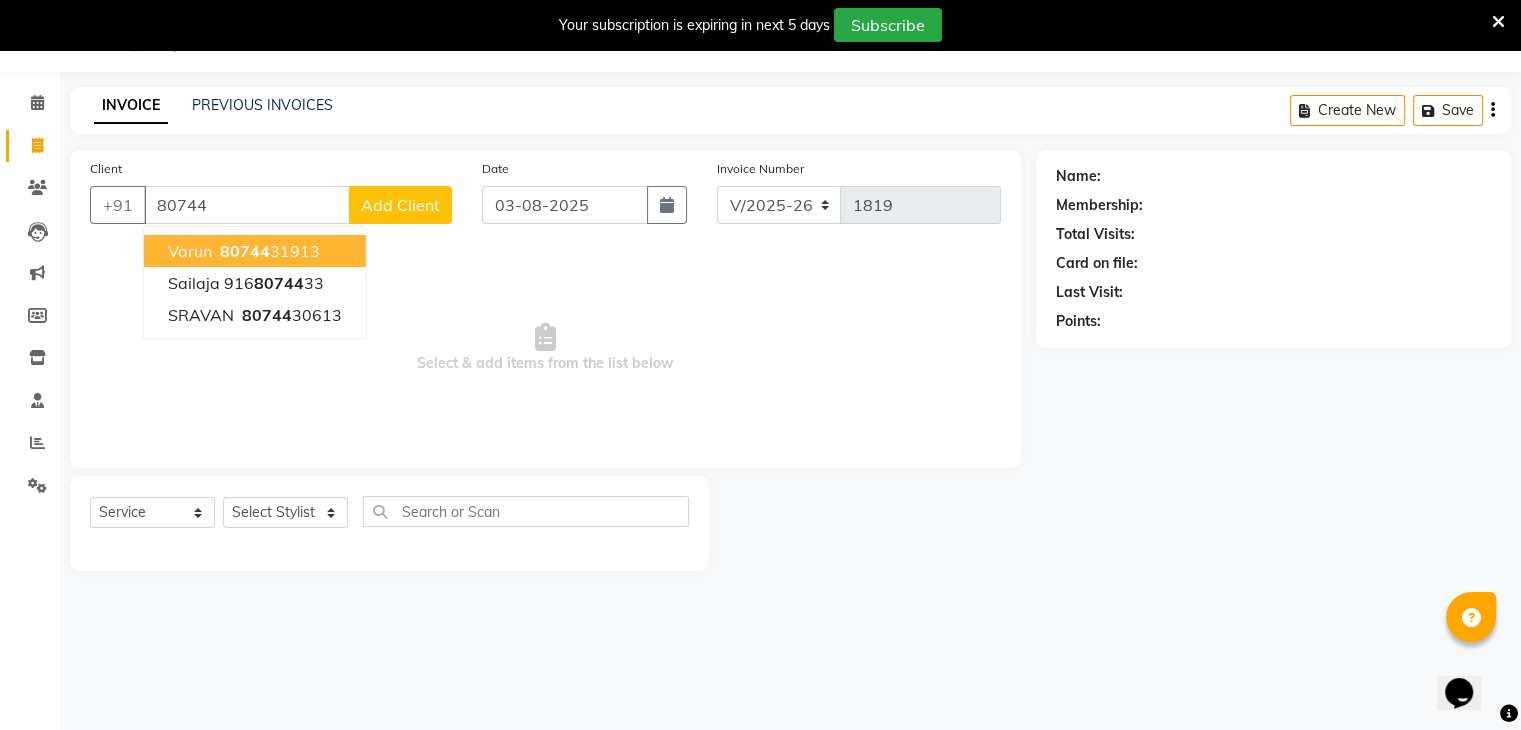 click 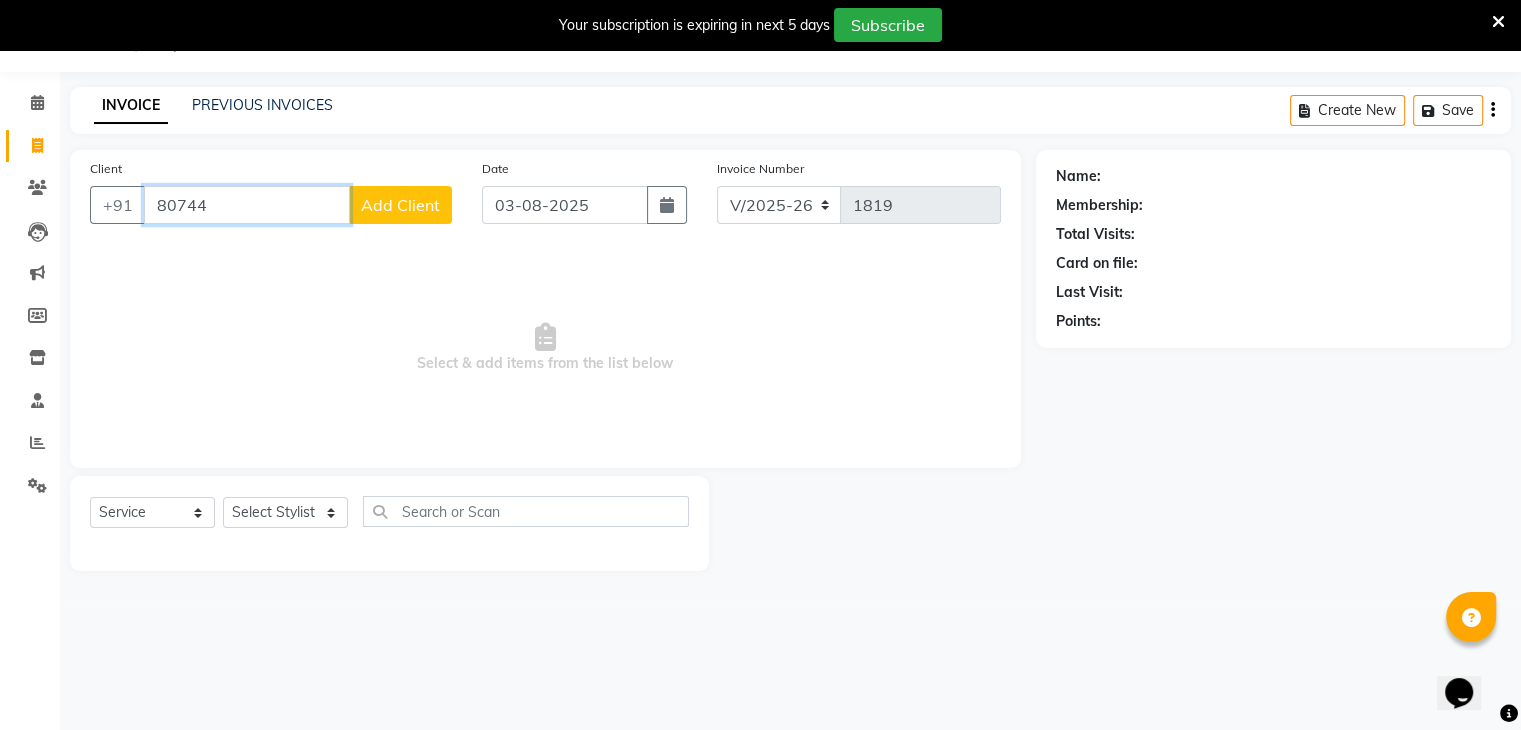 click on "80744" at bounding box center [247, 205] 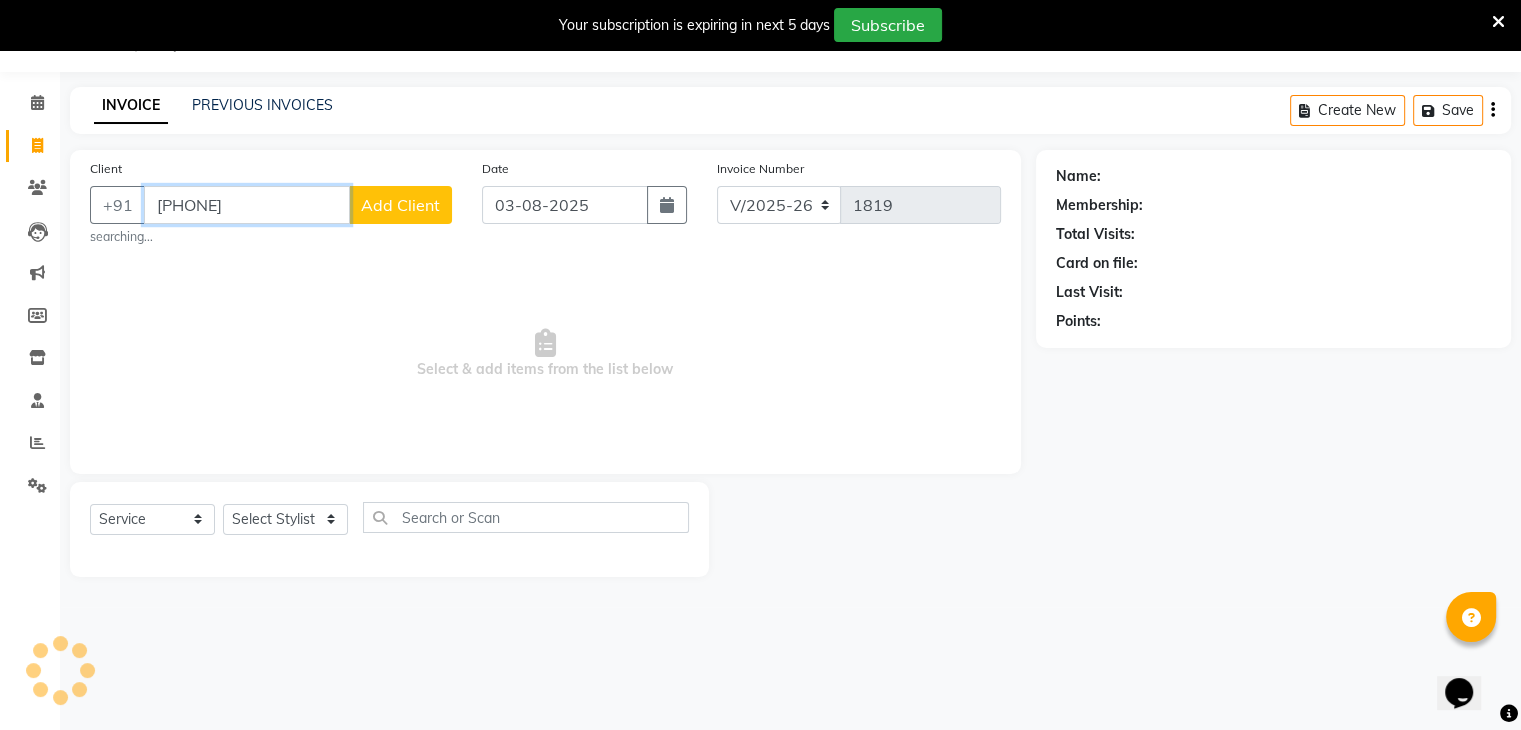 type on "8074407667" 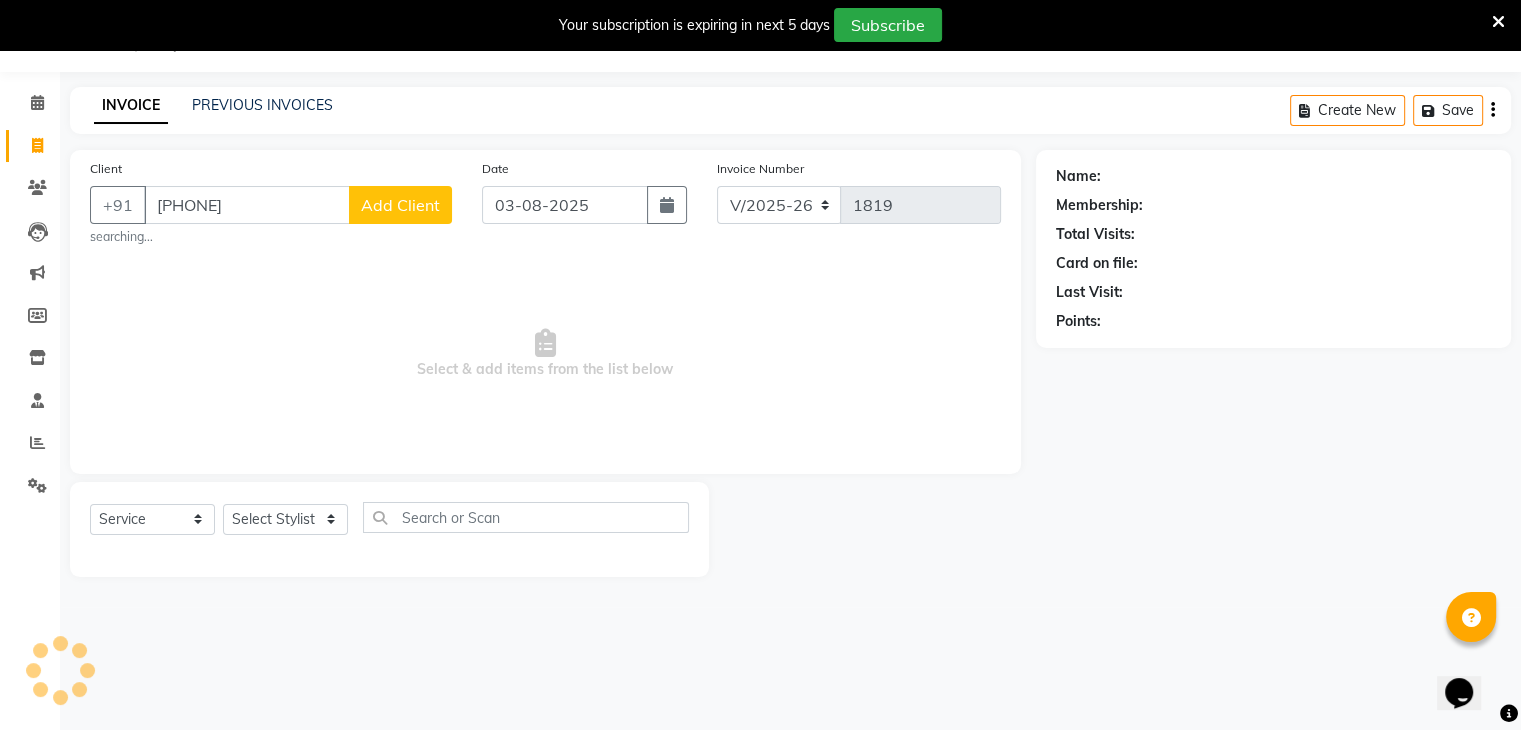 click on "Add Client" 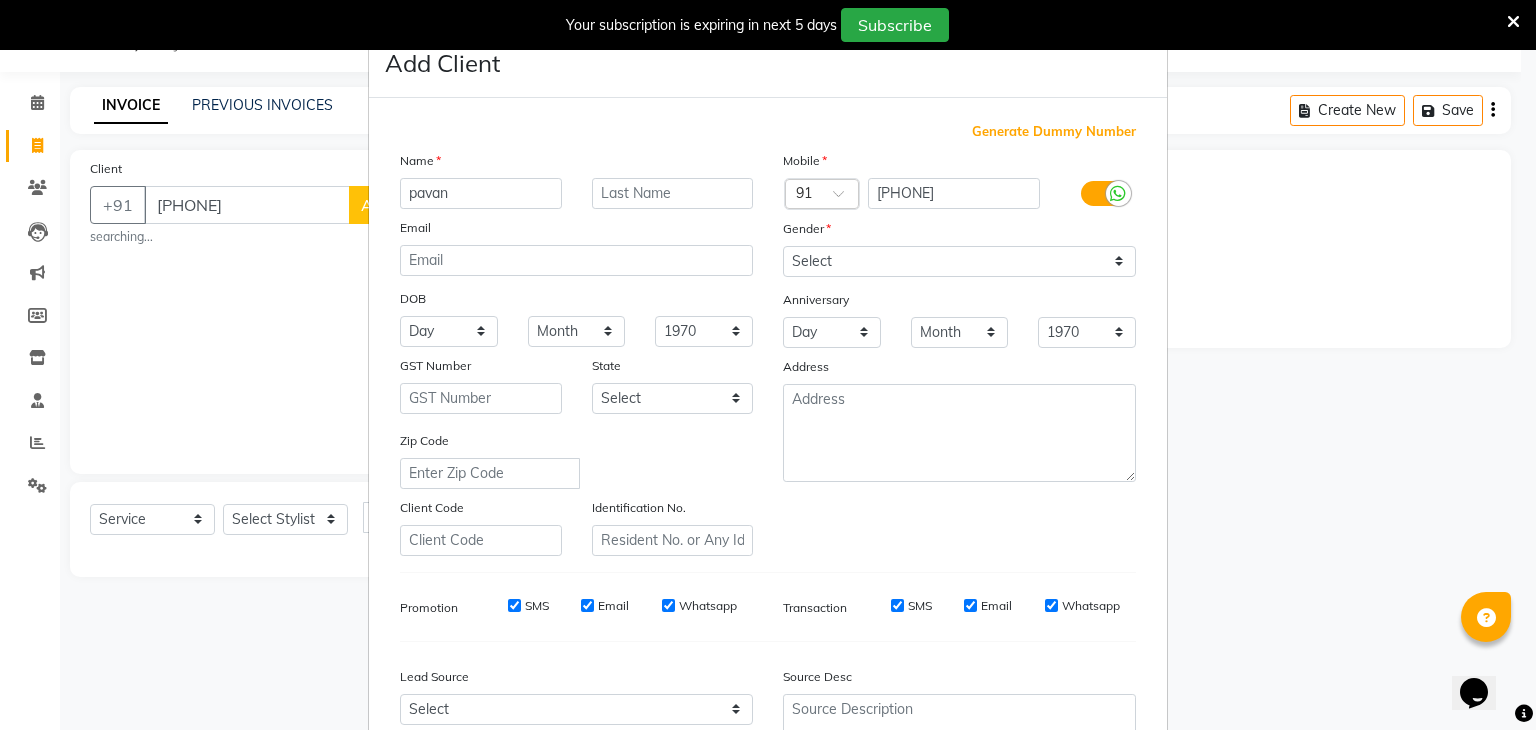 type on "pavan" 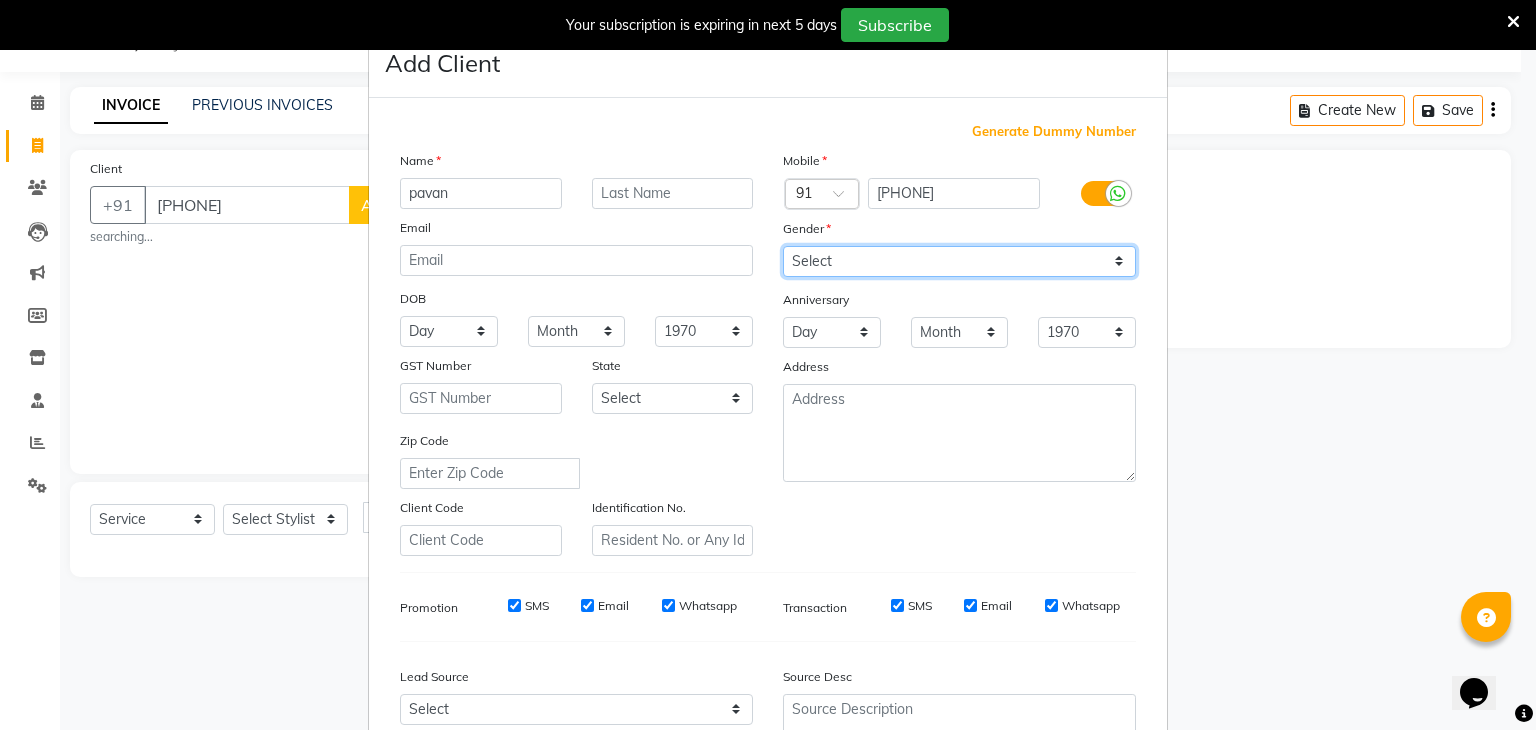click on "Select Male Female Other Prefer Not To Say" at bounding box center (959, 261) 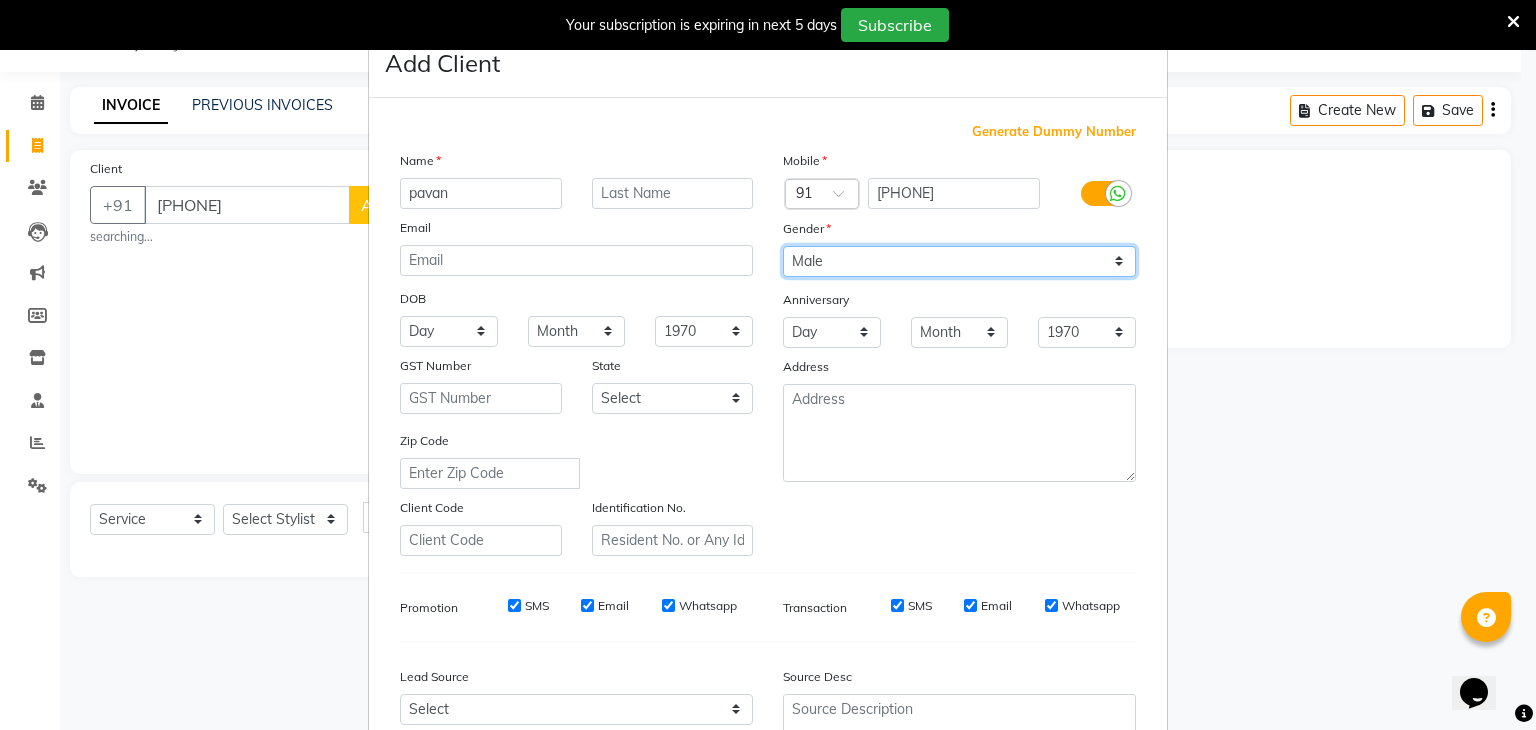 click on "Select Male Female Other Prefer Not To Say" at bounding box center (959, 261) 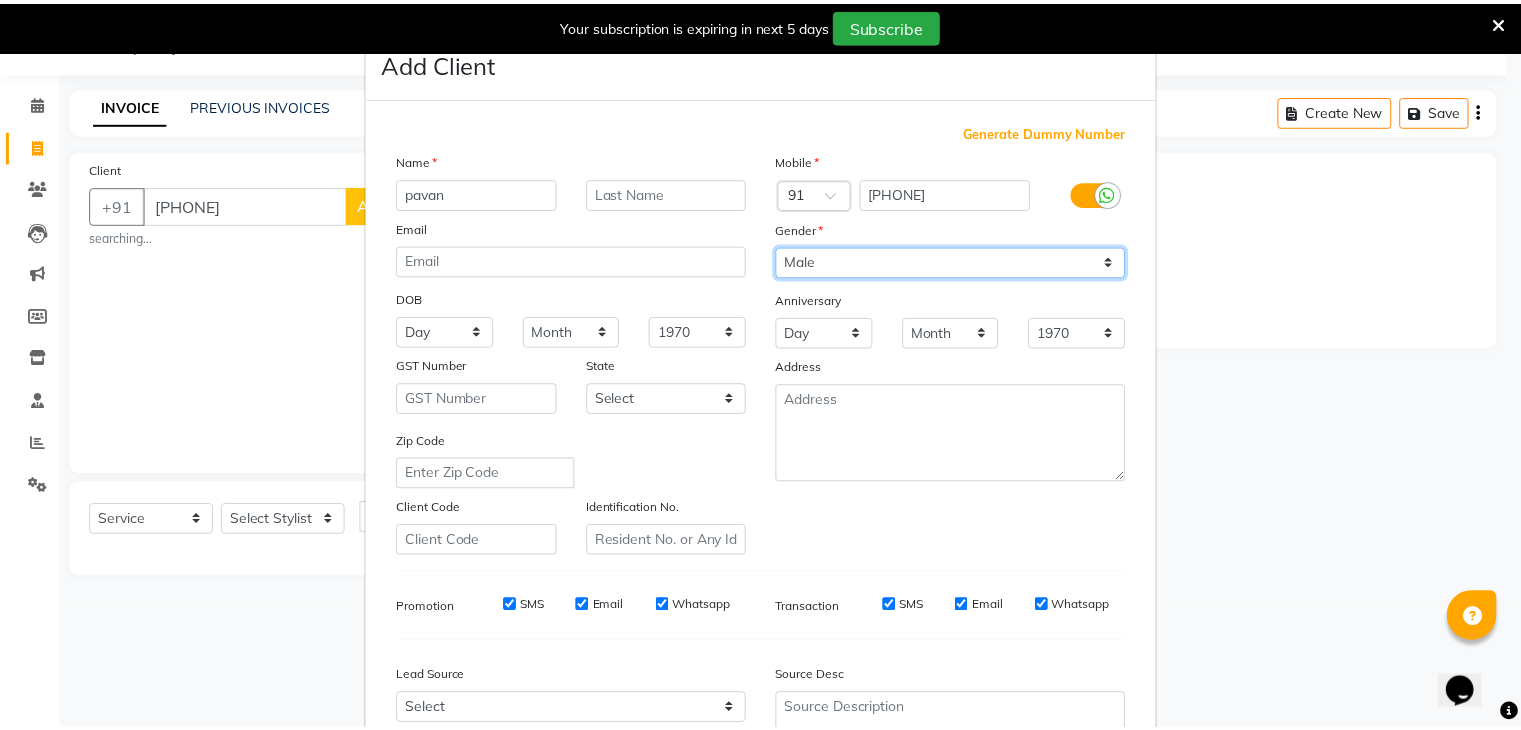 scroll, scrollTop: 203, scrollLeft: 0, axis: vertical 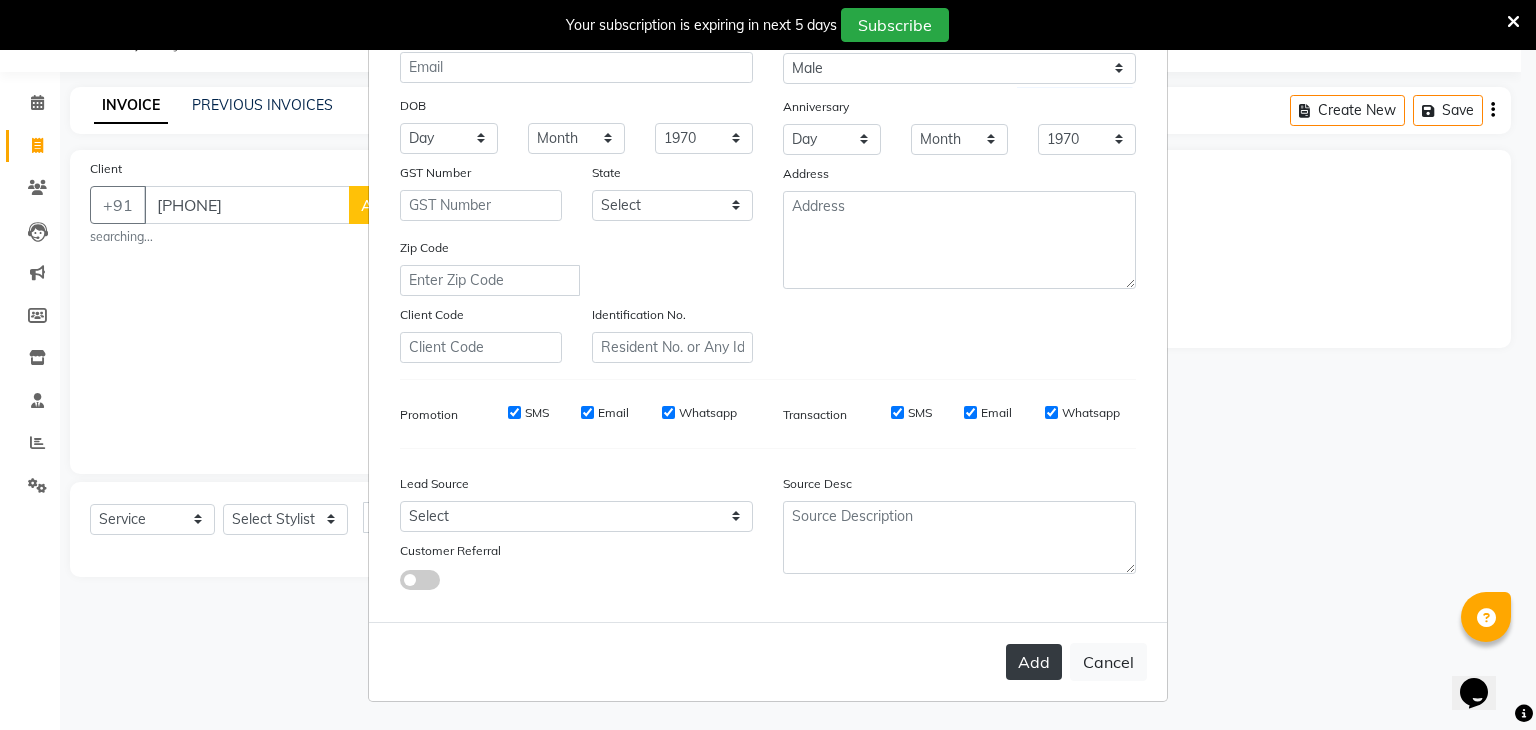 click on "Add" at bounding box center (1034, 662) 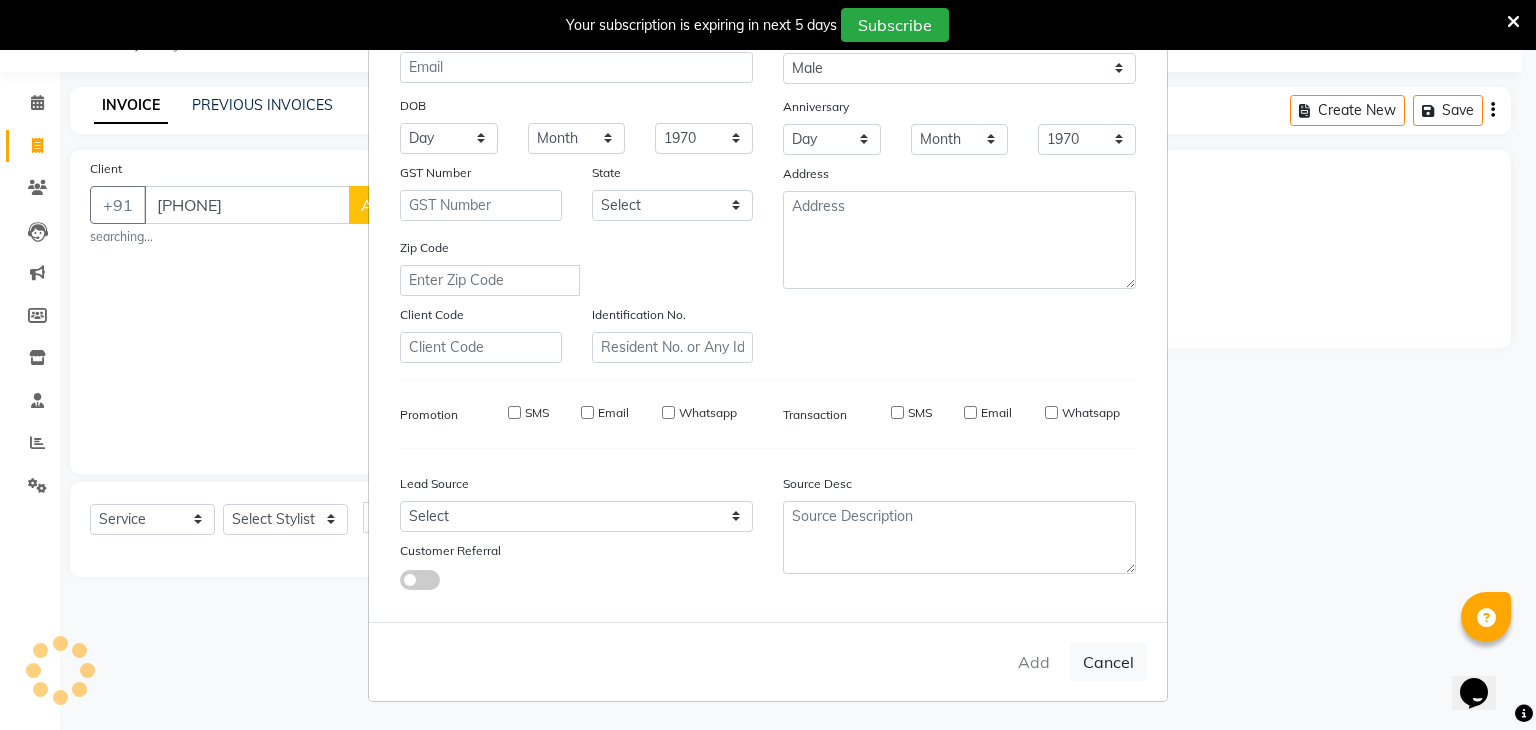 type 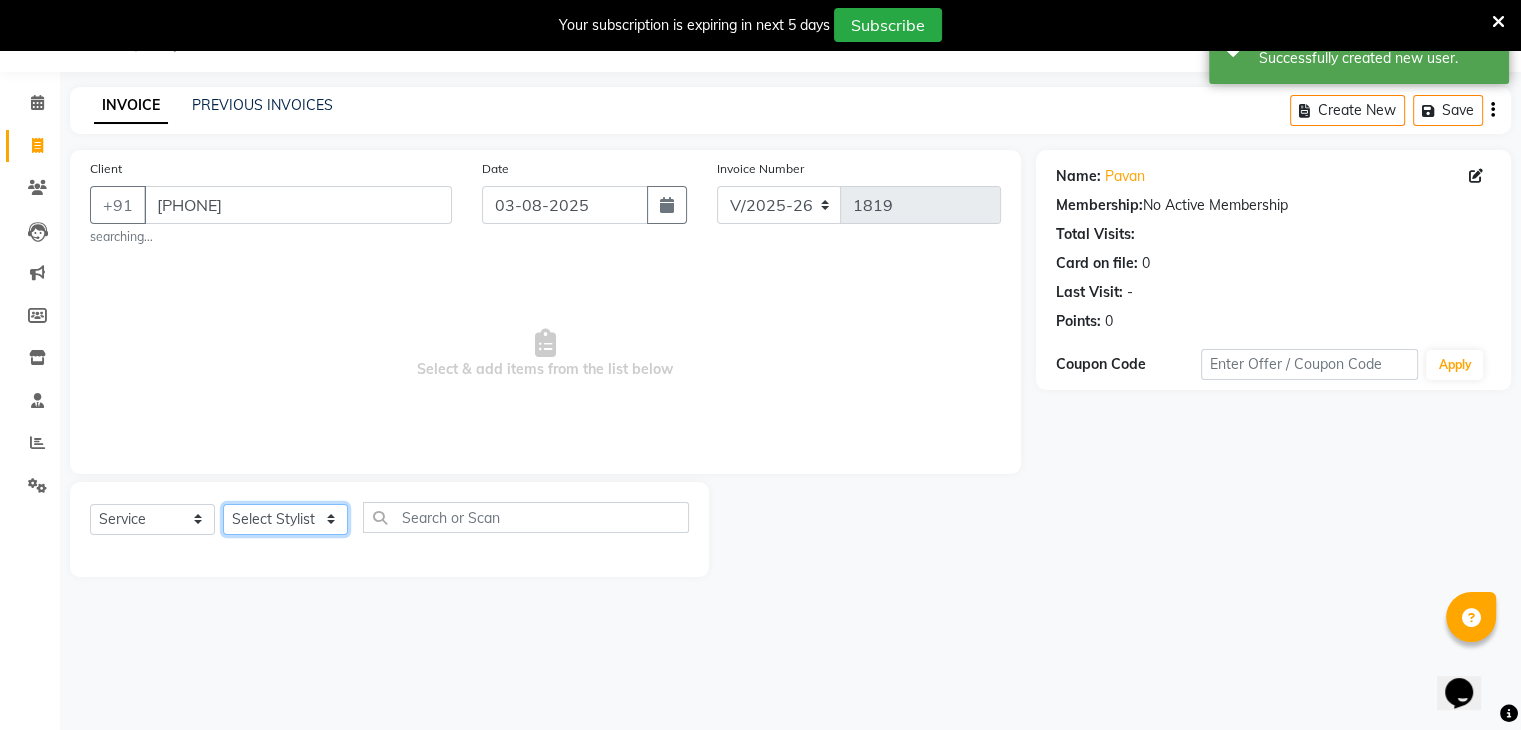 click on "Select Stylist ajju azam divya rihan Sahzad sowjanya srilatha Swapna Zeeshan" 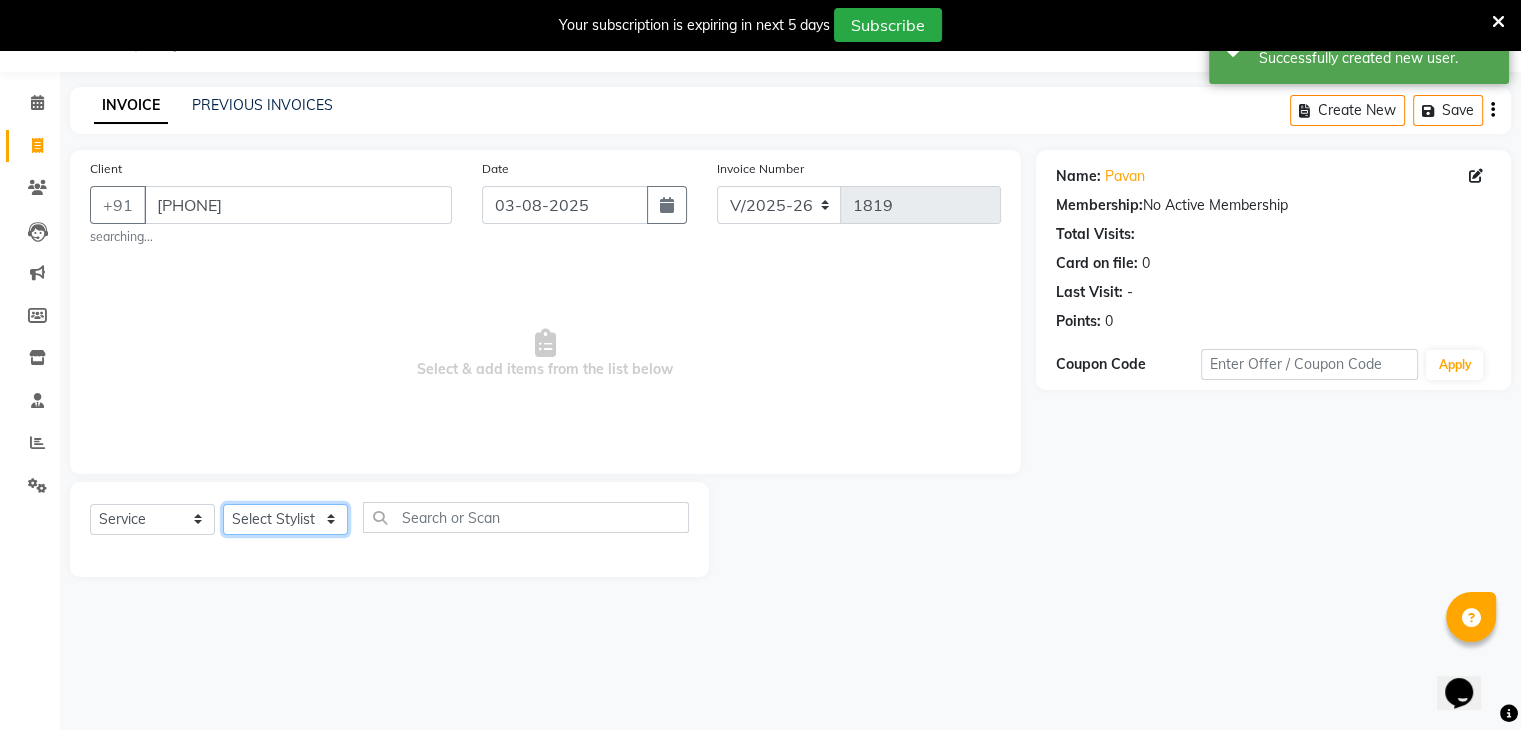 select on "85424" 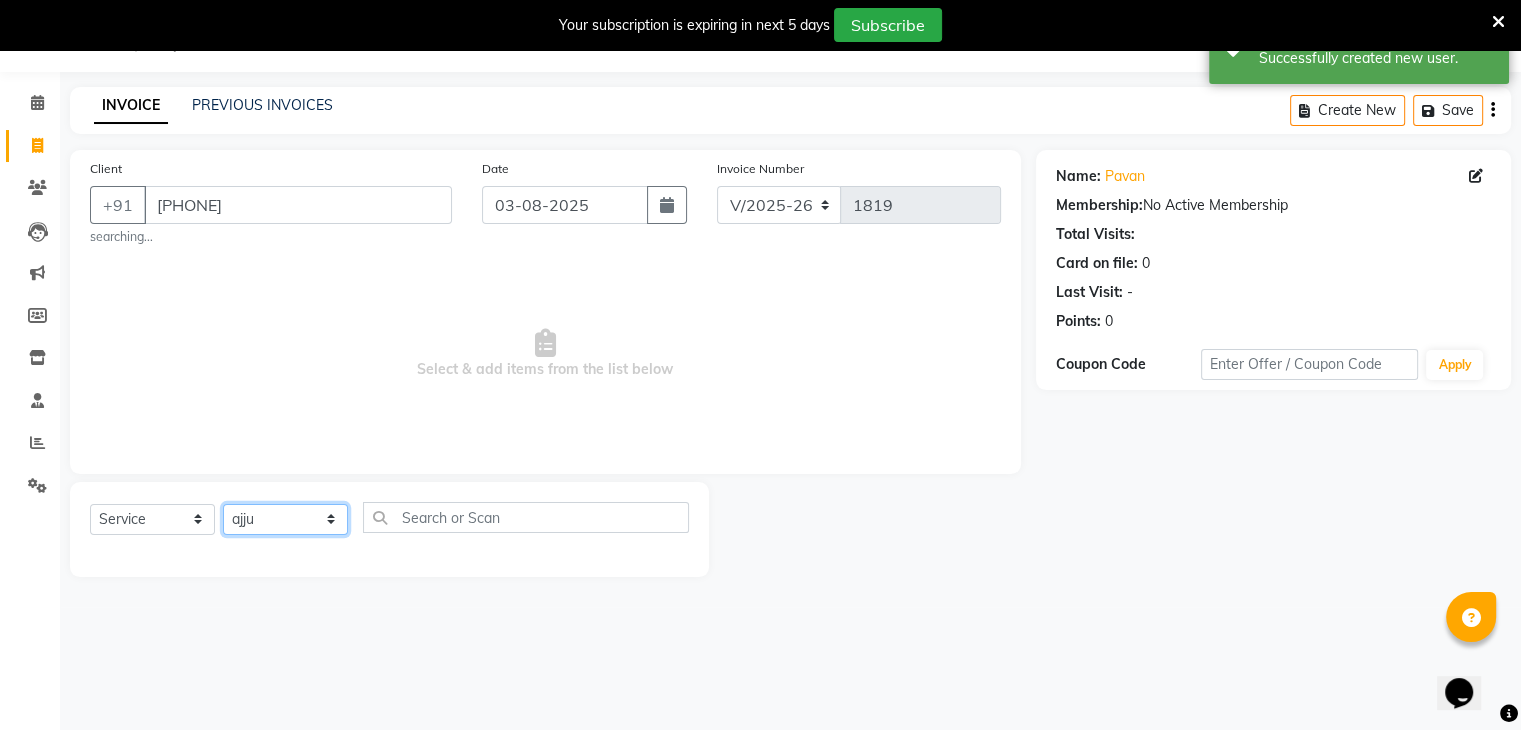 click on "Select Stylist ajju azam divya rihan Sahzad sowjanya srilatha Swapna Zeeshan" 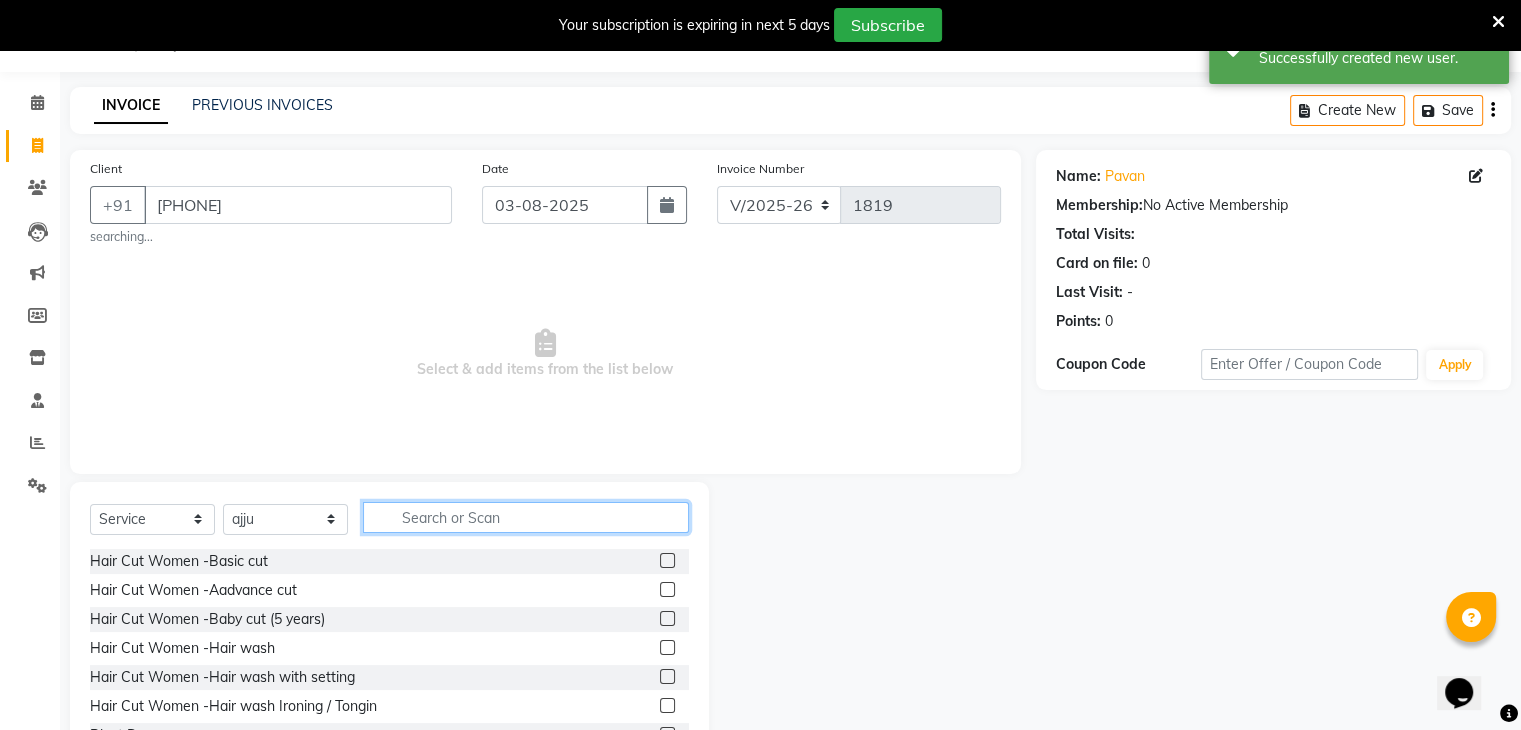 click 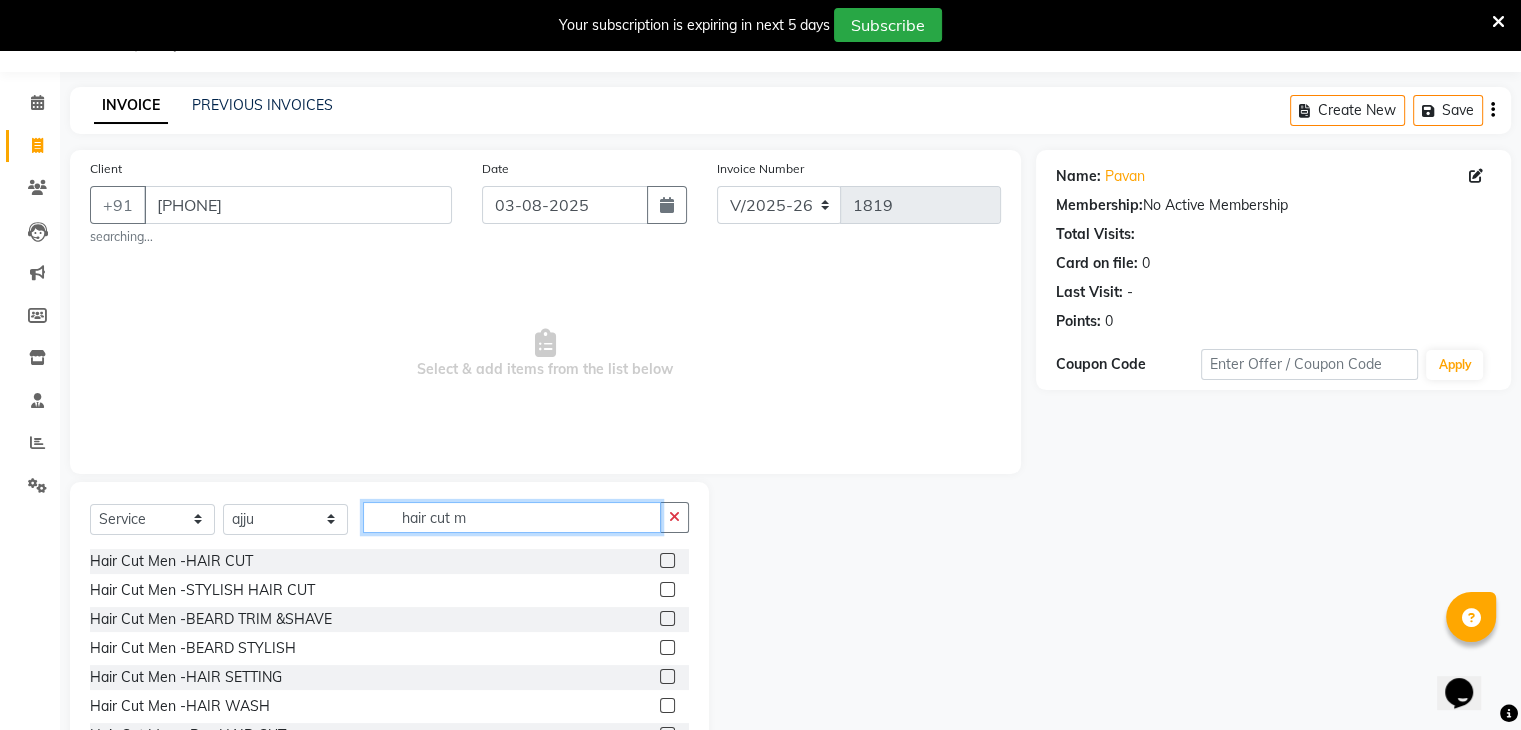 type on "hair cut m" 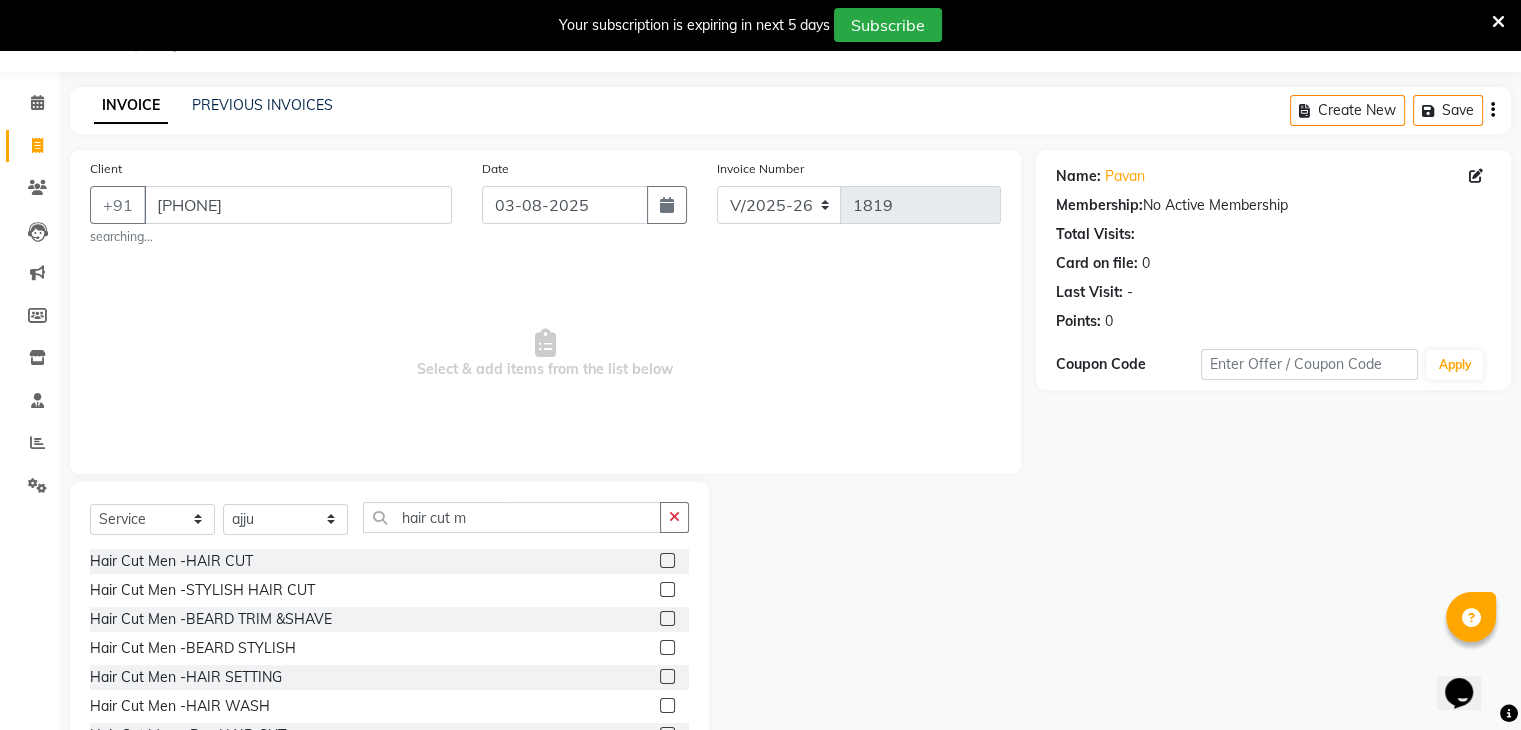 click 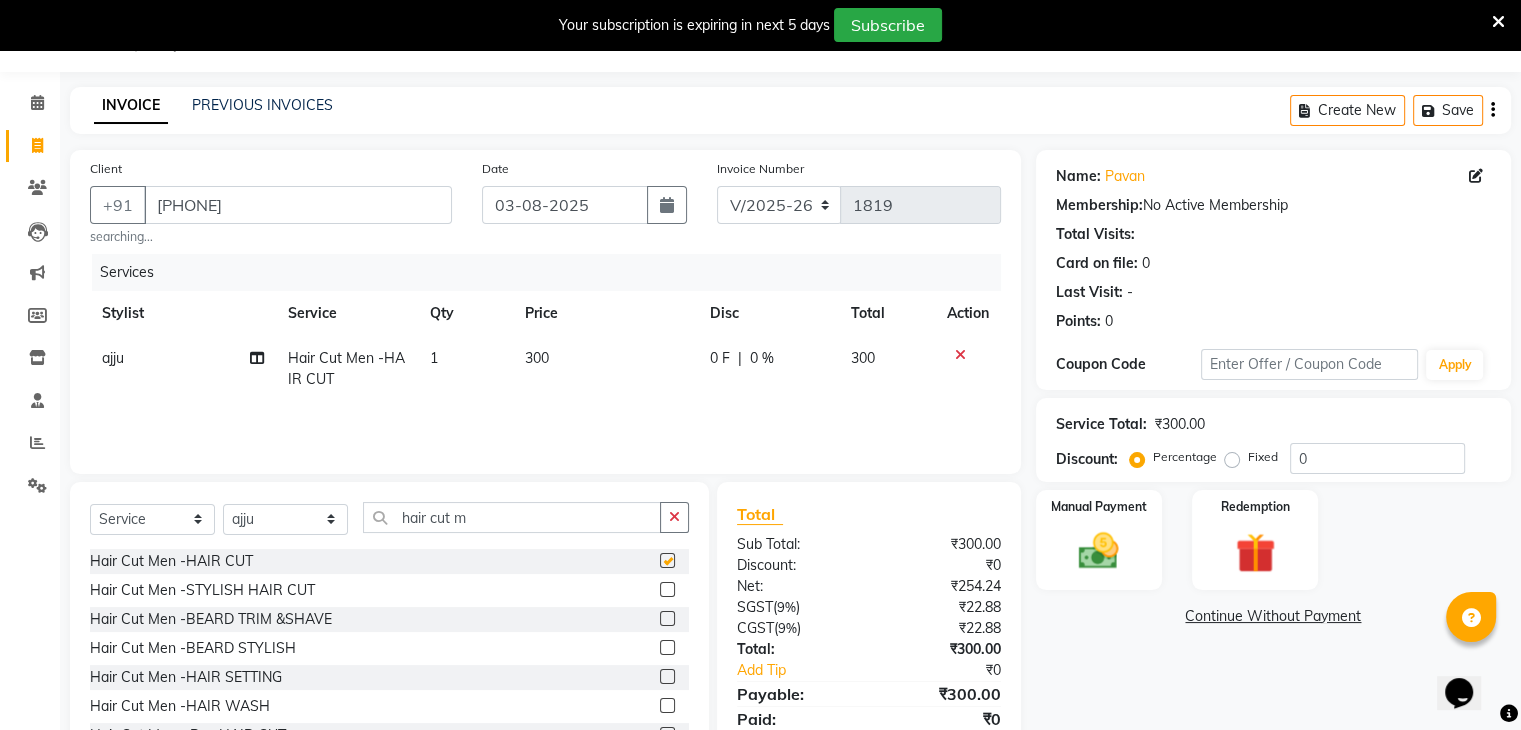 checkbox on "false" 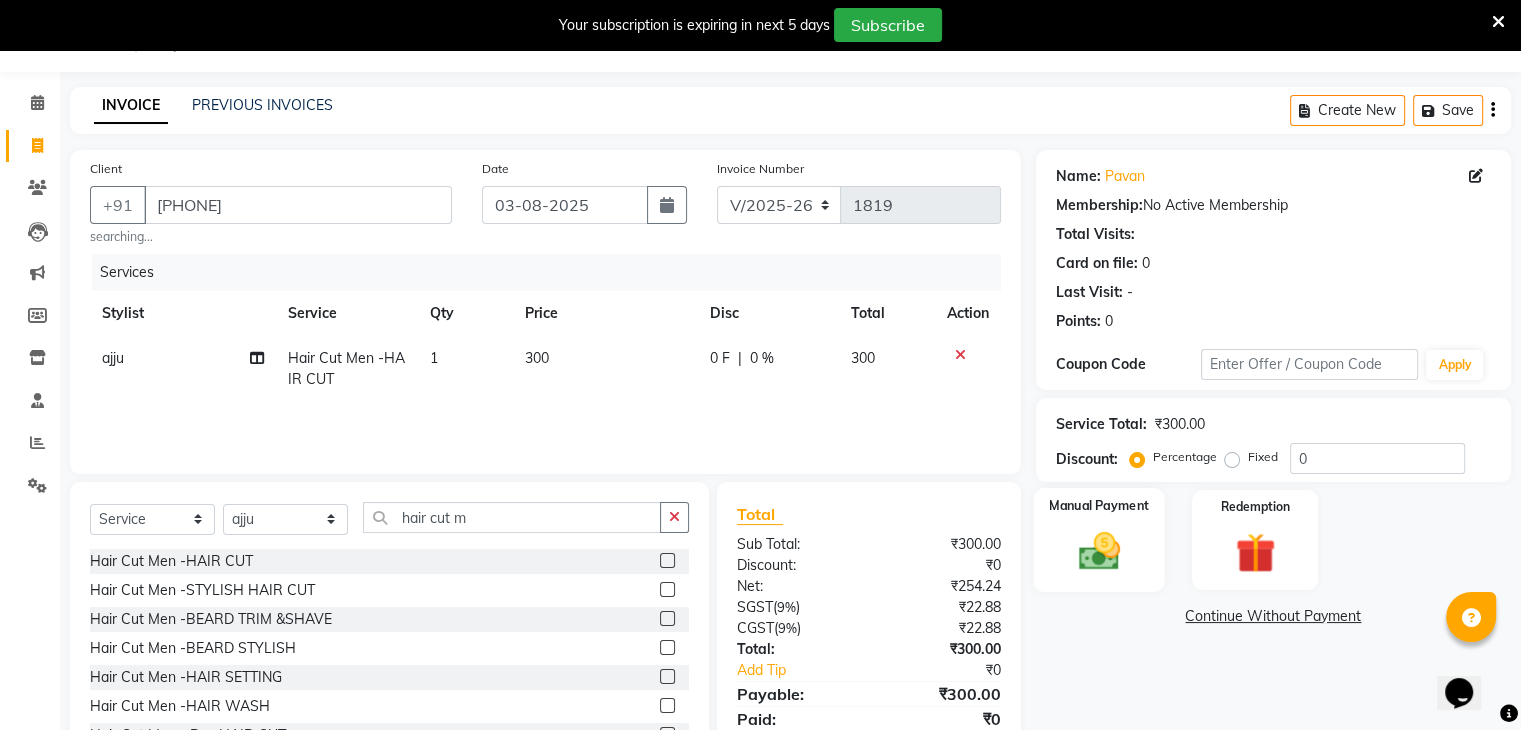 click on "Manual Payment" 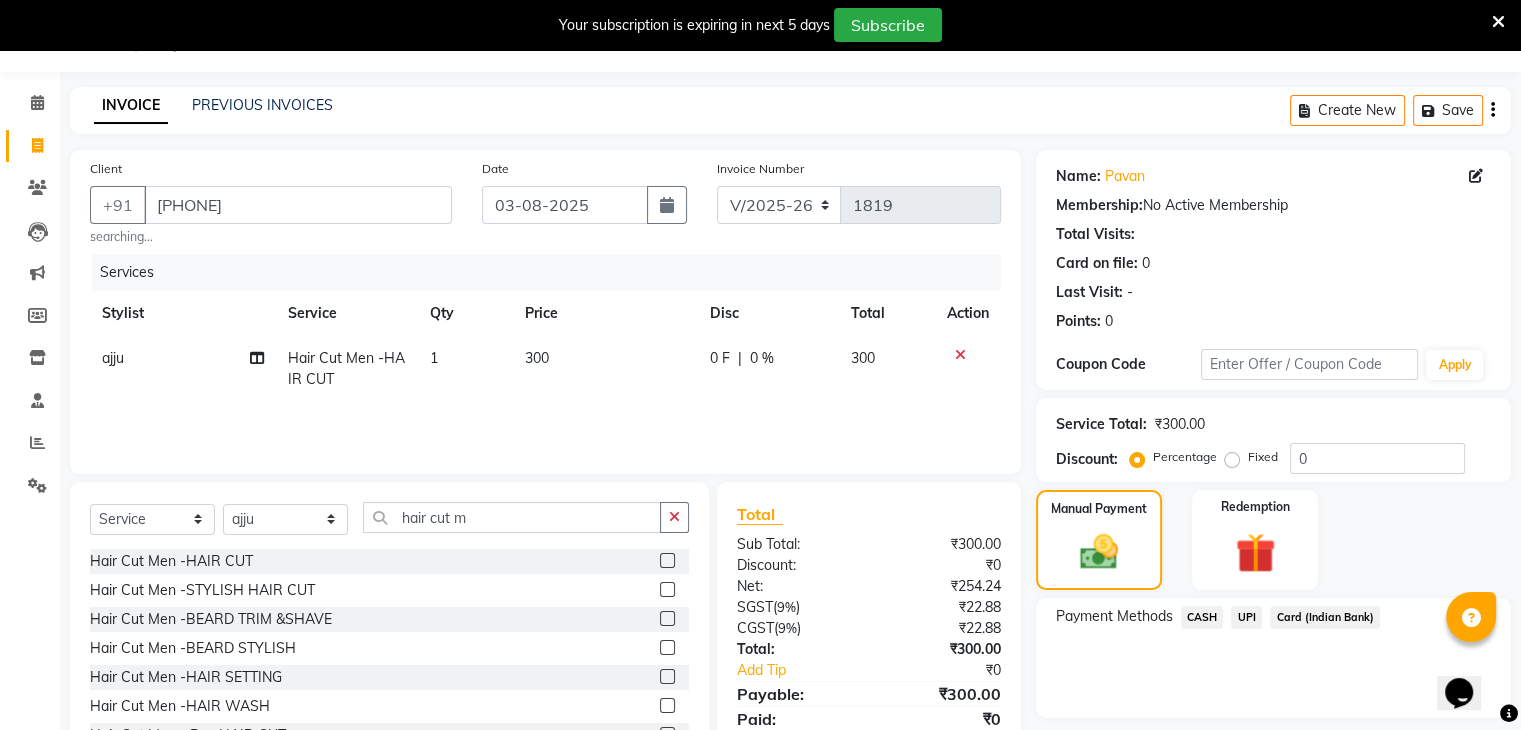 click on "CASH" 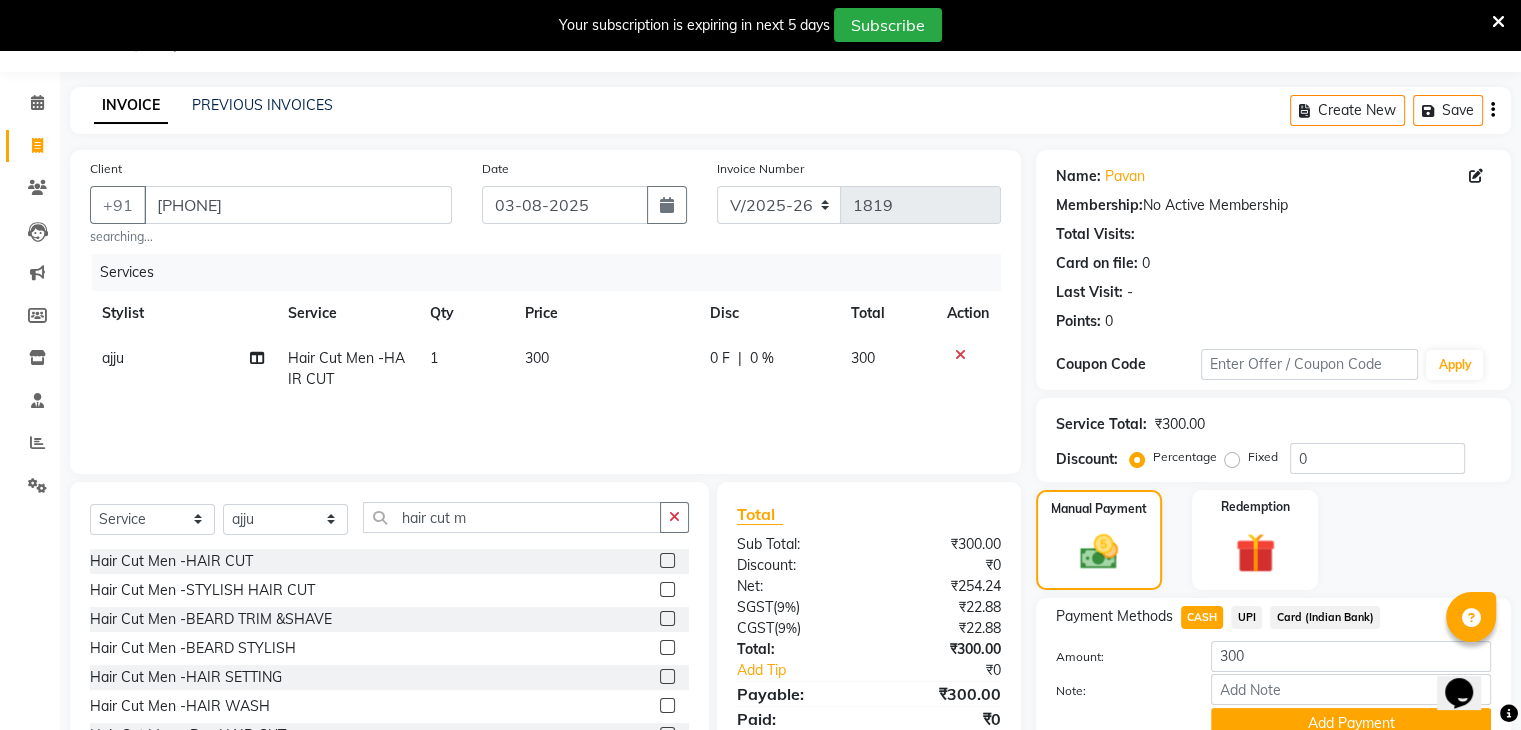 scroll, scrollTop: 140, scrollLeft: 0, axis: vertical 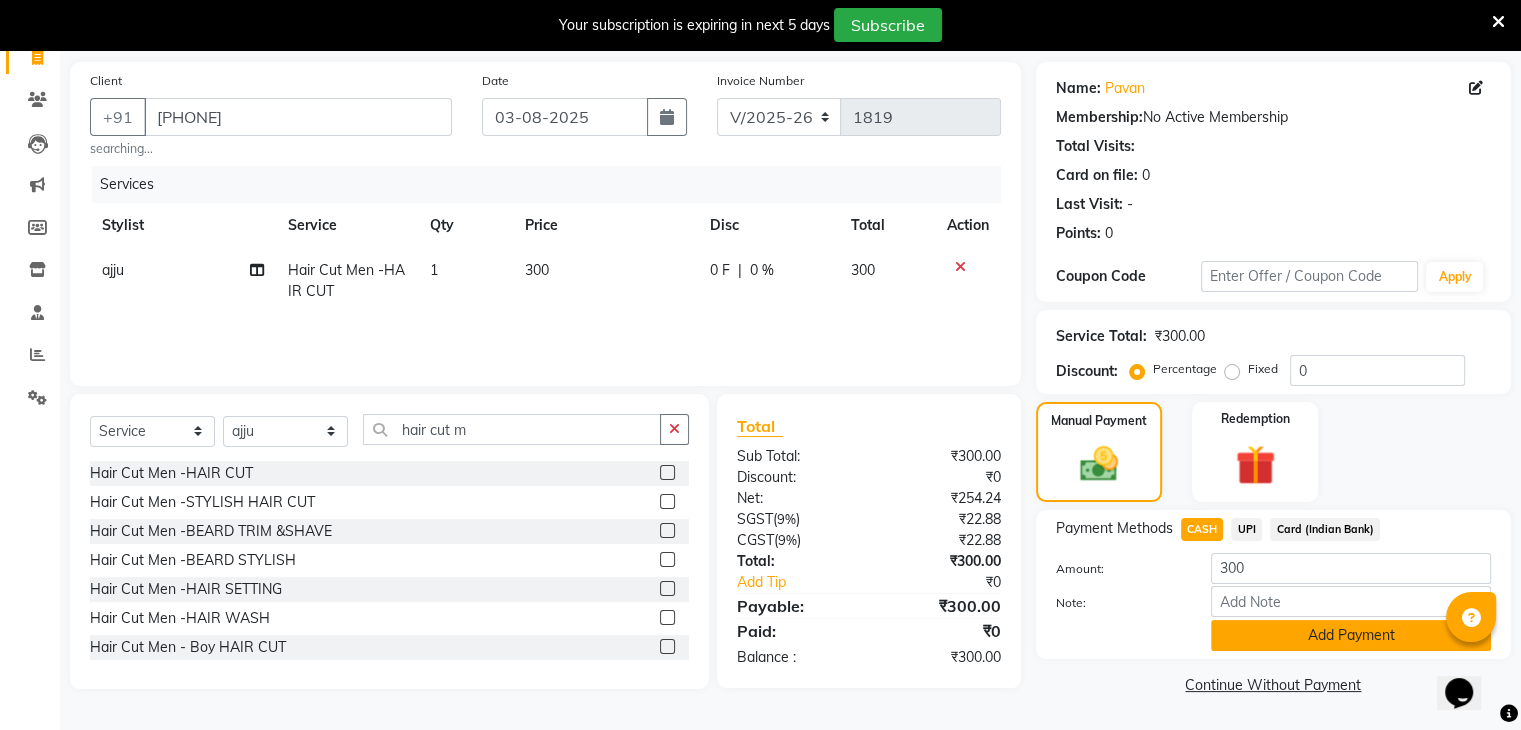 click on "Add Payment" 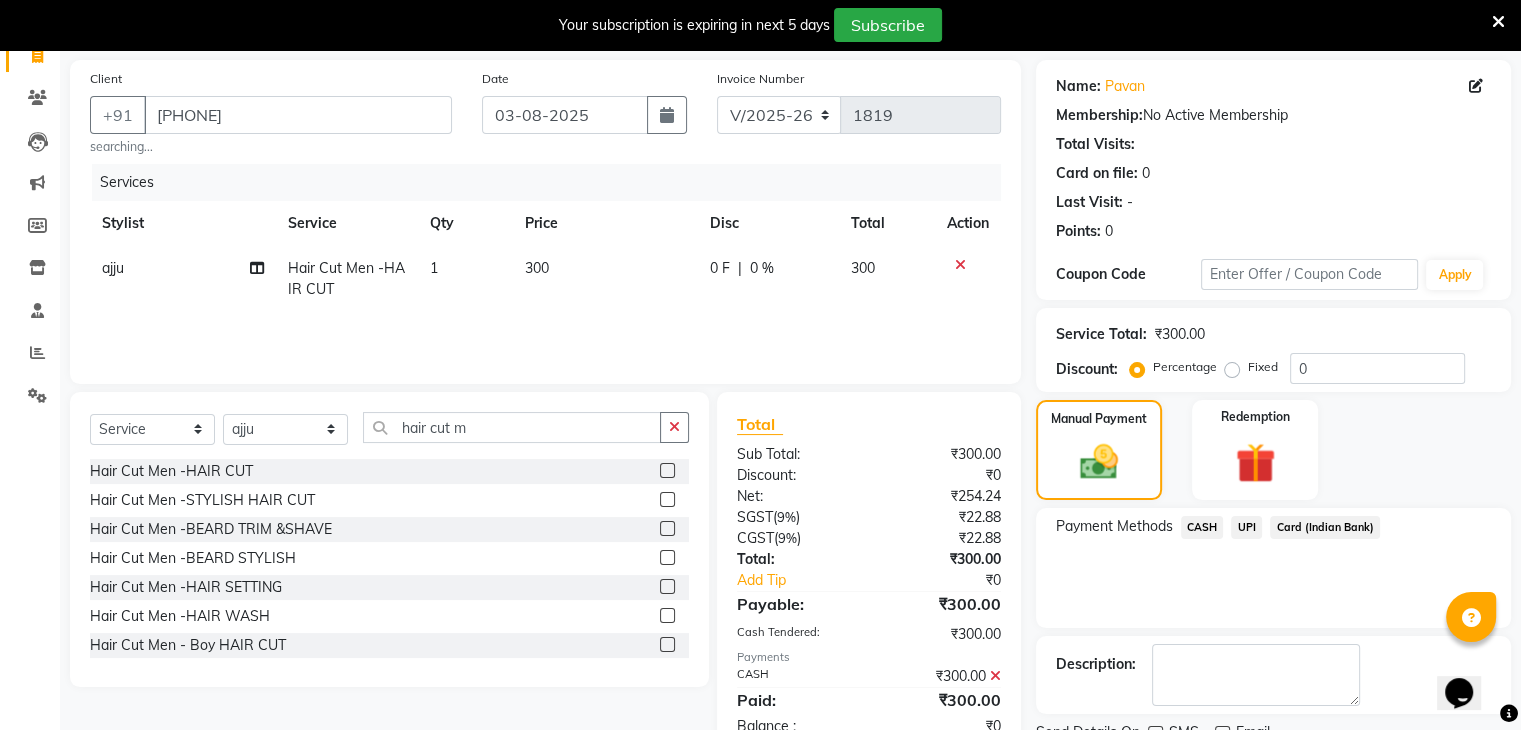 scroll, scrollTop: 220, scrollLeft: 0, axis: vertical 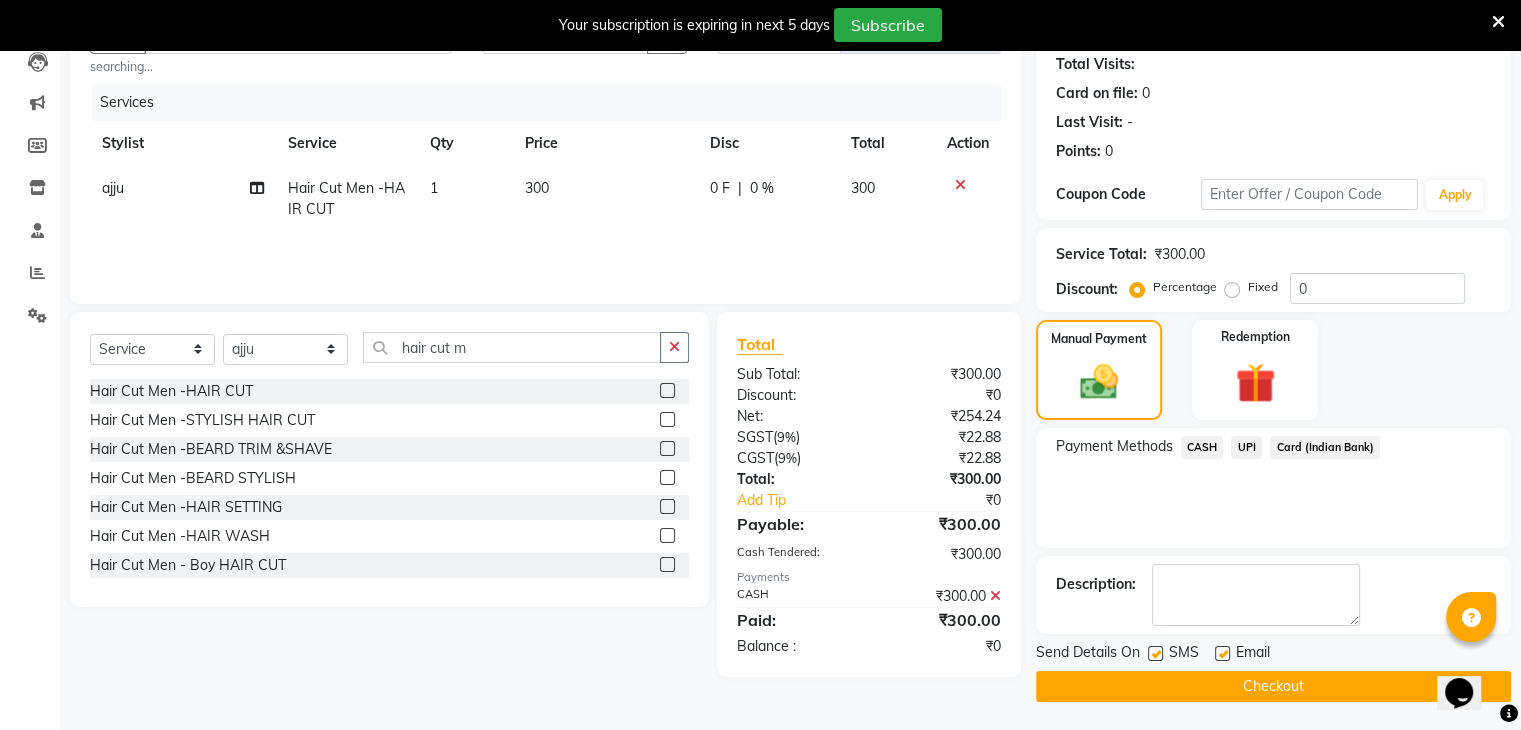click on "Checkout" 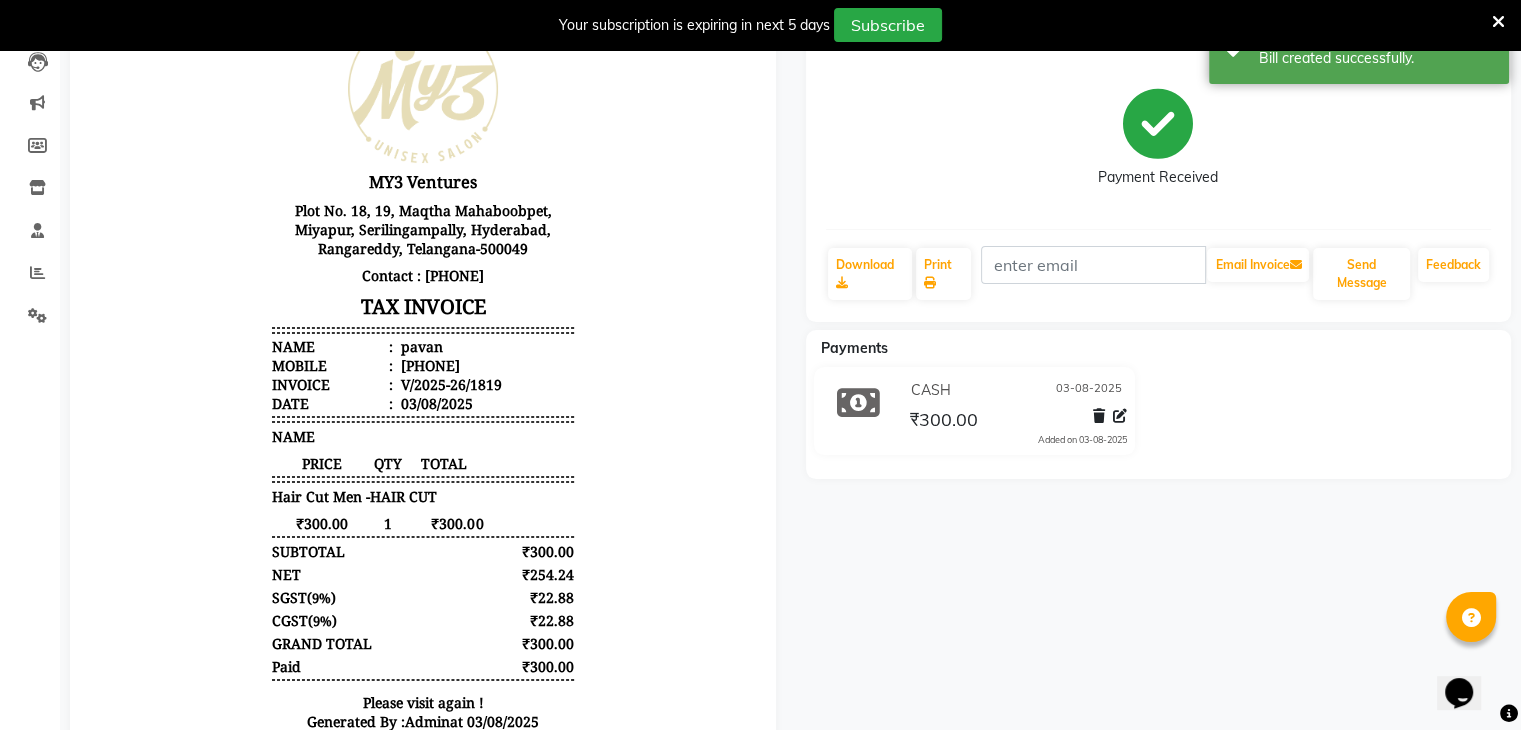 scroll, scrollTop: 0, scrollLeft: 0, axis: both 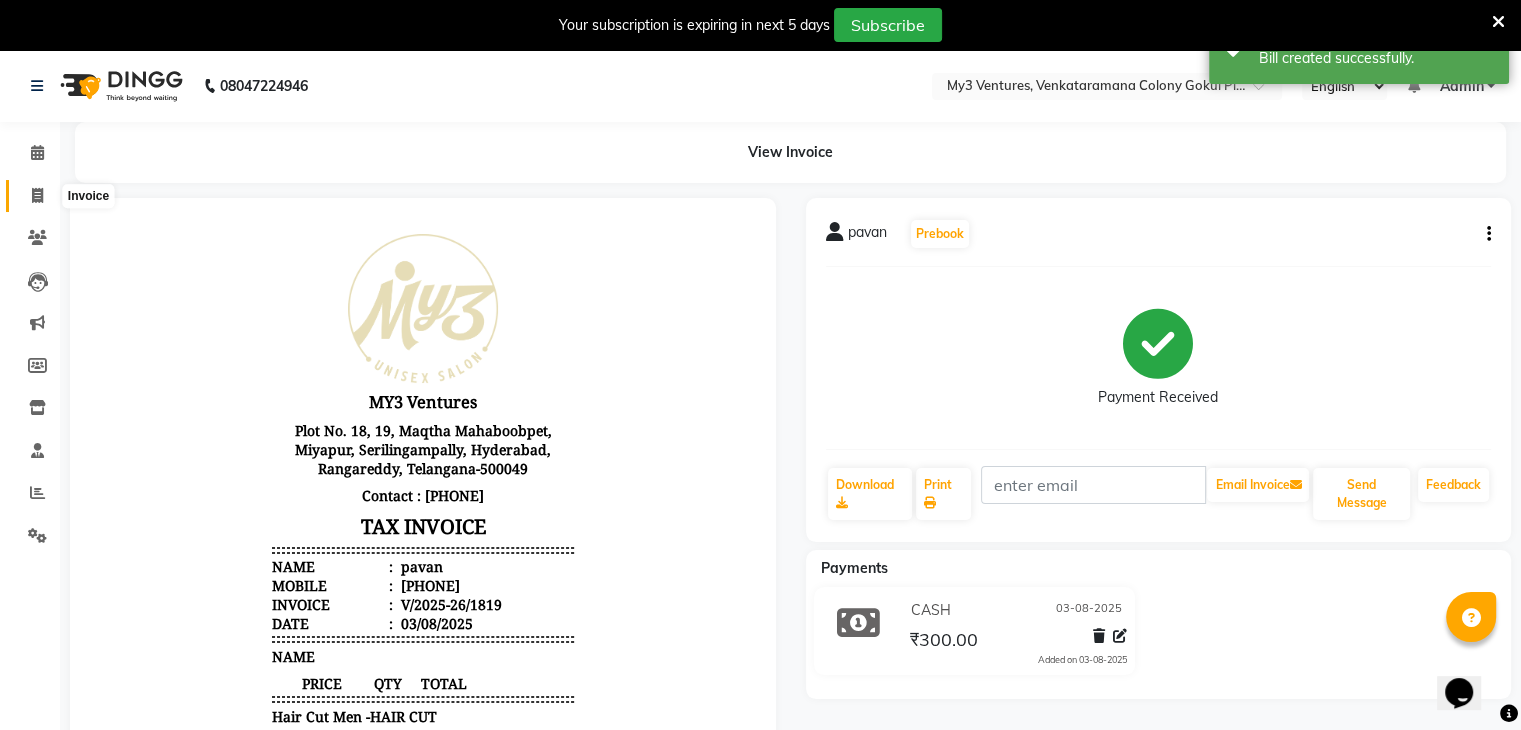 click 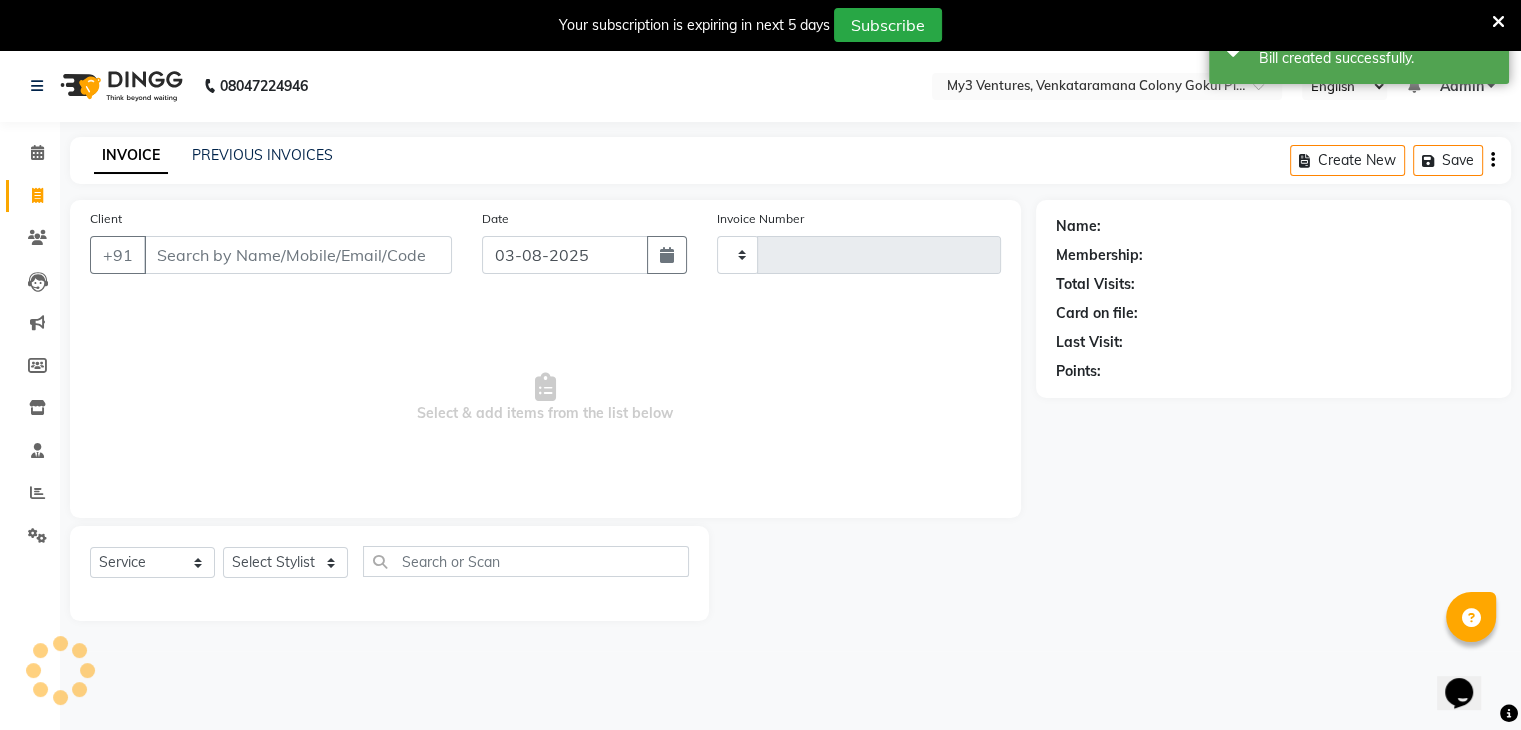 scroll, scrollTop: 50, scrollLeft: 0, axis: vertical 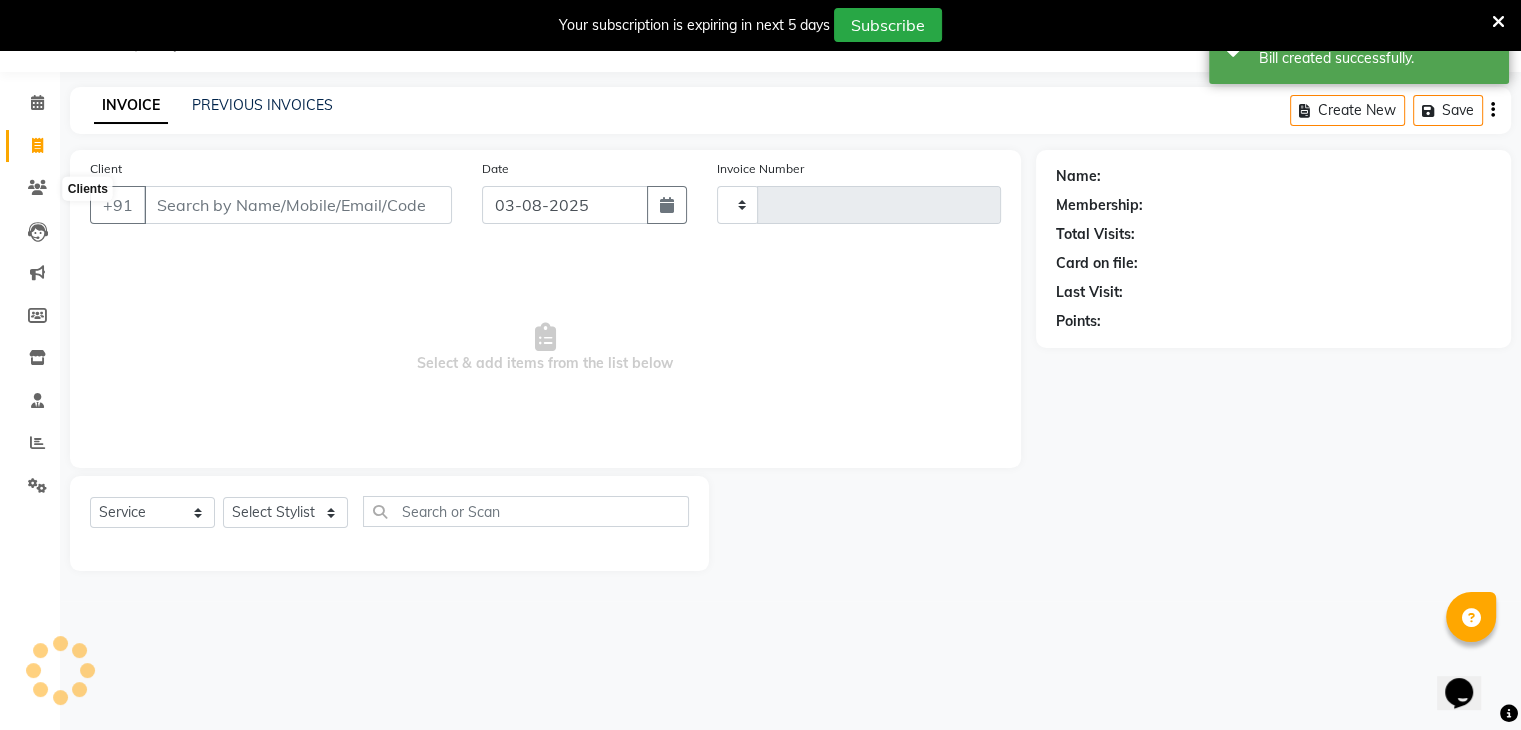 type on "1820" 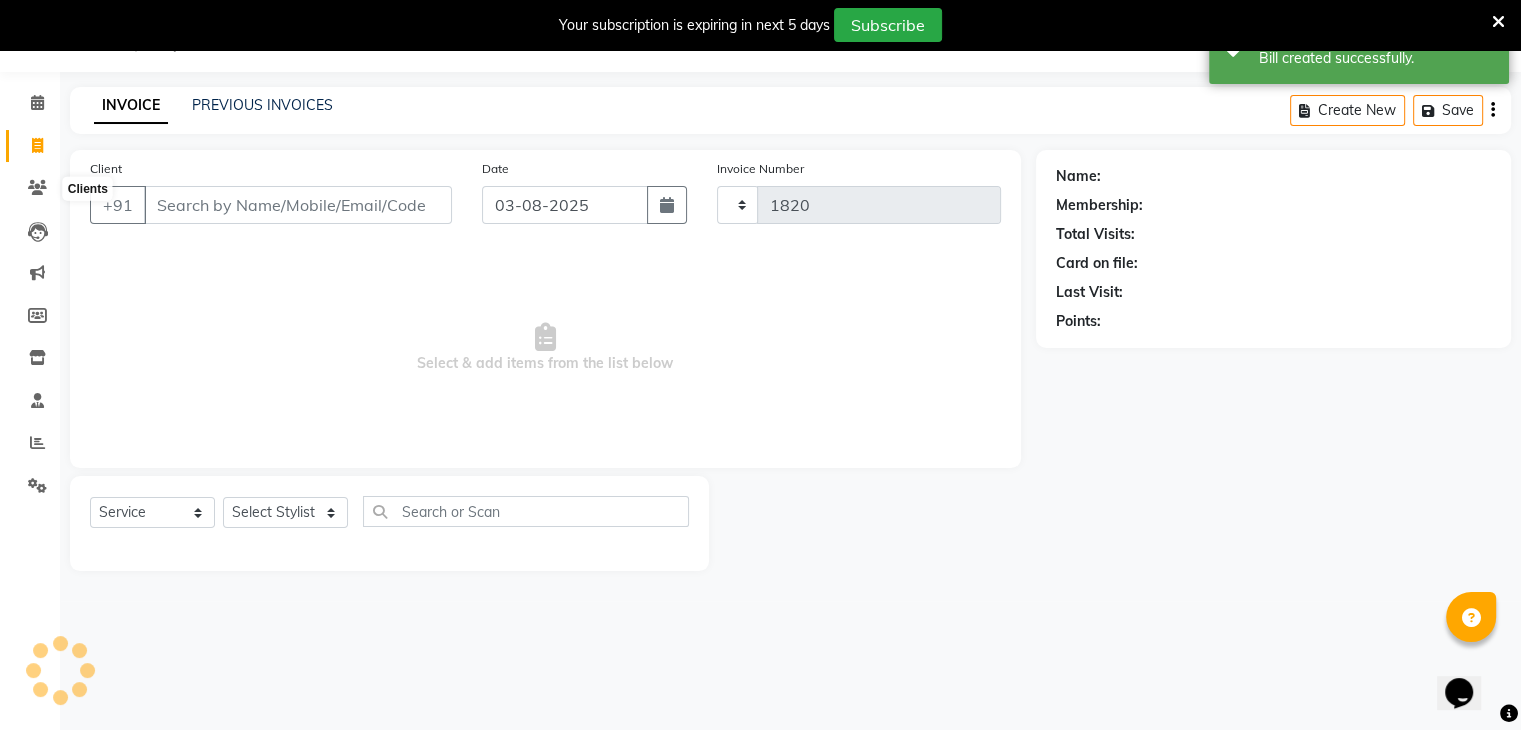 select on "6707" 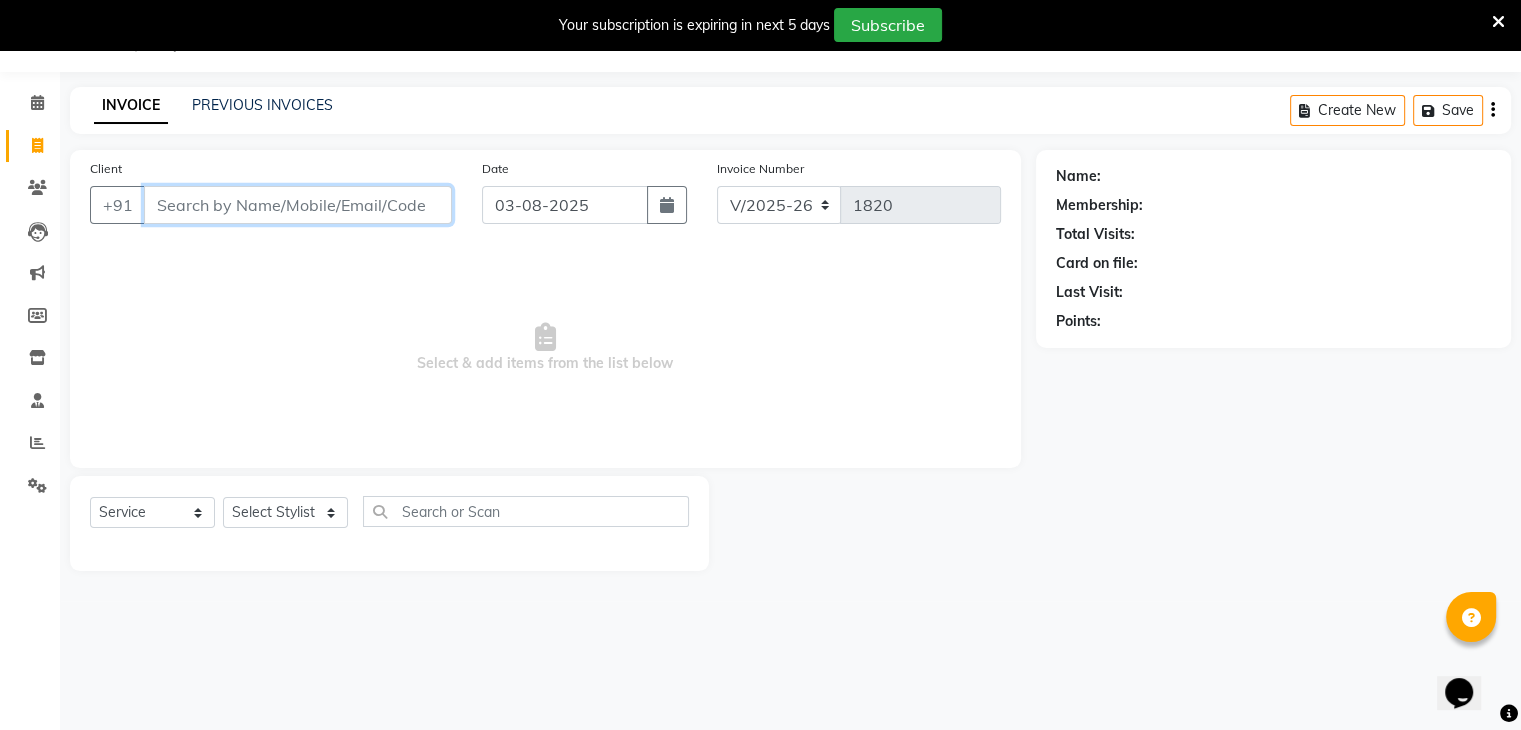 click on "Client" at bounding box center (298, 205) 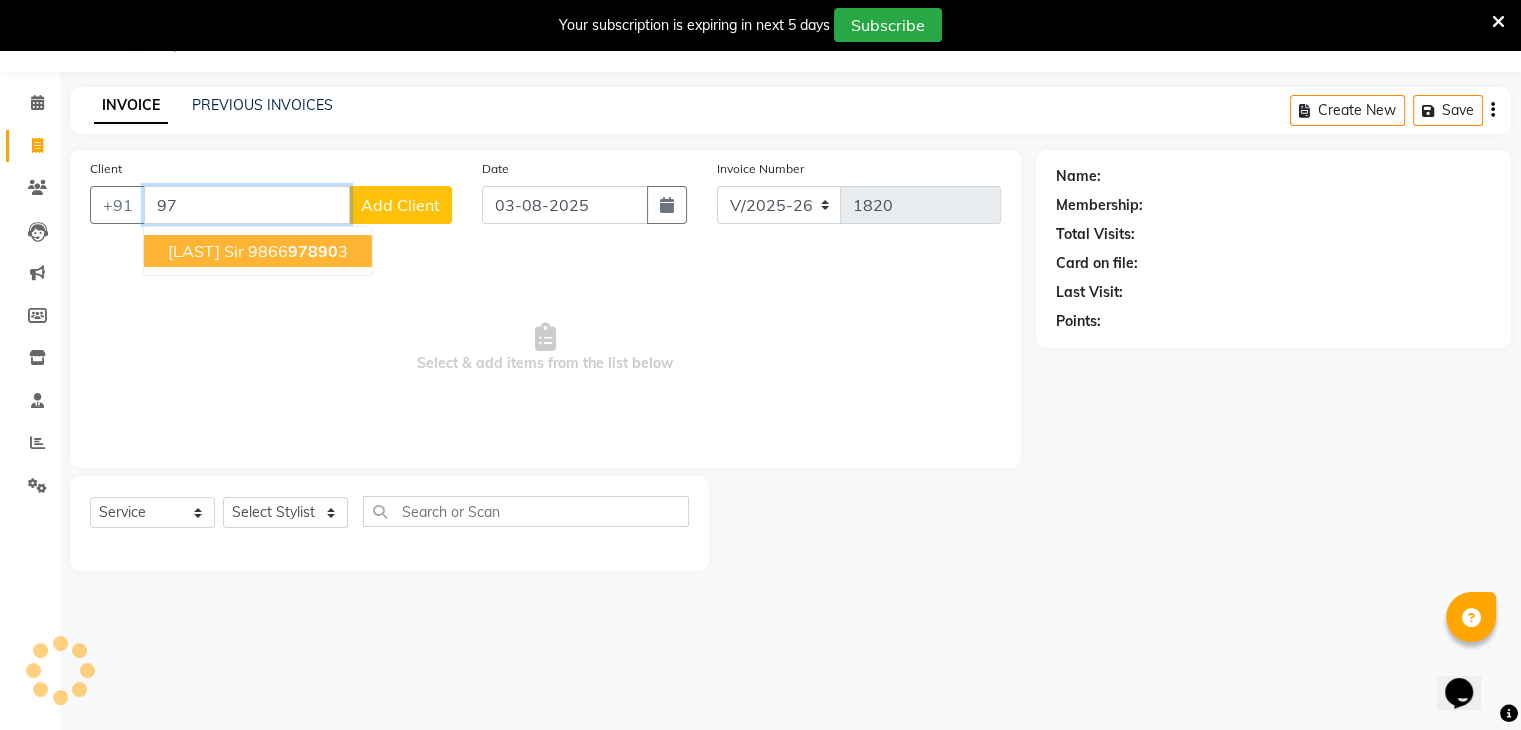 type on "9" 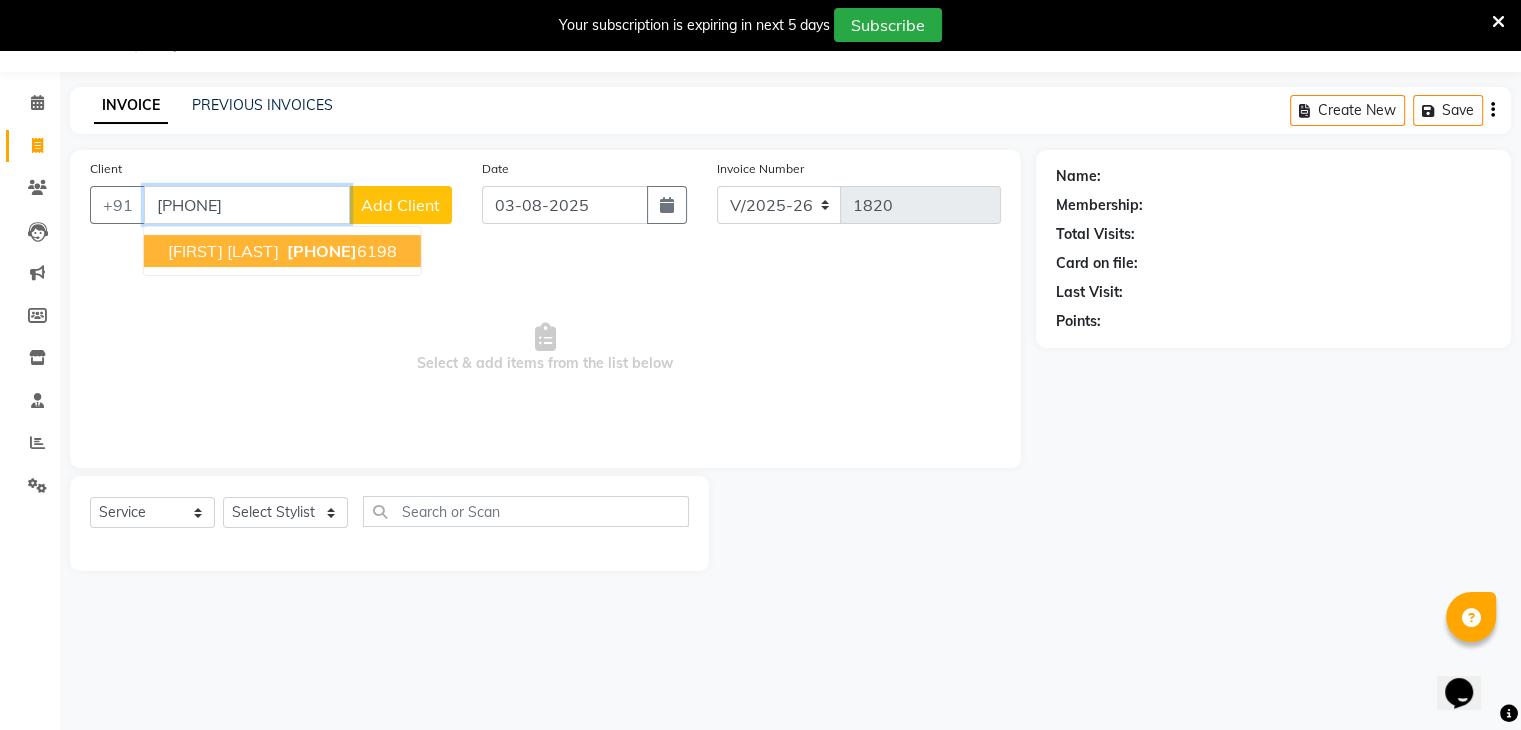 click on "798922" at bounding box center (322, 251) 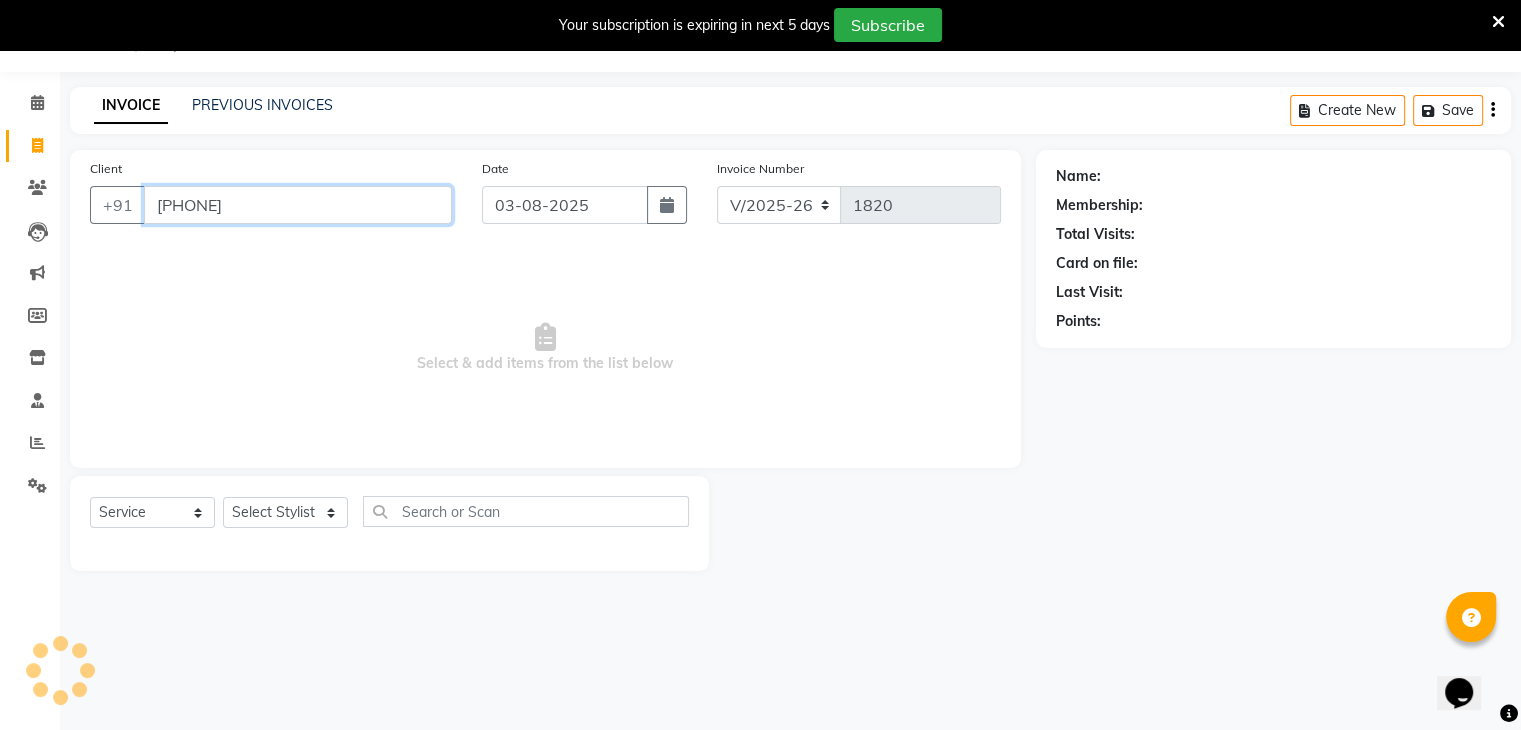 type on "7989226198" 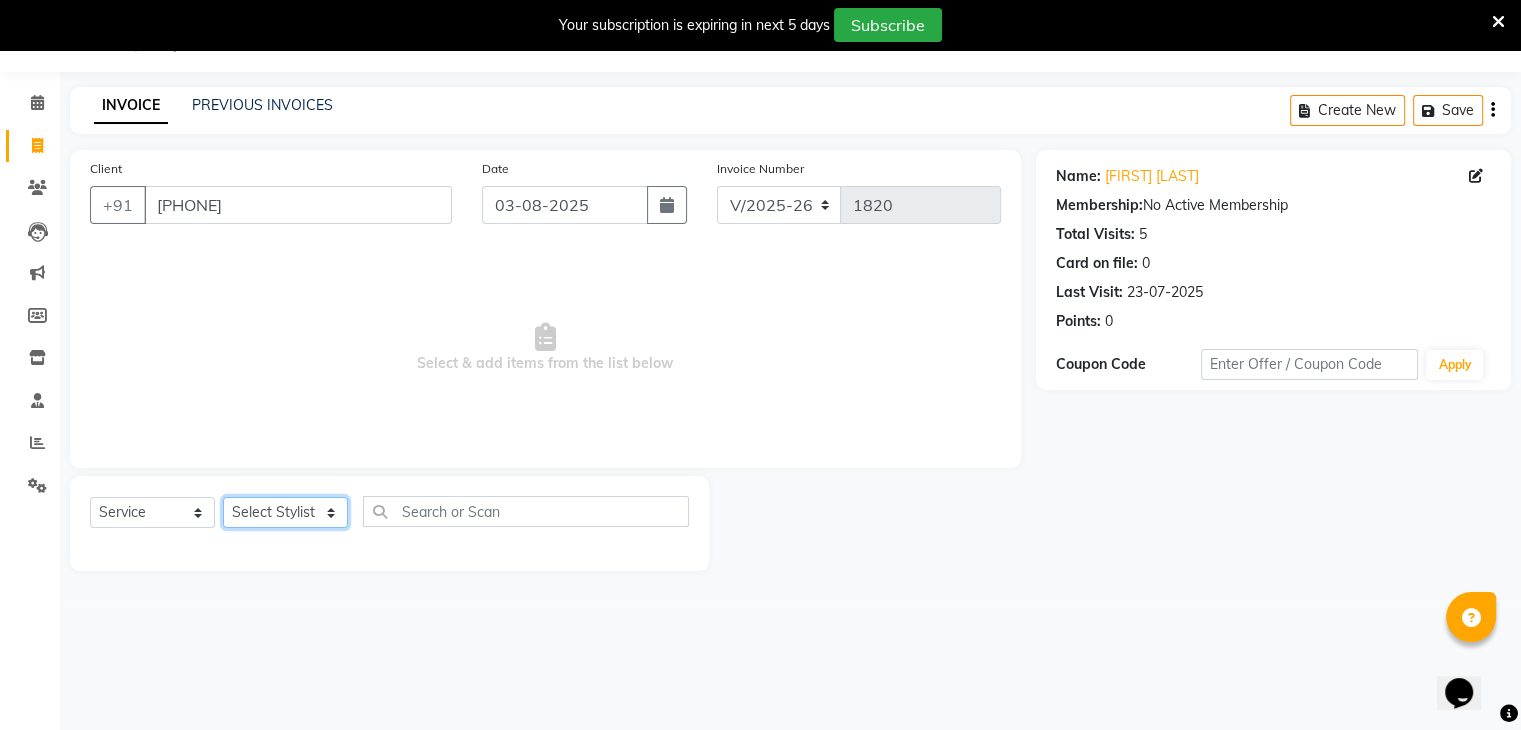 click on "Select Stylist ajju azam divya rihan Sahzad sowjanya srilatha Swapna Zeeshan" 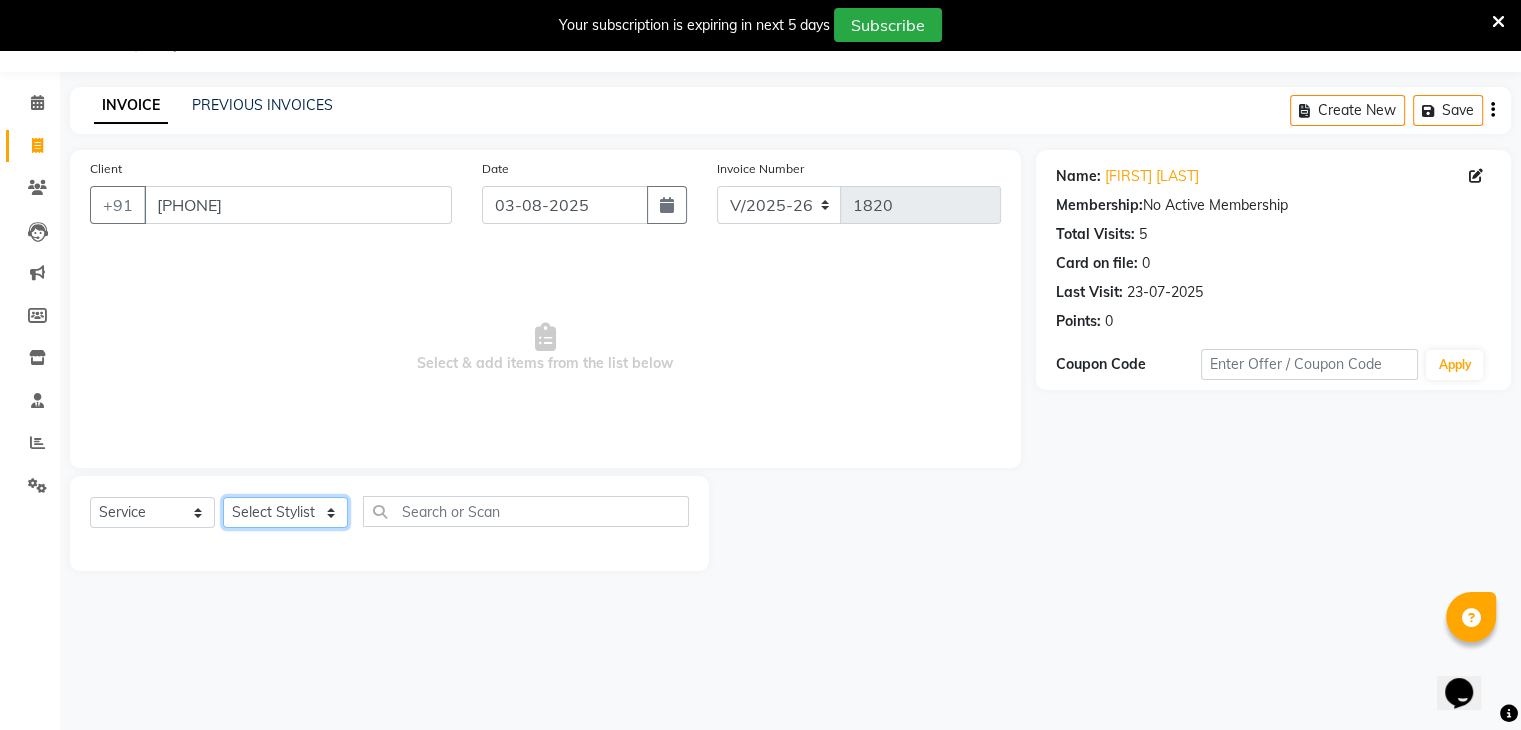 select on "79754" 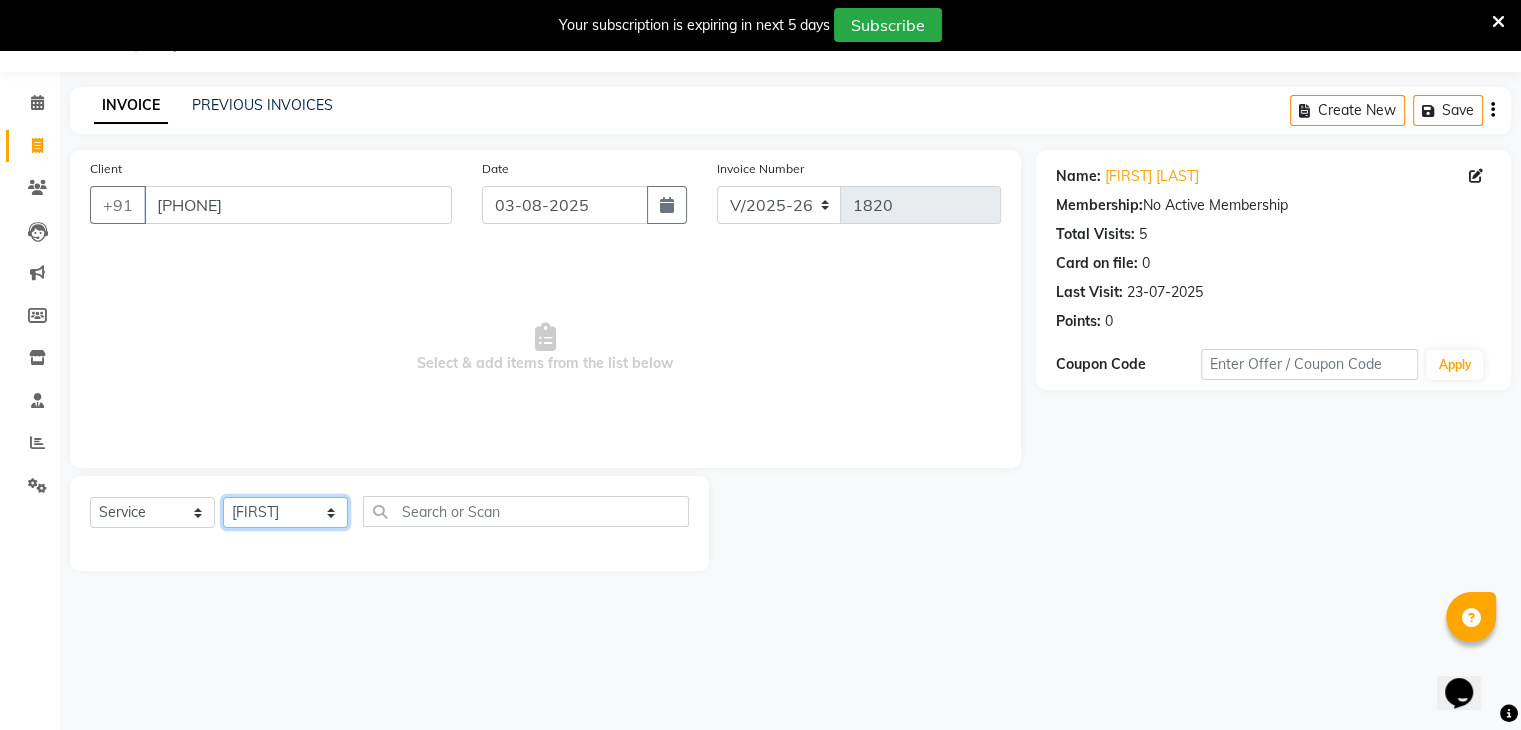click on "Select Stylist ajju azam divya rihan Sahzad sowjanya srilatha Swapna Zeeshan" 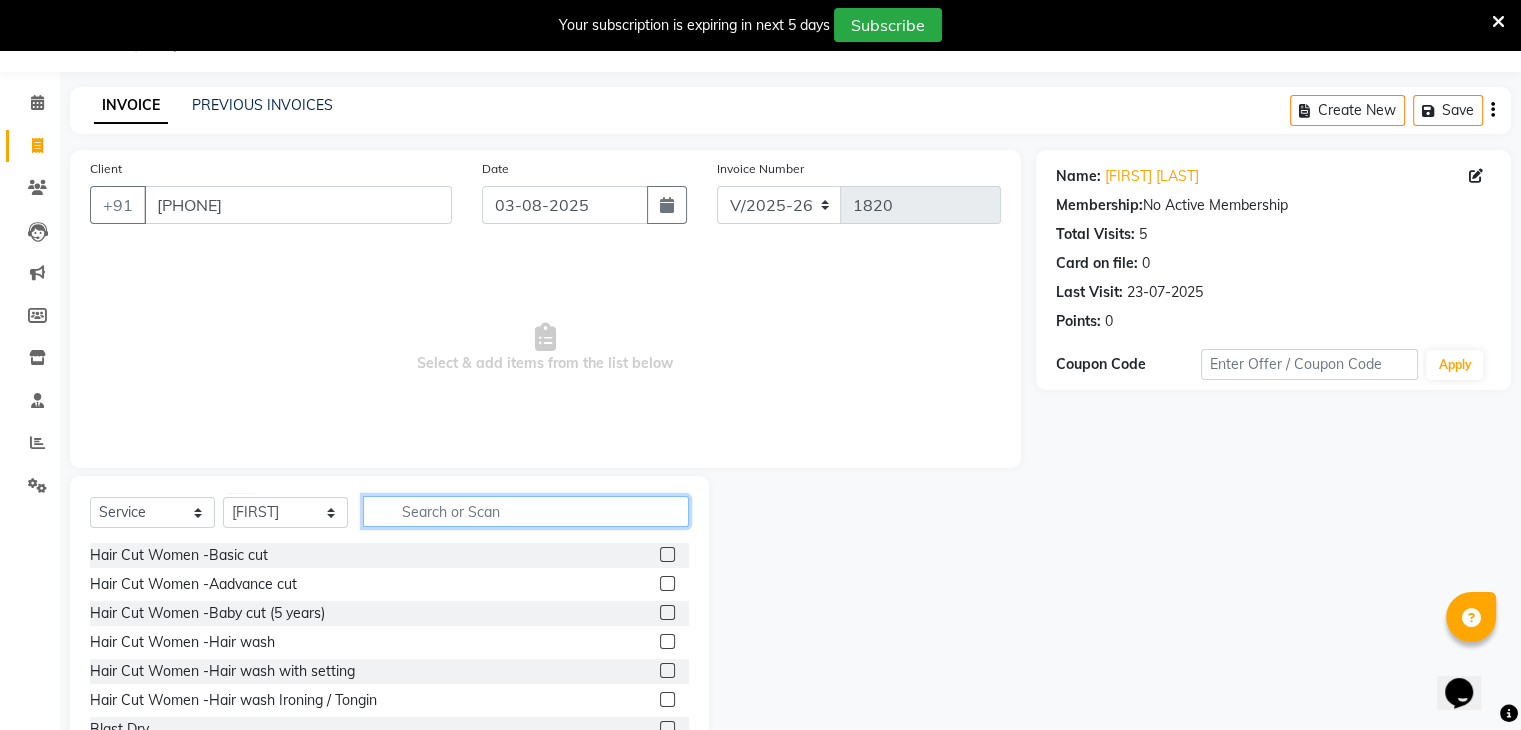 click 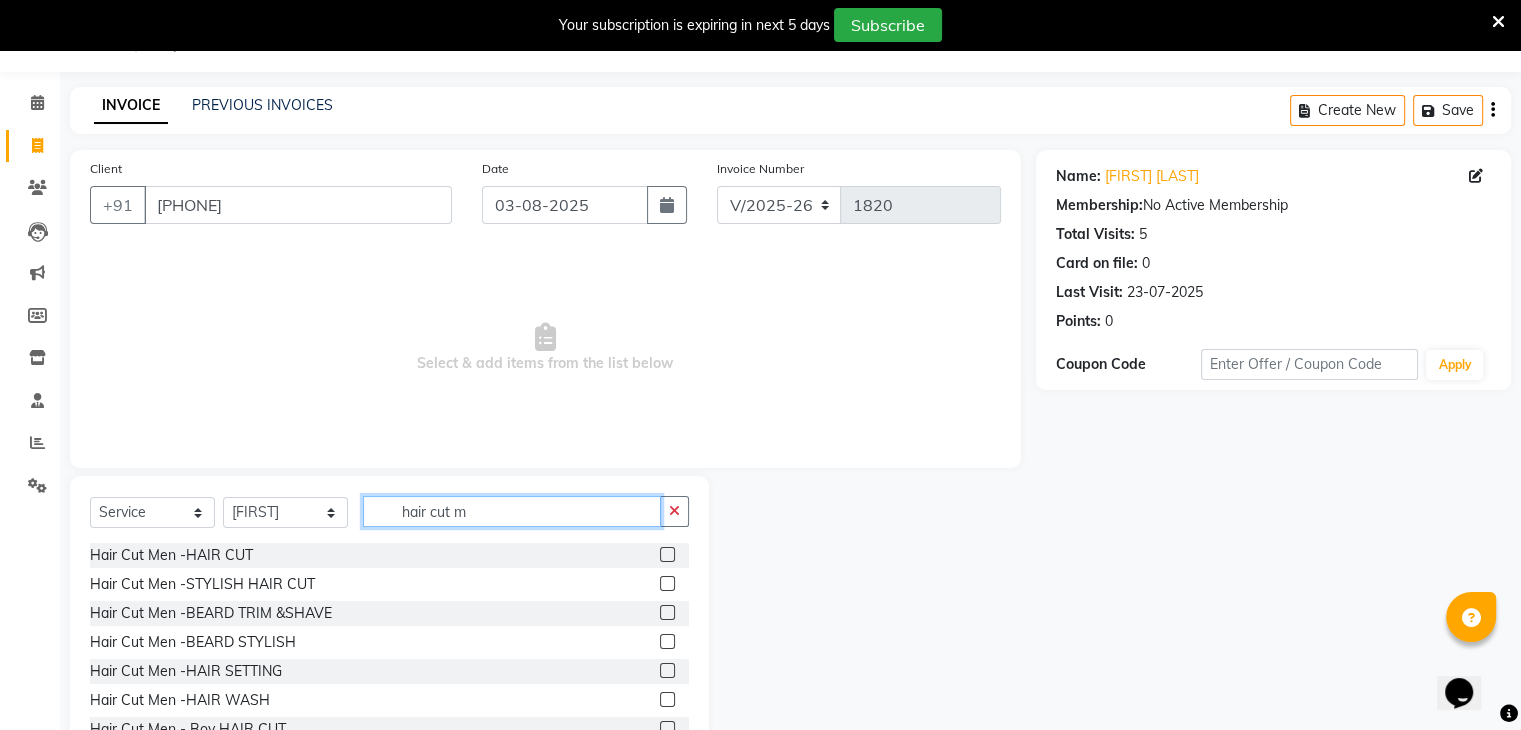 type on "hair cut m" 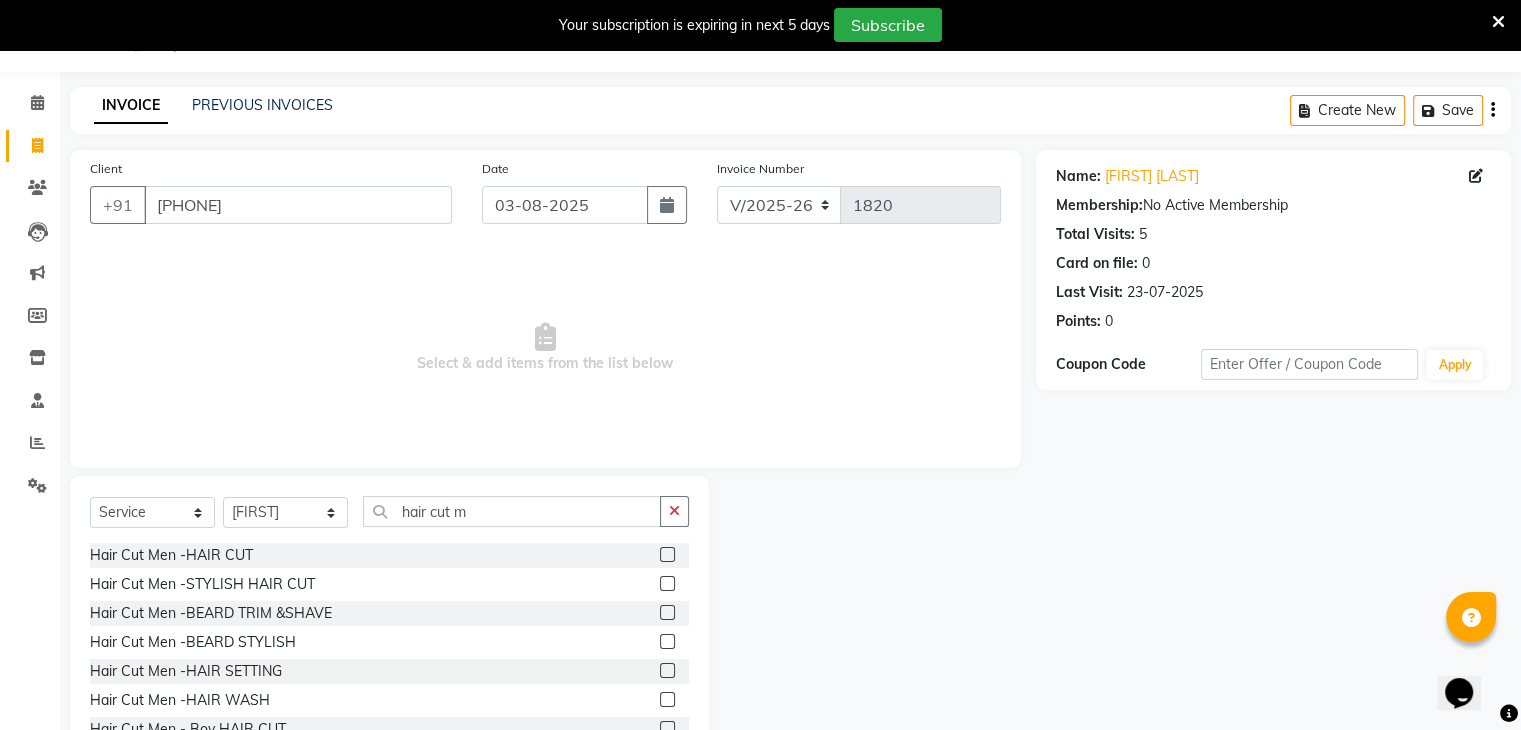 click 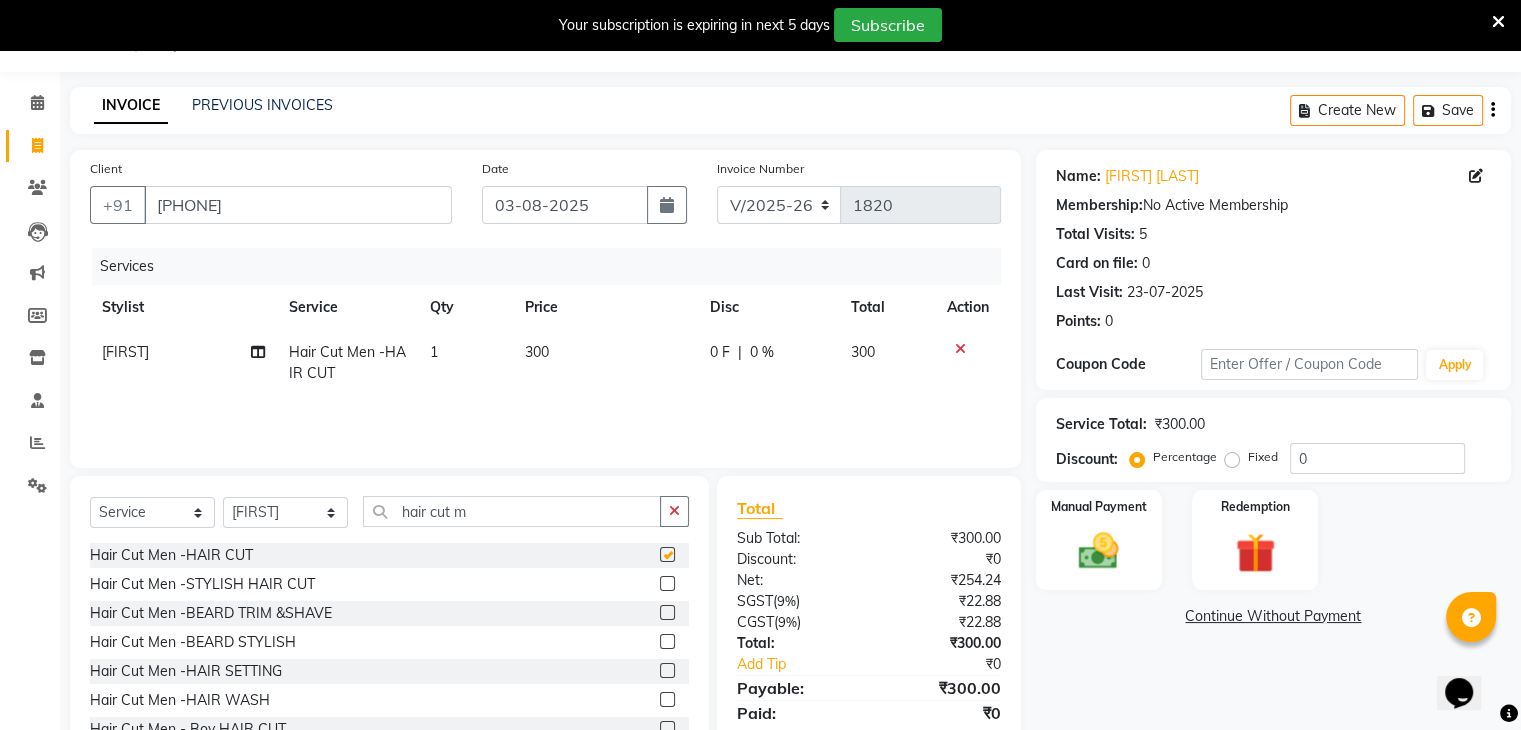 checkbox on "false" 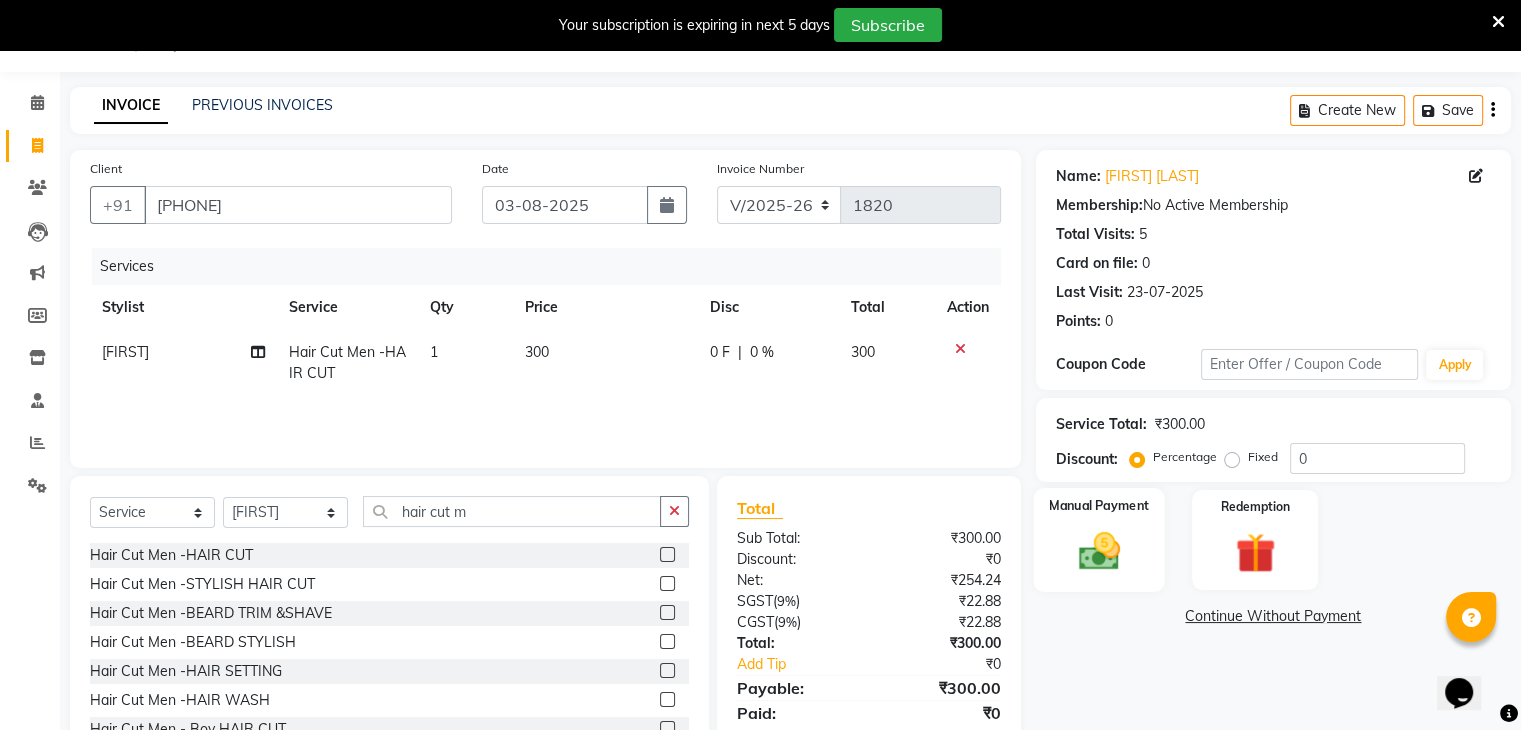 click on "Manual Payment" 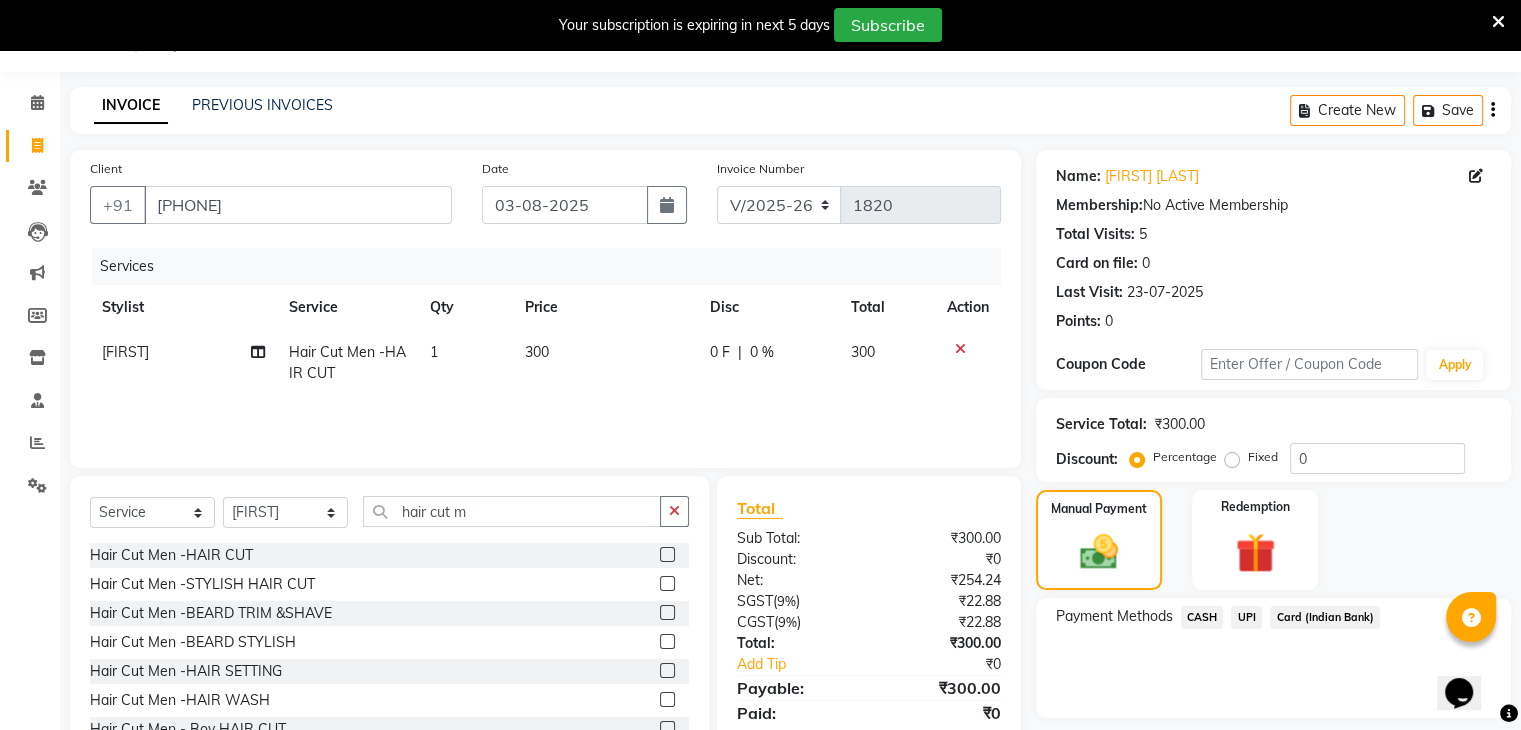click on "UPI" 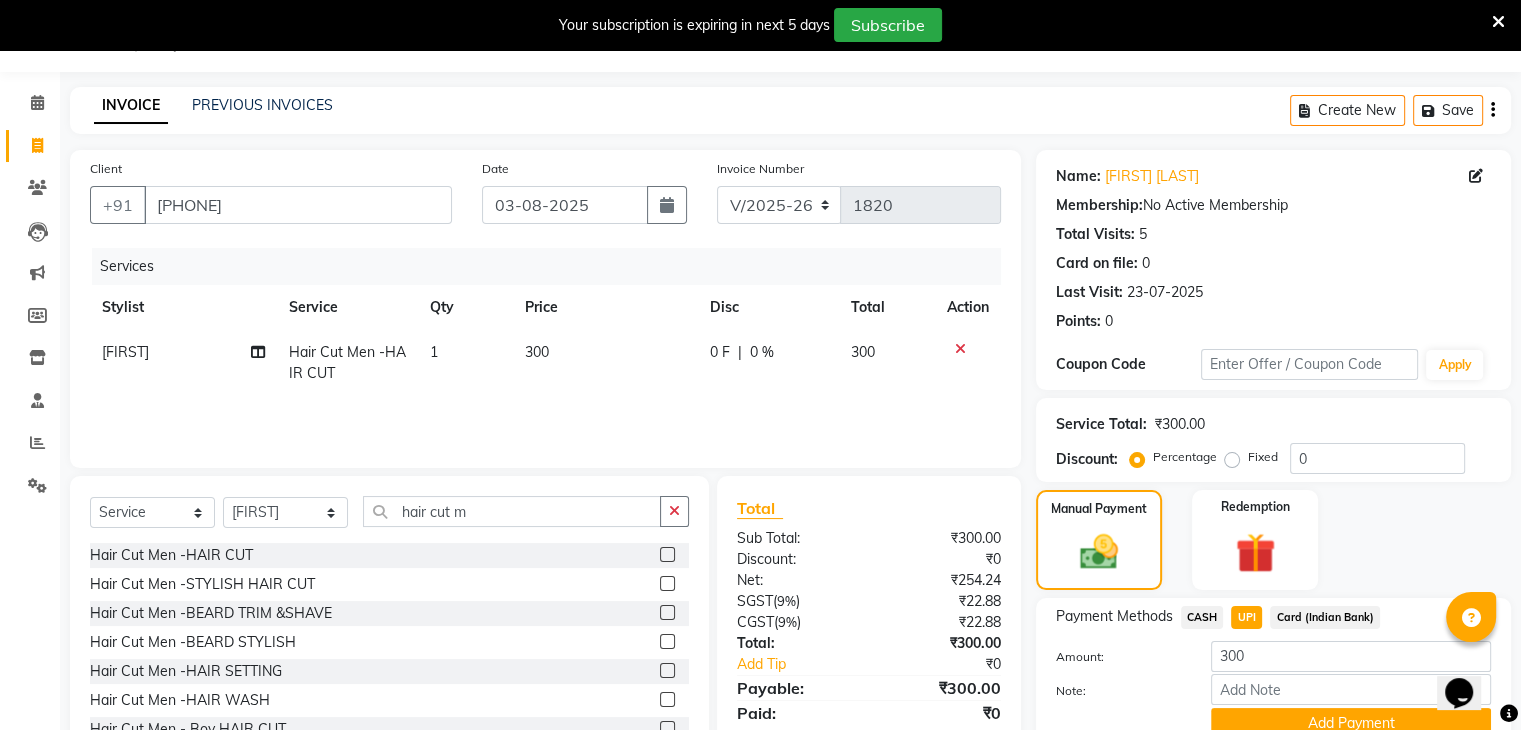 scroll, scrollTop: 118, scrollLeft: 0, axis: vertical 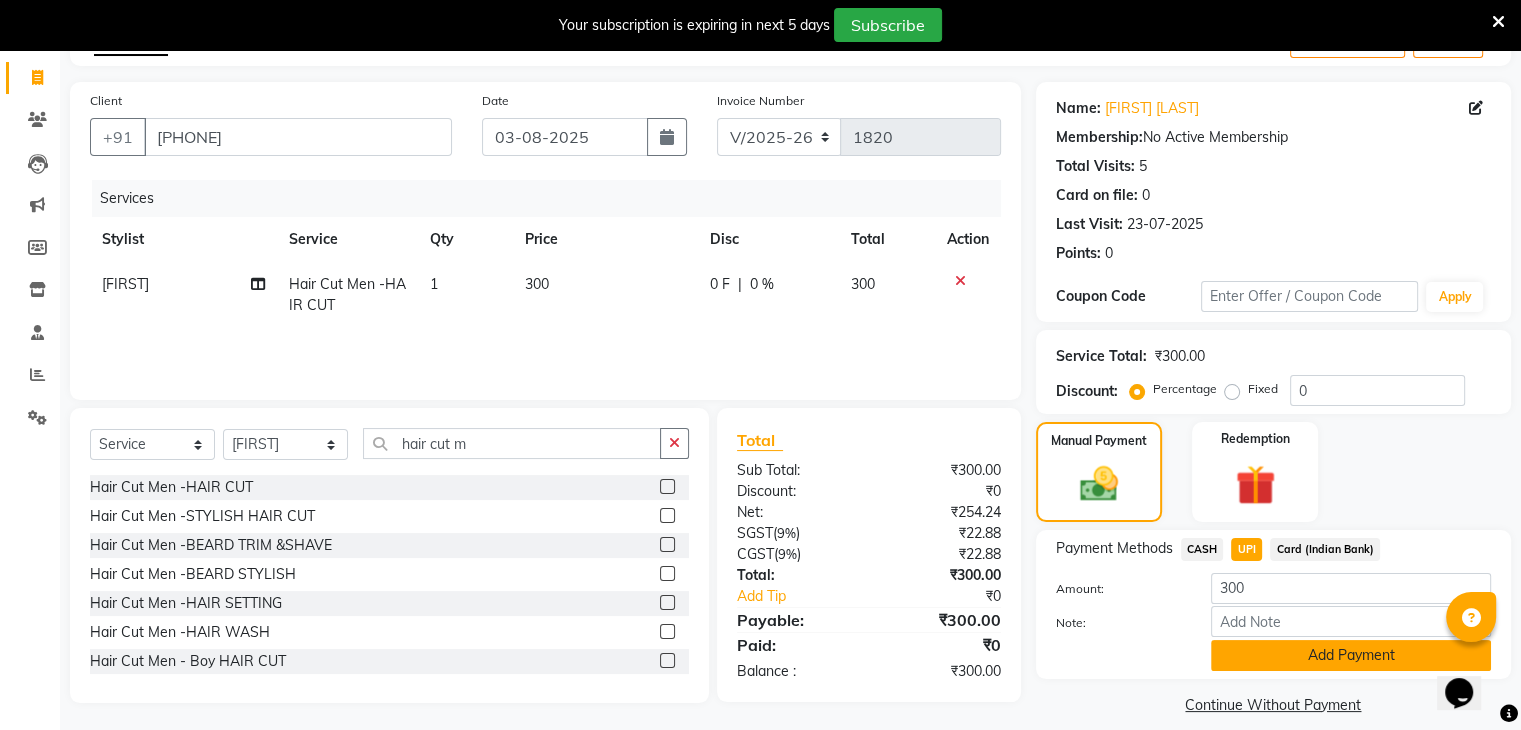 click on "Add Payment" 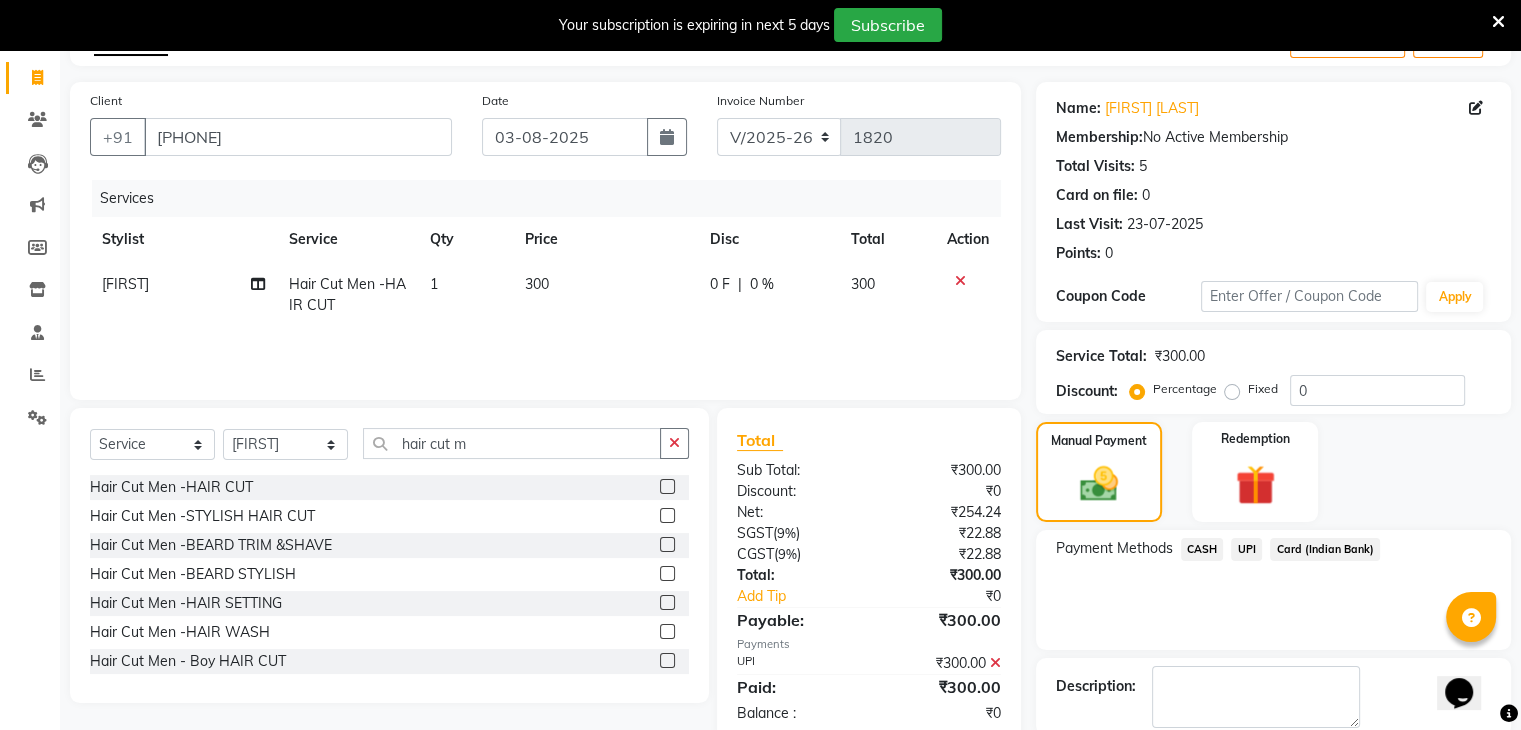 scroll, scrollTop: 220, scrollLeft: 0, axis: vertical 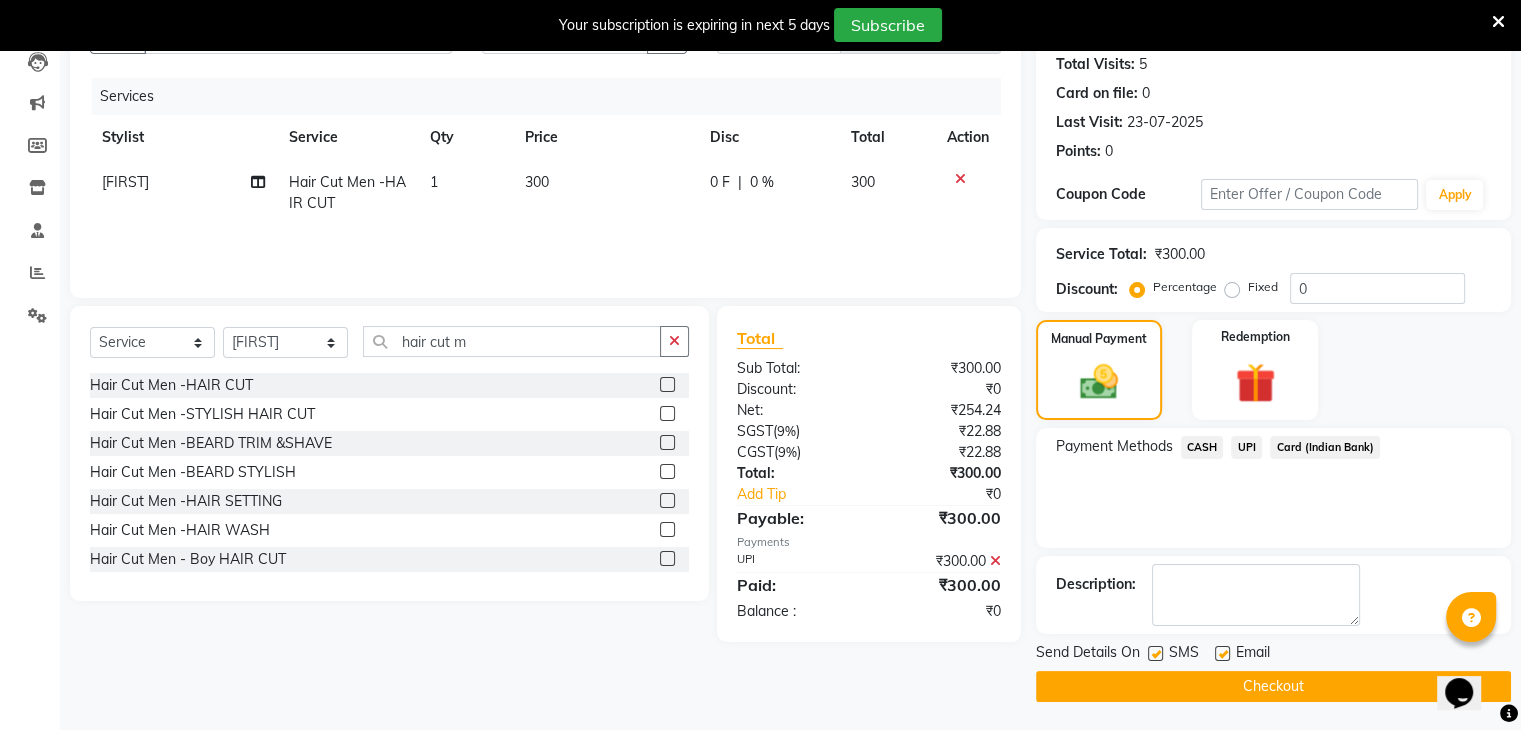 click on "Checkout" 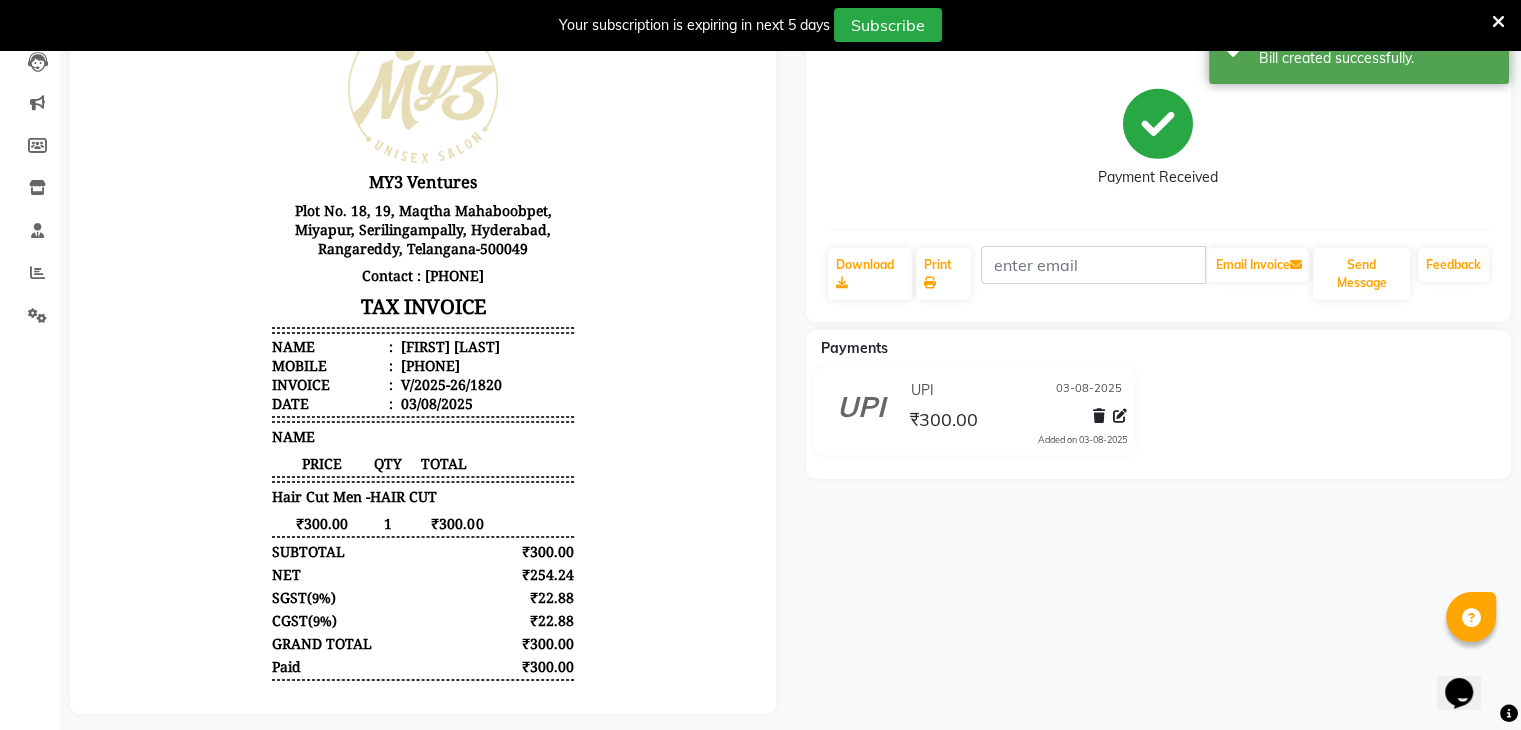 scroll, scrollTop: 0, scrollLeft: 0, axis: both 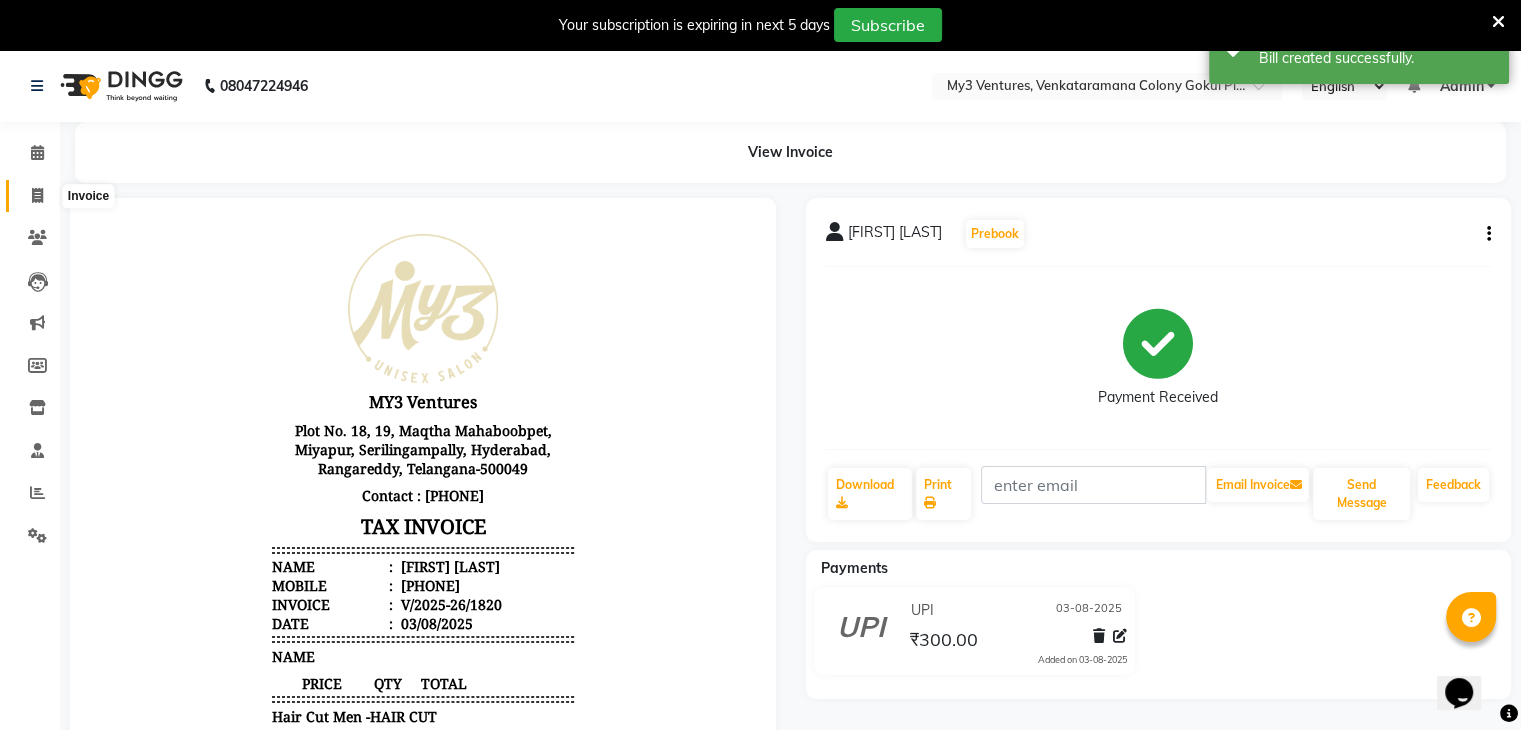 click 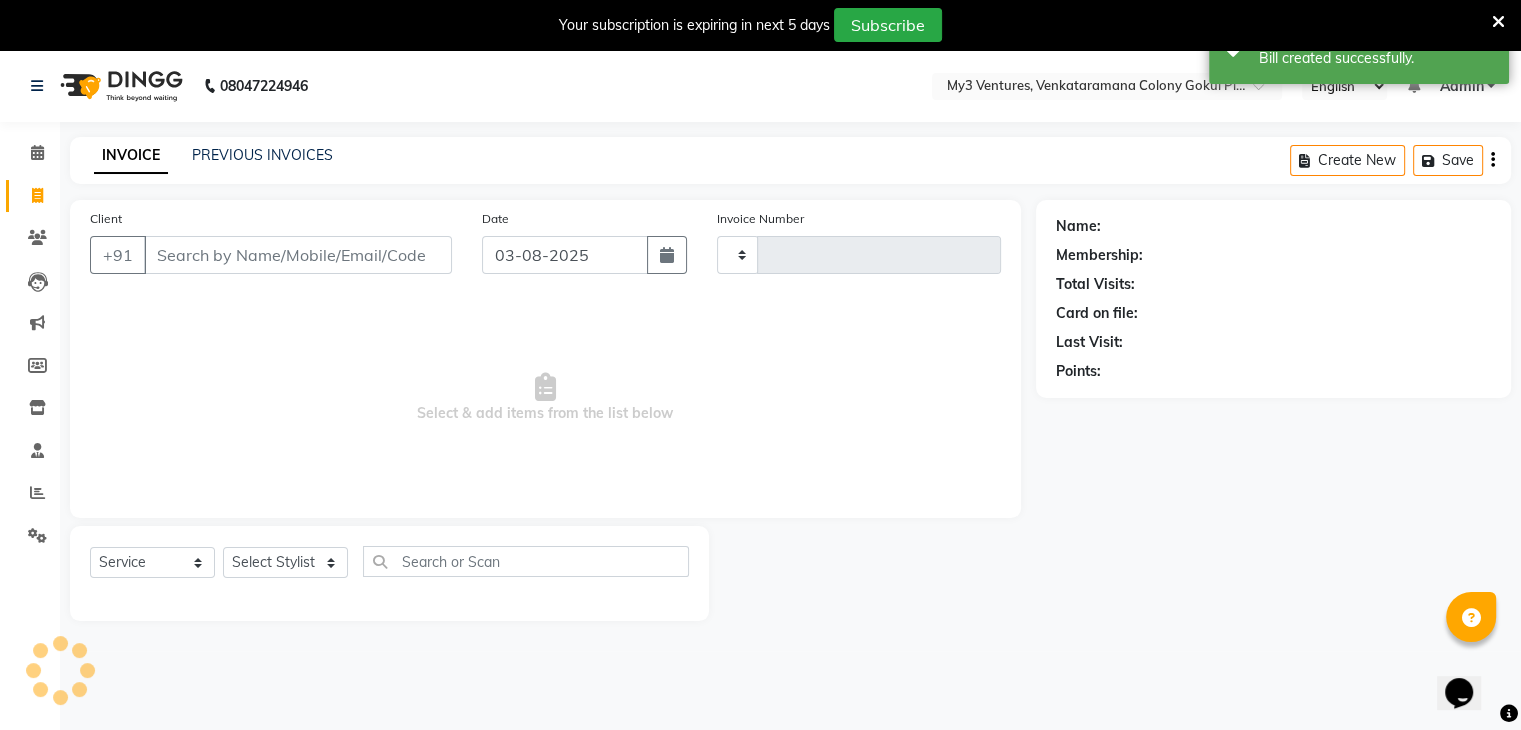 scroll, scrollTop: 50, scrollLeft: 0, axis: vertical 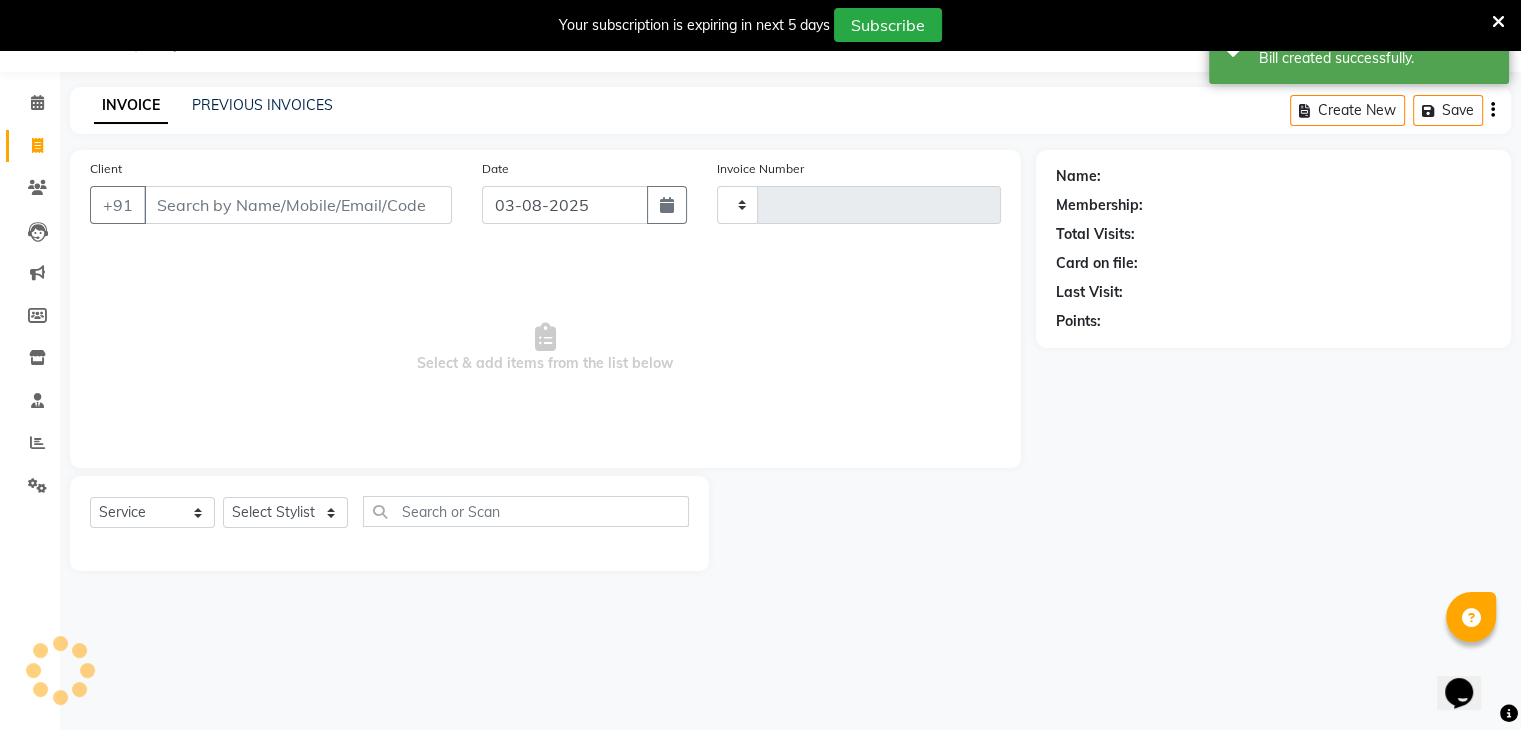 type on "1821" 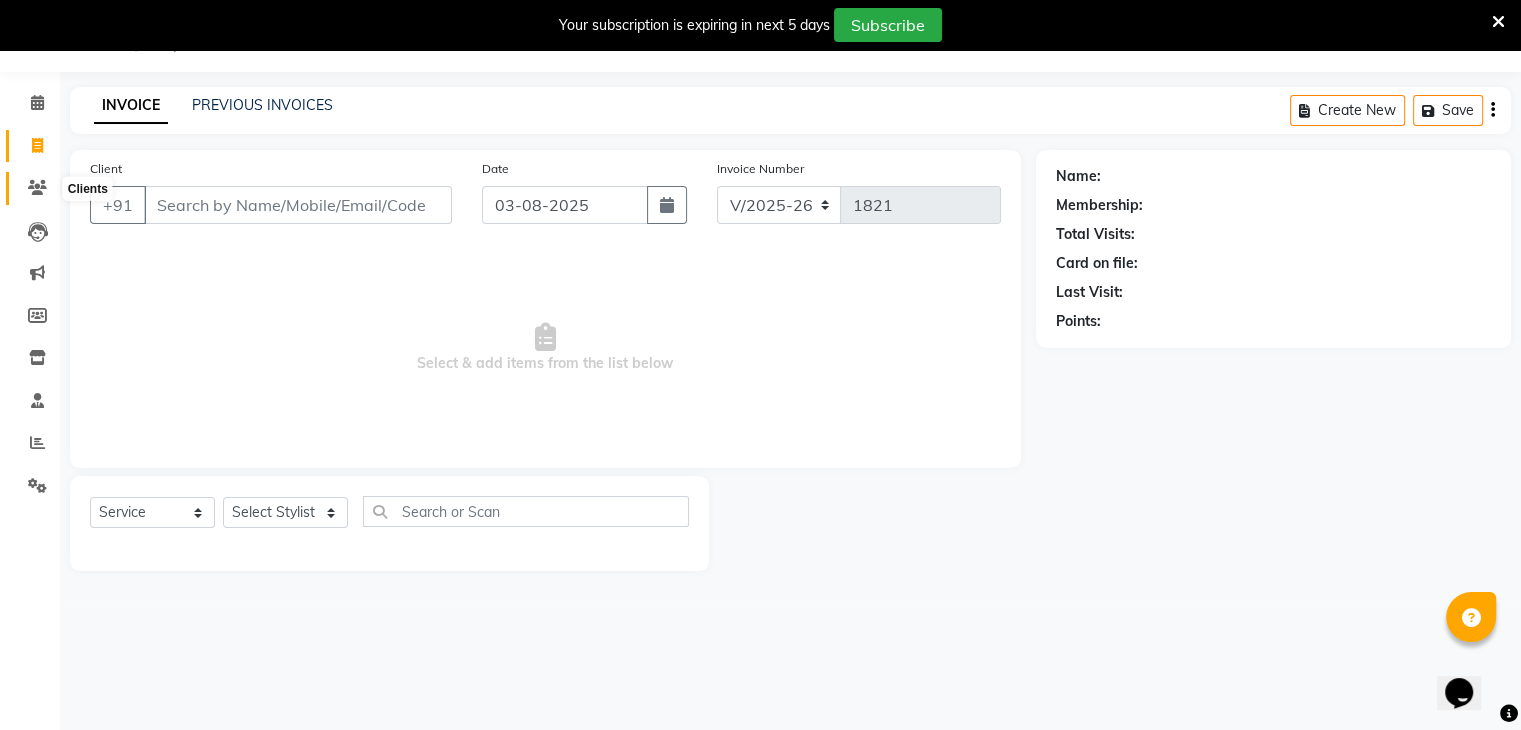 click 